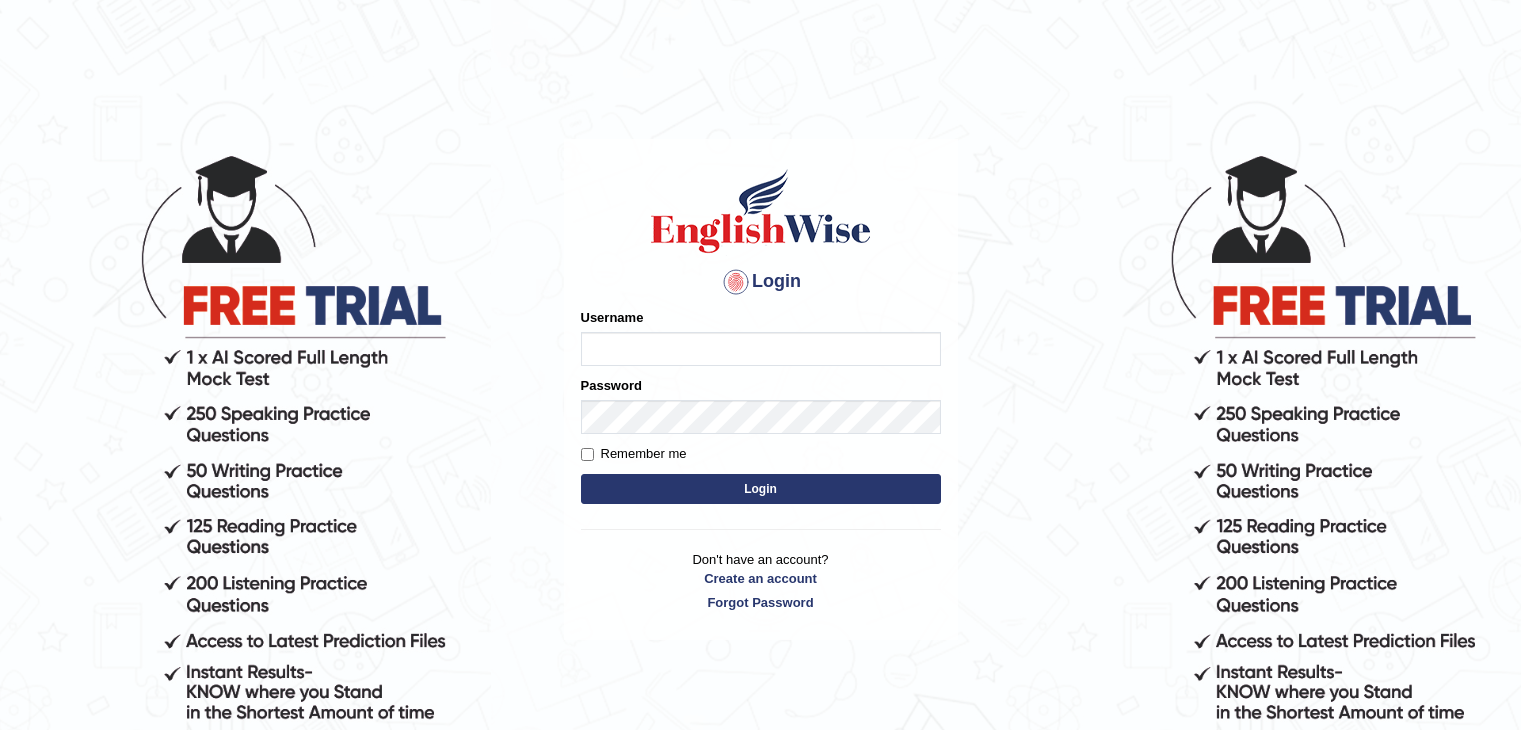 scroll, scrollTop: 0, scrollLeft: 0, axis: both 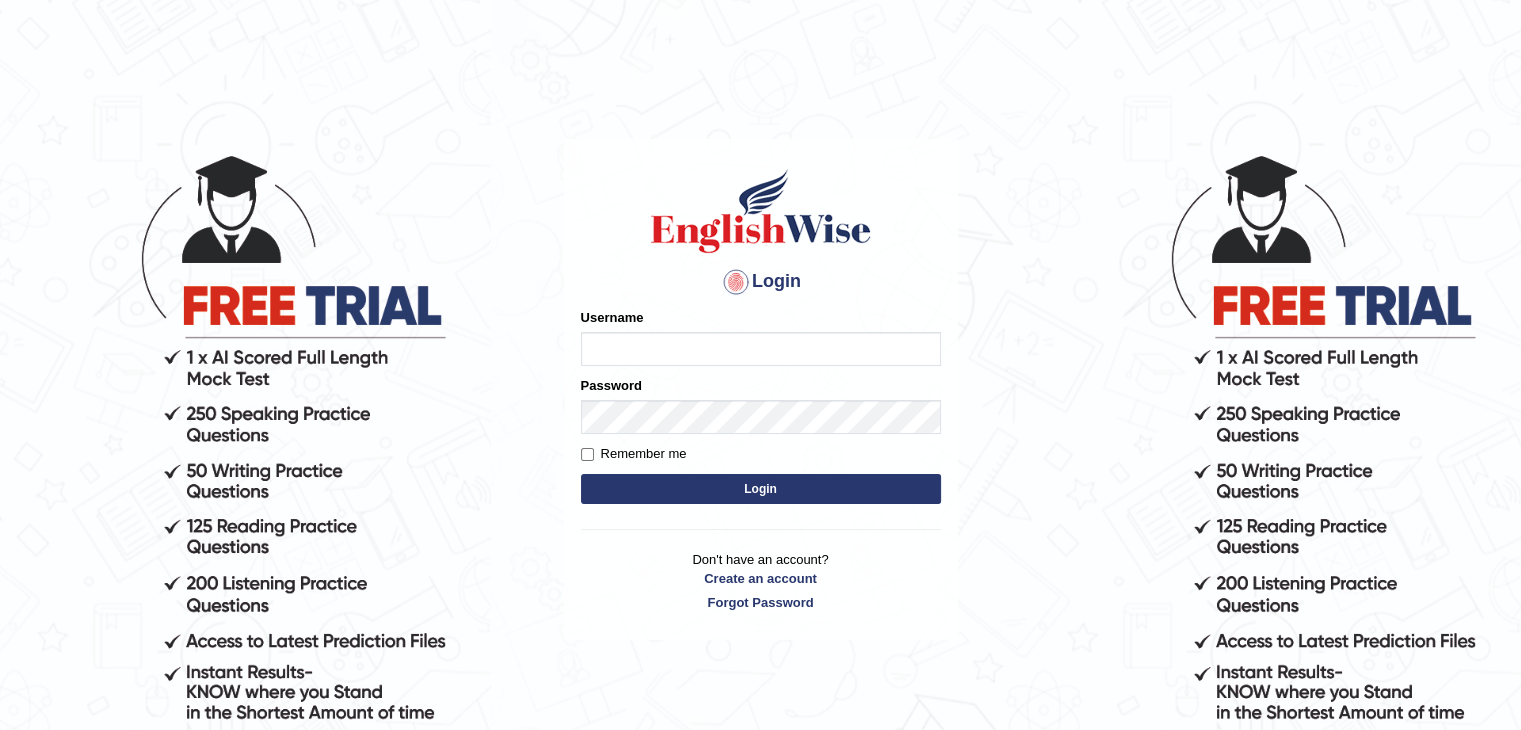 type on "sajauddin2013" 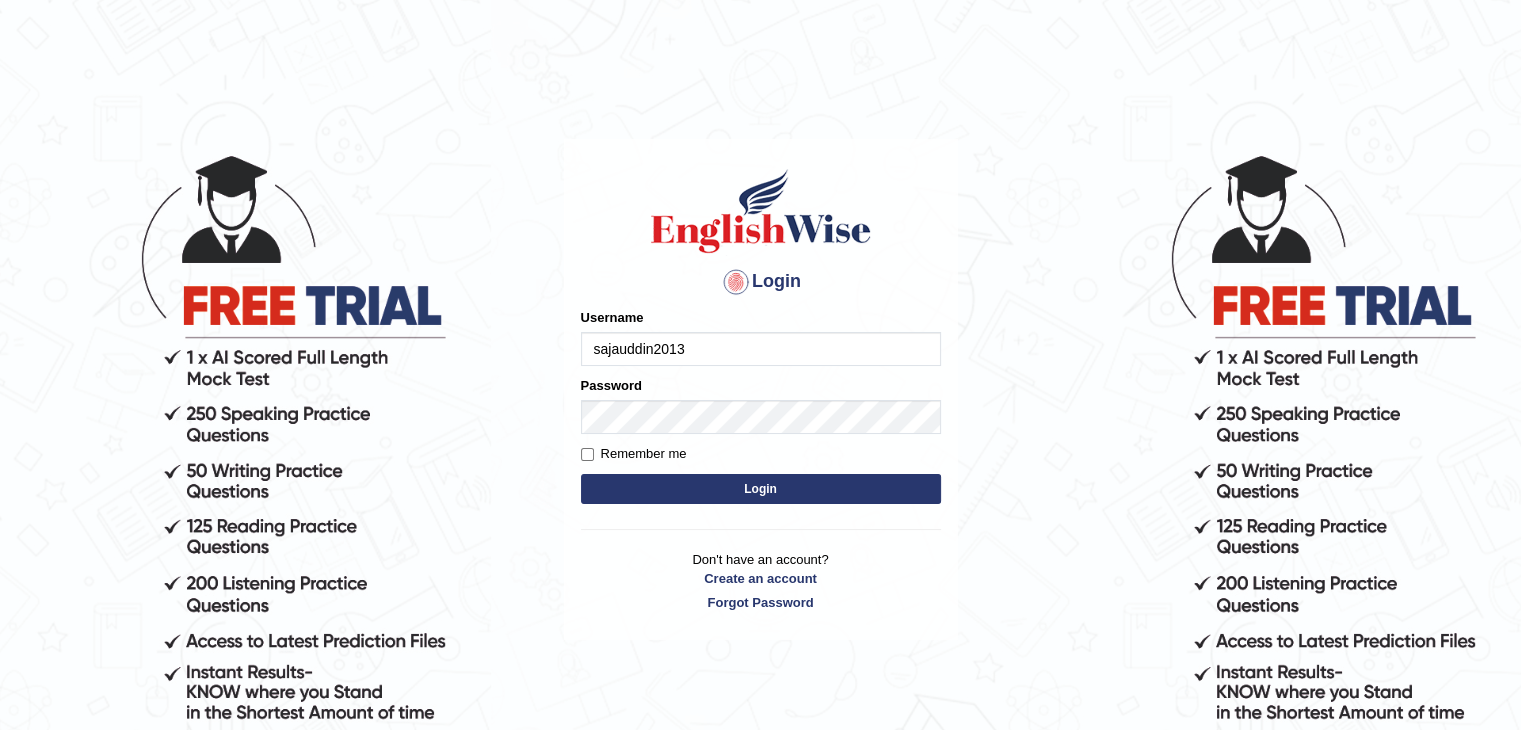 click on "Login" at bounding box center [761, 489] 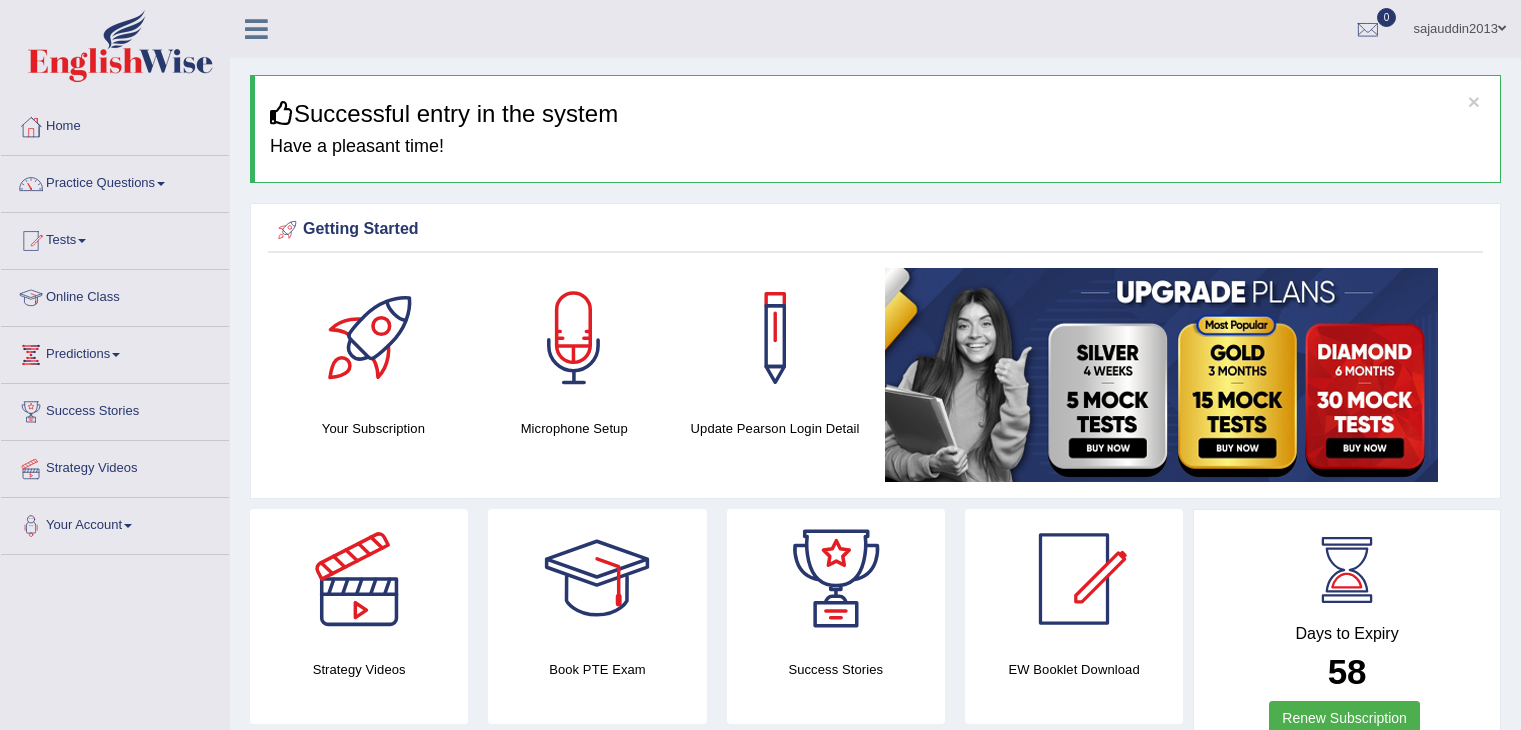 scroll, scrollTop: 0, scrollLeft: 0, axis: both 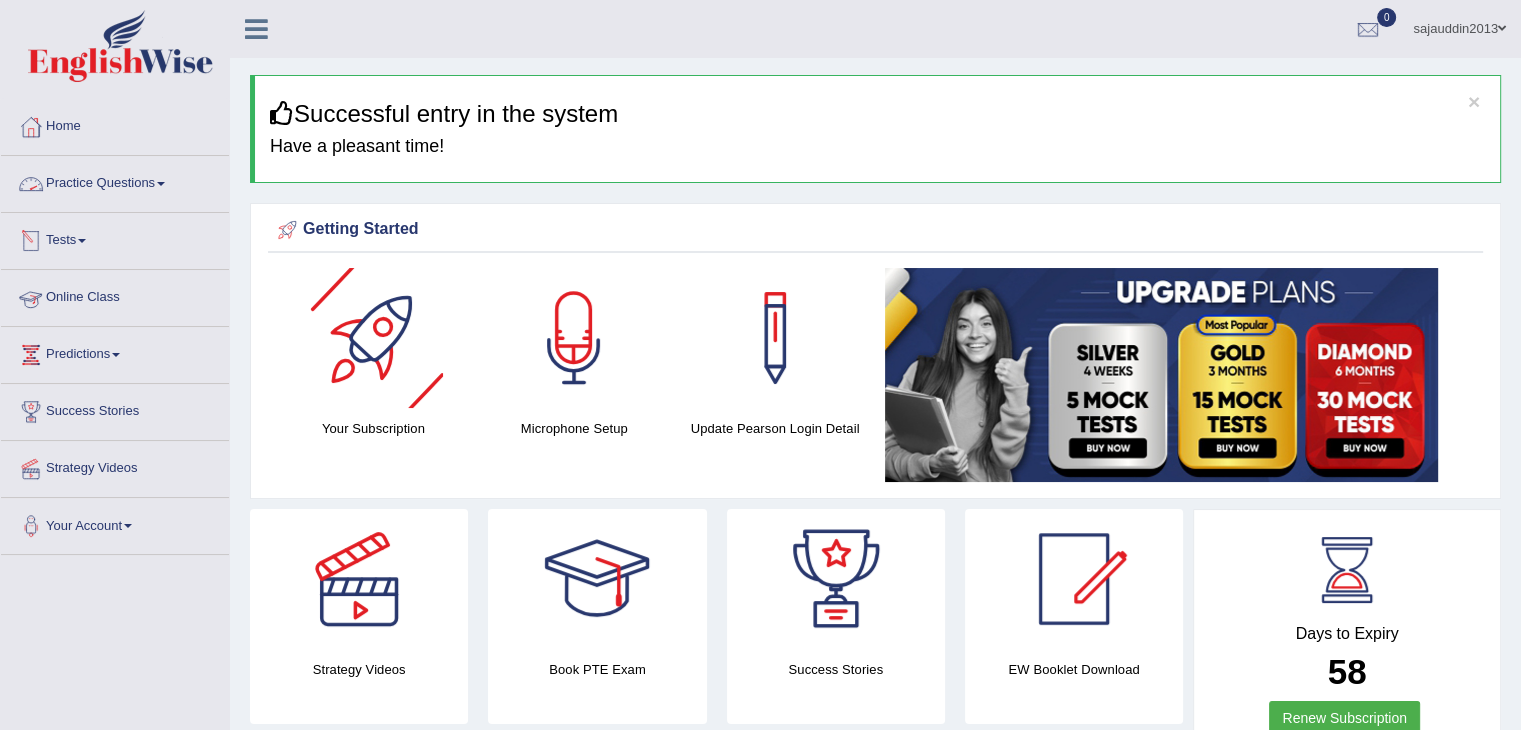 click on "Practice Questions" at bounding box center (115, 181) 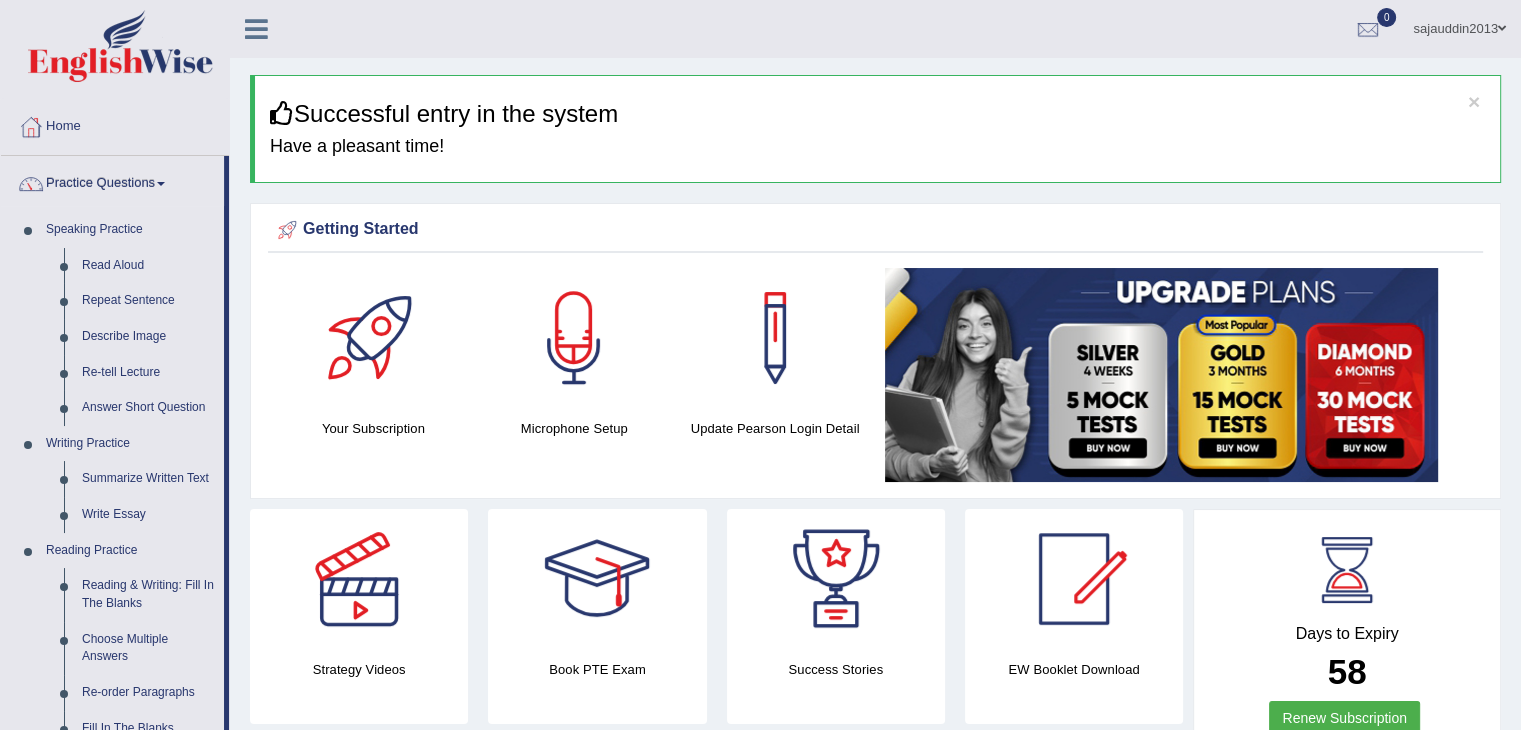 drag, startPoint x: 230, startPoint y: 636, endPoint x: 227, endPoint y: 680, distance: 44.102154 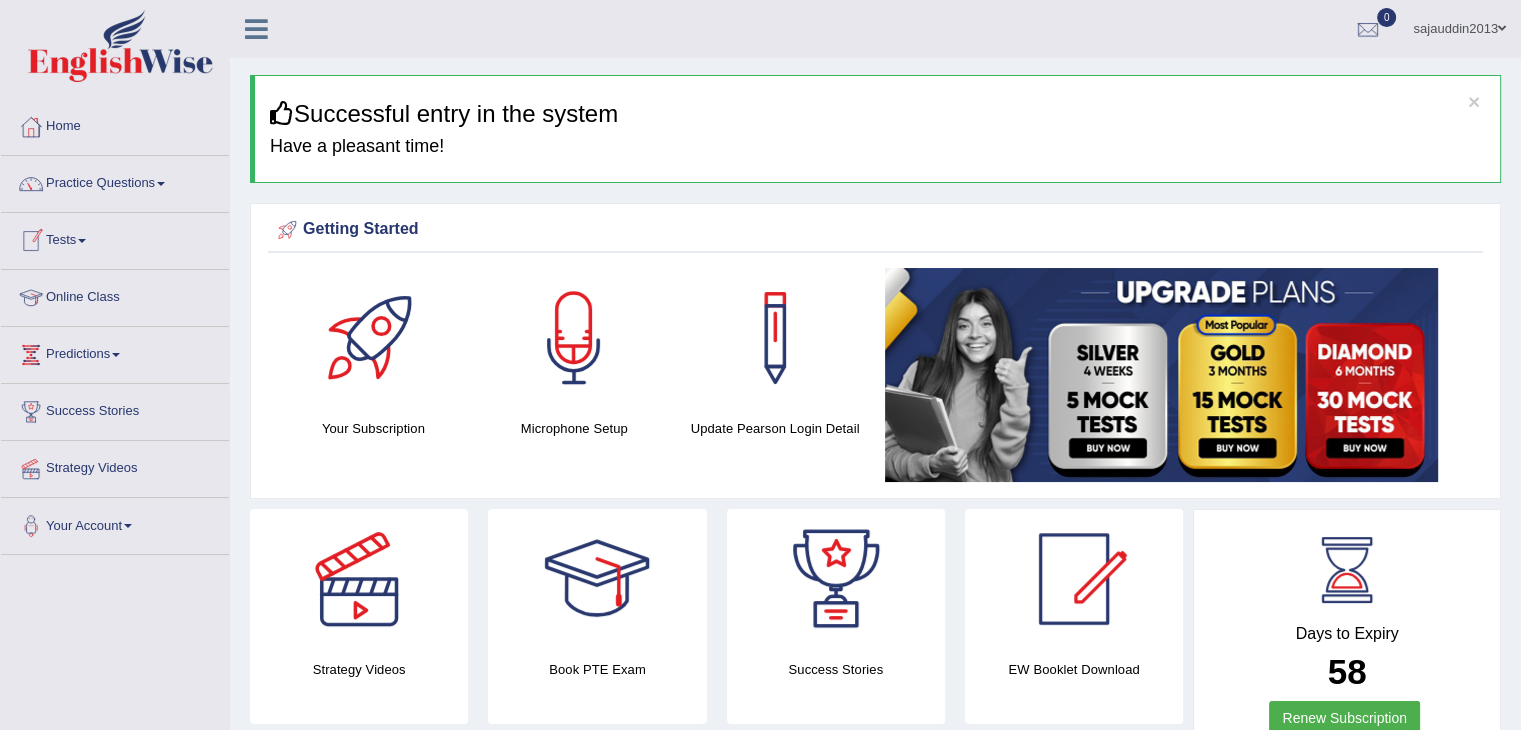 click on "Practice Questions" at bounding box center (115, 181) 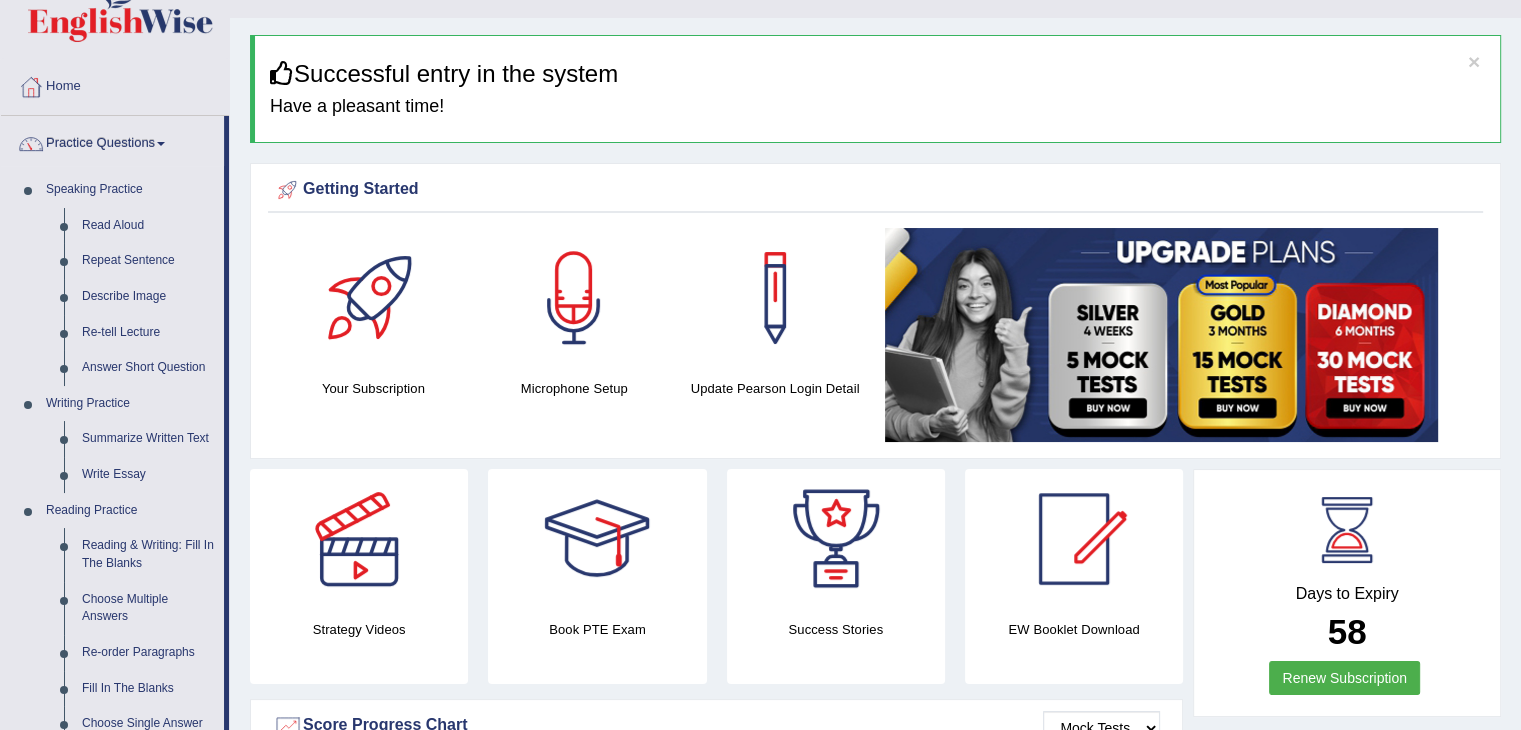 scroll, scrollTop: 0, scrollLeft: 0, axis: both 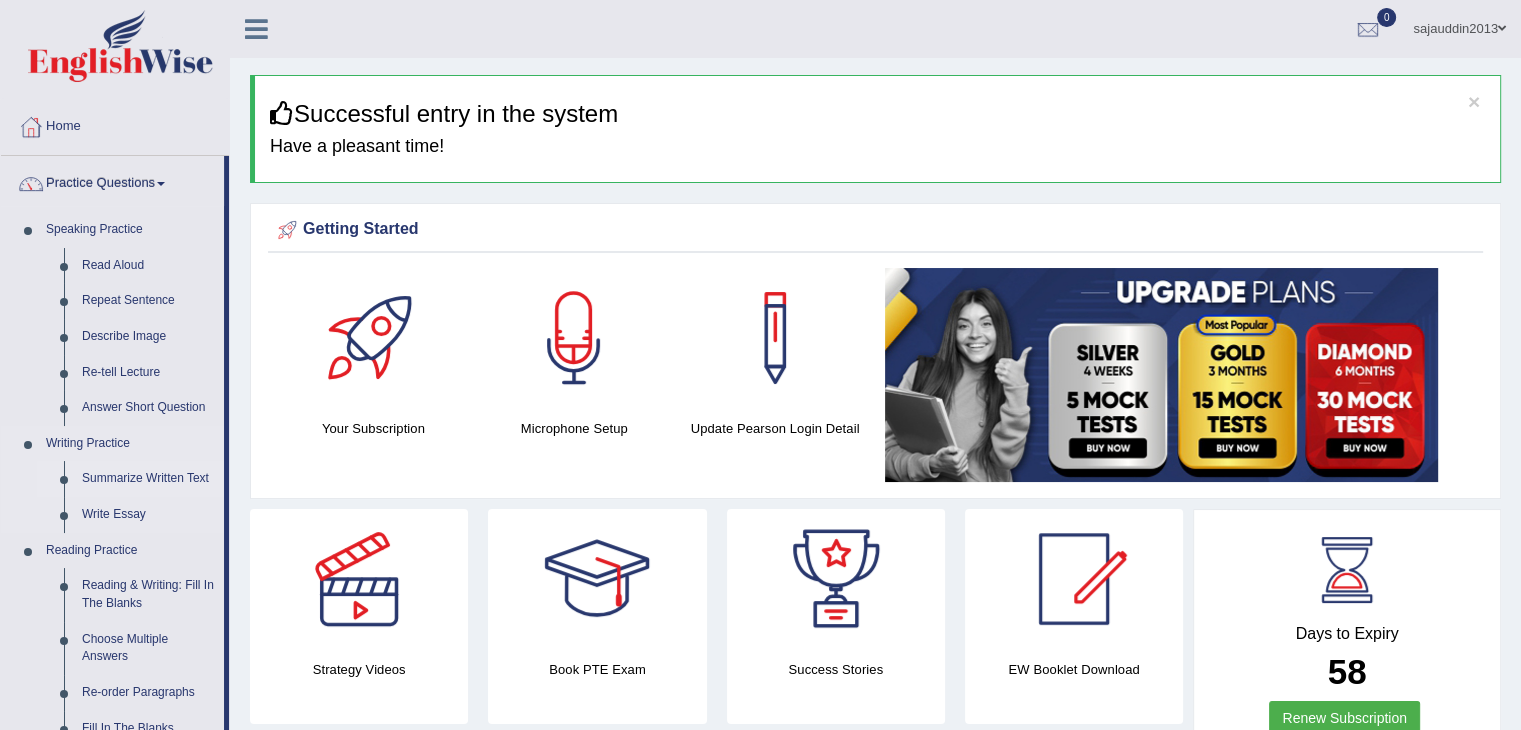 click on "Summarize Written Text" at bounding box center [148, 479] 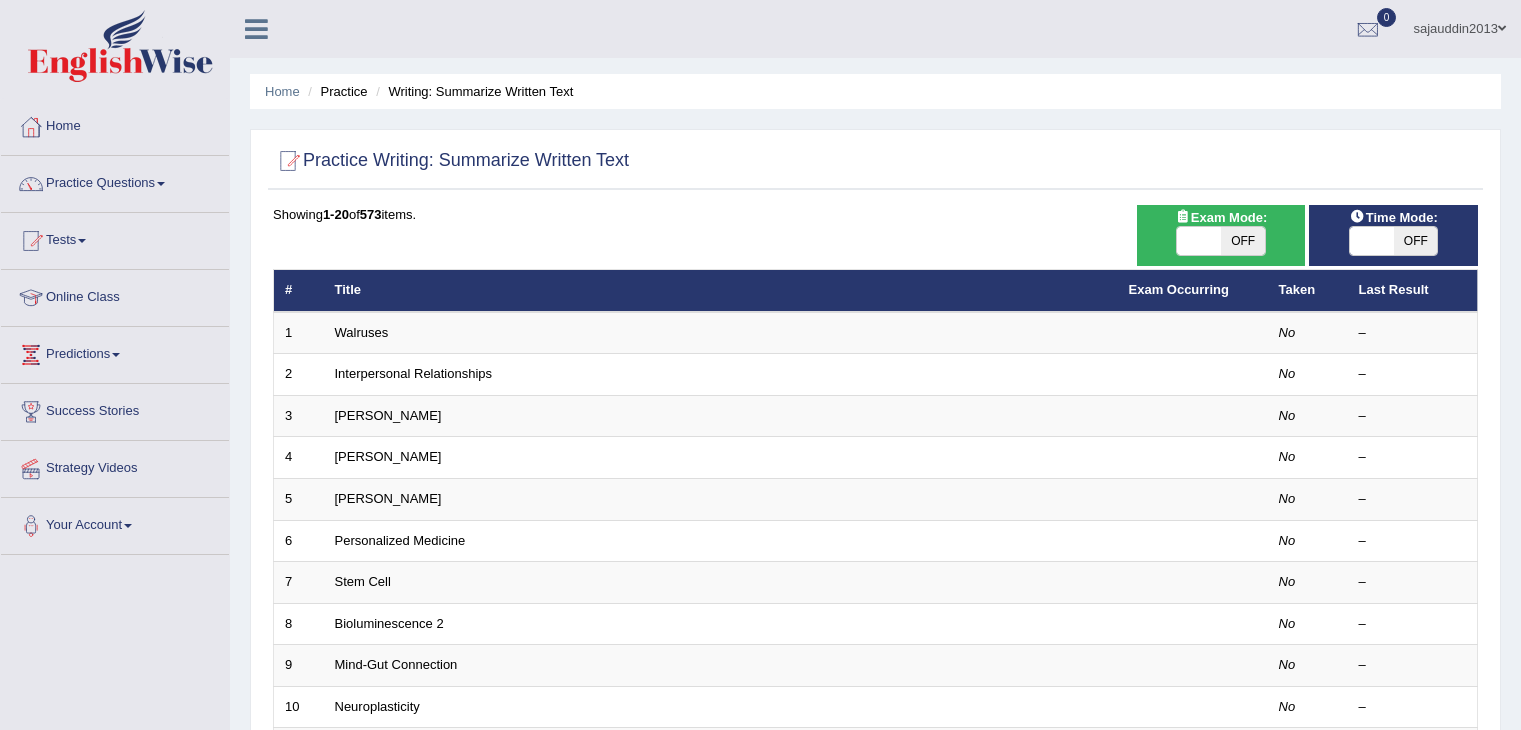 scroll, scrollTop: 0, scrollLeft: 0, axis: both 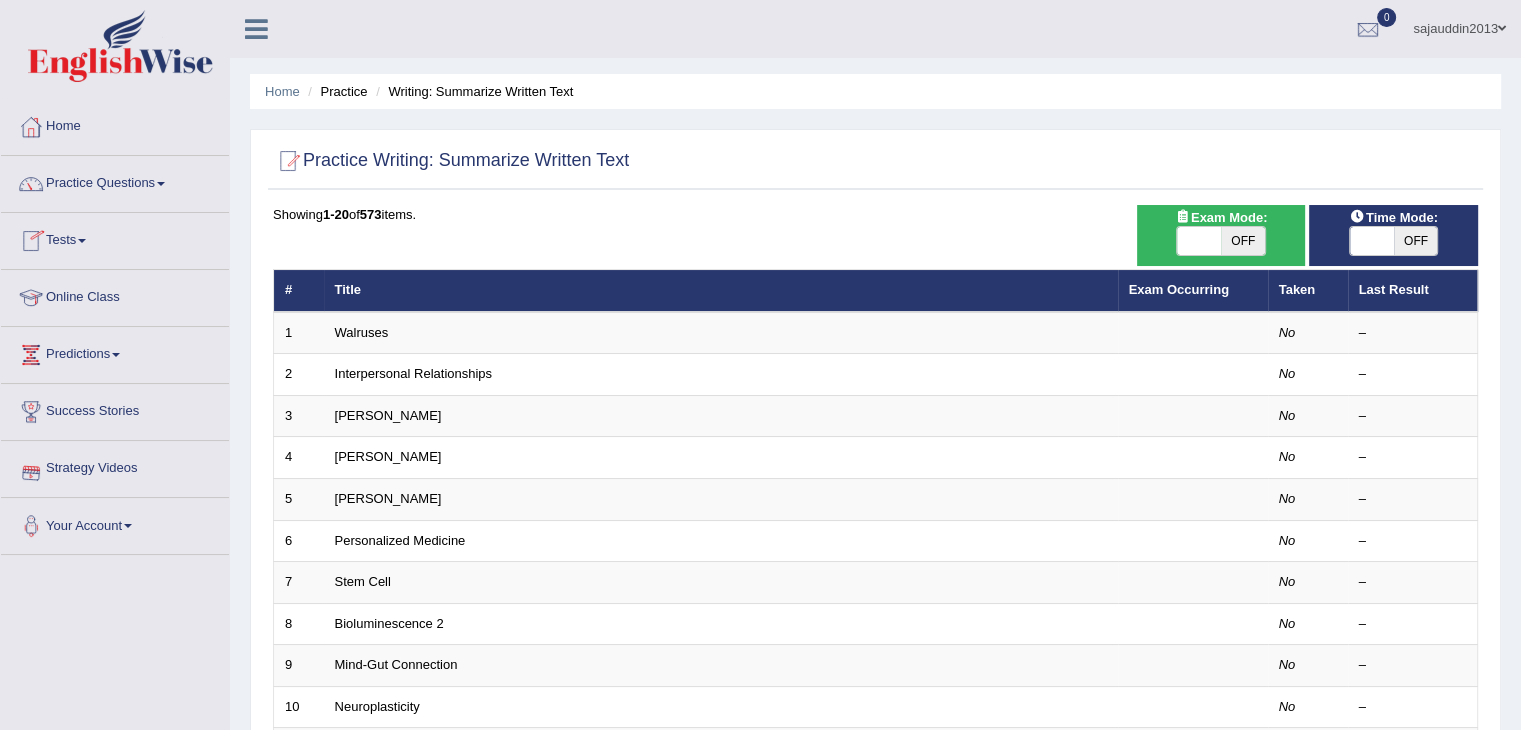 click on "Practice" at bounding box center (335, 91) 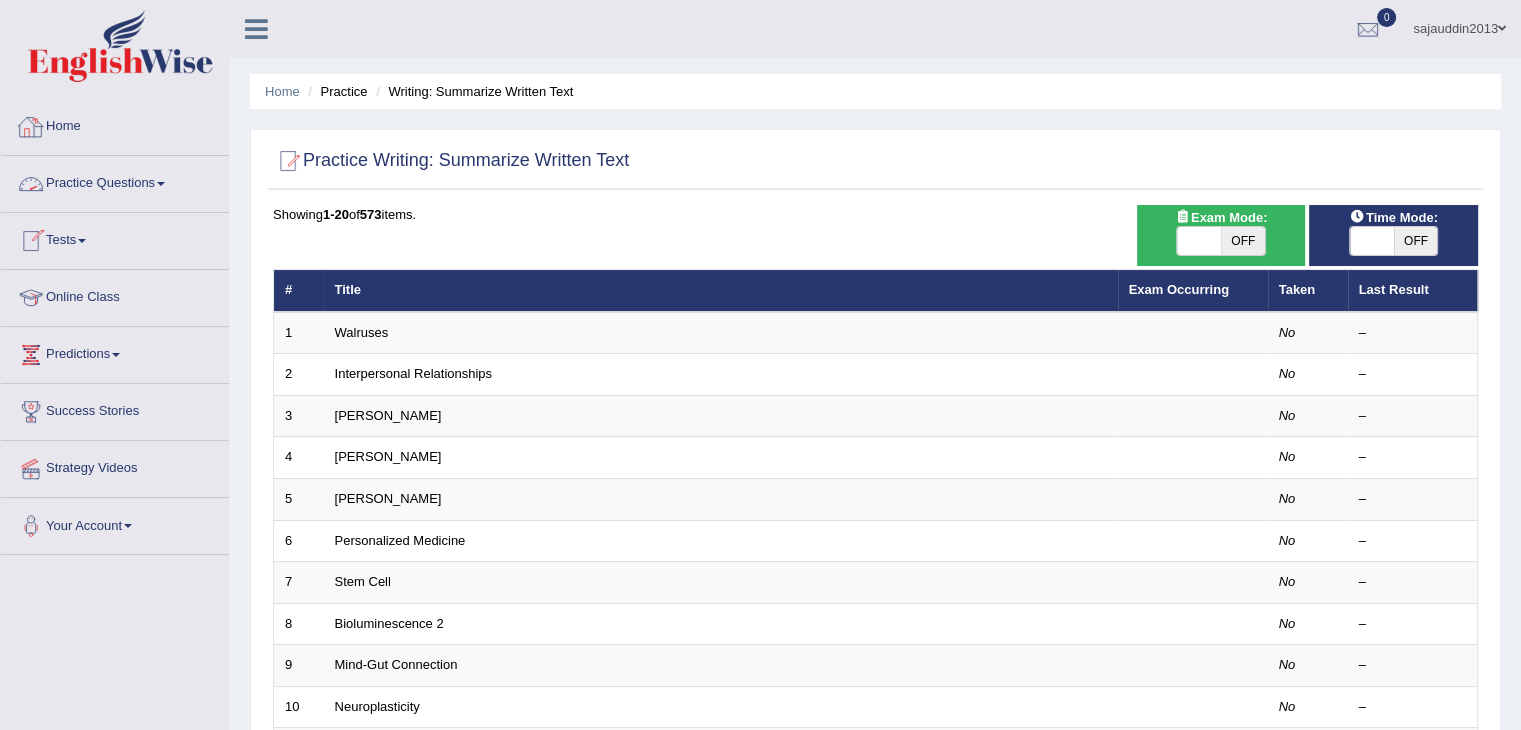 click on "Practice Questions" at bounding box center [115, 181] 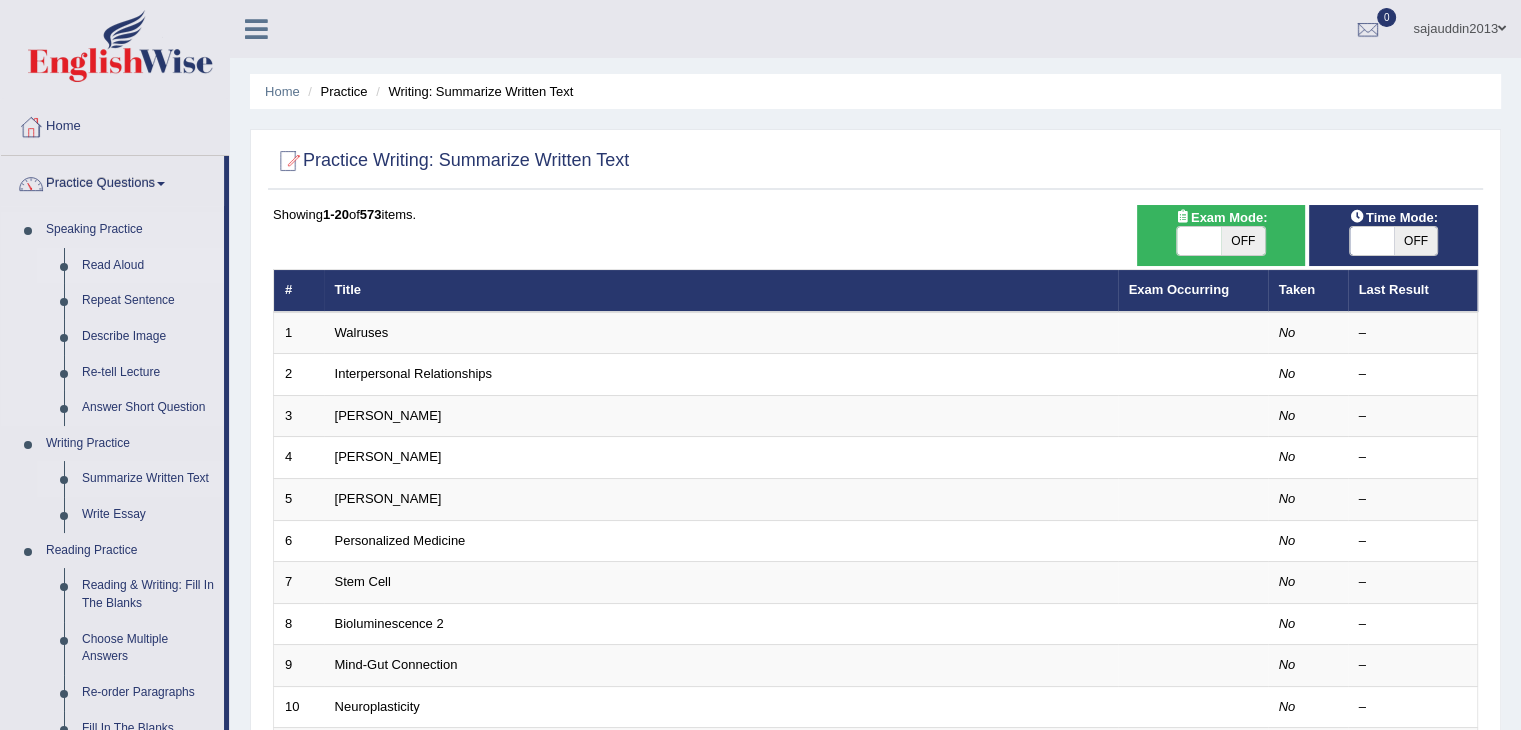 click on "Read Aloud" at bounding box center [148, 266] 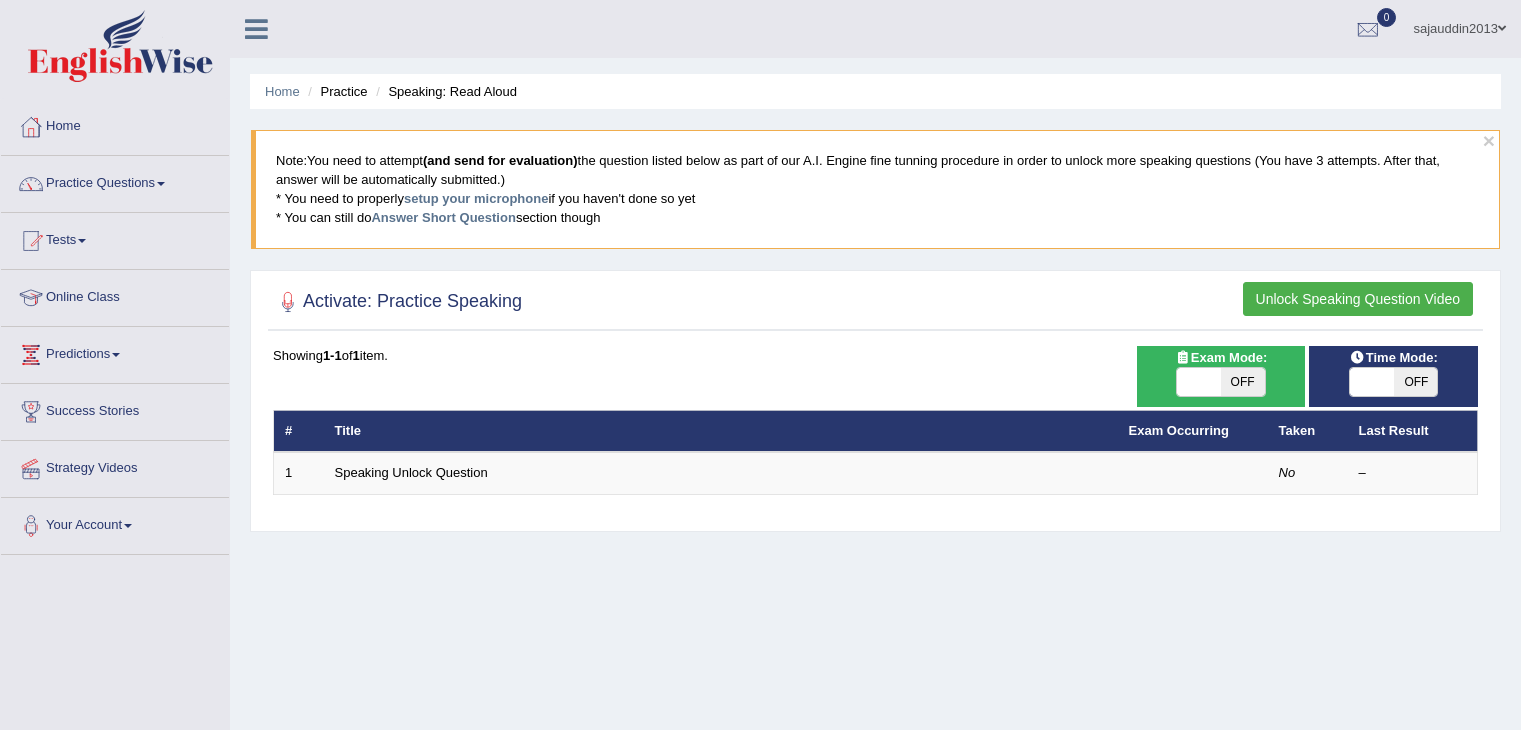 scroll, scrollTop: 0, scrollLeft: 0, axis: both 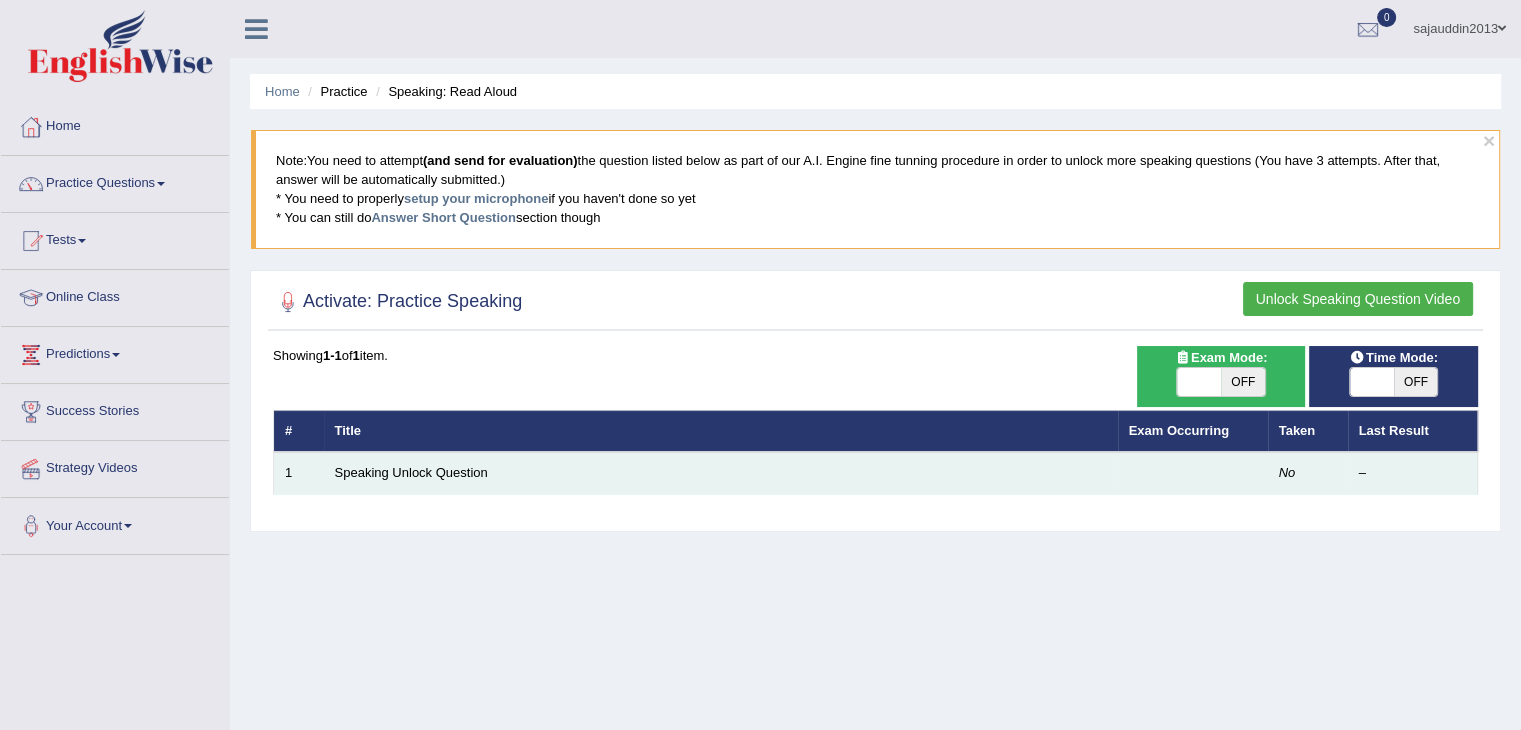 click on "No" at bounding box center (1308, 473) 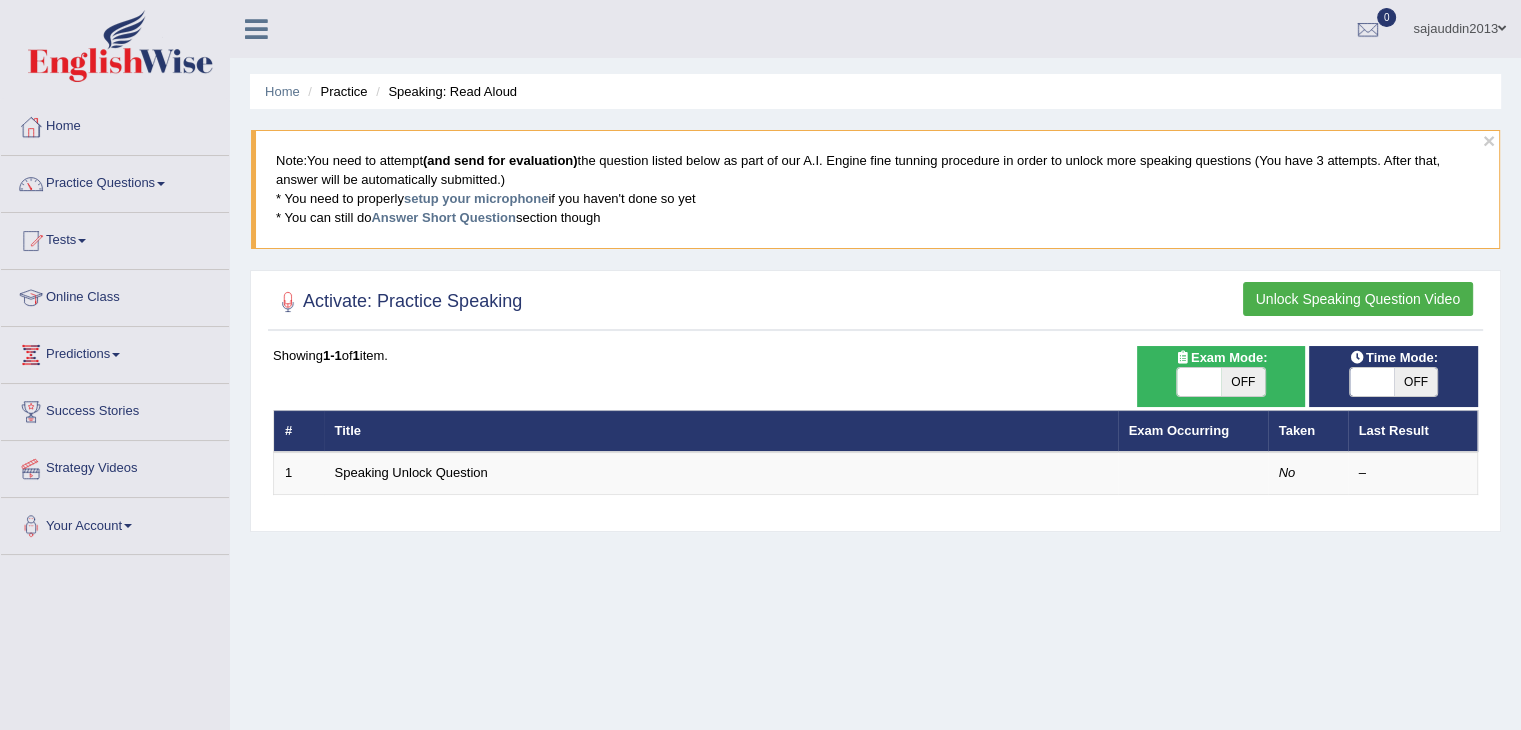 click on "OFF" at bounding box center (1243, 382) 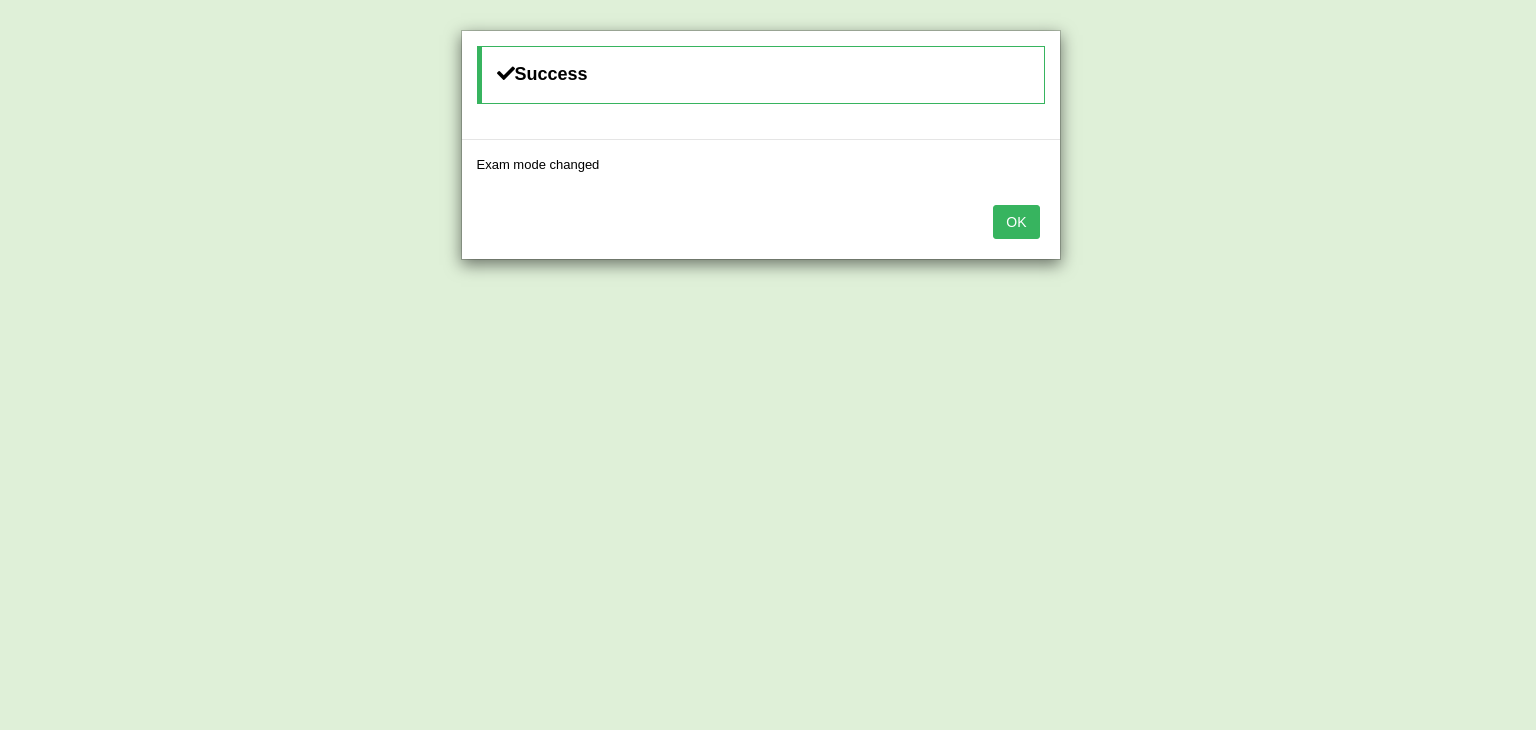 click on "OK" at bounding box center [1016, 222] 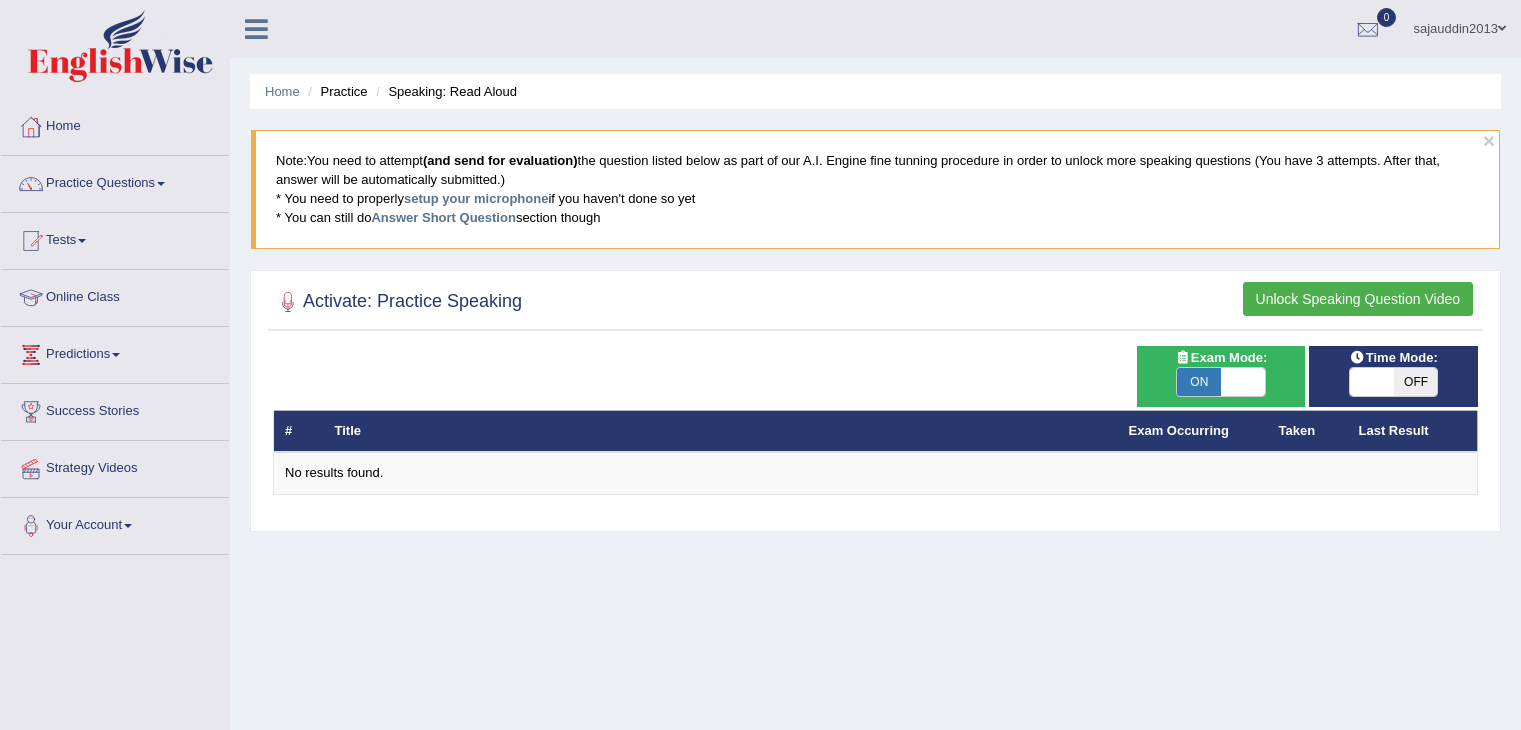 scroll, scrollTop: 0, scrollLeft: 0, axis: both 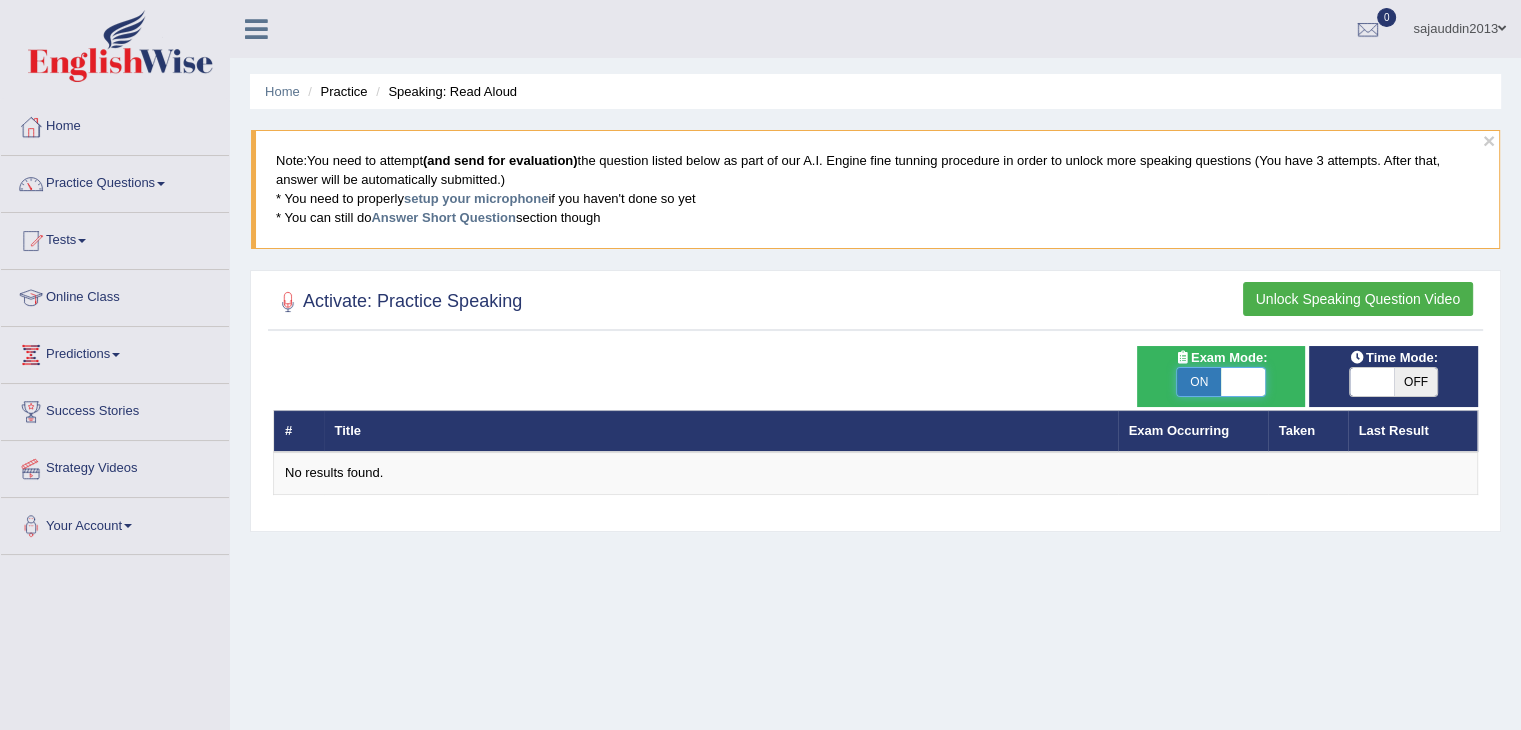 click at bounding box center (1243, 382) 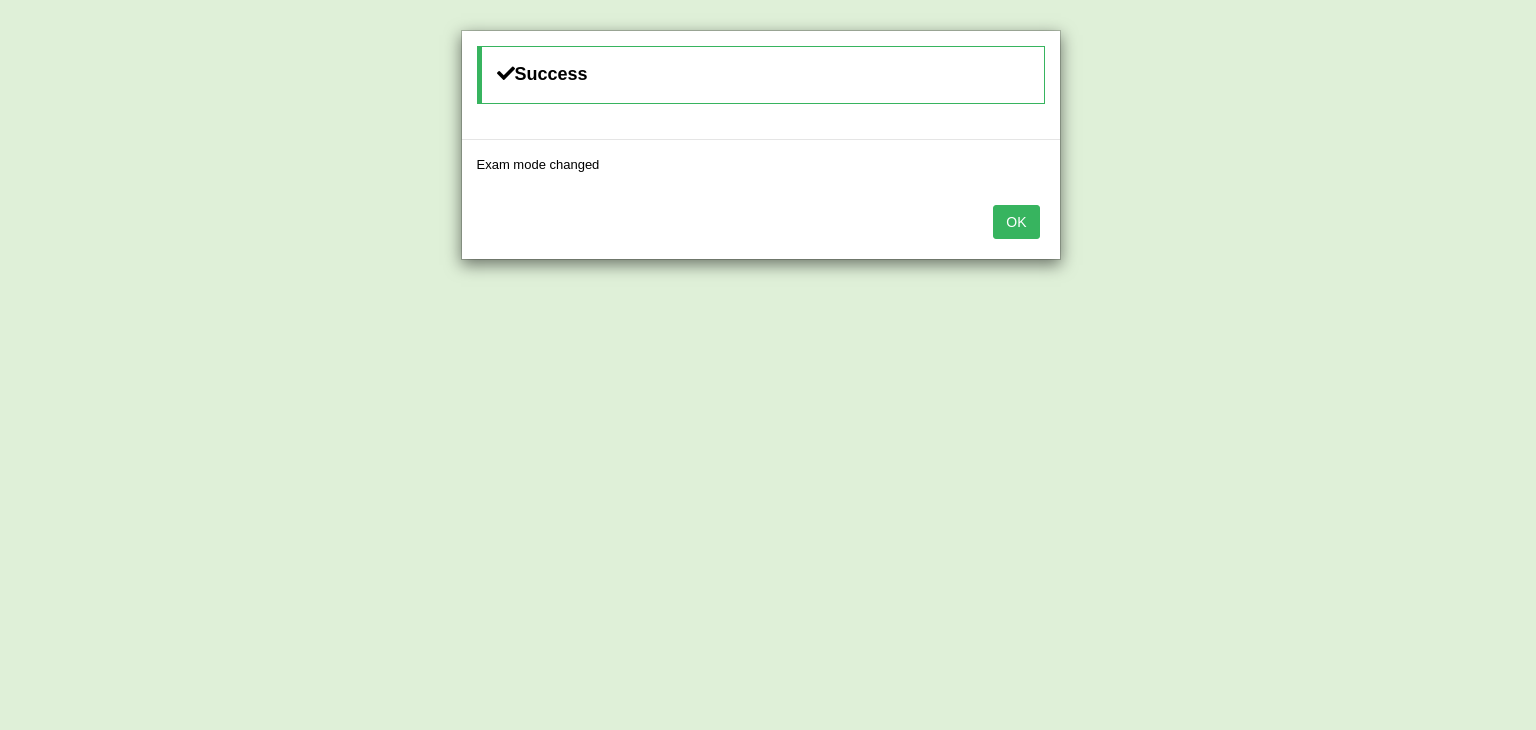 click on "OK" at bounding box center (1016, 222) 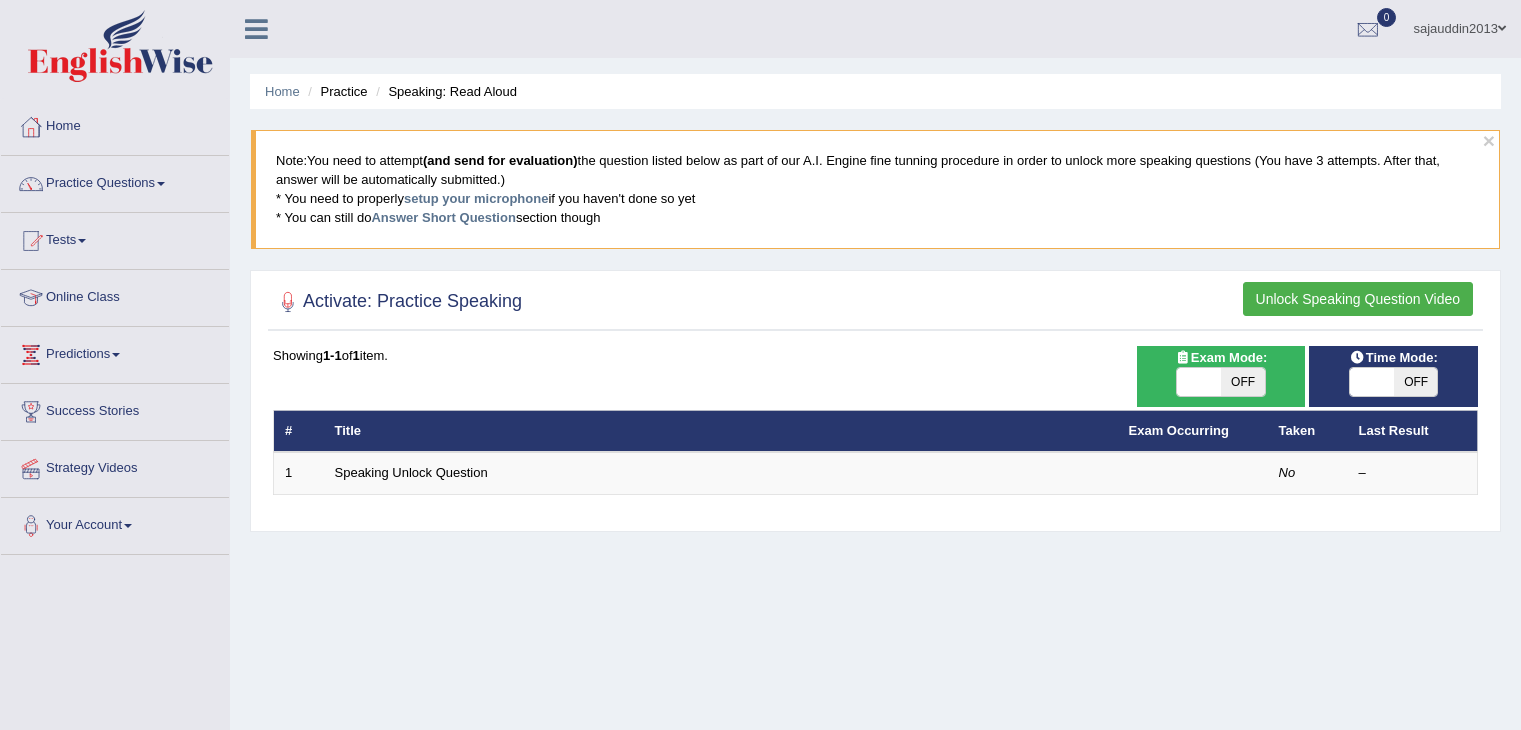 scroll, scrollTop: 0, scrollLeft: 0, axis: both 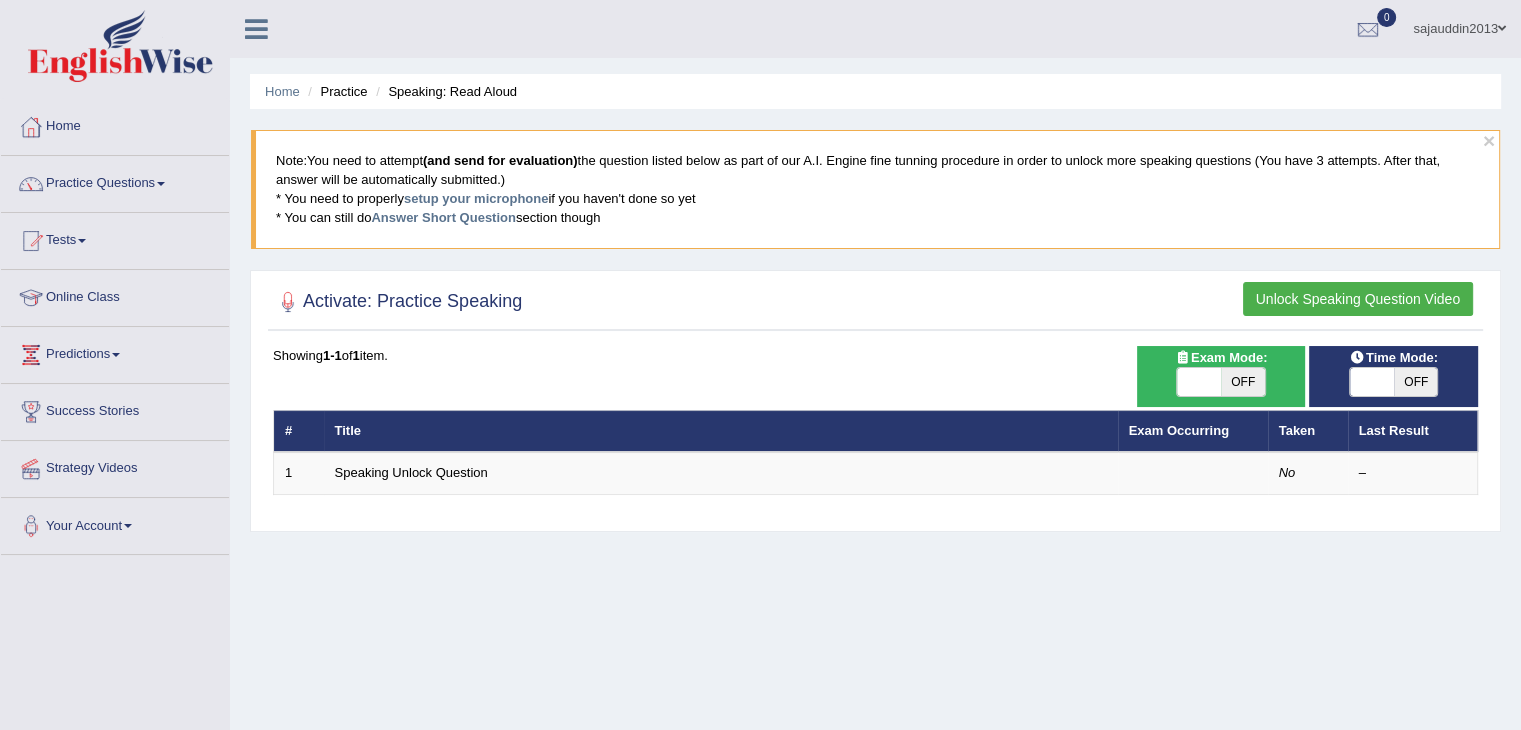 click on "OFF" at bounding box center [1416, 382] 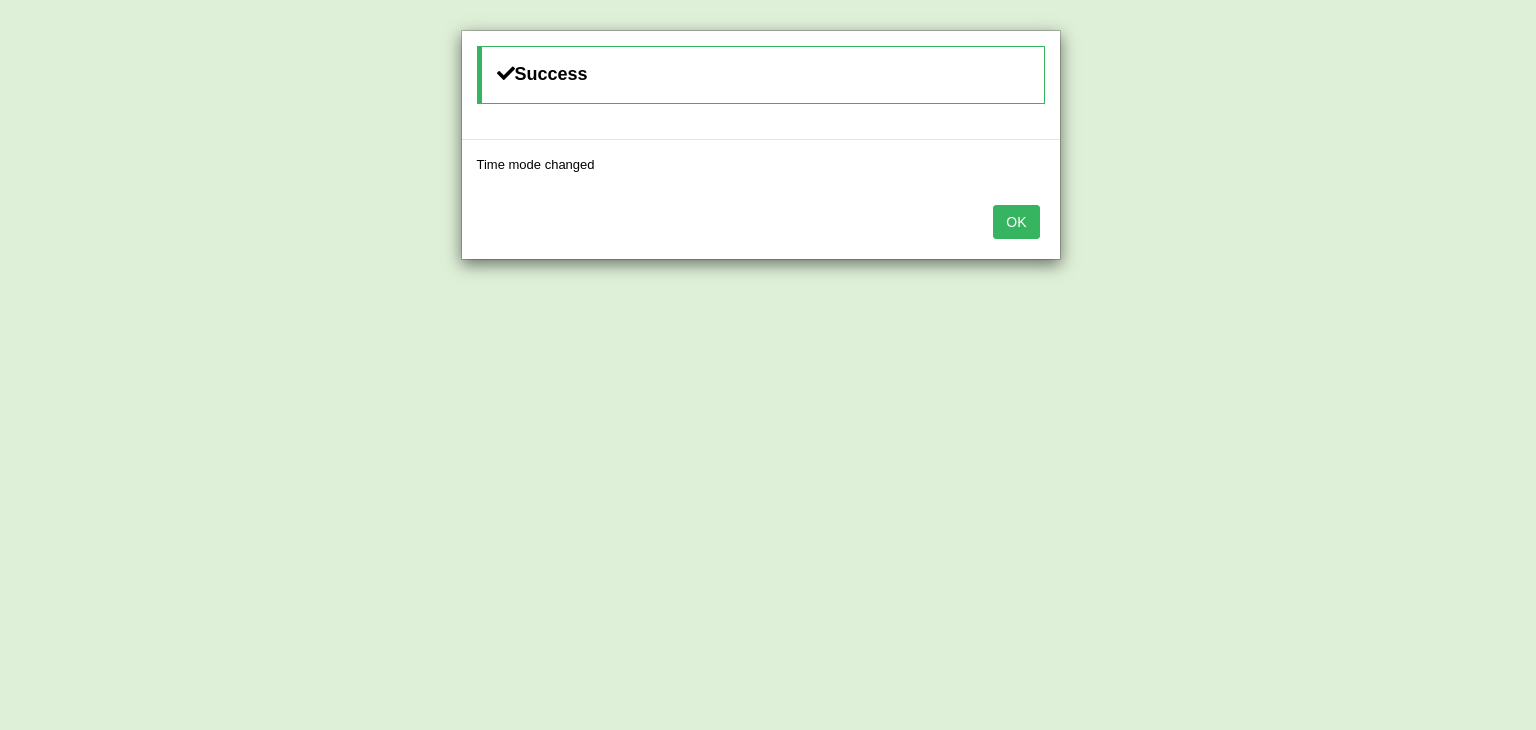 click on "OK" at bounding box center (1016, 222) 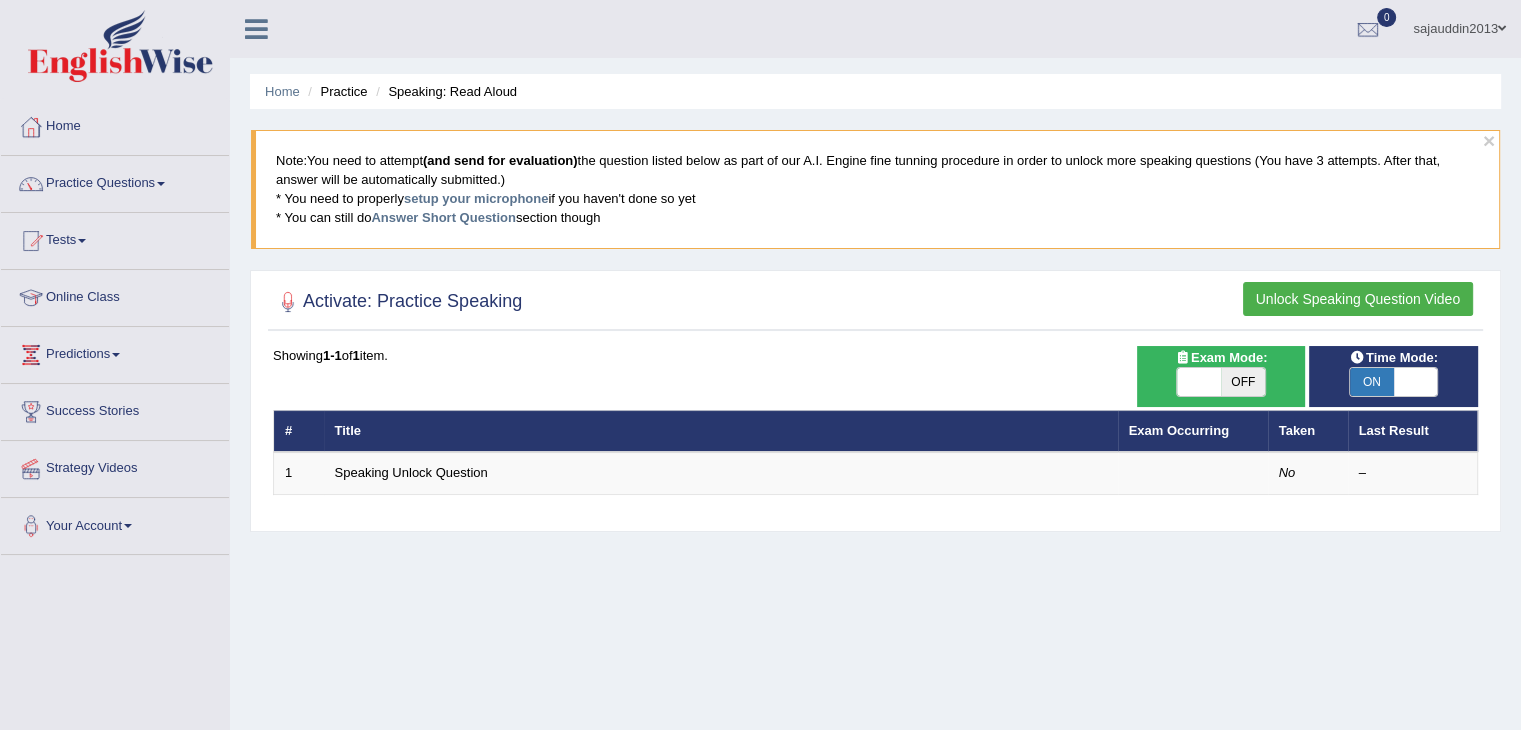 click on "ON" at bounding box center [1372, 382] 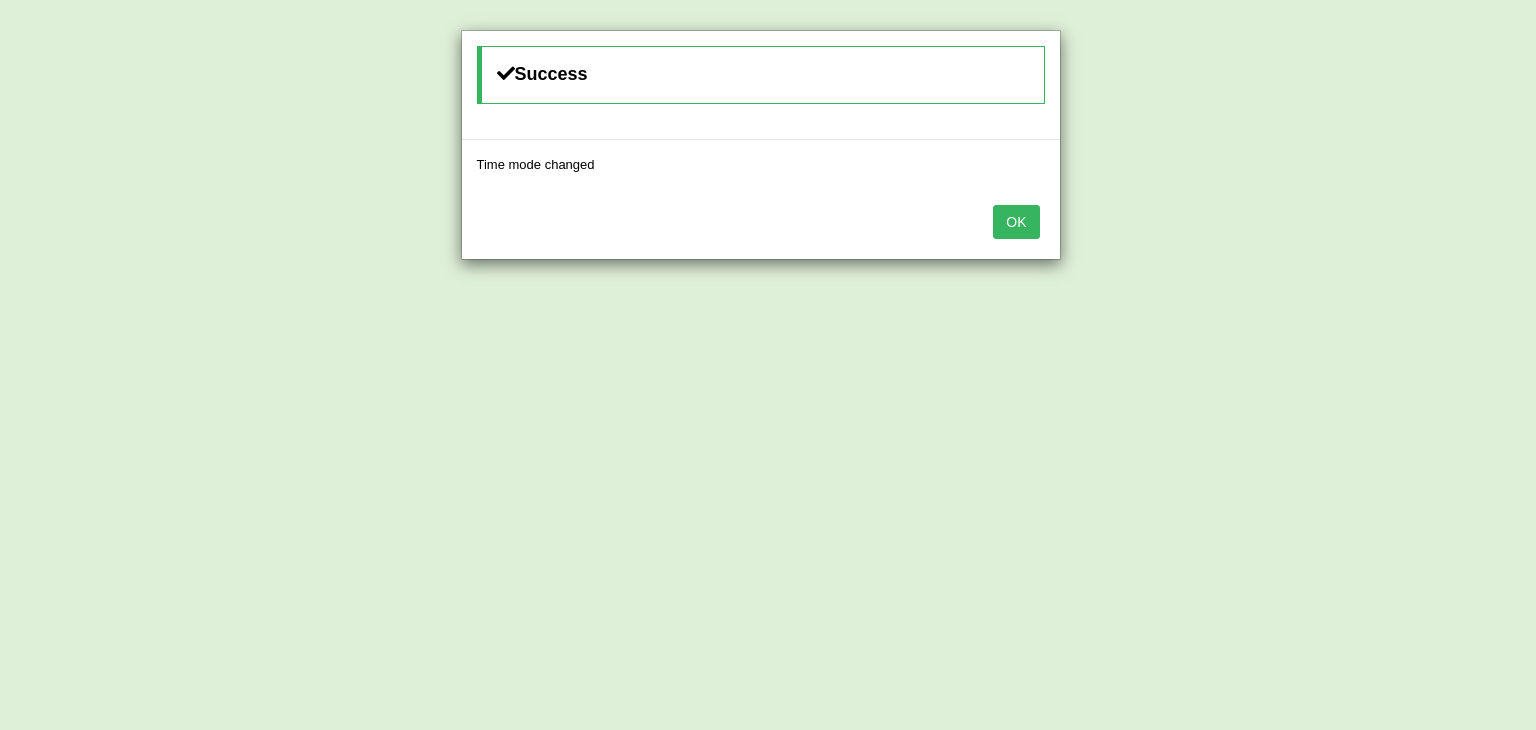 click on "OK" at bounding box center [1016, 222] 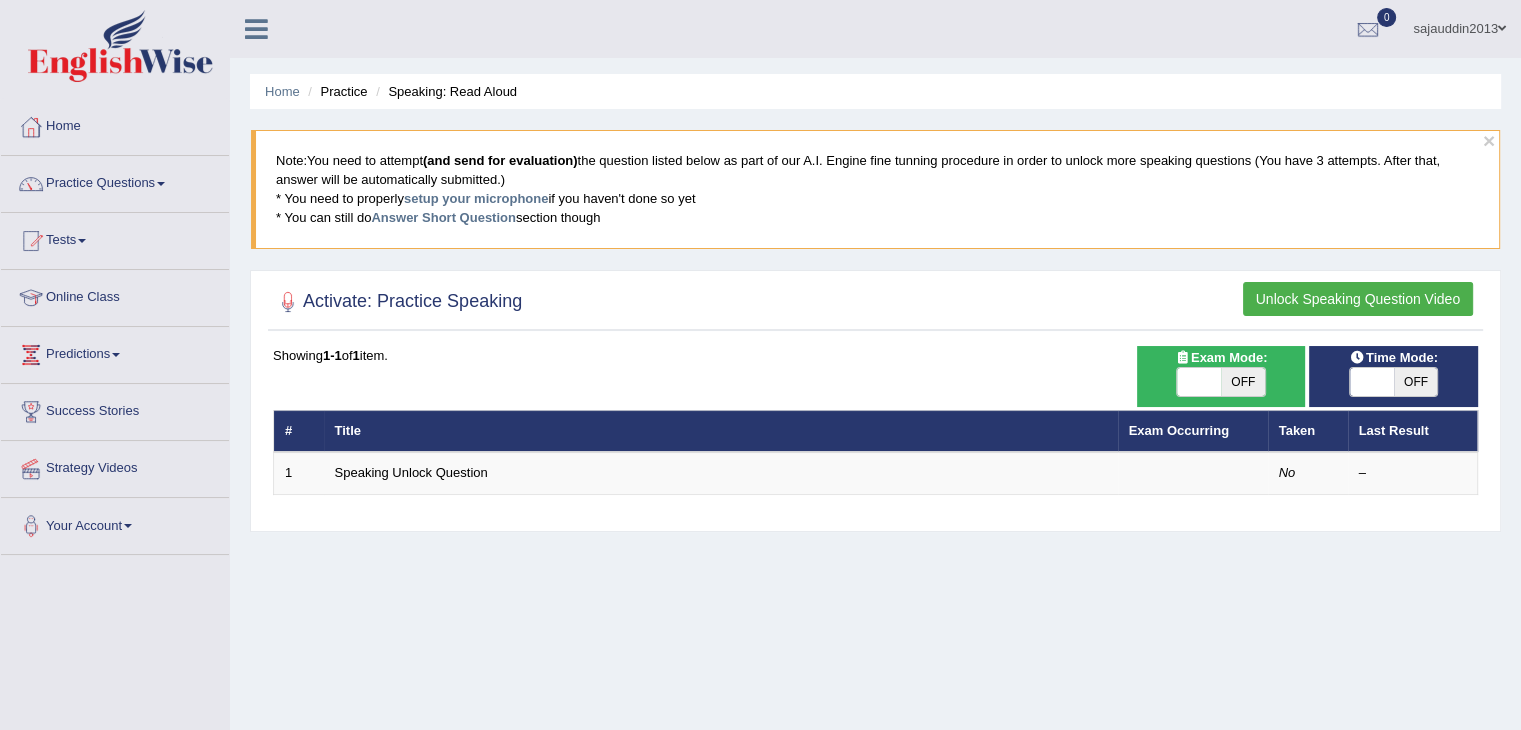 click at bounding box center [288, 302] 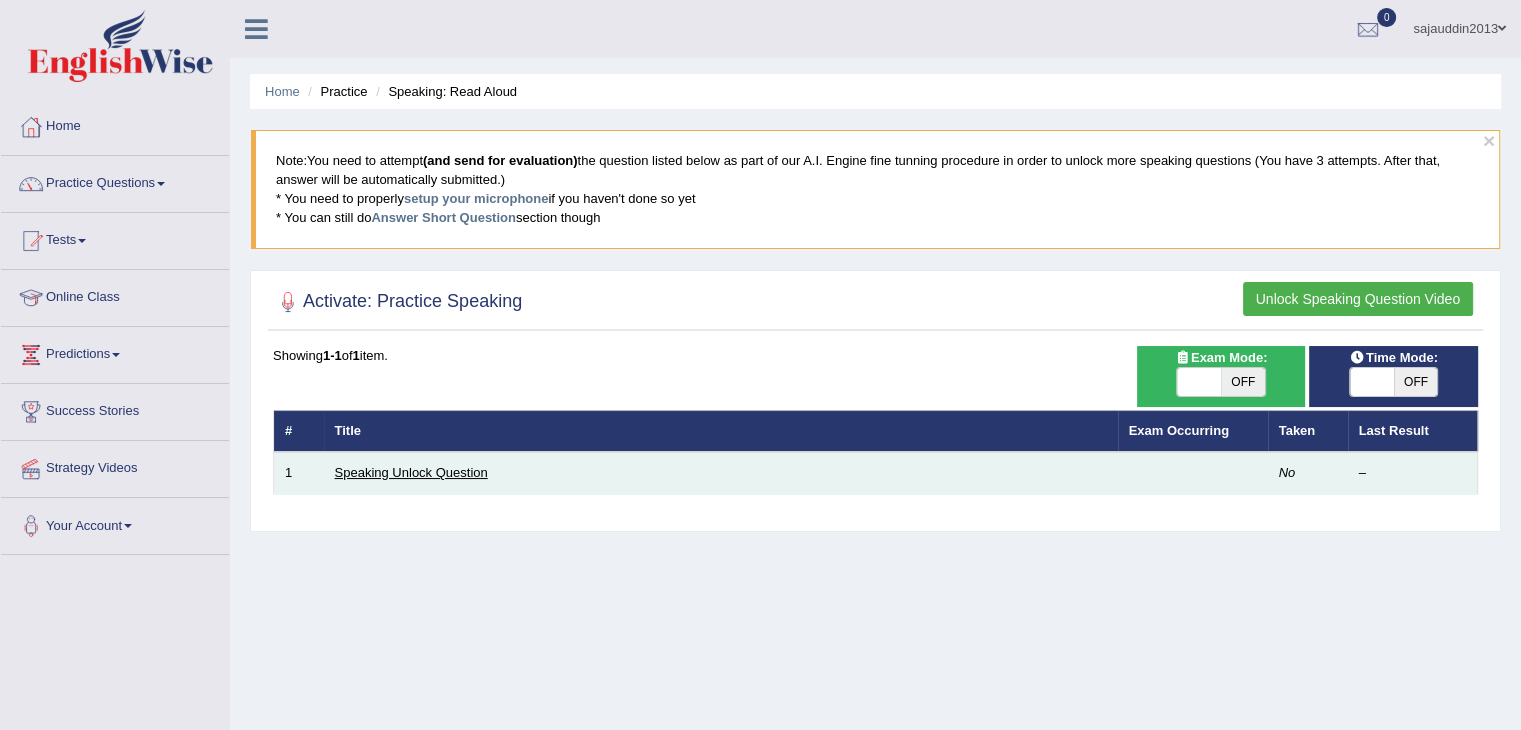 click on "Speaking Unlock Question" at bounding box center [411, 472] 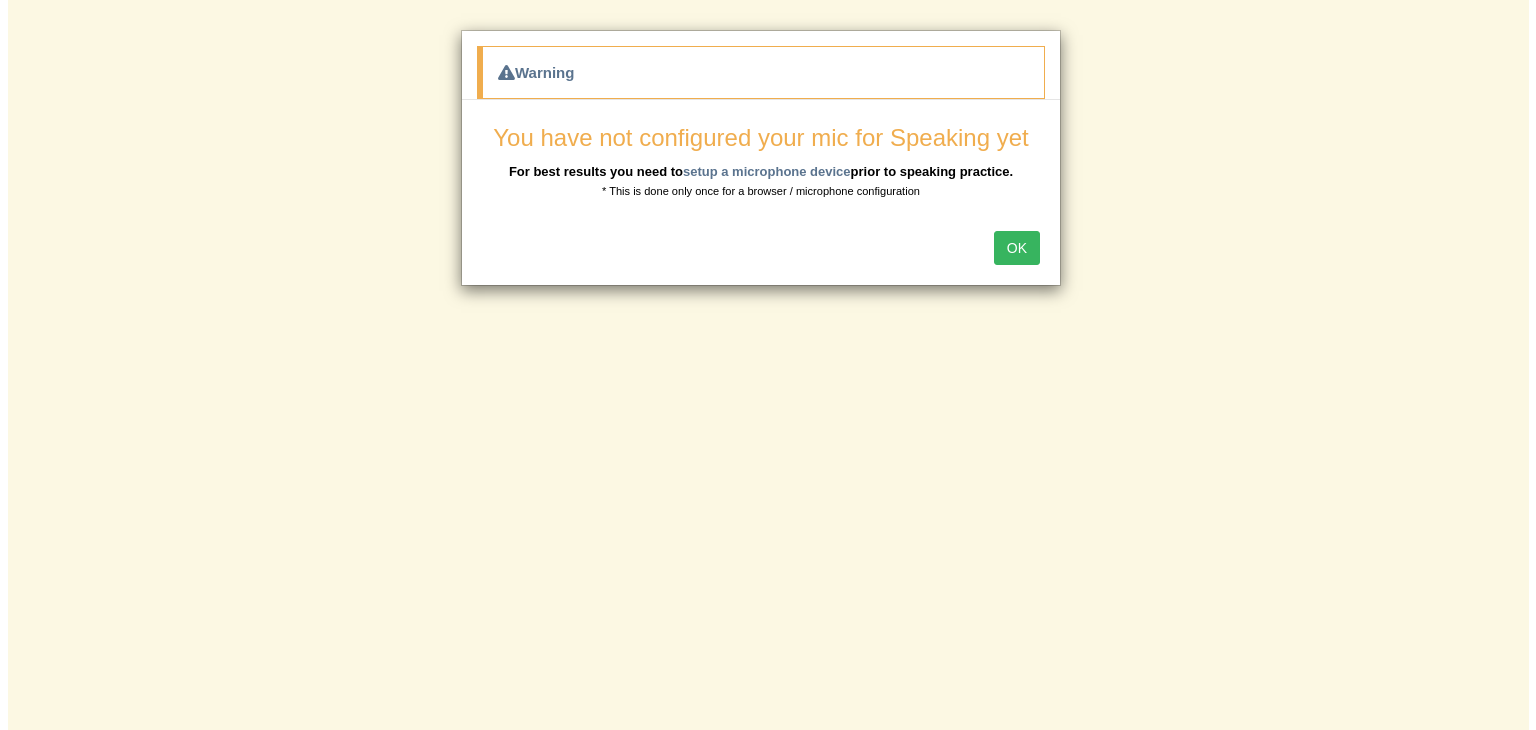 scroll, scrollTop: 0, scrollLeft: 0, axis: both 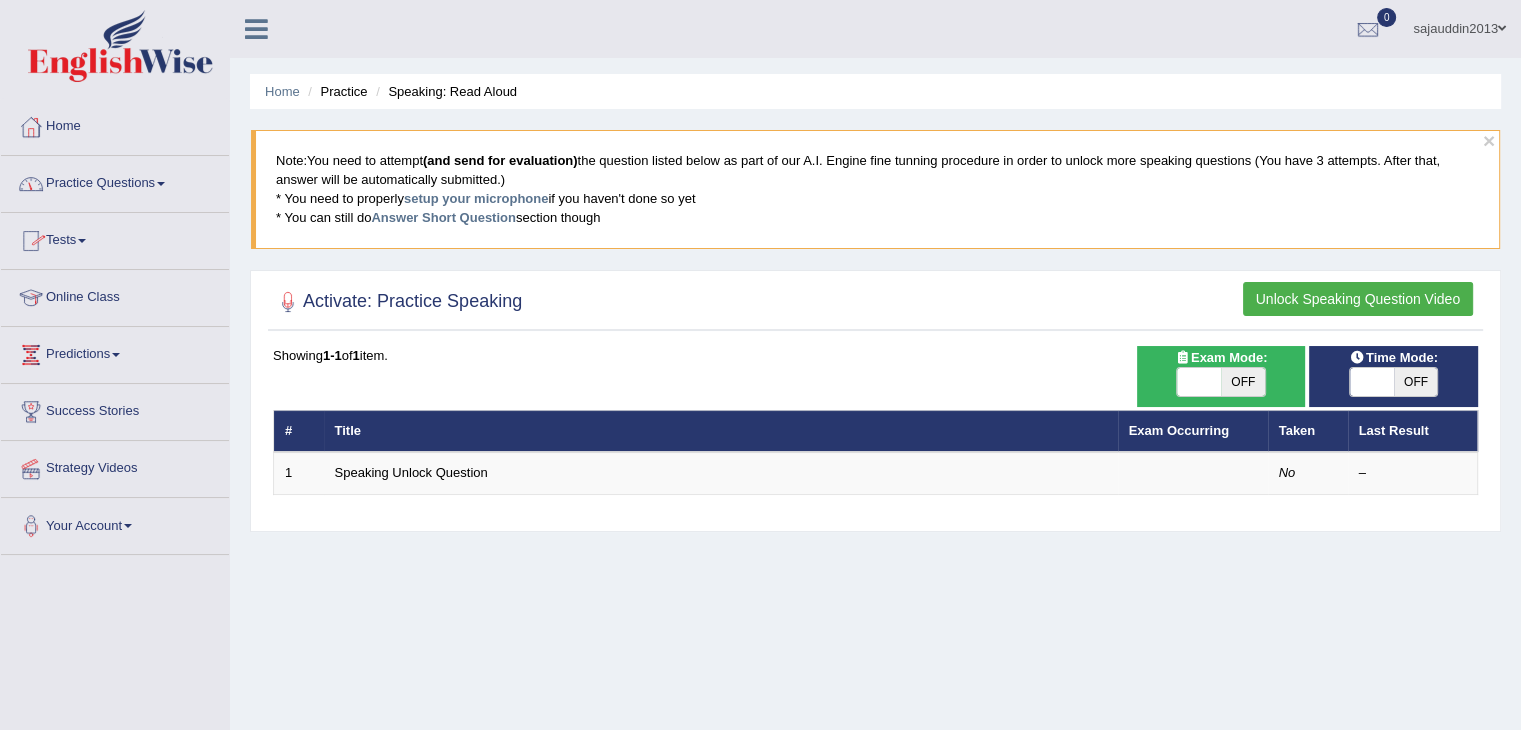 click on "Practice Questions" at bounding box center (115, 181) 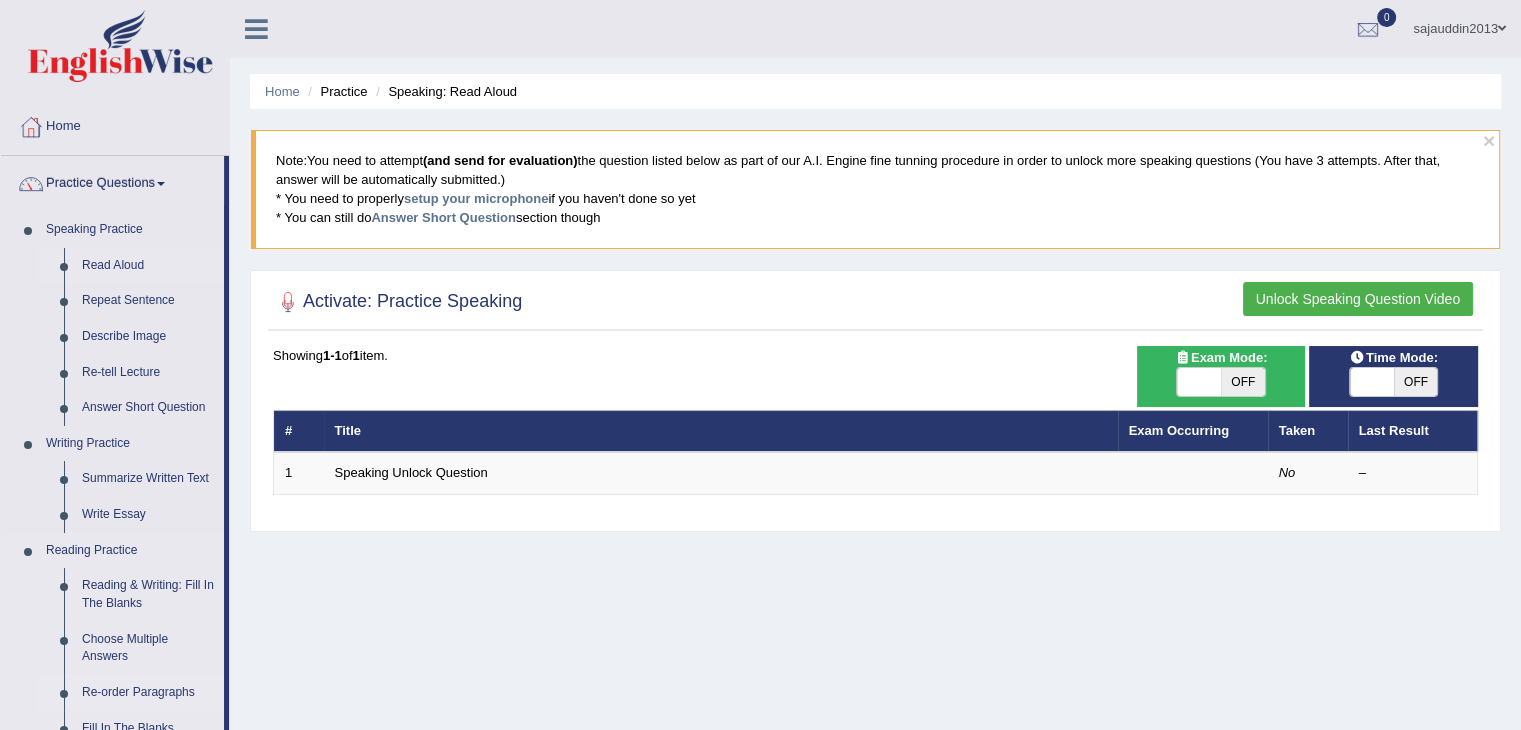 drag, startPoint x: 221, startPoint y: 566, endPoint x: 222, endPoint y: 684, distance: 118.004234 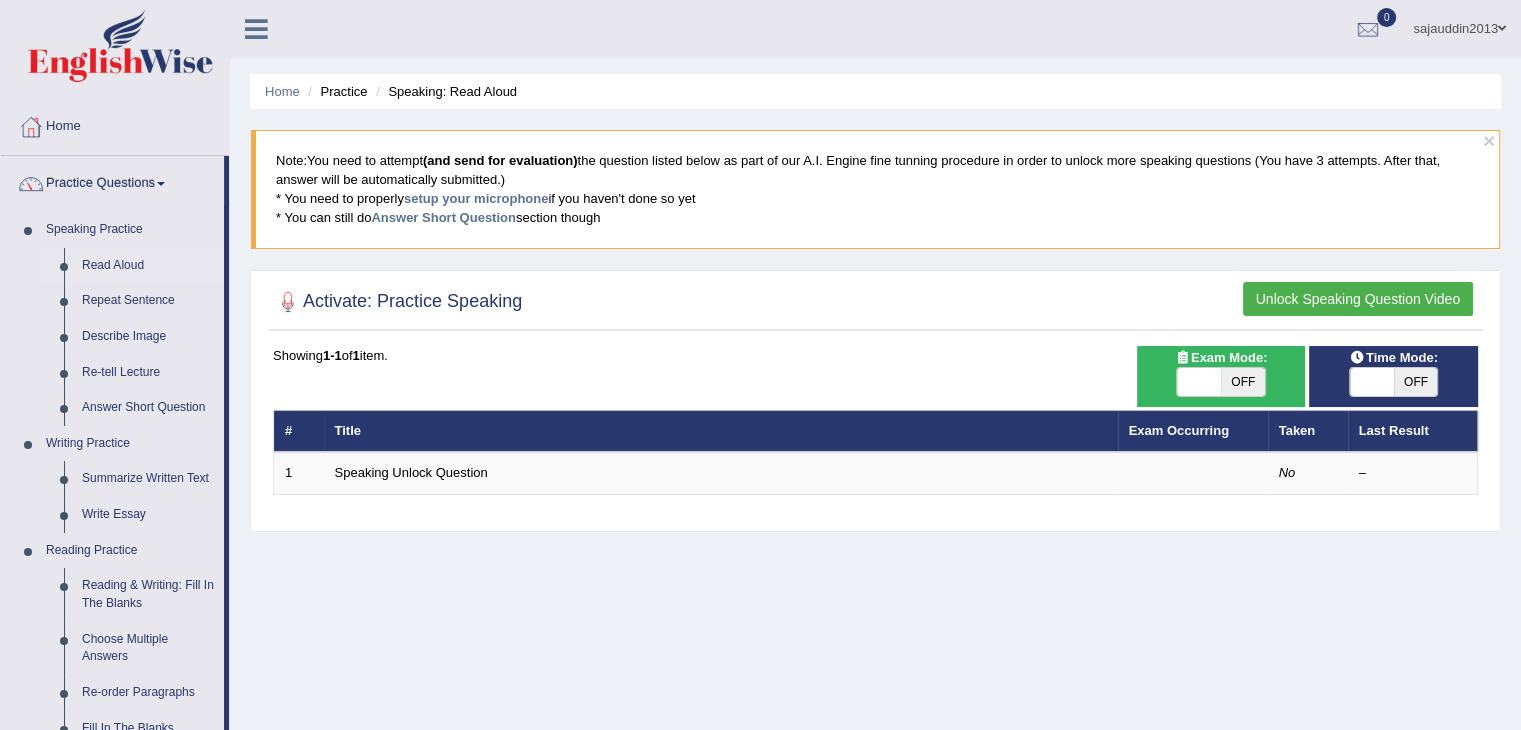 drag, startPoint x: 222, startPoint y: 684, endPoint x: 270, endPoint y: 686, distance: 48.04165 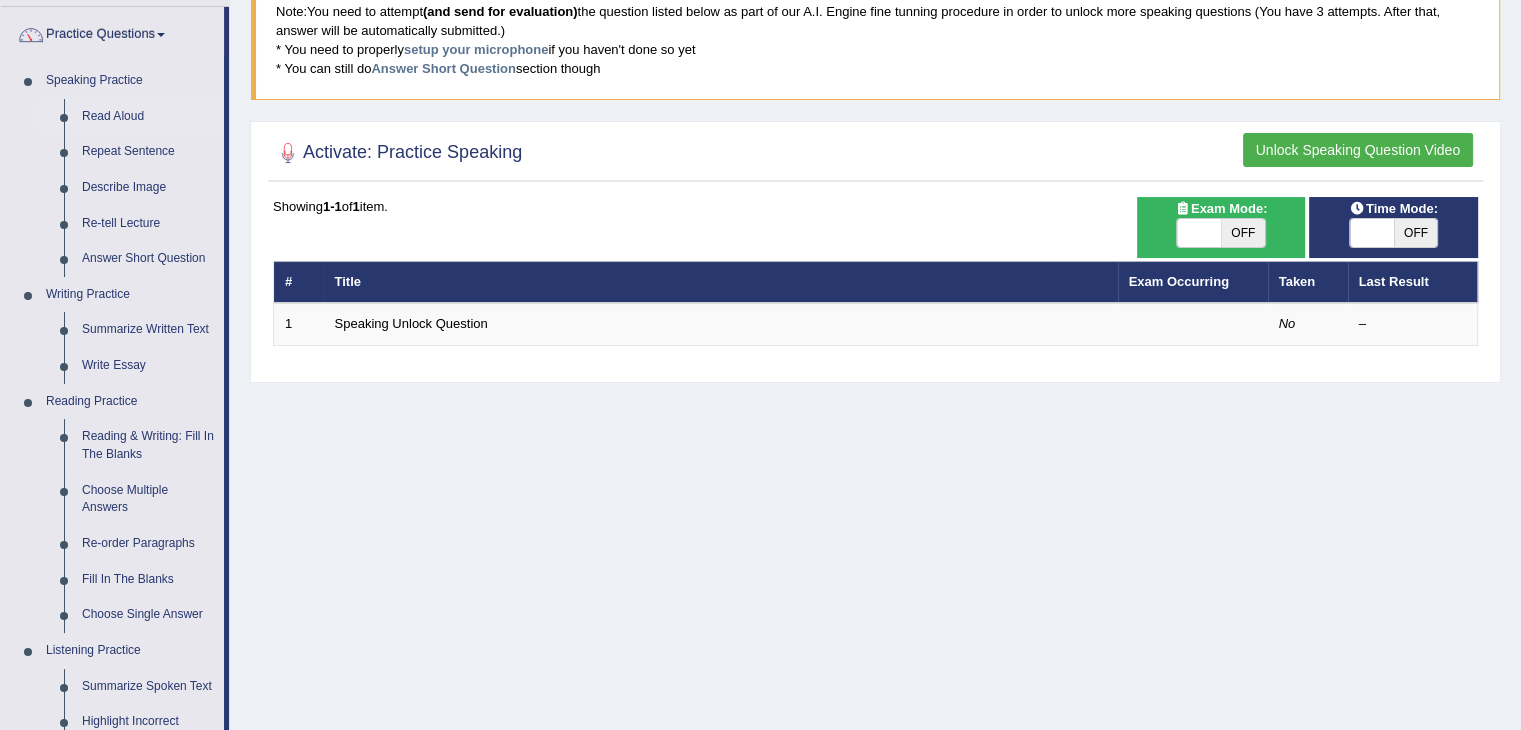scroll, scrollTop: 0, scrollLeft: 0, axis: both 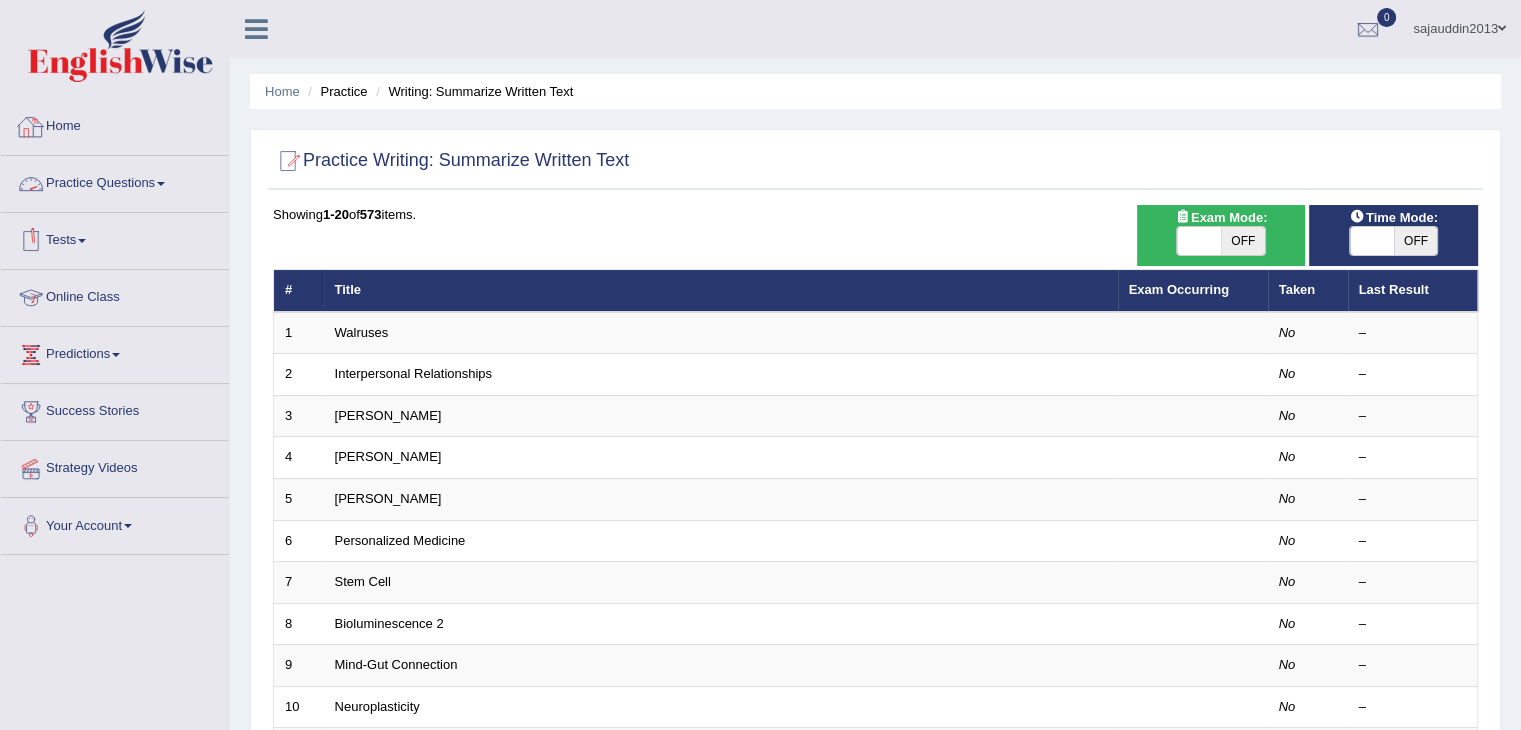 click on "Home" at bounding box center (115, 127) 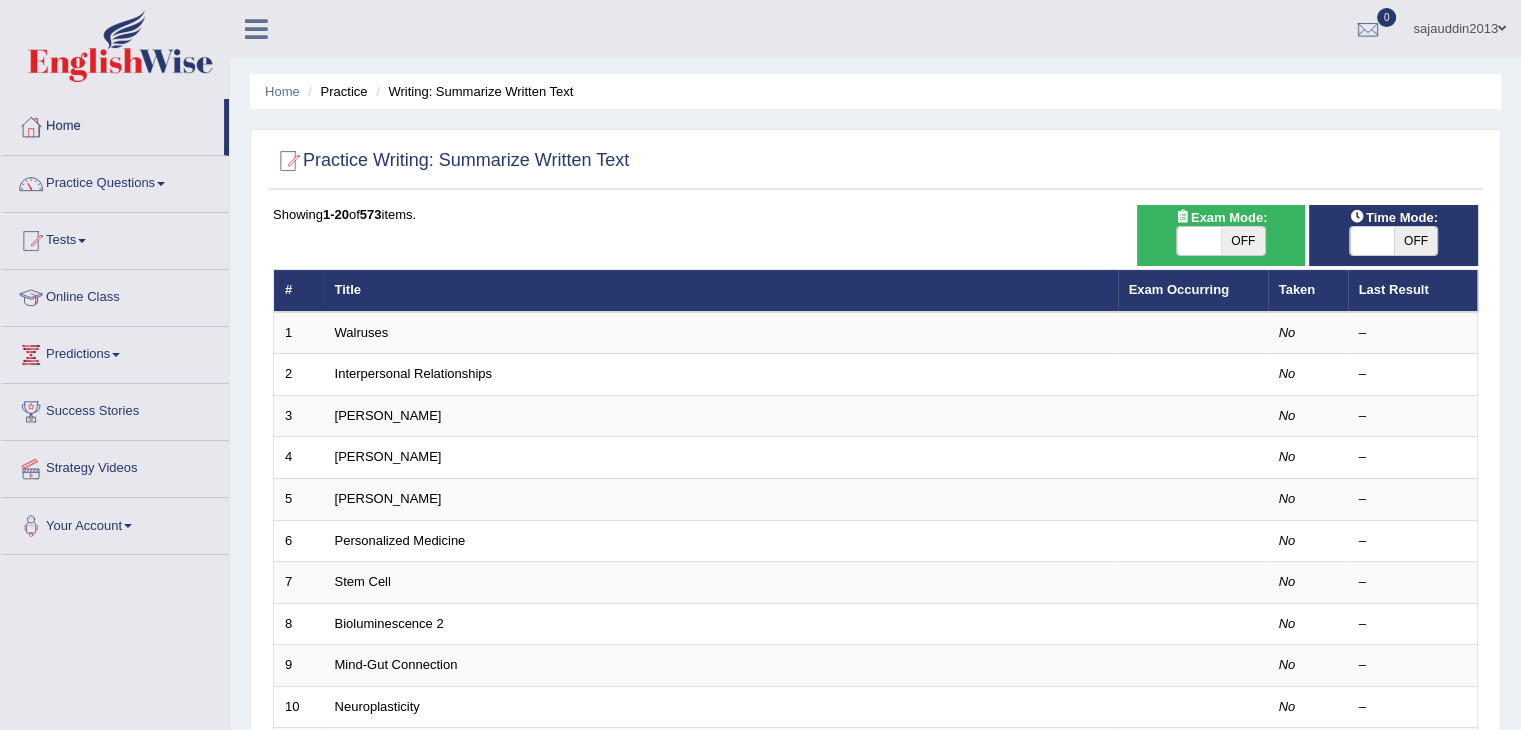 click on "Home" at bounding box center [115, 127] 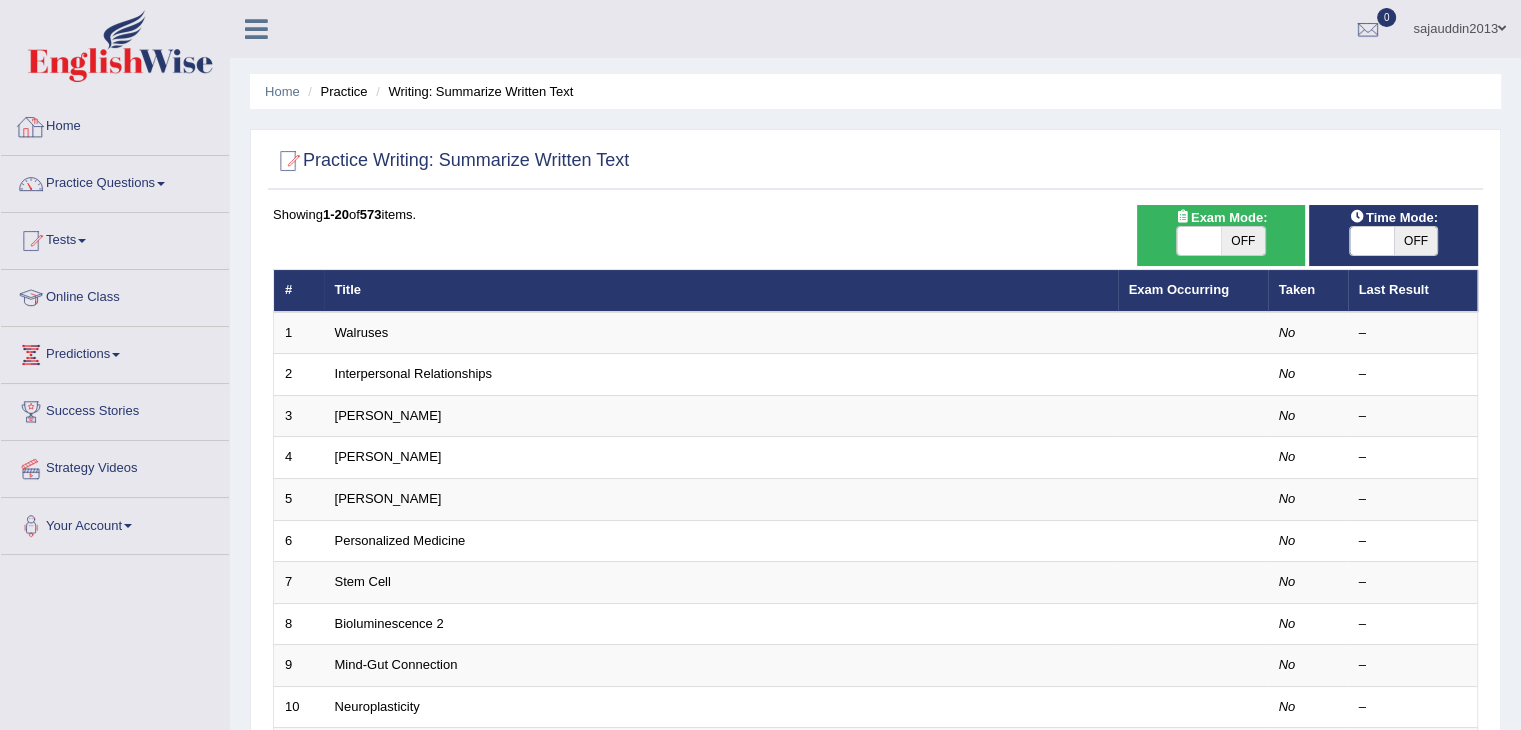 click at bounding box center (31, 127) 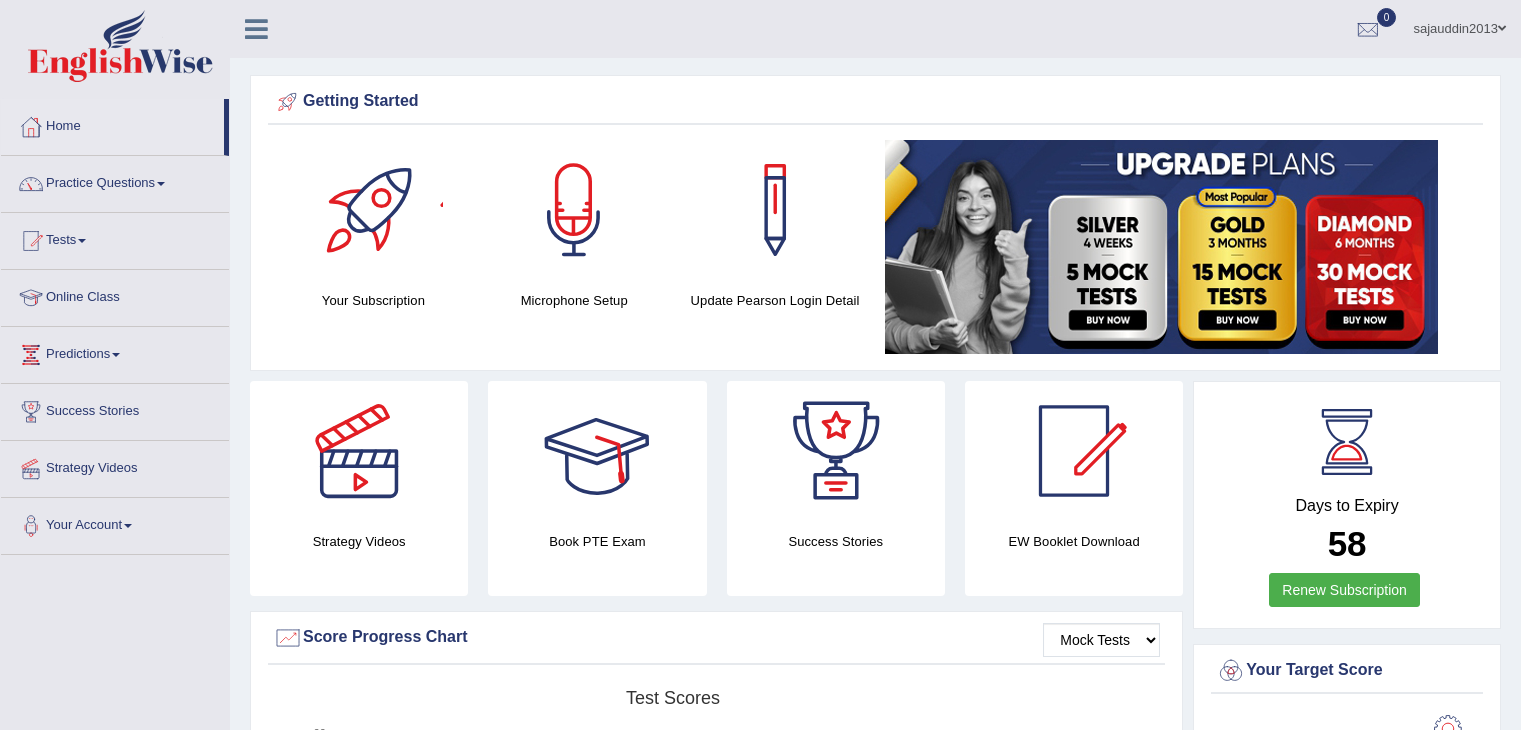 scroll, scrollTop: 0, scrollLeft: 0, axis: both 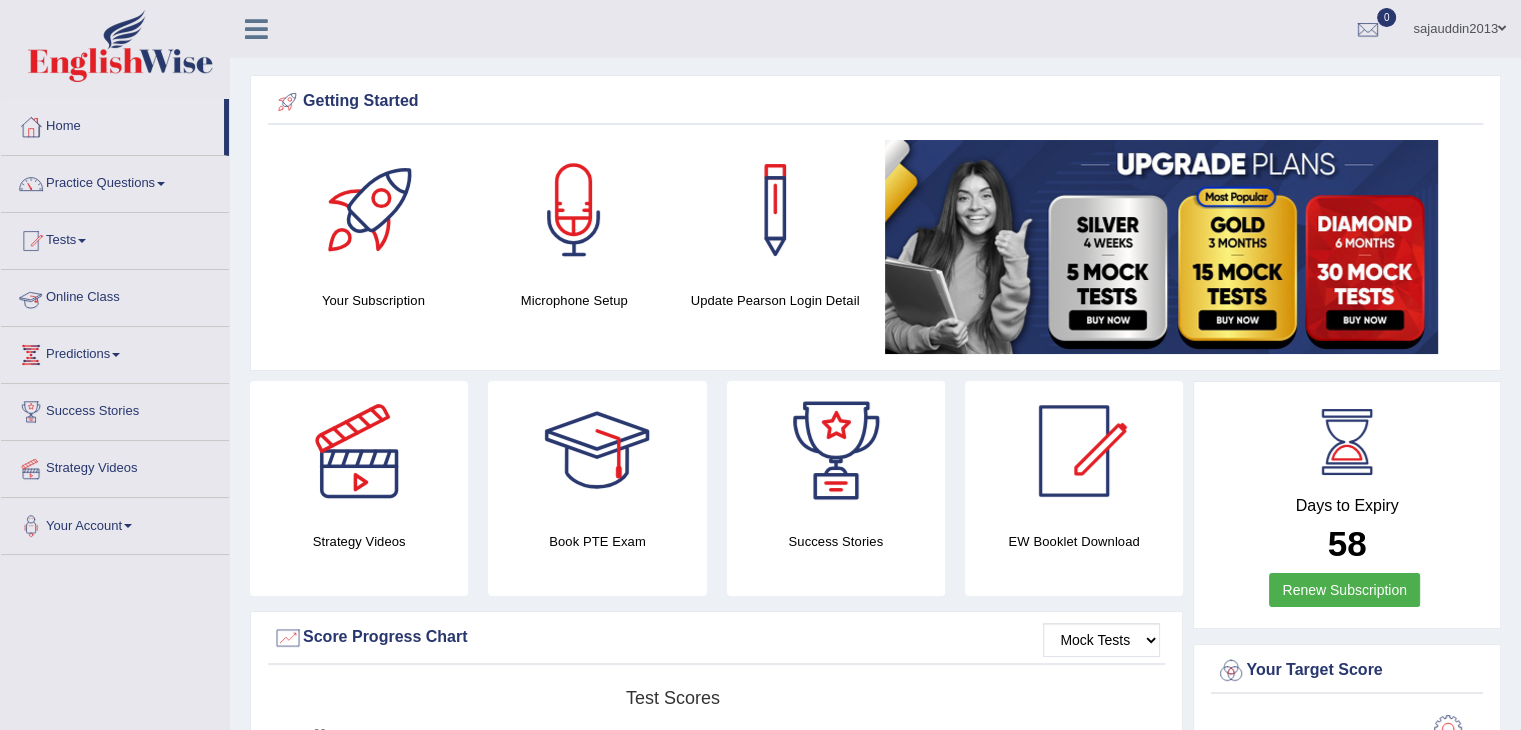click on "Online Class" at bounding box center [115, 295] 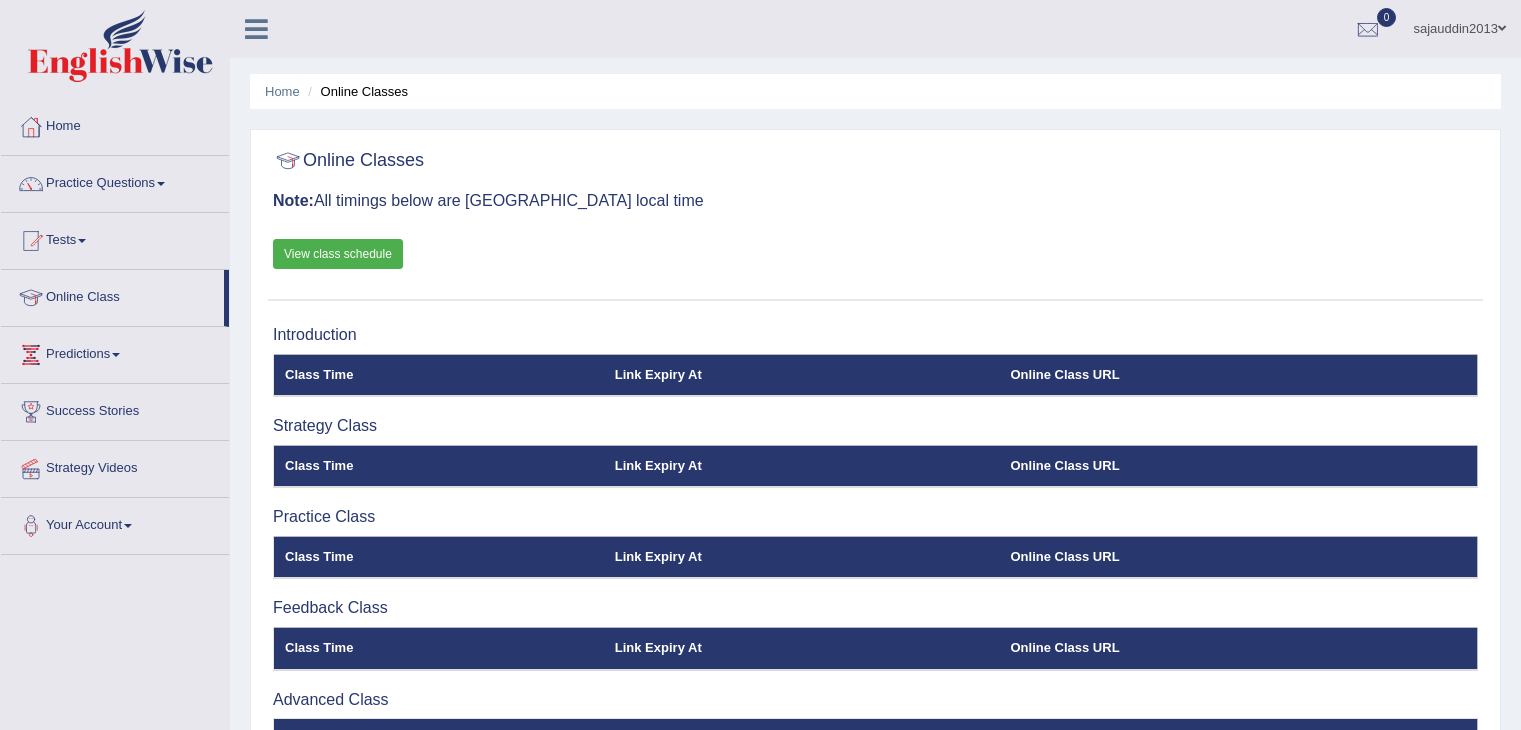 scroll, scrollTop: 0, scrollLeft: 0, axis: both 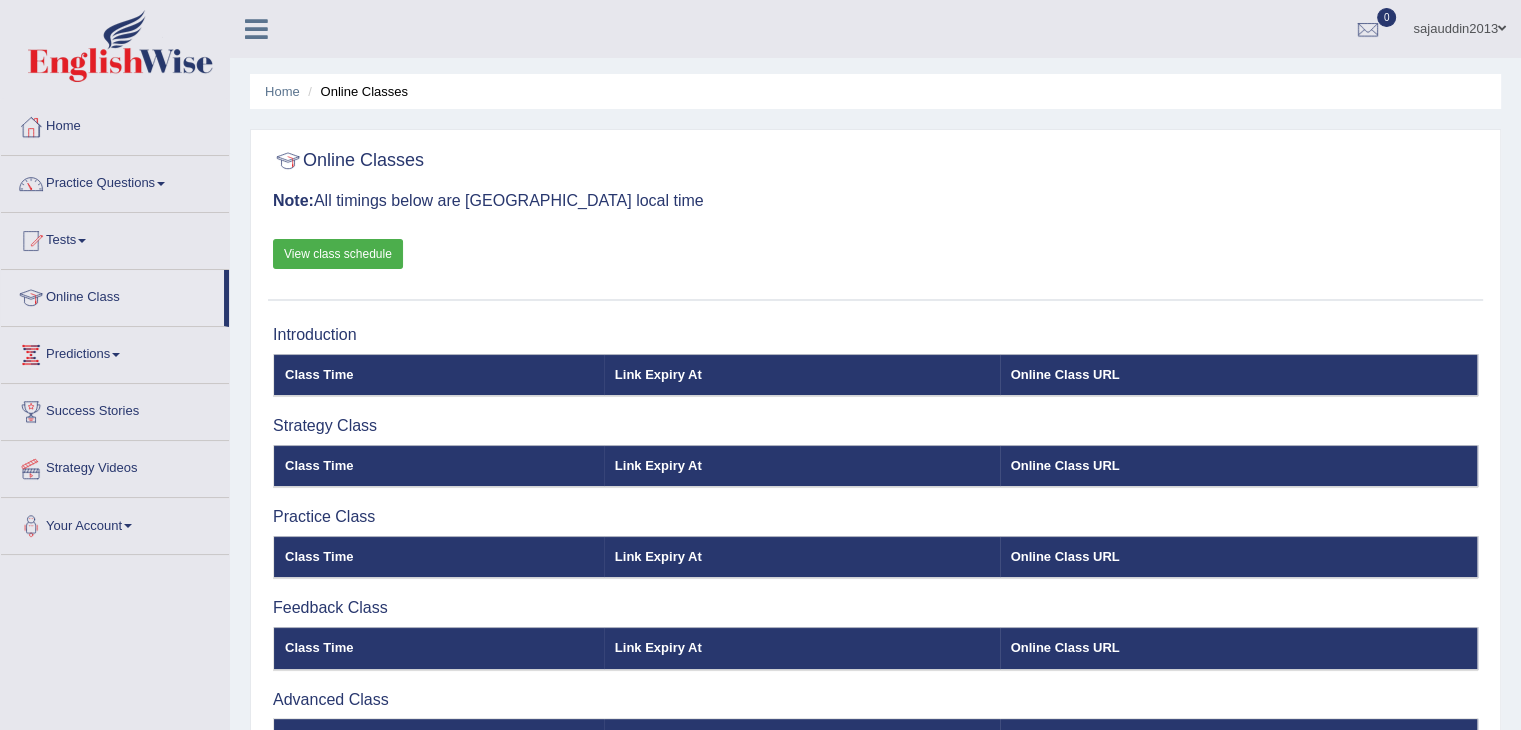 click on "View class schedule" at bounding box center (338, 254) 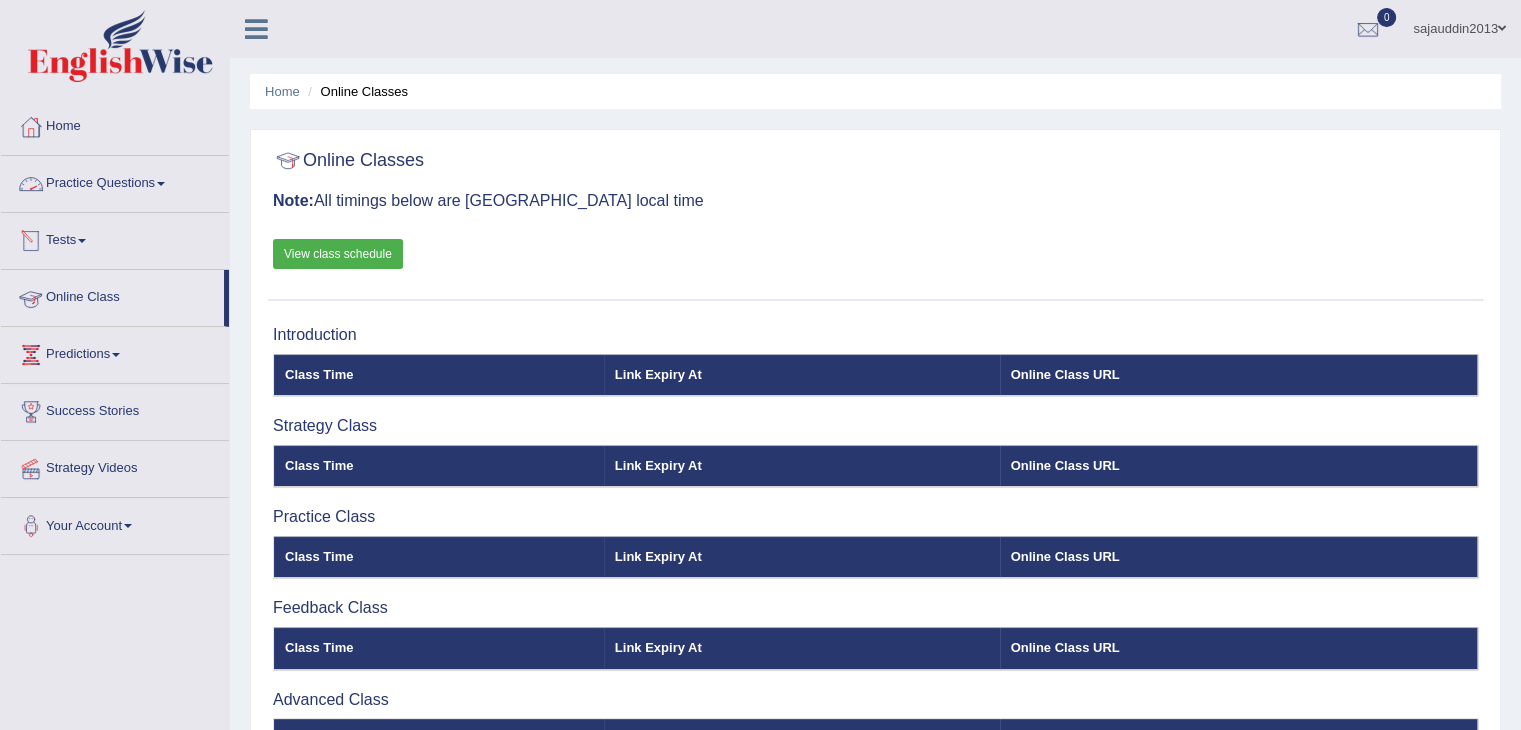 click on "Practice Questions" at bounding box center (115, 181) 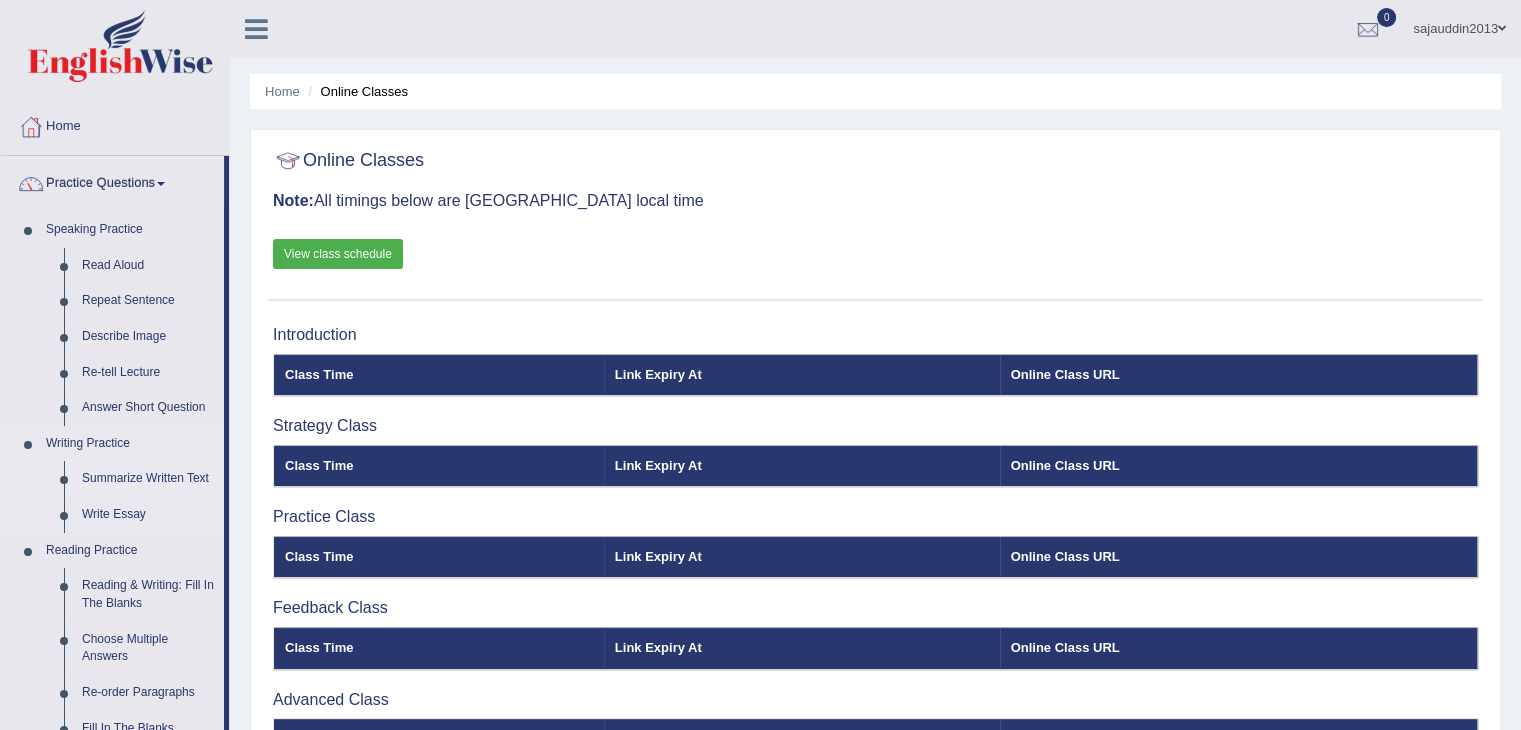click on "Summarize Written Text" at bounding box center [148, 479] 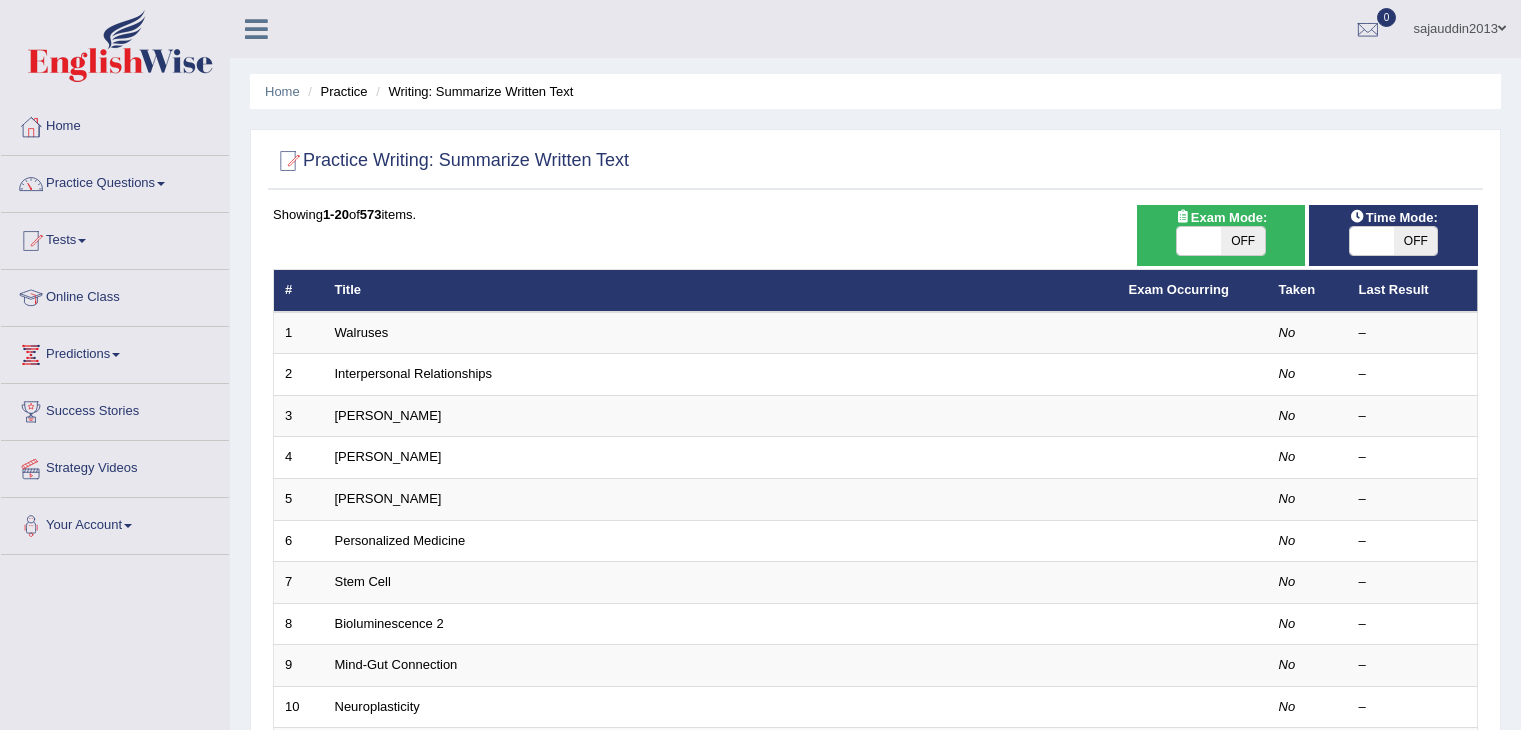 scroll, scrollTop: 0, scrollLeft: 0, axis: both 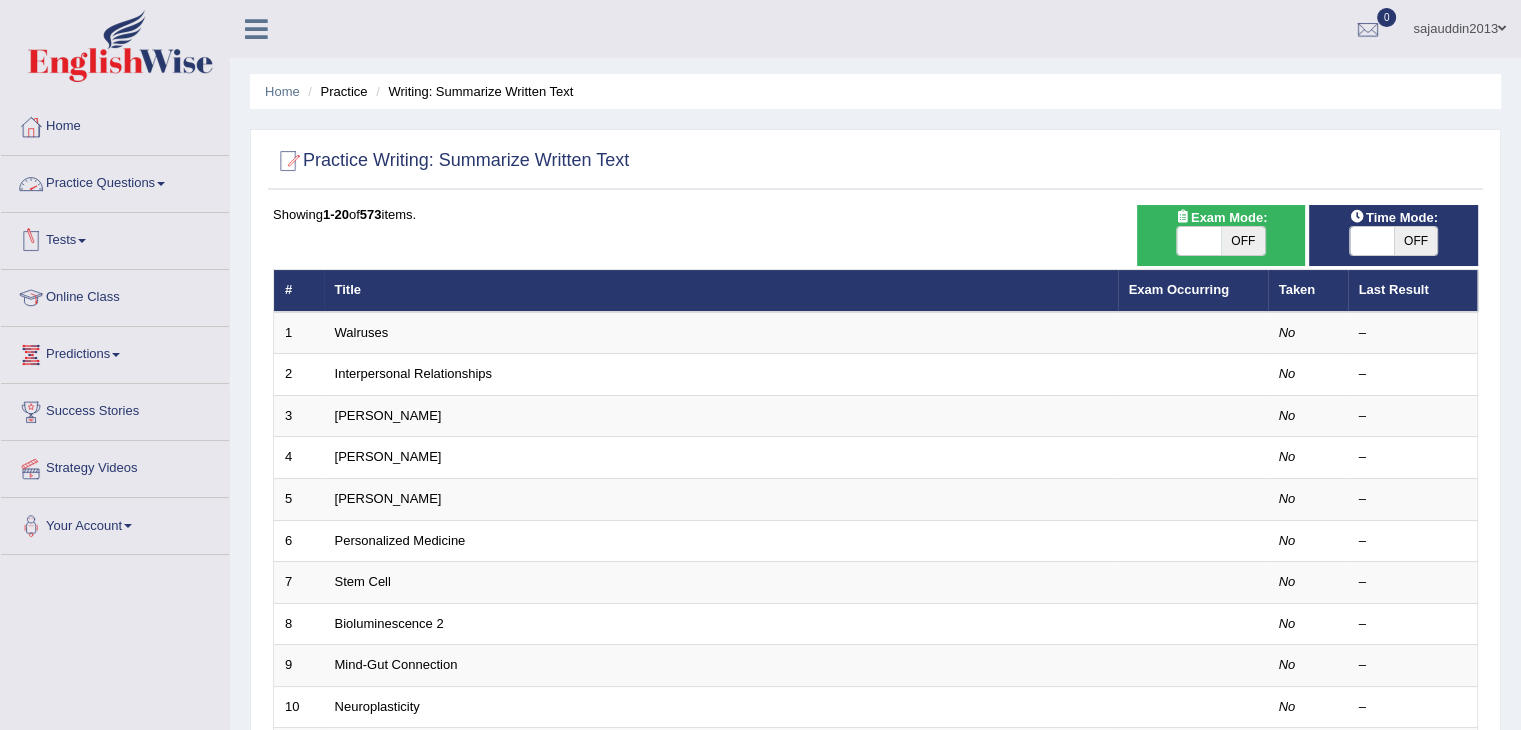 click on "Practice Questions" at bounding box center [115, 181] 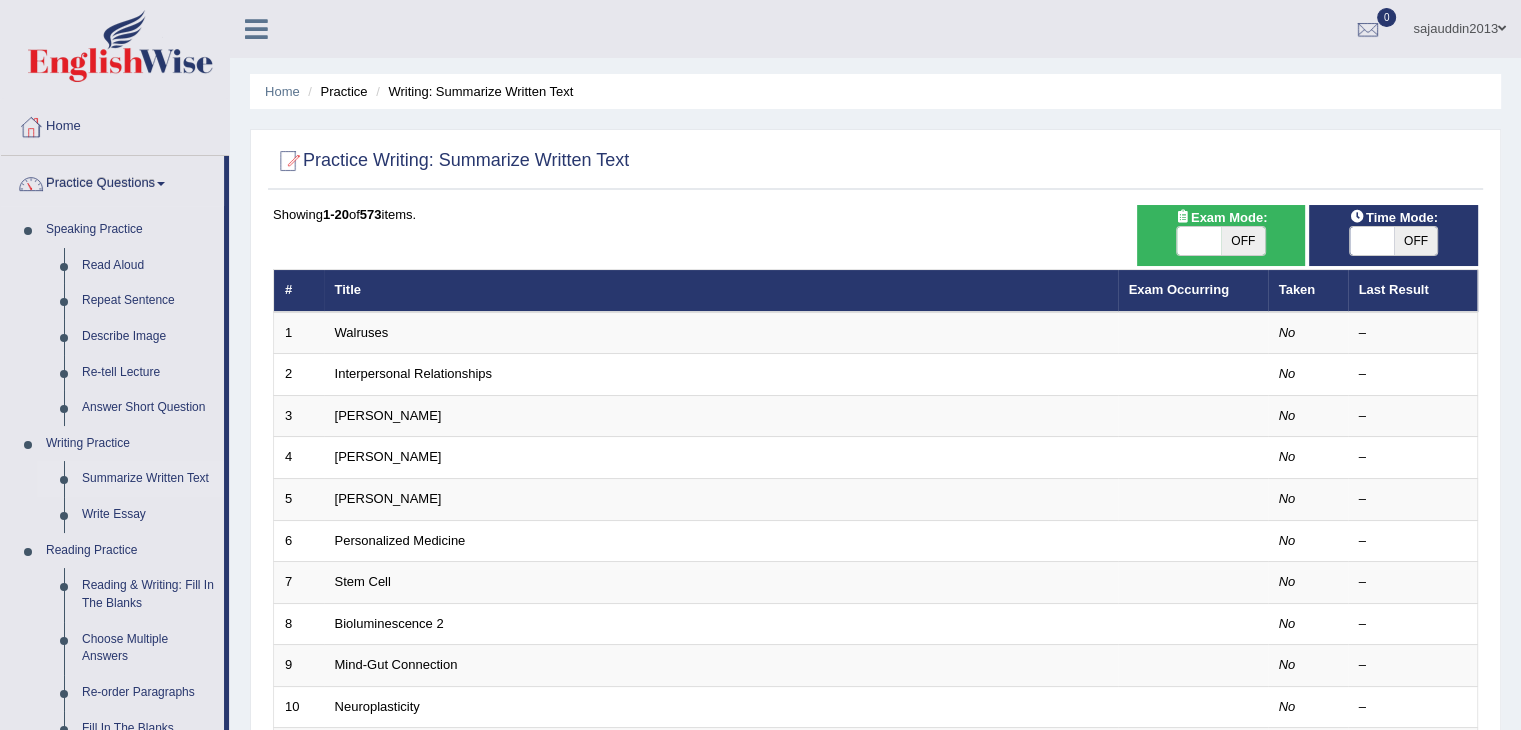click on "Practice Questions   Speaking Practice Read Aloud
Repeat Sentence
Describe Image
Re-tell Lecture
Answer Short Question
Writing Practice  Summarize Written Text
Write Essay
Reading Practice  Reading & Writing: Fill In The Blanks
Choose Multiple Answers
Re-order Paragraphs
Fill In The Blanks
Choose Single Answer
Listening Practice  Summarize Spoken Text
Highlight Incorrect Words
Highlight Correct Summary
Select Missing Word
Choose Single Answer
Choose Multiple Answers
Fill In The Blanks
Write From Dictation
Pronunciation" at bounding box center [115, 674] 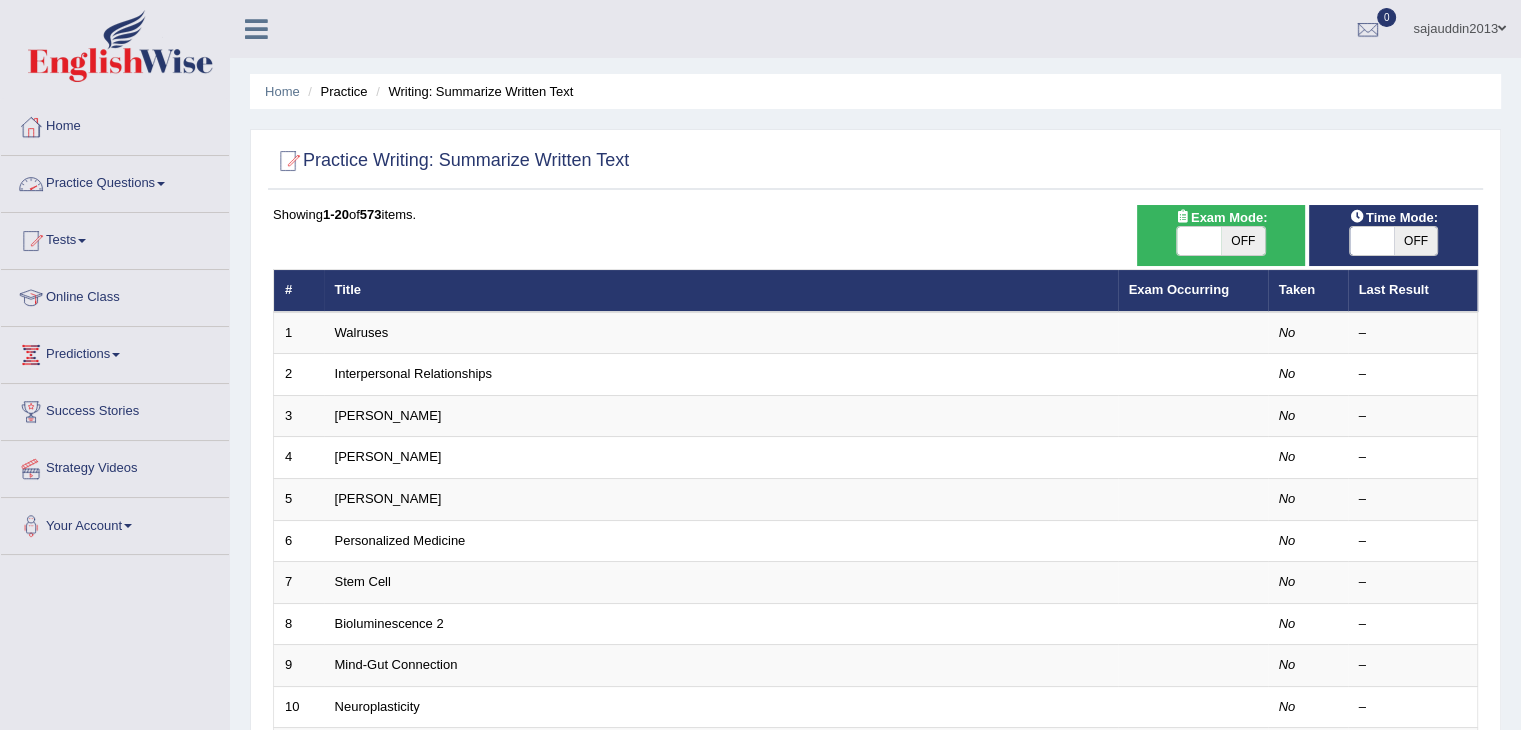 click on "Practice Questions" at bounding box center (115, 181) 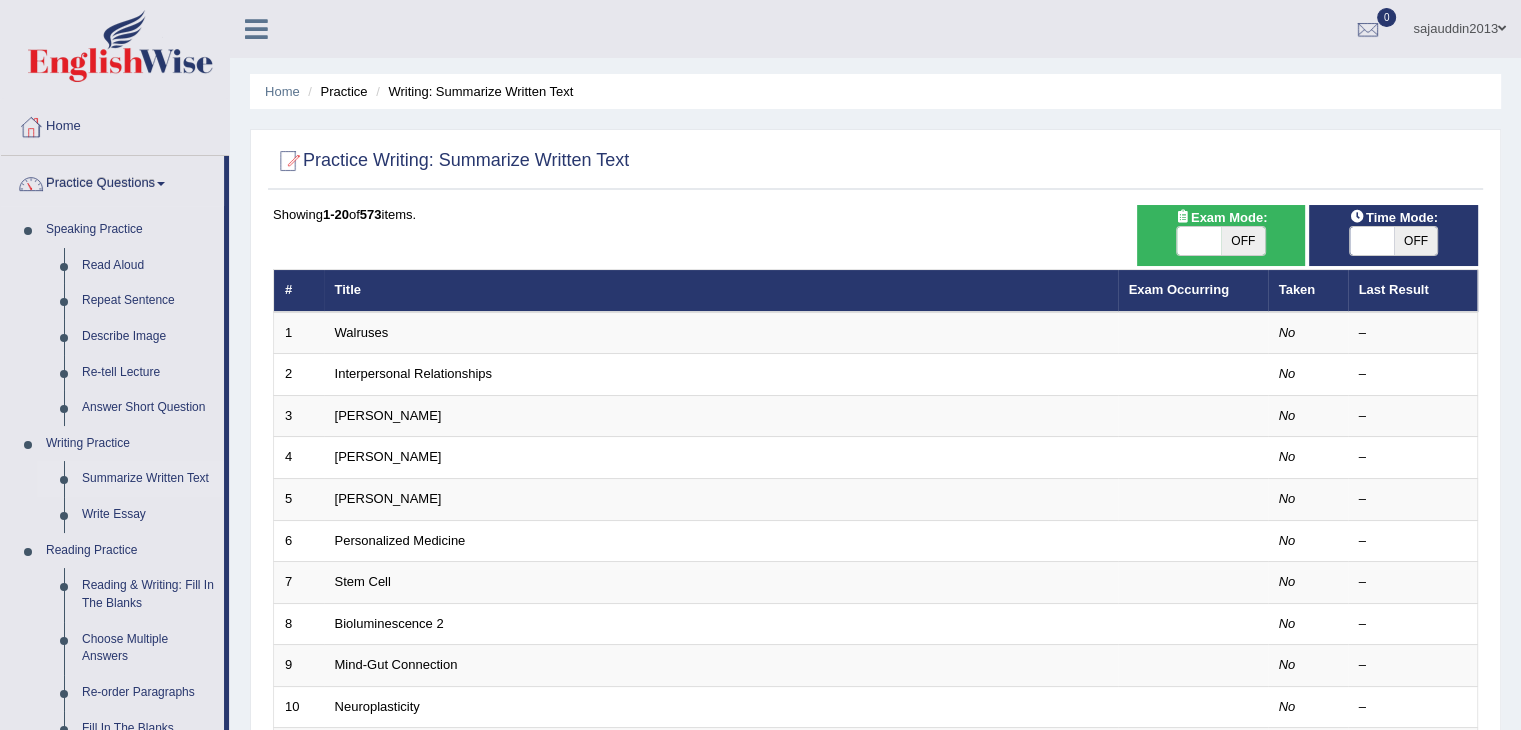scroll, scrollTop: 638, scrollLeft: 0, axis: vertical 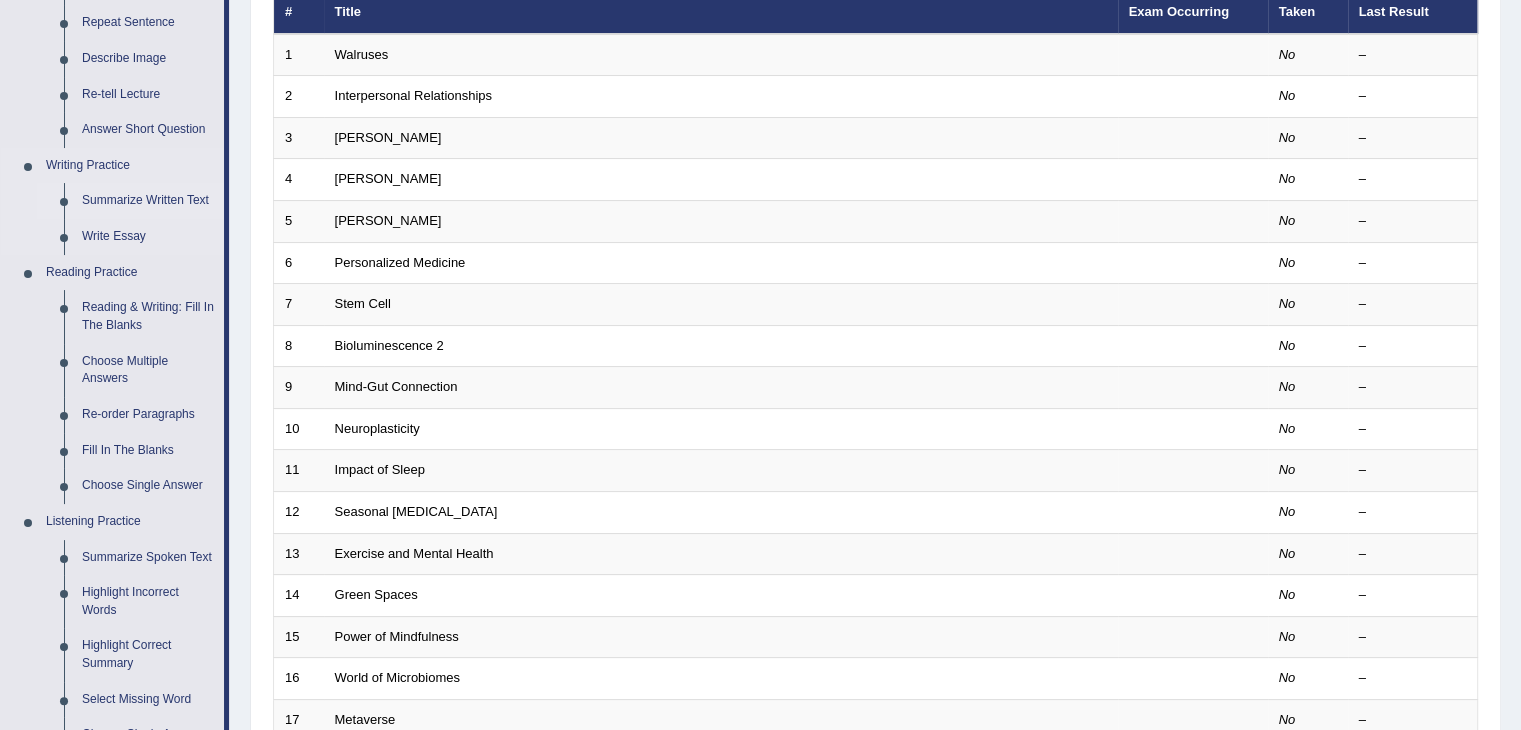 click on "Summarize Written Text" at bounding box center (148, 201) 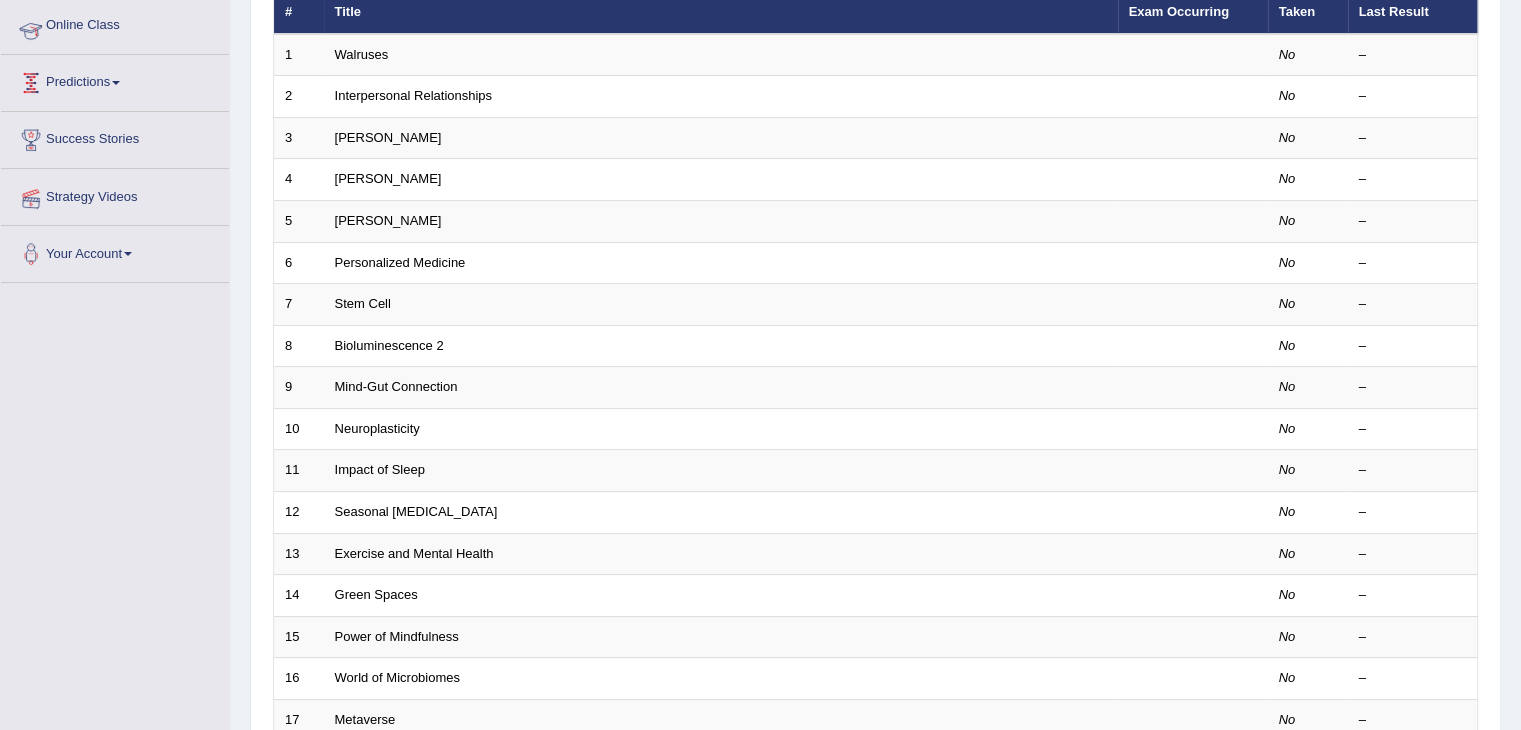 scroll, scrollTop: 302, scrollLeft: 0, axis: vertical 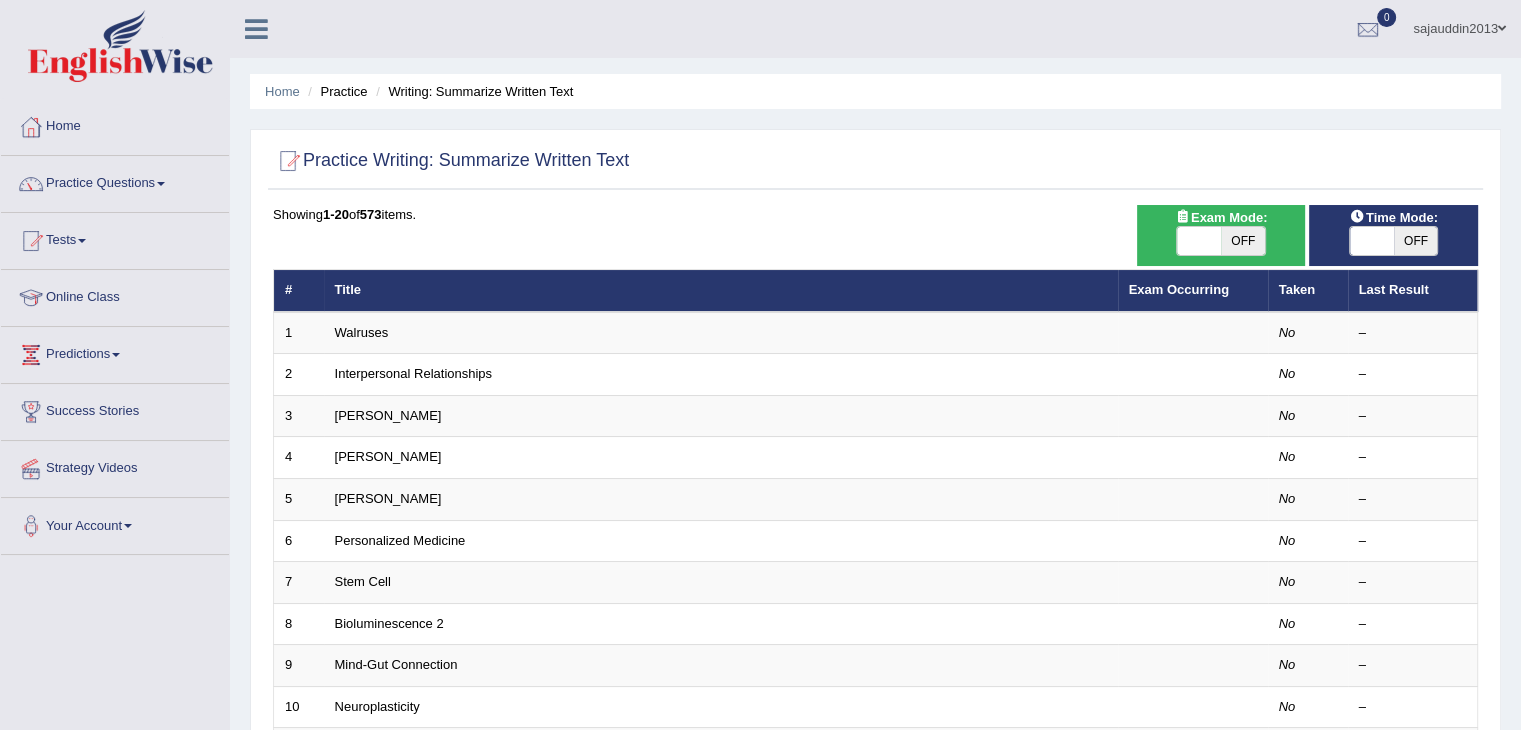 click at bounding box center (1372, 241) 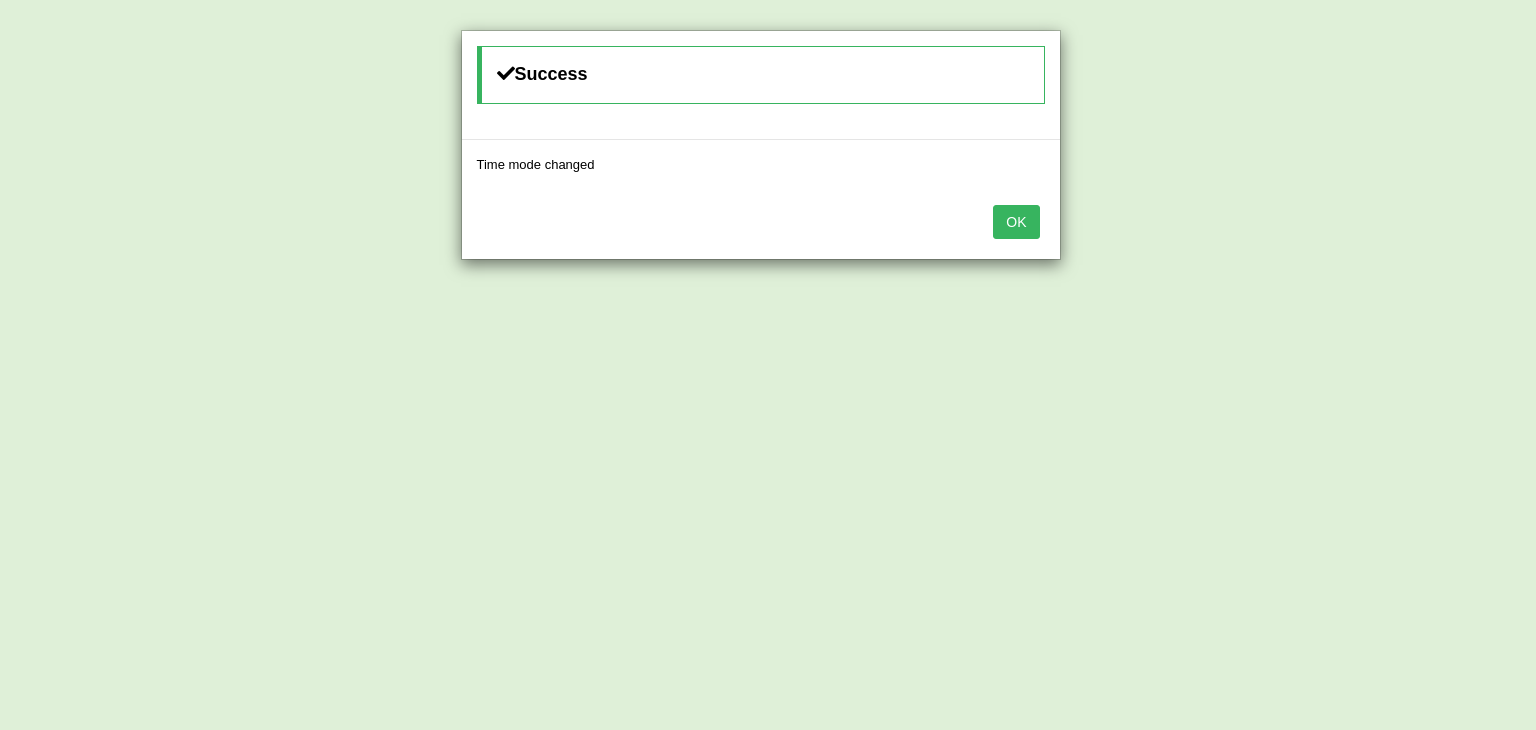 click on "OK" at bounding box center [1016, 222] 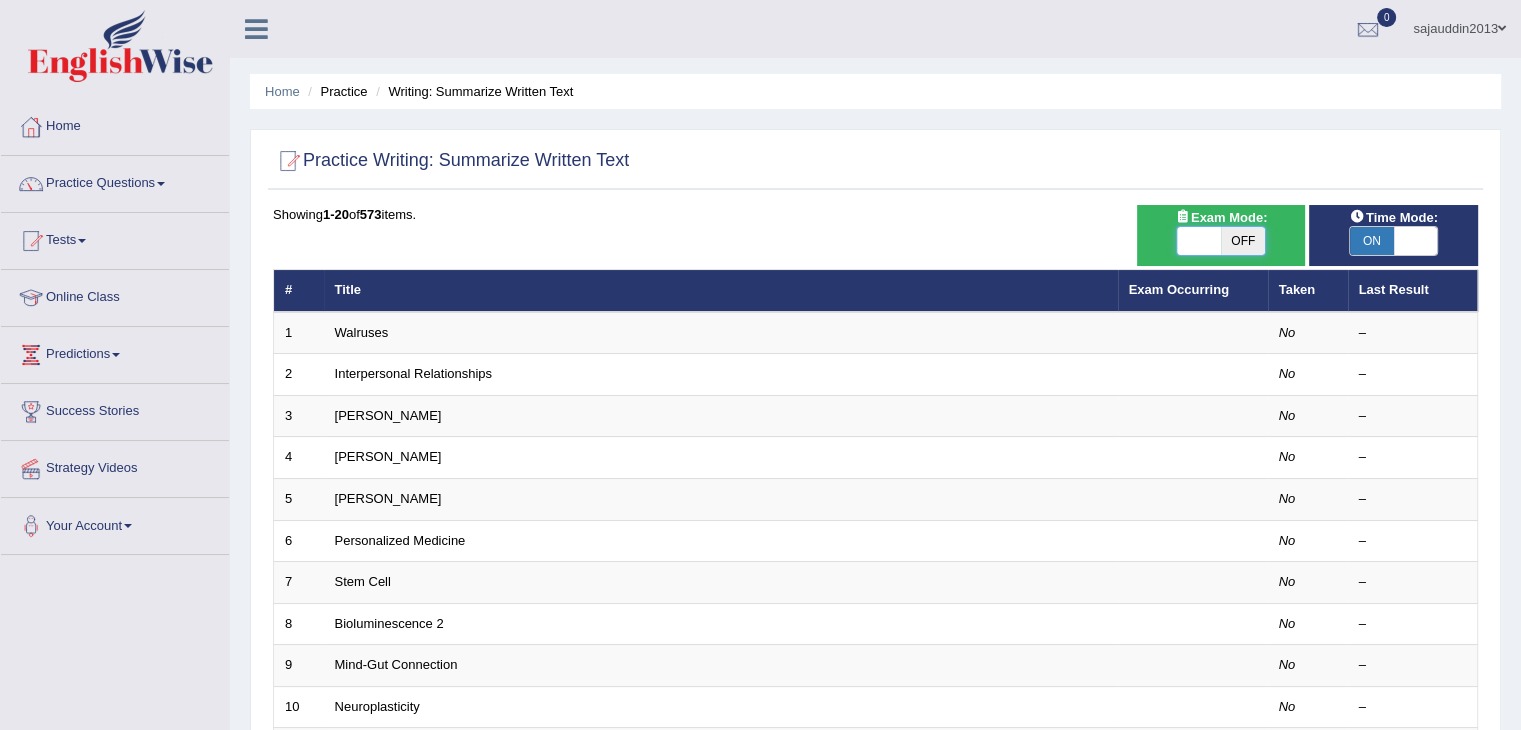 click at bounding box center [1199, 241] 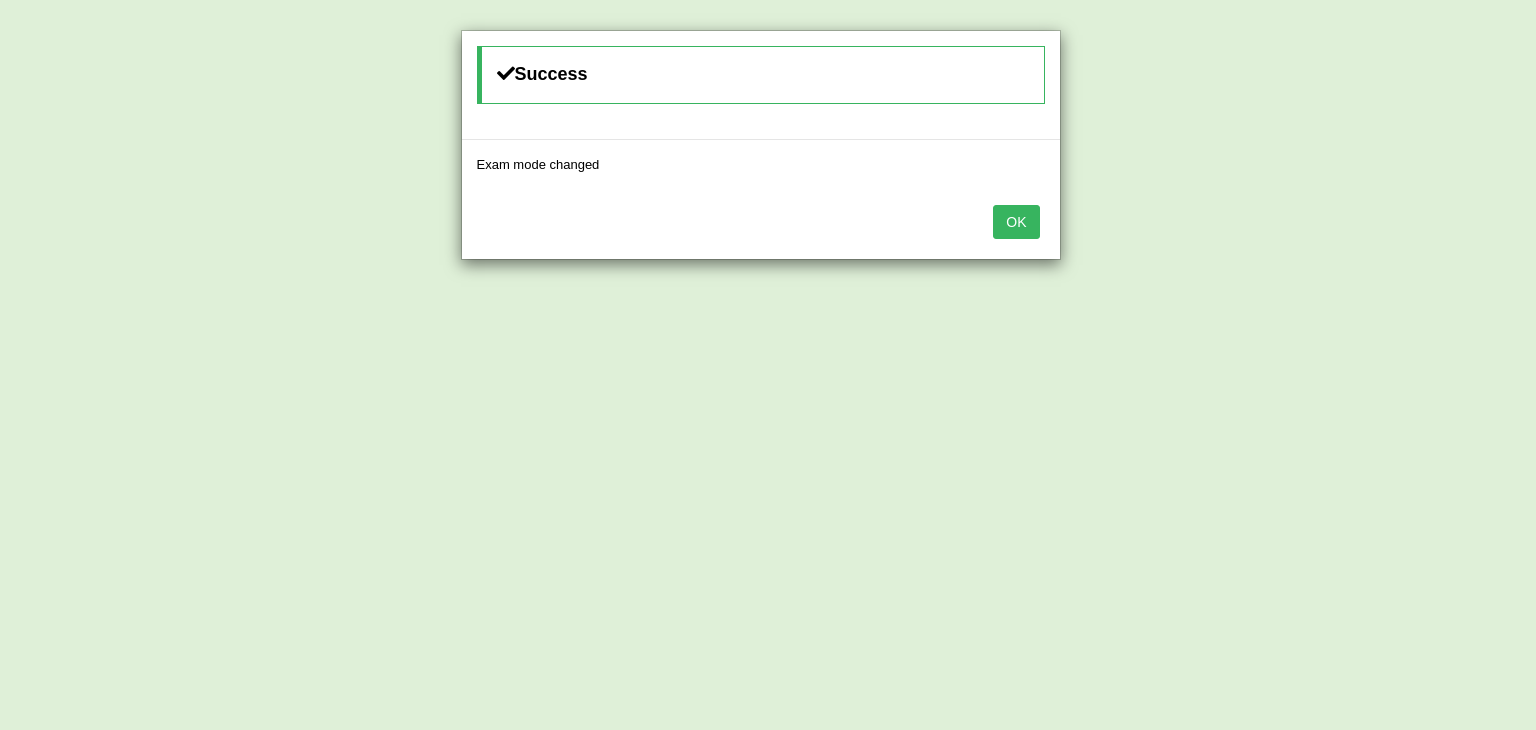 click on "OK" at bounding box center [1016, 222] 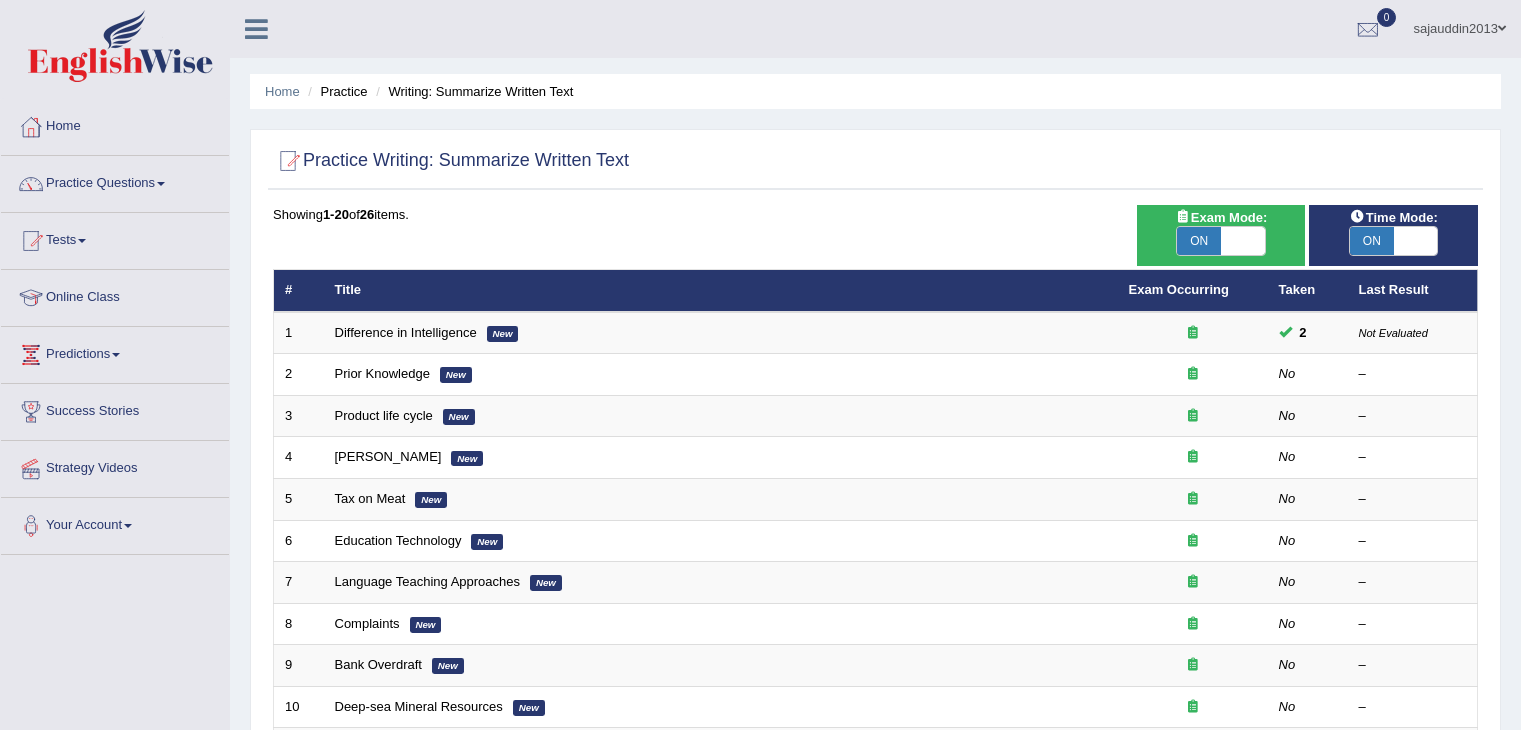 scroll, scrollTop: 0, scrollLeft: 0, axis: both 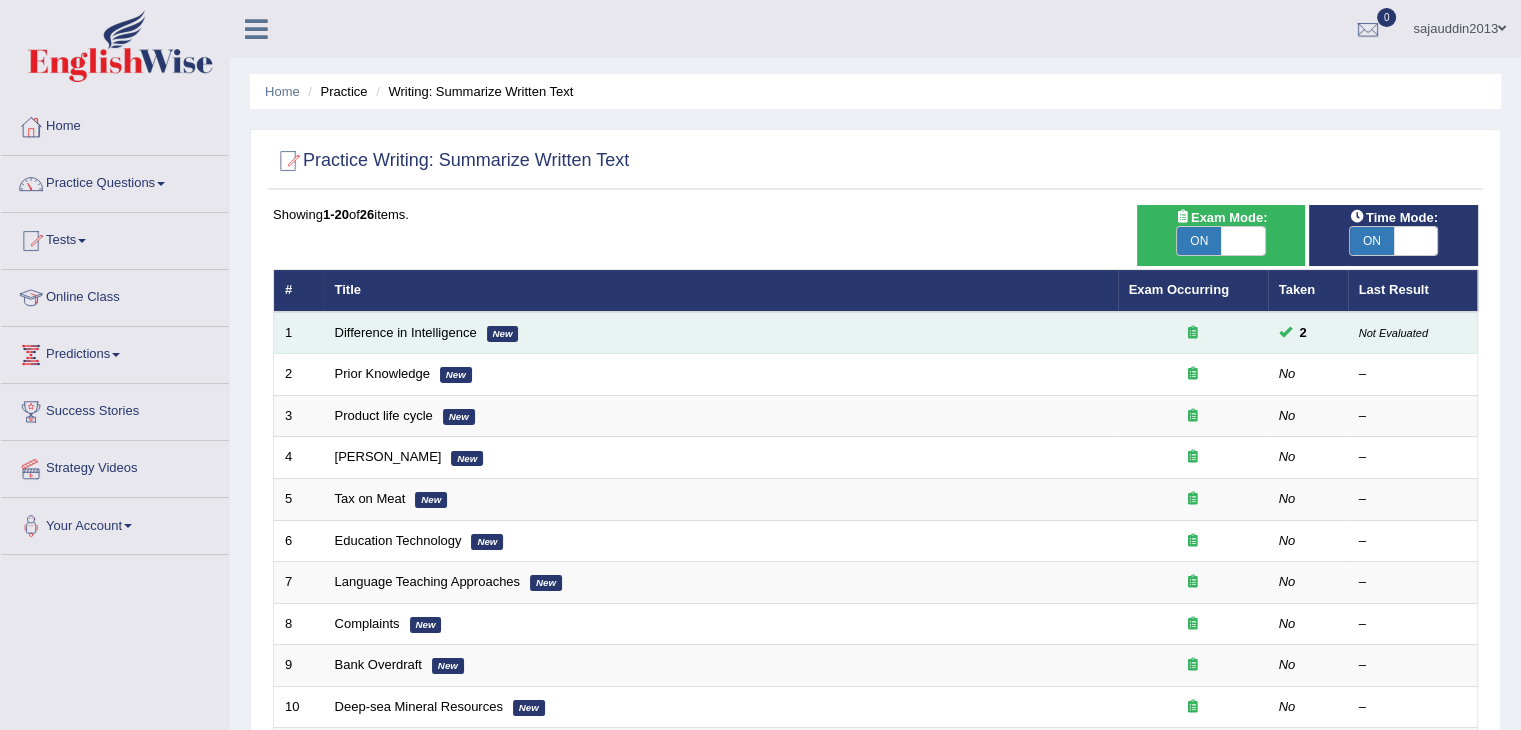 click on "Difference in Intelligence New" at bounding box center [721, 333] 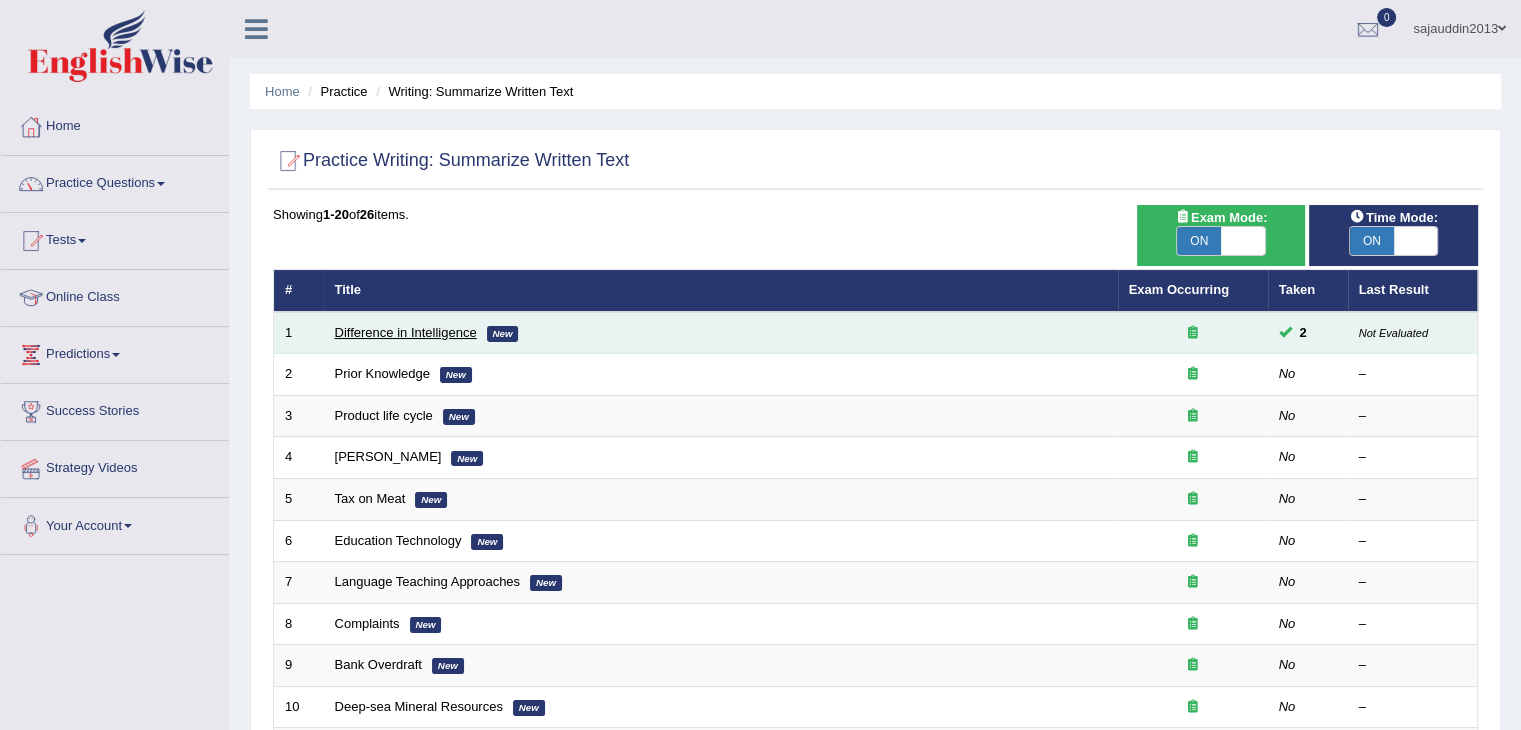 click on "Difference in Intelligence" at bounding box center [406, 332] 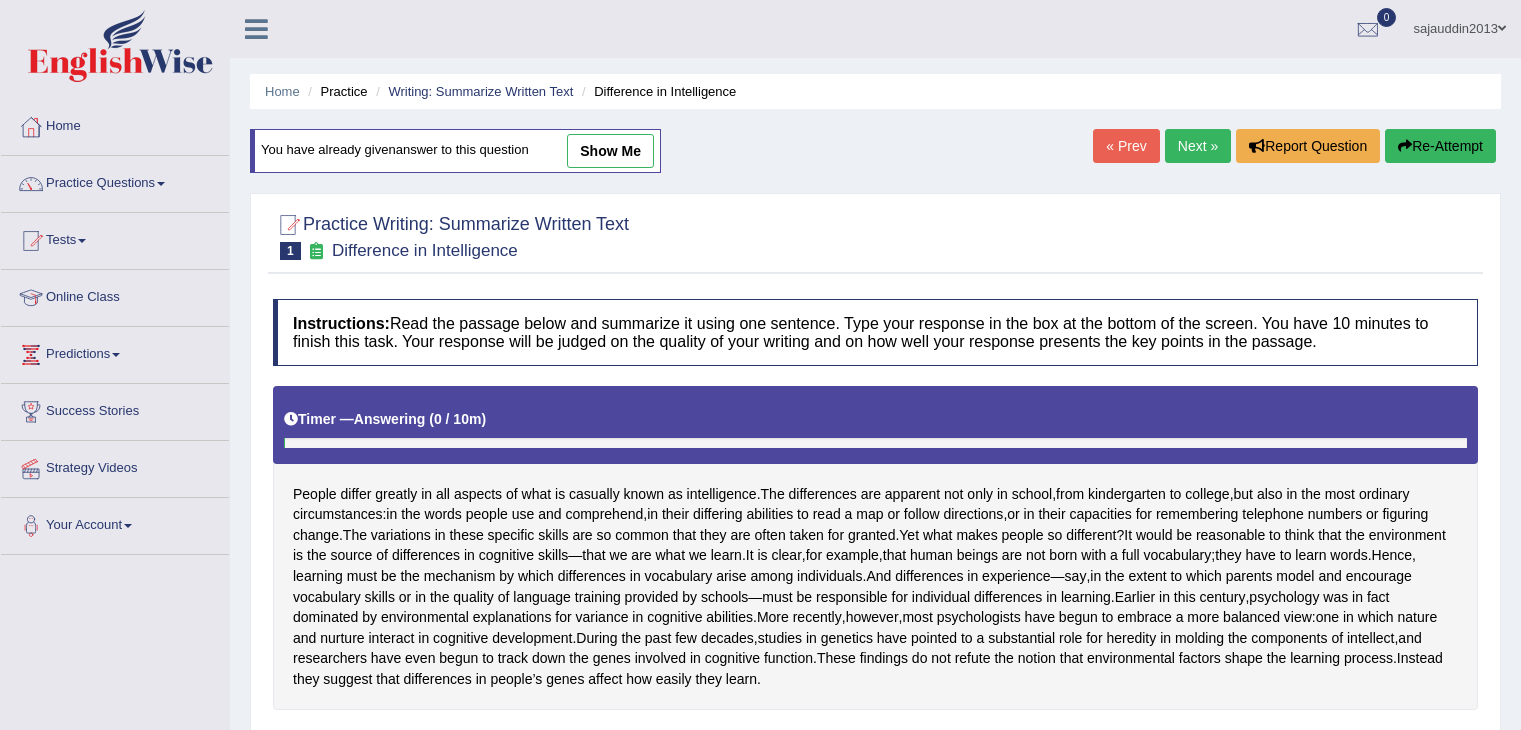 scroll, scrollTop: 0, scrollLeft: 0, axis: both 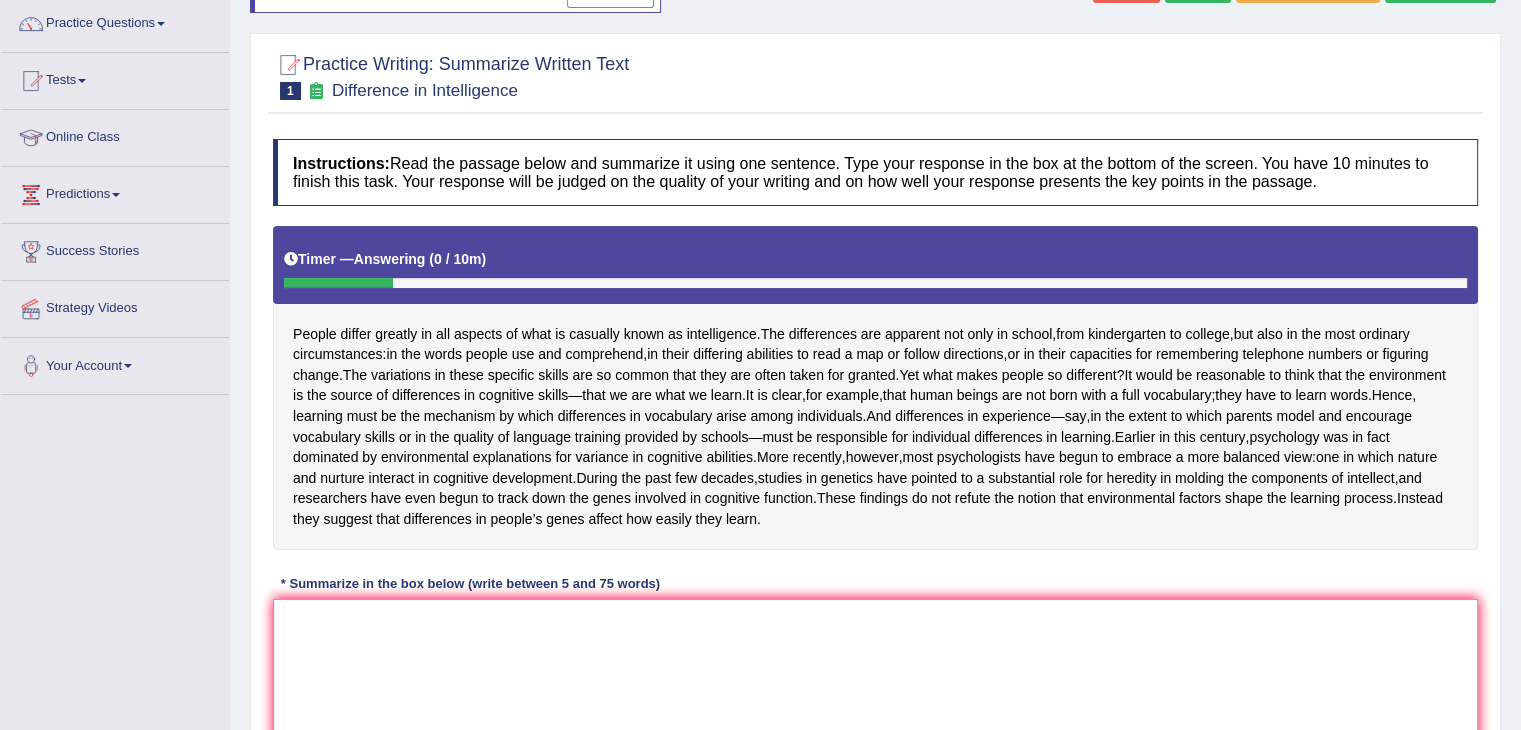 click at bounding box center [875, 696] 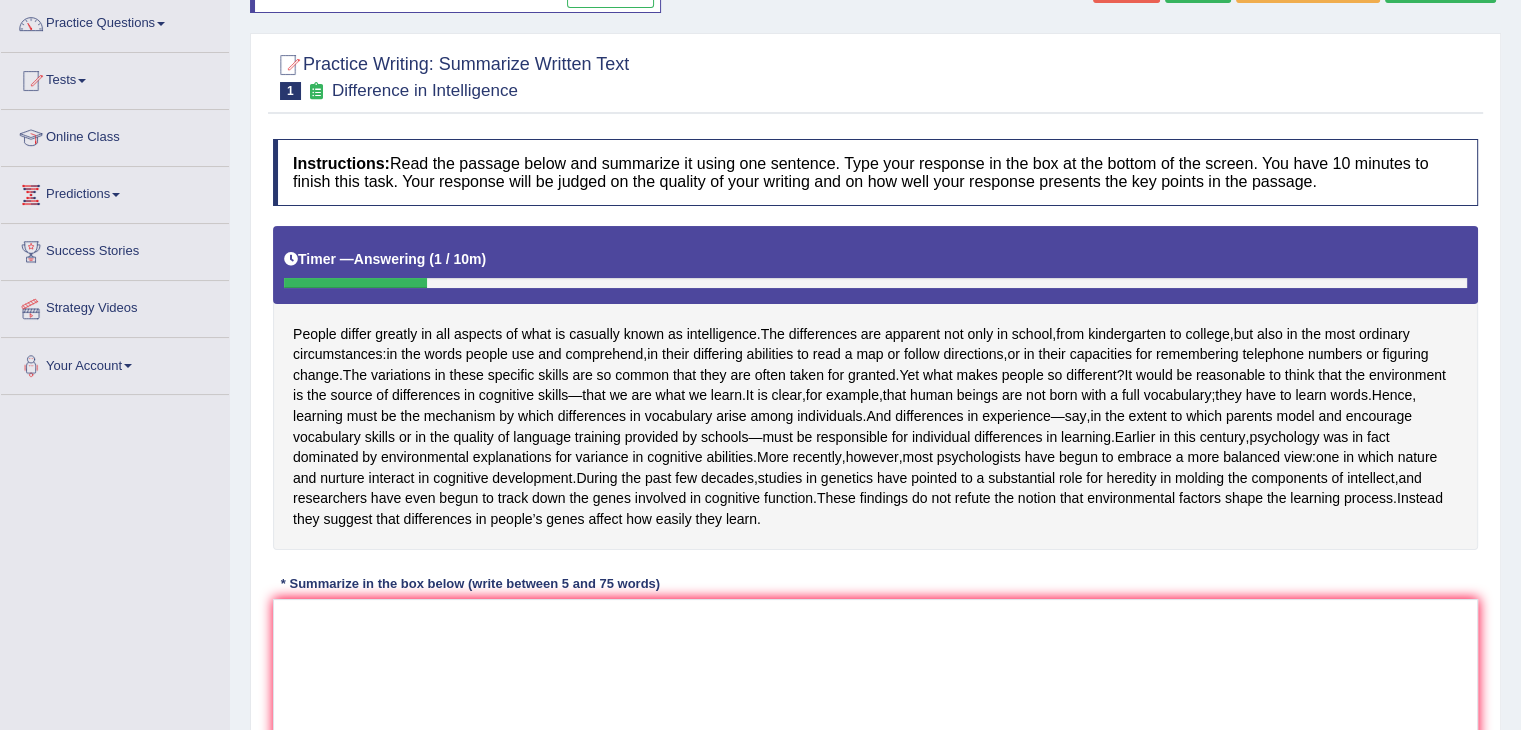 drag, startPoint x: 300, startPoint y: 327, endPoint x: 336, endPoint y: 336, distance: 37.107952 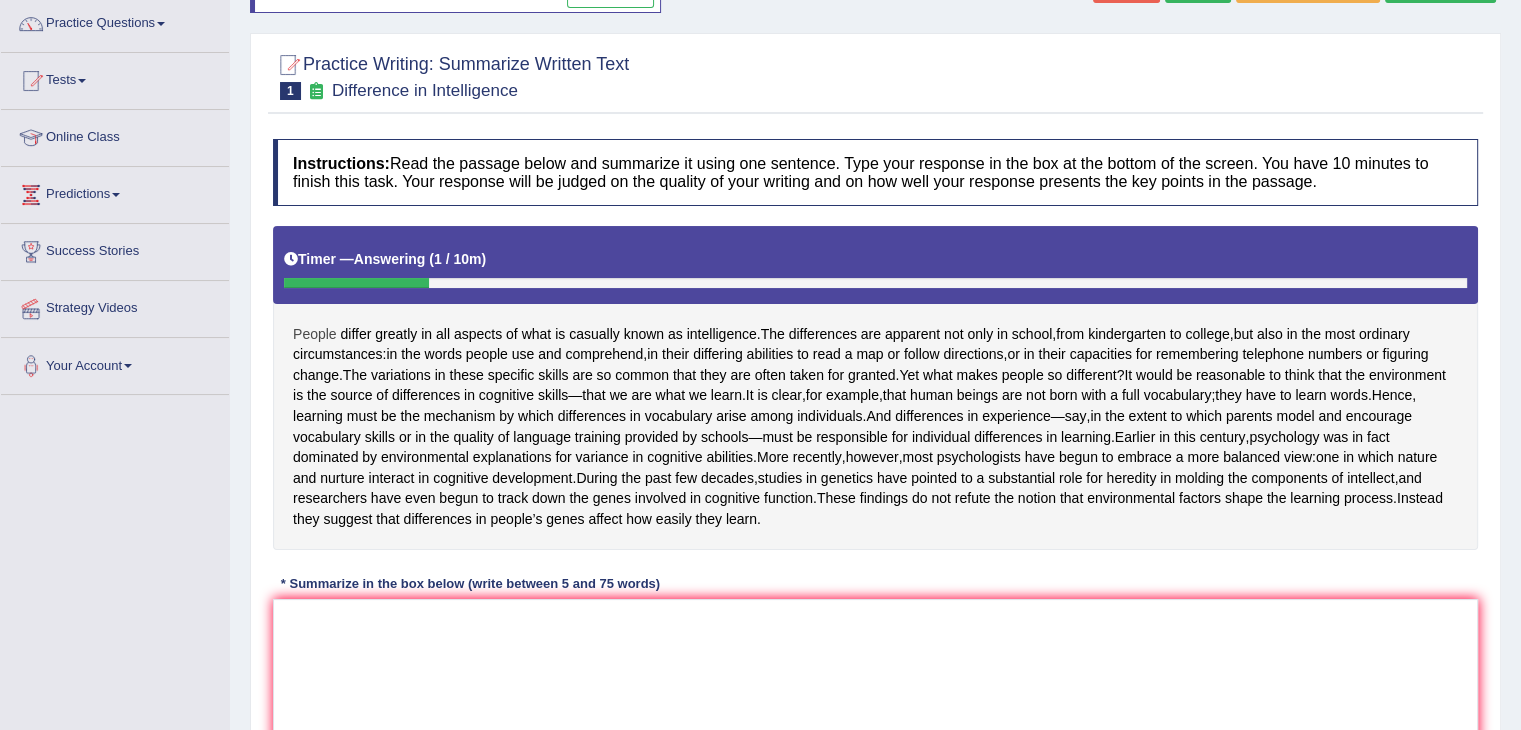 click on "People" at bounding box center [315, 334] 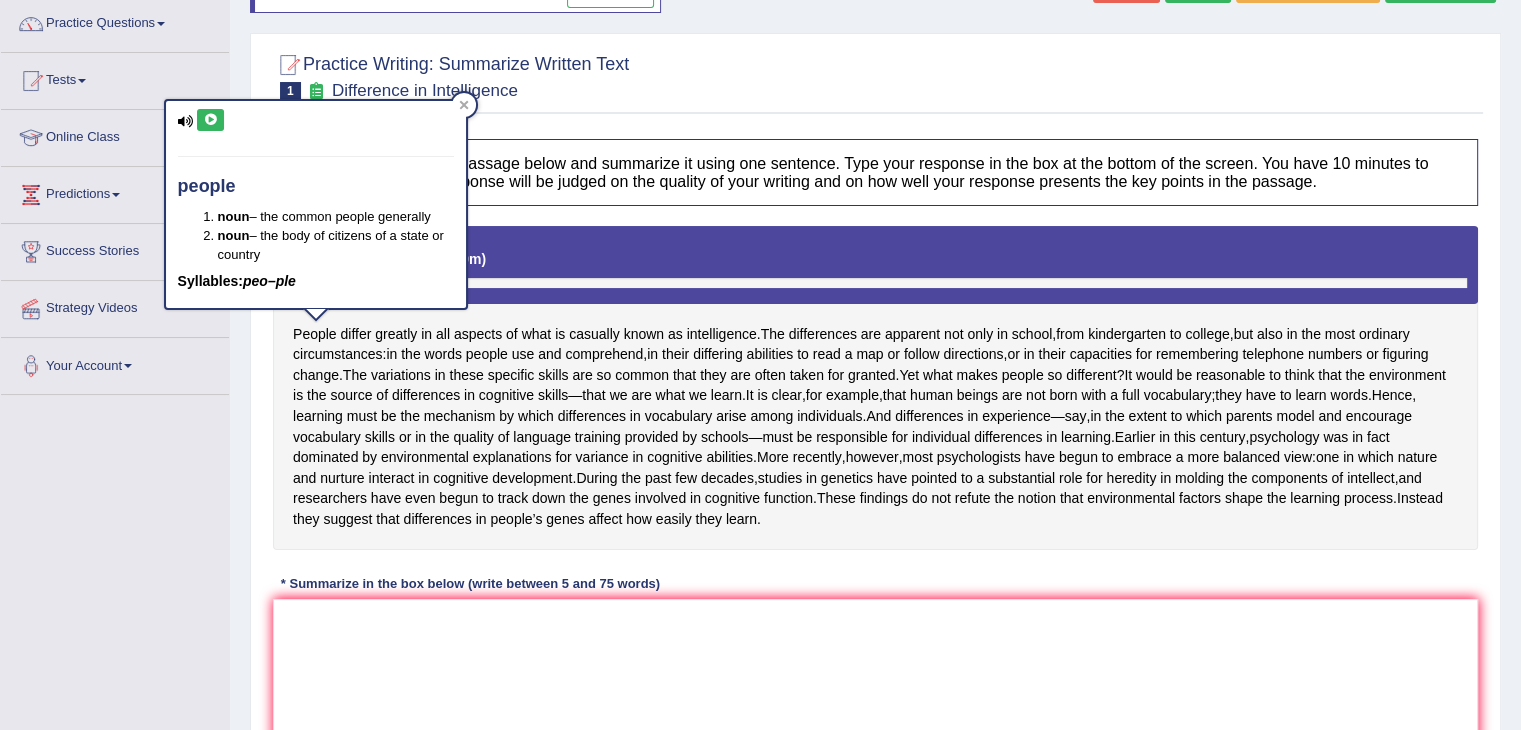 click on "People   differ   greatly   in   all   aspects   of   what   is   casually   known   as   intelligence .  The   differences   are   apparent   not   only   in   school ,  from   kindergarten   to   college ,  but   also   in   the   most   ordinary   circumstances :  in   the   words   people   use   and   comprehend ,  in   their   differing   abilities   to   read   a   map   or   follow   directions ,  or   in   their   capacities   for   remembering   telephone   numbers   or   figuring   change .  The   variations   in   these   specific   skills   are   so   common   that   they   are   often   taken   for   granted .  Yet   what   makes   people   so   different ?
It   would   be   reasonable   to   think   that   the   environment   is   the   source   of   differences   in   cognitive   skills  —  that   we   are   what   we   learn .  It   is   clear ,  for   example ,  that   human   beings   are   not   born   with   a   full   vocabulary ;  they   have   to   learn   words .  Hence ,    must" at bounding box center [875, 387] 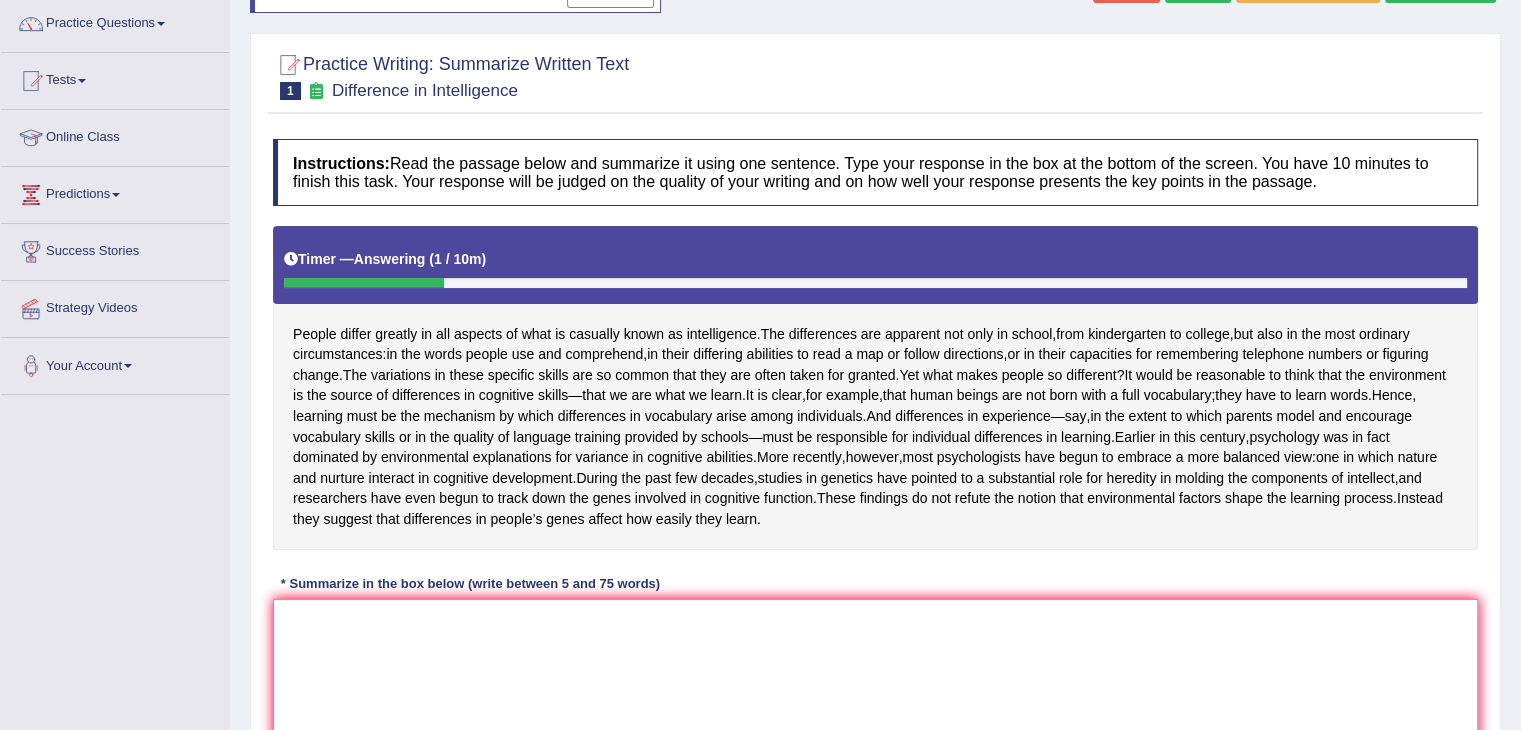 click at bounding box center [875, 696] 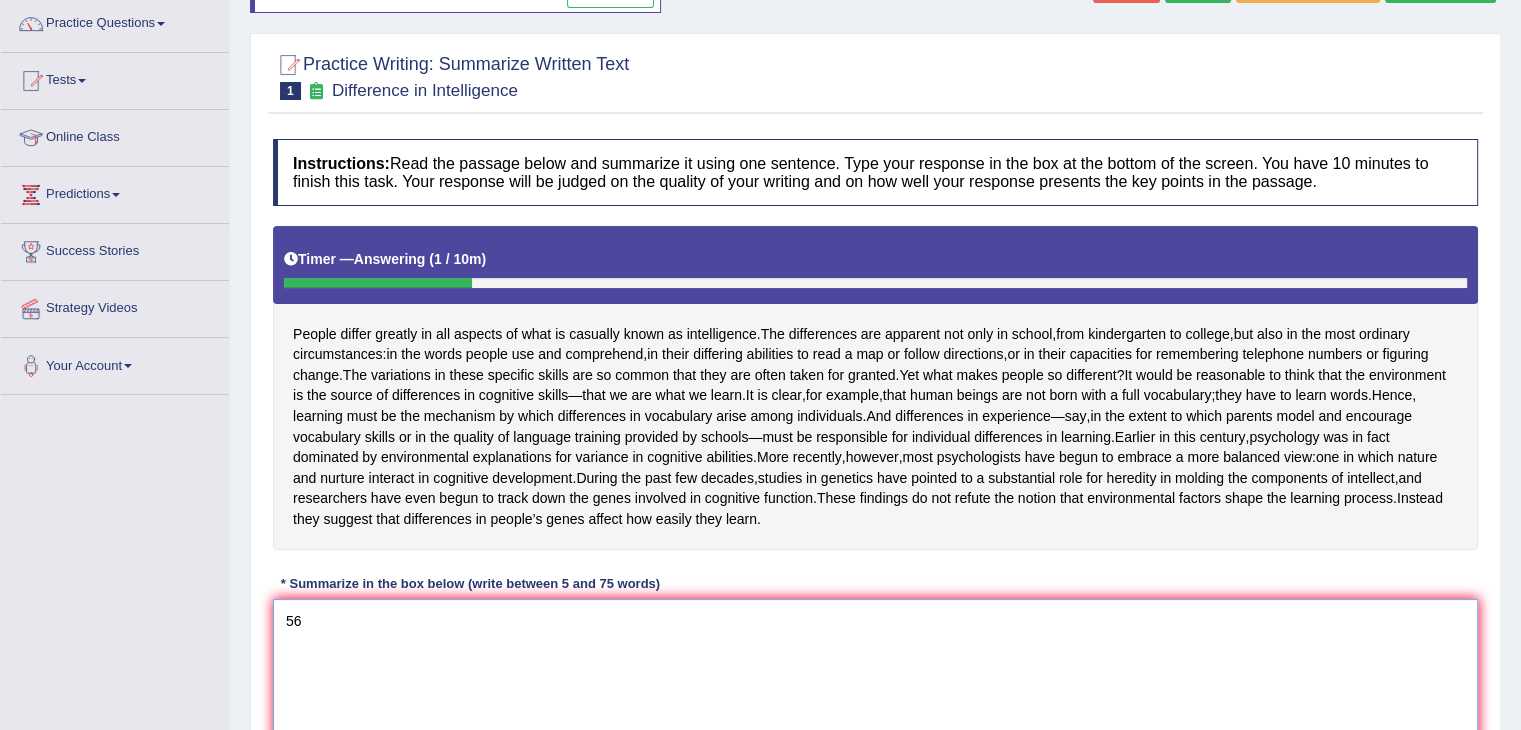 type on "5" 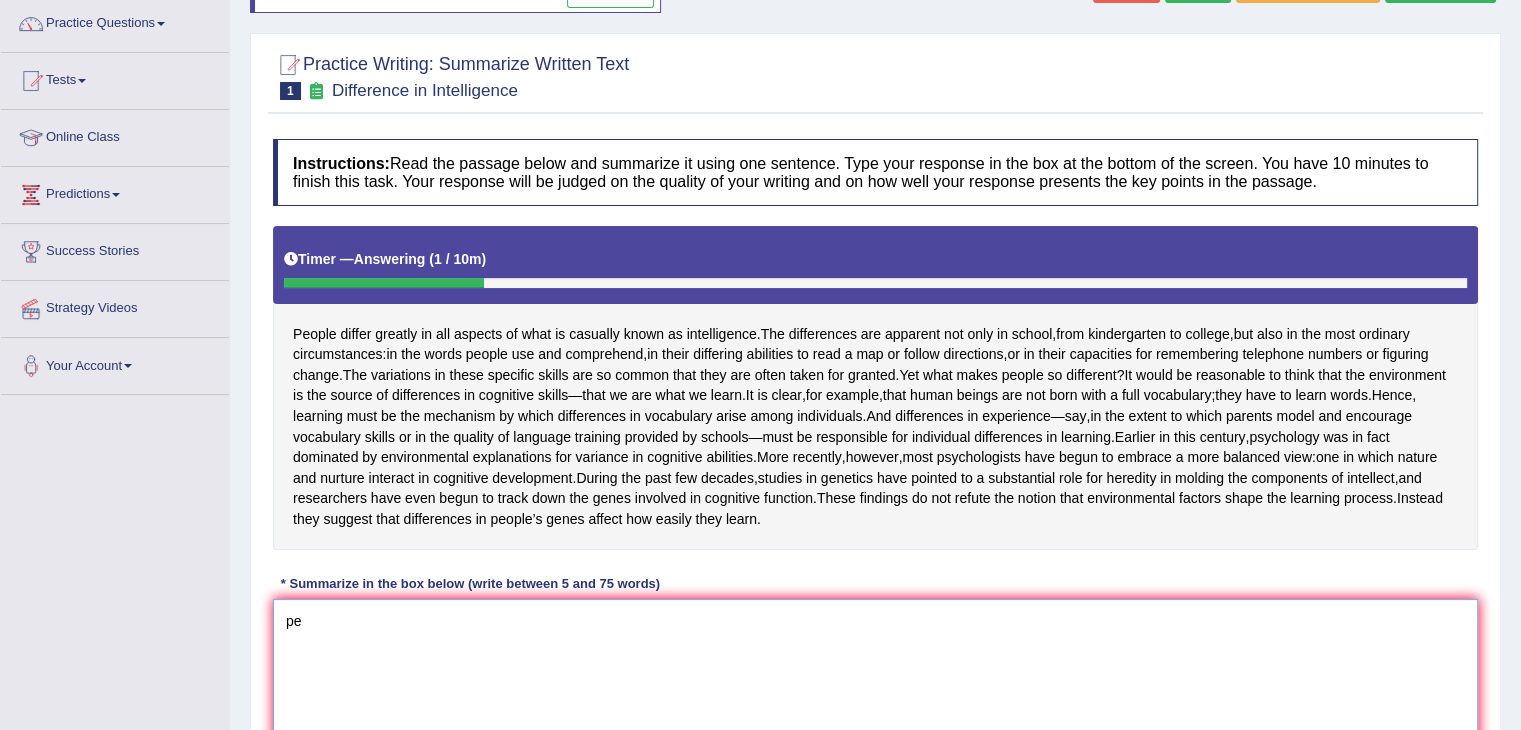 type on "p" 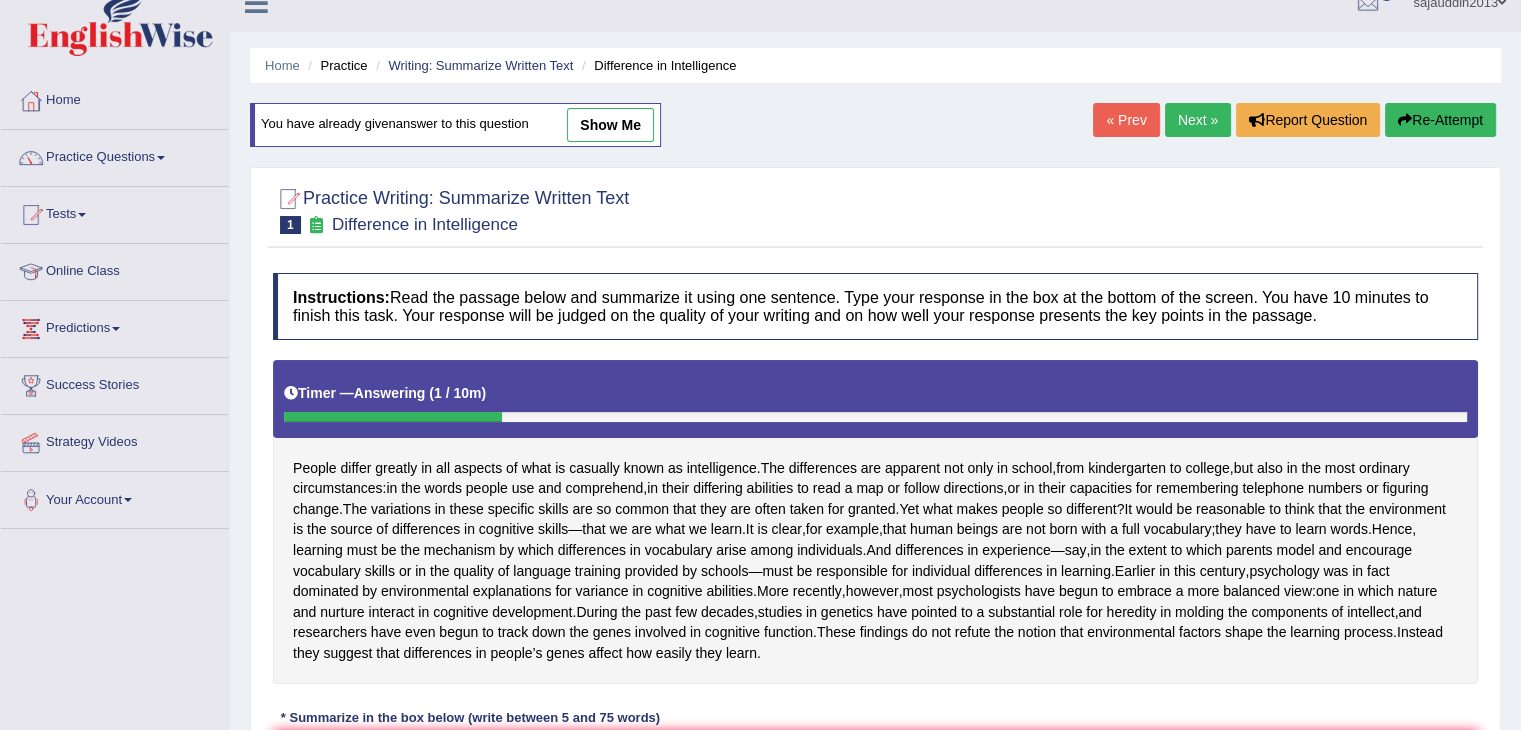 scroll, scrollTop: 0, scrollLeft: 0, axis: both 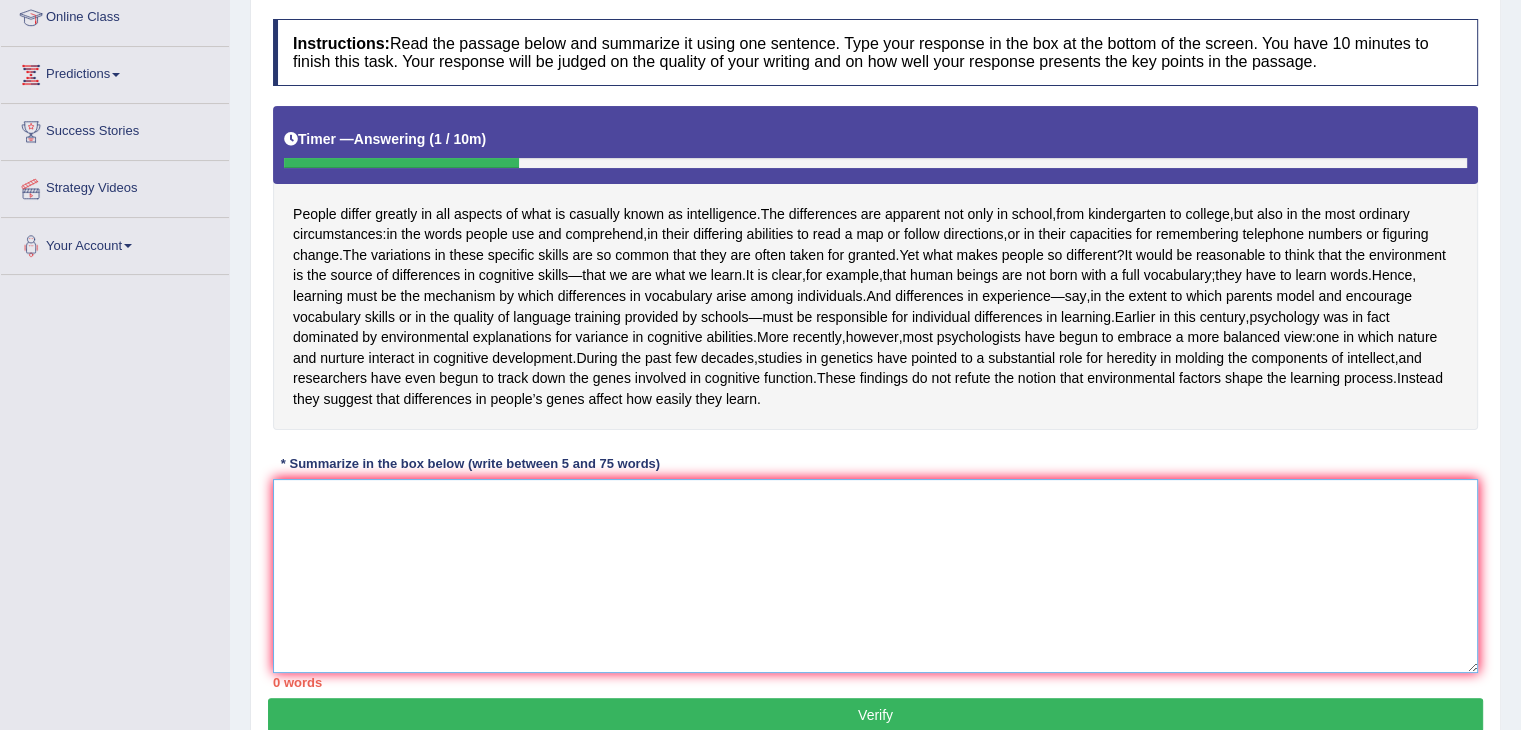 click at bounding box center (875, 576) 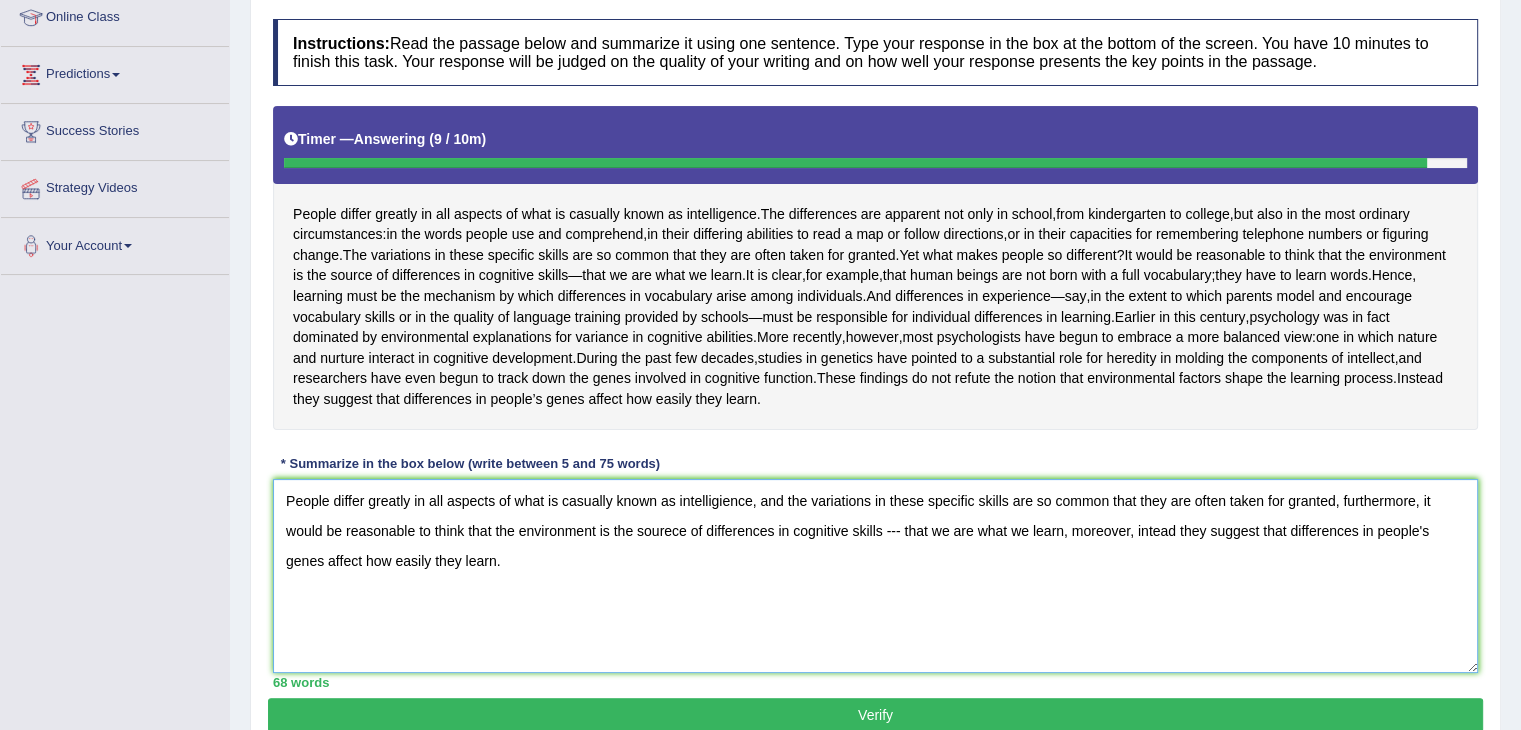 scroll, scrollTop: 406, scrollLeft: 0, axis: vertical 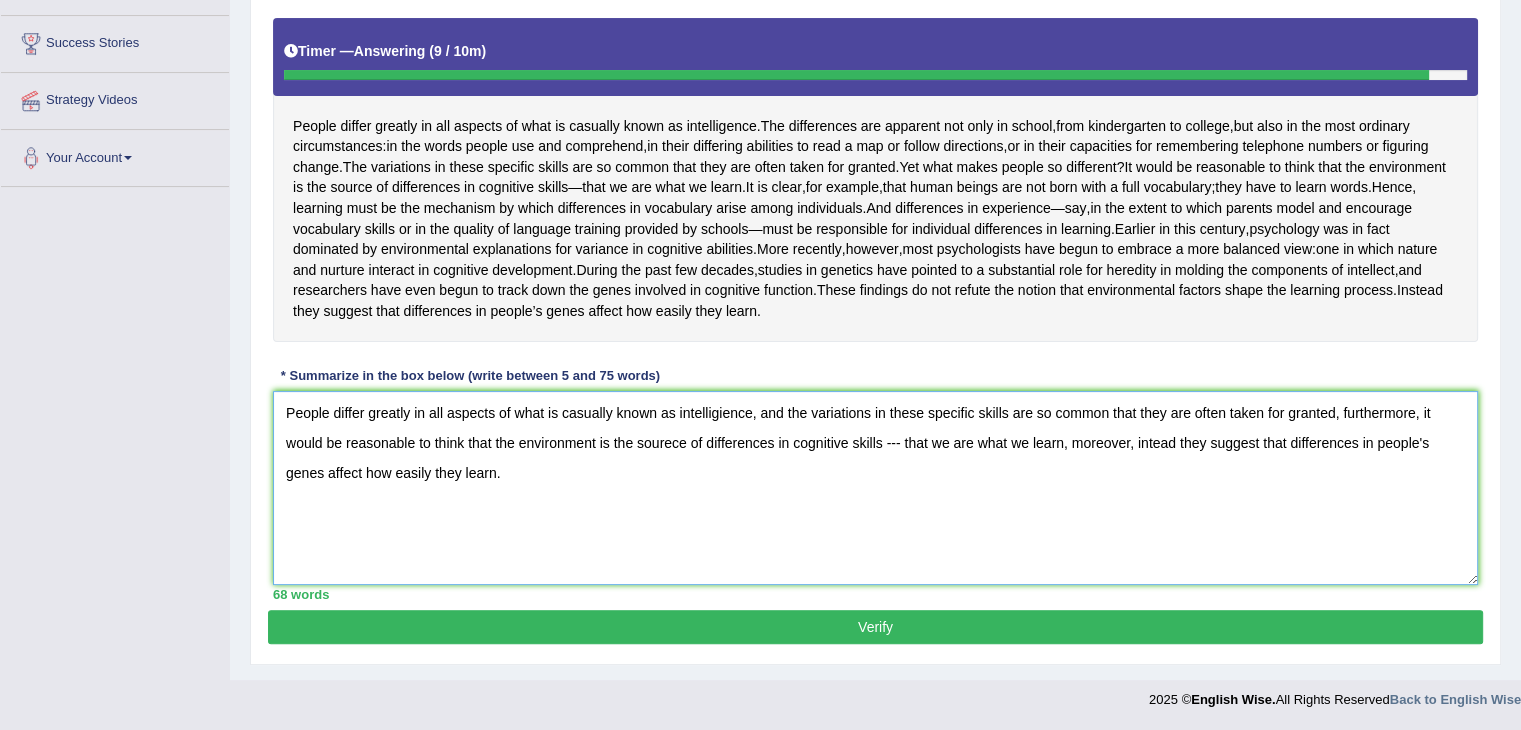 type on "People differ greatly in all aspects of what is casually known as intelligience, and the variations in these specific skills are so common that they are often taken for granted, furthermore, it would be reasonable to think that the environment is the sourece of differences in cognitive skills --- that we are what we learn, moreover, intead they suggest that differences in people's genes affect how easily they learn." 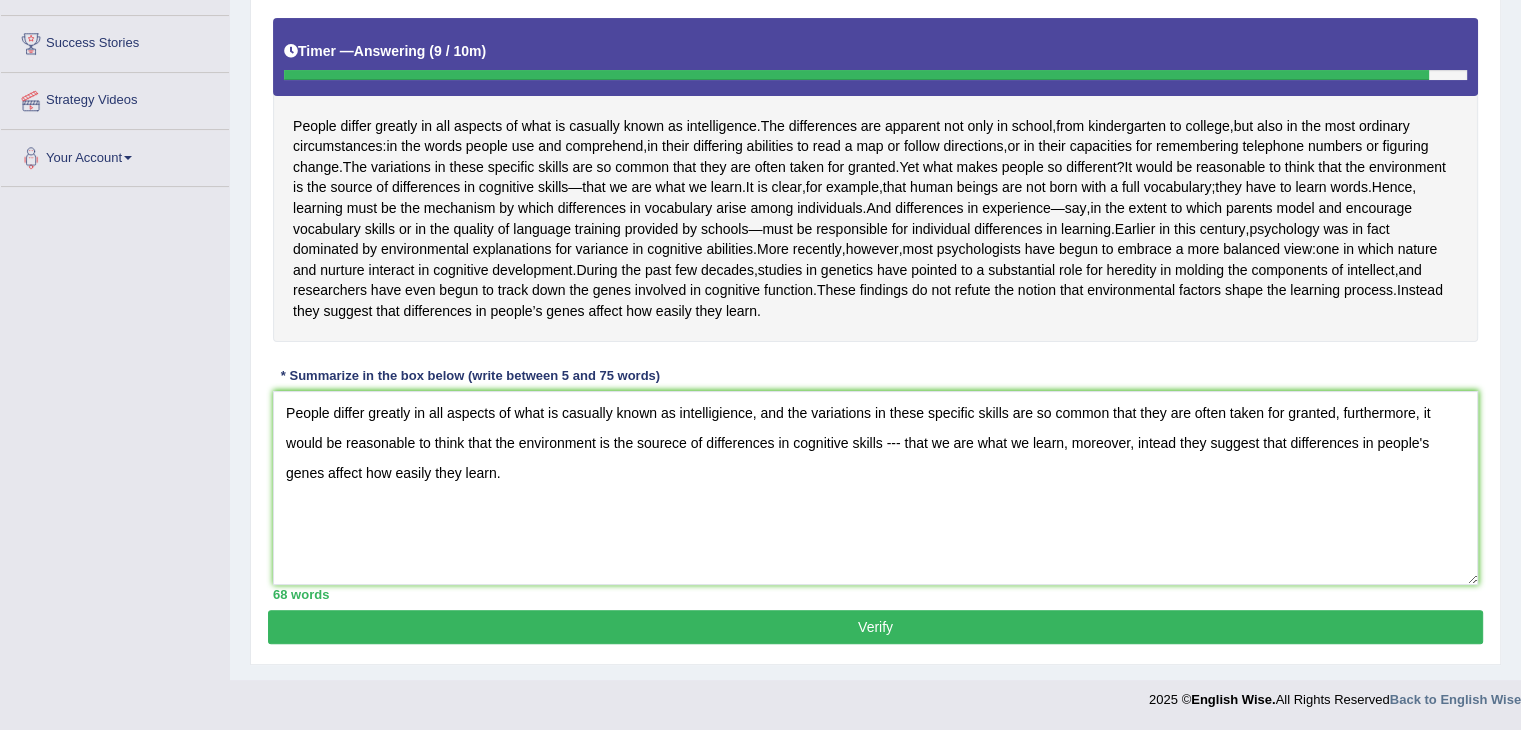 click on "Verify" at bounding box center (875, 627) 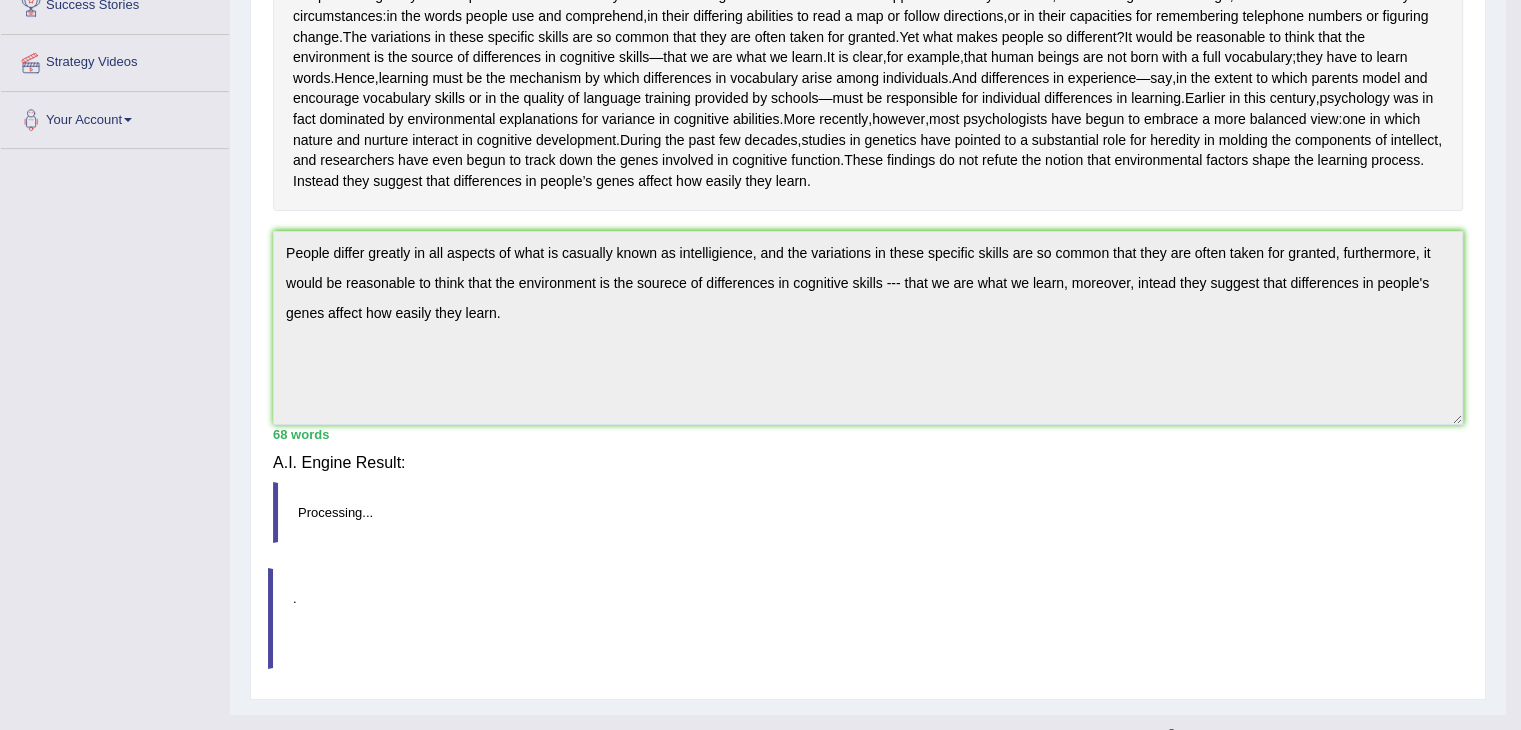 scroll, scrollTop: 320, scrollLeft: 0, axis: vertical 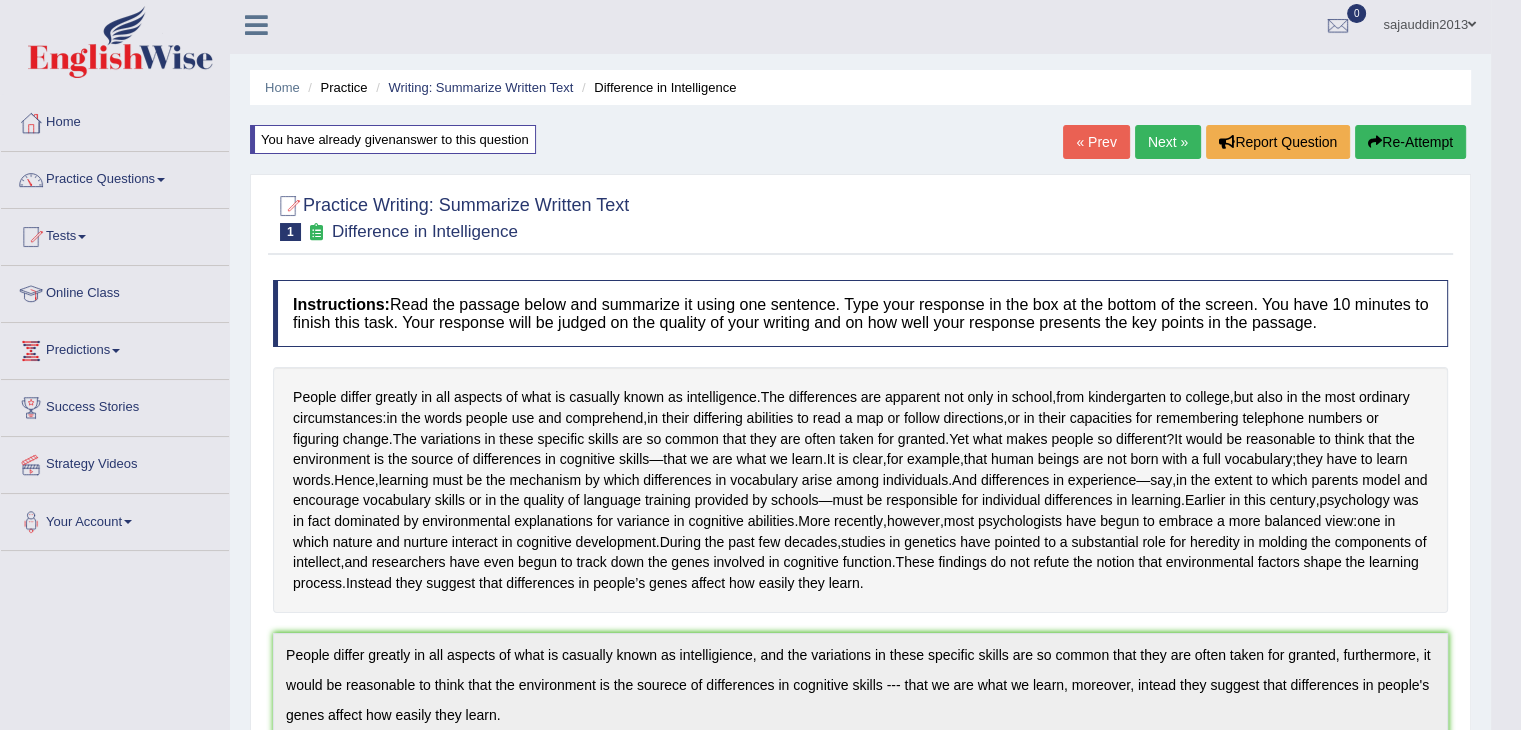 click on "Re-Attempt" at bounding box center (1410, 142) 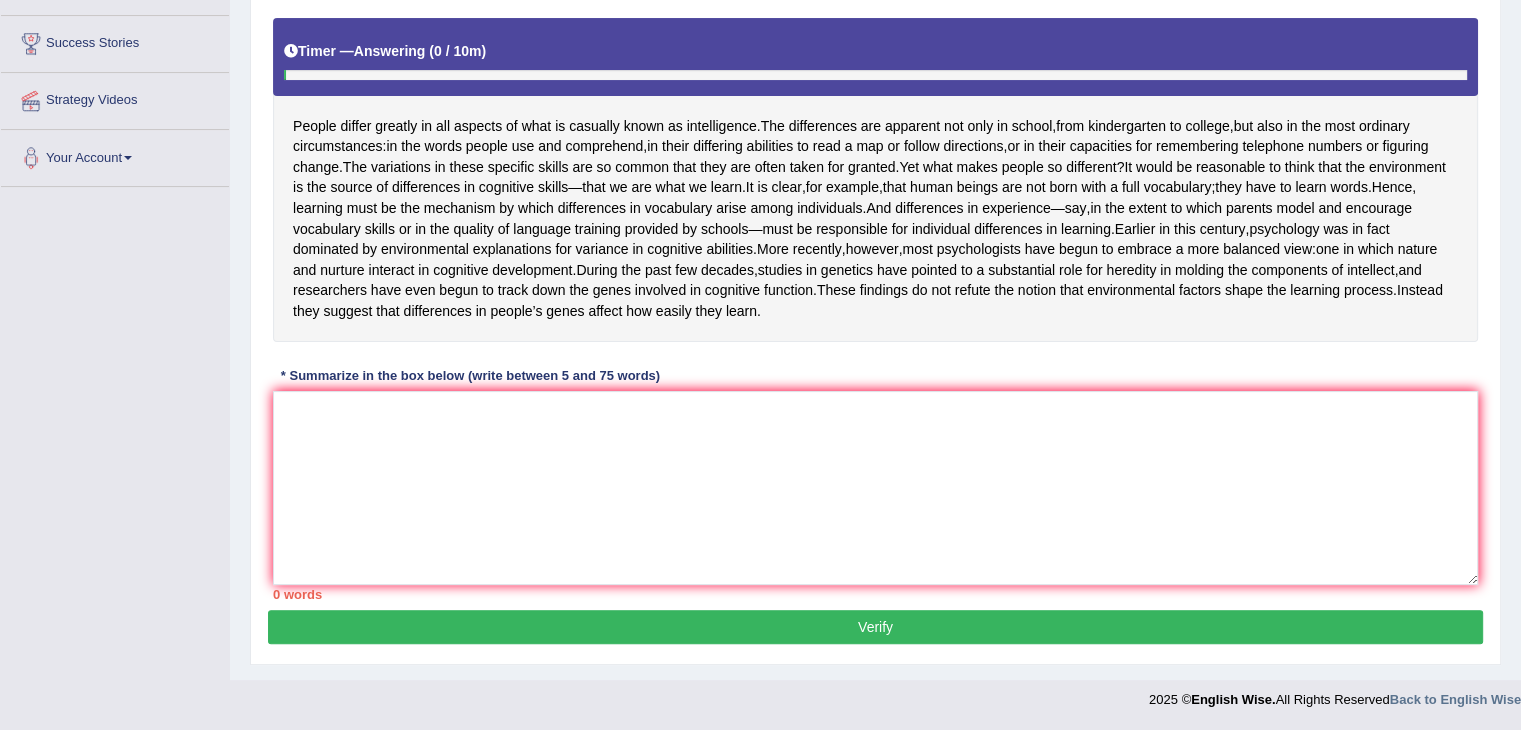 scroll, scrollTop: 406, scrollLeft: 0, axis: vertical 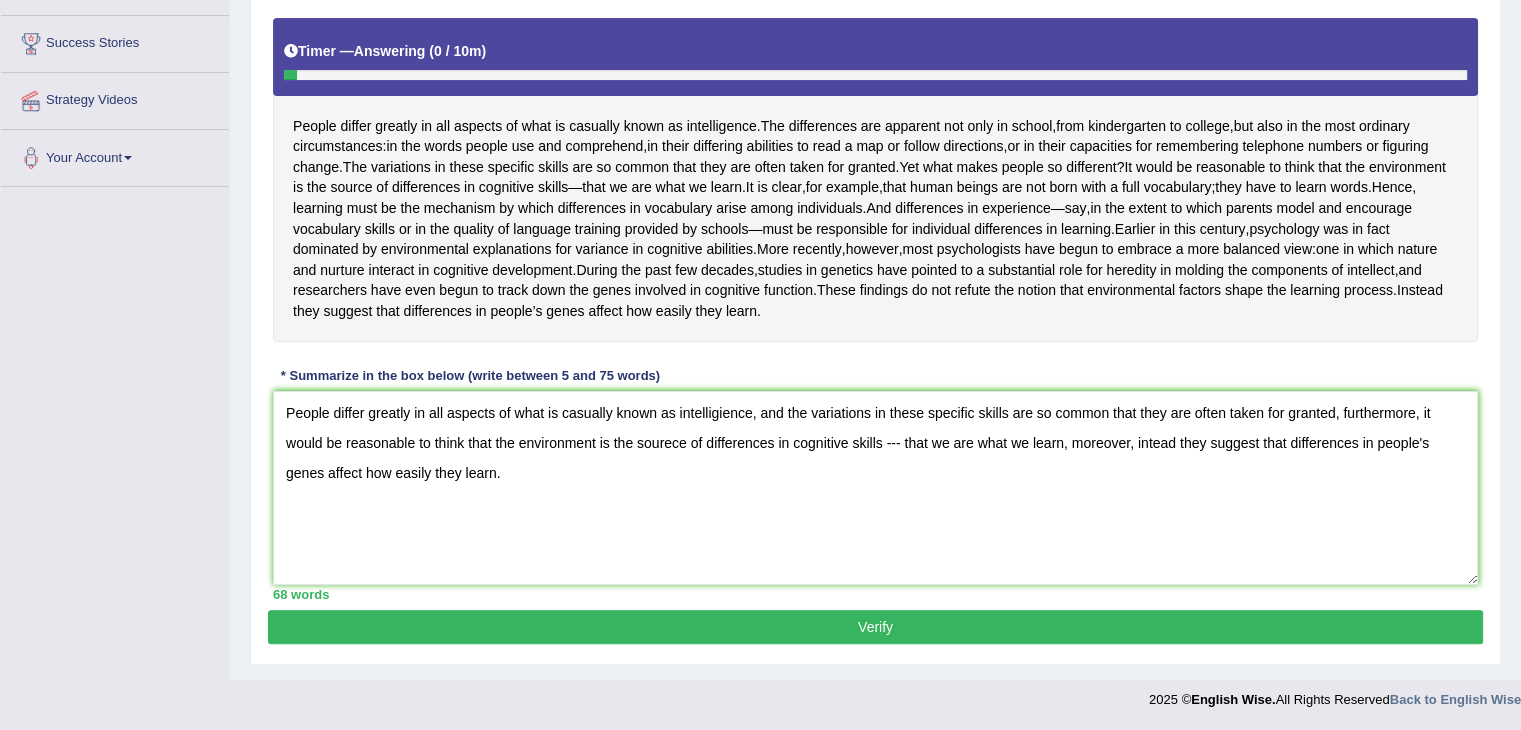 click on "People differ greatly in all aspects of what is casually known as intelligience, and the variations in these specific skills are so common that they are often taken for granted, furthermore, it would be reasonable to think that the environment is the sourece of differences in cognitive skills --- that we are what we learn, moreover, intead they suggest that differences in people's genes affect how easily they learn." at bounding box center [875, 488] 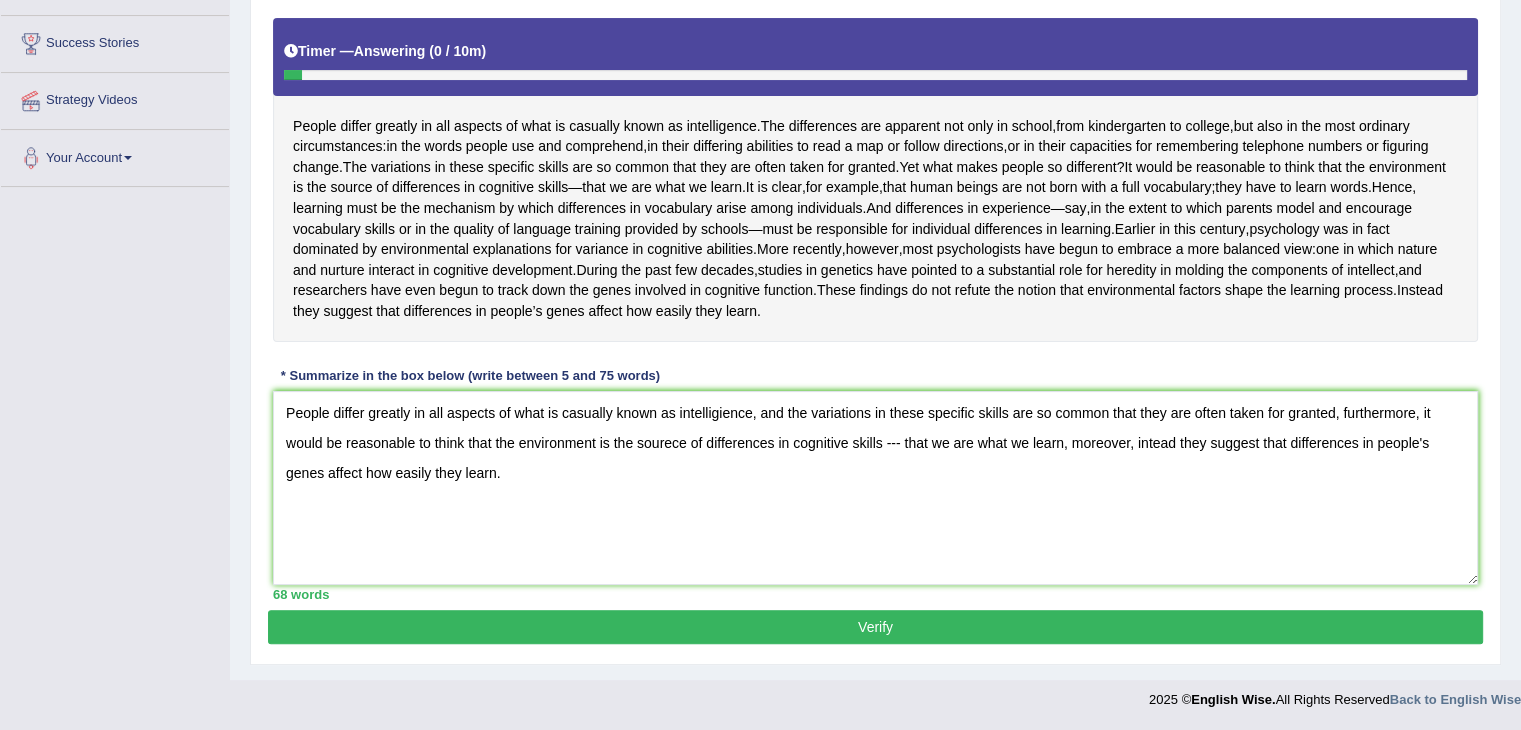 click on "People differ greatly in all aspects of what is casually known as intelligience, and the variations in these specific skills are so common that they are often taken for granted, furthermore, it would be reasonable to think that the environment is the sourece of differences in cognitive skills --- that we are what we learn, moreover, intead they suggest that differences in people's genes affect how easily they learn." at bounding box center [875, 488] 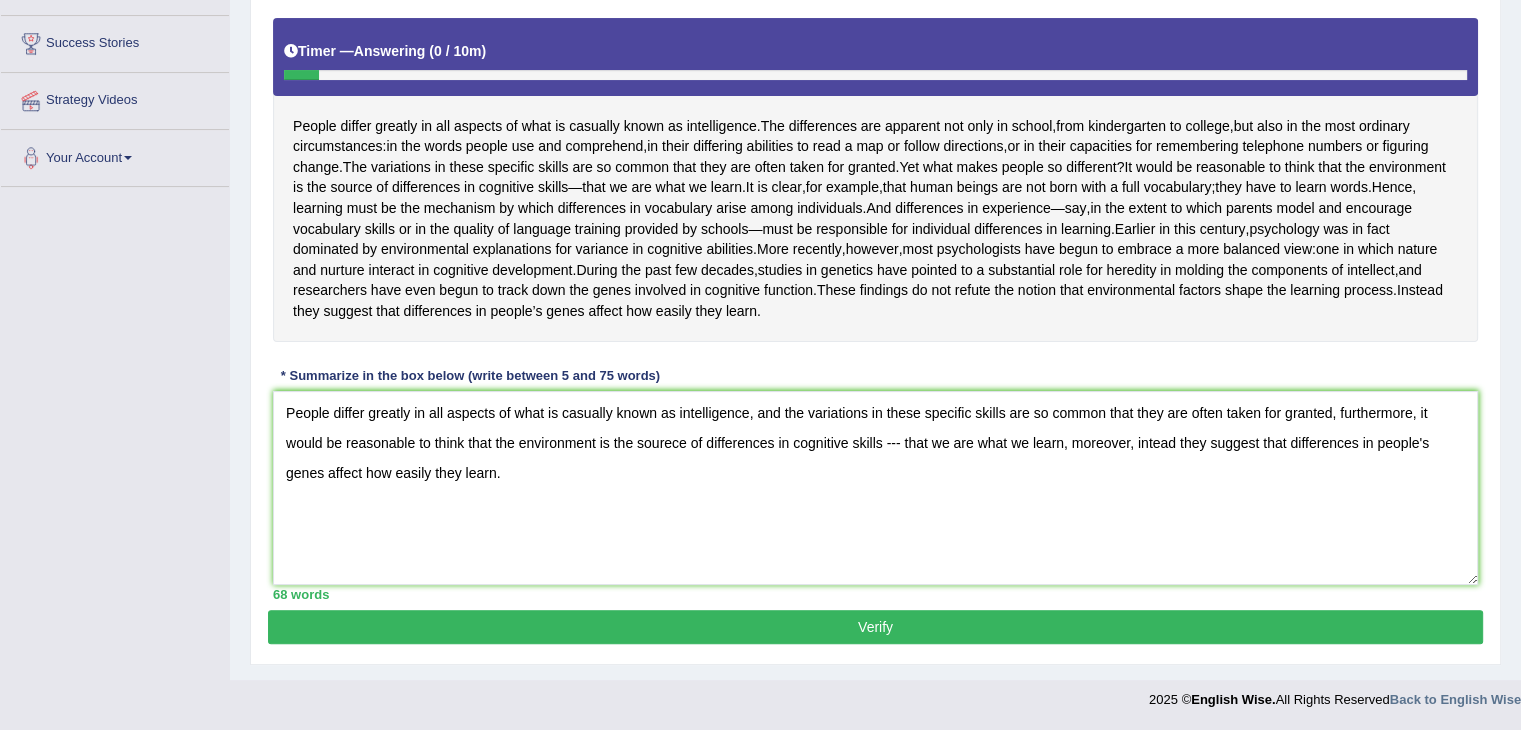 click on "People differ greatly in all aspects of what is casually known as intelligence, and the variations in these specific skills are so common that they are often taken for granted, furthermore, it would be reasonable to think that the environment is the sourece of differences in cognitive skills --- that we are what we learn, moreover, intead they suggest that differences in people's genes affect how easily they learn." at bounding box center [875, 488] 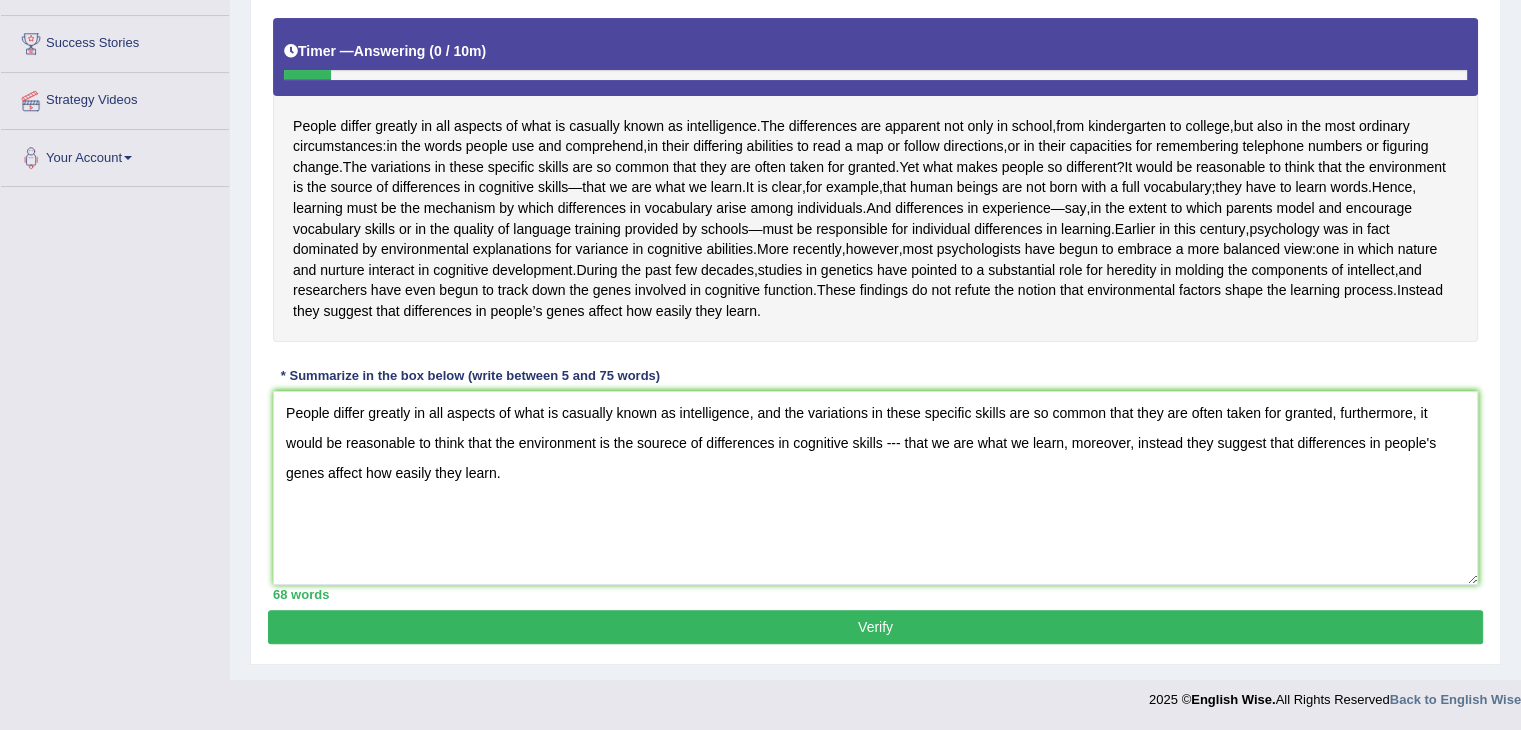 click on "People differ greatly in all aspects of what is casually known as intelligence, and the variations in these specific skills are so common that they are often taken for granted, furthermore, it would be reasonable to think that the environment is the sourece of differences in cognitive skills --- that we are what we learn, moreover, instead they suggest that differences in people's genes affect how easily they learn." at bounding box center [875, 488] 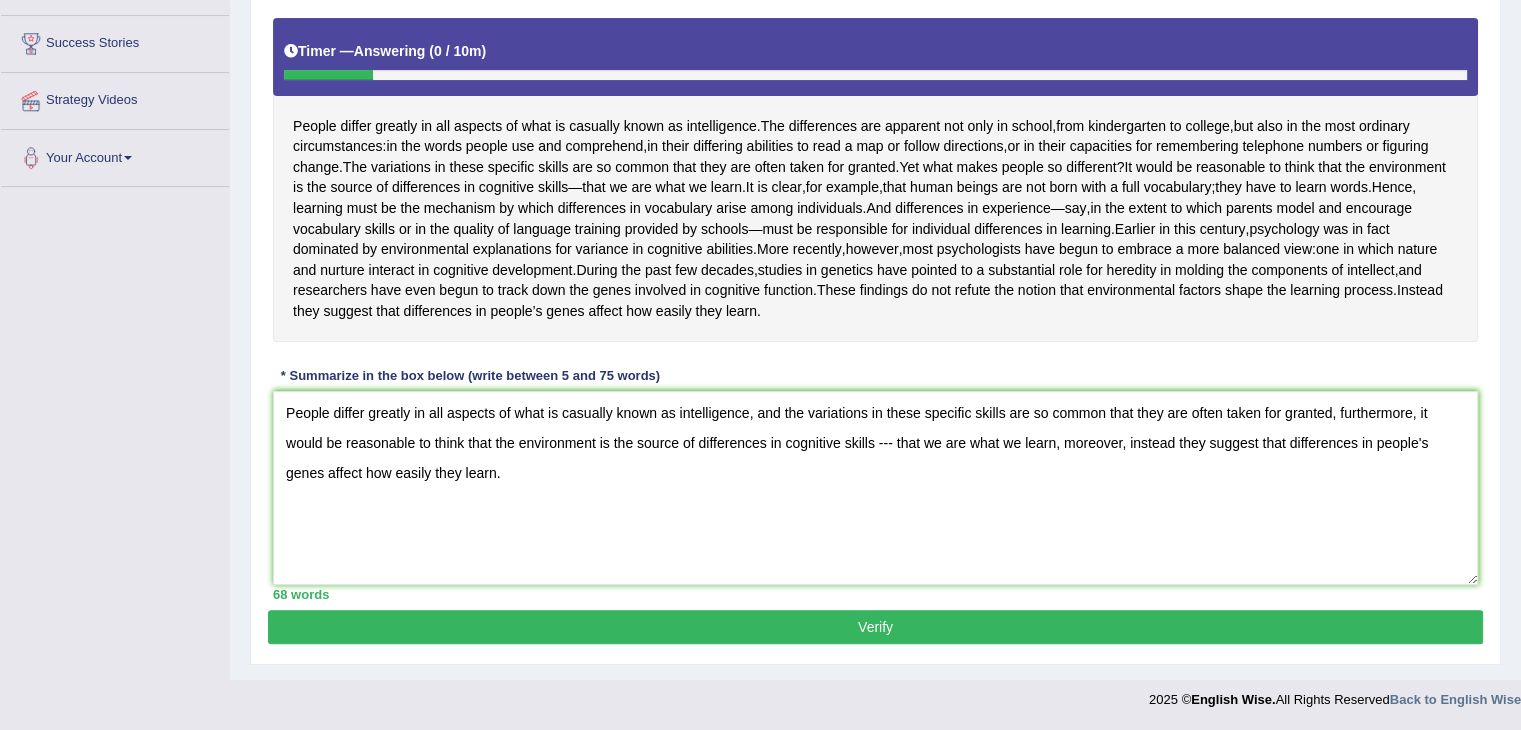 click on "People differ greatly in all aspects of what is casually known as intelligence, and the variations in these specific skills are so common that they are often taken for granted, furthermore, it would be reasonable to think that the environment is the source of differences in cognitive skills --- that we are what we learn, moreover, instead they suggest that differences in people's genes affect how easily they learn." at bounding box center (875, 488) 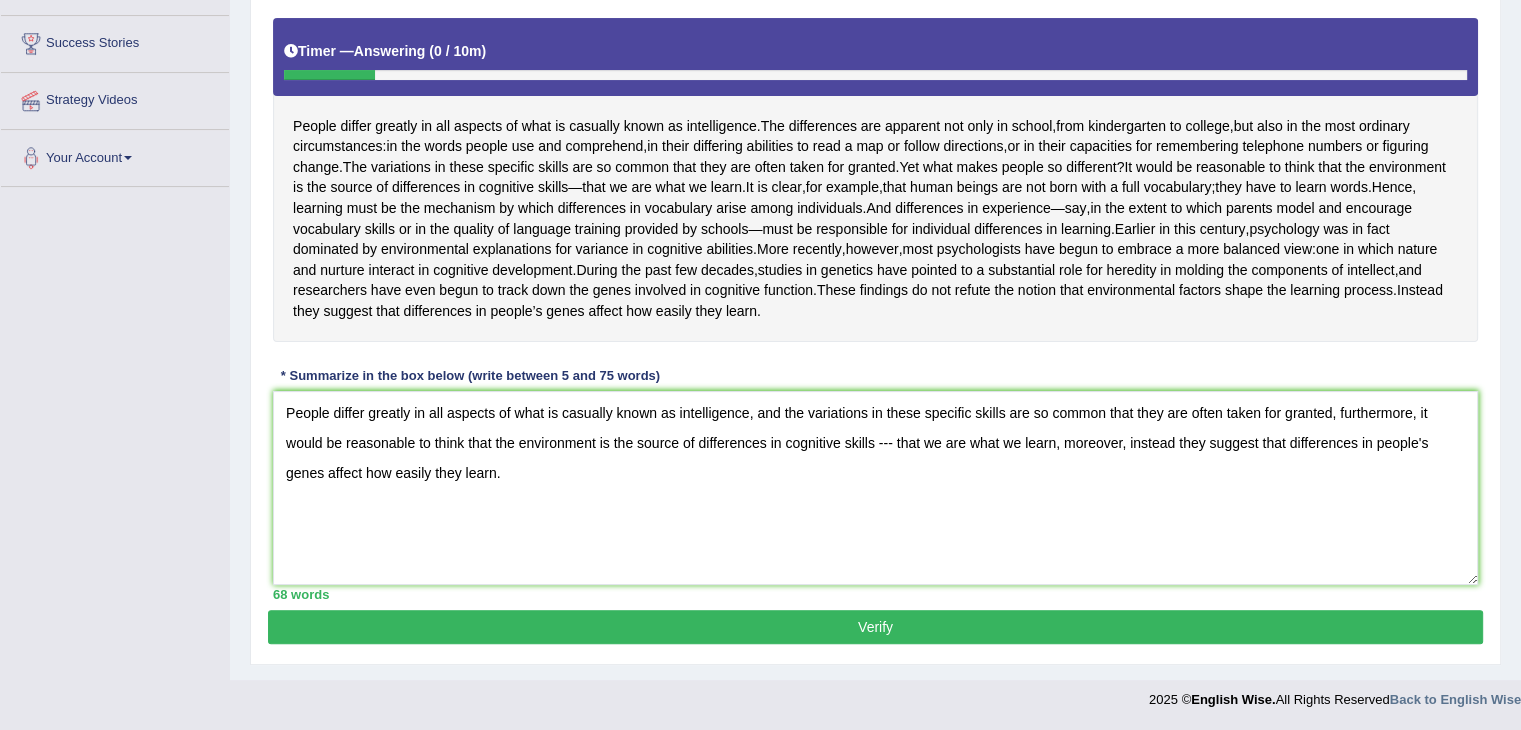 type on "People differ greatly in all aspects of what is casually known as intelligence, and the variations in these specific skills are so common that they are often taken for granted, furthermore, it would be reasonable to think that the environment is the source of differences in cognitive skills --- that we are what we learn, moreover, instead they suggest that differences in people's genes affect how easily they learn." 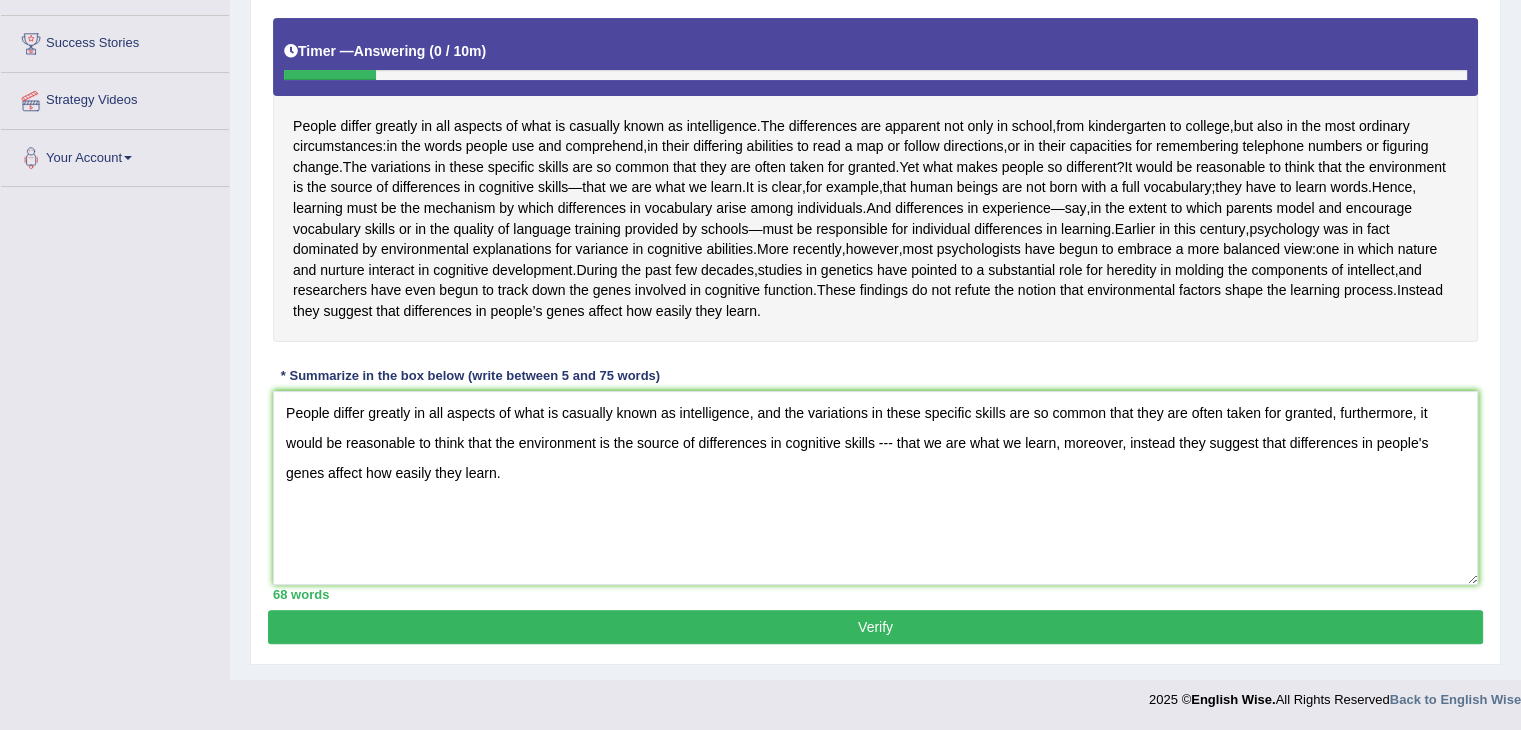 click on "Verify" at bounding box center [875, 627] 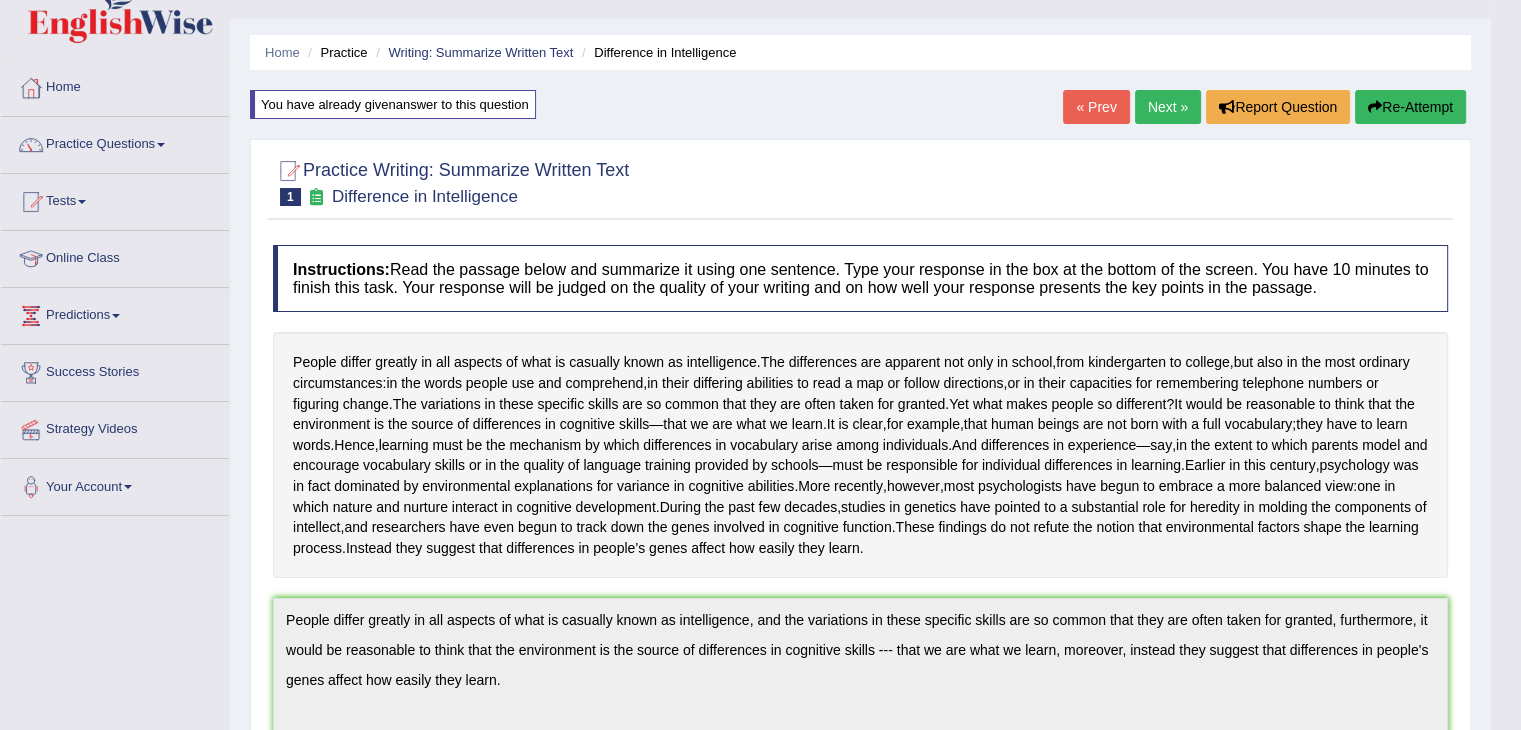 scroll, scrollTop: 0, scrollLeft: 0, axis: both 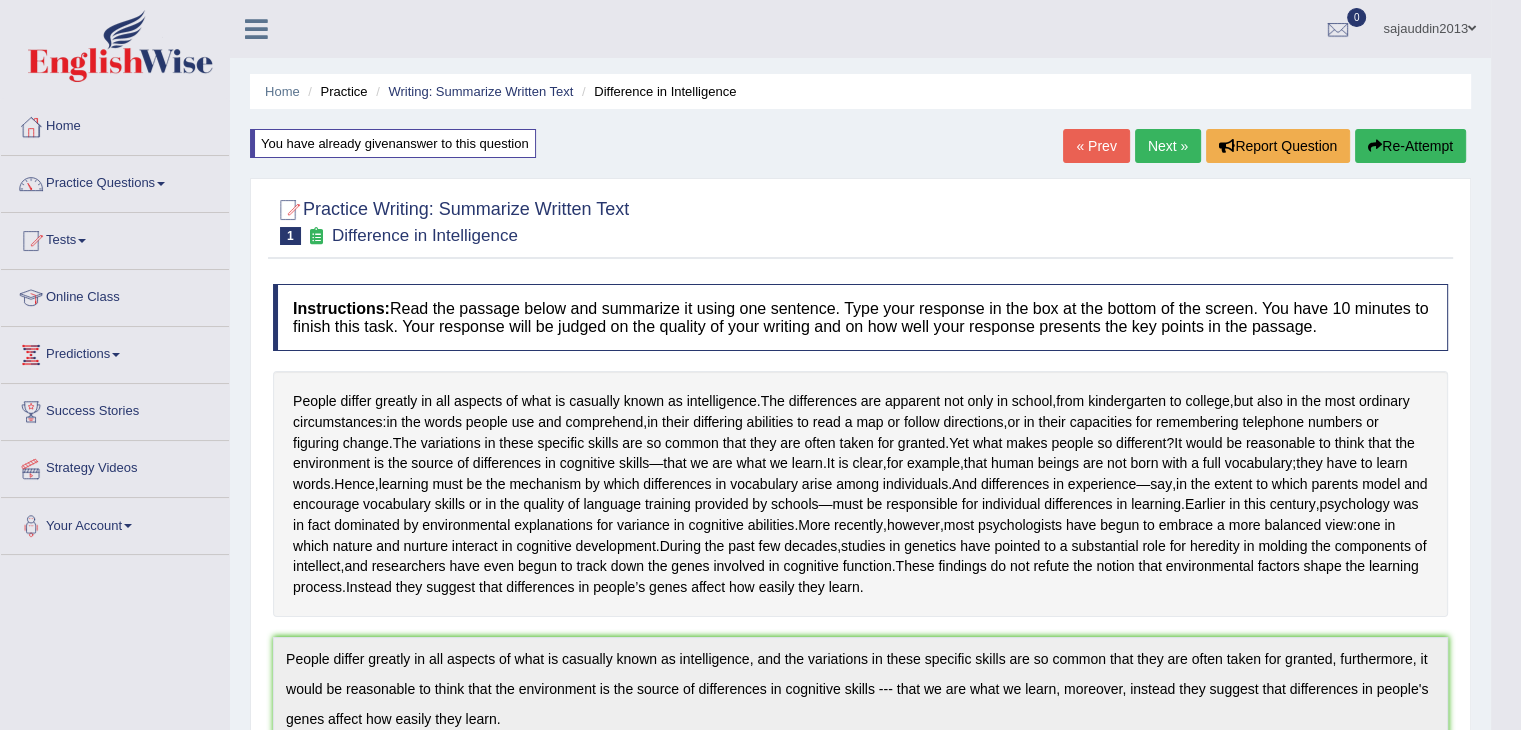 click on "Next »" at bounding box center (1168, 146) 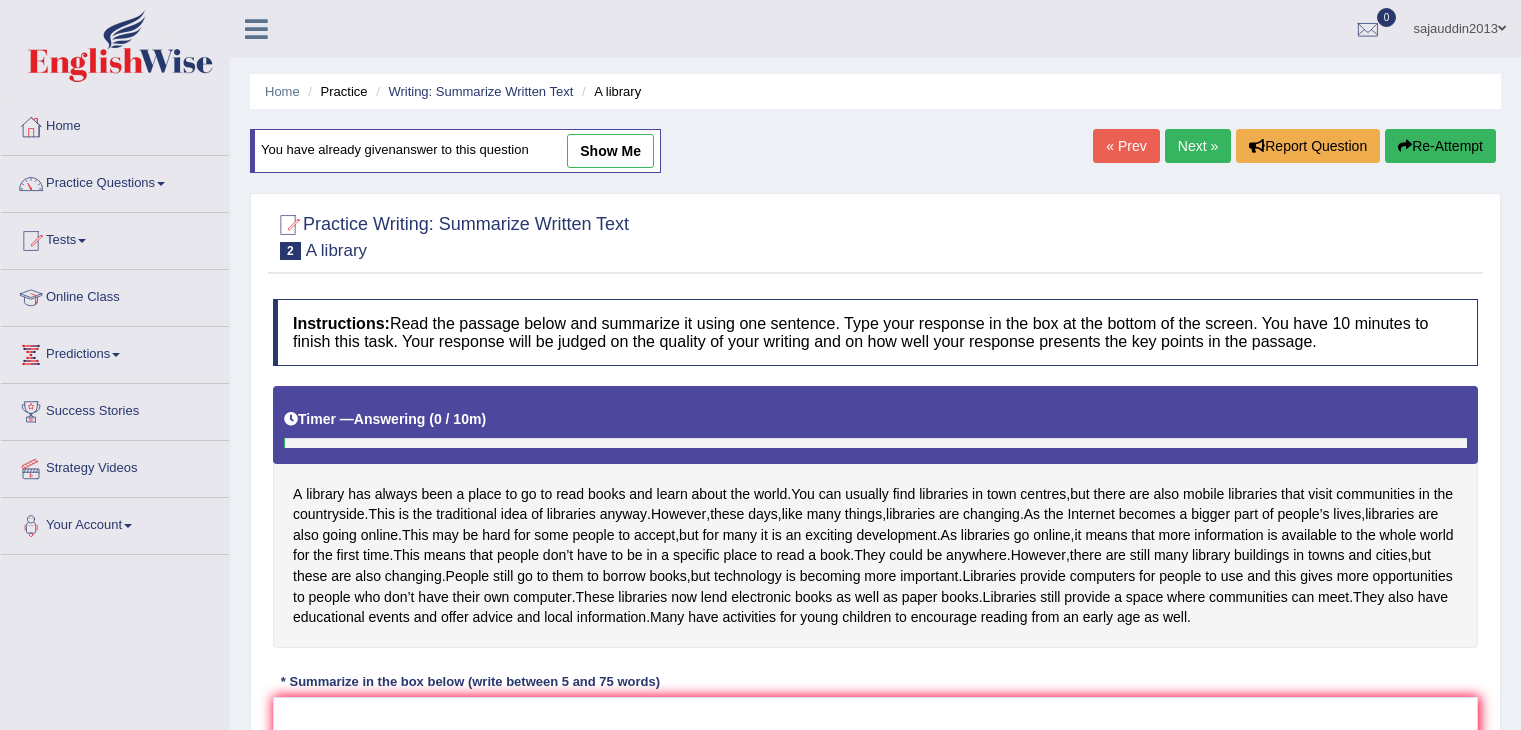 scroll, scrollTop: 0, scrollLeft: 0, axis: both 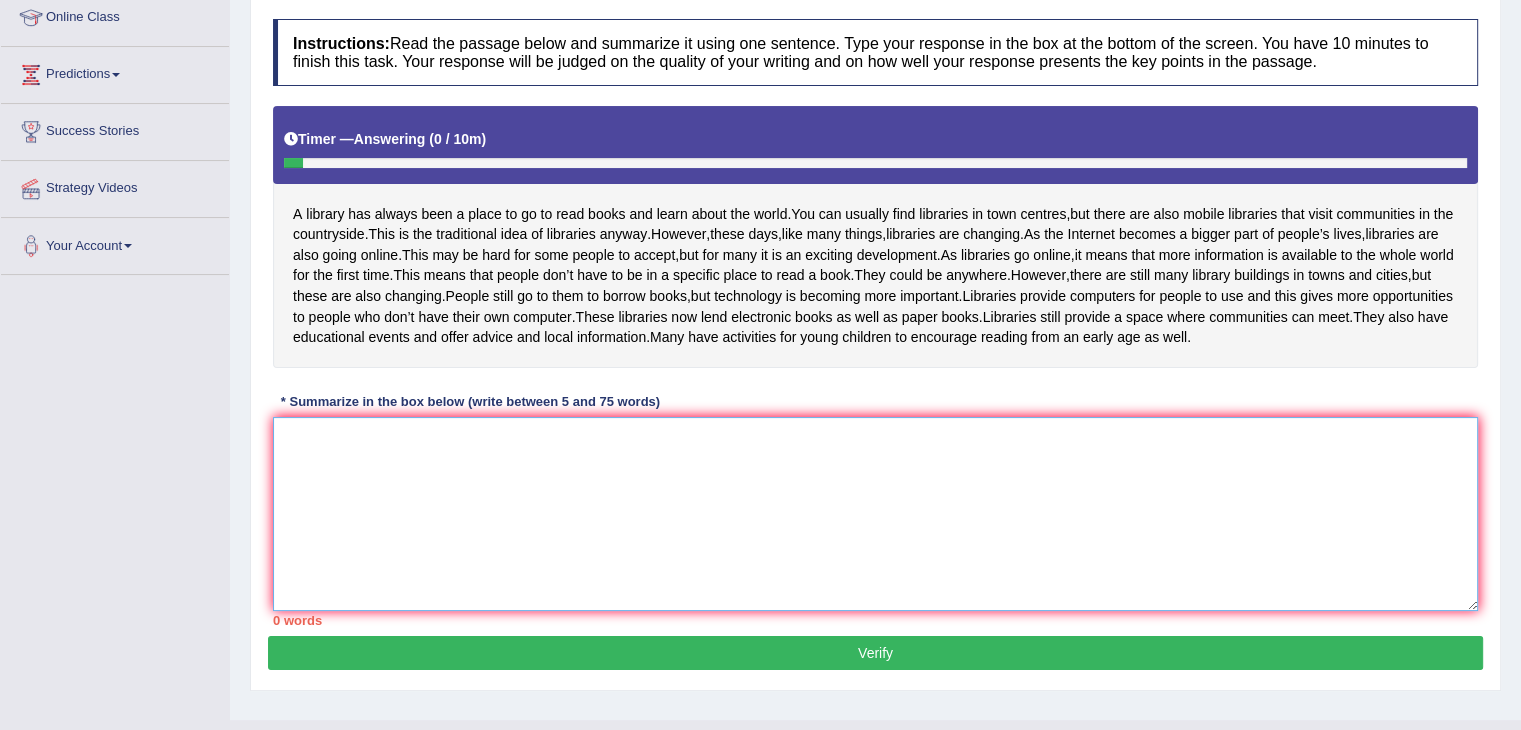 click at bounding box center (875, 514) 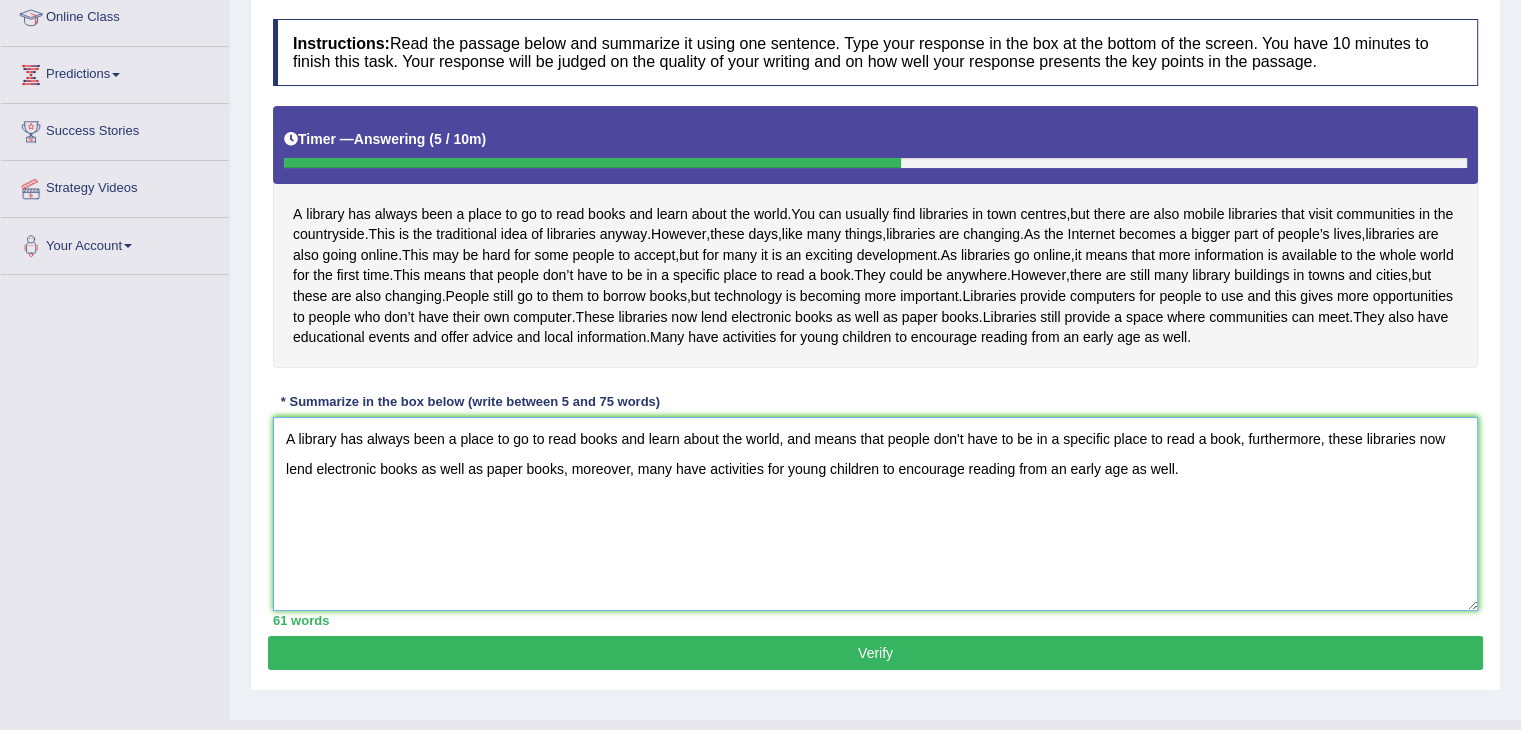 type on "A library has always been a place to go to read books and learn about the world, and means that people don't have to be in a specific place to read a book, furthermore, these libraries now lend electronic books as well as paper books, moreover, many have activities for young children to encourage reading from an early age as well." 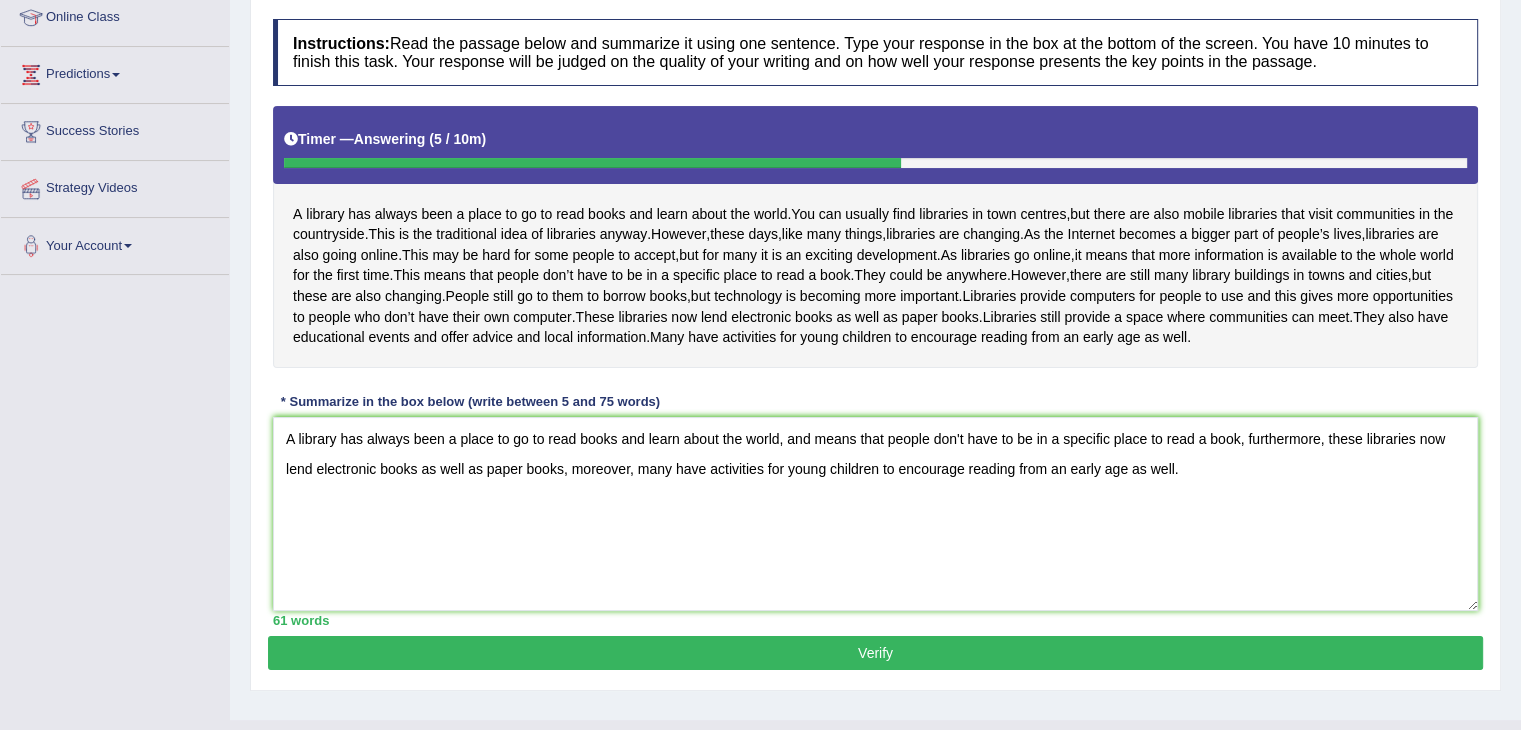 click on "Verify" at bounding box center [875, 653] 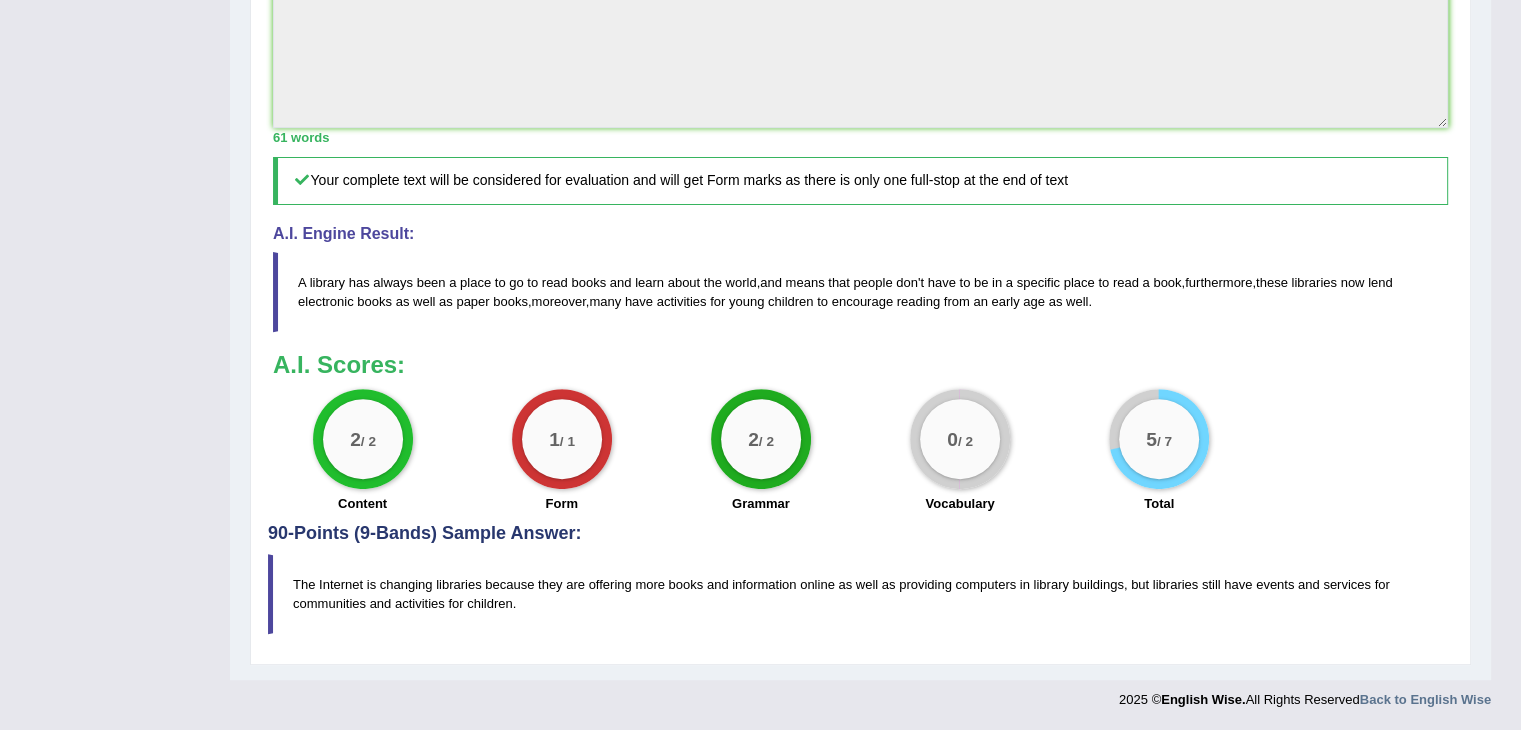 scroll, scrollTop: 720, scrollLeft: 0, axis: vertical 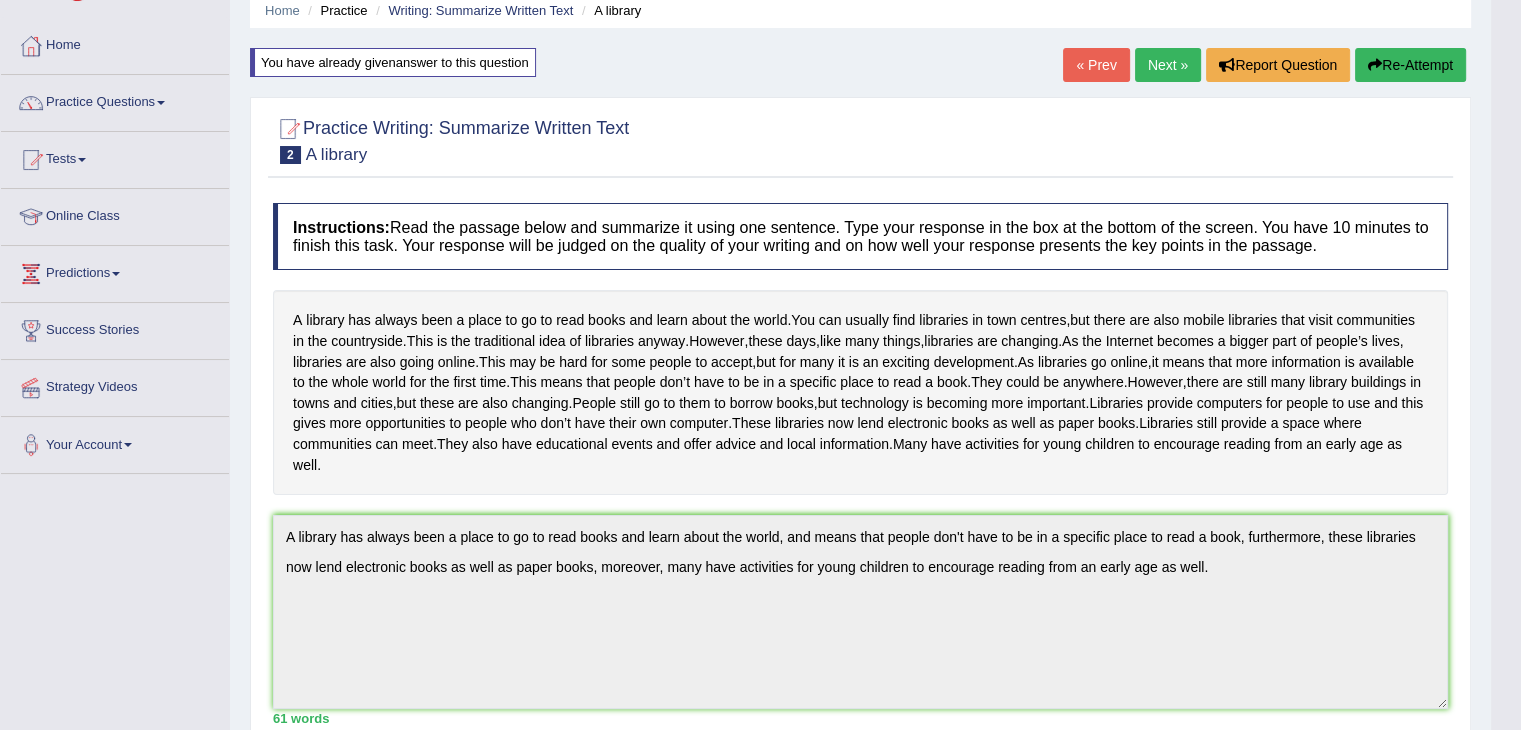 click on "Next »" at bounding box center (1168, 65) 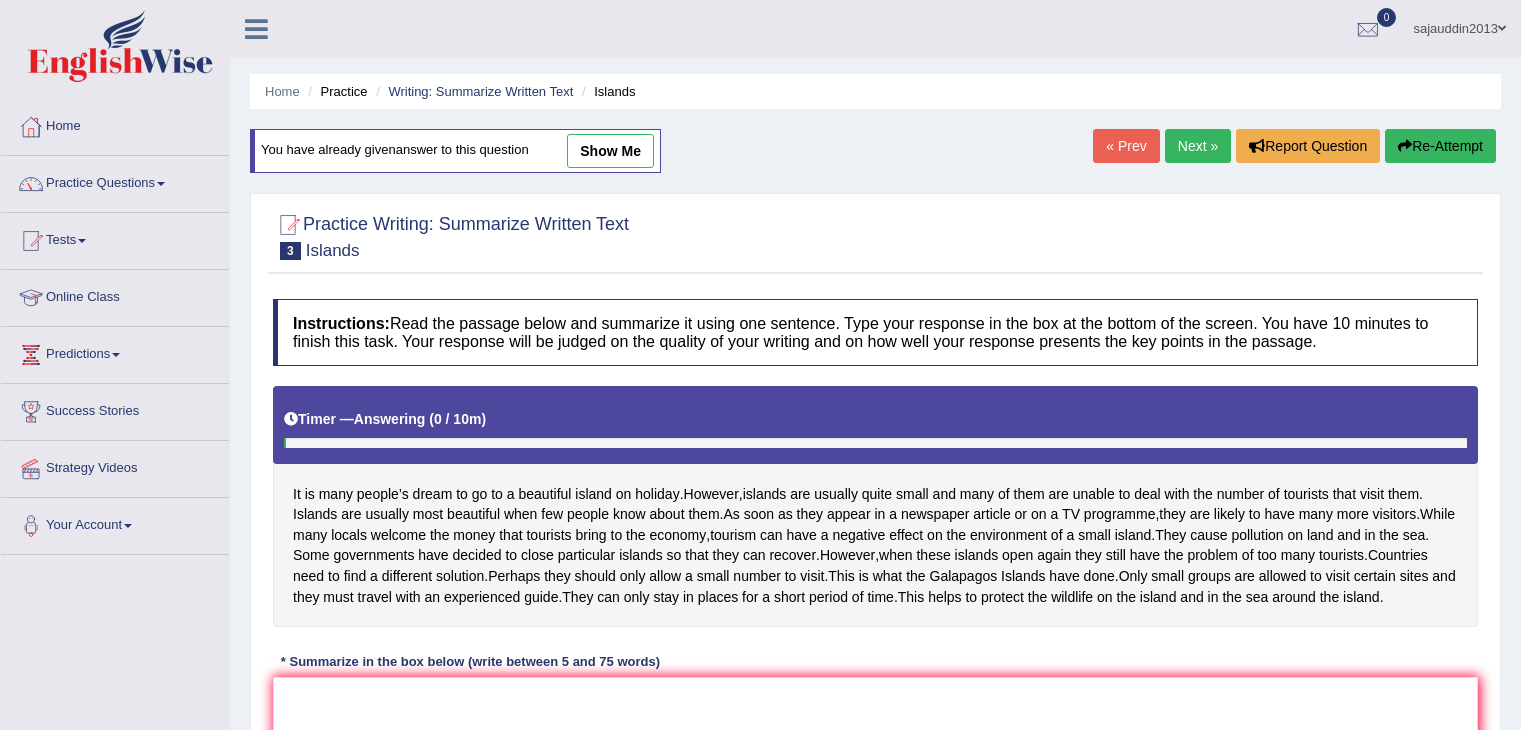 scroll, scrollTop: 0, scrollLeft: 0, axis: both 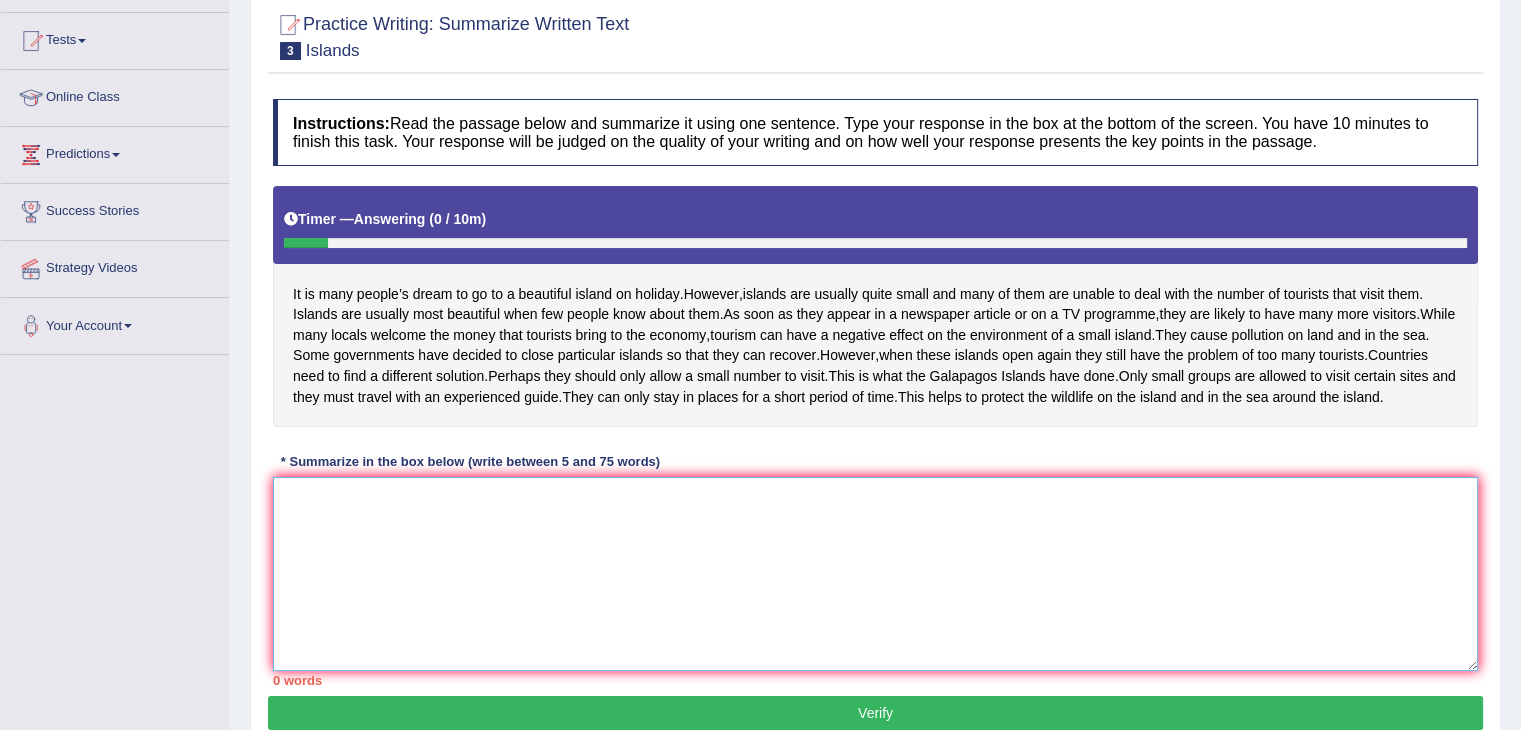 click at bounding box center [875, 574] 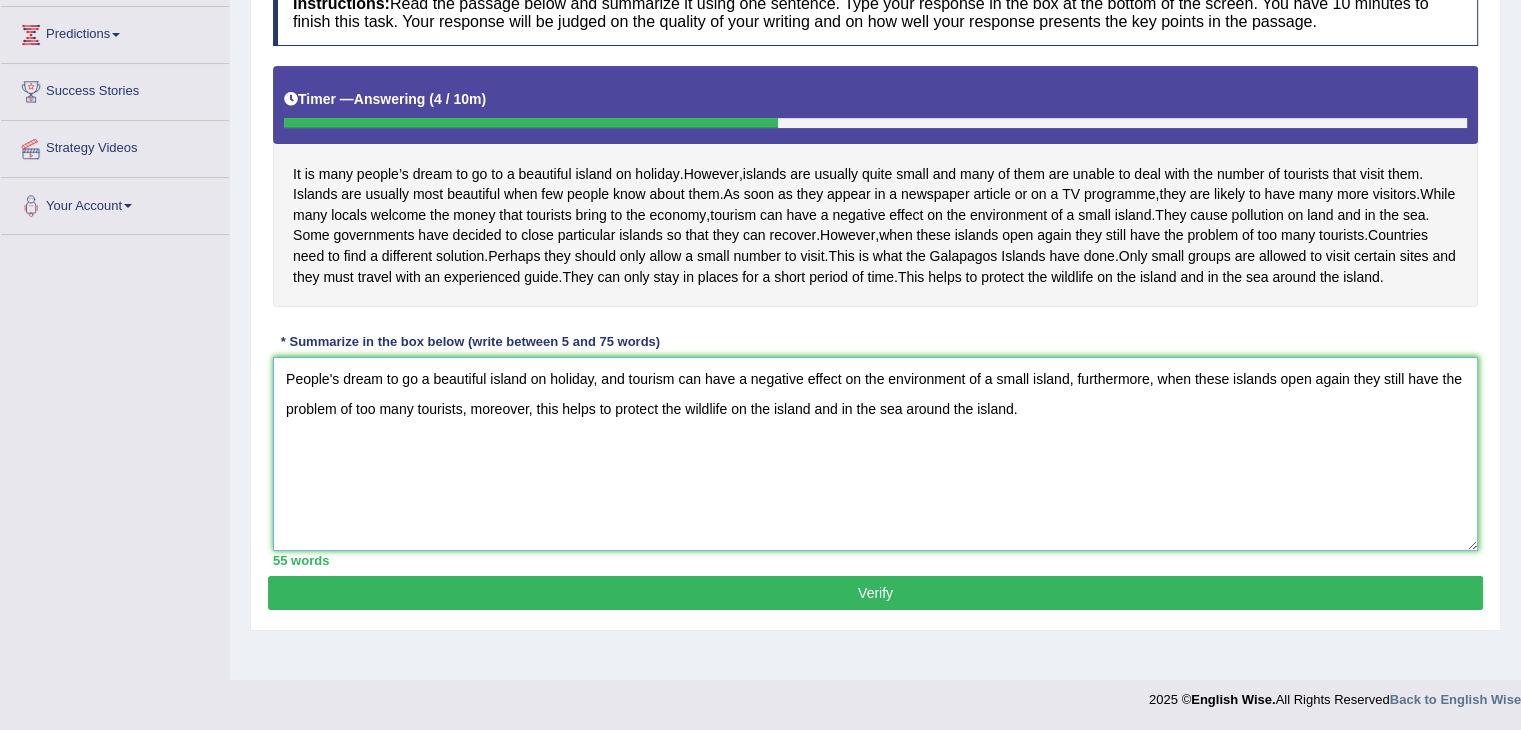 scroll, scrollTop: 386, scrollLeft: 0, axis: vertical 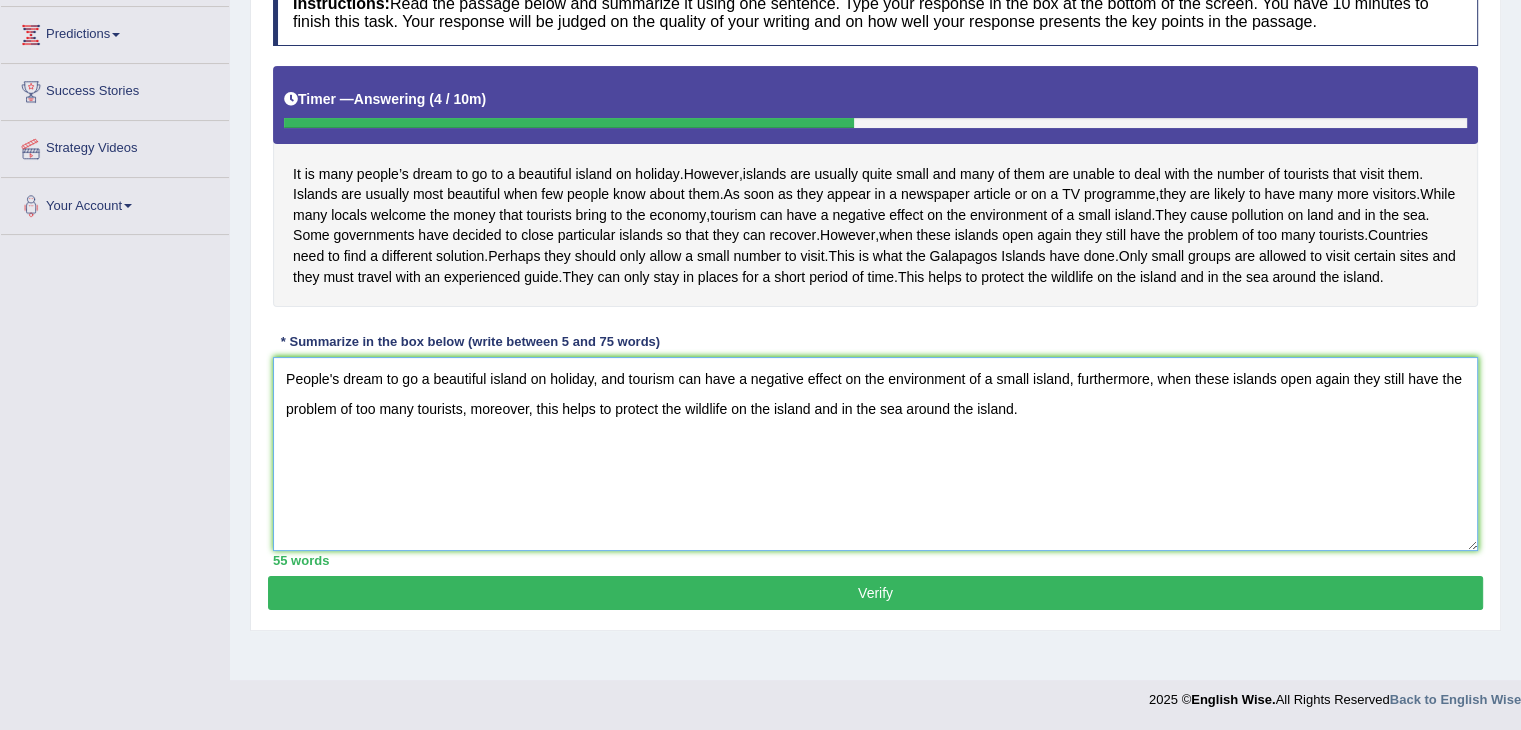 type on "People's dream to go a beautiful island on holiday, and tourism can have a negative effect on the environment of a small island, furthermore, when these islands open again they still have the problem of too many tourists, moreover, this helps to protect the wildlife on the island and in the sea around the island." 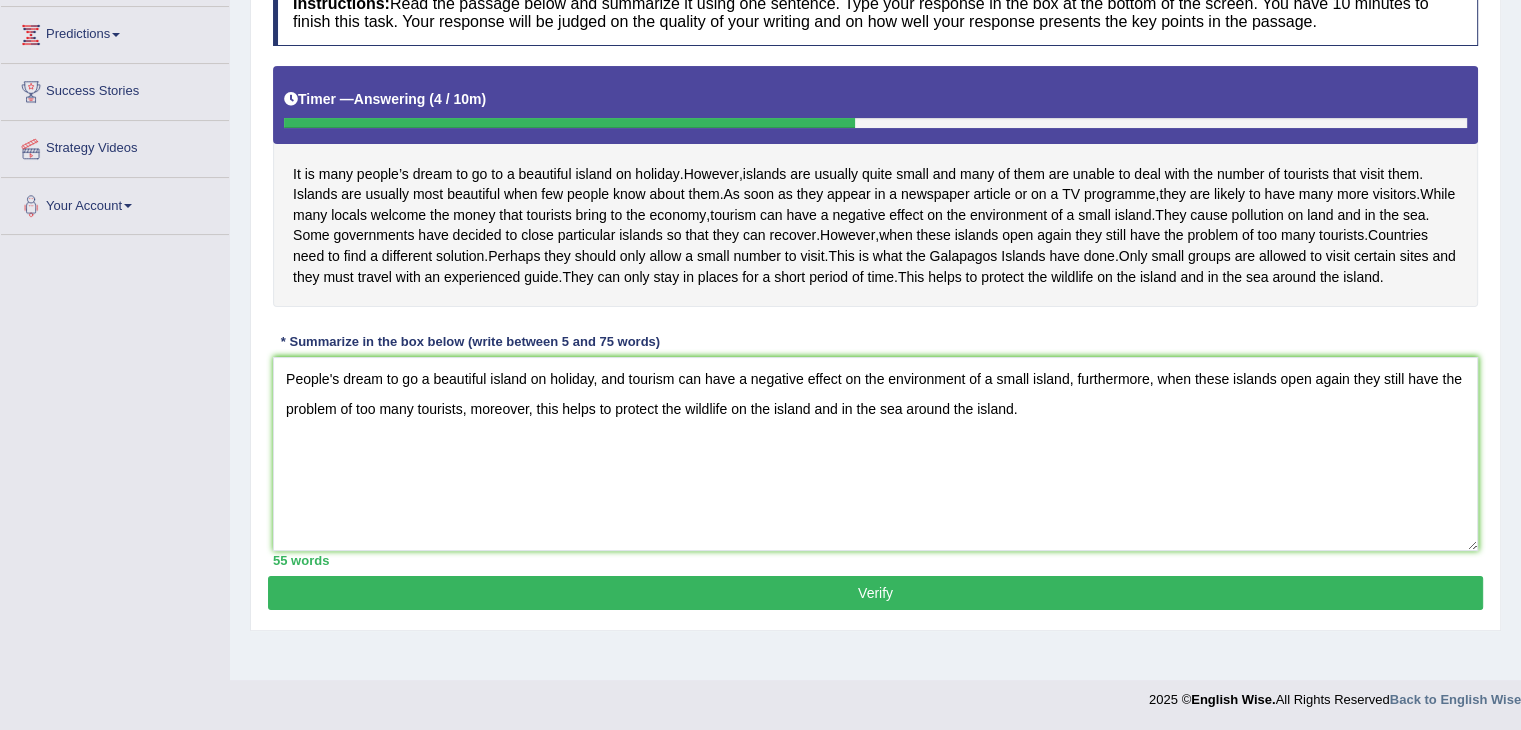 click on "Verify" at bounding box center [875, 593] 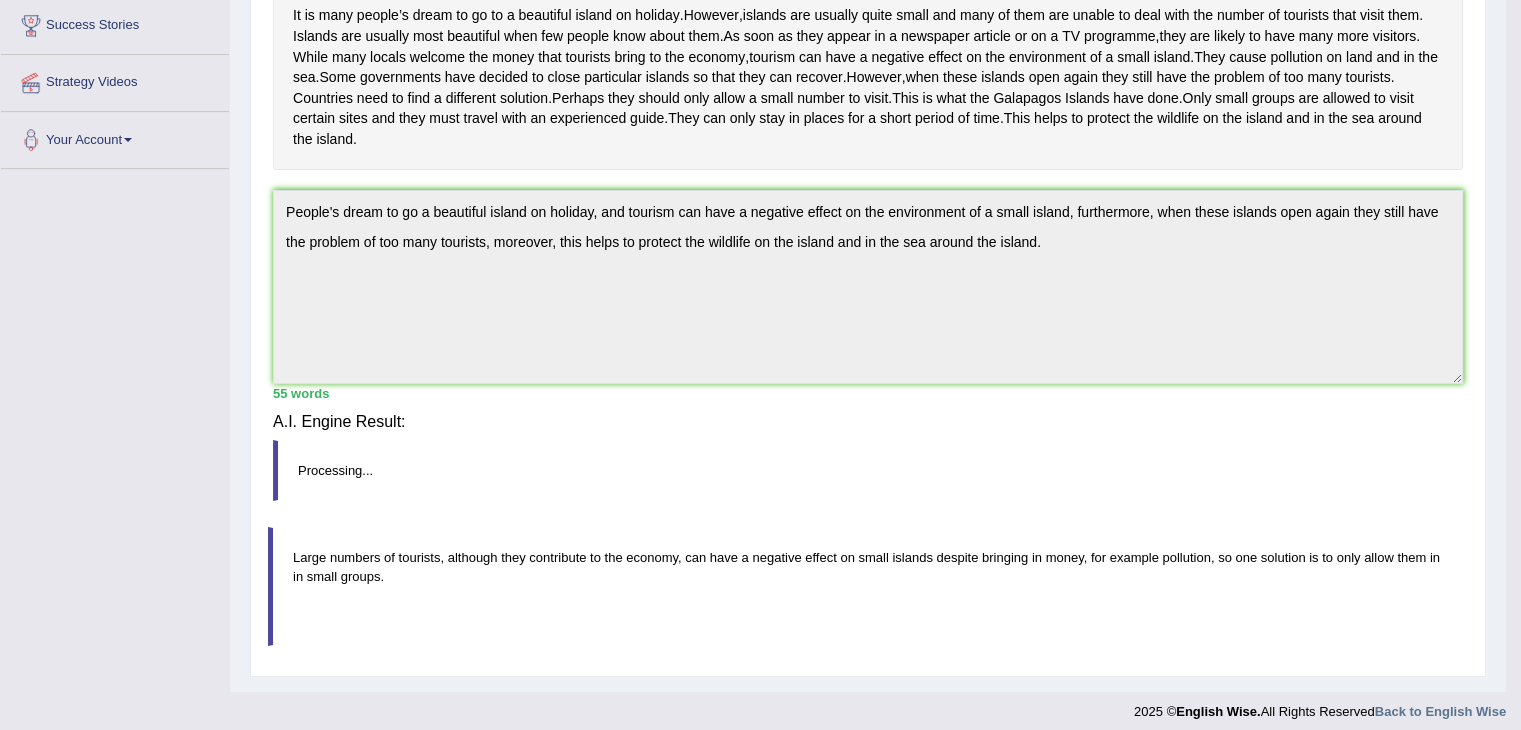 scroll, scrollTop: 320, scrollLeft: 0, axis: vertical 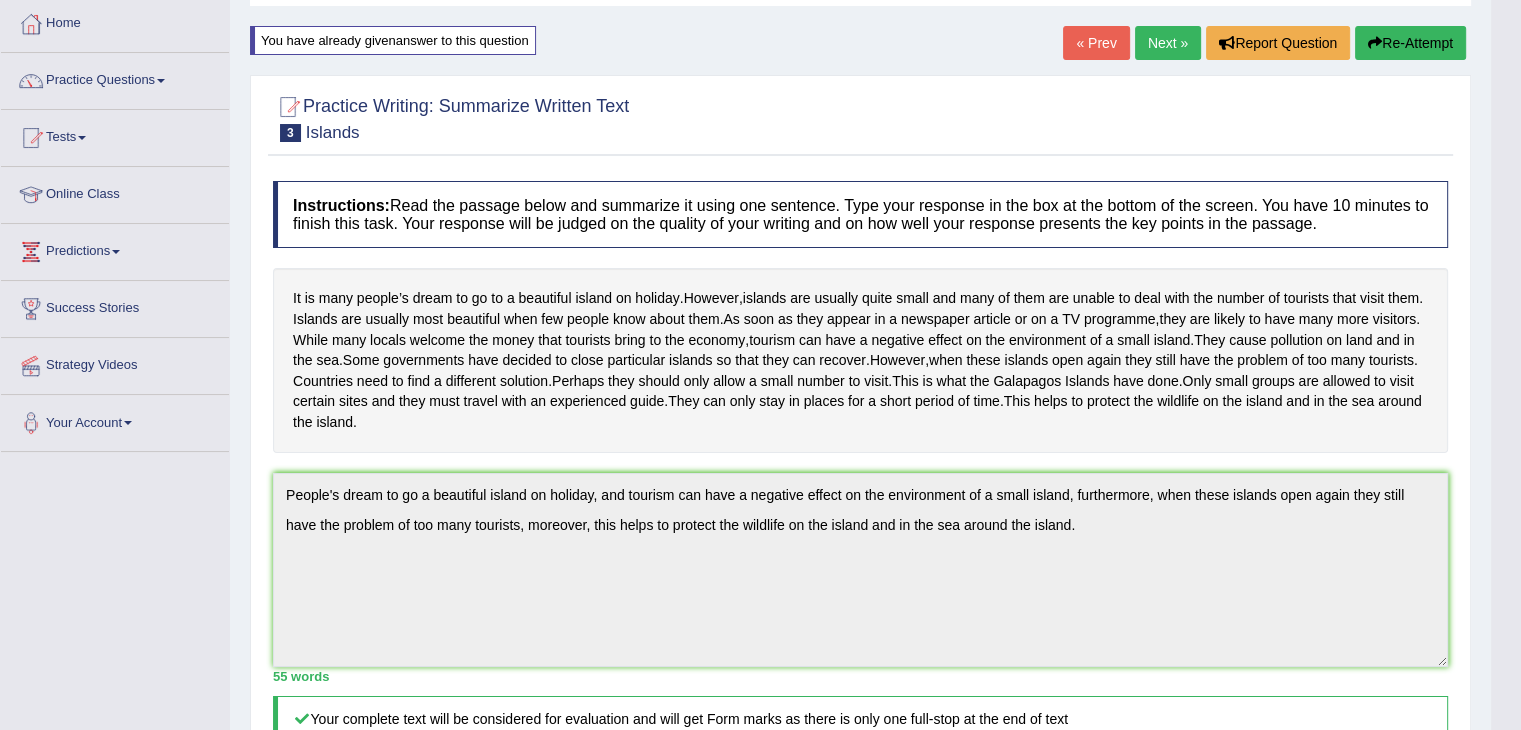 click on "Next »" at bounding box center [1168, 43] 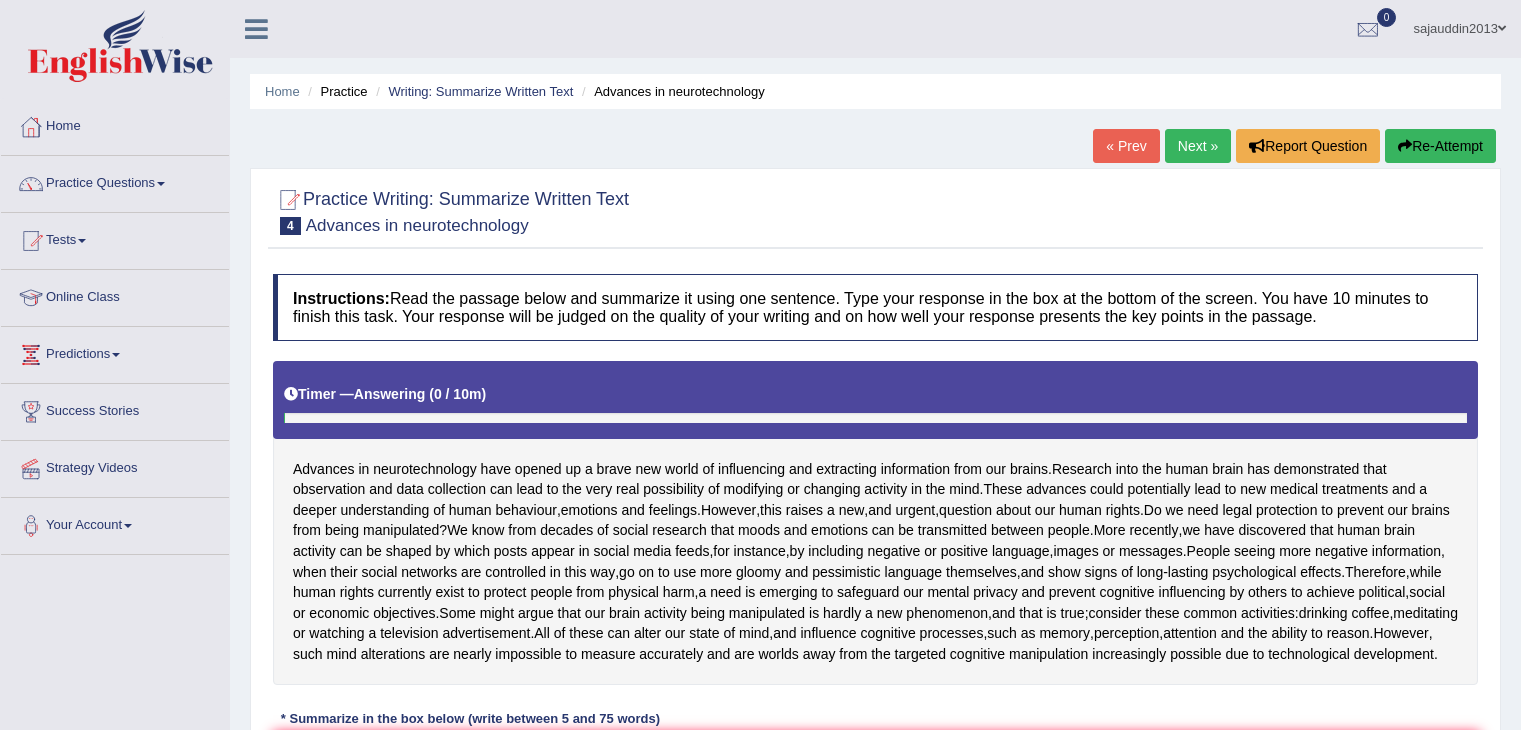 scroll, scrollTop: 0, scrollLeft: 0, axis: both 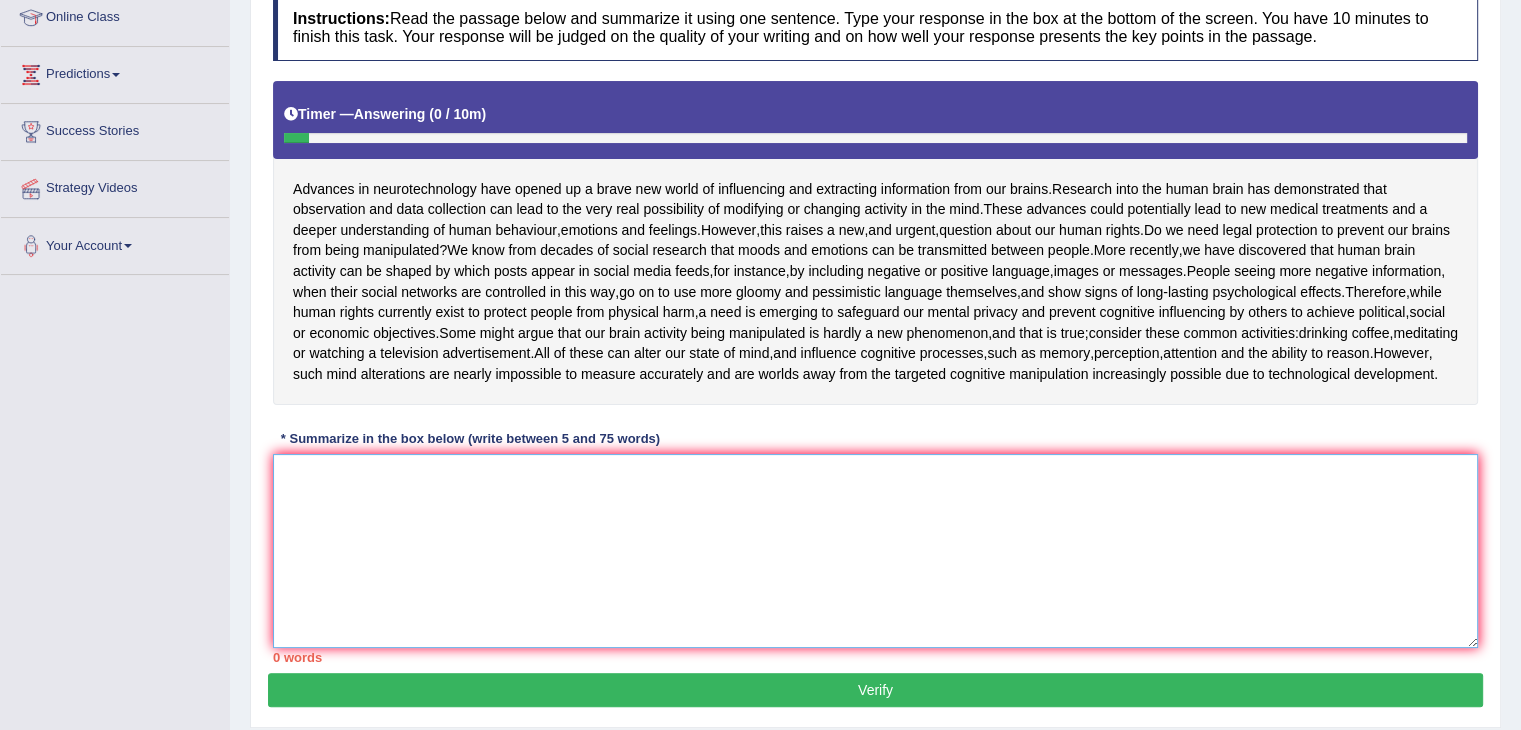 click at bounding box center [875, 551] 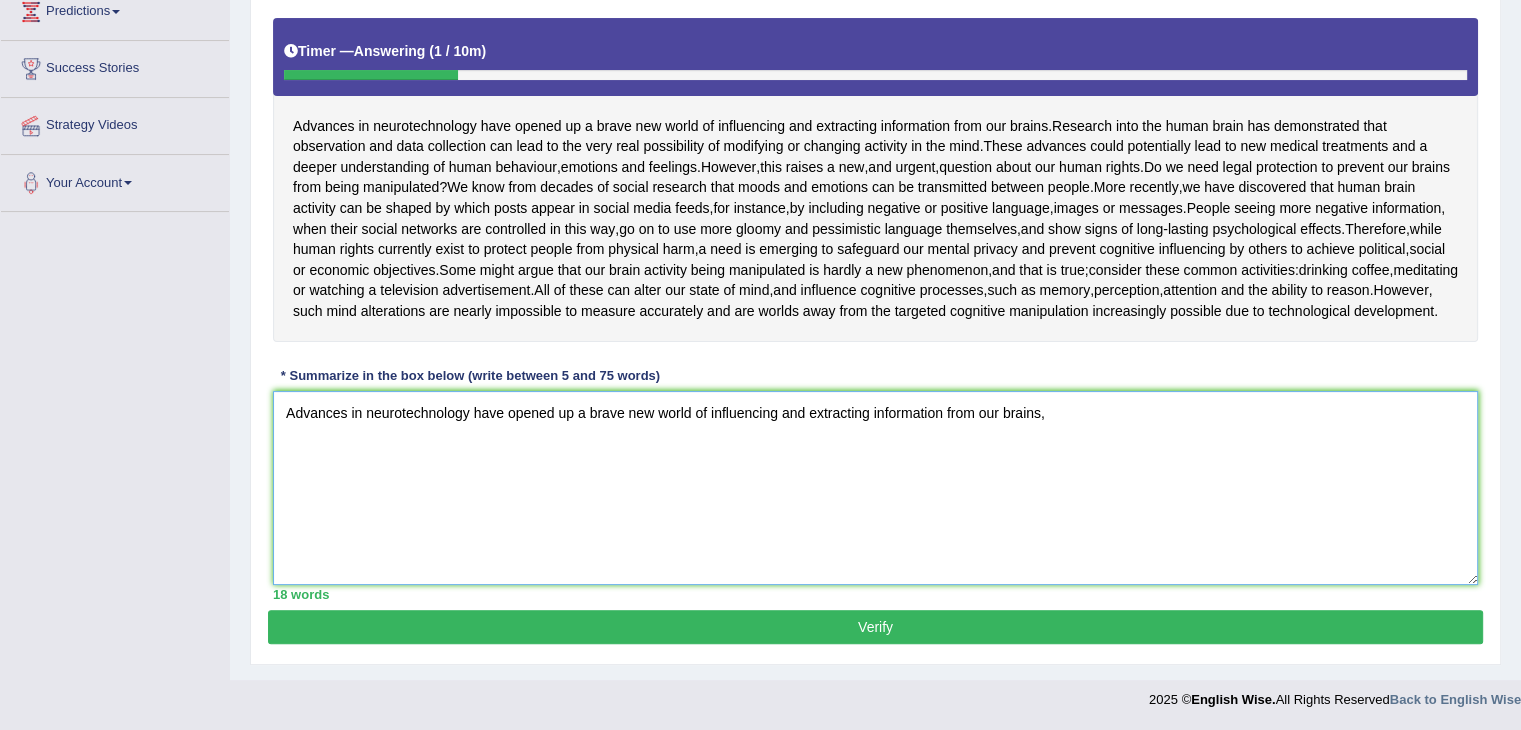 scroll, scrollTop: 400, scrollLeft: 0, axis: vertical 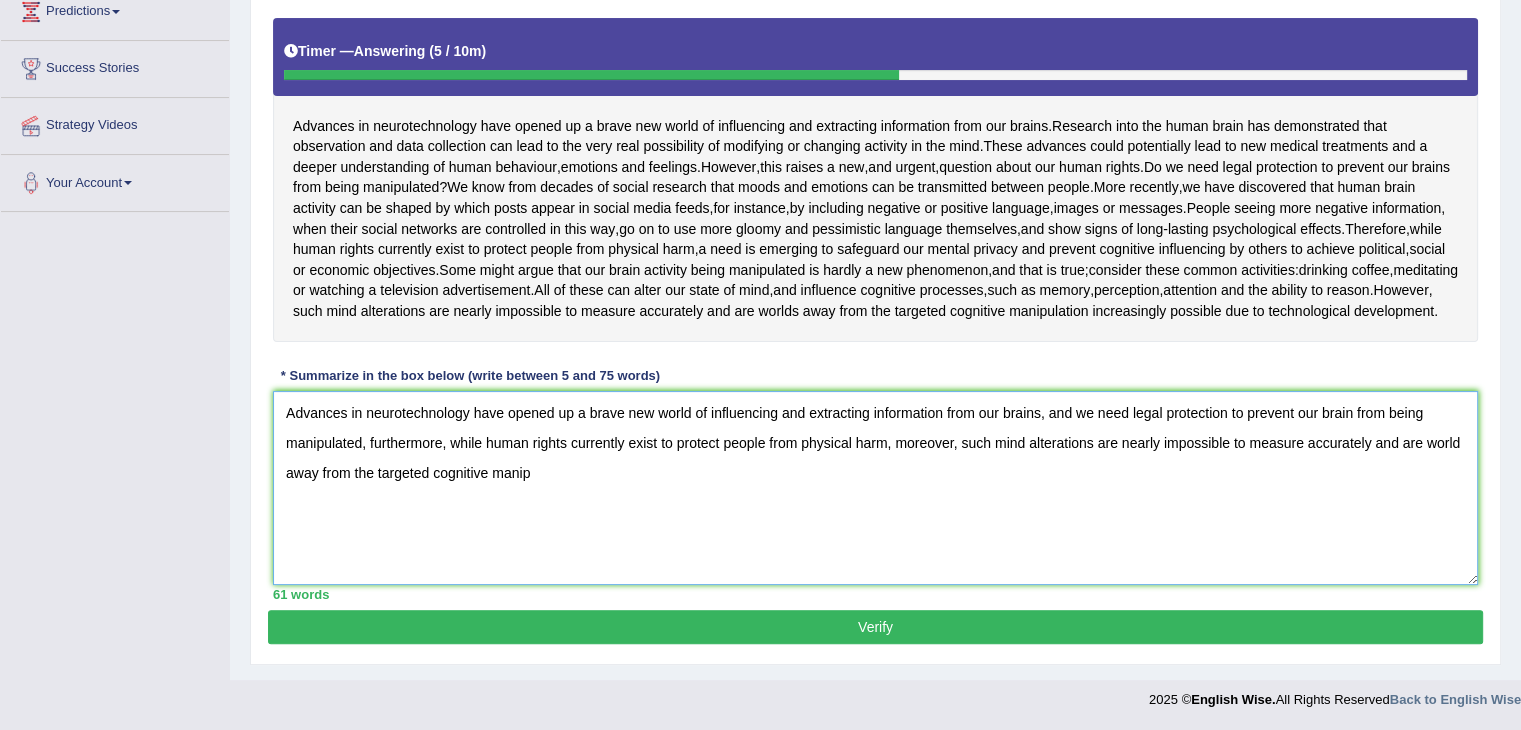 click on "Advances in neurotechnology have opened up a brave new world of influencing and extracting information from our brains, and we need legal protection to prevent our brain from being manipulated, furthermore, while human rights currently exist to protect people from physical harm, moreover, such mind alterations are nearly impossible to measure accurately and are world away from the targeted cognitive manip" at bounding box center [875, 488] 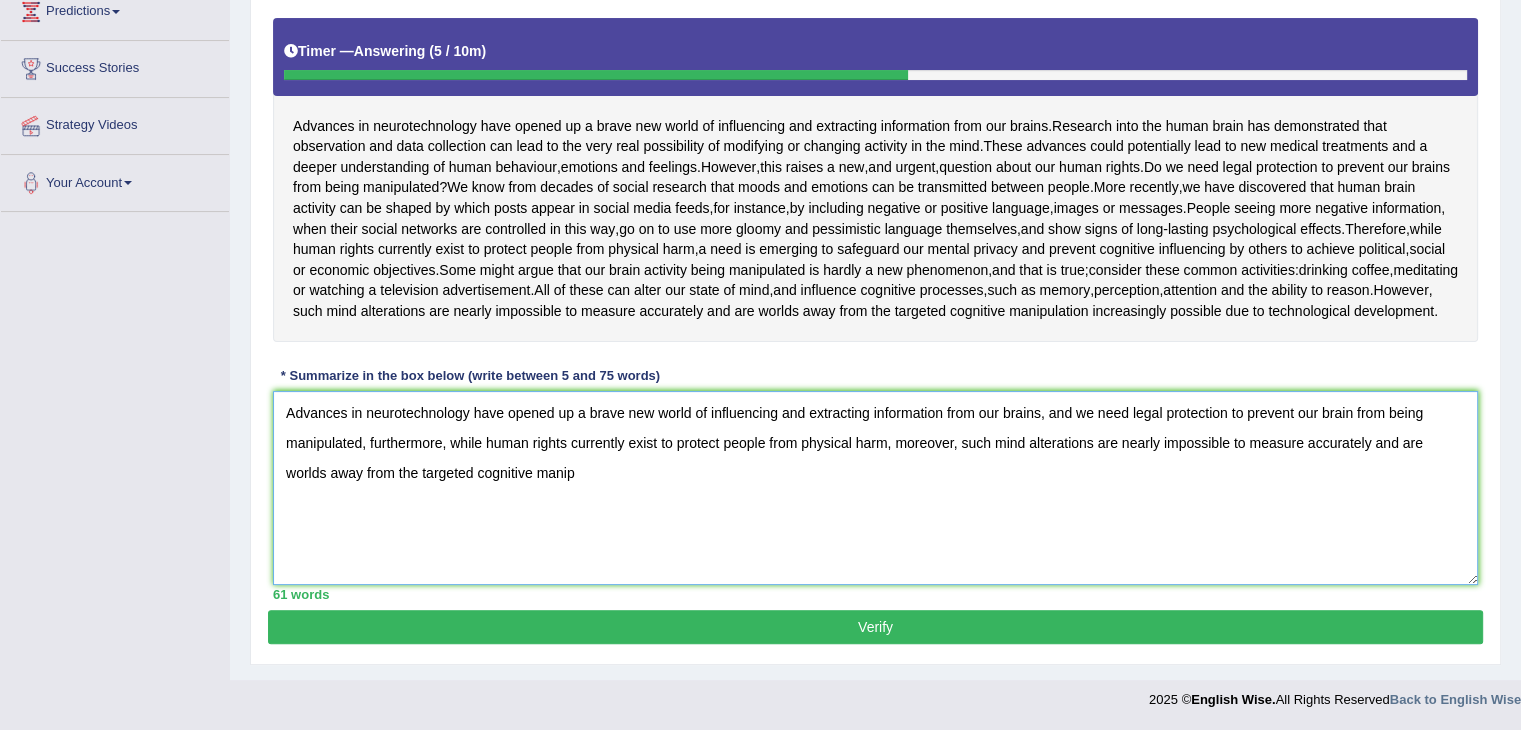 click on "Advances in neurotechnology have opened up a brave new world of influencing and extracting information from our brains, and we need legal protection to prevent our brain from being manipulated, furthermore, while human rights currently exist to protect people from physical harm, moreover, such mind alterations are nearly impossible to measure accurately and are worlds away from the targeted cognitive manip" at bounding box center [875, 488] 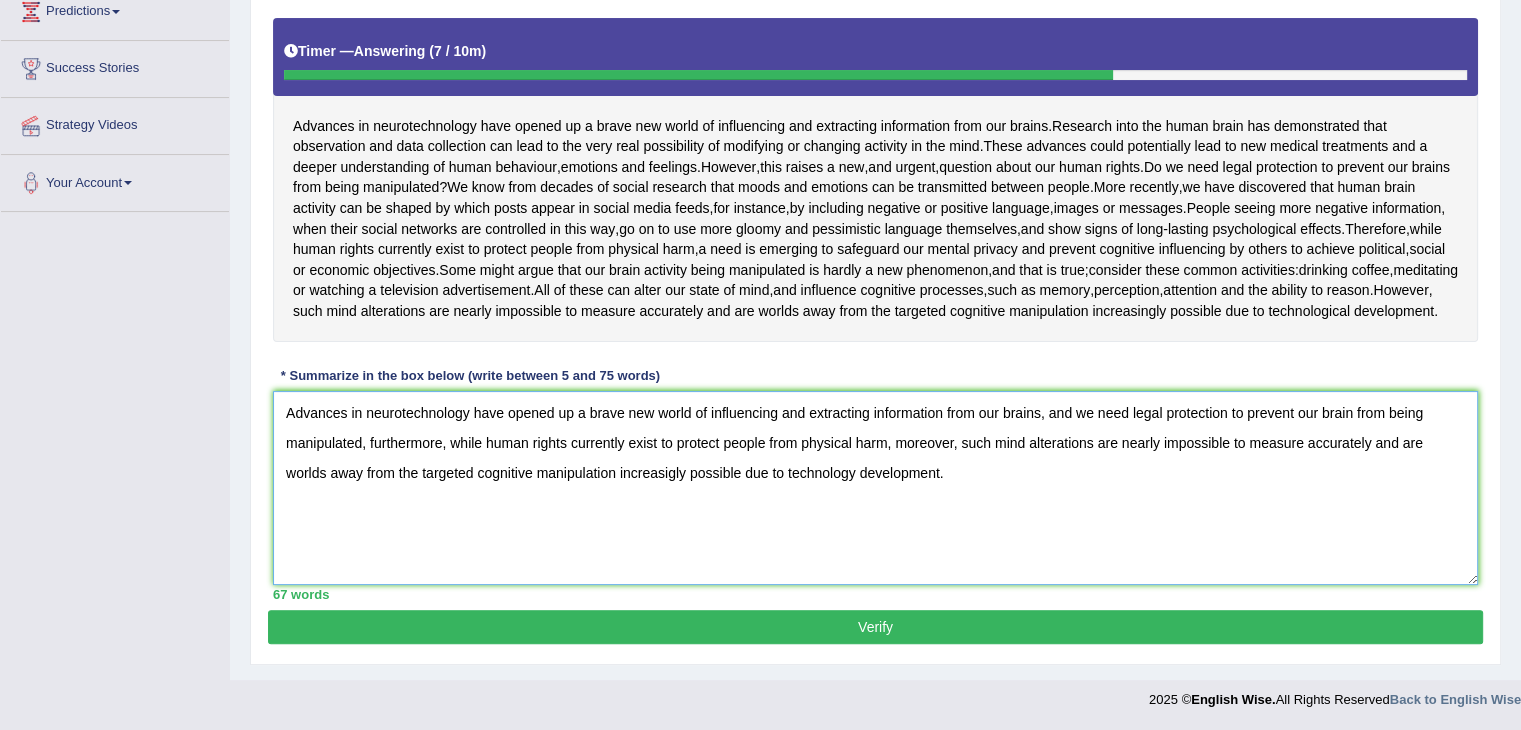 type on "Advances in neurotechnology have opened up a brave new world of influencing and extracting information from our brains, and we need legal protection to prevent our brain from being manipulated, furthermore, while human rights currently exist to protect people from physical harm, moreover, such mind alterations are nearly impossible to measure accurately and are worlds away from the targeted cognitive manipulation increasigly possible due to technology development." 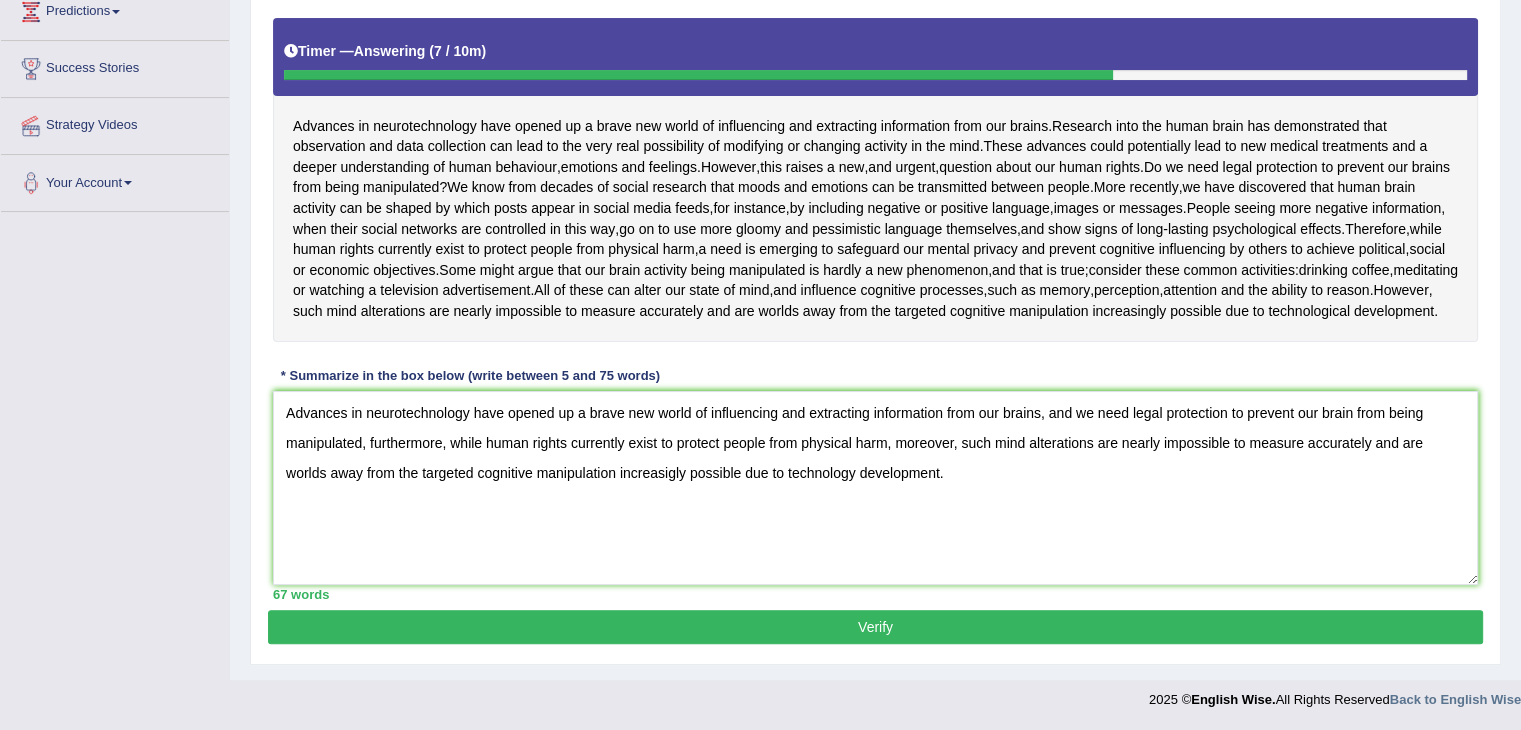 click on "Verify" at bounding box center (875, 627) 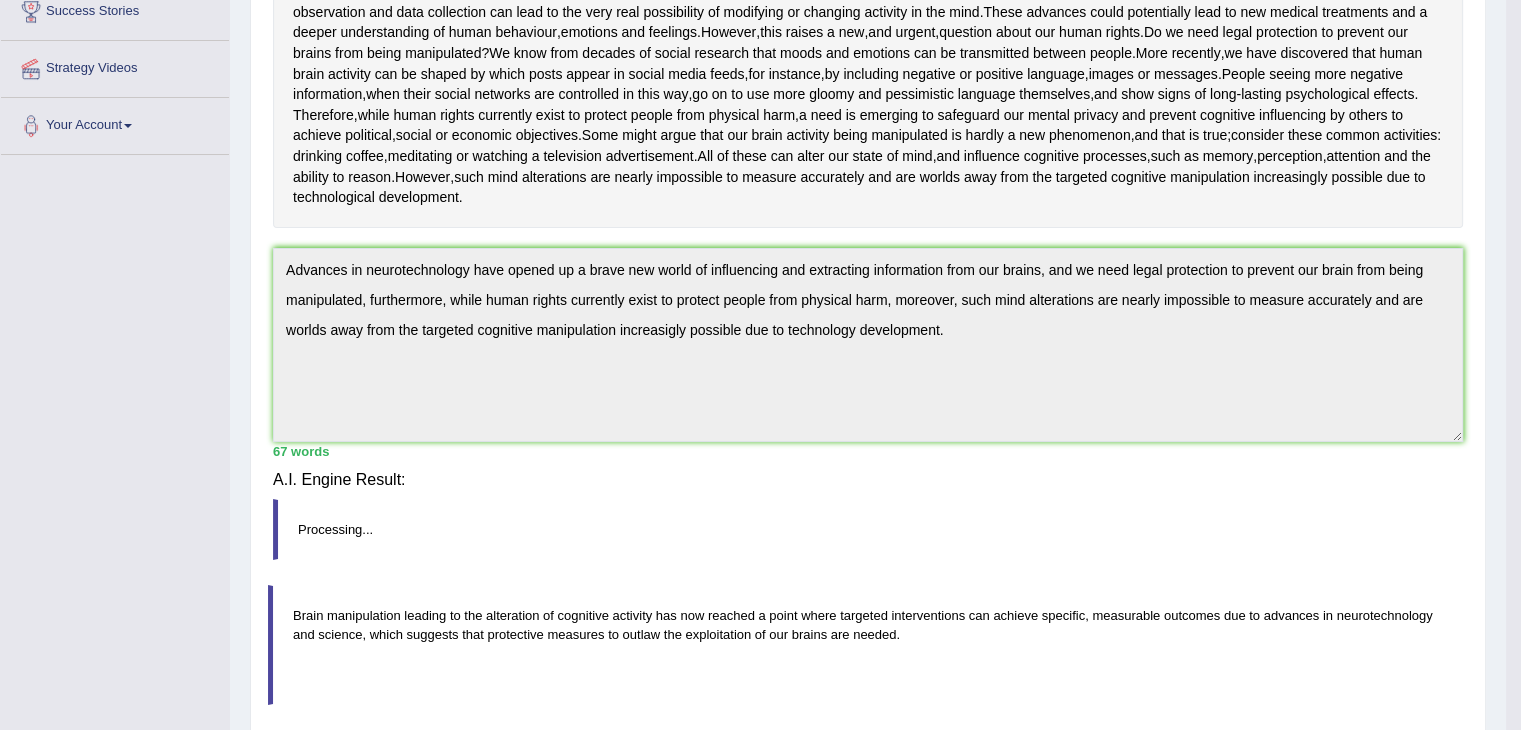scroll, scrollTop: 334, scrollLeft: 0, axis: vertical 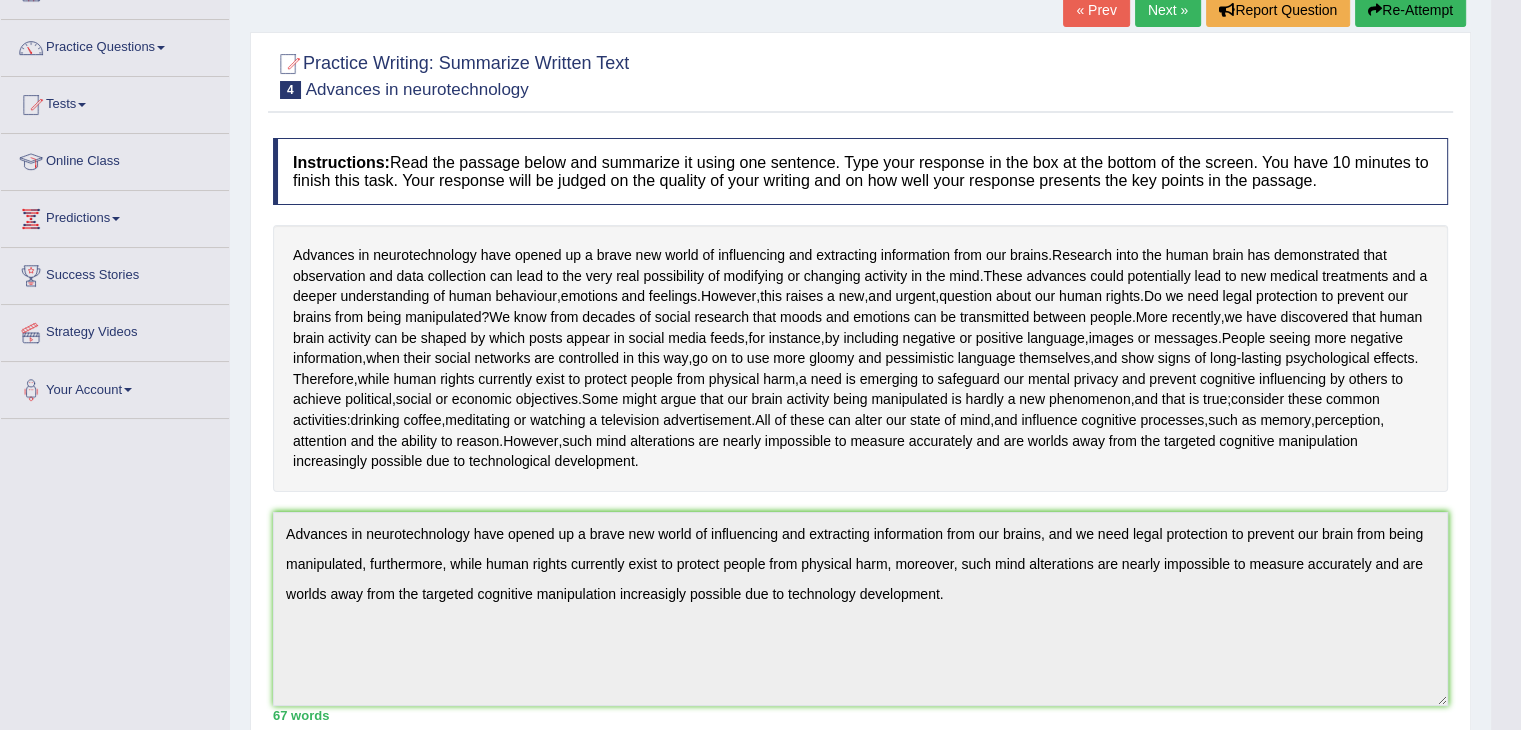 click on "Next »" at bounding box center (1168, 10) 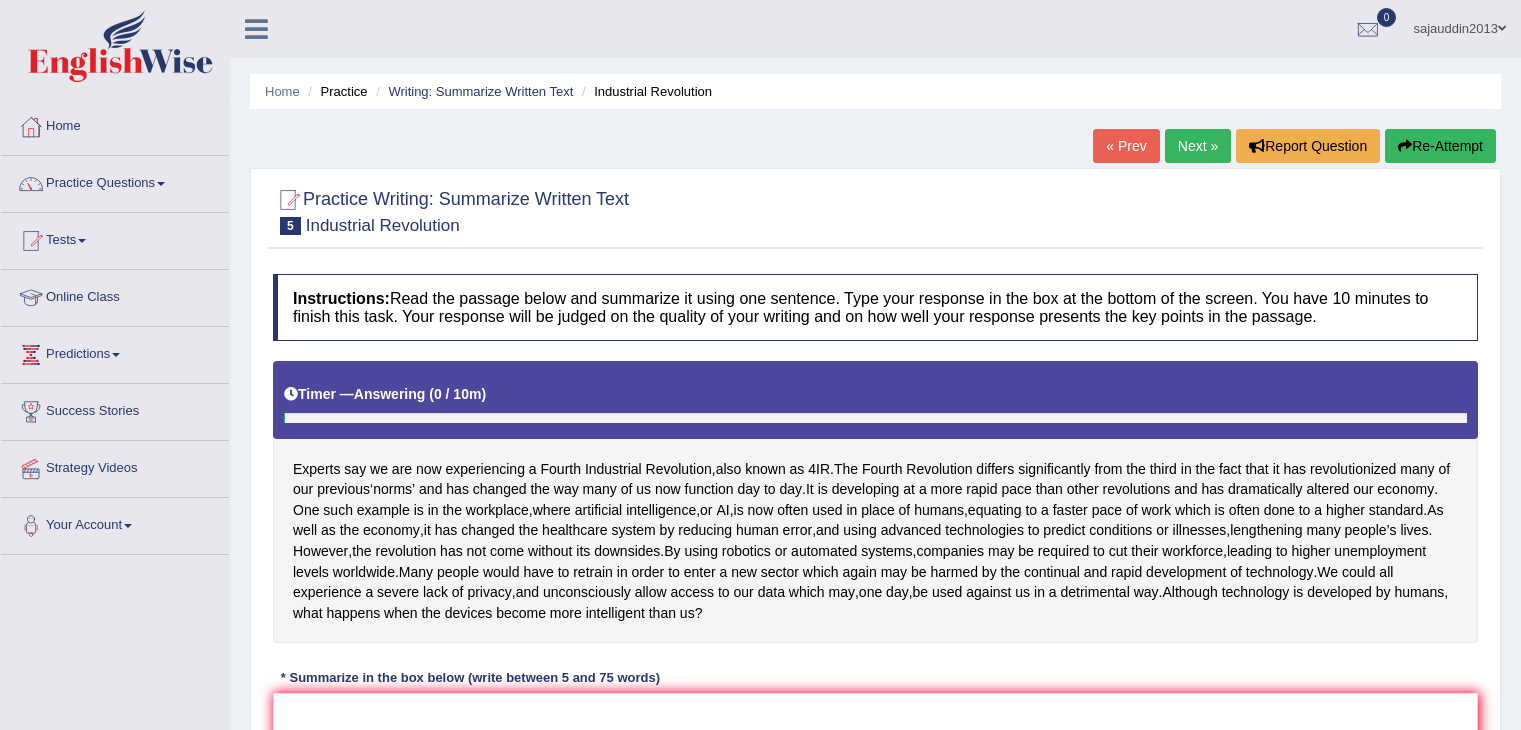scroll, scrollTop: 0, scrollLeft: 0, axis: both 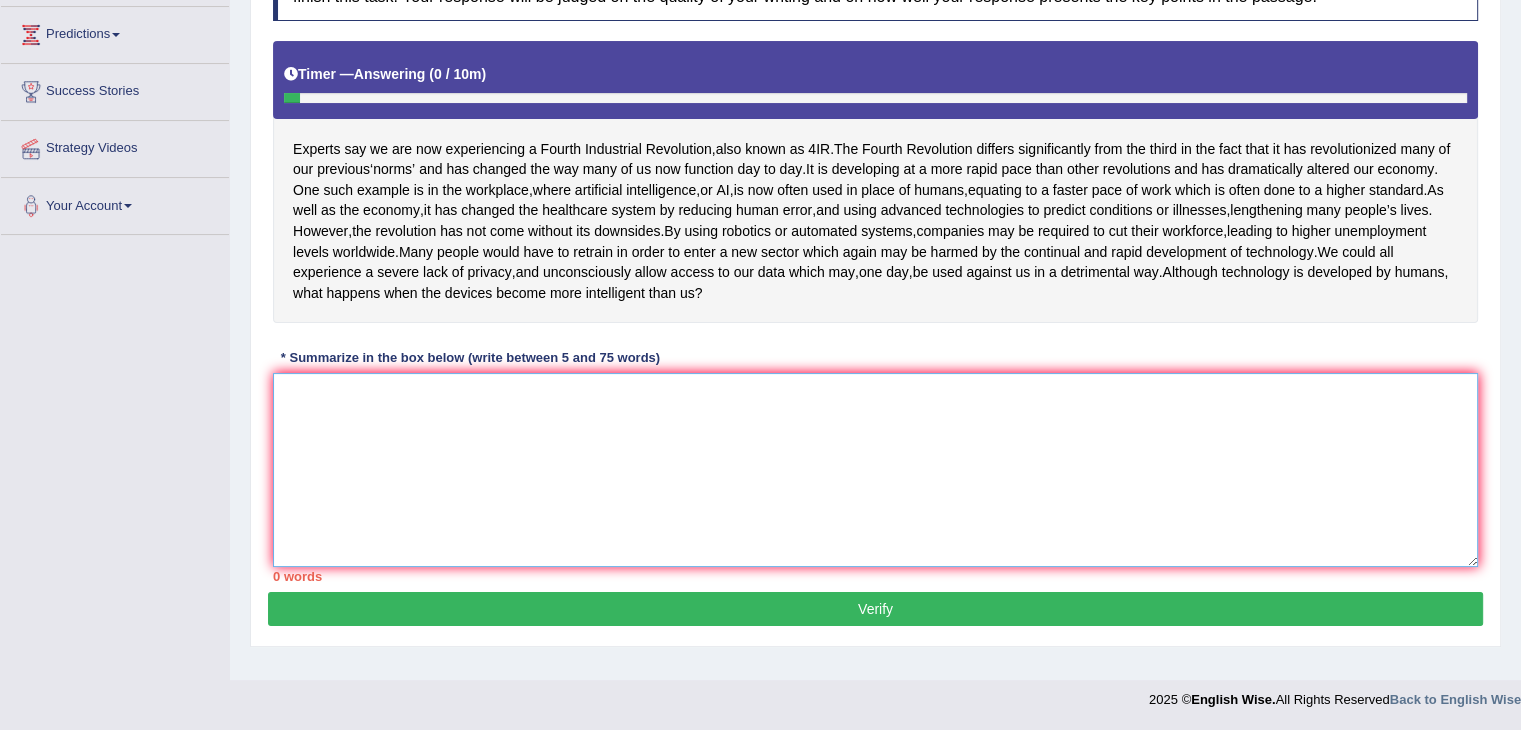 click at bounding box center (875, 470) 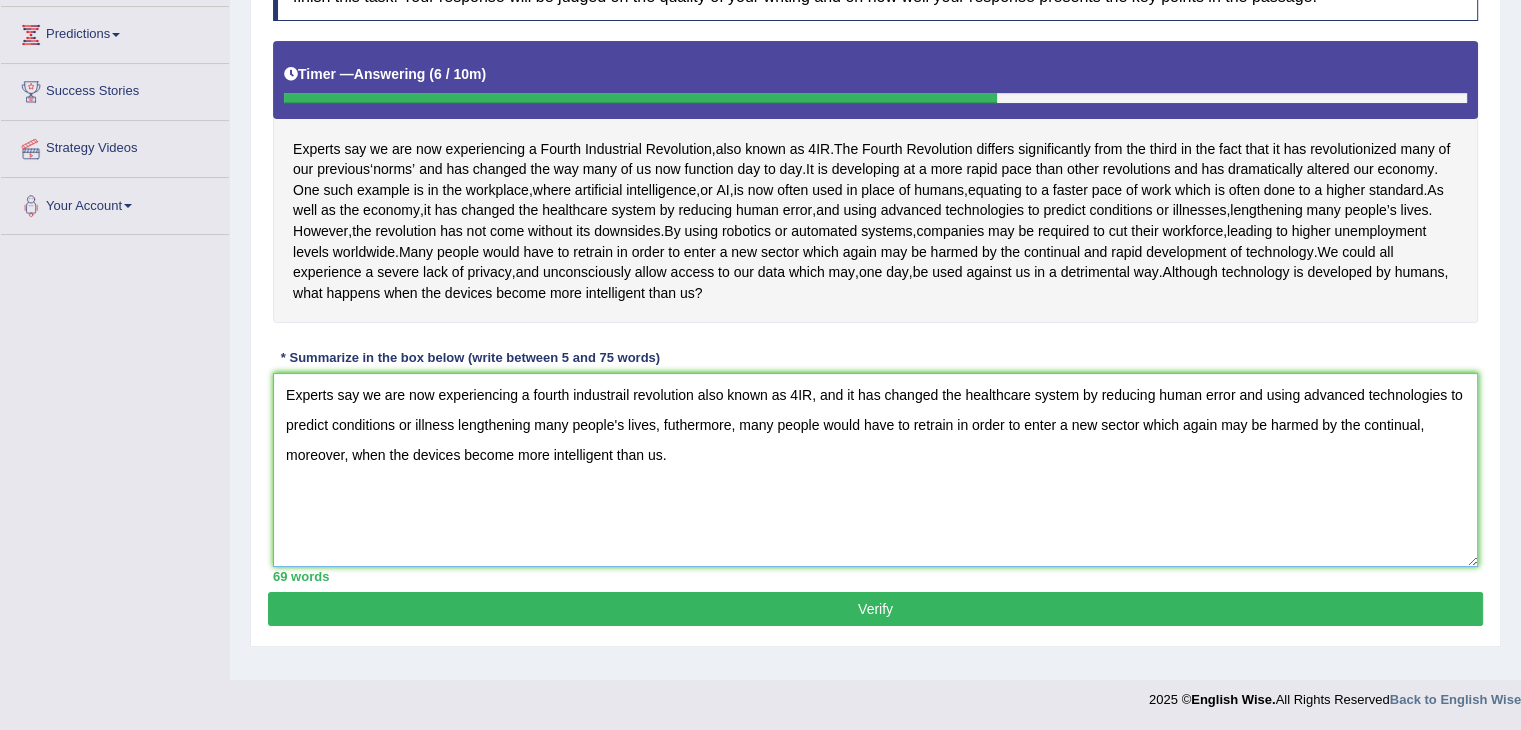 type on "Experts say we are now experiencing a fourth industrail revolution also known as 4IR, and it has changed the healthcare system by reducing human error and using advanced technologies to predict conditions or illness lengthening many people's lives, futhermore, many people would have to retrain in order to enter a new sector which again may be harmed by the continual, moreover, when the devices become more intelligent than us." 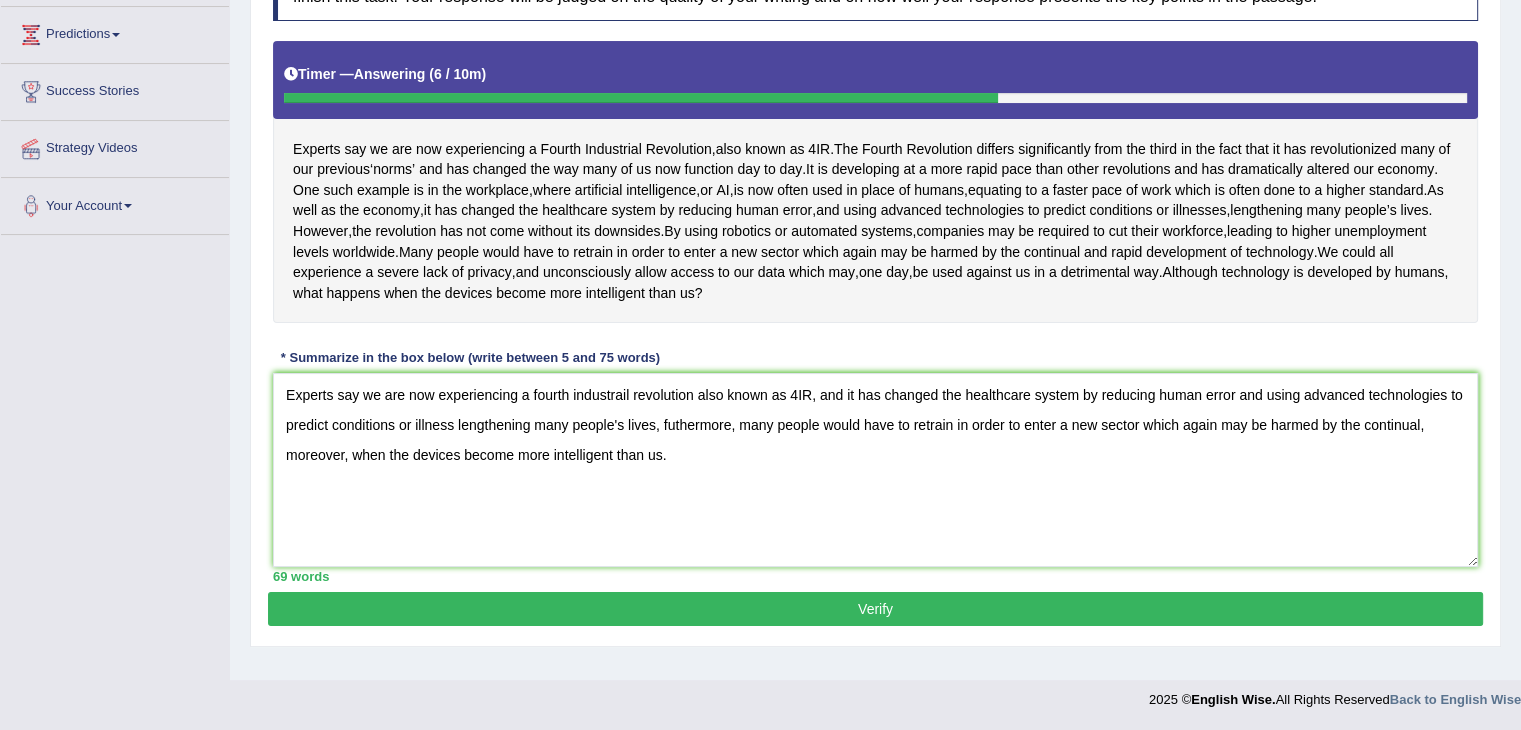 click on "Verify" at bounding box center [875, 609] 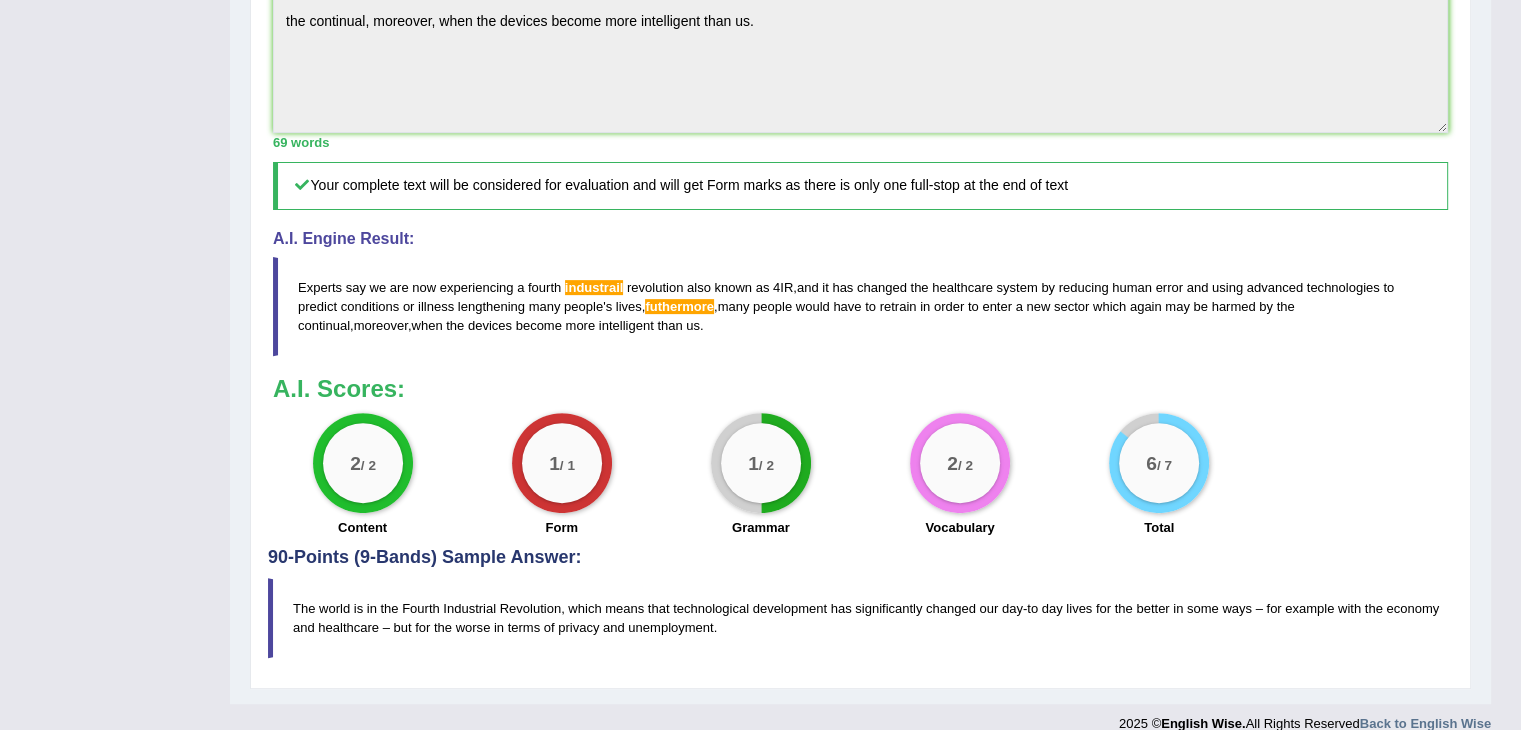 scroll, scrollTop: 680, scrollLeft: 0, axis: vertical 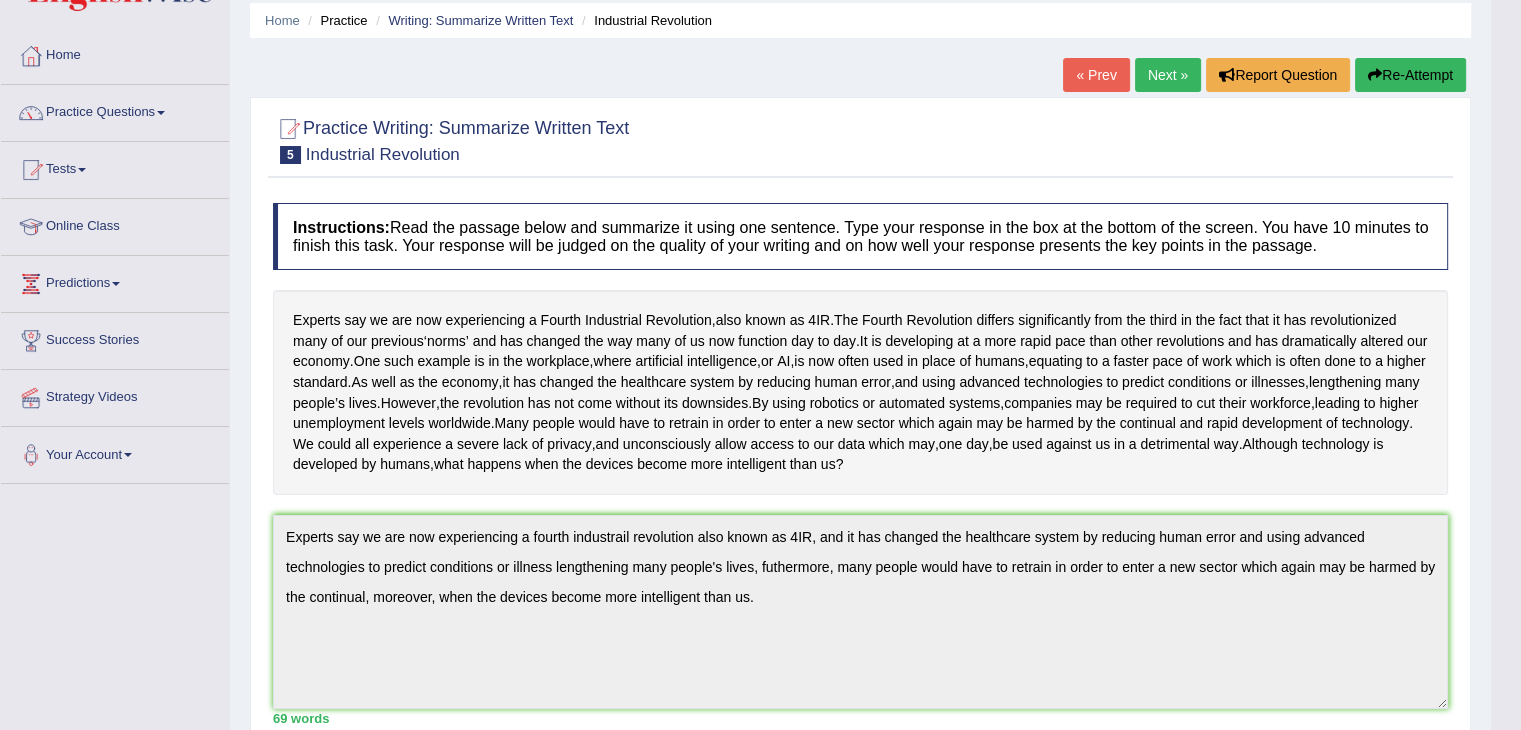 click at bounding box center [161, 113] 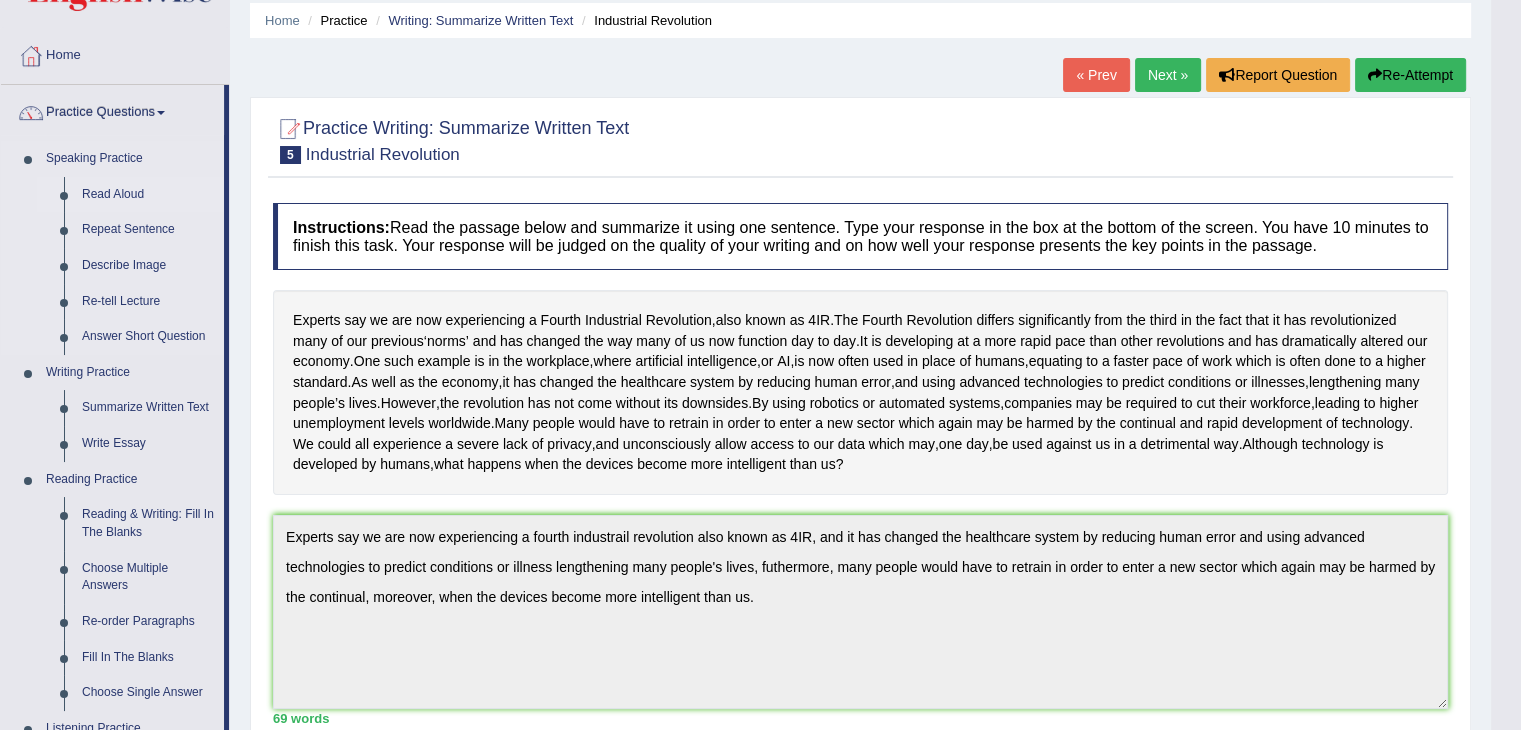 click on "Read Aloud" at bounding box center (148, 195) 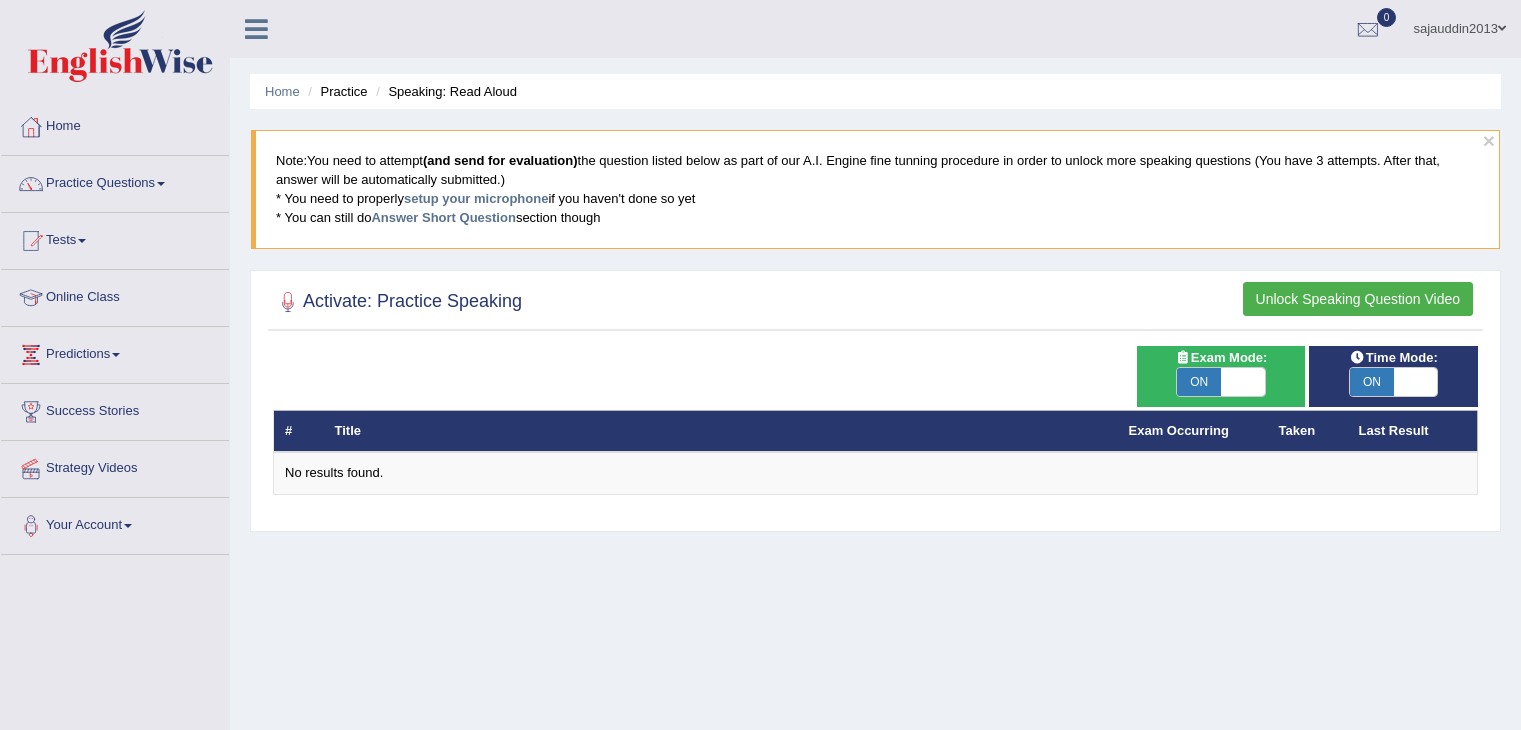 scroll, scrollTop: 0, scrollLeft: 0, axis: both 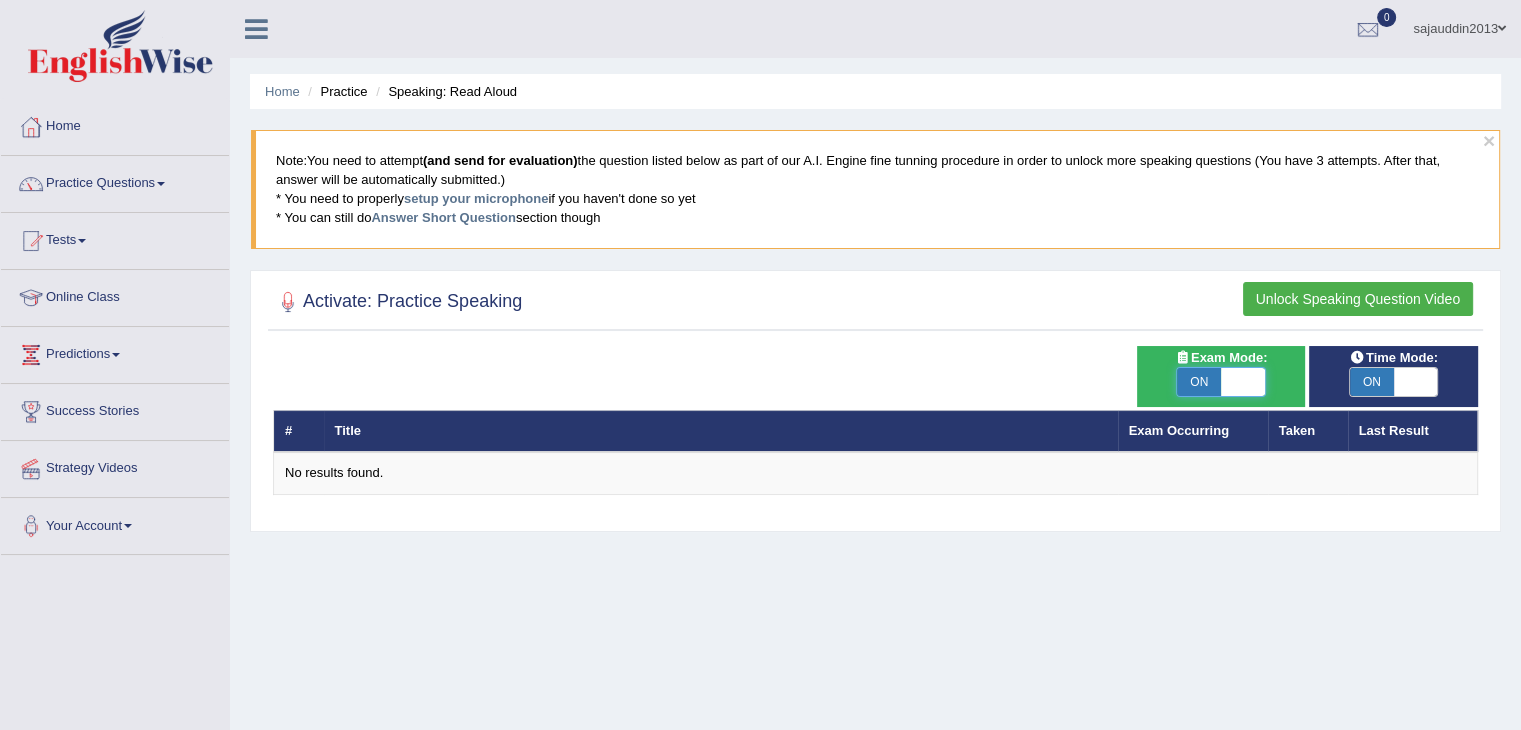 click at bounding box center [1243, 382] 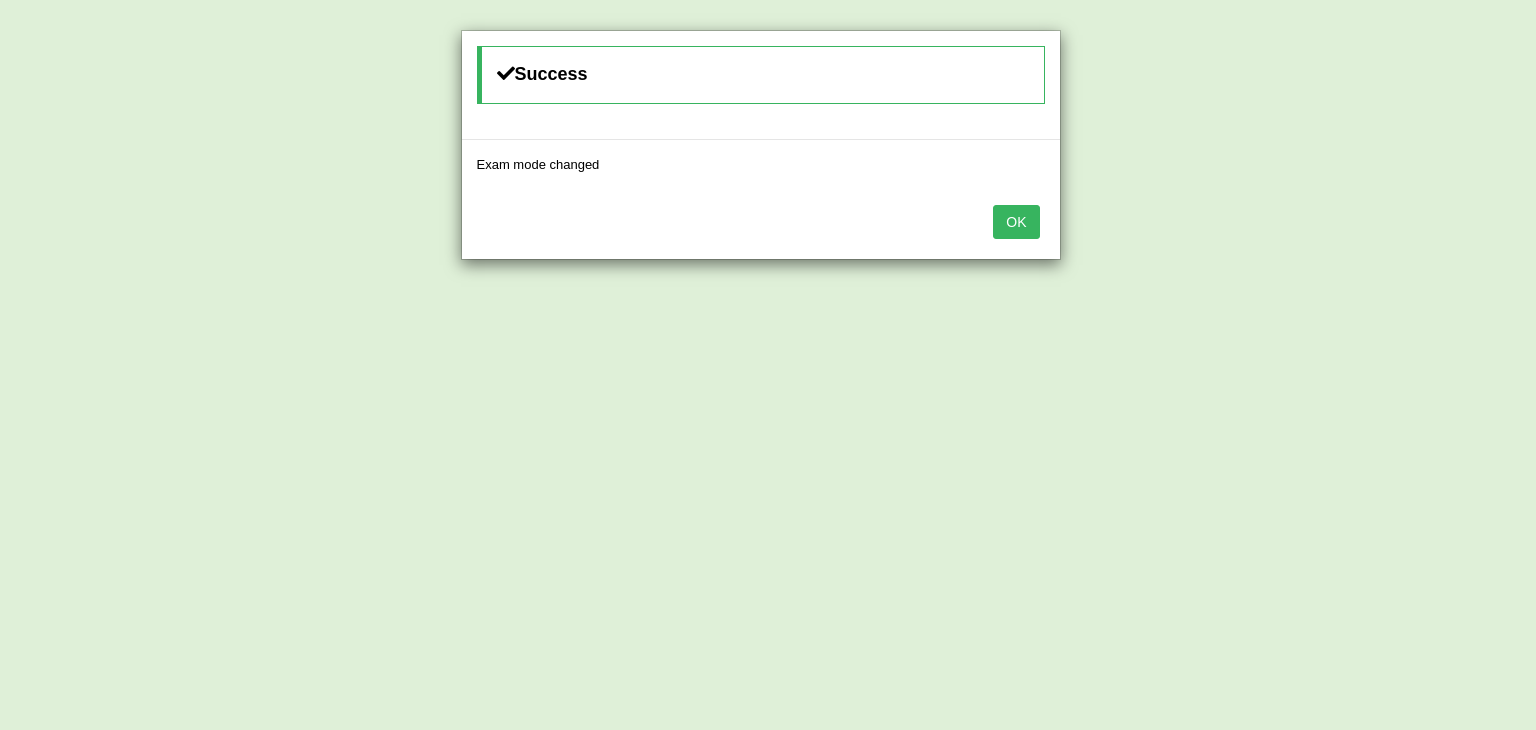 click on "OK" at bounding box center (761, 224) 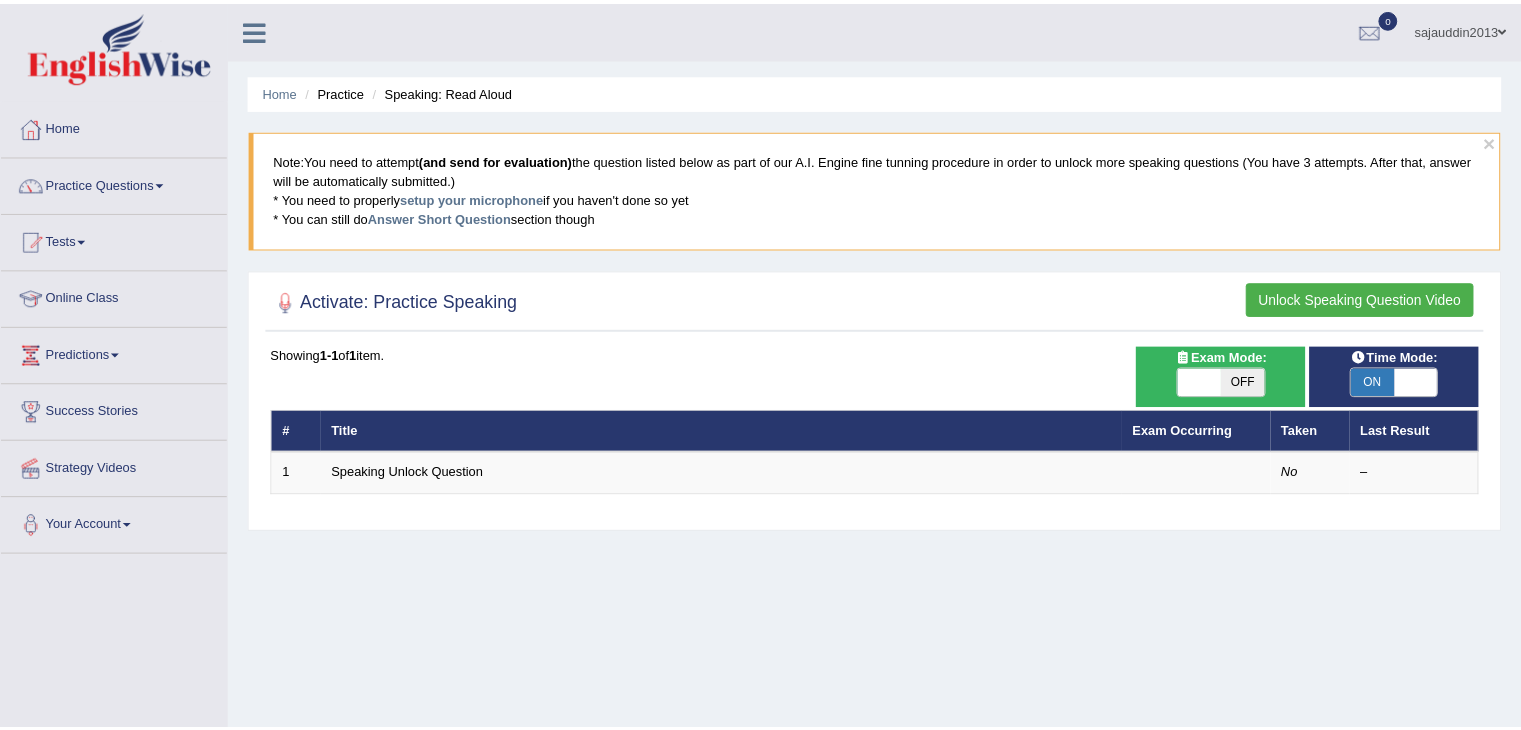 scroll, scrollTop: 0, scrollLeft: 0, axis: both 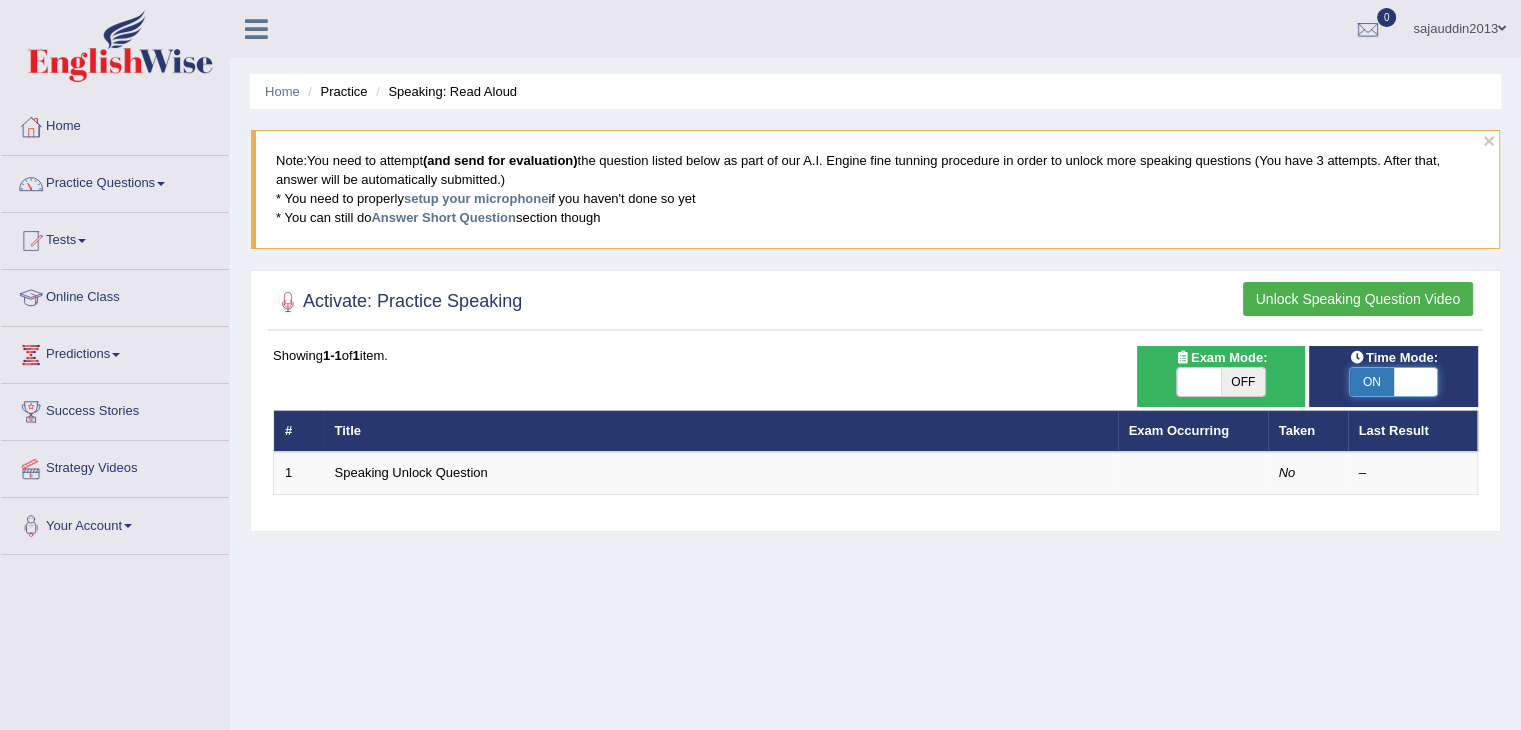 click at bounding box center [1416, 382] 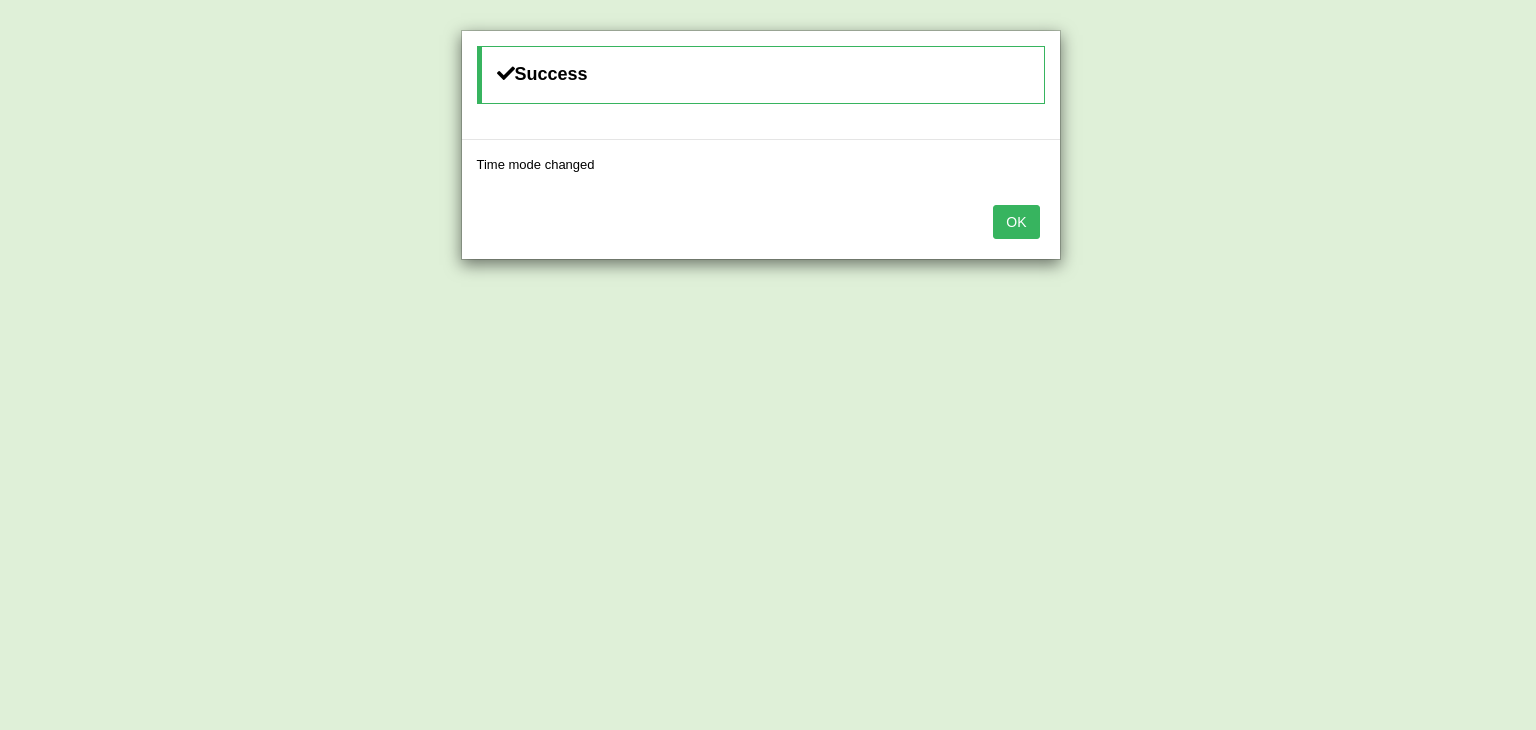 click on "OK" at bounding box center [1016, 222] 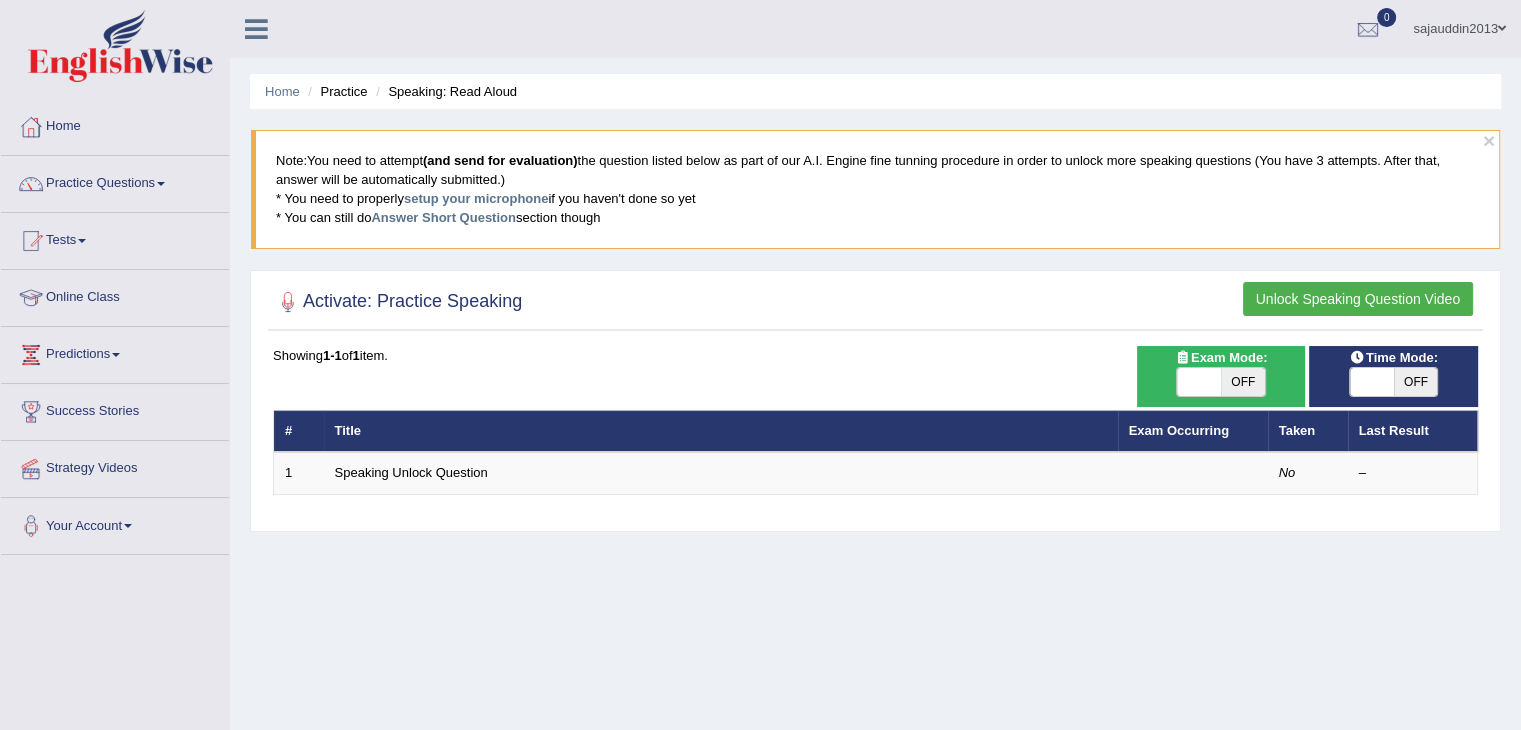 click on "Unlock Speaking Question Video" at bounding box center (1358, 299) 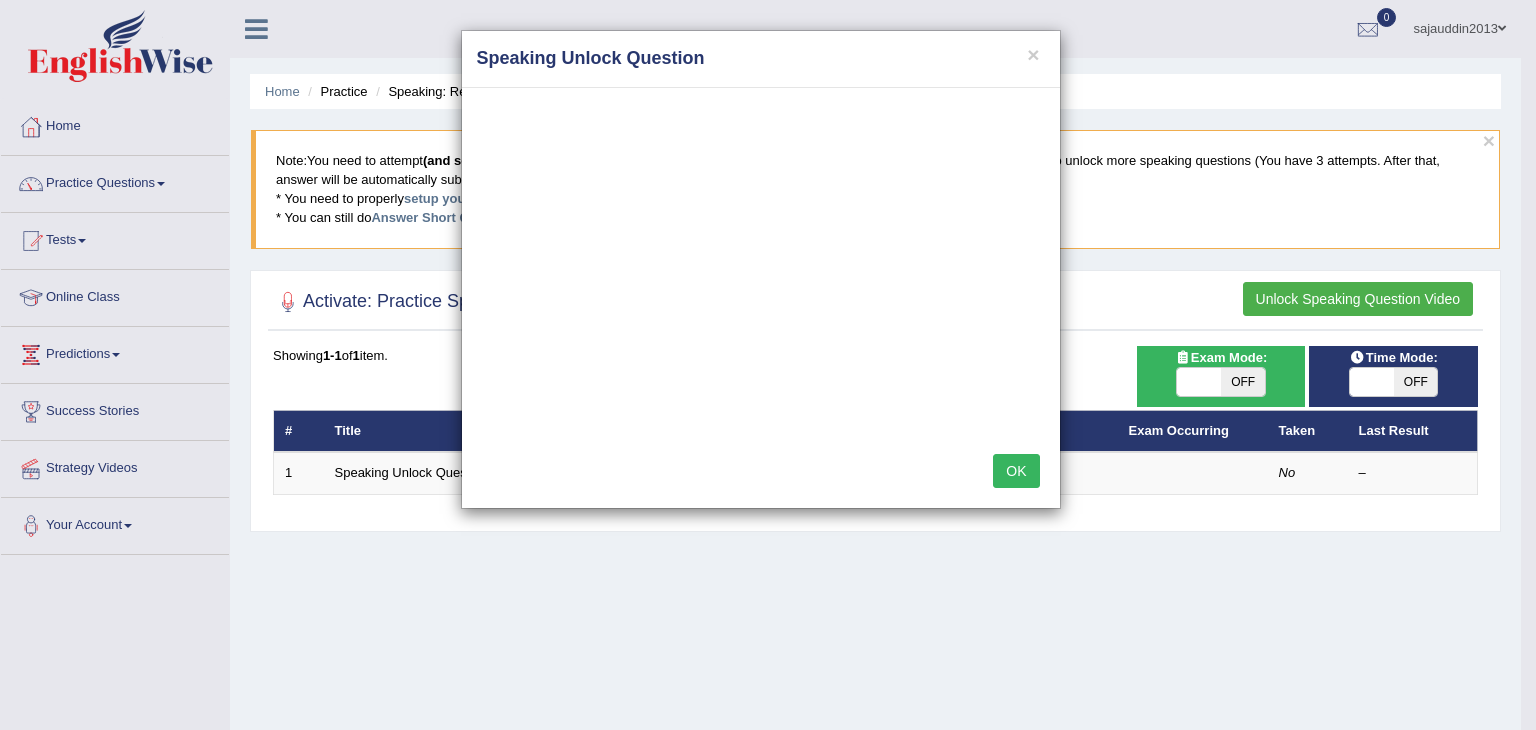 click on "OK" at bounding box center [1016, 471] 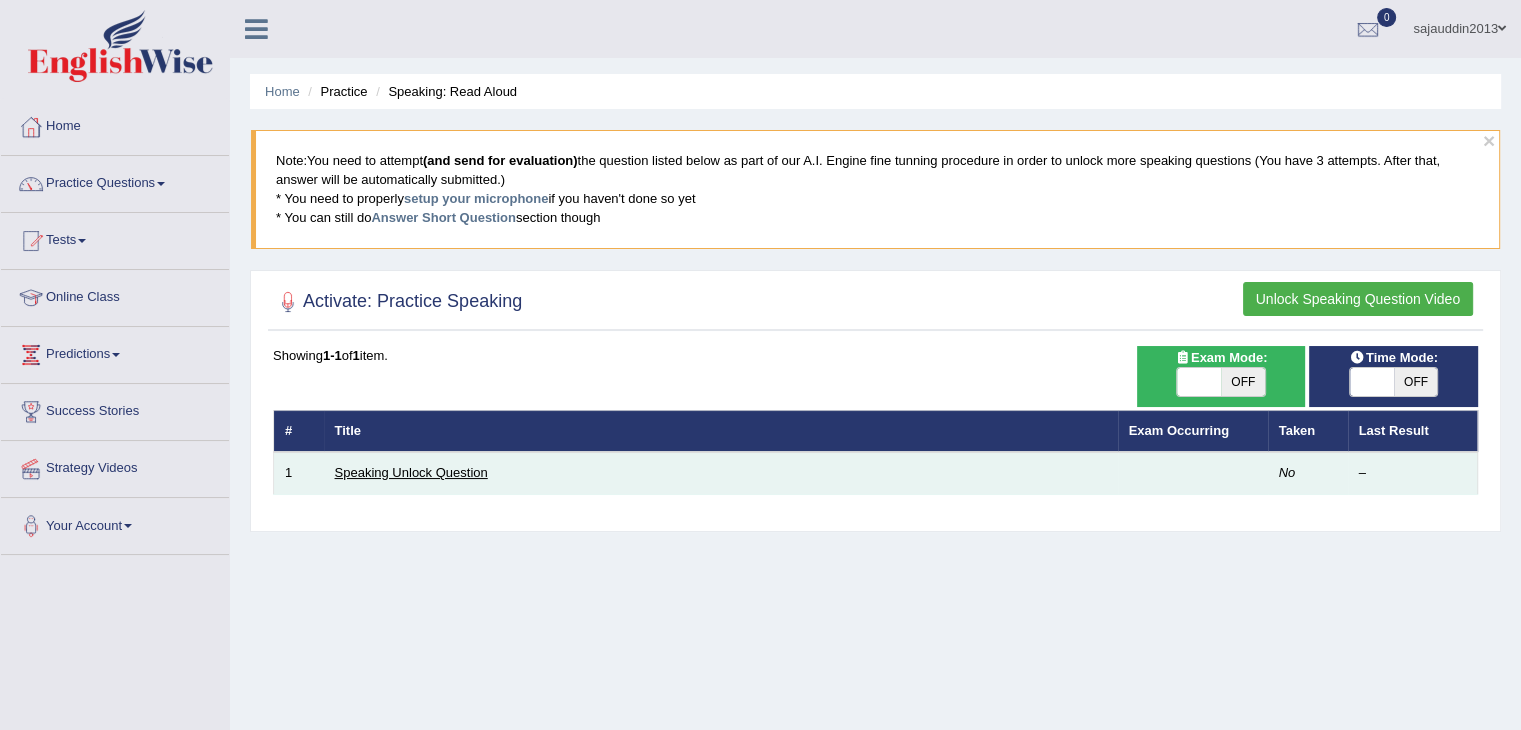 click on "Speaking Unlock Question" at bounding box center [411, 472] 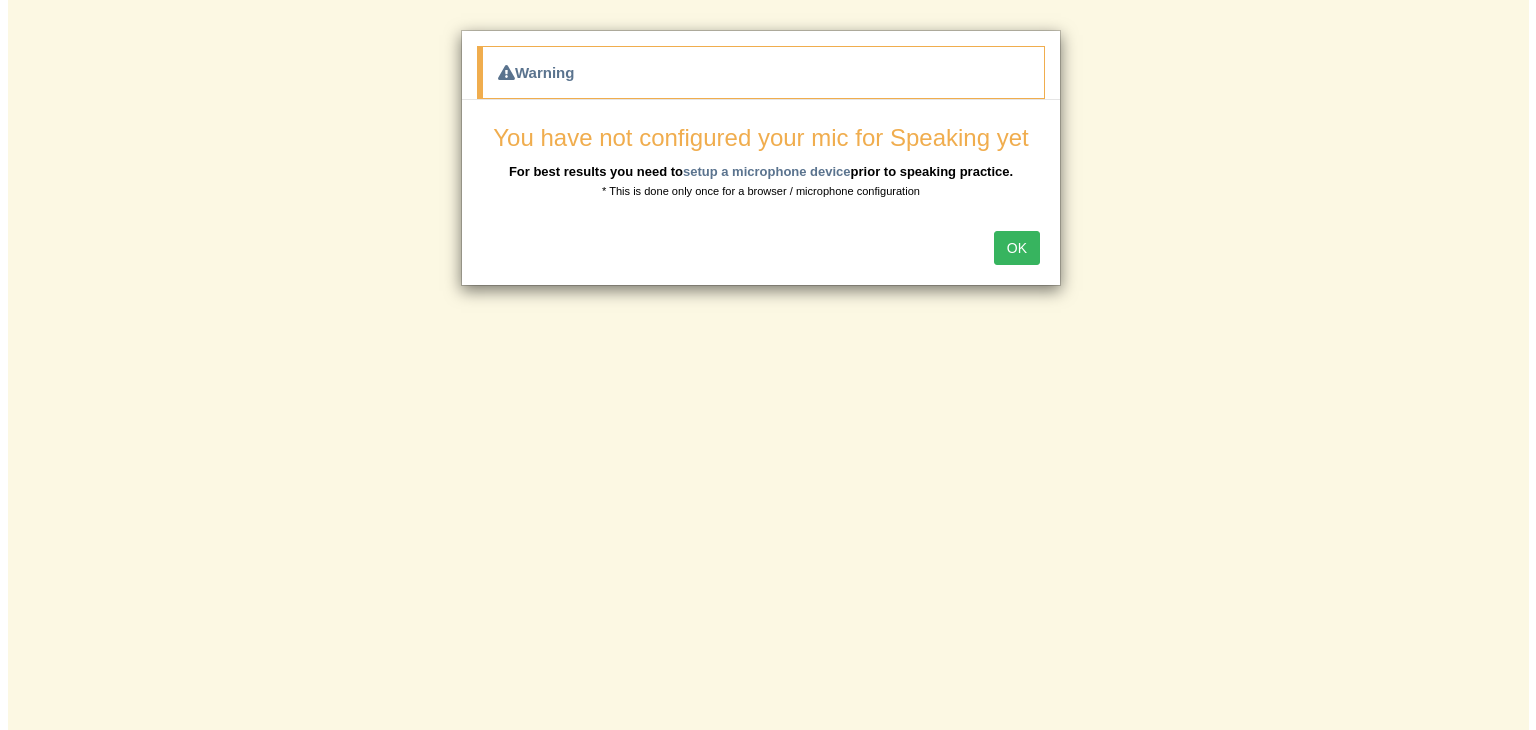 scroll, scrollTop: 0, scrollLeft: 0, axis: both 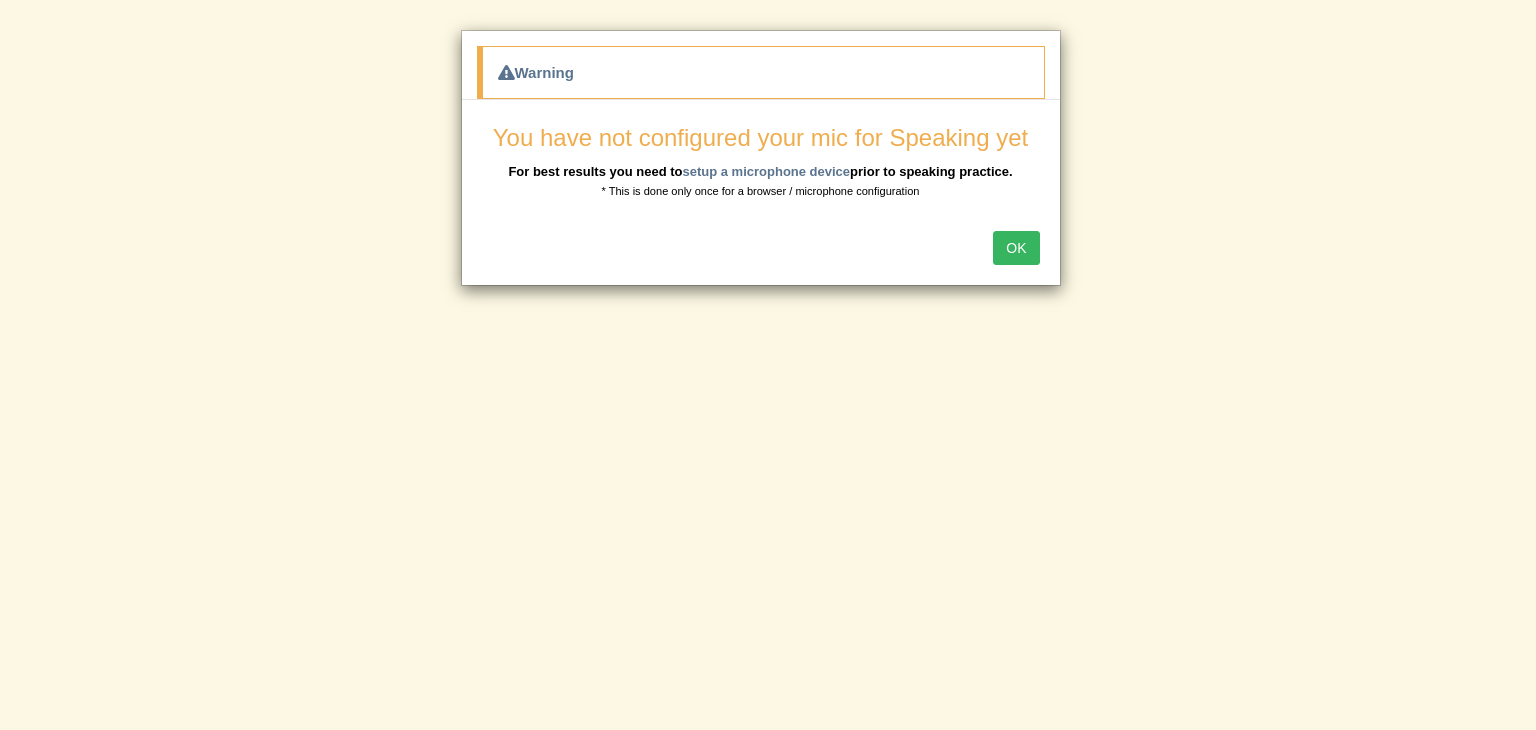 click on "OK" at bounding box center [1016, 248] 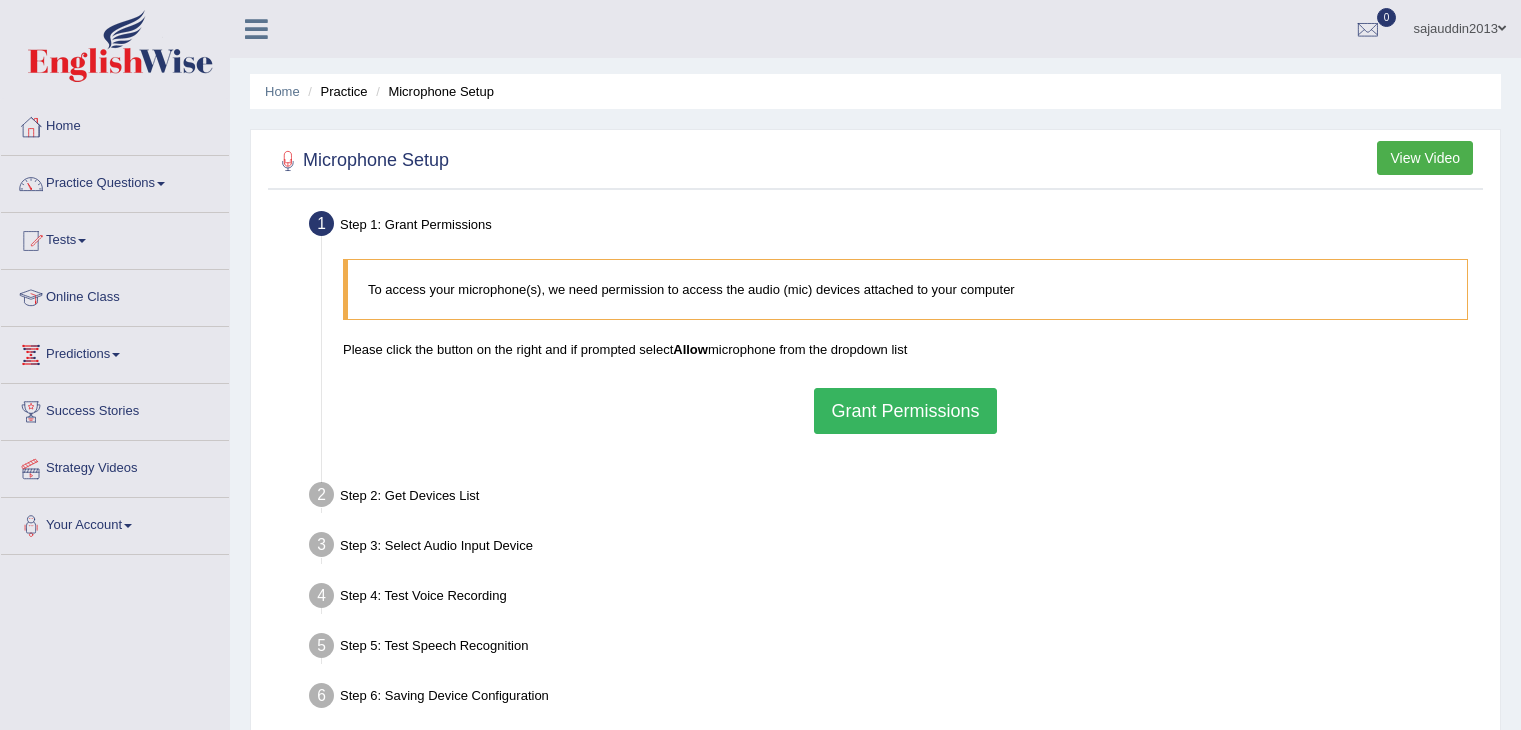 scroll, scrollTop: 0, scrollLeft: 0, axis: both 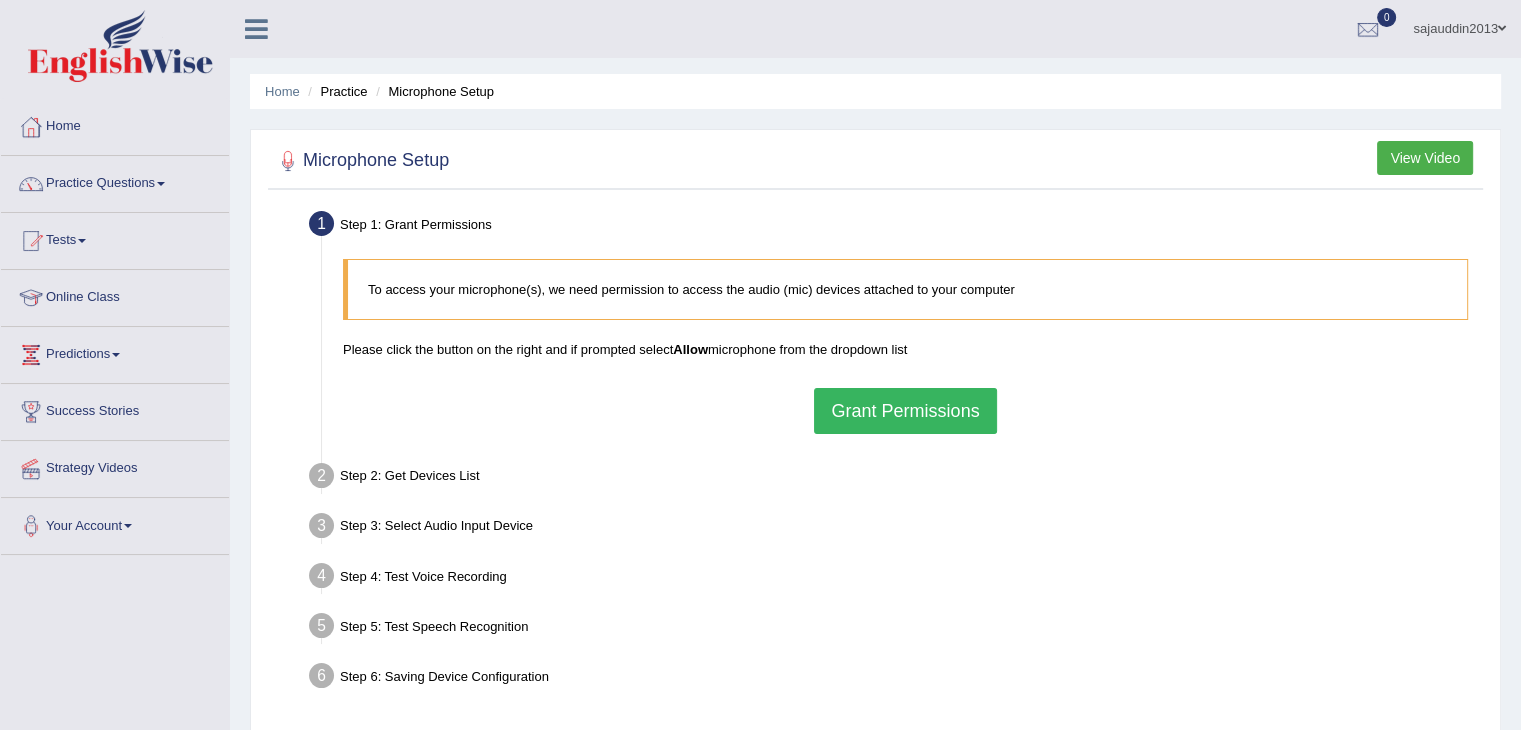 click on "Grant Permissions" at bounding box center (905, 411) 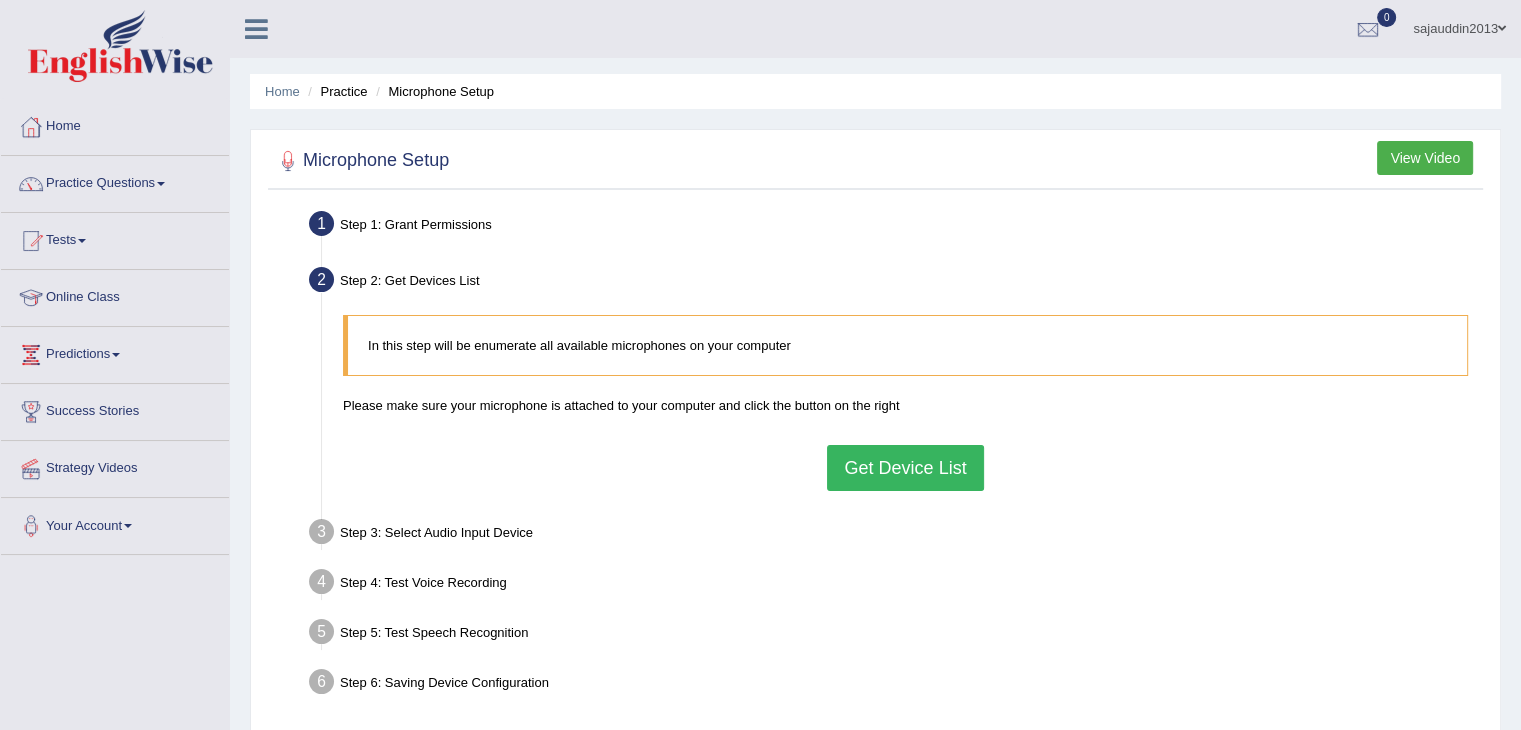 click on "Get Device List" at bounding box center [905, 468] 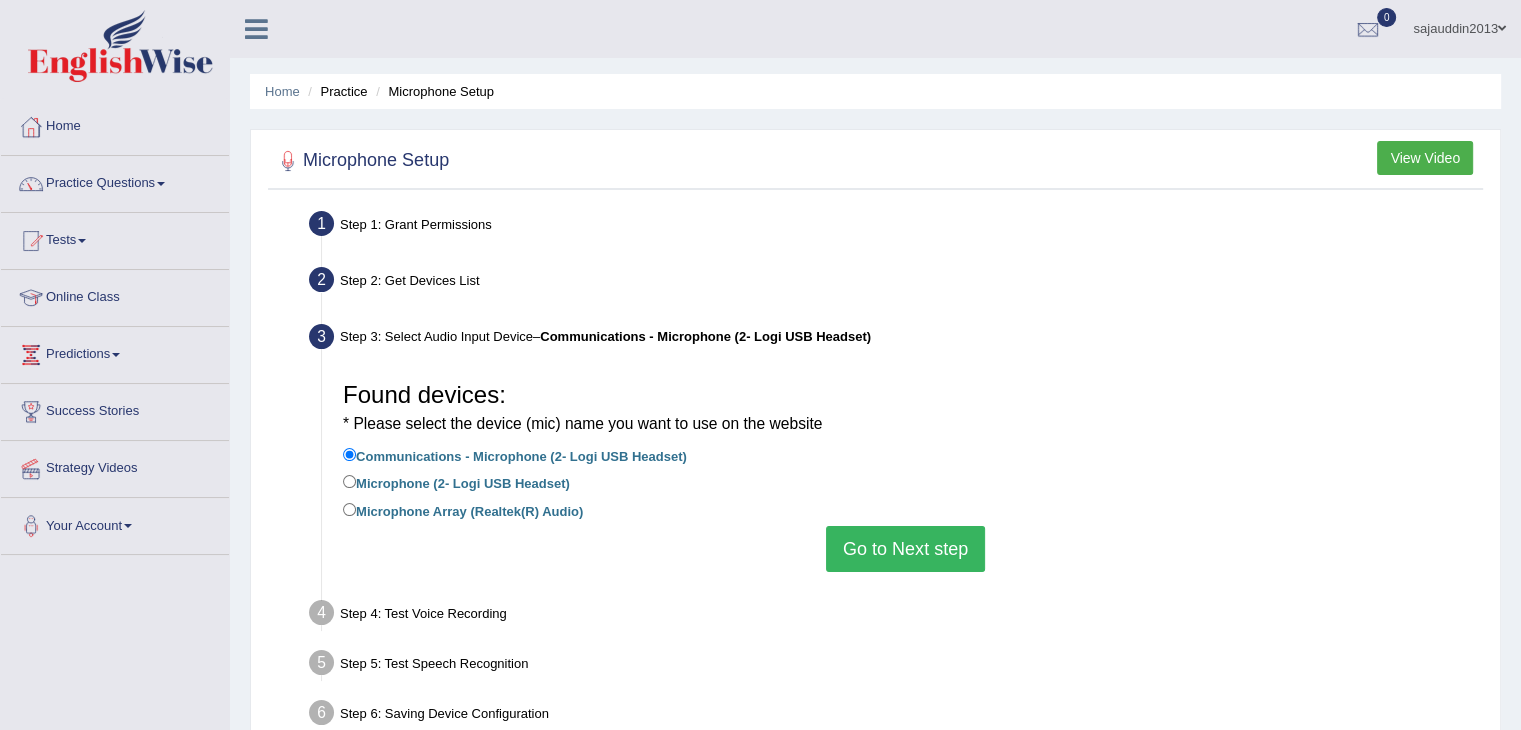 click on "Go to Next step" at bounding box center [905, 549] 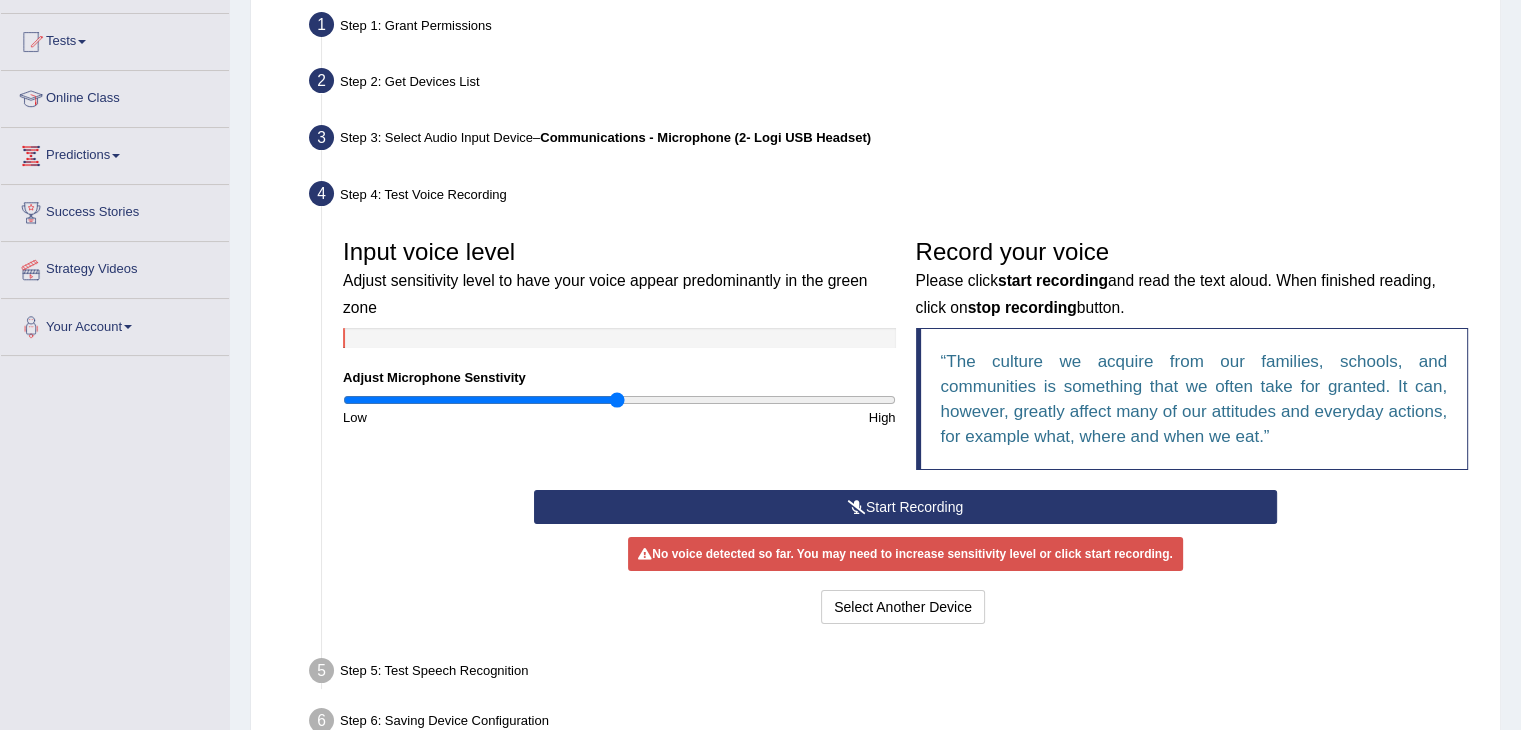 scroll, scrollTop: 200, scrollLeft: 0, axis: vertical 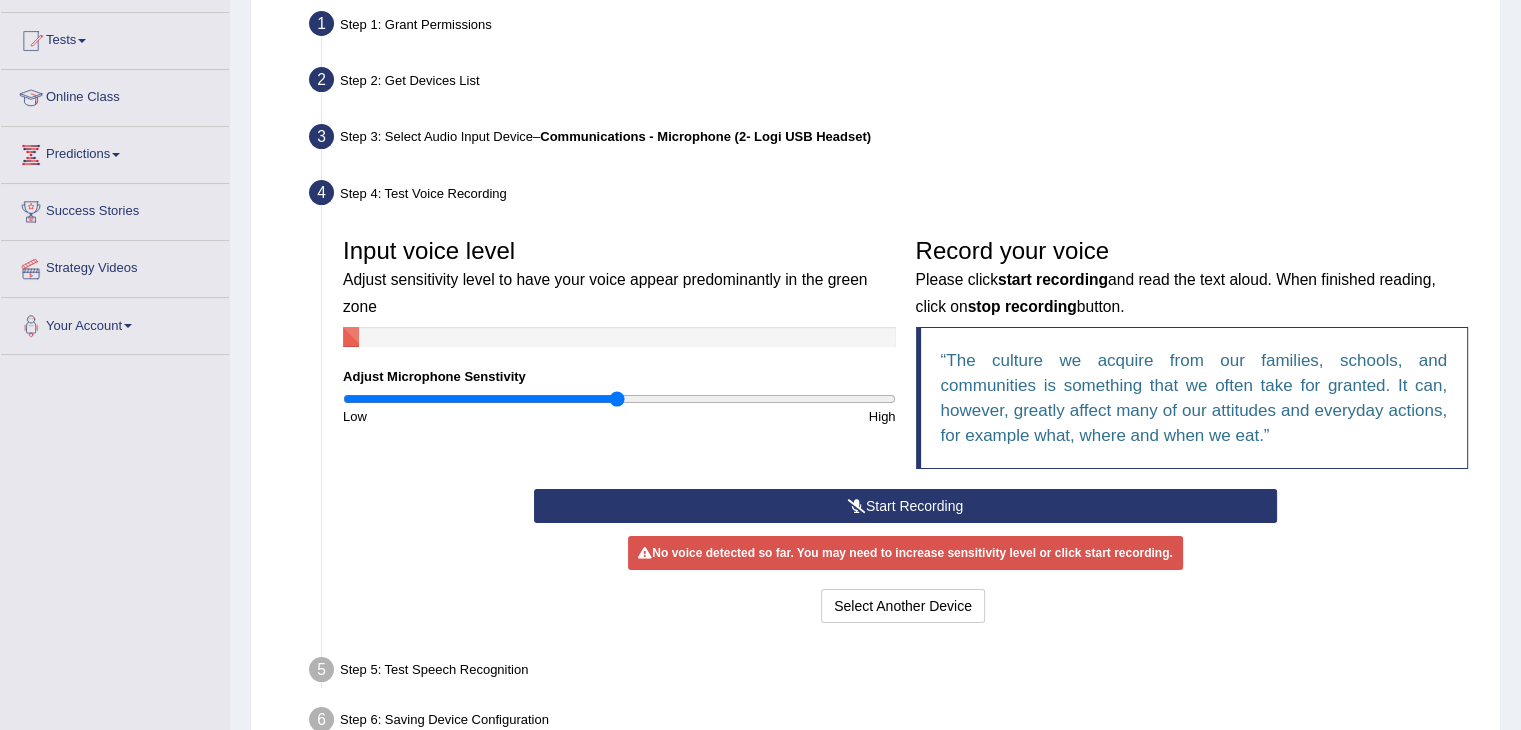 click on "Start Recording" at bounding box center [905, 506] 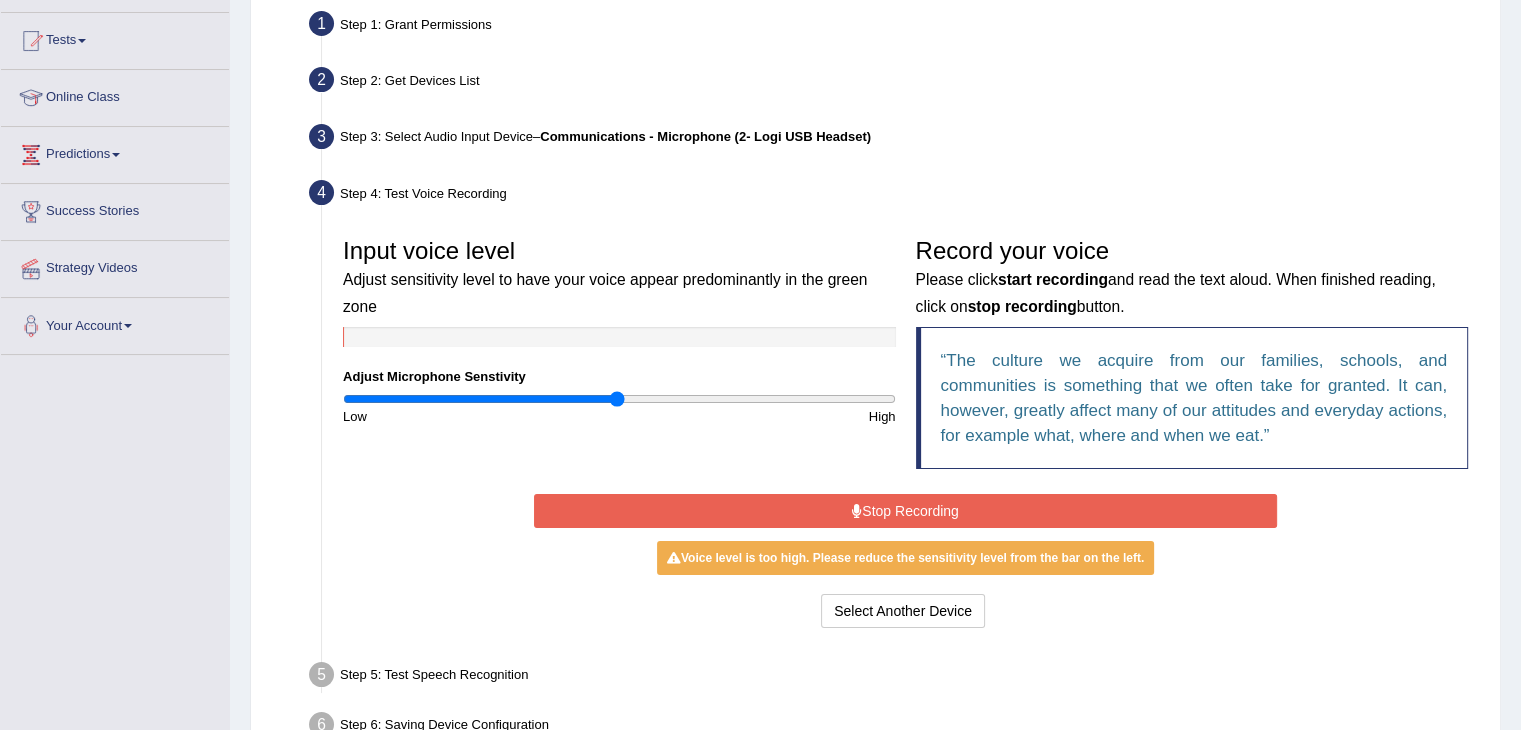 click on "Stop Recording" at bounding box center (905, 511) 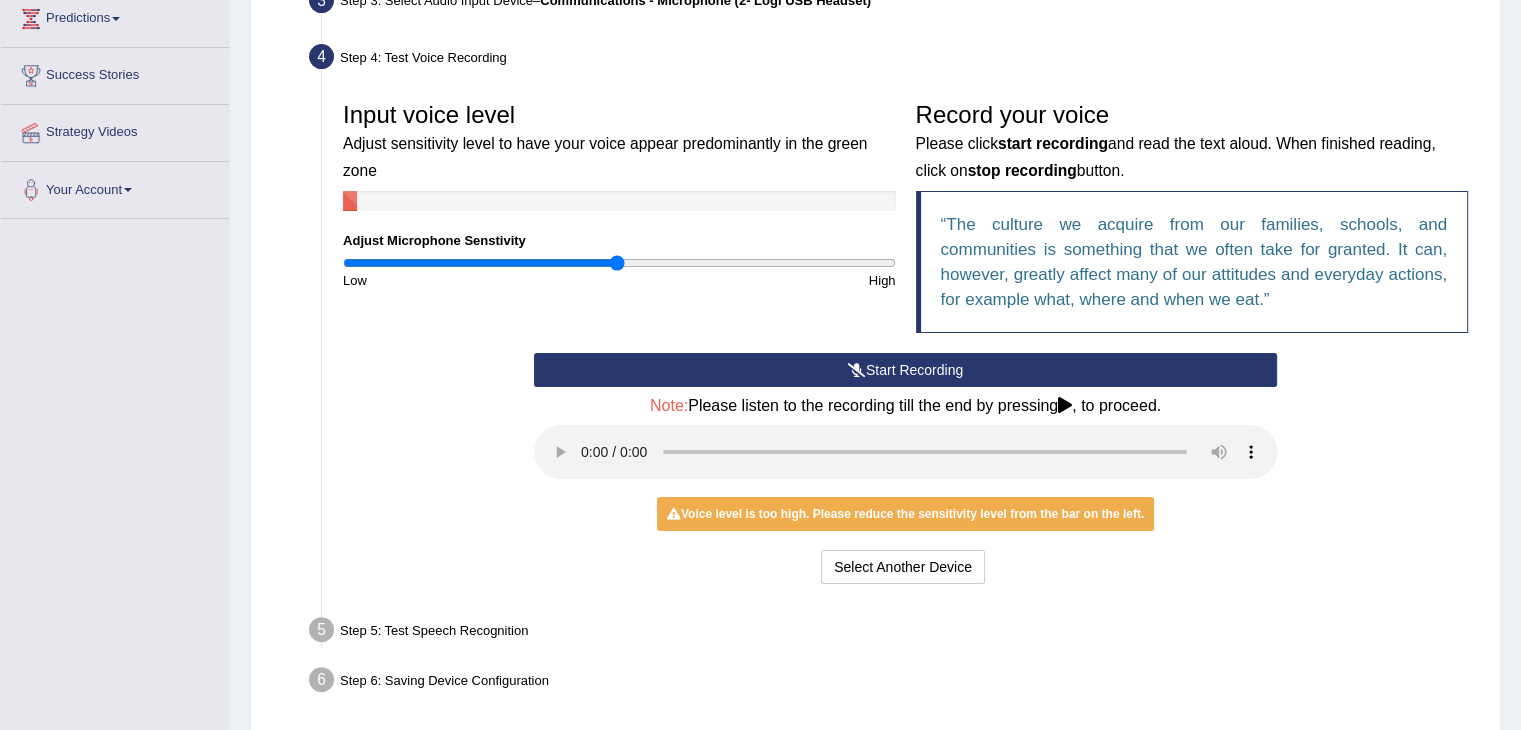 scroll, scrollTop: 353, scrollLeft: 0, axis: vertical 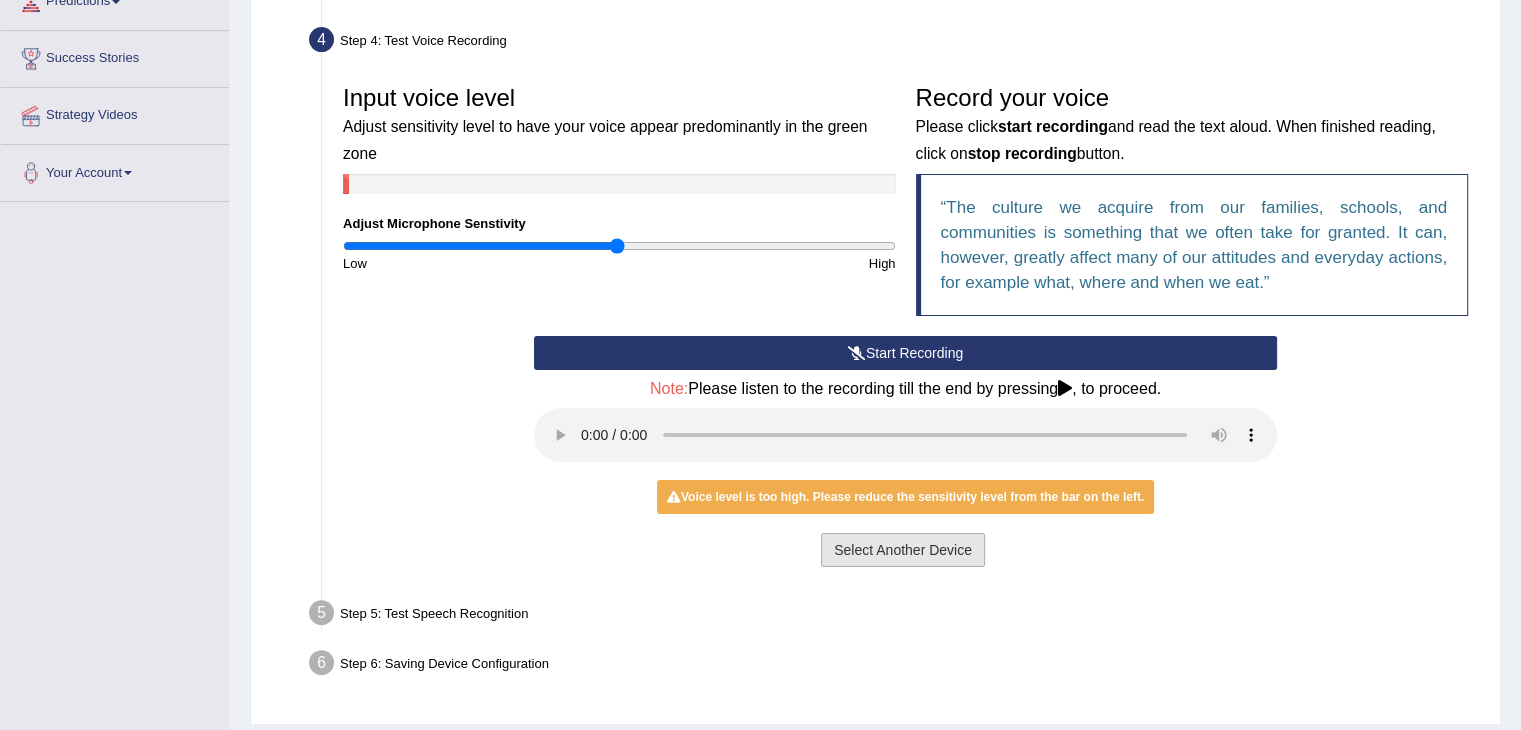 click on "Select Another Device" at bounding box center [903, 550] 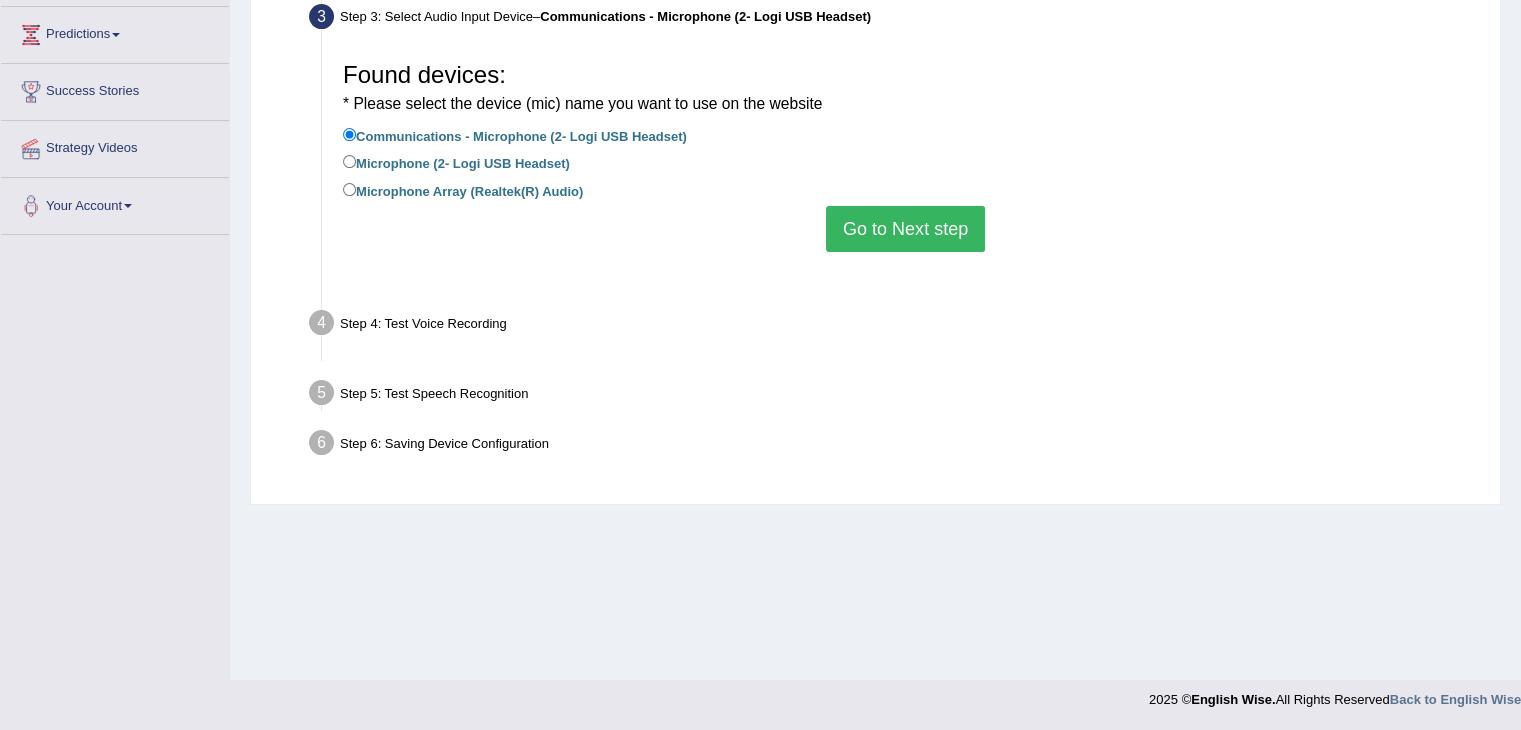 scroll, scrollTop: 320, scrollLeft: 0, axis: vertical 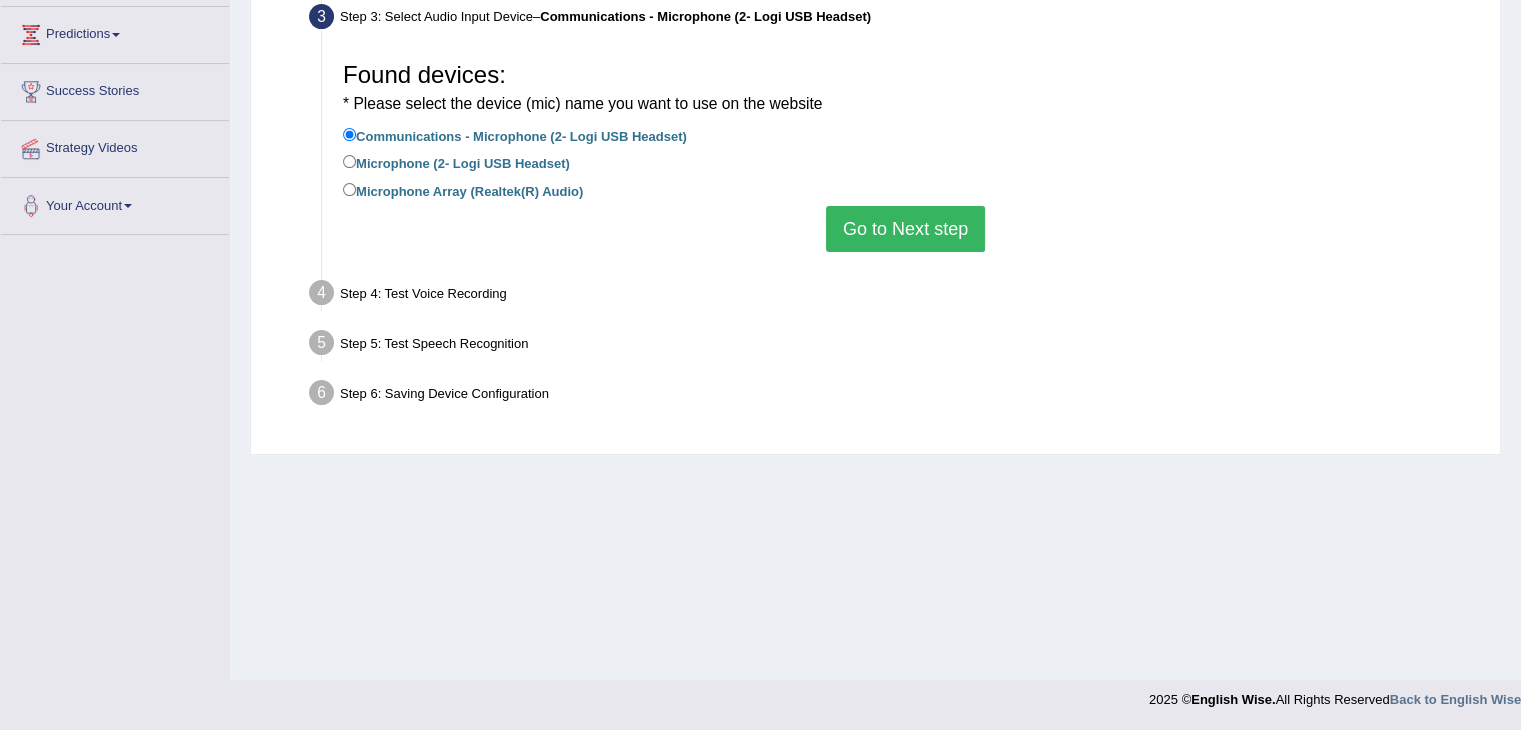 click on "Go to Next step" at bounding box center [905, 229] 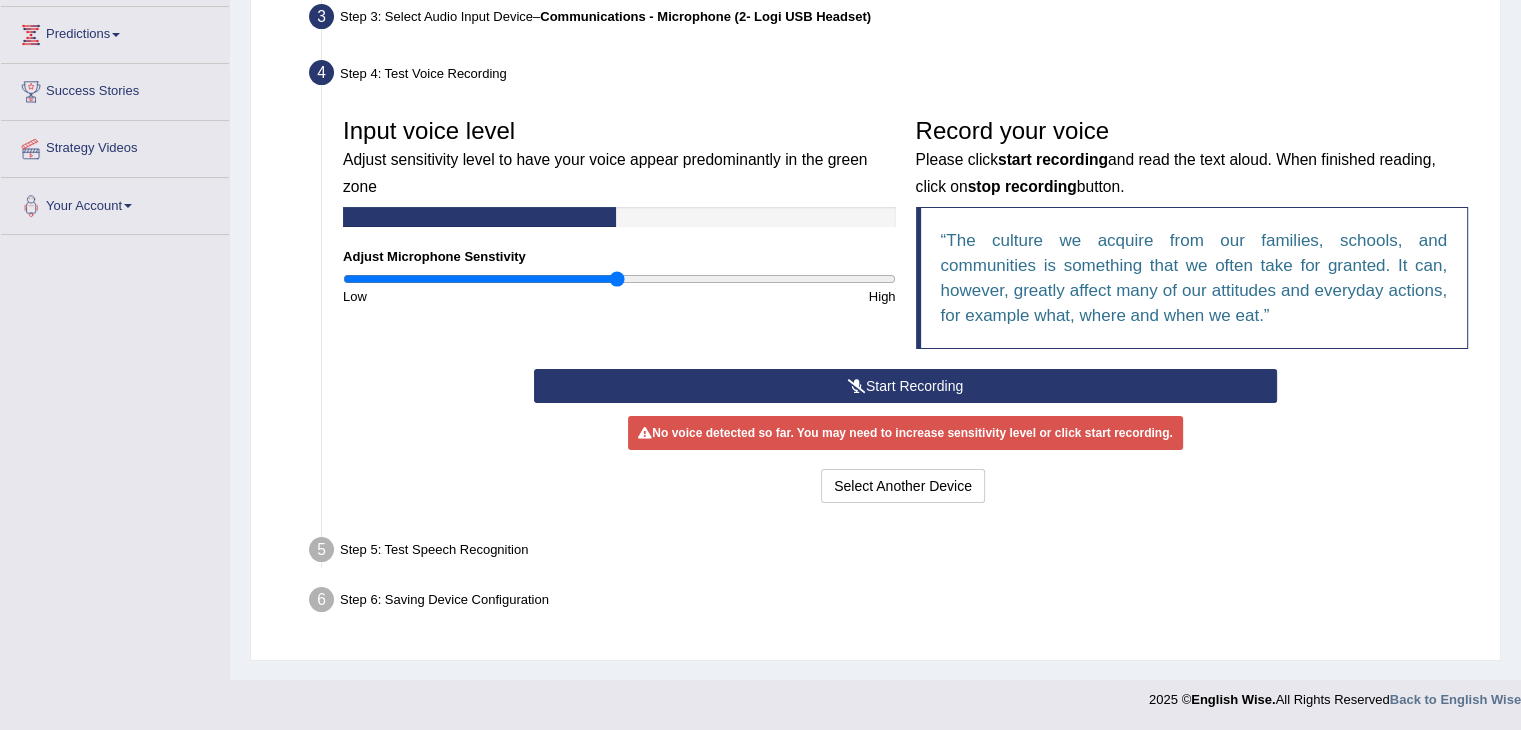 click on "Step 6: Saving Device Configuration" at bounding box center [895, 603] 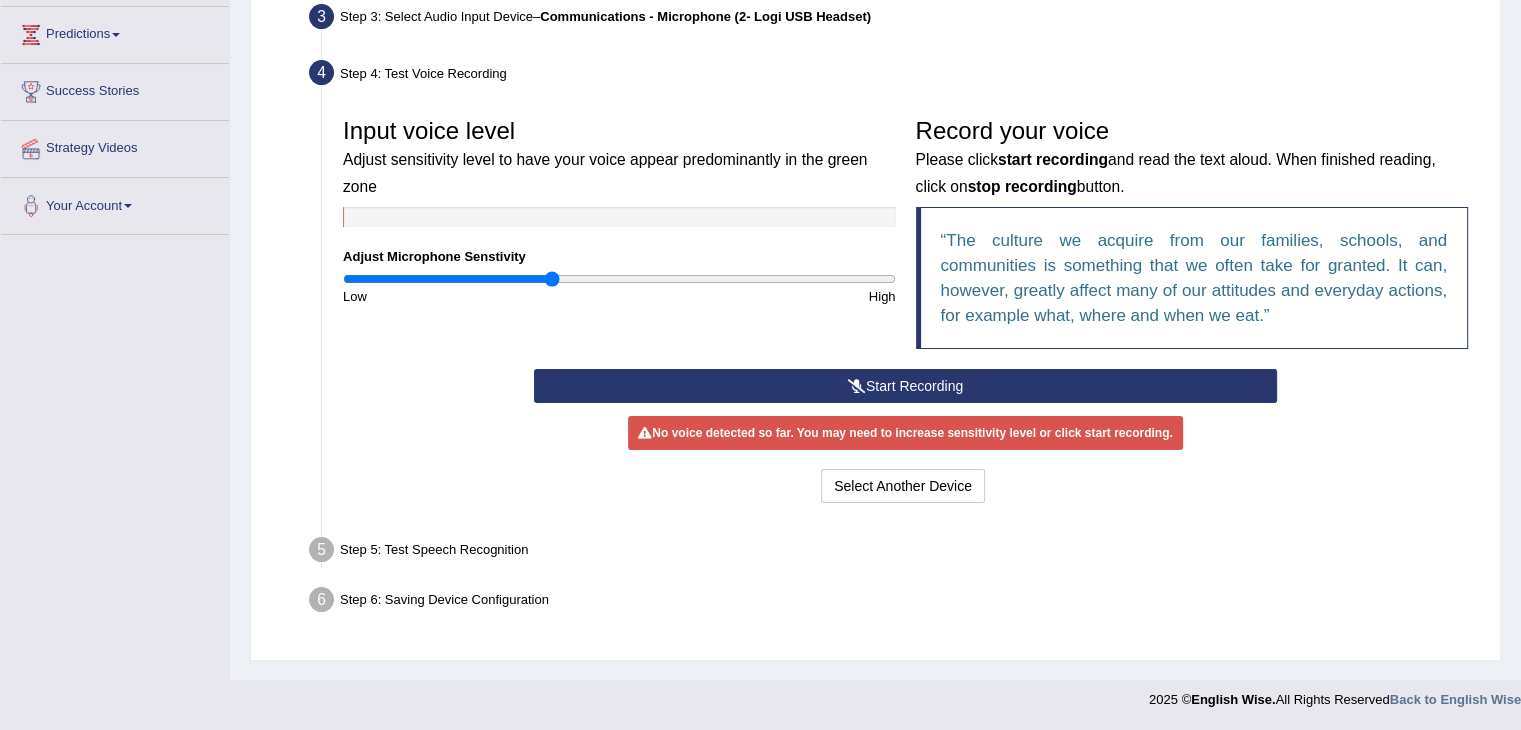 click at bounding box center [619, 279] 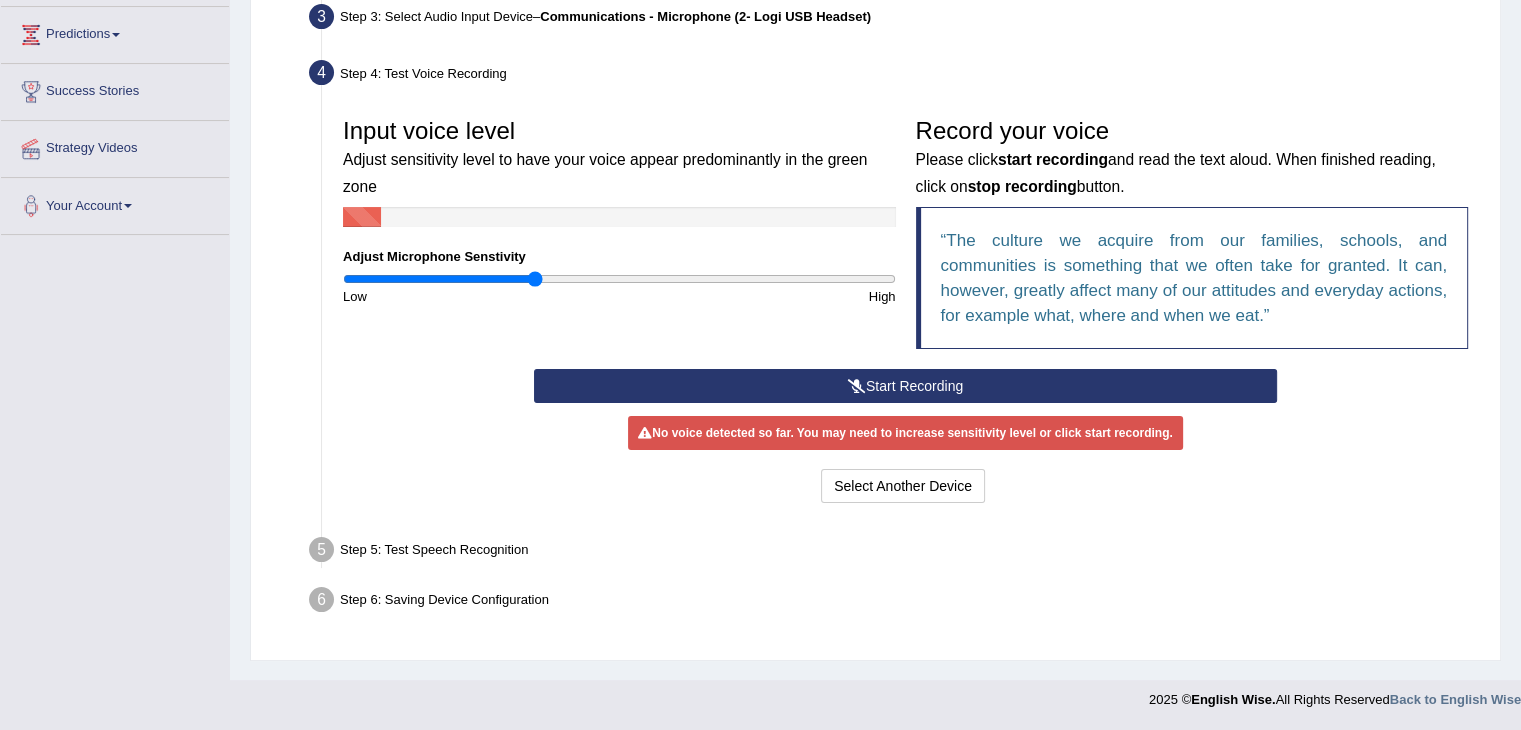 type on "0.7" 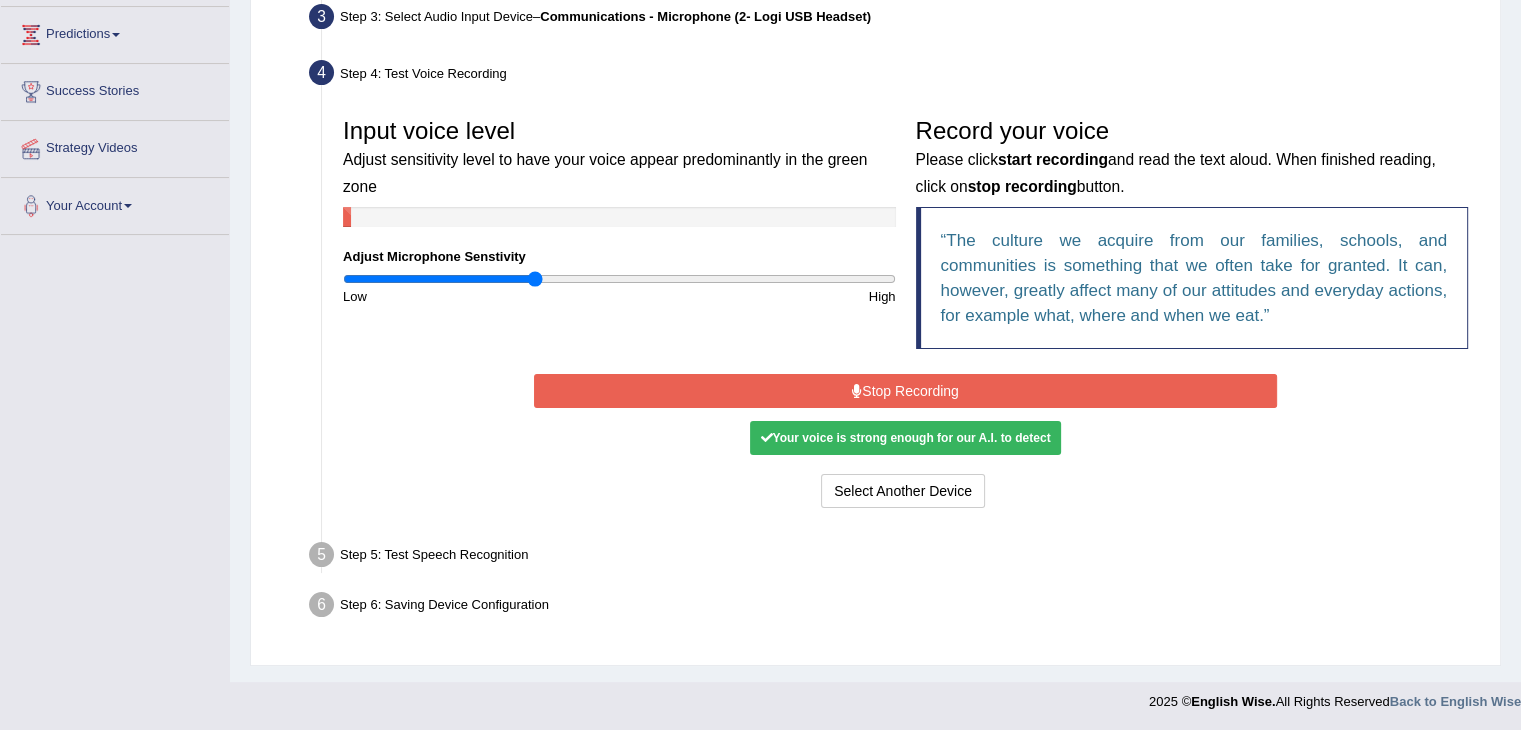 click on "Stop Recording" at bounding box center (905, 391) 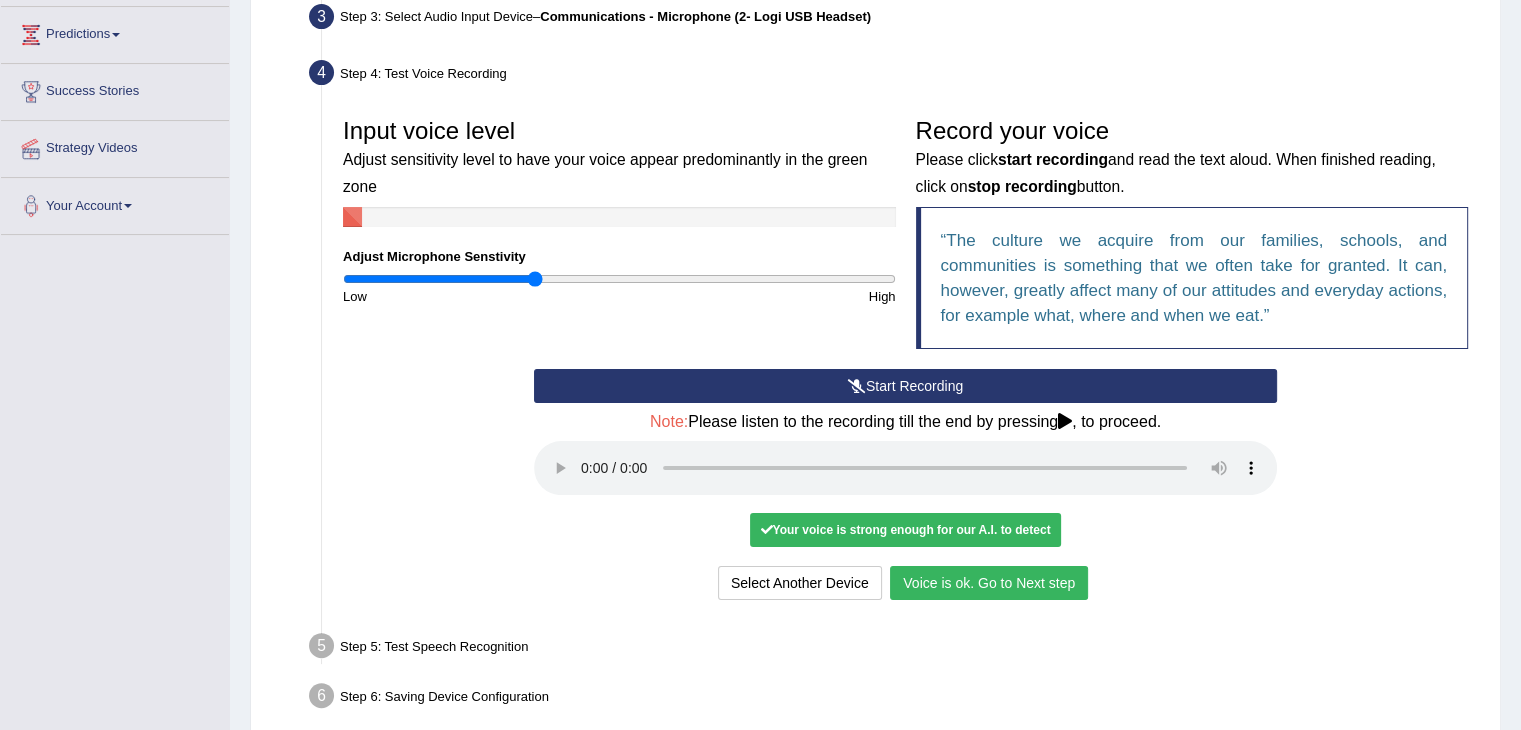 click on "Voice is ok. Go to Next step" at bounding box center (989, 583) 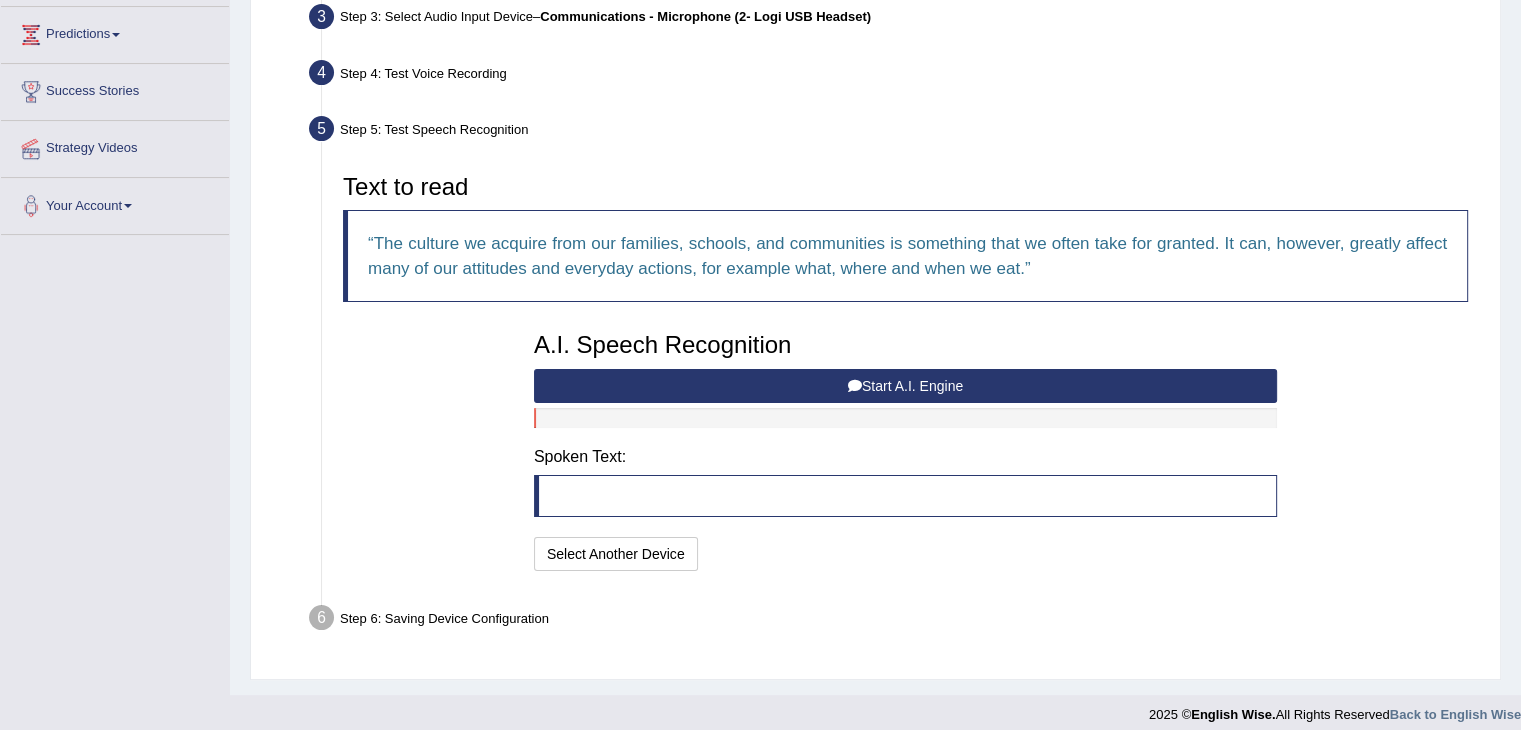 click on "Start A.I. Engine" at bounding box center (905, 386) 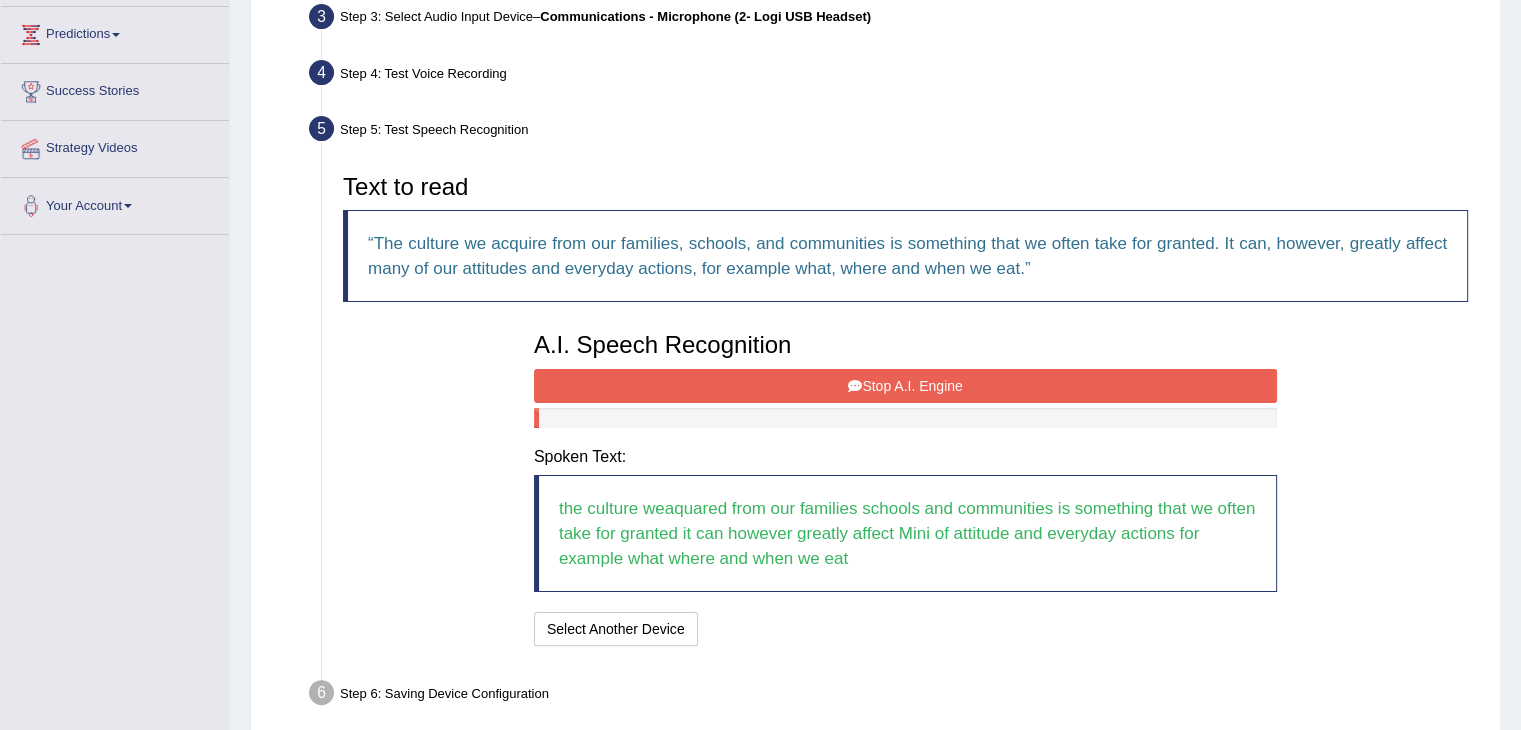 click on "Stop A.I. Engine" at bounding box center (905, 386) 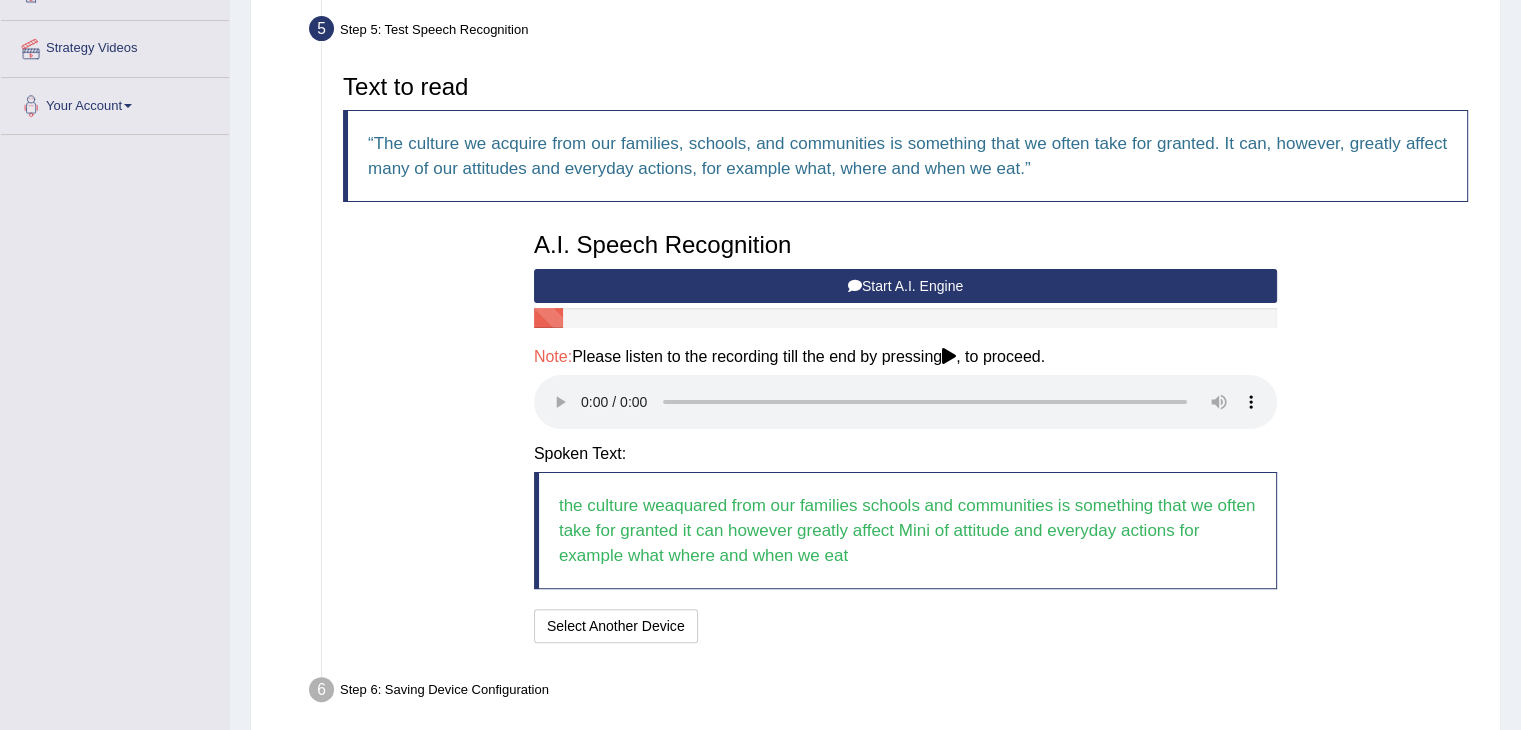 scroll, scrollTop: 430, scrollLeft: 0, axis: vertical 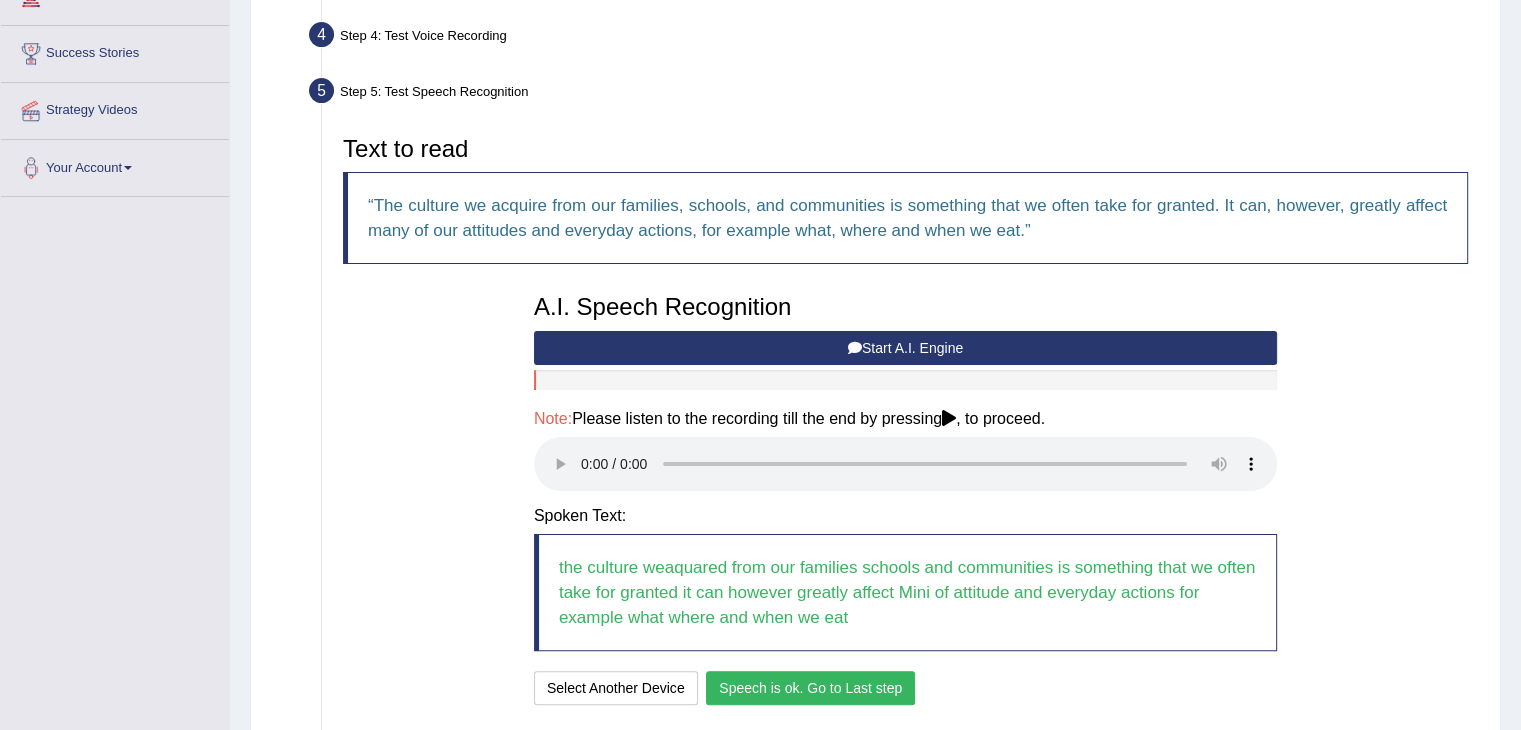 click on "Speech is ok. Go to Last step" at bounding box center (810, 688) 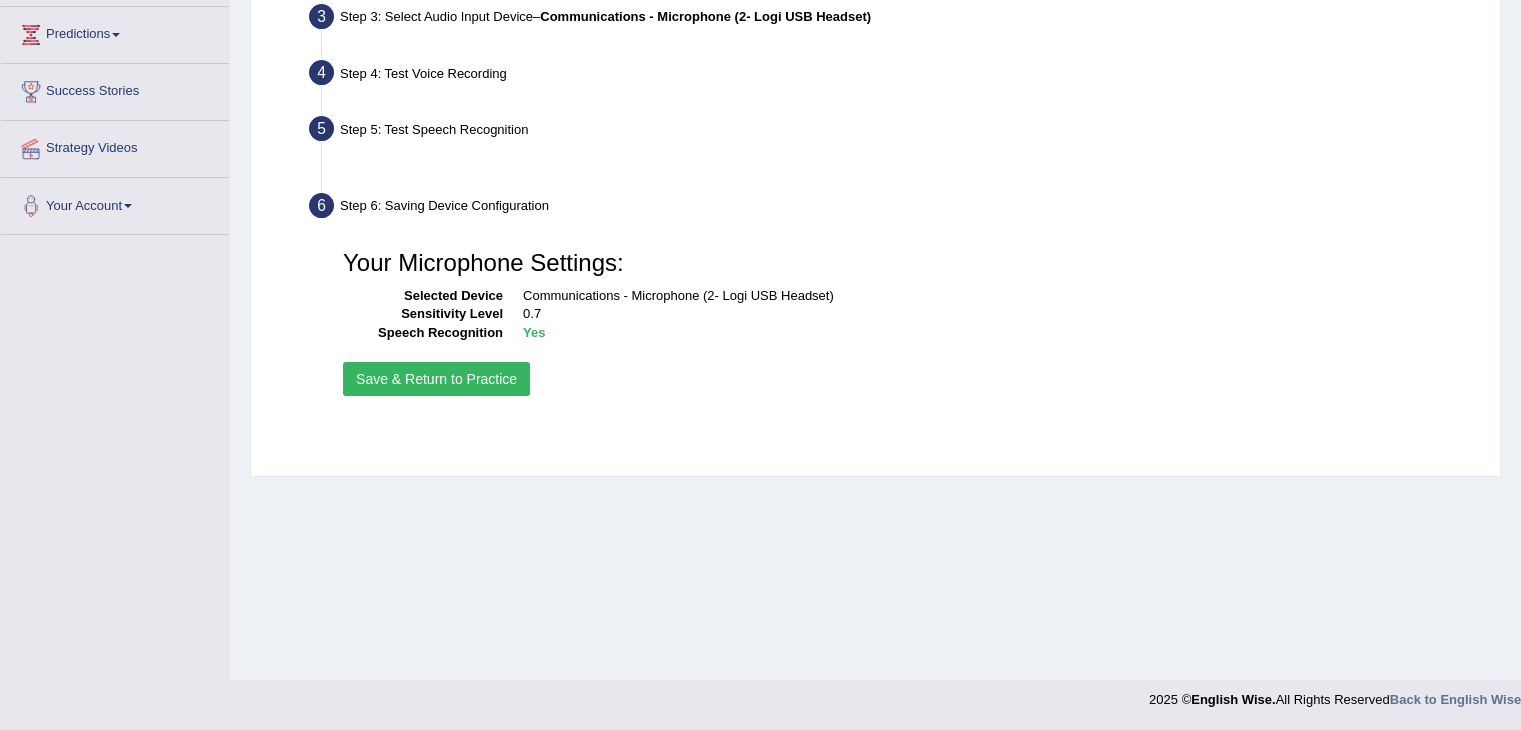 scroll, scrollTop: 320, scrollLeft: 0, axis: vertical 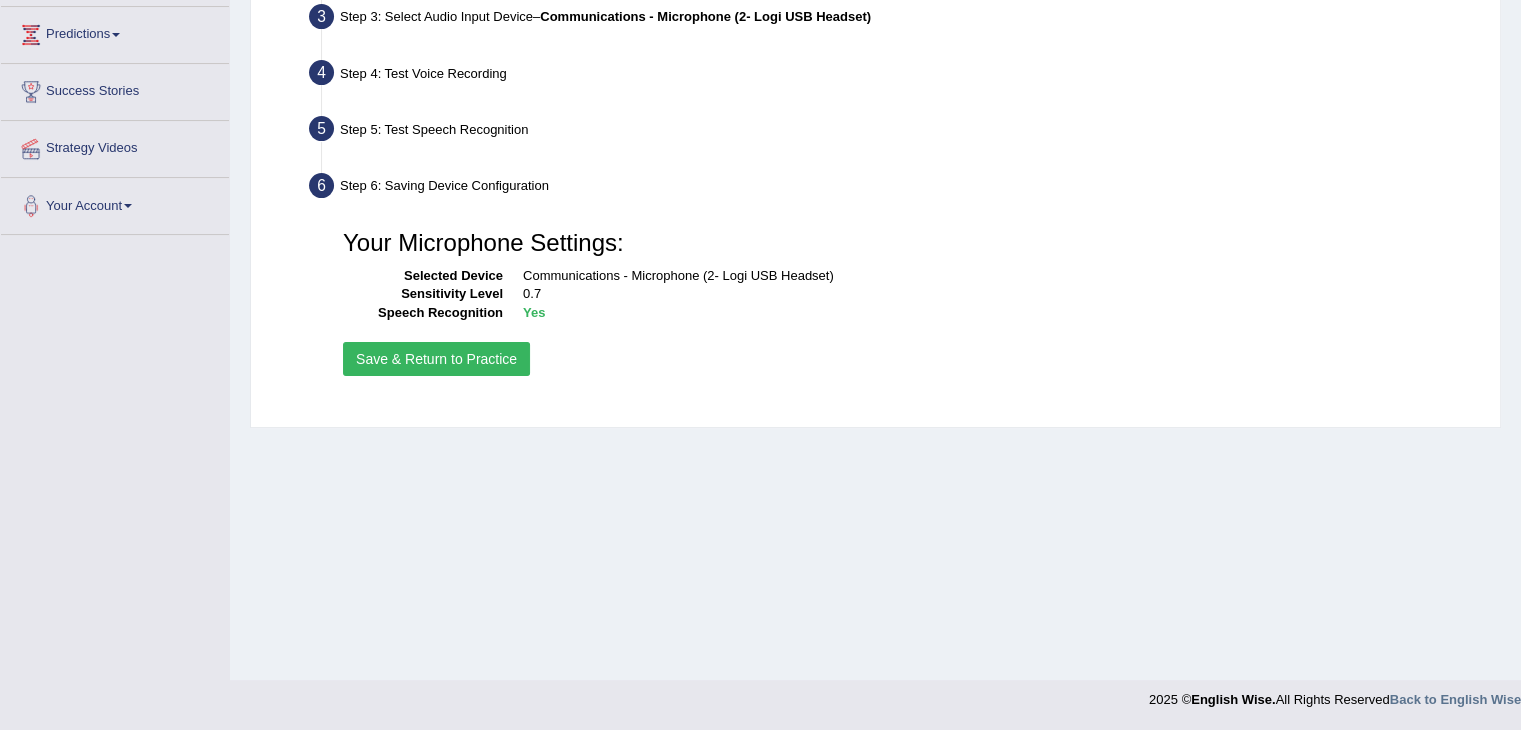 click on "Save & Return to Practice" at bounding box center (436, 359) 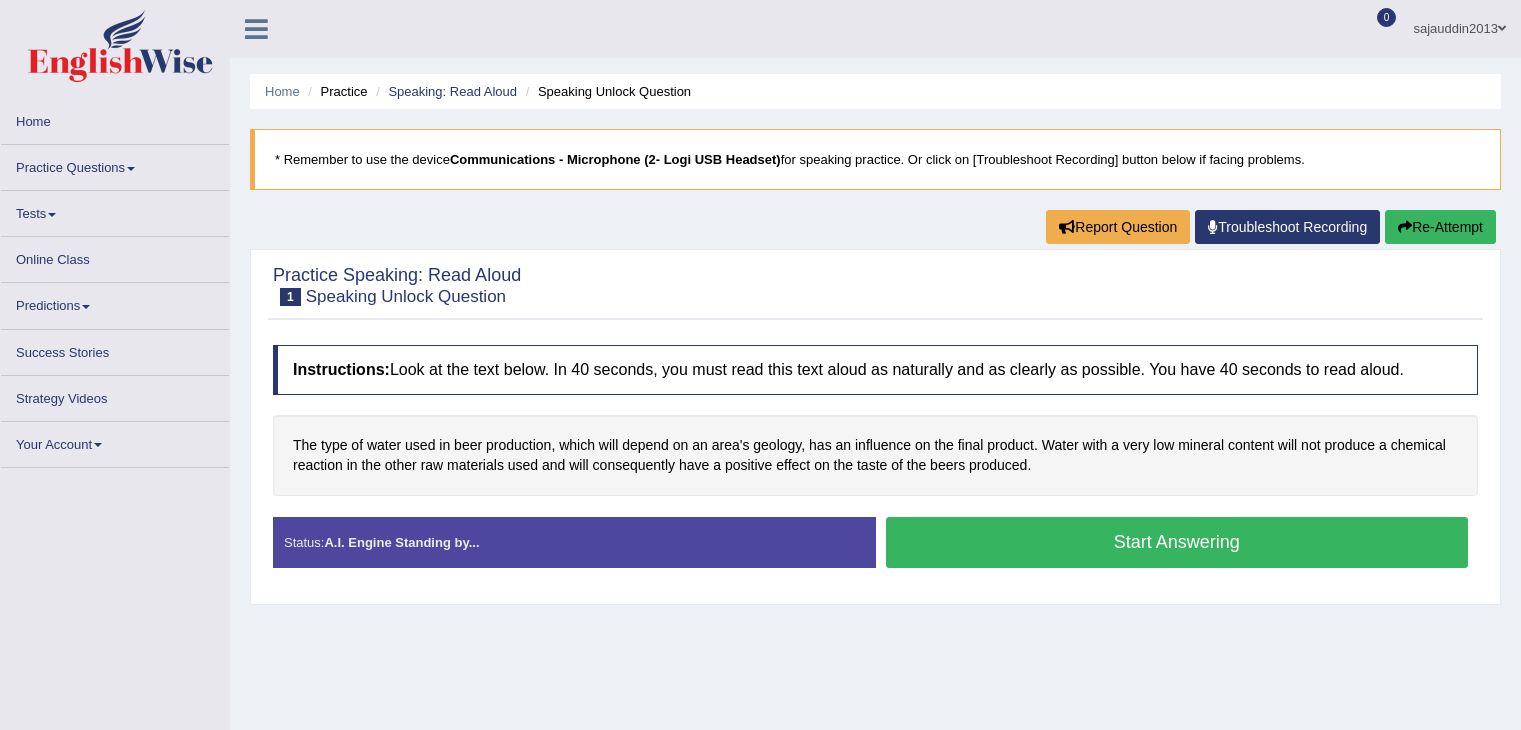 scroll, scrollTop: 0, scrollLeft: 0, axis: both 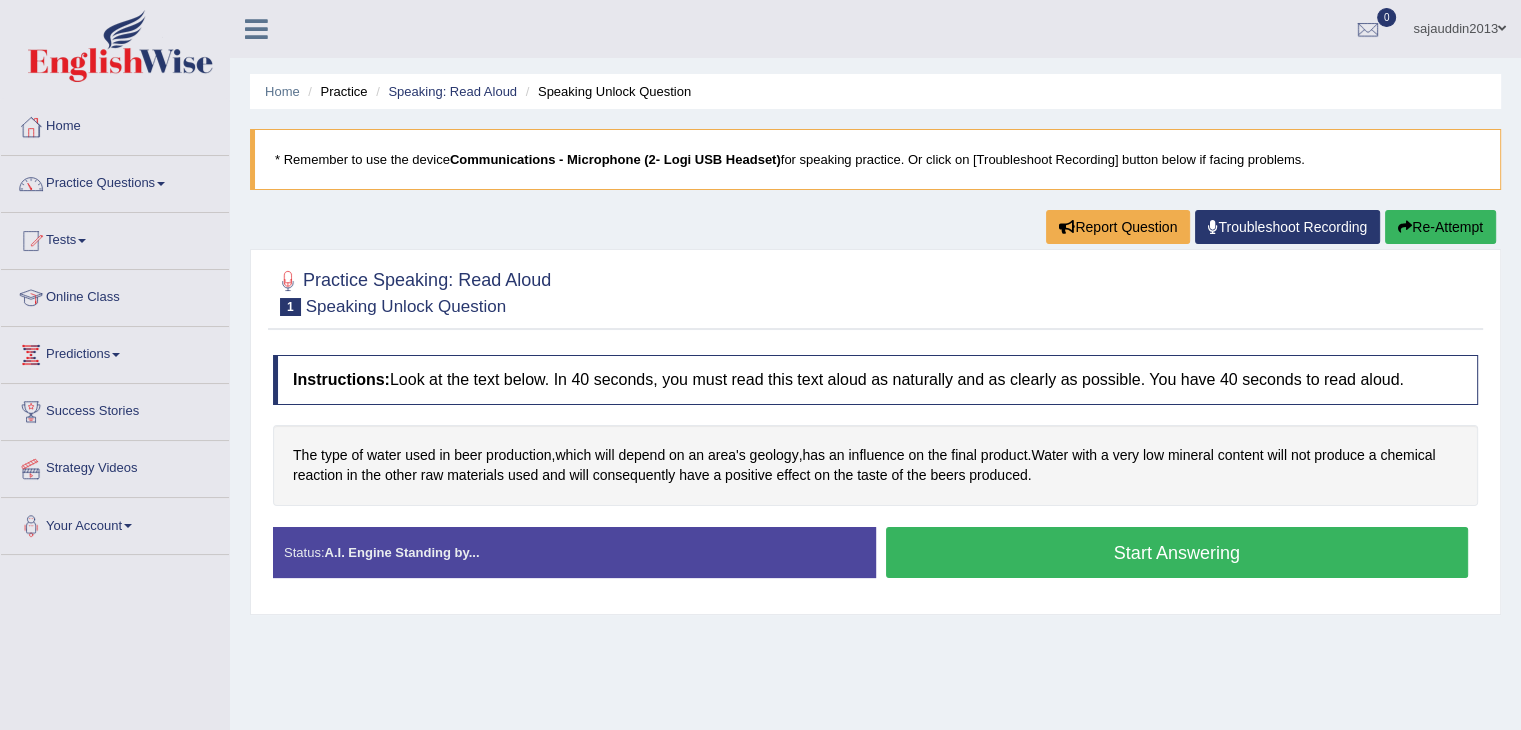 click on "Start Answering" at bounding box center (1177, 552) 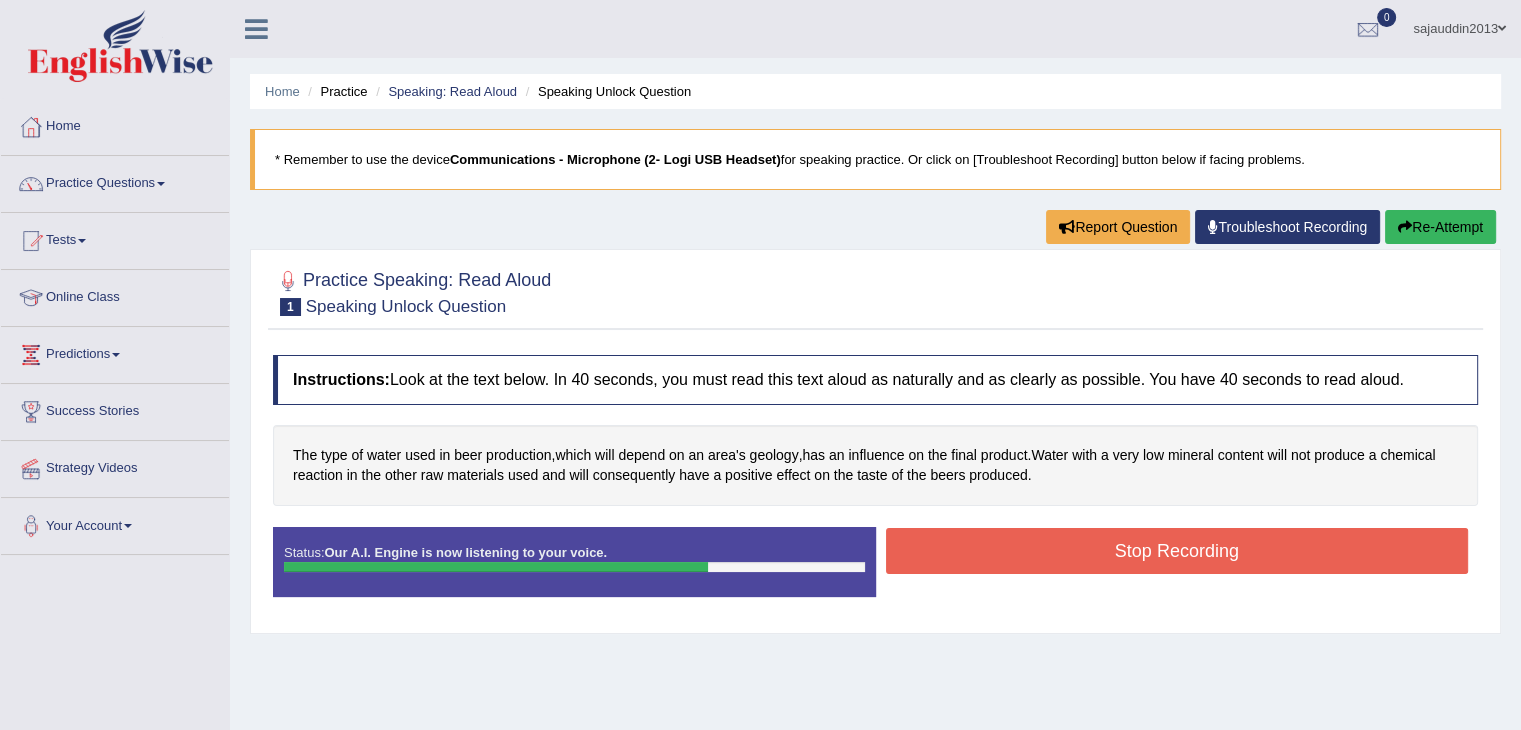 click on "Stop Recording" at bounding box center (1177, 551) 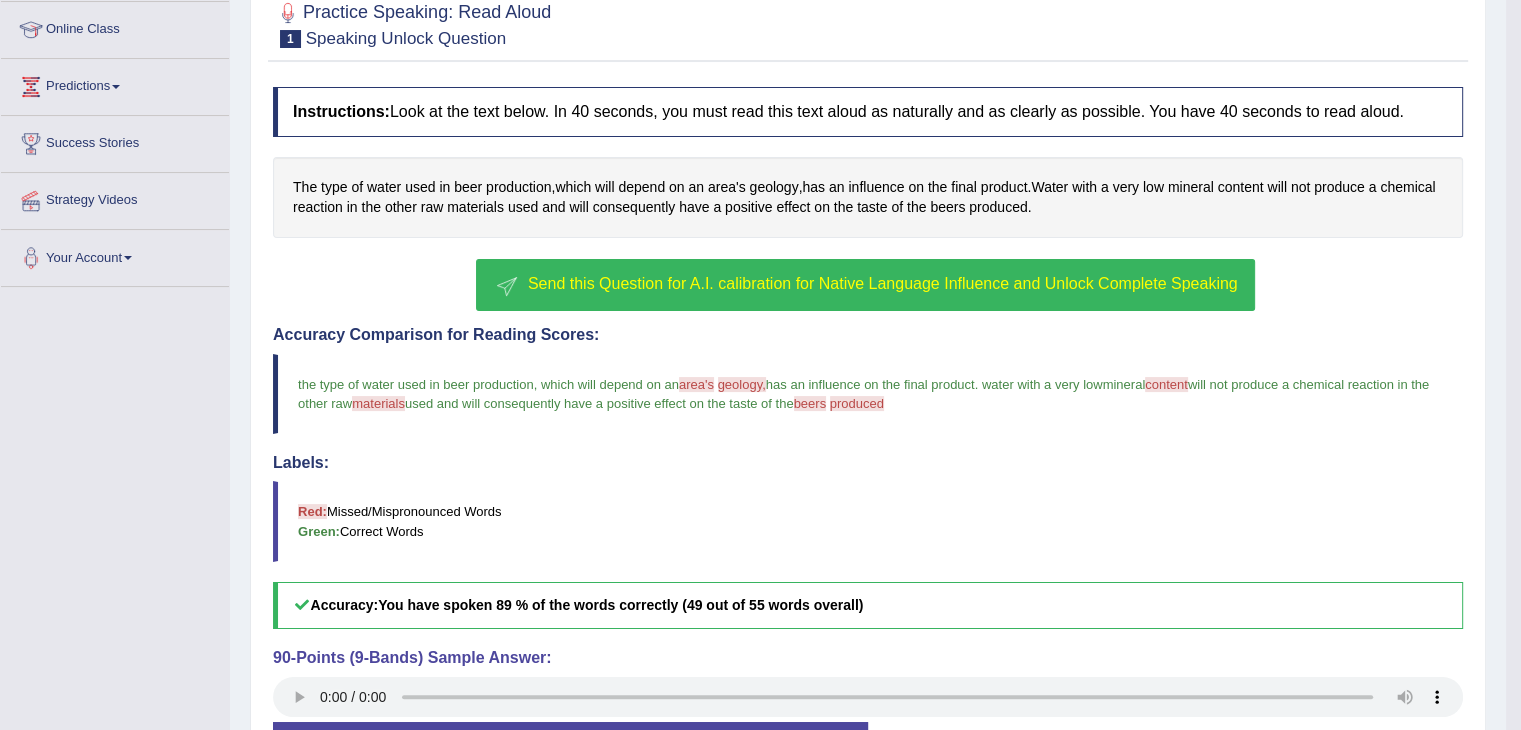 scroll, scrollTop: 280, scrollLeft: 0, axis: vertical 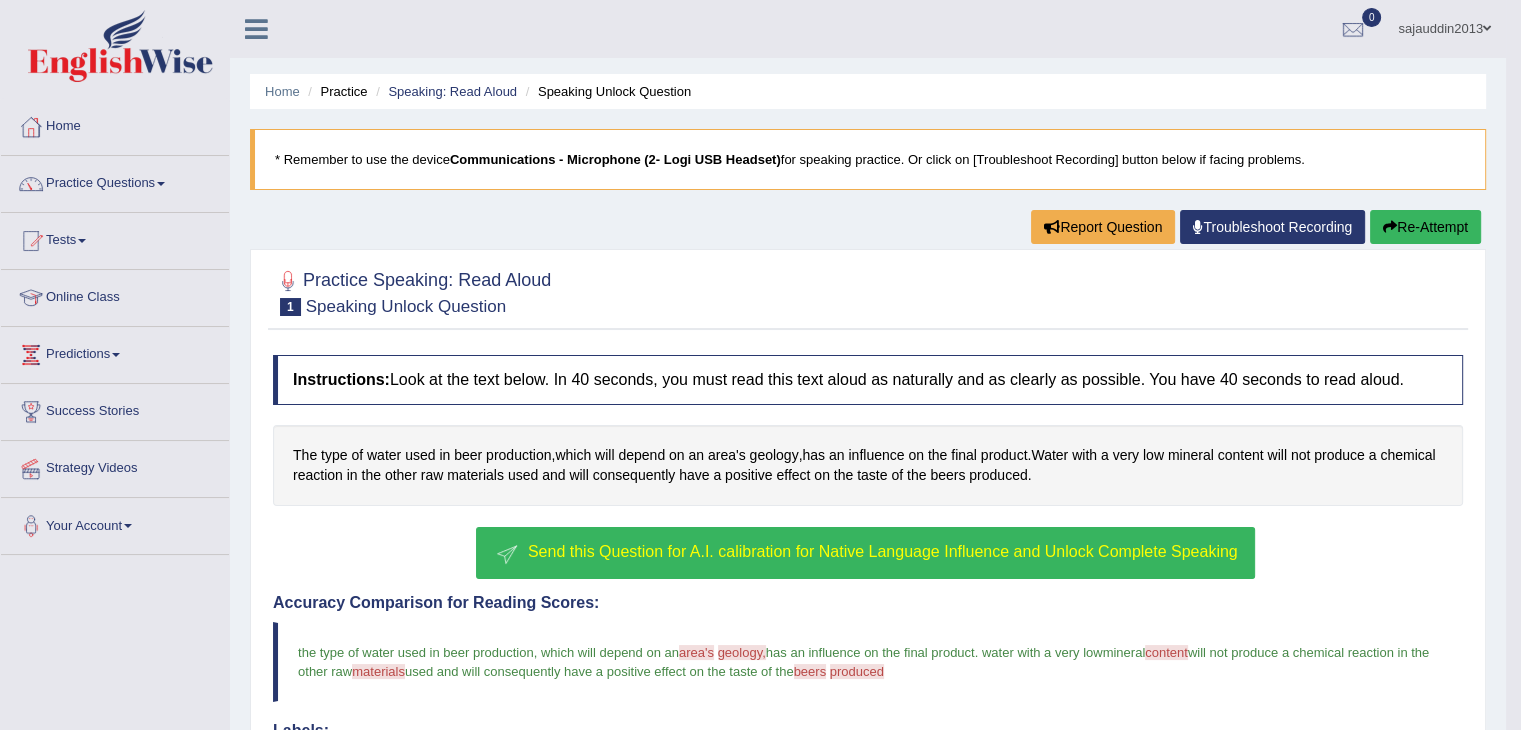 click on "Re-Attempt" at bounding box center [1425, 227] 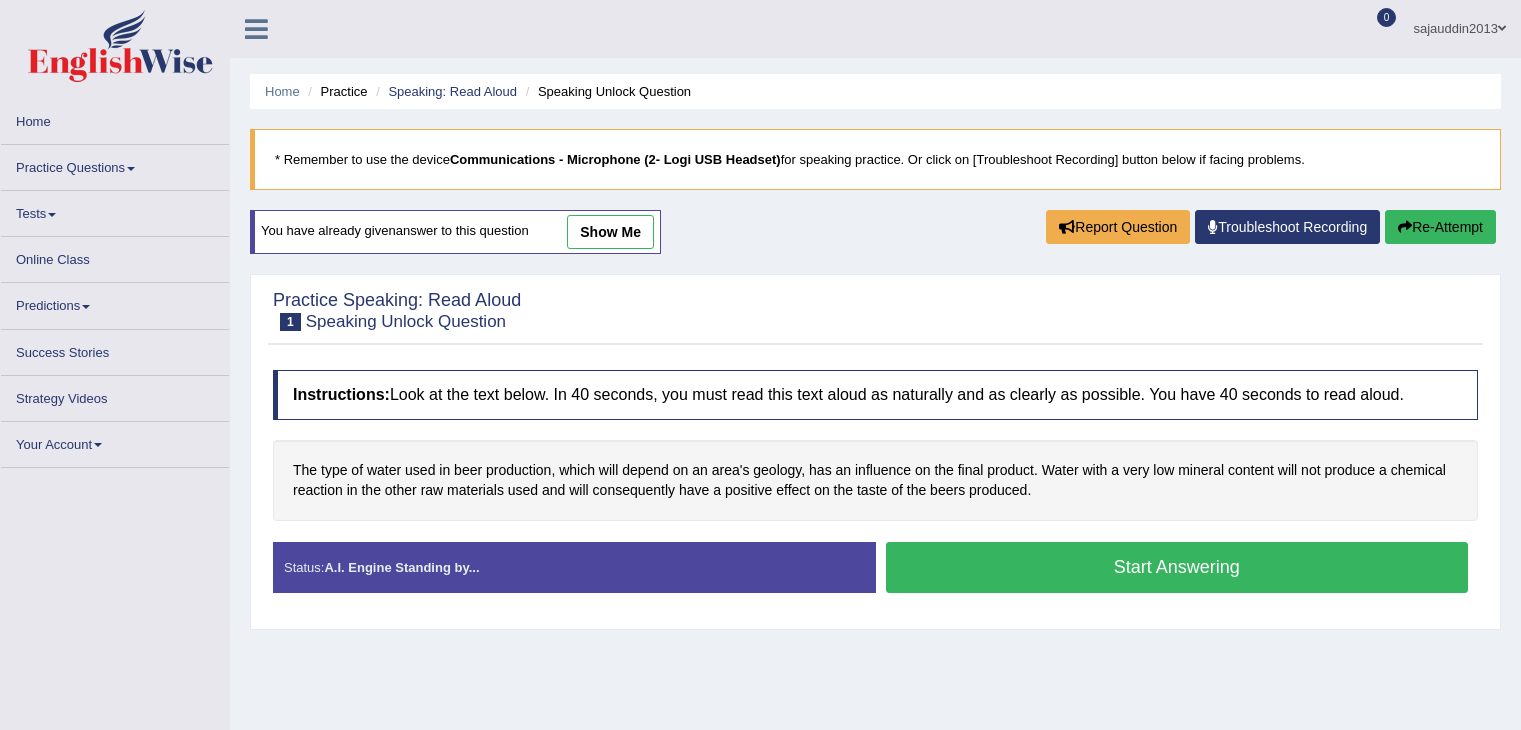 scroll, scrollTop: 0, scrollLeft: 0, axis: both 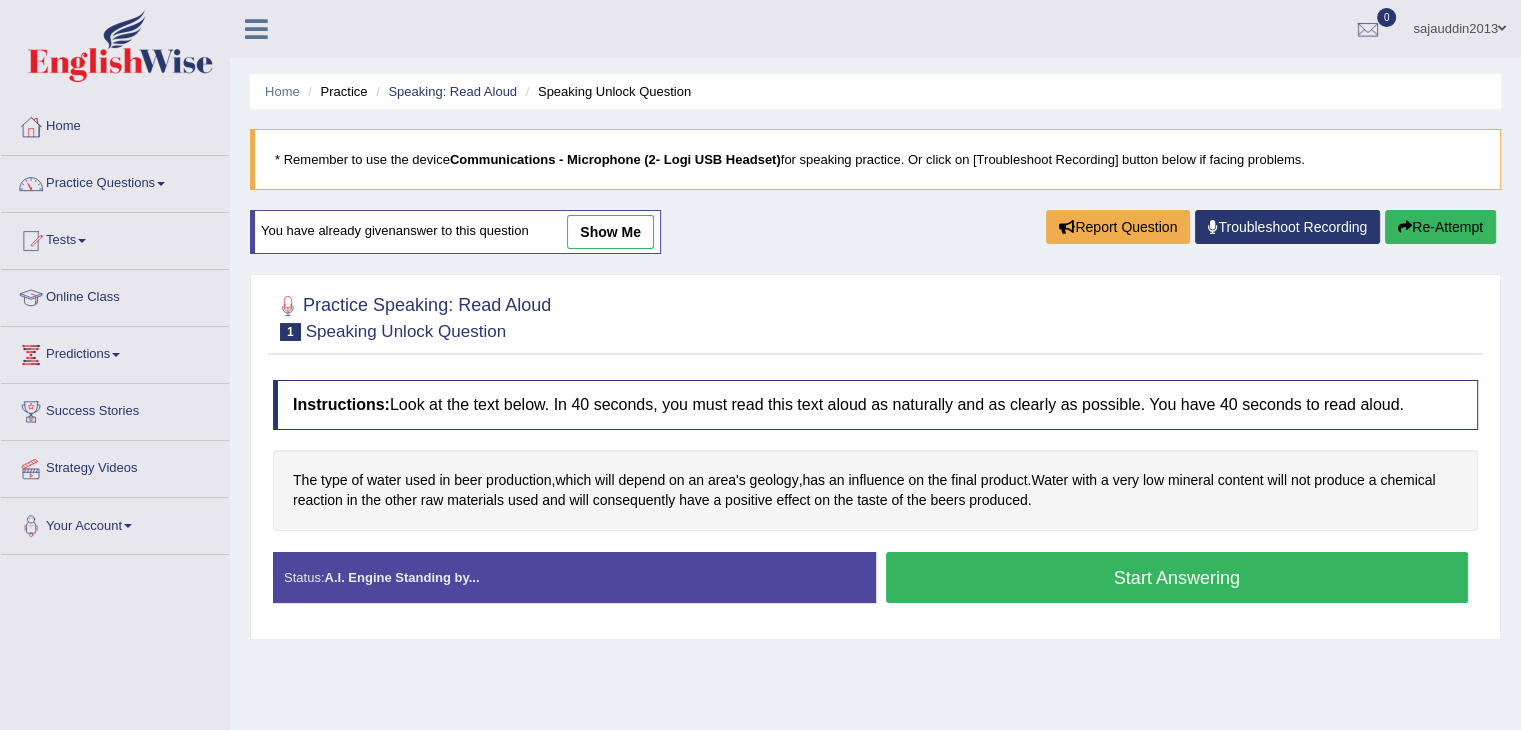 click on "Start Answering" at bounding box center (1177, 577) 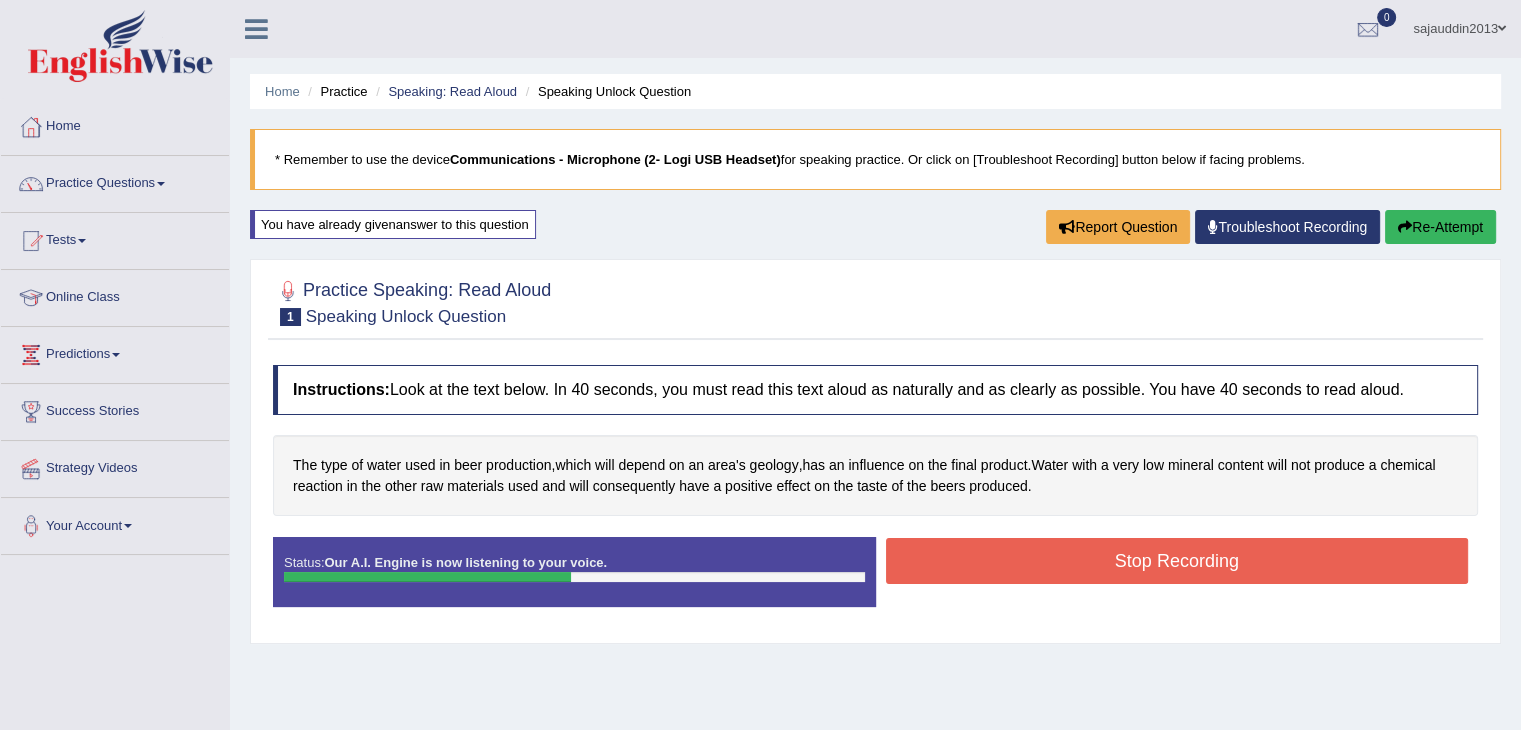 click on "Stop Recording" at bounding box center (1177, 561) 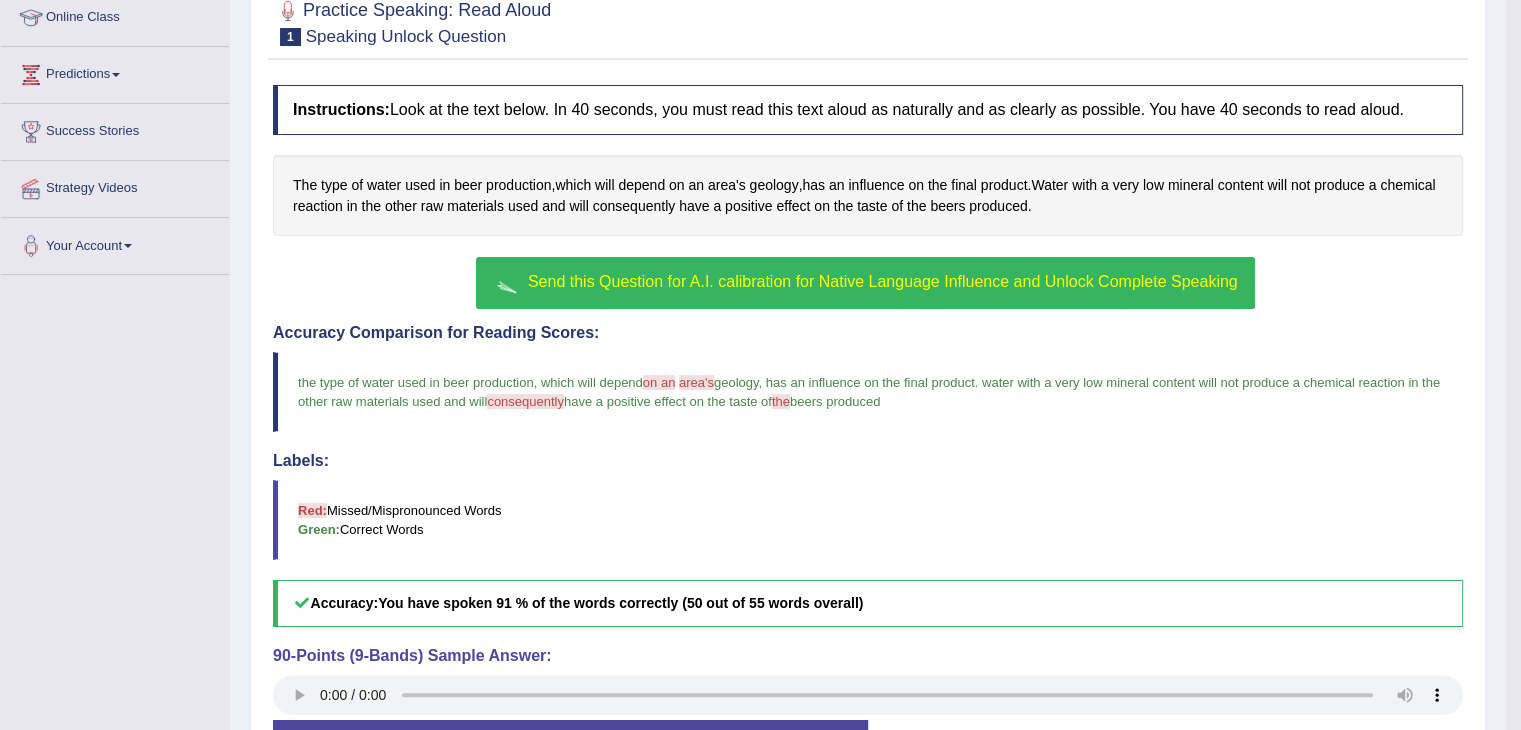 scroll, scrollTop: 320, scrollLeft: 0, axis: vertical 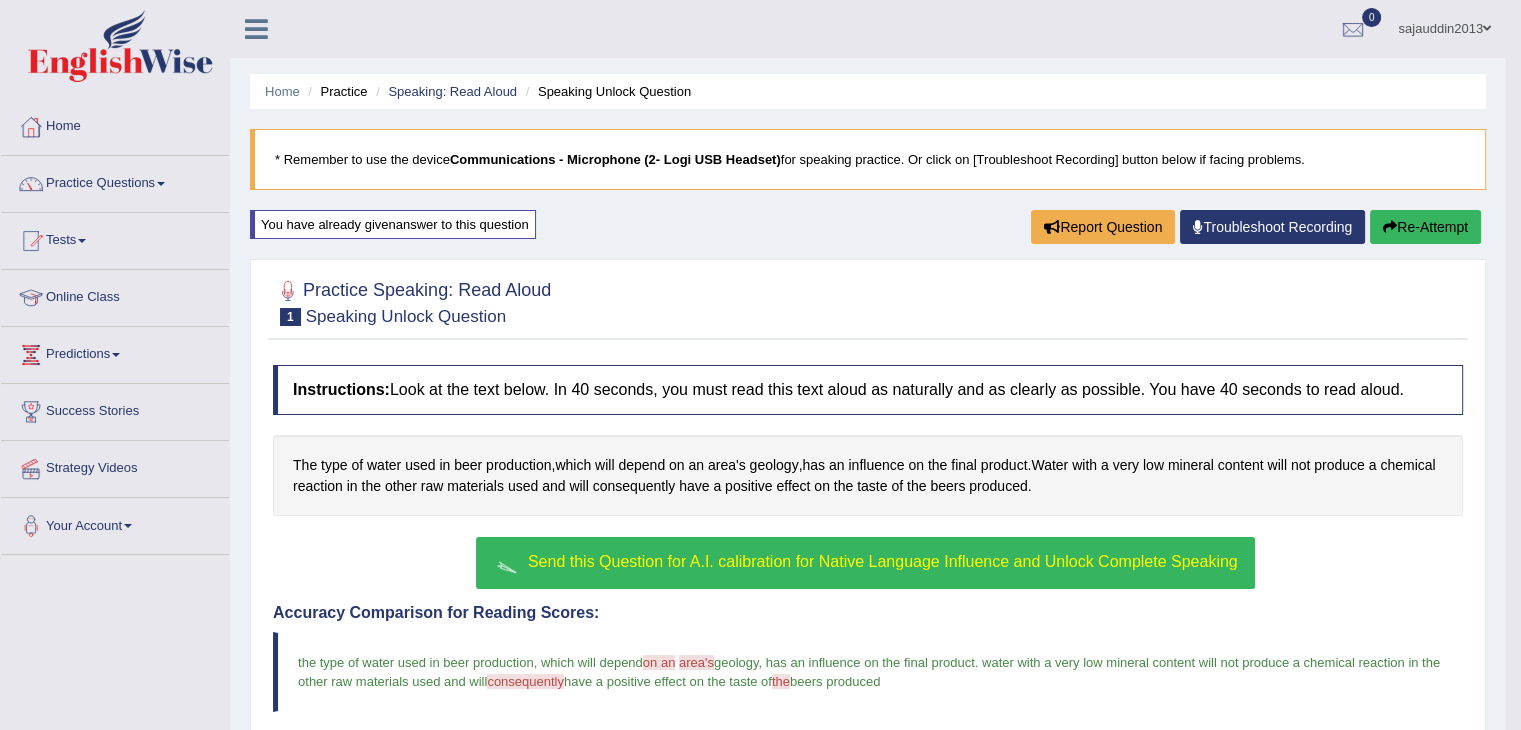 click on "Home
Practice
Speaking: Read Aloud
Speaking Unlock Question
* Remember to use the device  Communications - Microphone (2- Logi USB Headset)  for speaking practice. Or click on [Troubleshoot Recording] button below if facing problems.
You have already given   answer to this question
Report Question  Troubleshoot Recording  Re-Attempt
Practice Speaking: Read Aloud
1
Speaking Unlock Question
Instructions:  Look at the text below. In 40 seconds, you must read this text aloud as naturally and as clearly as possible. You have 40 seconds to read aloud.
The   type   of   water   used   in   beer   production ,  which   will   depend   on   an   area's   geology ,  has   an   influence   on   the   final   product .  Water   with   a   very   low   mineral   content   will   not   produce" at bounding box center [868, 561] 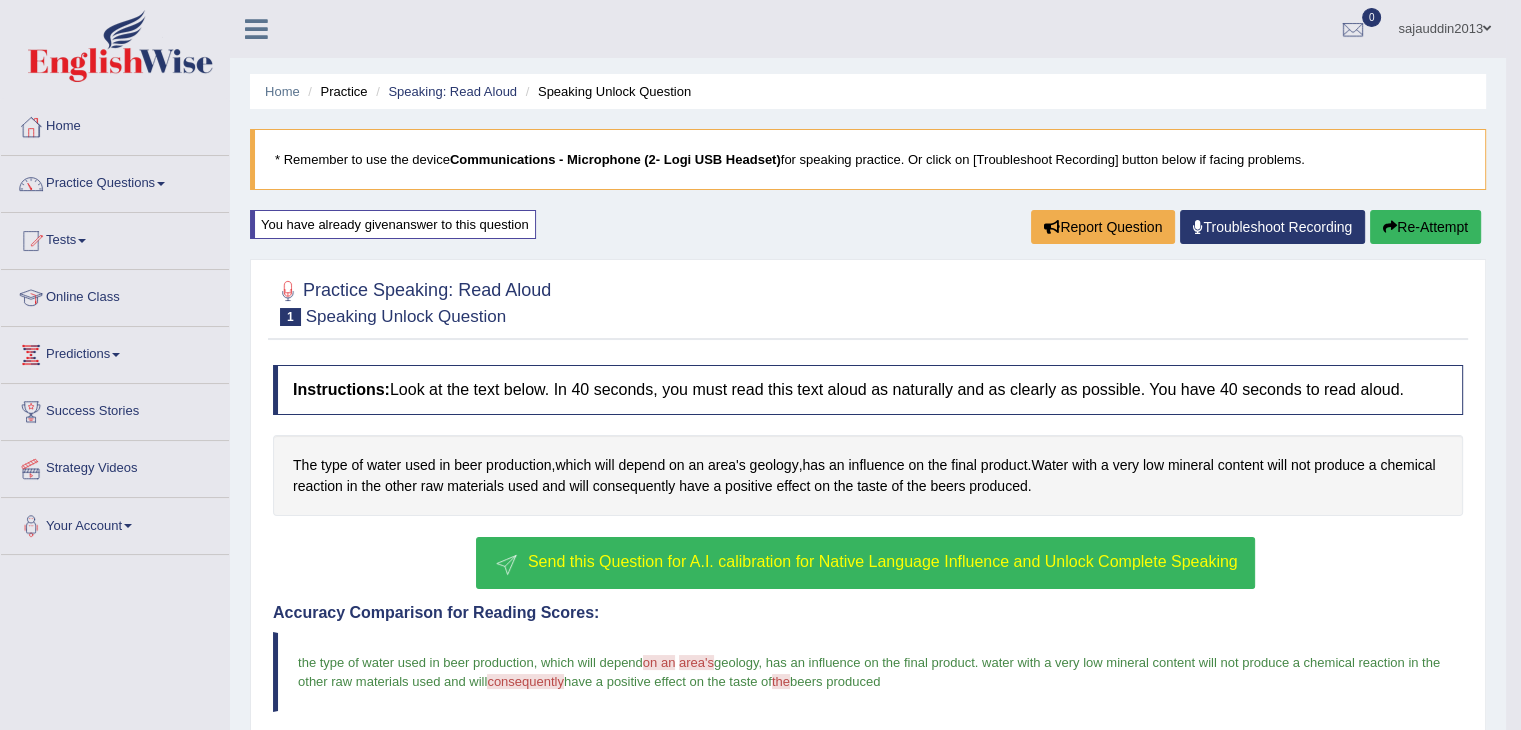 click on "Re-Attempt" at bounding box center [1425, 227] 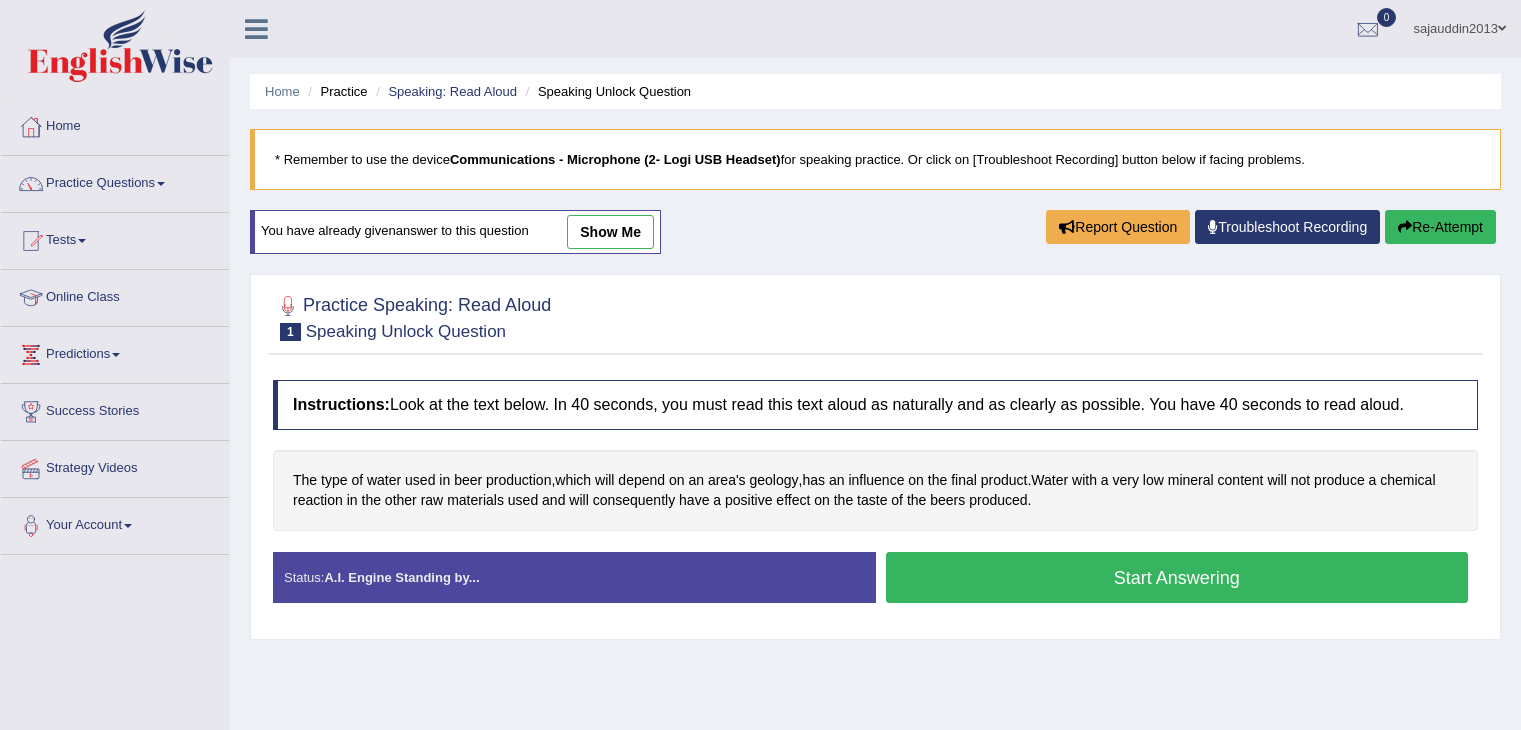 scroll, scrollTop: 0, scrollLeft: 0, axis: both 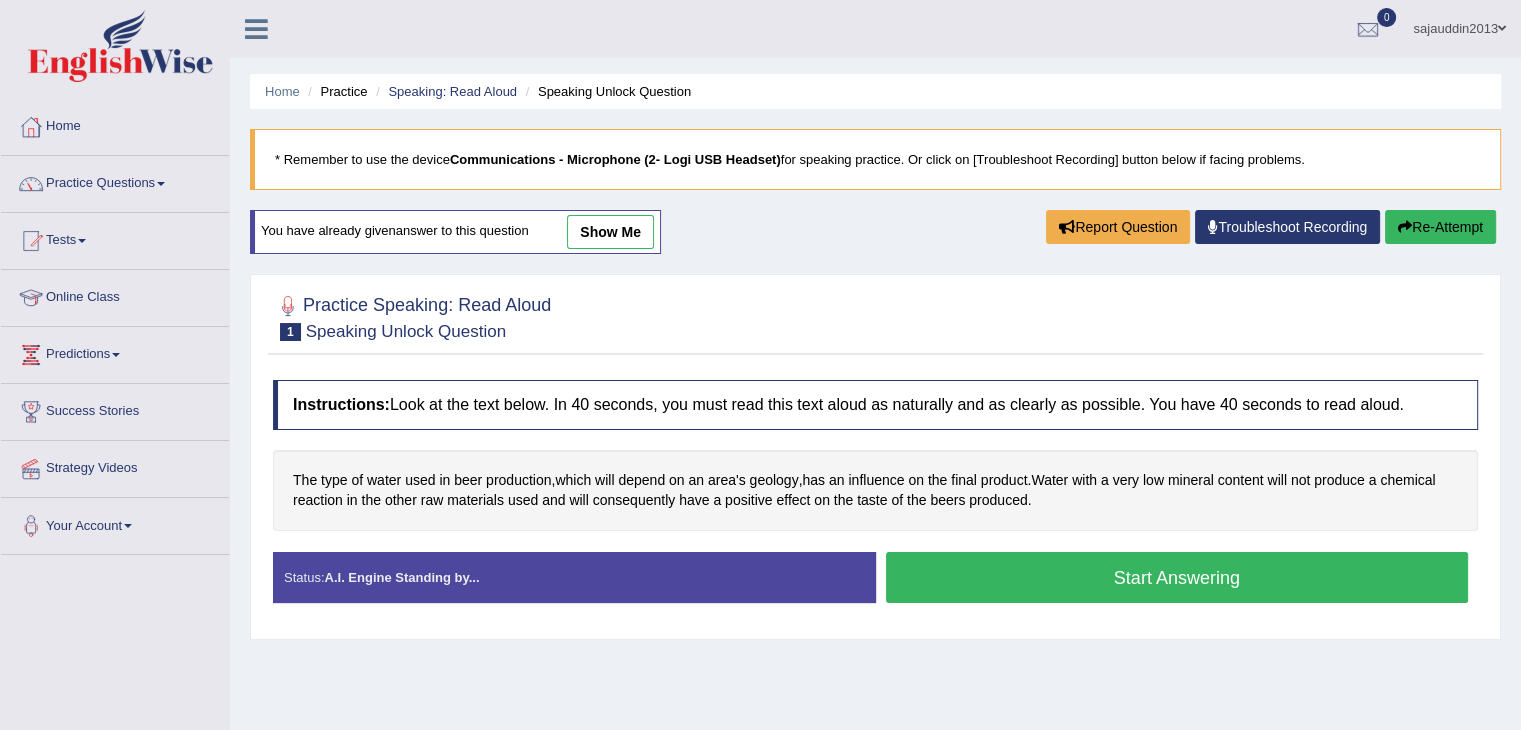 click on "Start Answering" at bounding box center (1177, 577) 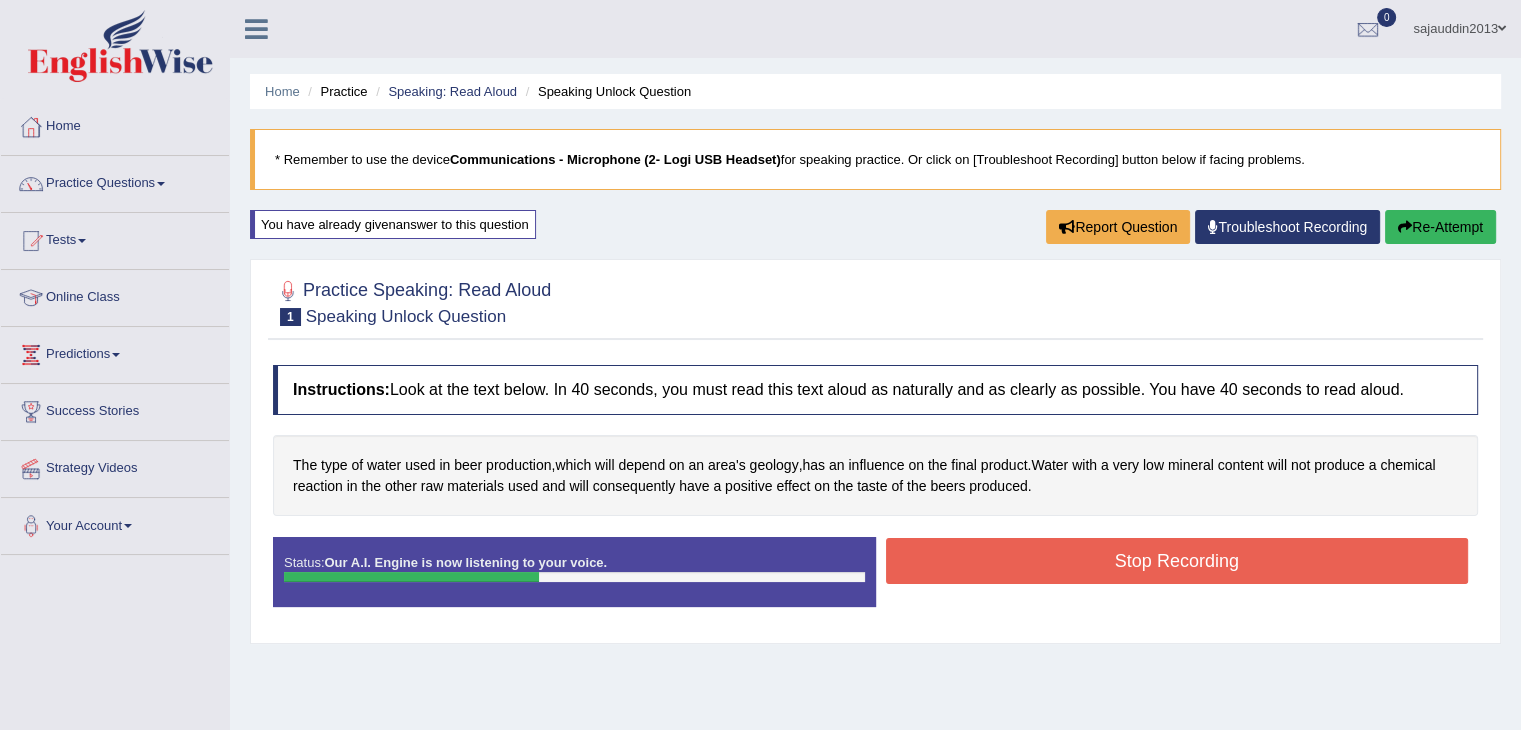 click on "Stop Recording" at bounding box center (1177, 561) 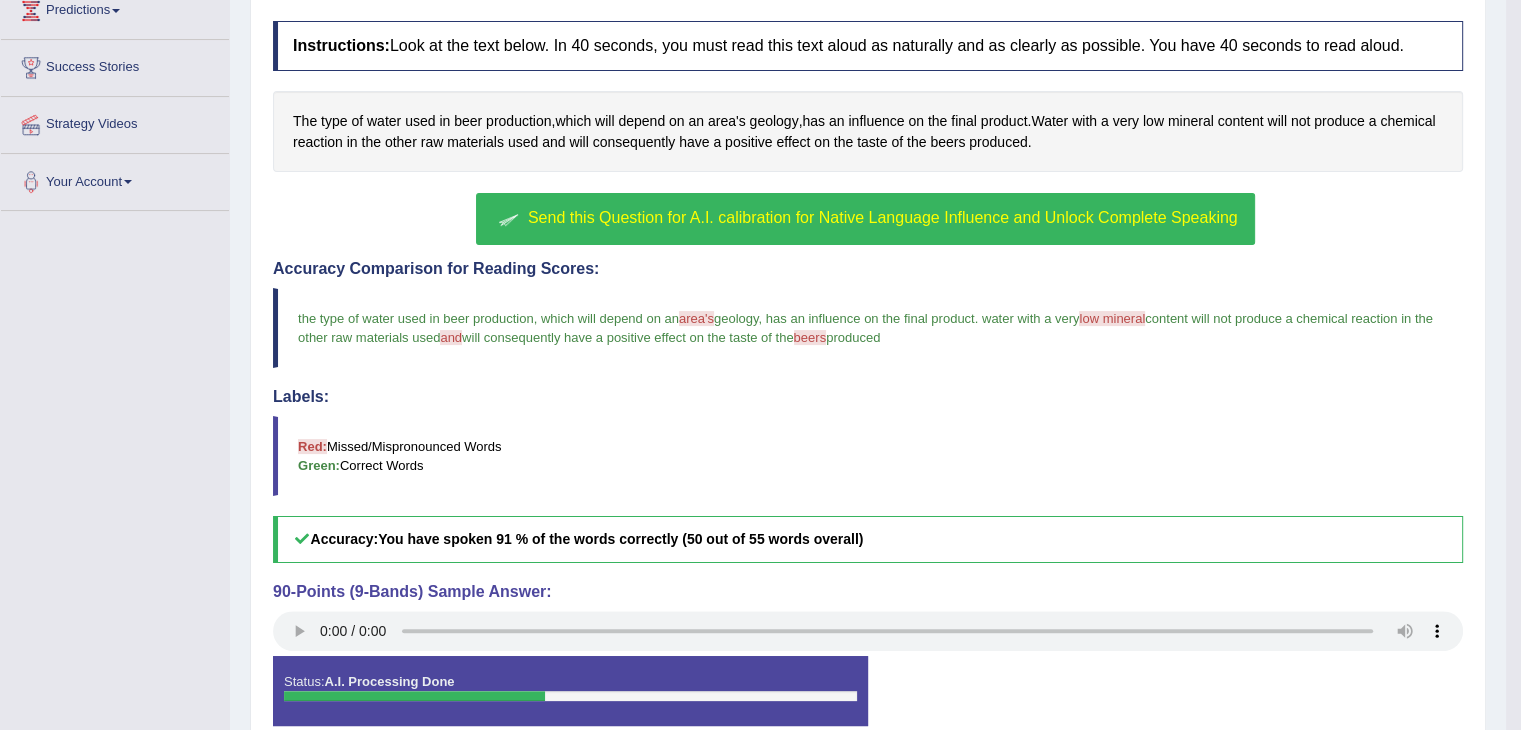 scroll, scrollTop: 373, scrollLeft: 0, axis: vertical 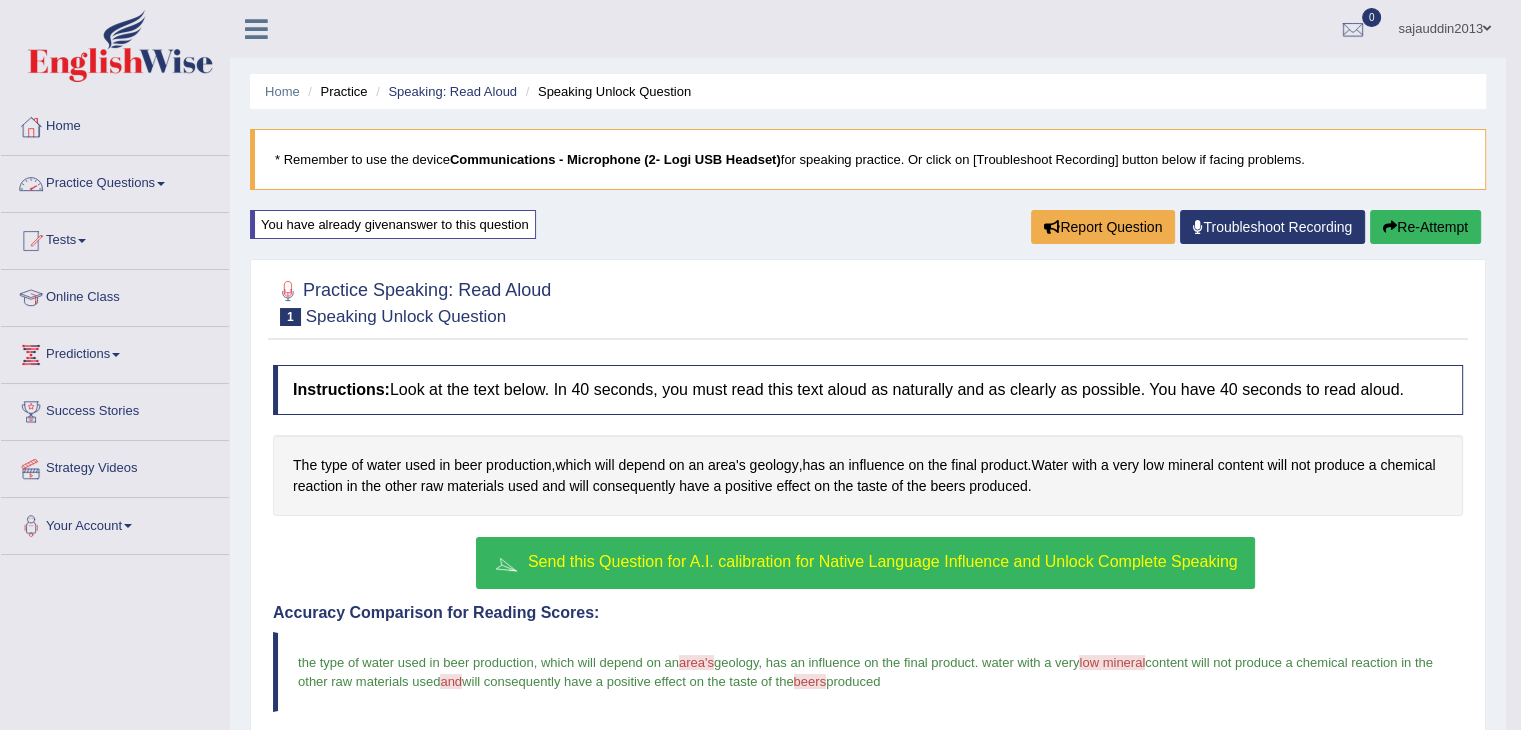 click on "Practice Questions" at bounding box center [115, 181] 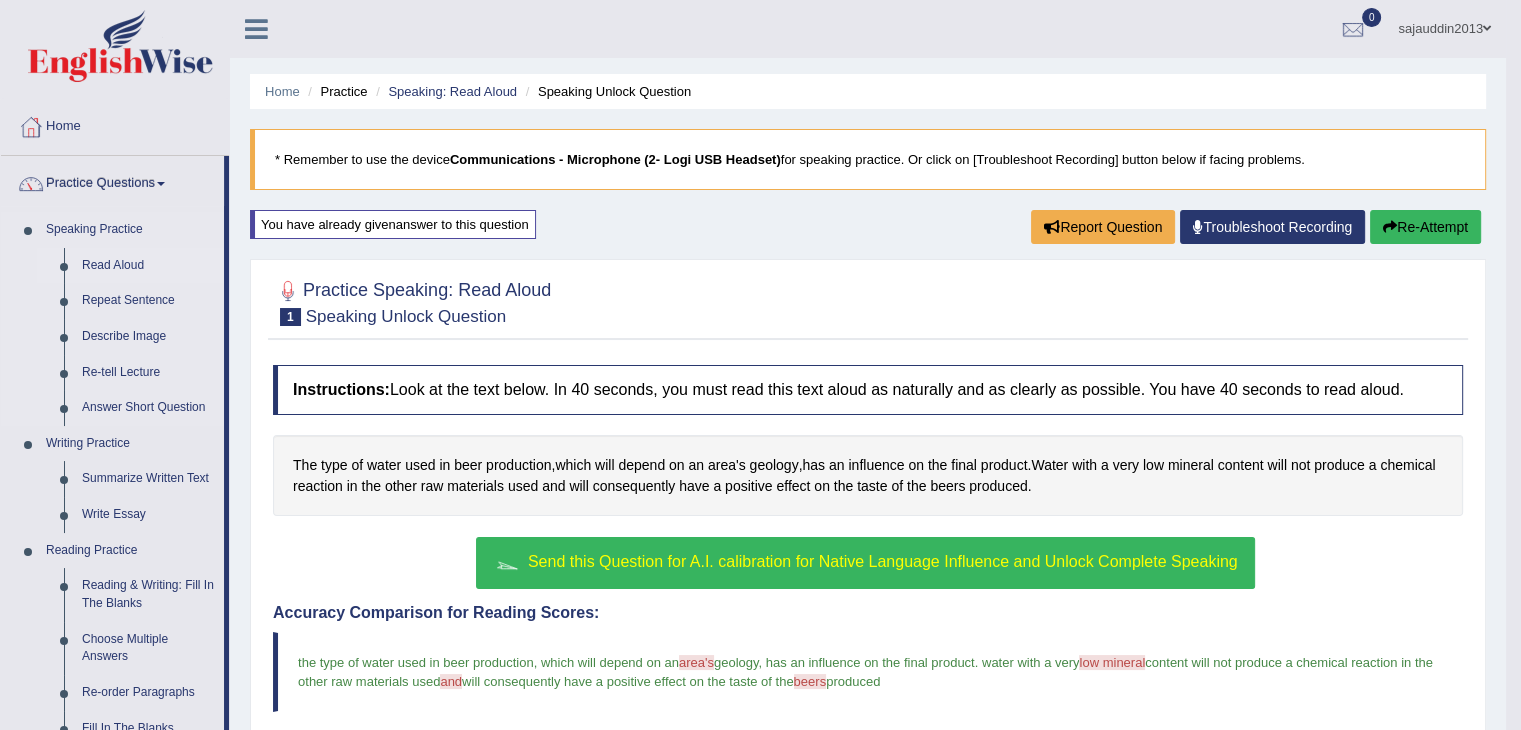 click on "Read Aloud" at bounding box center [148, 266] 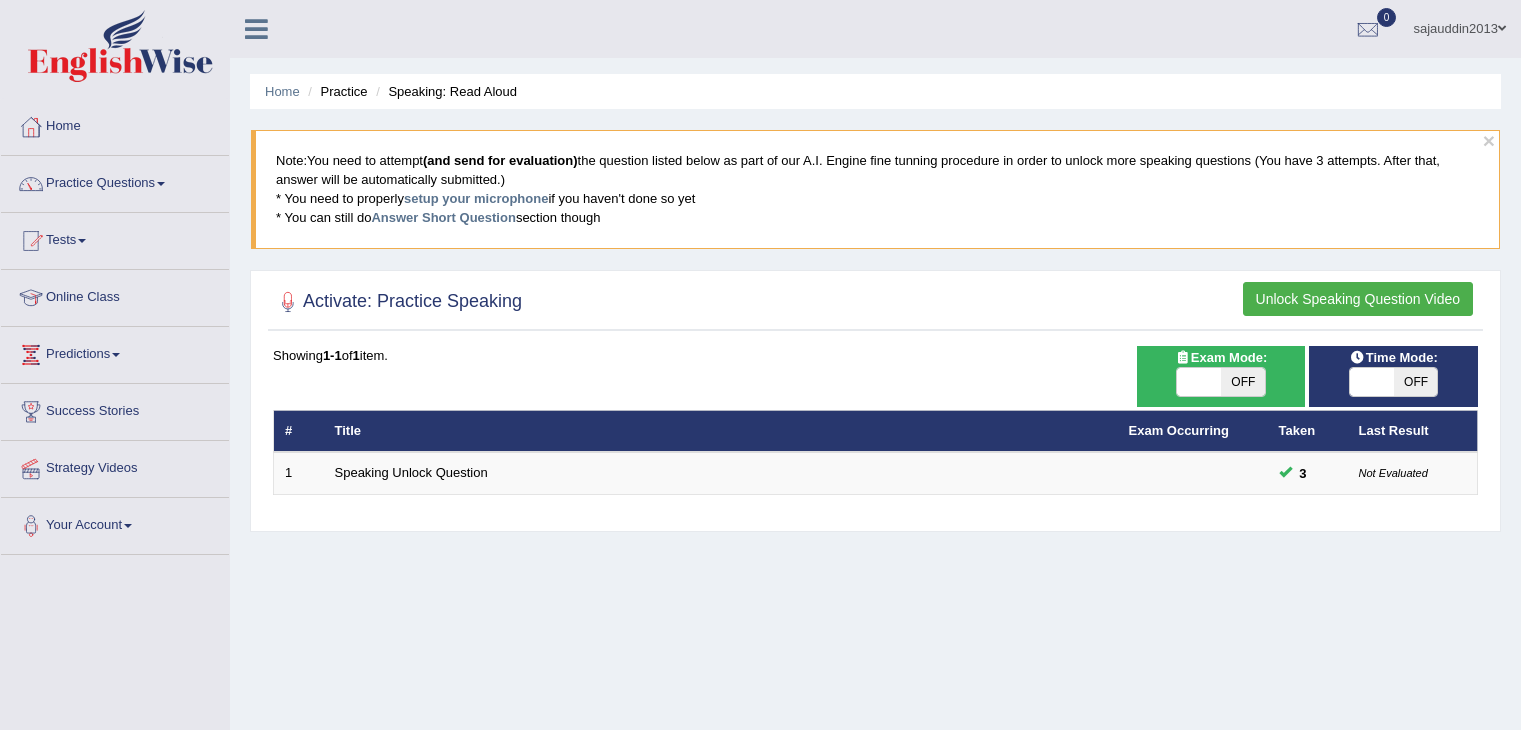 scroll, scrollTop: 0, scrollLeft: 0, axis: both 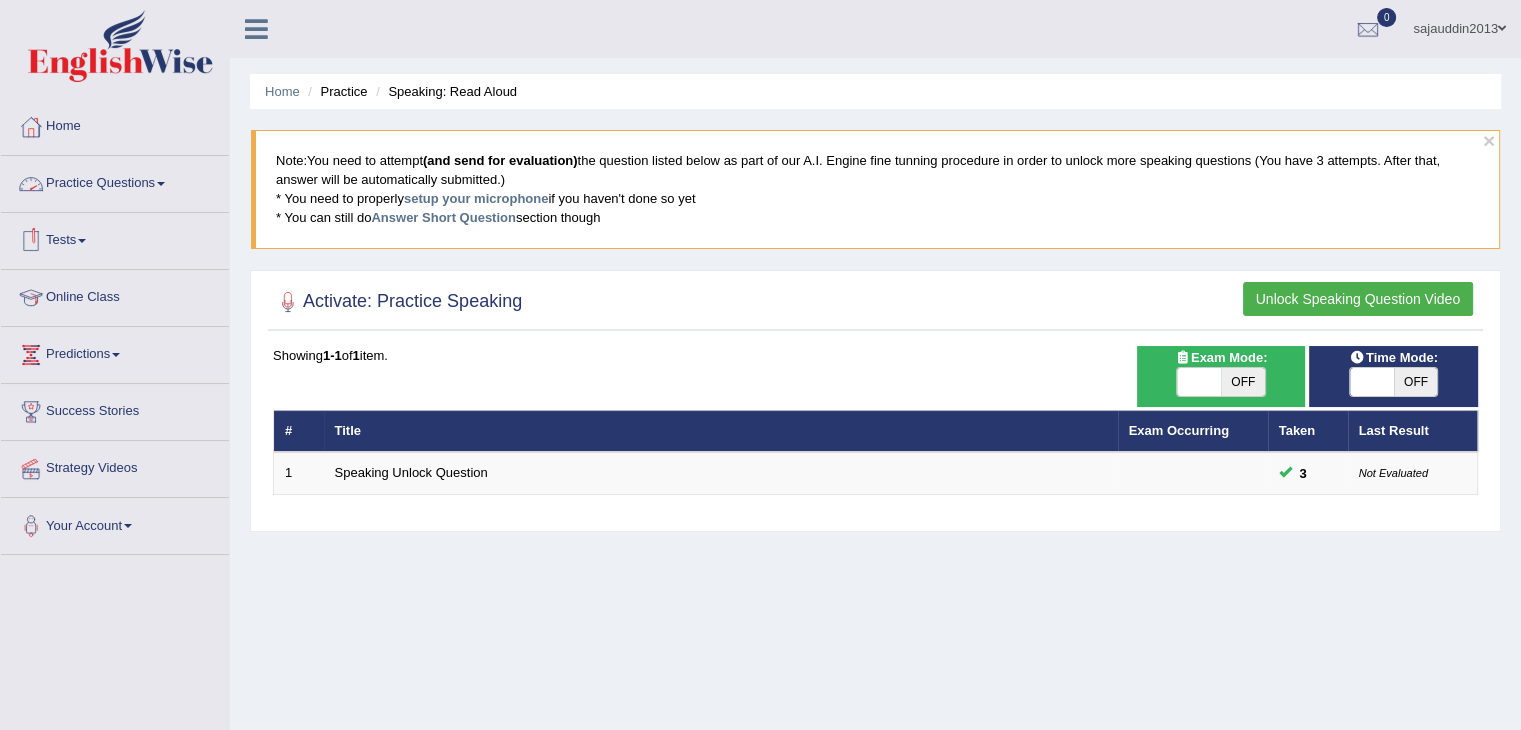 click on "Practice Questions" at bounding box center [115, 181] 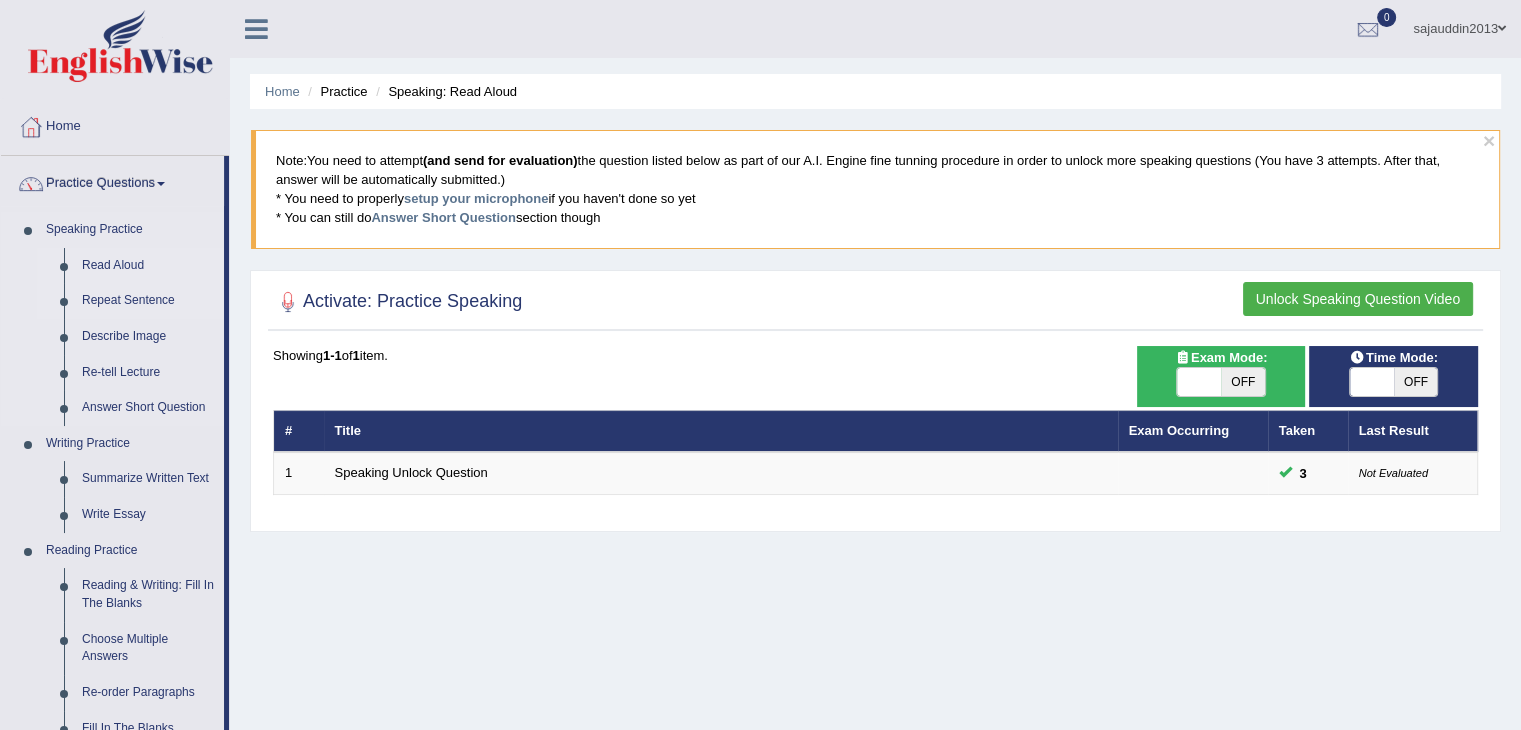 click on "Repeat Sentence" at bounding box center [148, 301] 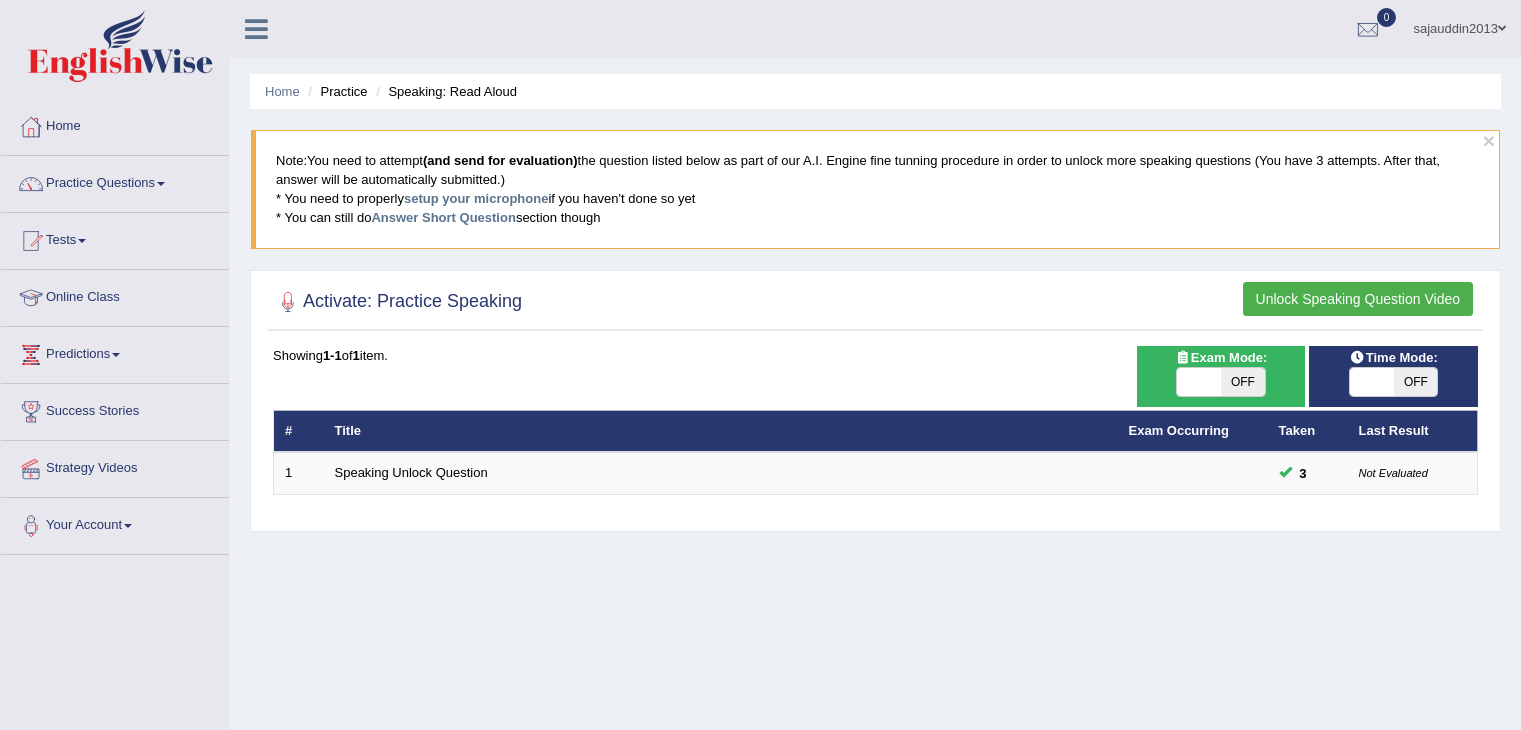 scroll, scrollTop: 0, scrollLeft: 0, axis: both 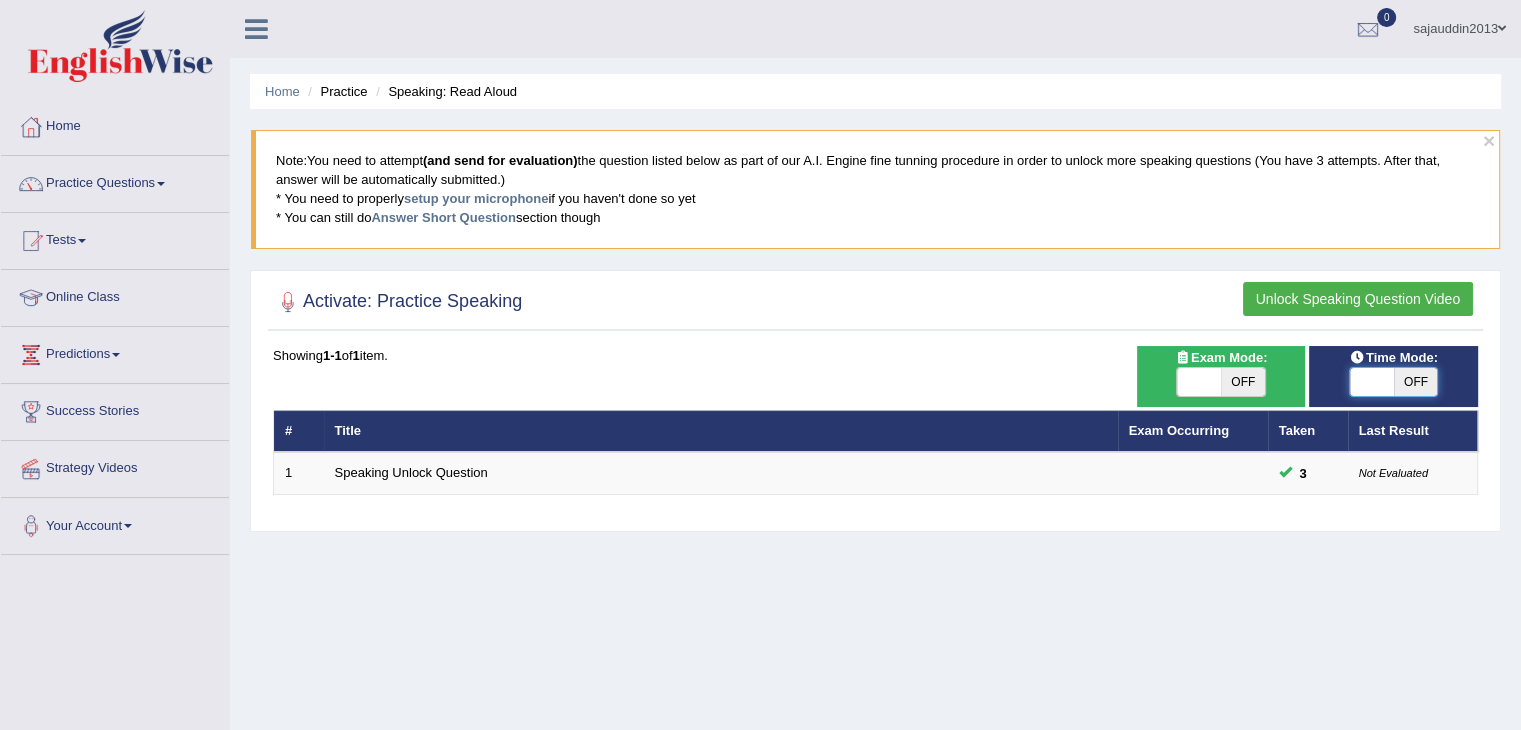 click at bounding box center [1372, 382] 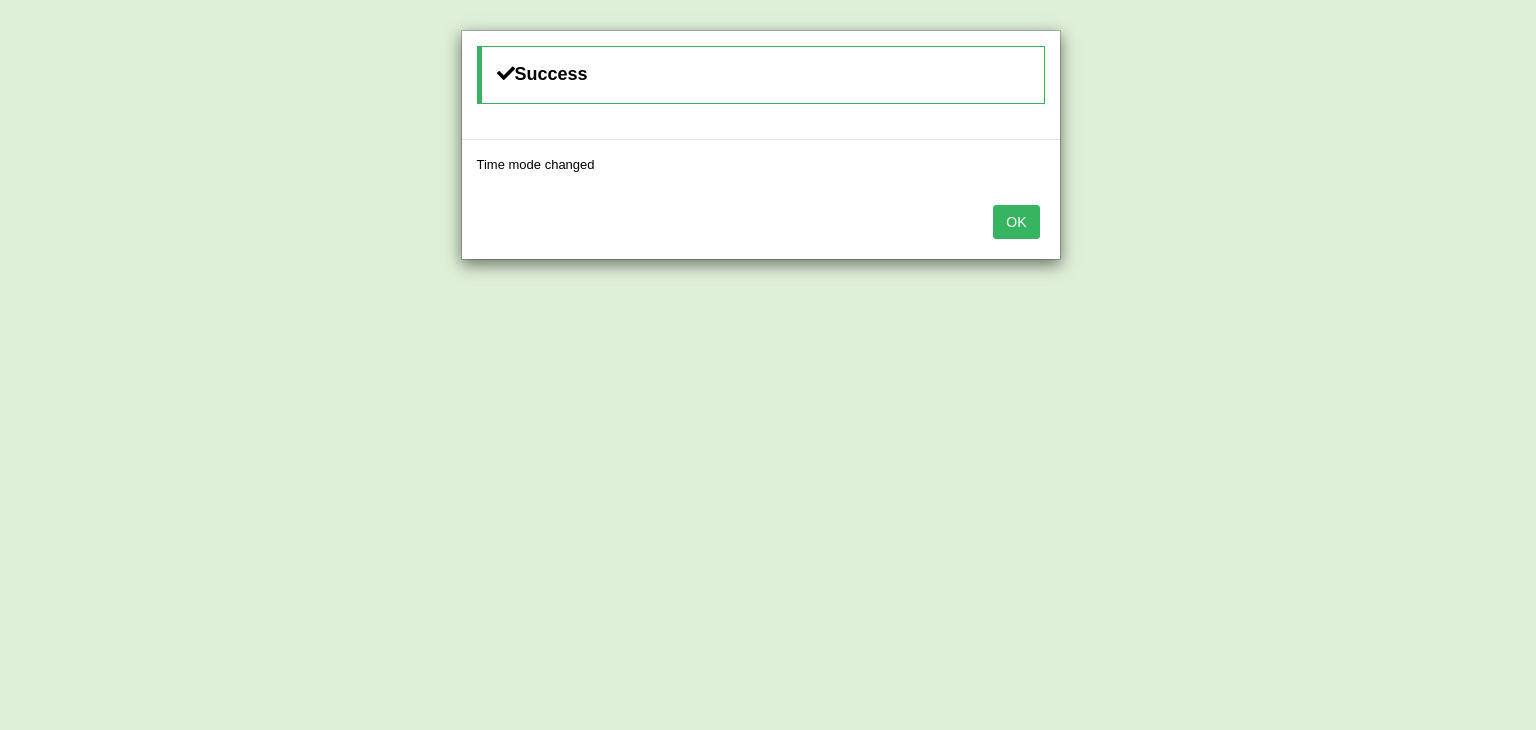 click on "OK" at bounding box center (1016, 222) 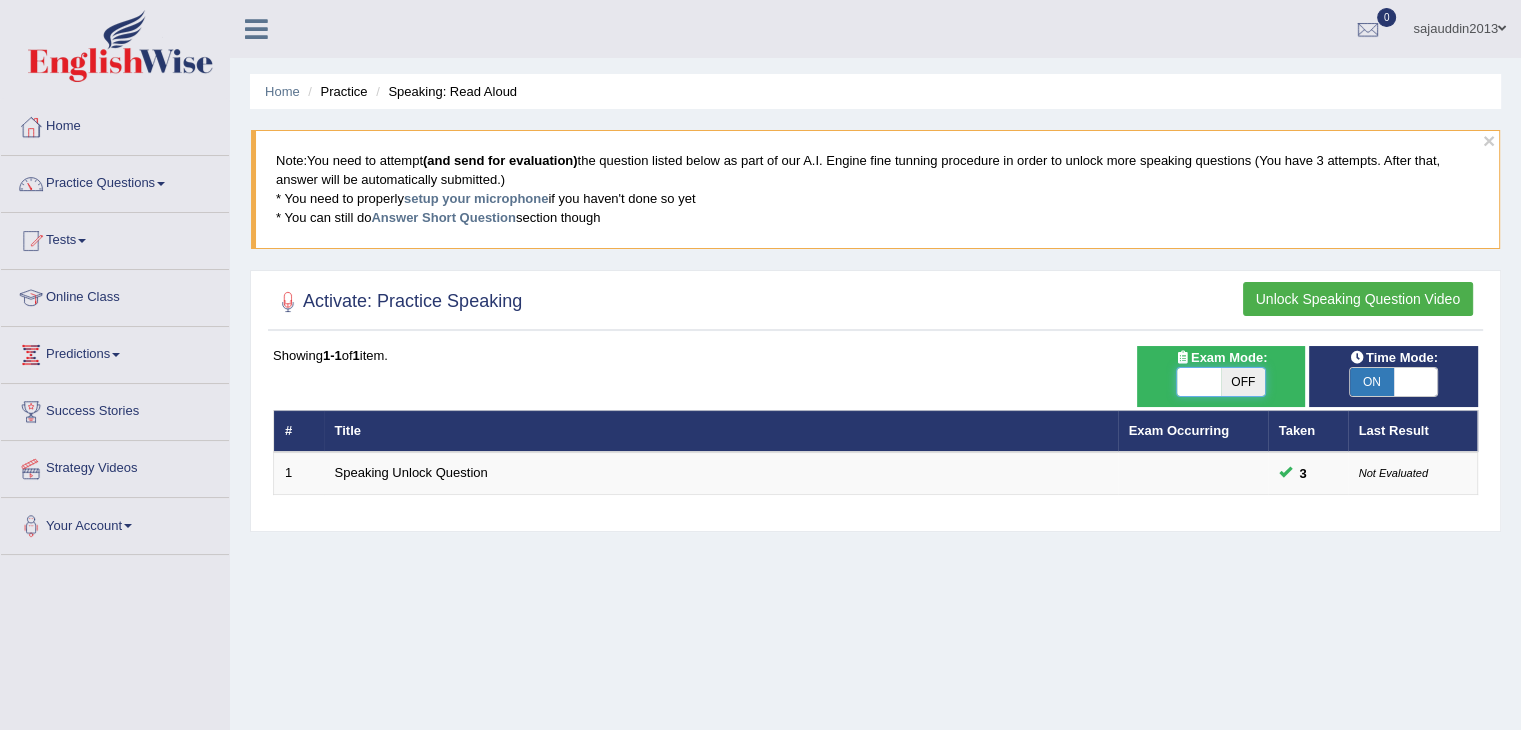 click at bounding box center (1199, 382) 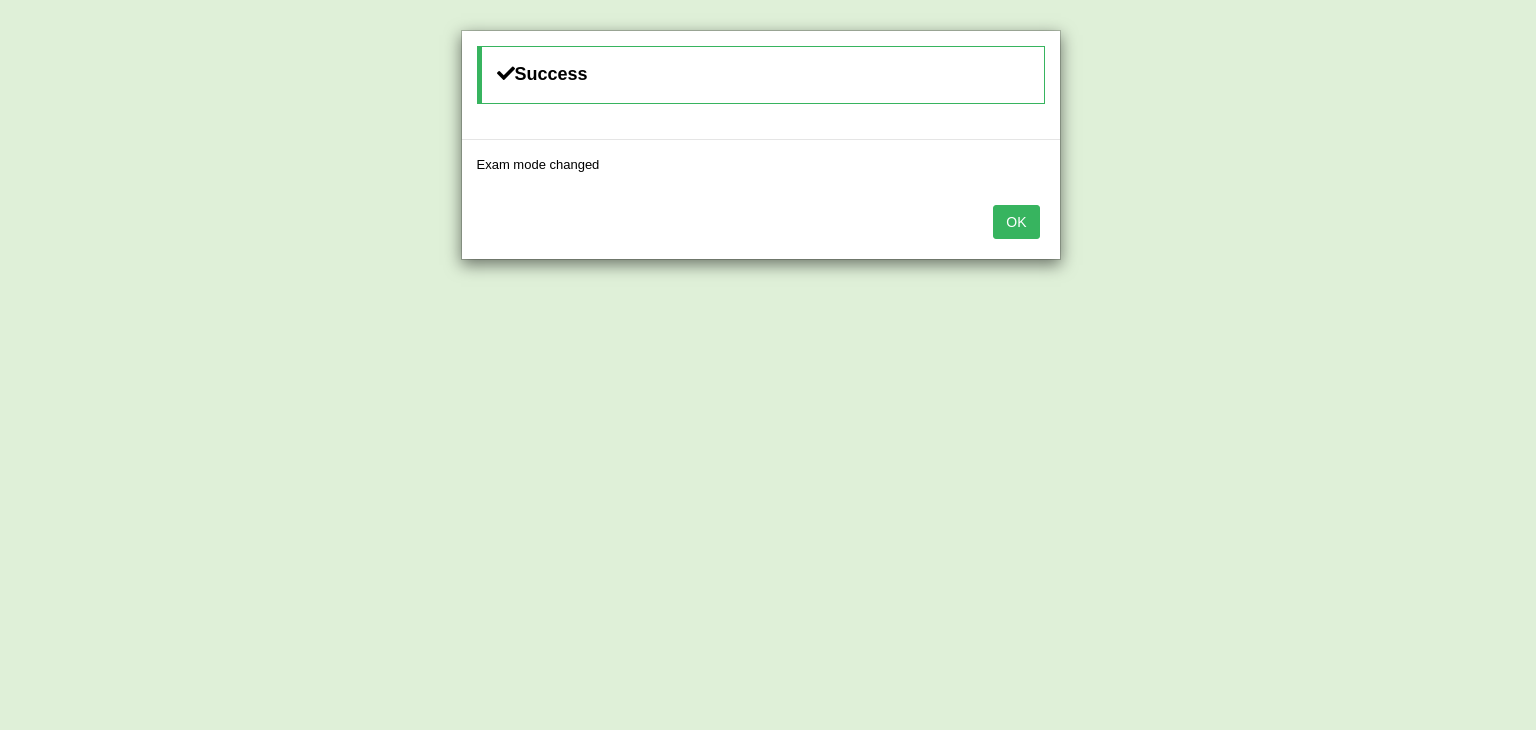 click on "OK" at bounding box center [1016, 222] 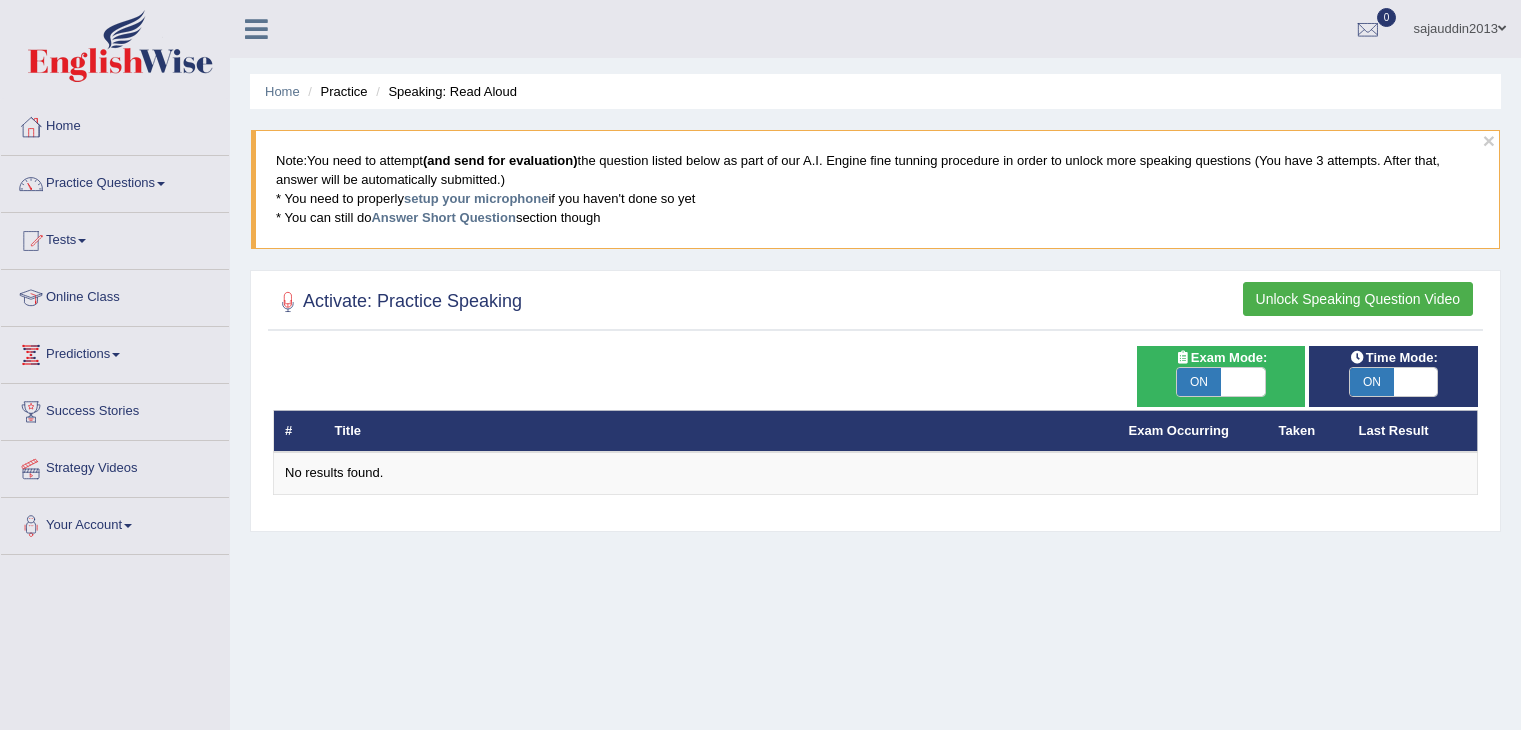 scroll, scrollTop: 0, scrollLeft: 0, axis: both 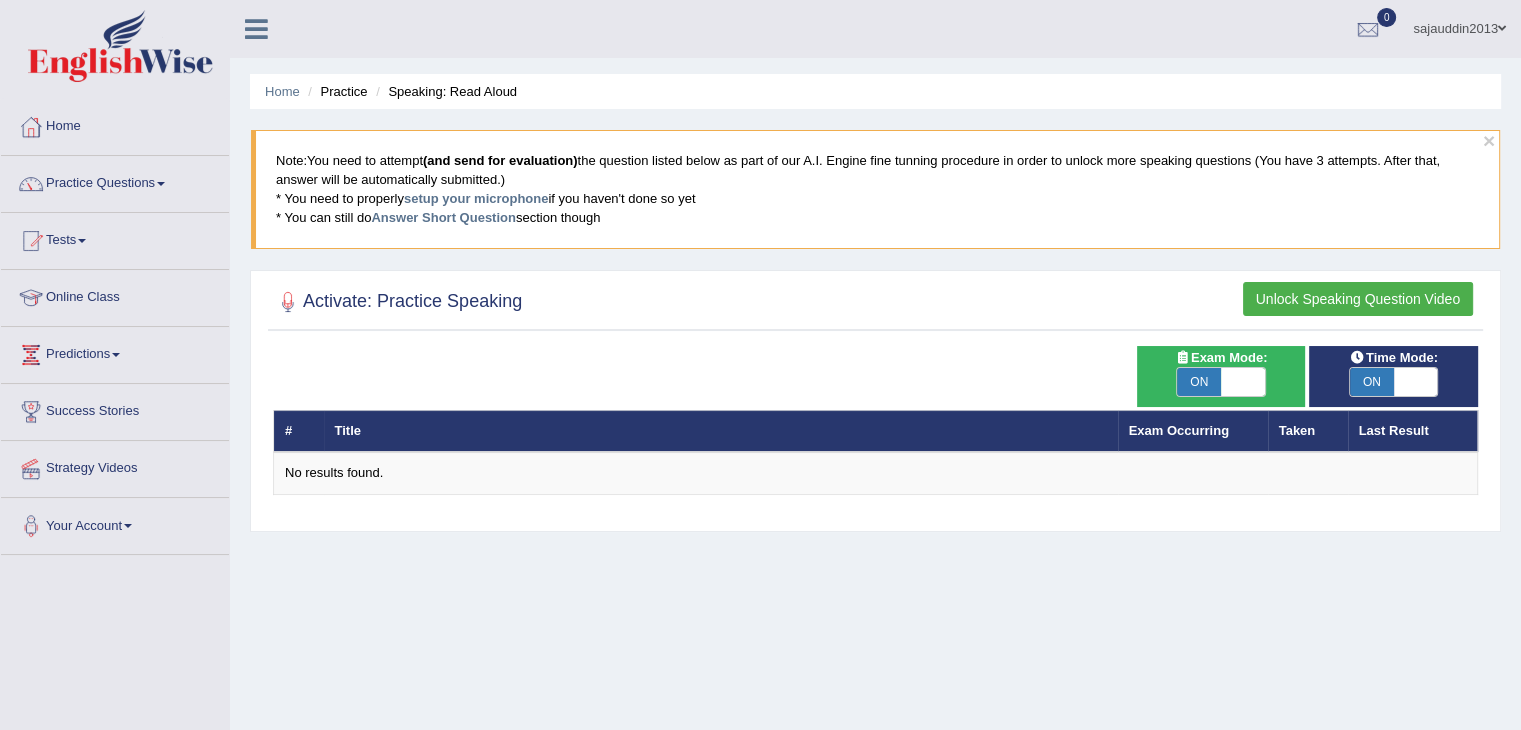 click on "Unlock Speaking Question Video" at bounding box center [1358, 299] 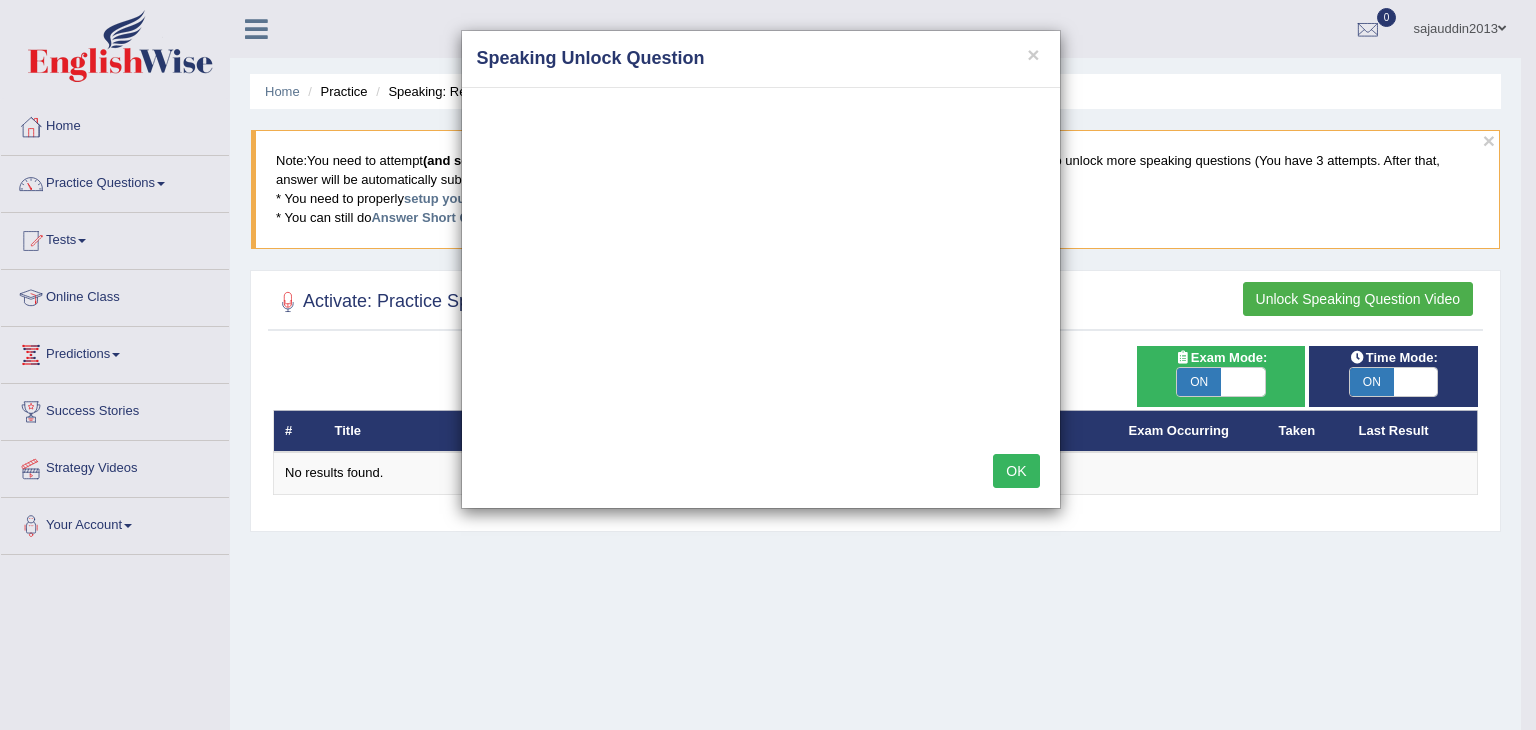 click on "OK" at bounding box center [1016, 471] 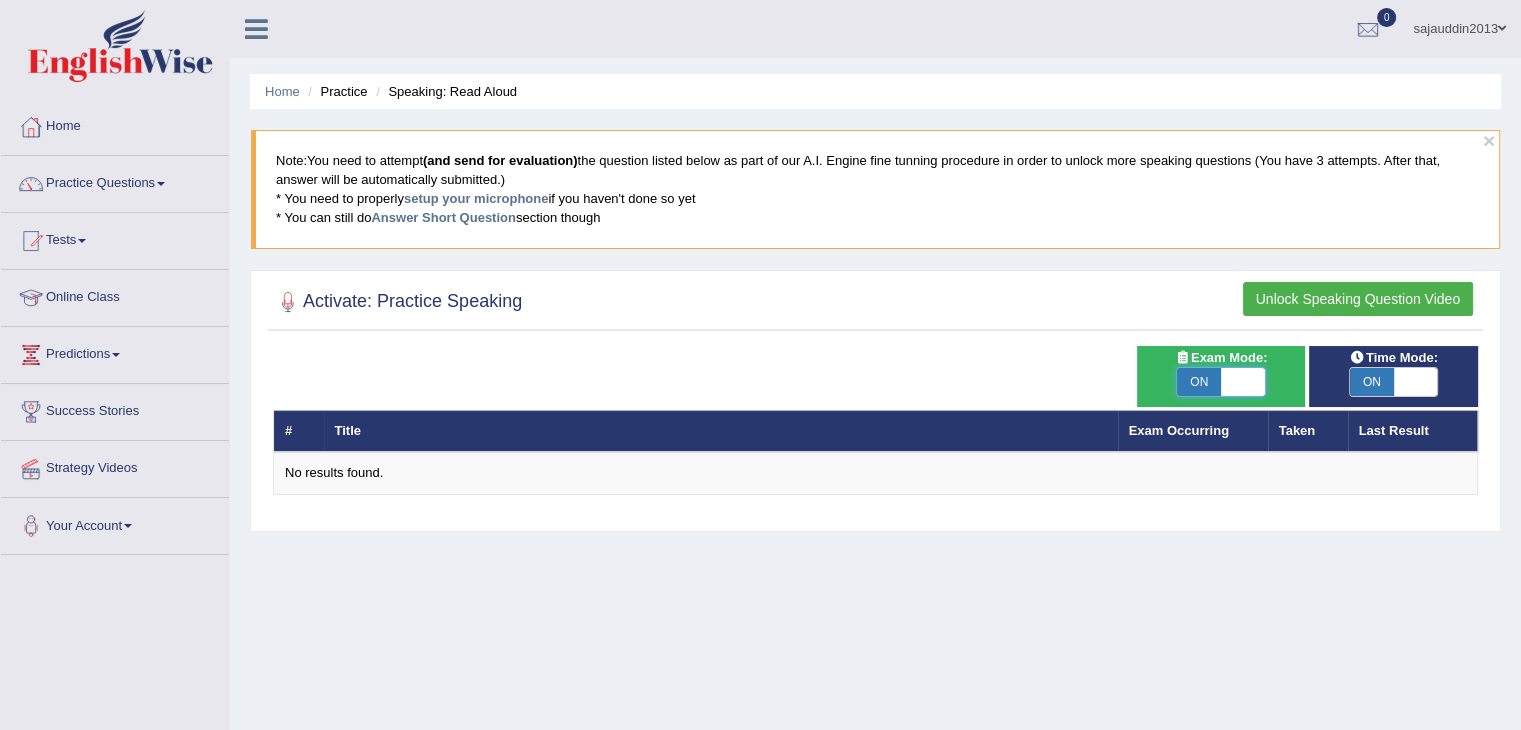 click at bounding box center (1243, 382) 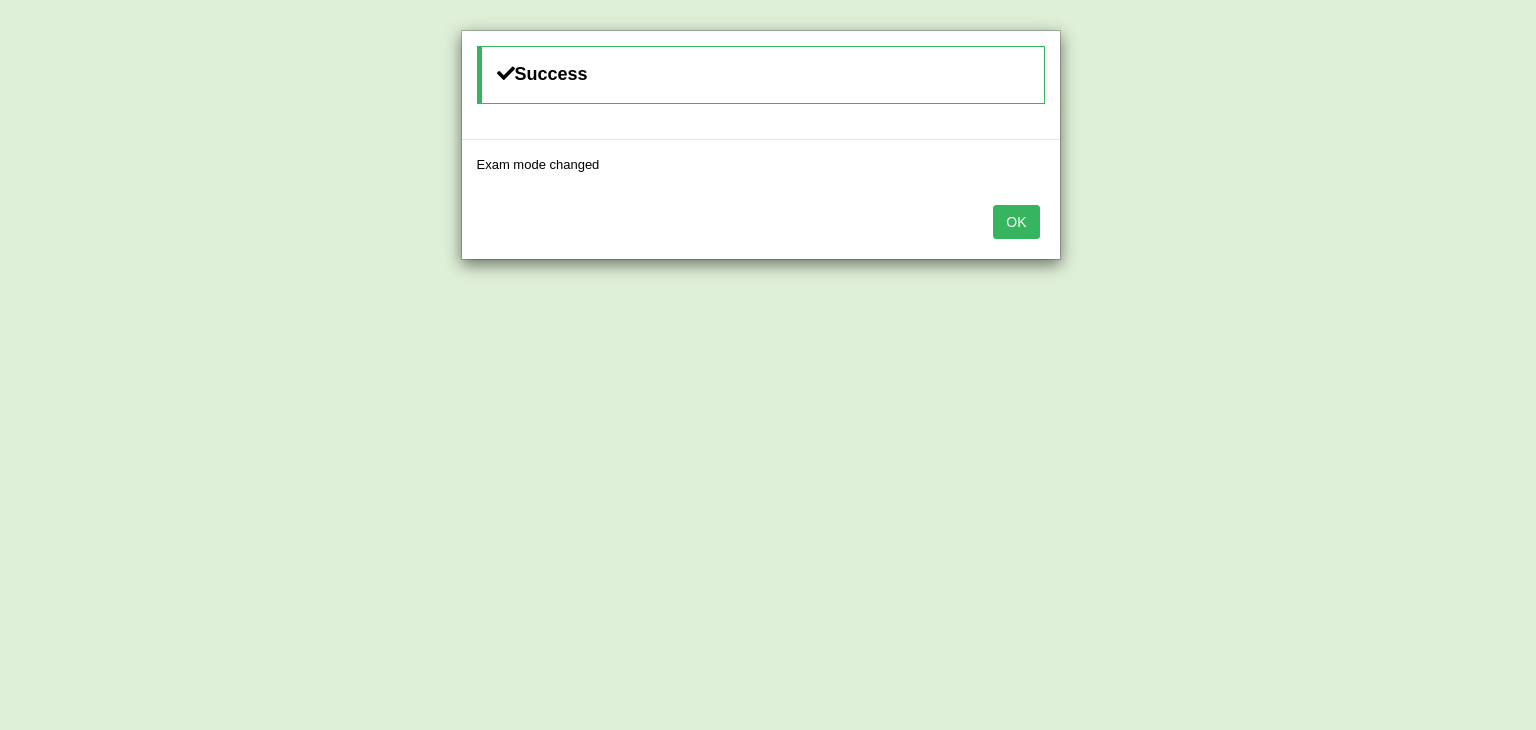 click on "OK" at bounding box center (1016, 222) 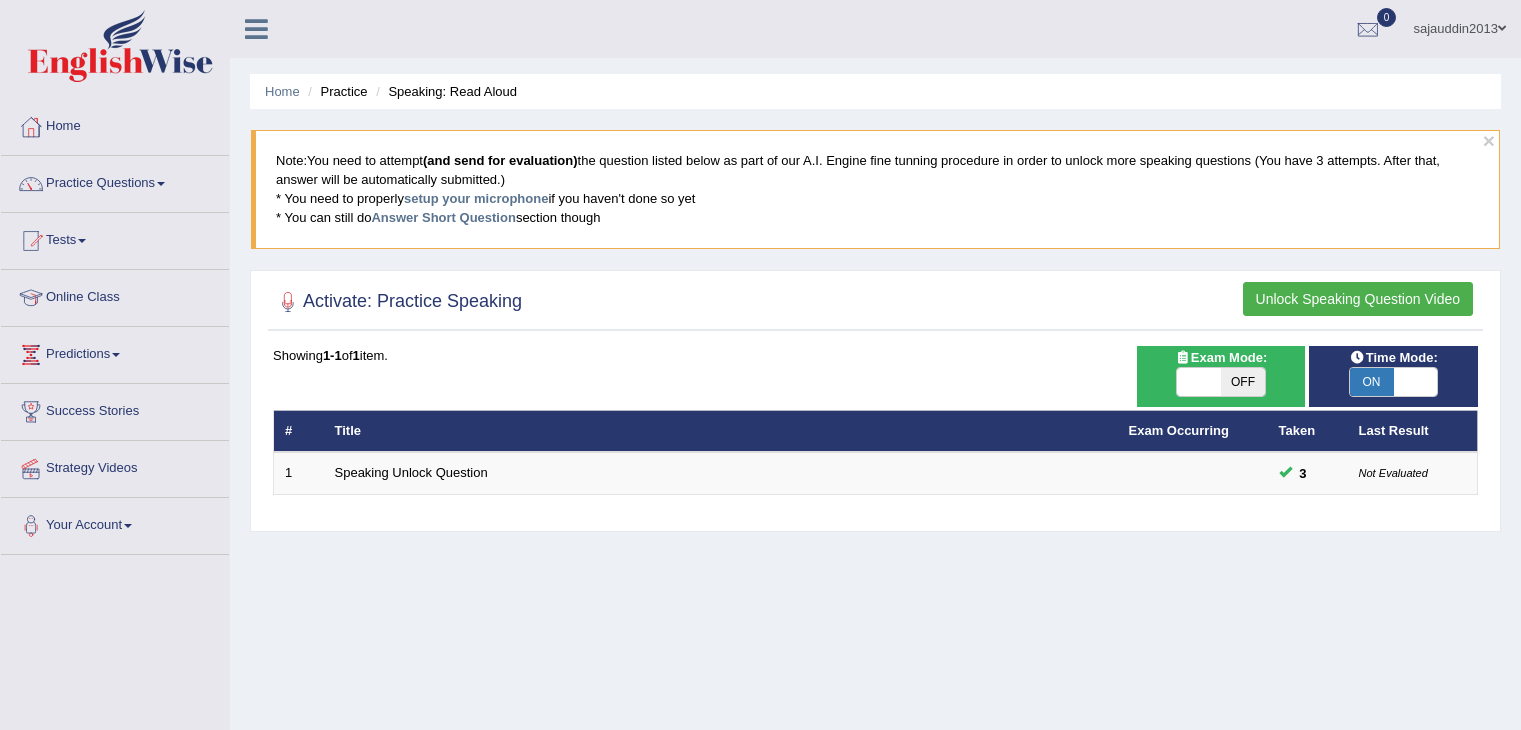 scroll, scrollTop: 0, scrollLeft: 0, axis: both 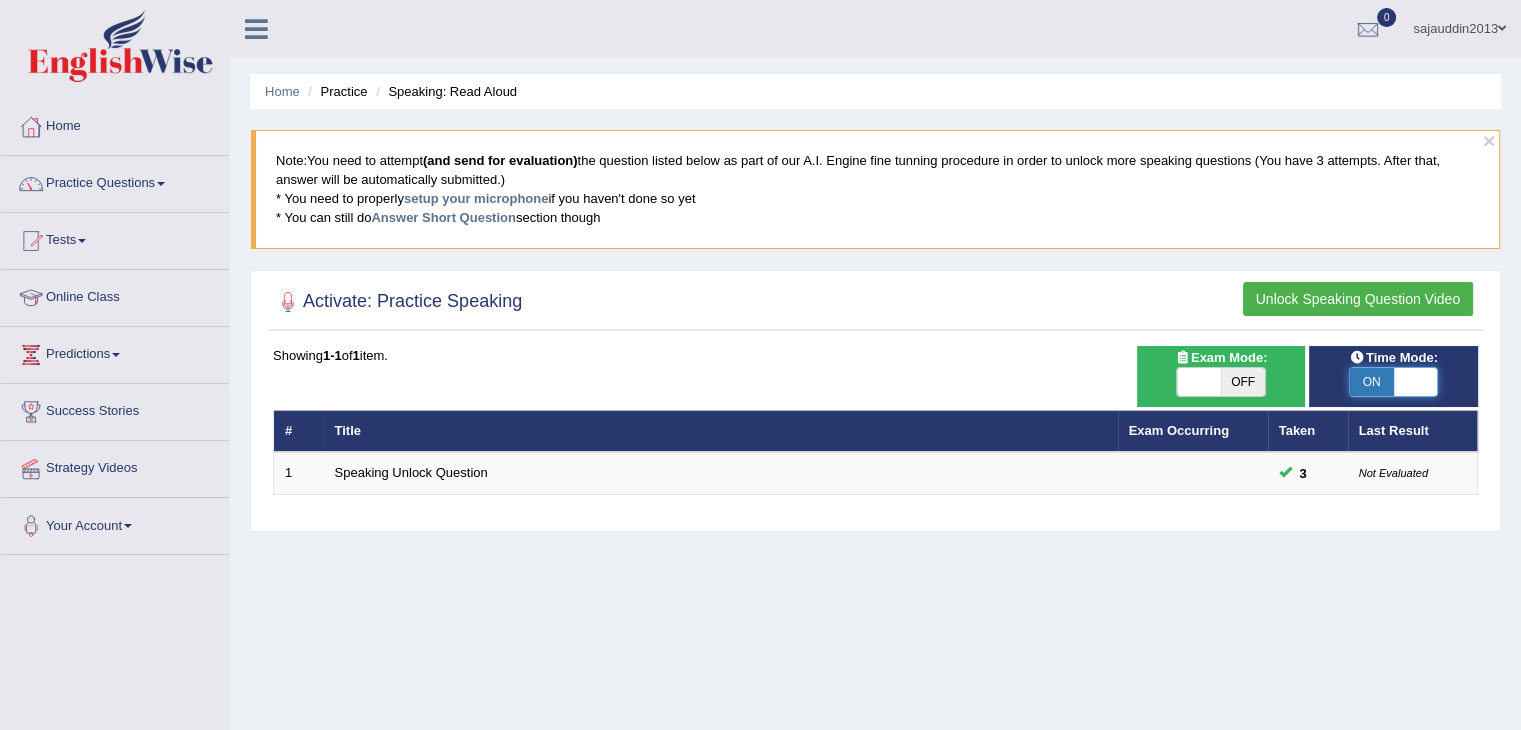 click at bounding box center [1416, 382] 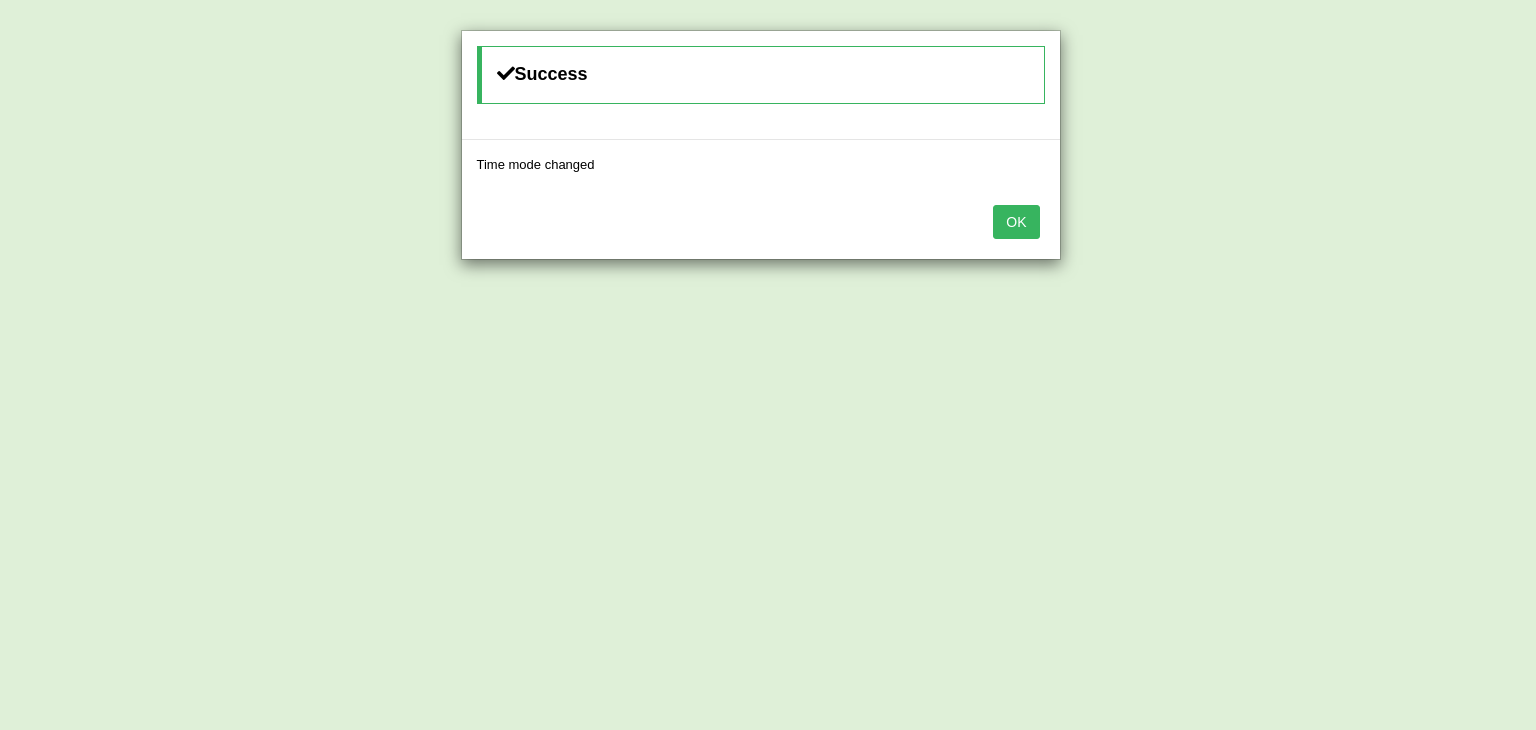 click on "OK" at bounding box center (1016, 222) 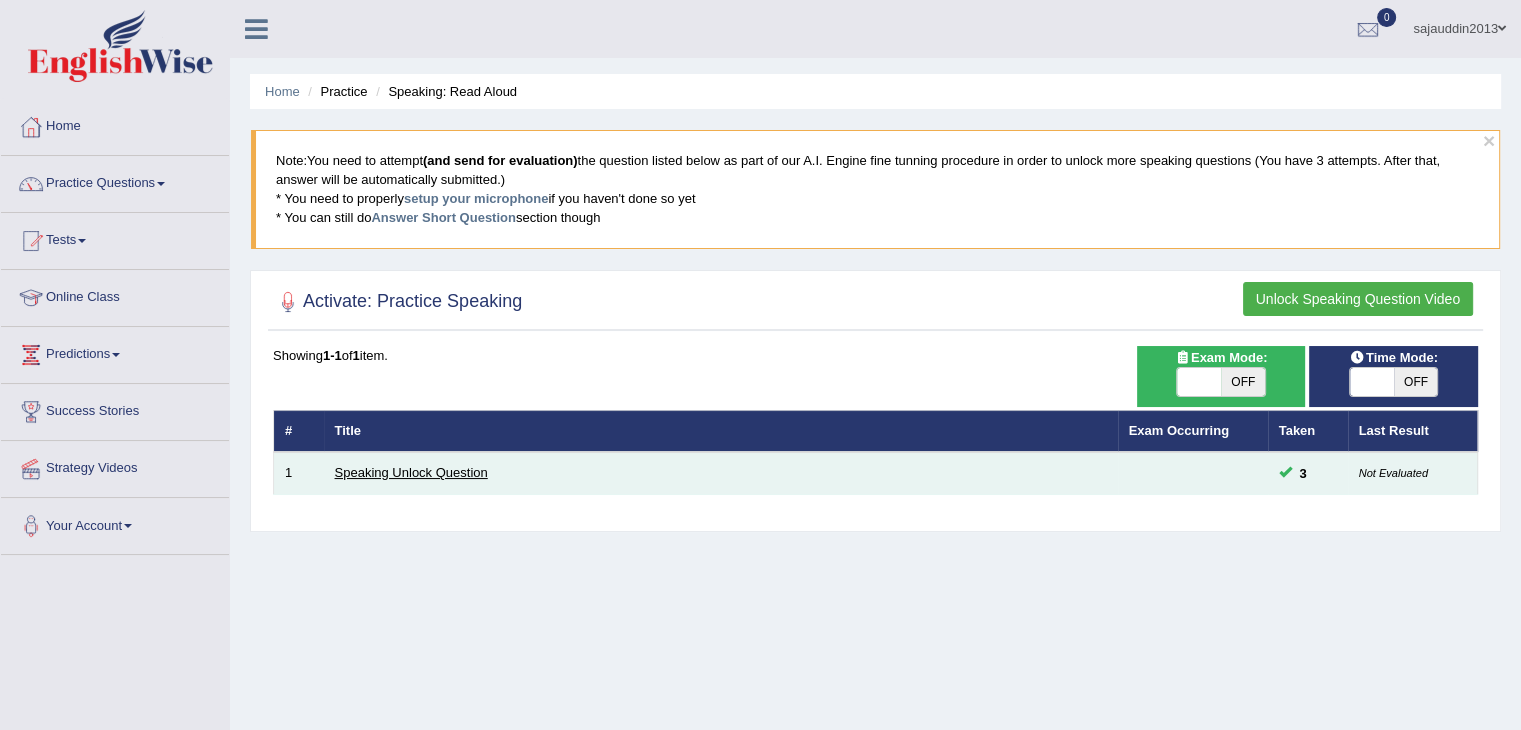 click on "Speaking Unlock Question" at bounding box center [411, 472] 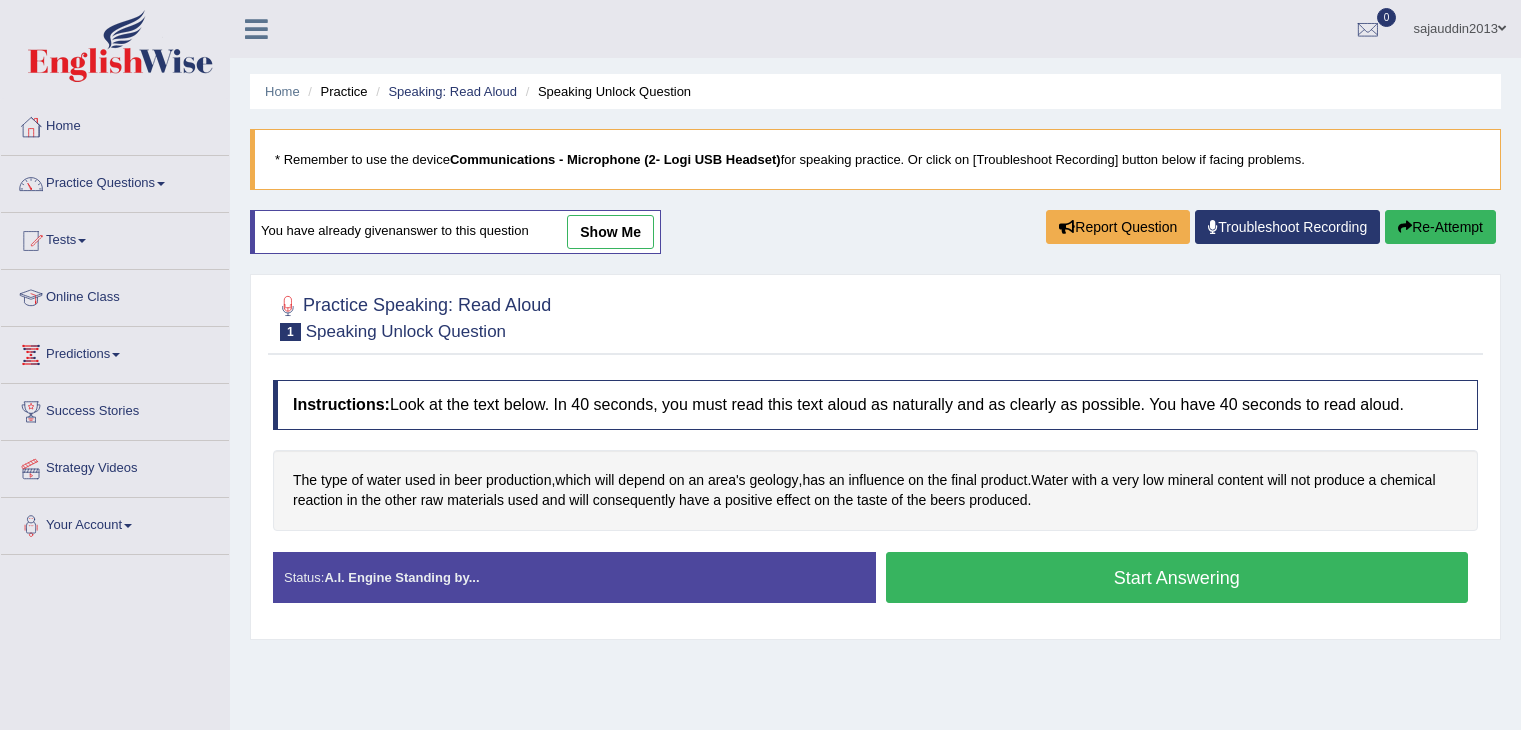scroll, scrollTop: 0, scrollLeft: 0, axis: both 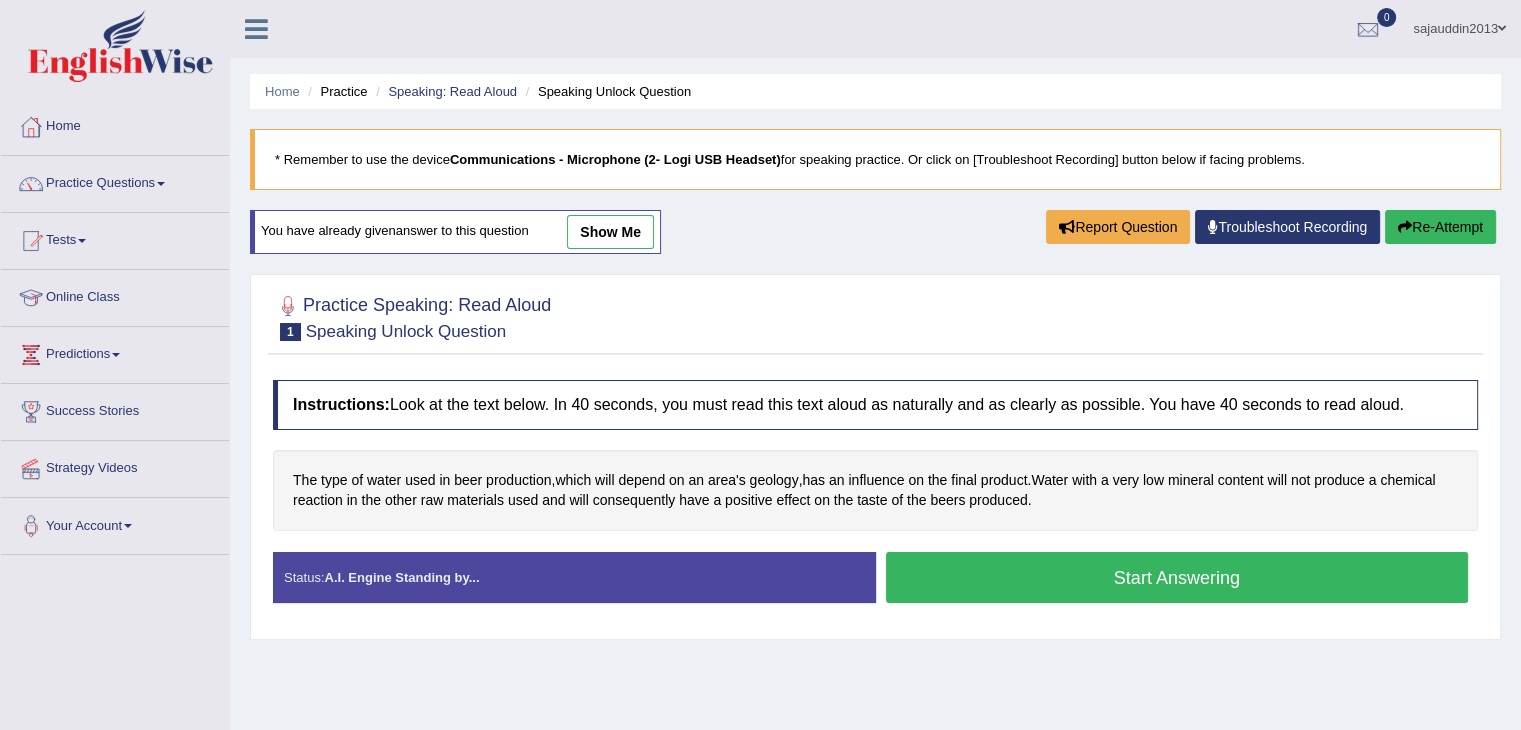 click on "Start Answering" at bounding box center (1177, 577) 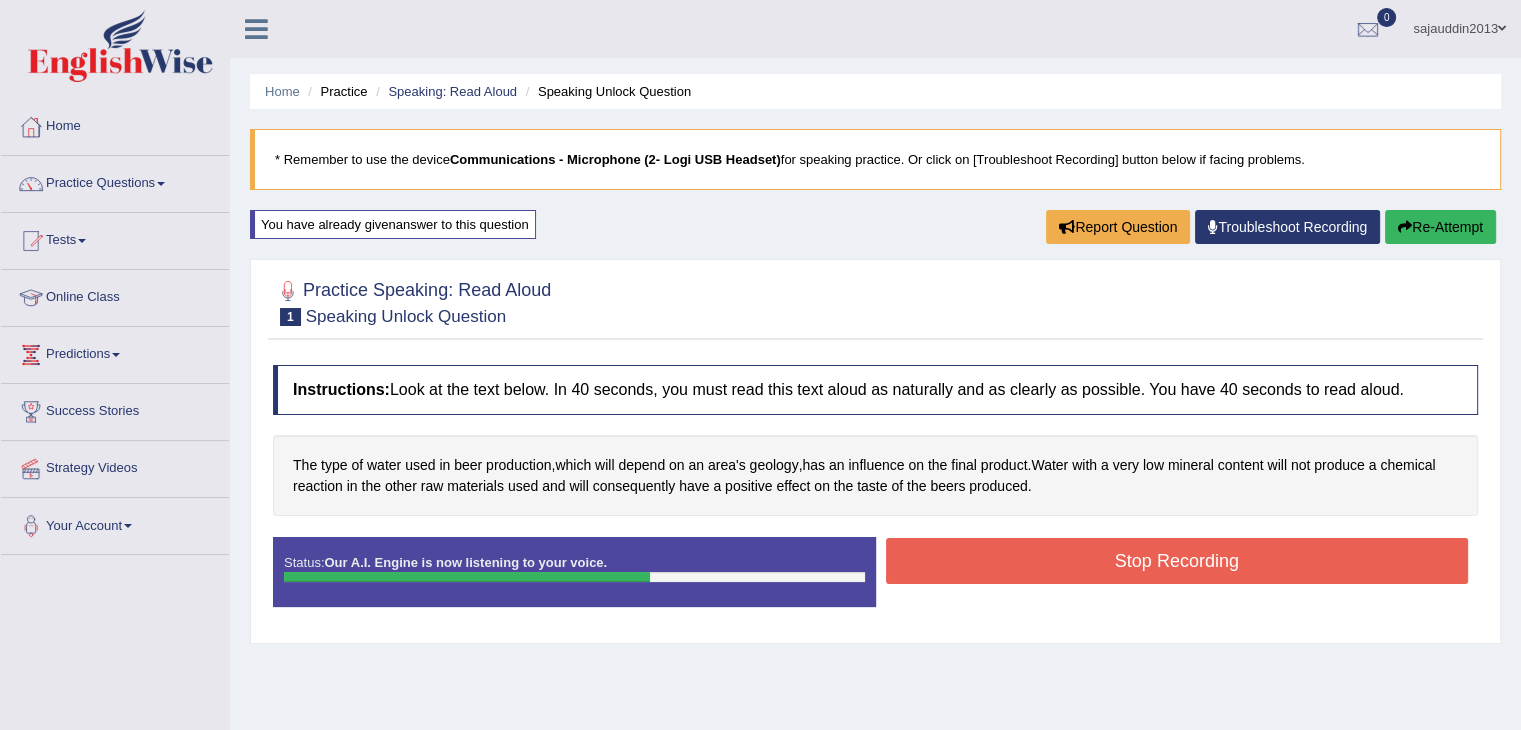 click on "Stop Recording" at bounding box center (1177, 561) 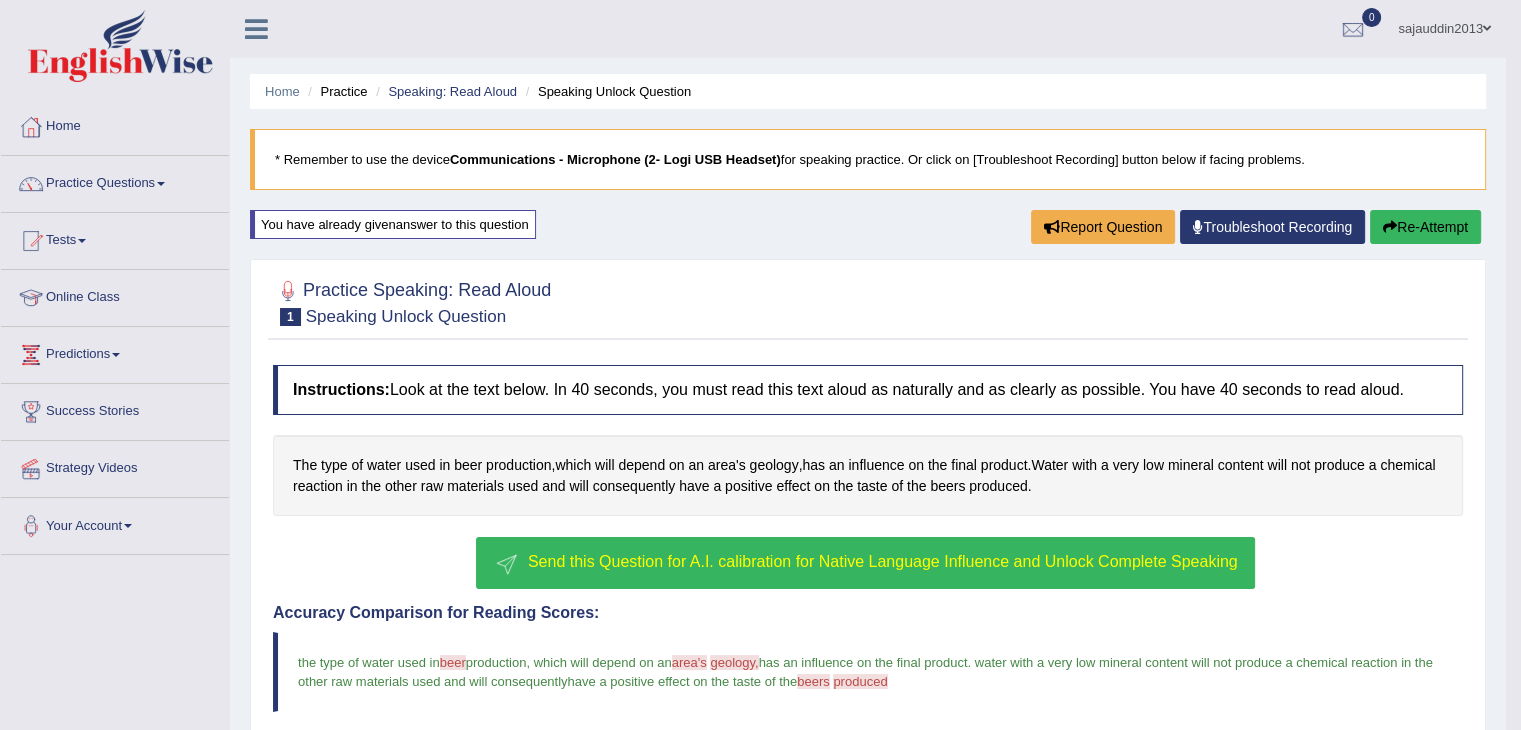click on "Send this Question for A.I. calibration for Native Language Influence and Unlock Complete Speaking" at bounding box center [883, 561] 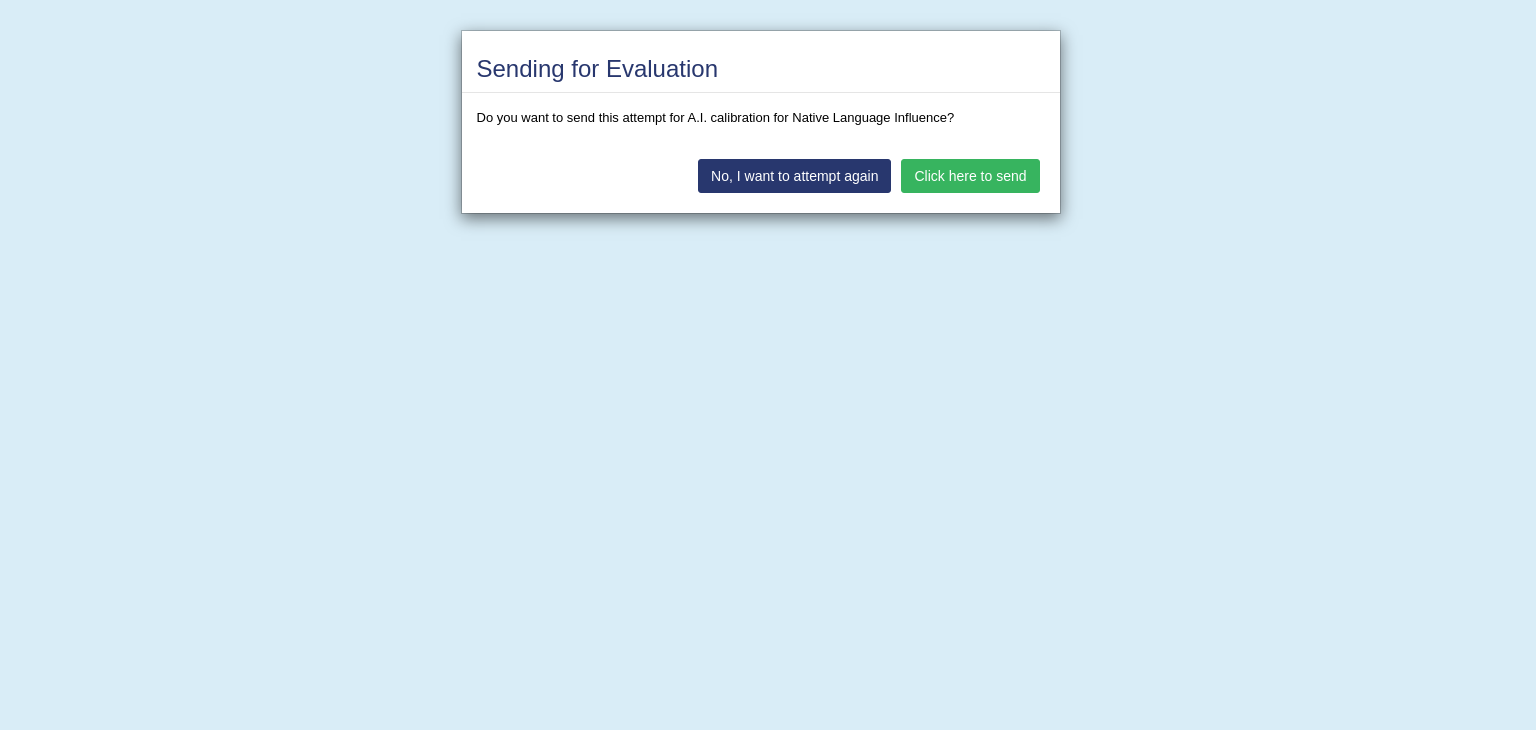 click on "Click here to send" at bounding box center (970, 176) 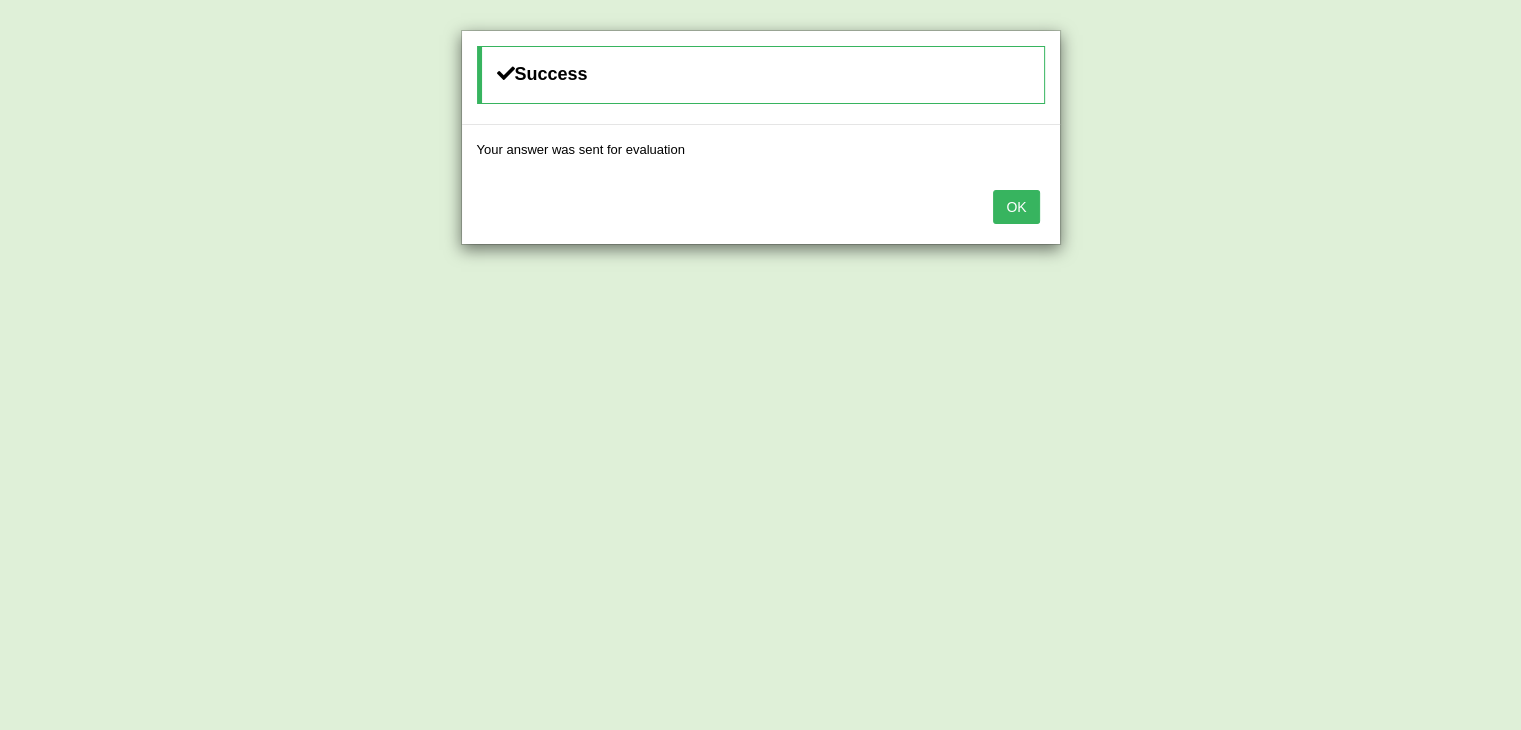 click on "OK" at bounding box center (1016, 207) 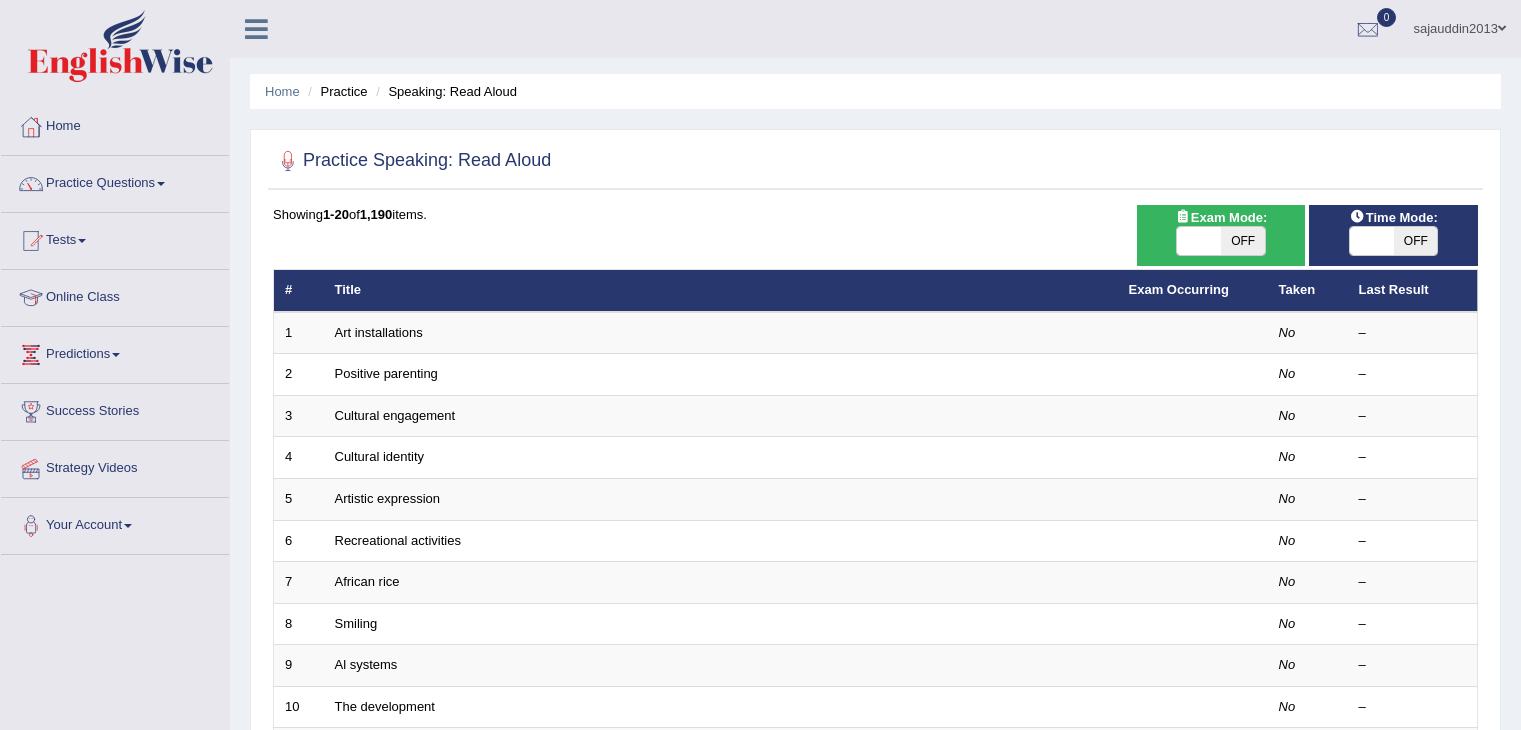 scroll, scrollTop: 0, scrollLeft: 0, axis: both 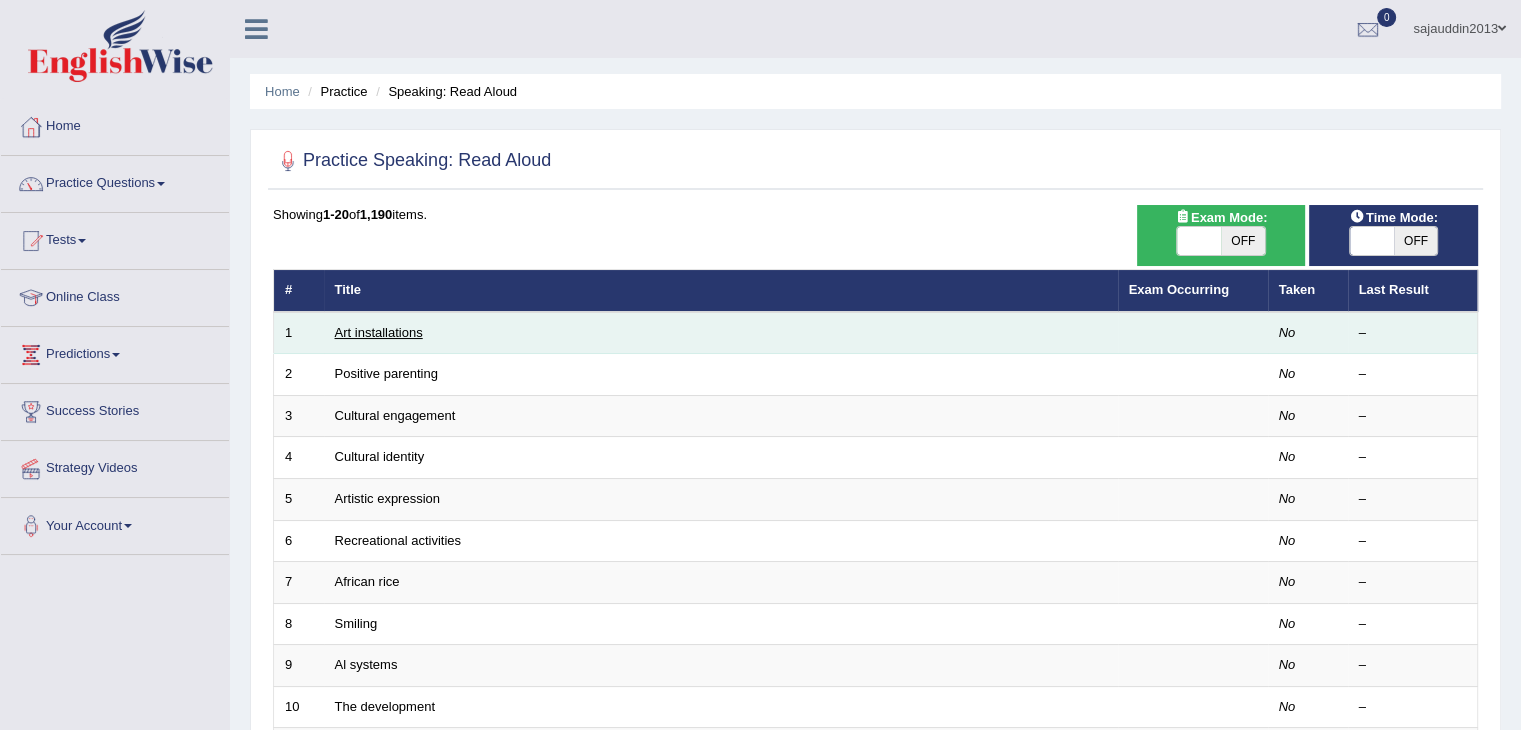 click on "Art installations" at bounding box center (379, 332) 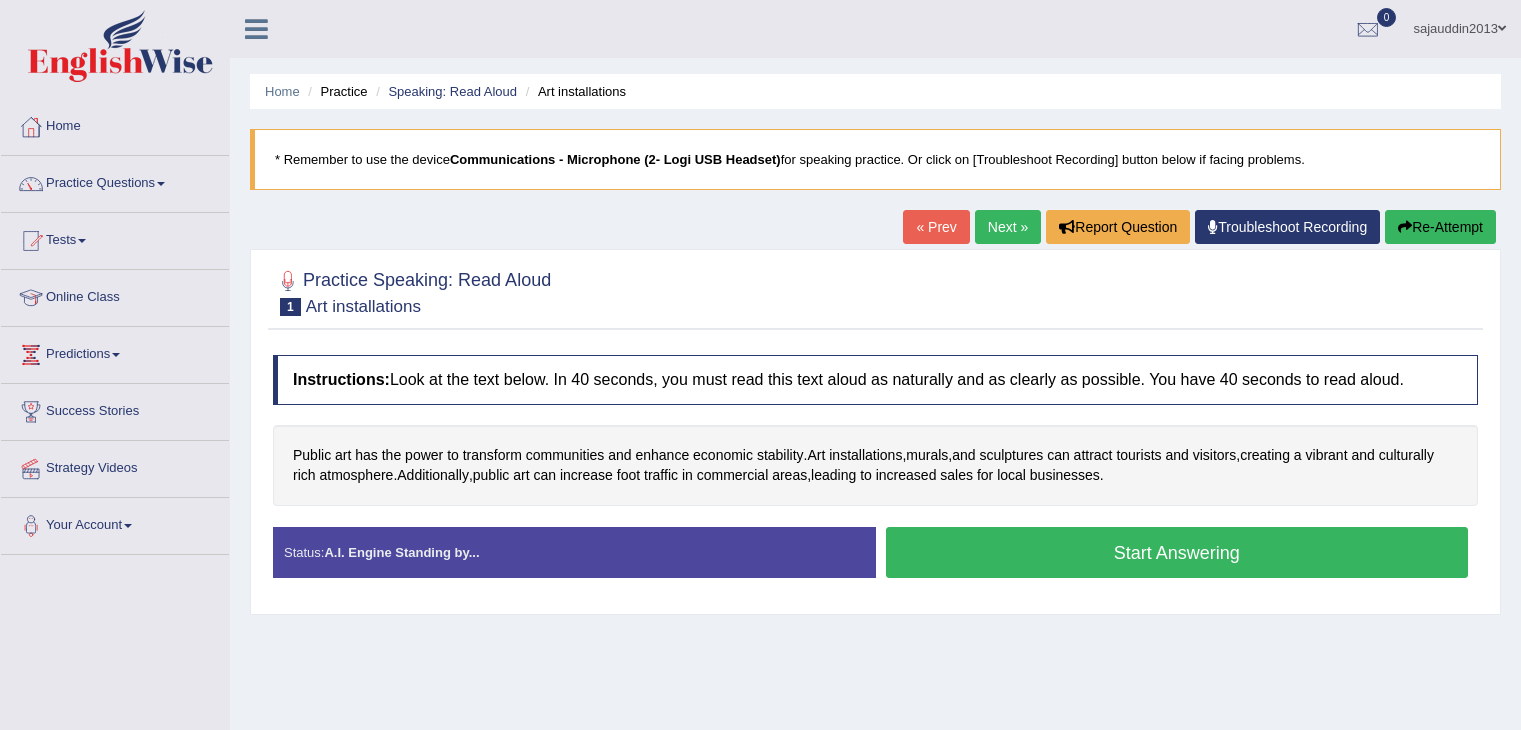 scroll, scrollTop: 0, scrollLeft: 0, axis: both 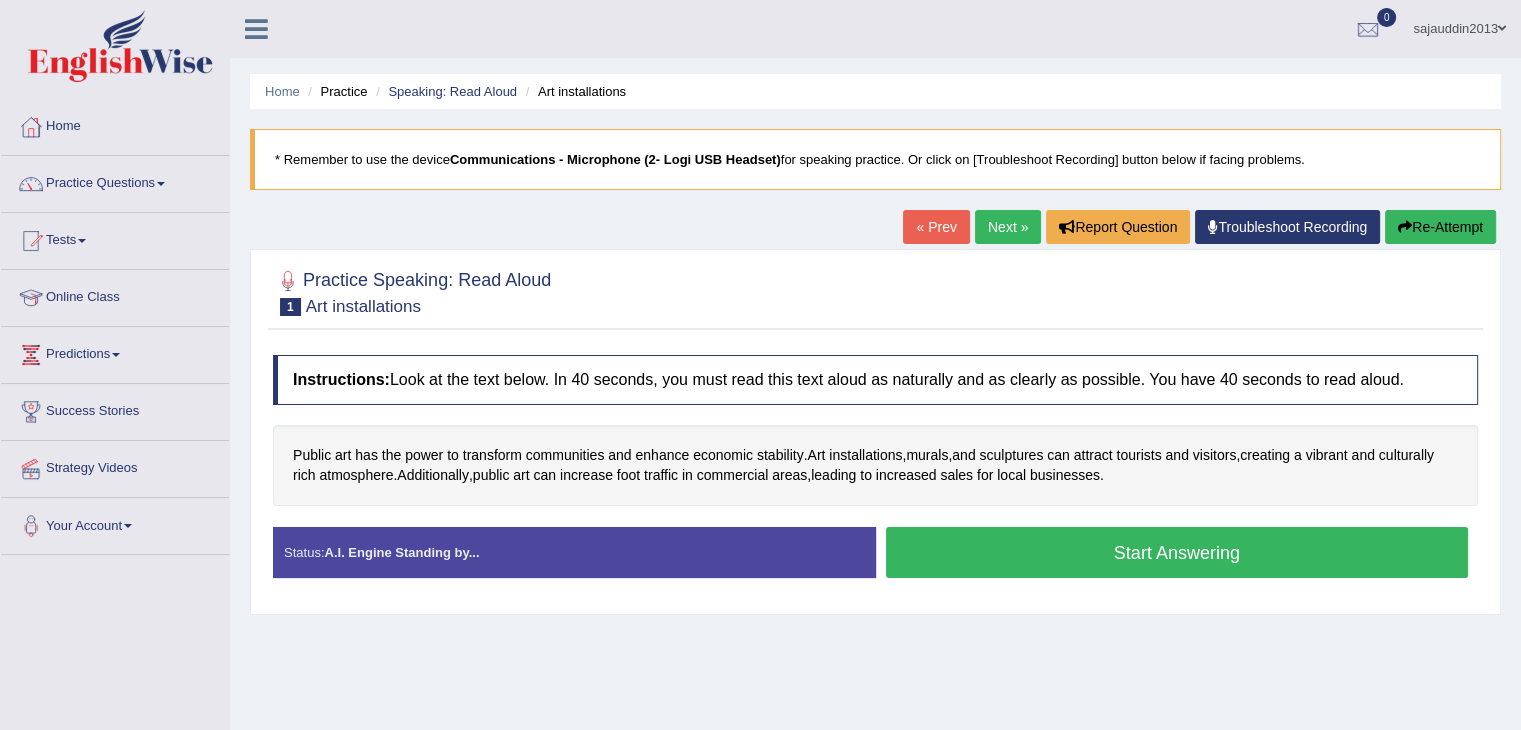 click on "Start Answering" at bounding box center [1177, 552] 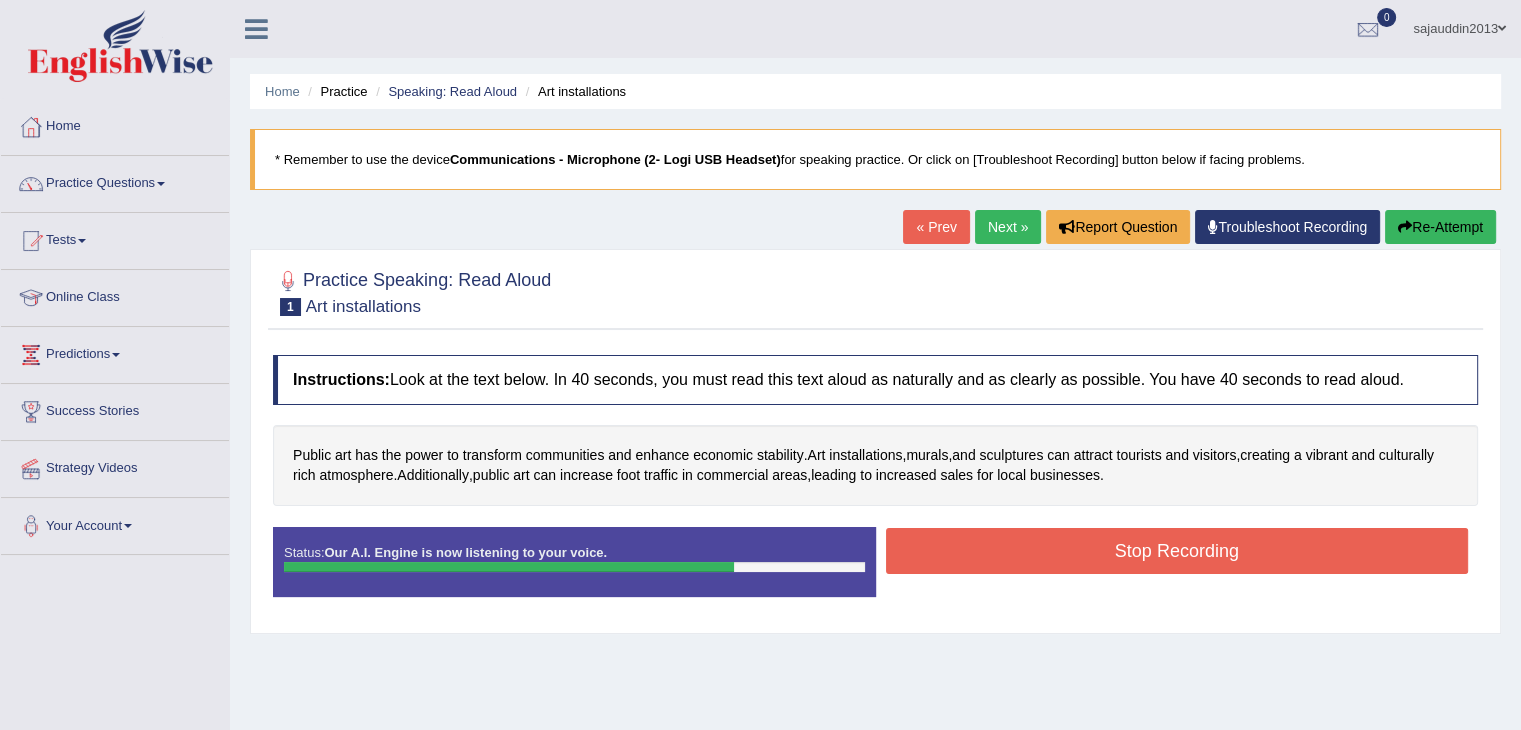 click on "Stop Recording" at bounding box center (1177, 551) 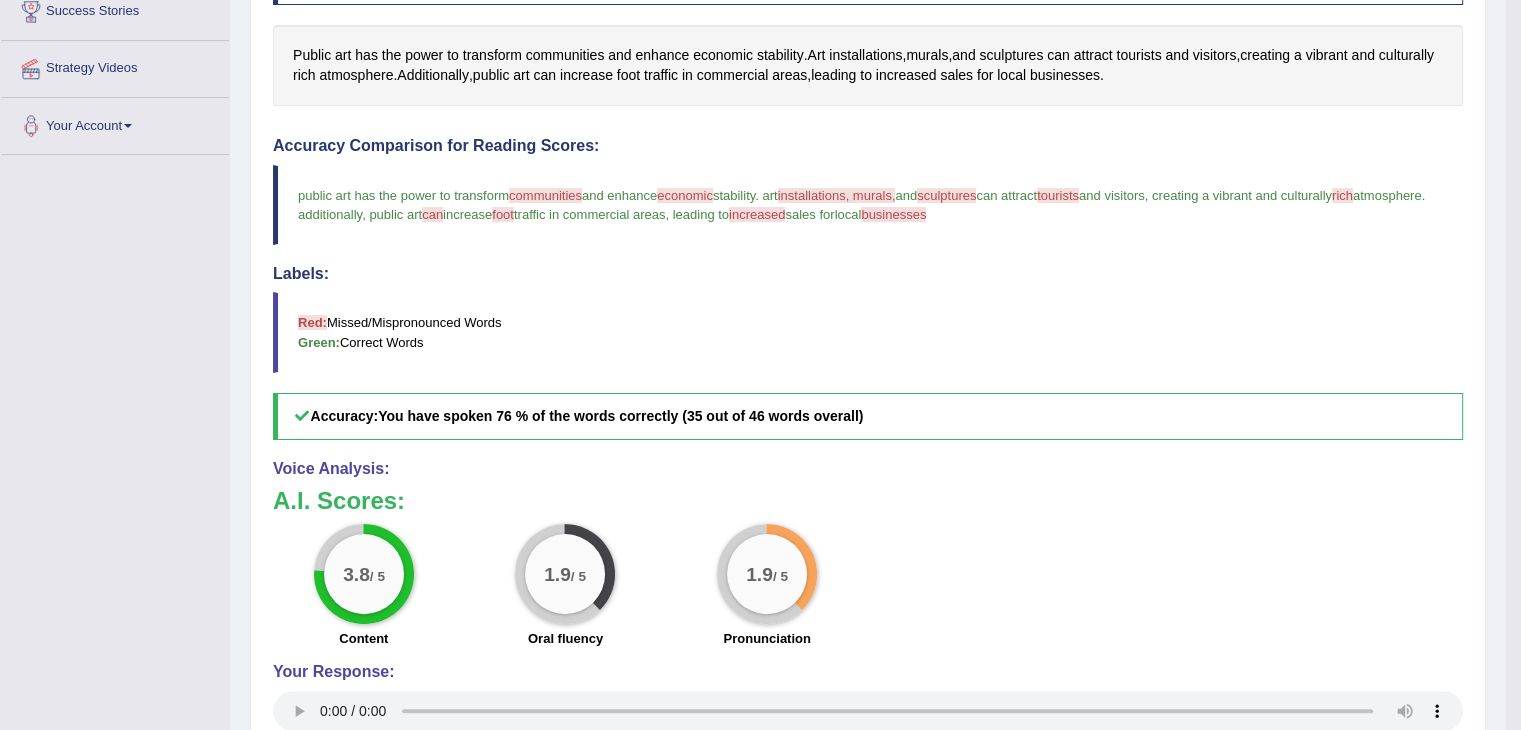 scroll, scrollTop: 426, scrollLeft: 0, axis: vertical 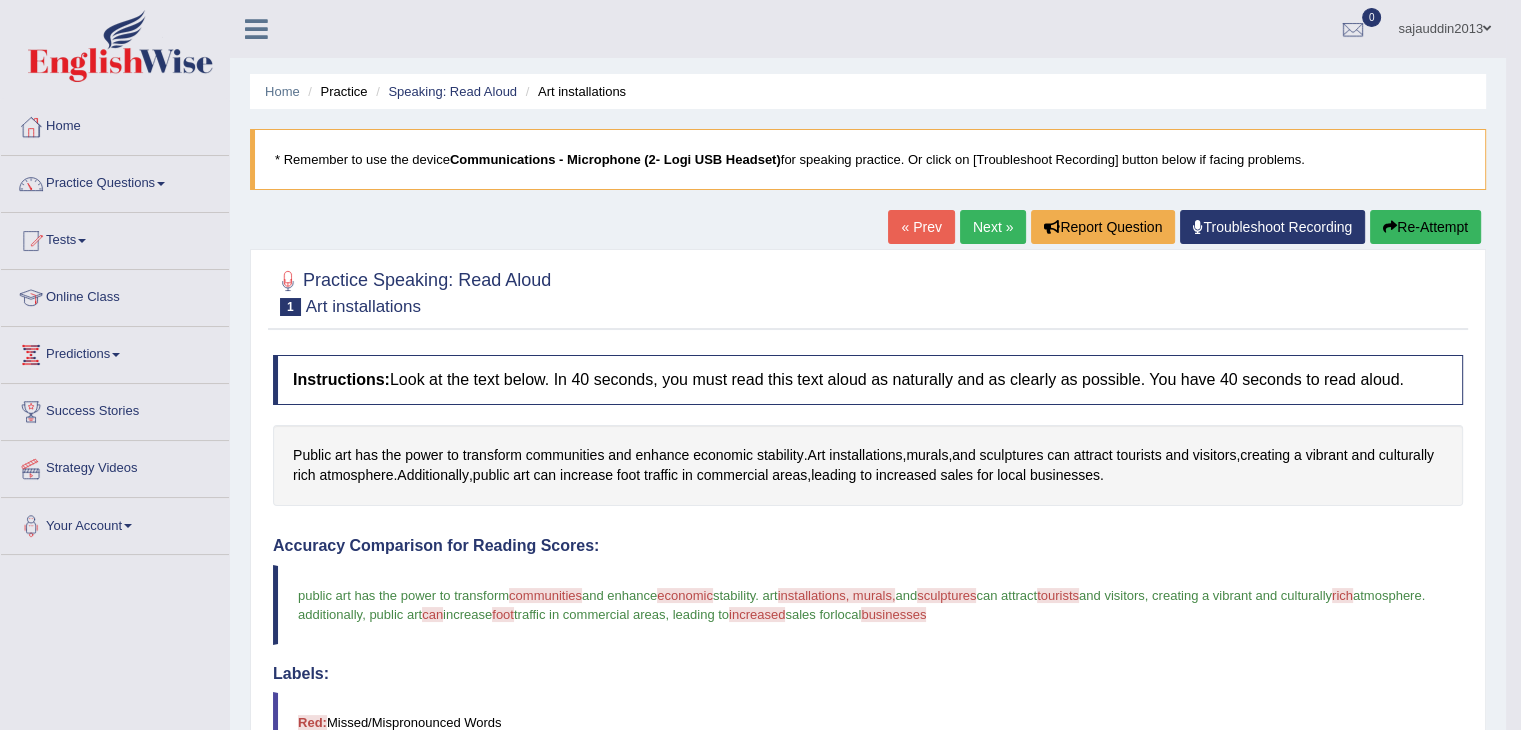 click on "Re-Attempt" at bounding box center (1425, 227) 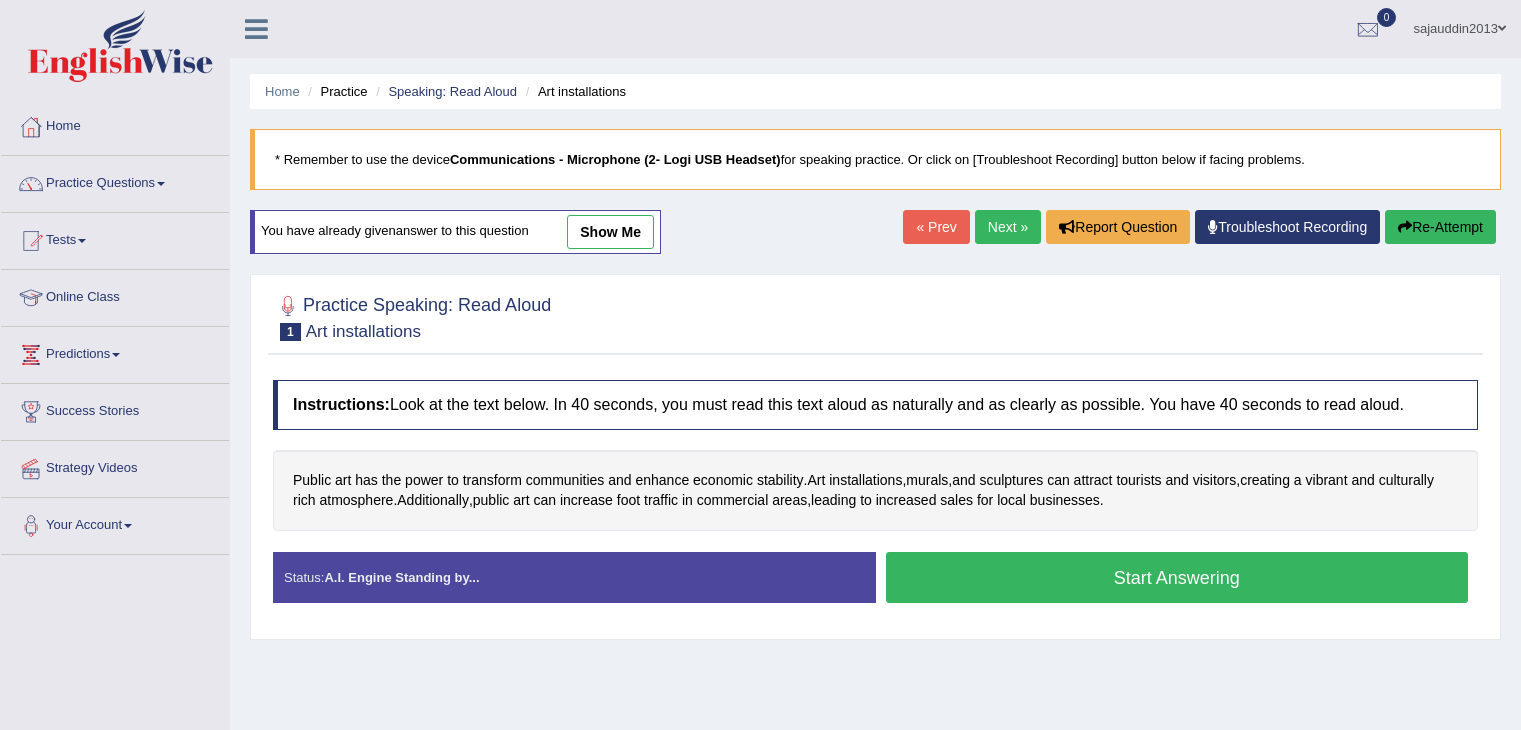 scroll, scrollTop: 0, scrollLeft: 0, axis: both 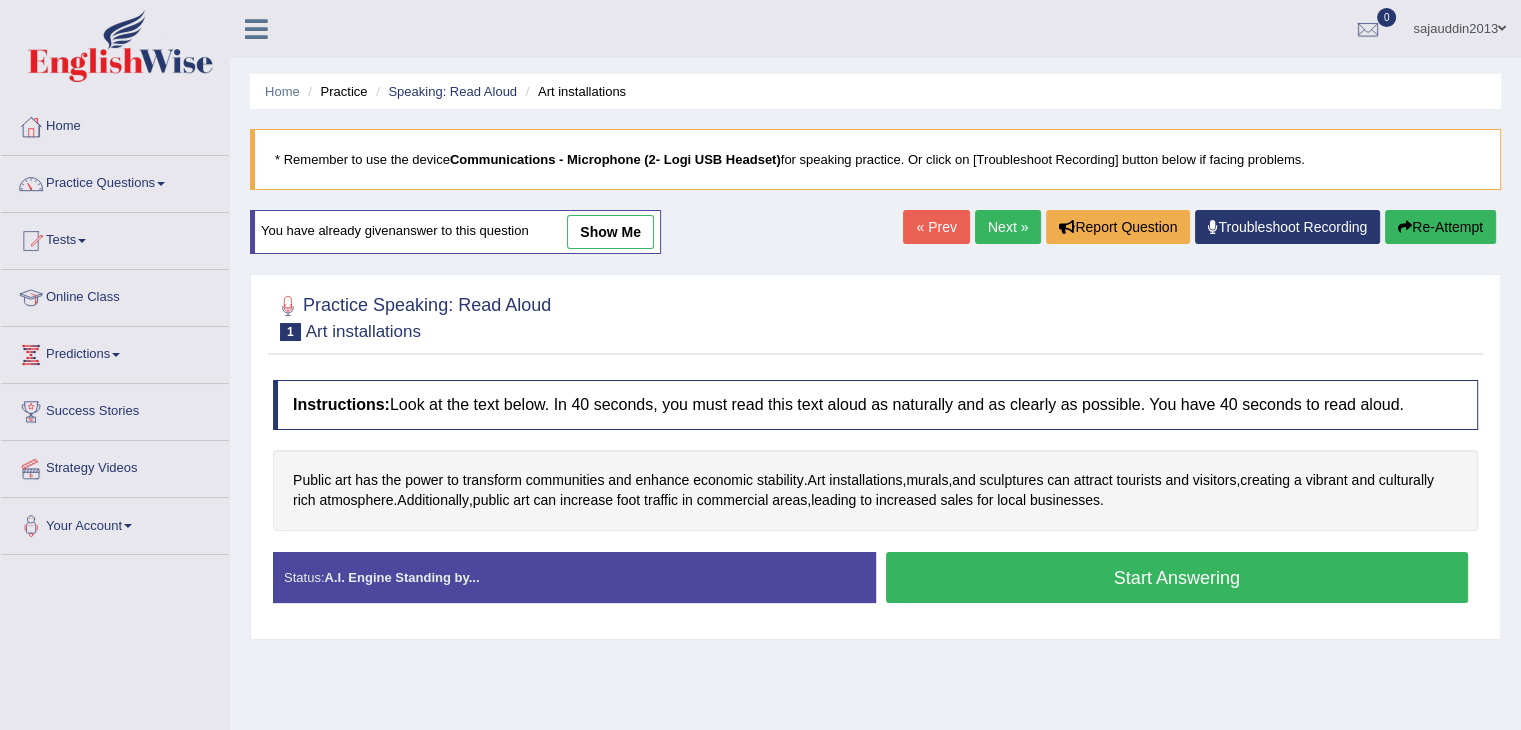 click on "Start Answering" at bounding box center (1177, 577) 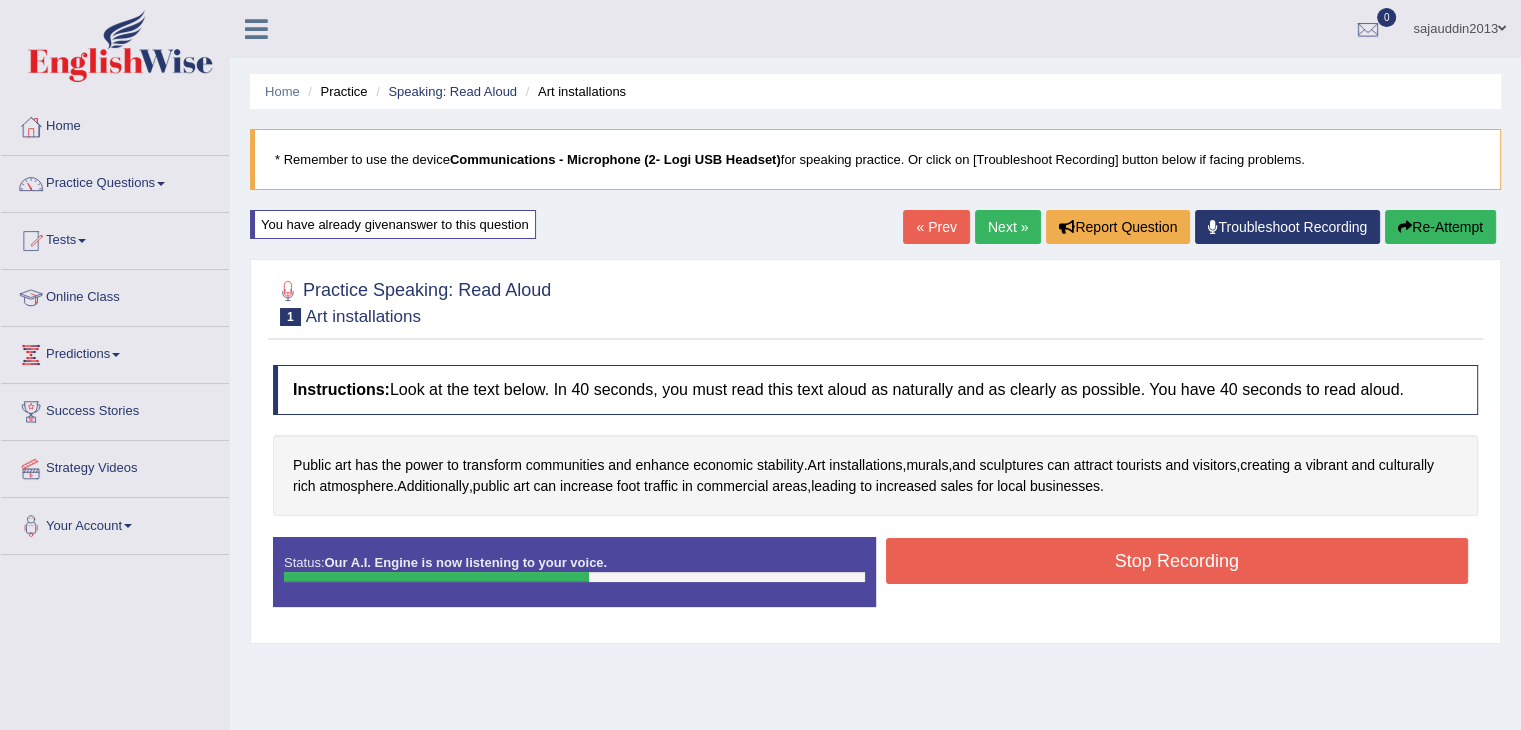 click on "Stop Recording" at bounding box center (1177, 561) 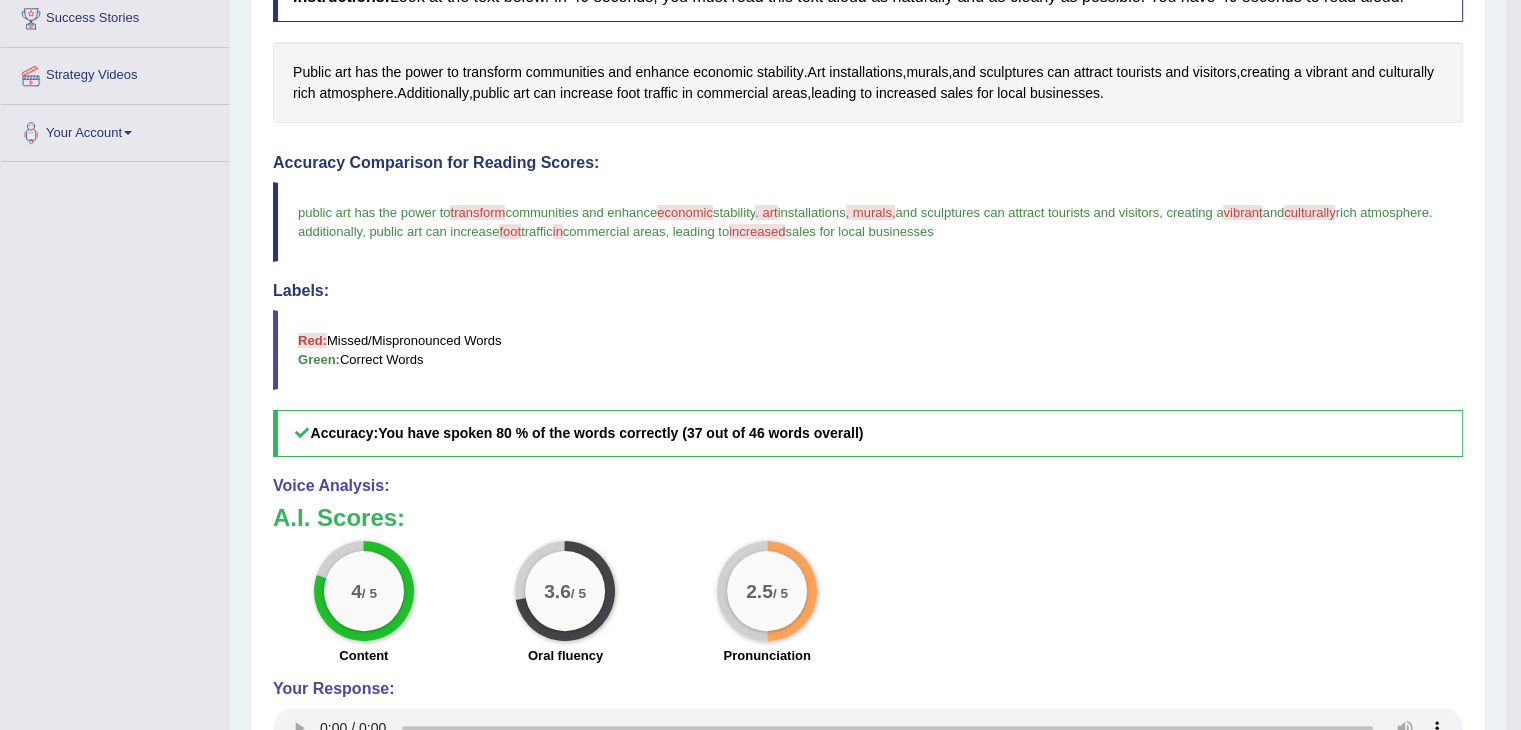scroll, scrollTop: 400, scrollLeft: 0, axis: vertical 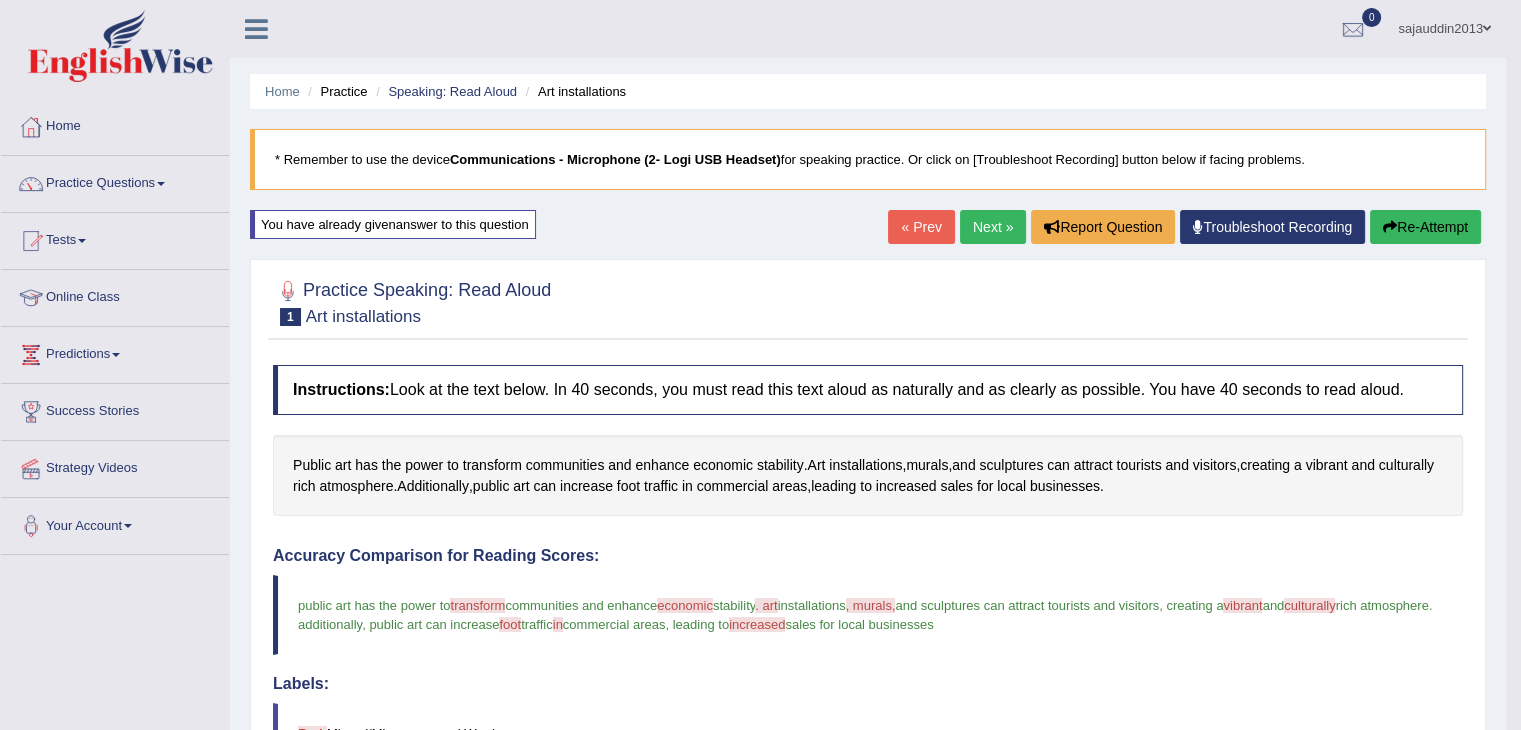 click on "Re-Attempt" at bounding box center (1425, 227) 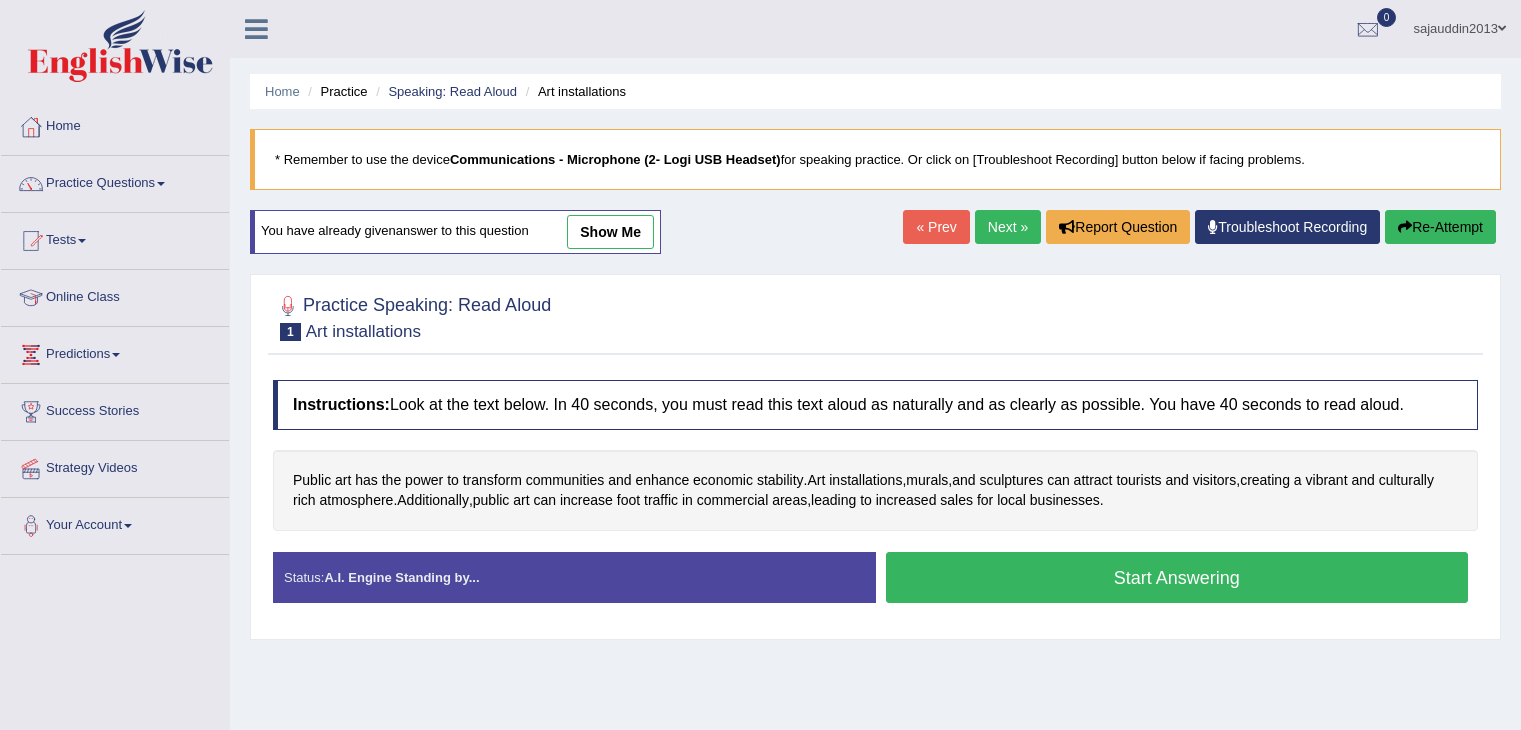 scroll, scrollTop: 0, scrollLeft: 0, axis: both 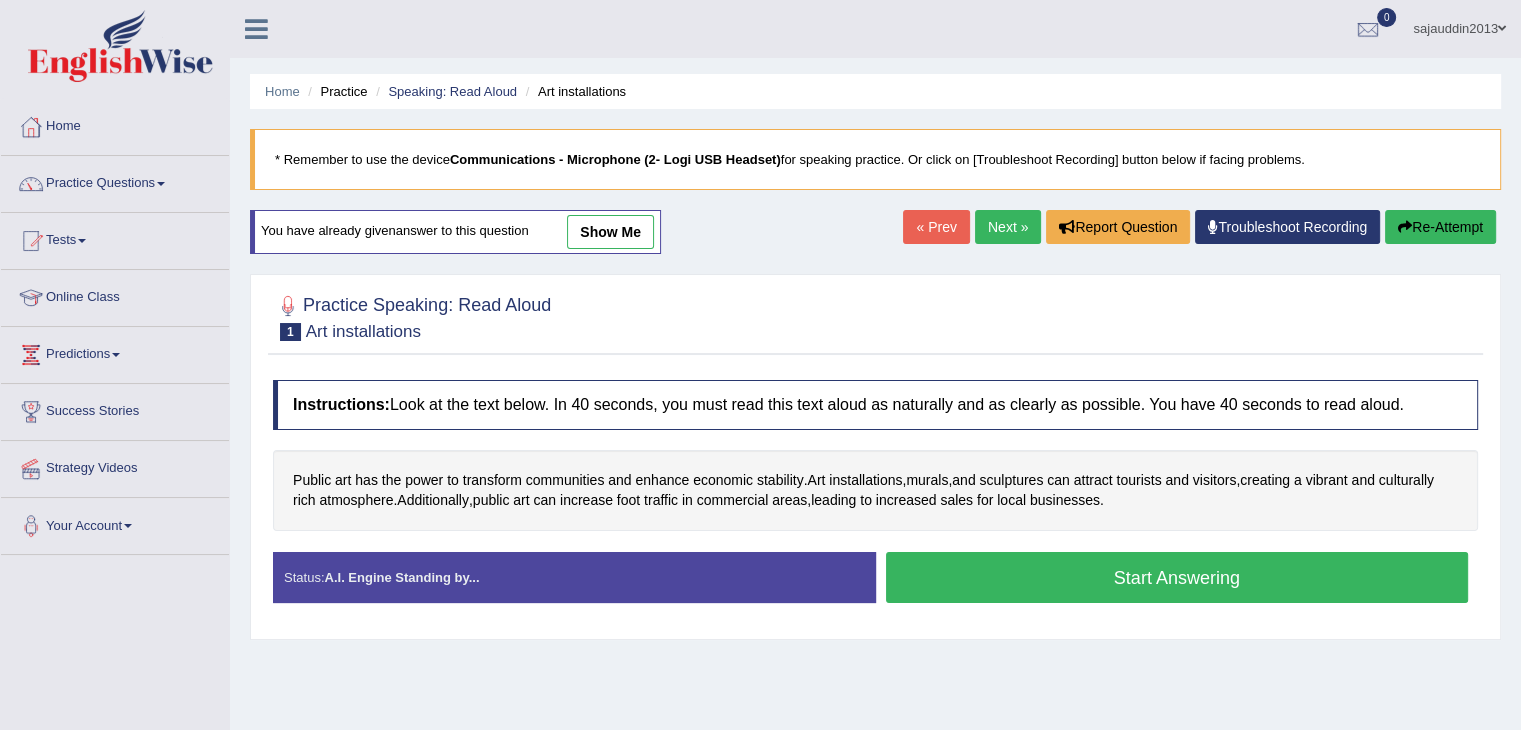 click on "Start Answering" at bounding box center (1177, 577) 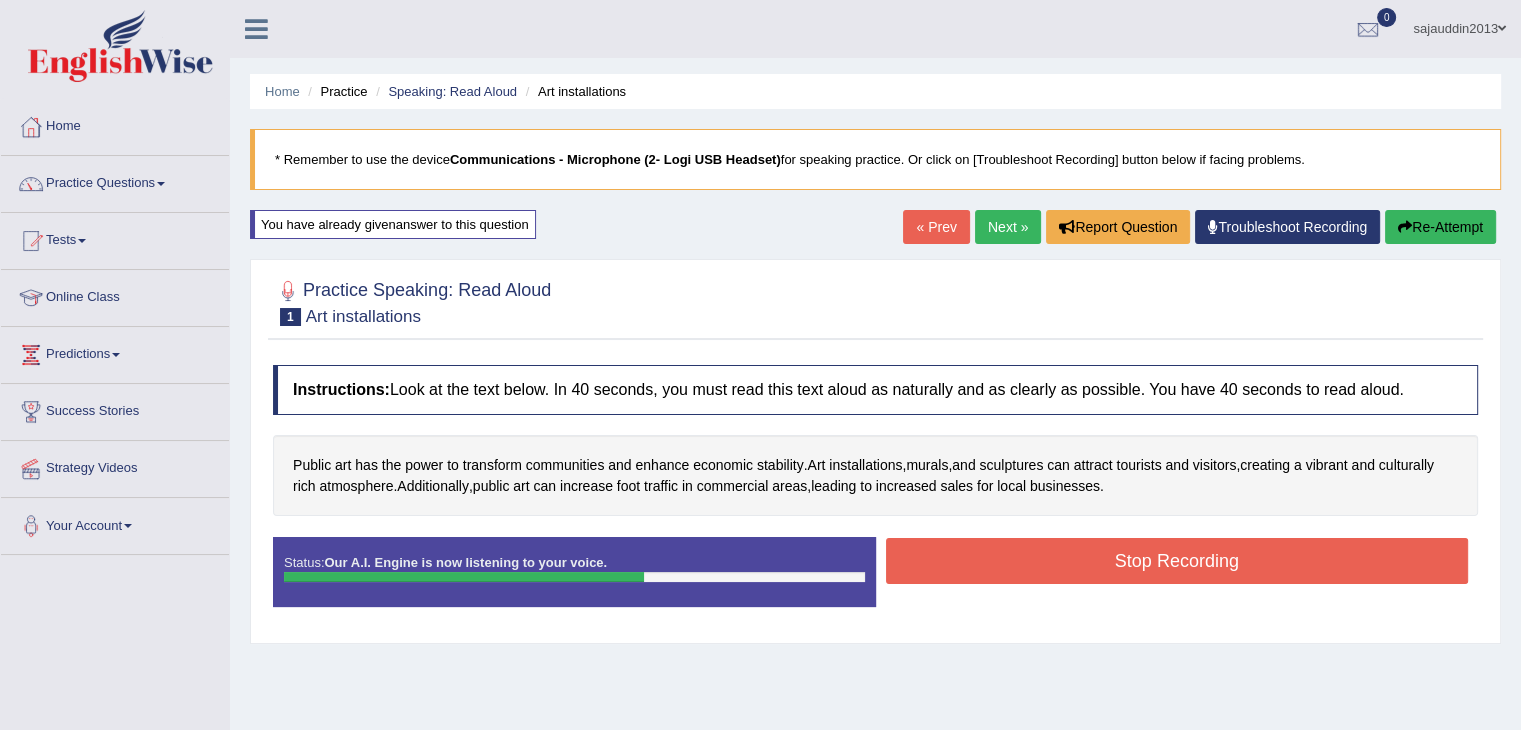 click on "Stop Recording" at bounding box center [1177, 561] 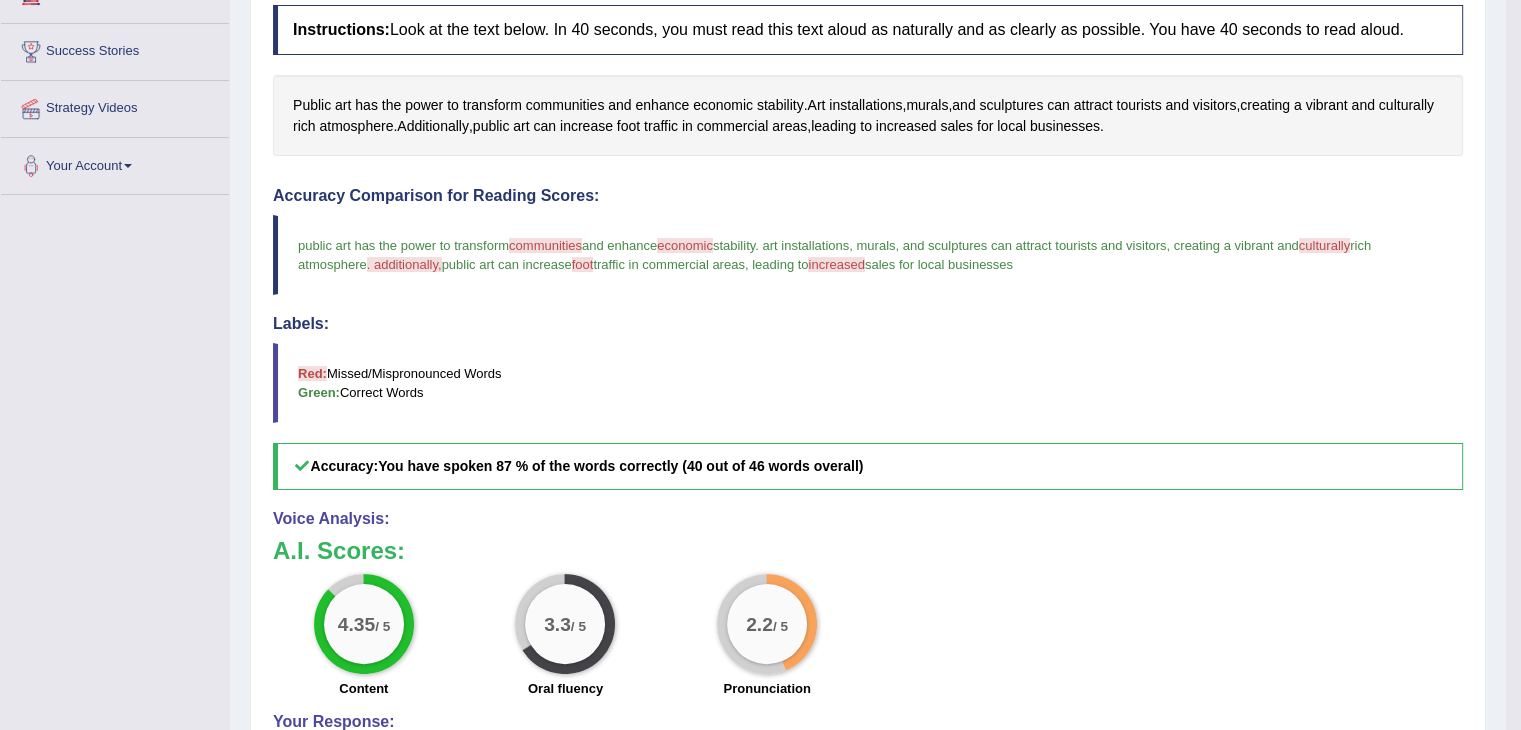 scroll, scrollTop: 400, scrollLeft: 0, axis: vertical 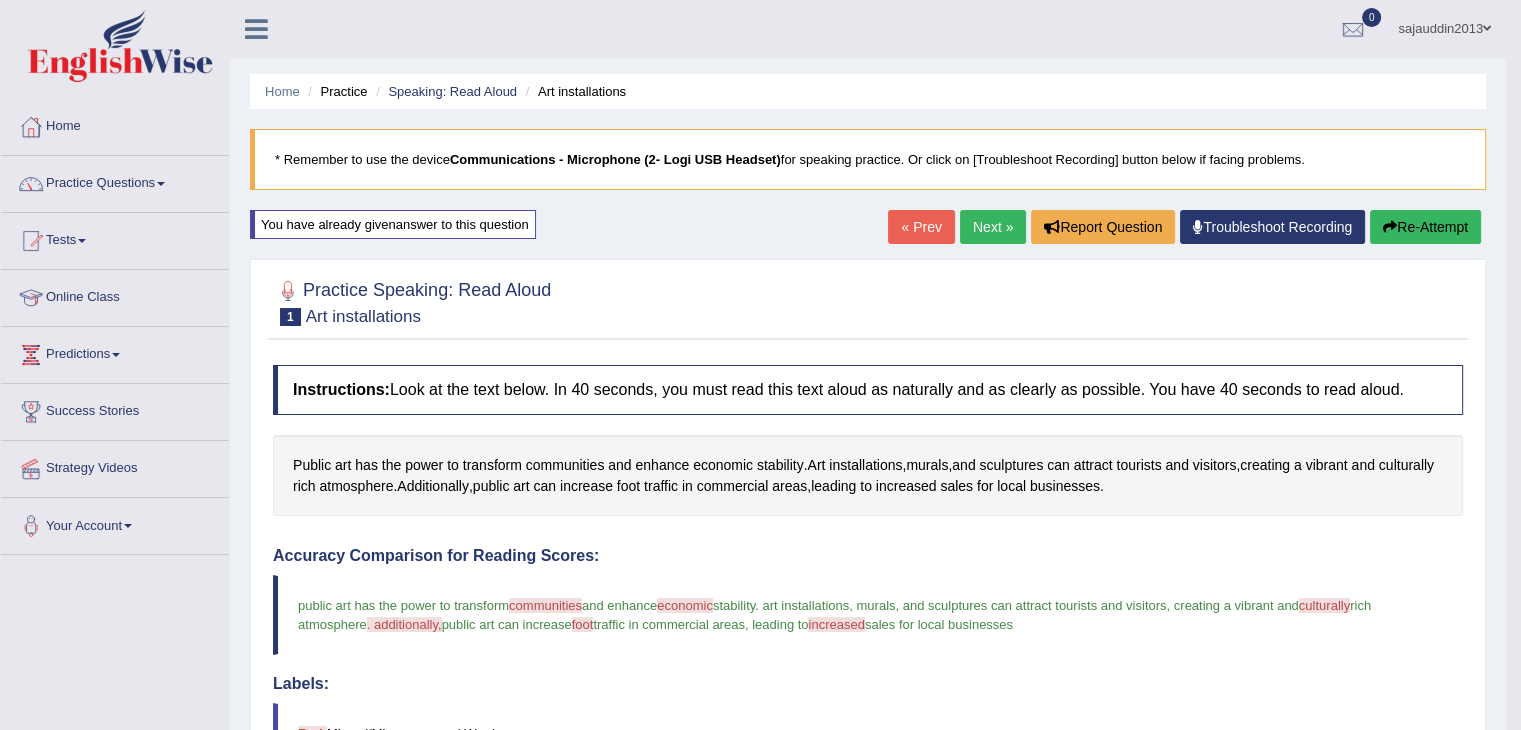 click on "Re-Attempt" at bounding box center (1425, 227) 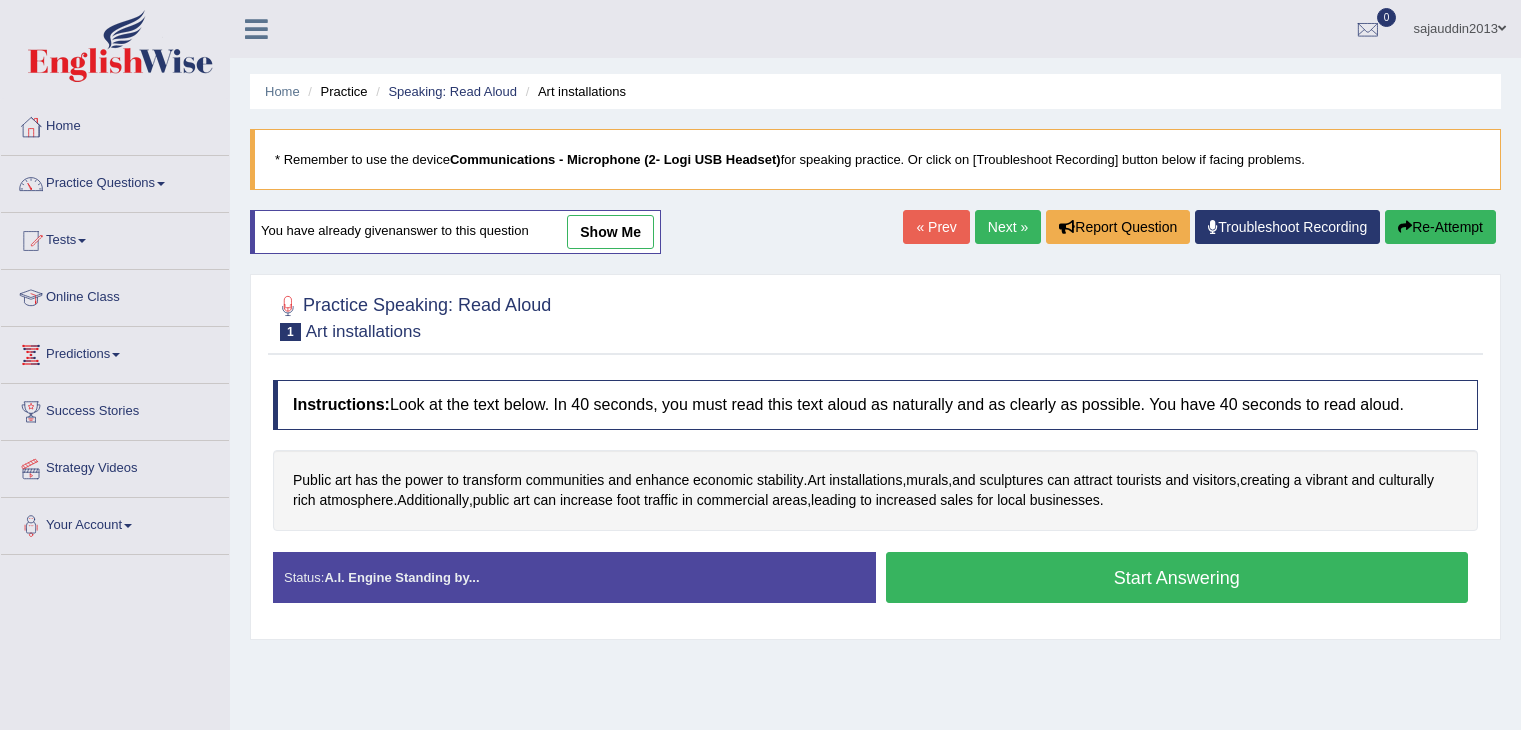 scroll, scrollTop: 0, scrollLeft: 0, axis: both 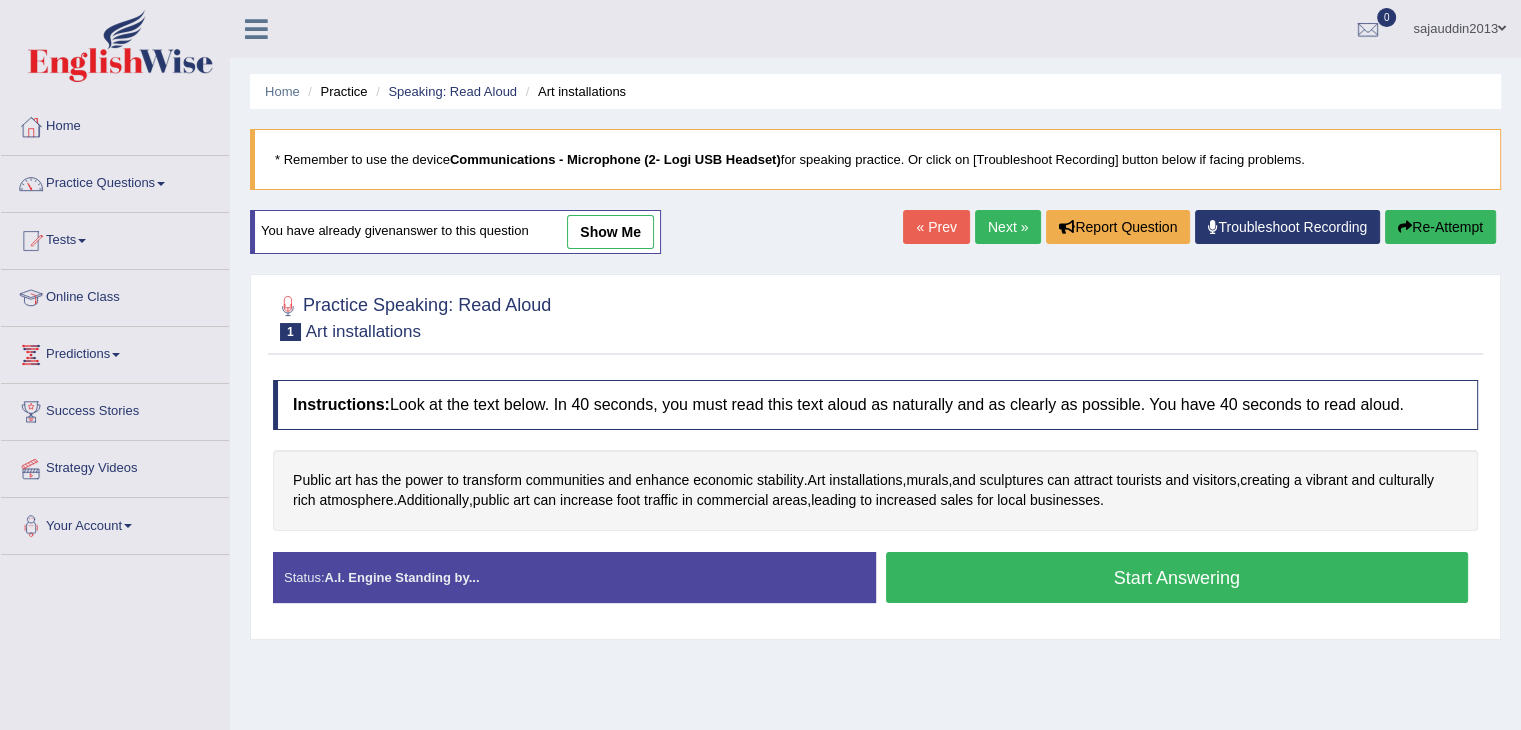click on "Start Answering" at bounding box center [1177, 577] 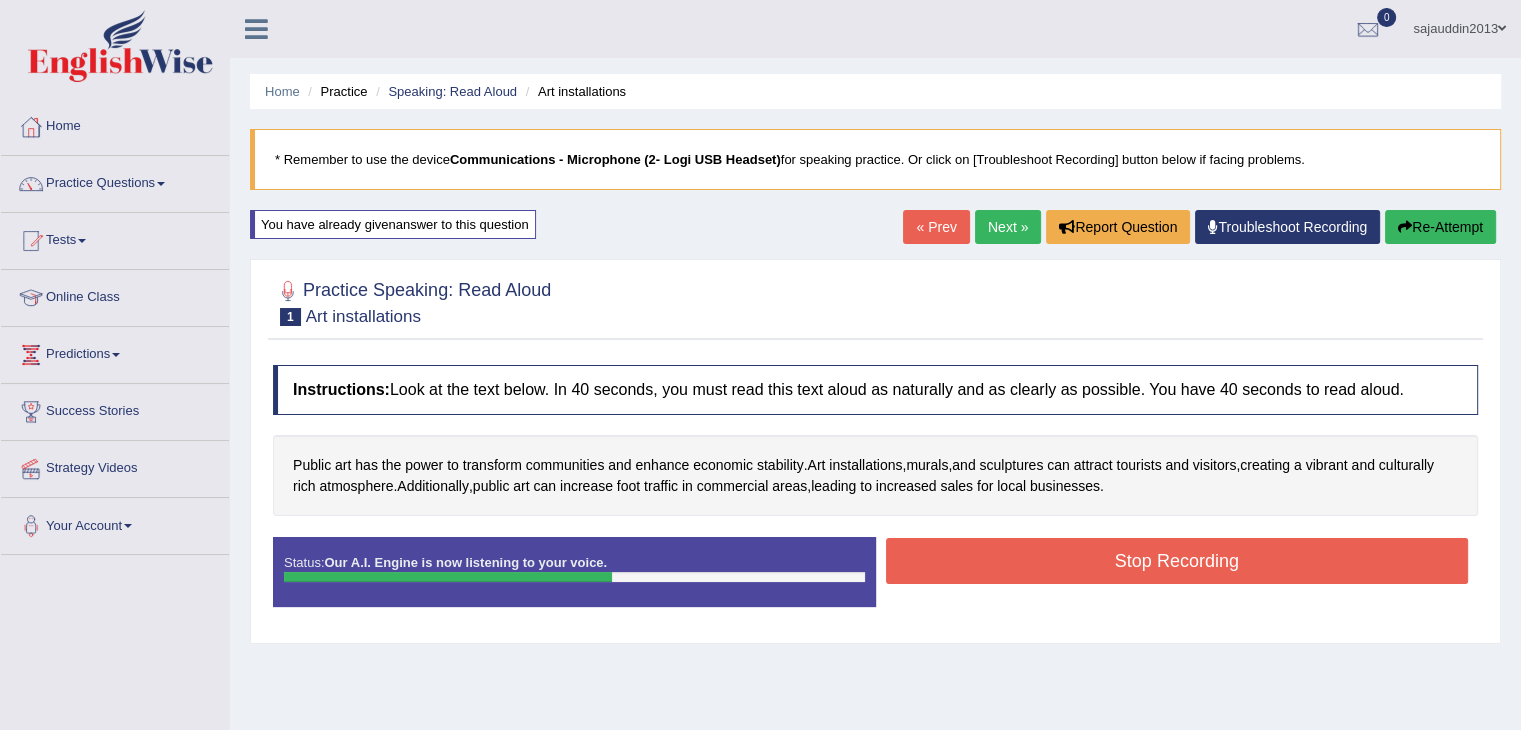 click on "Stop Recording" at bounding box center [1177, 561] 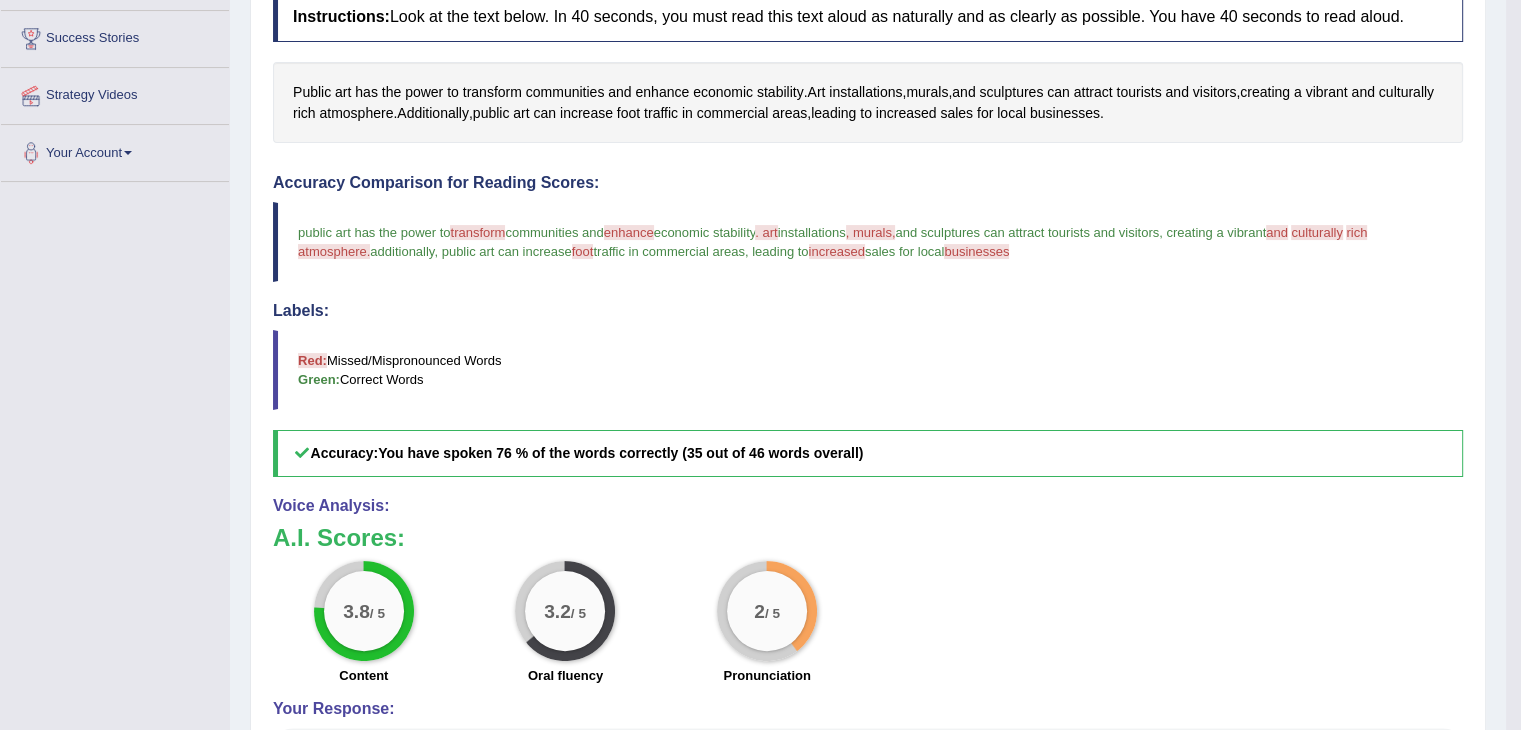 scroll, scrollTop: 413, scrollLeft: 0, axis: vertical 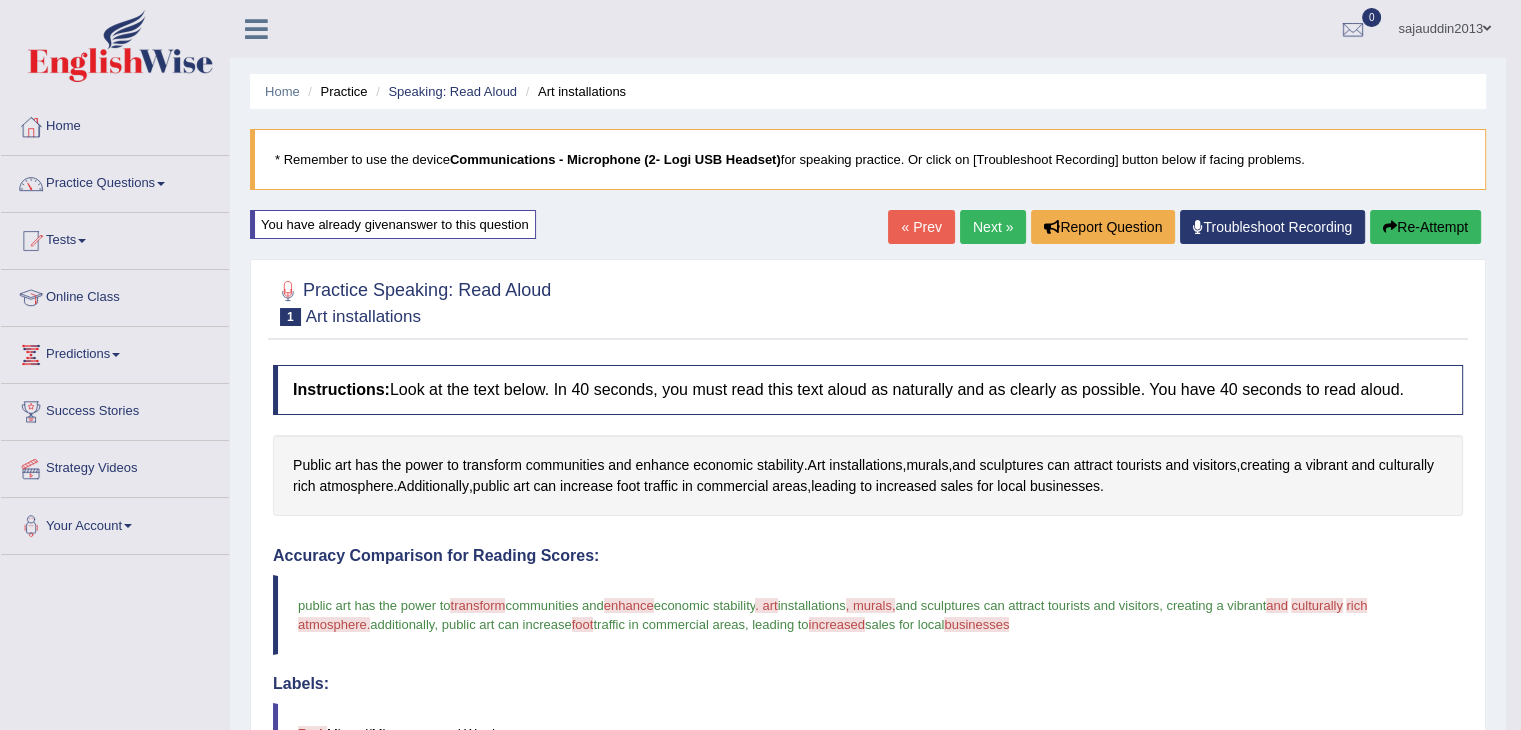 click on "Next »" at bounding box center [993, 227] 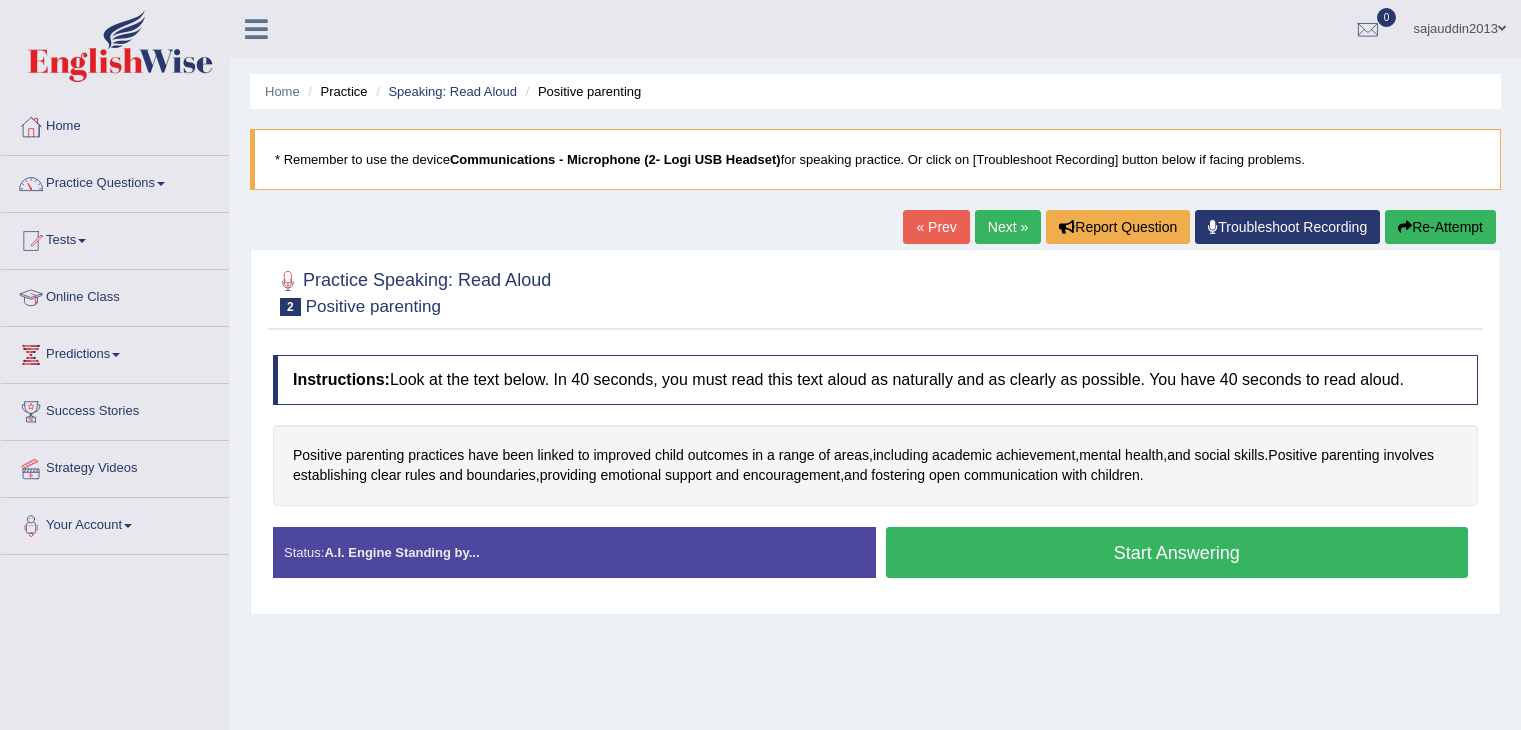scroll, scrollTop: 0, scrollLeft: 0, axis: both 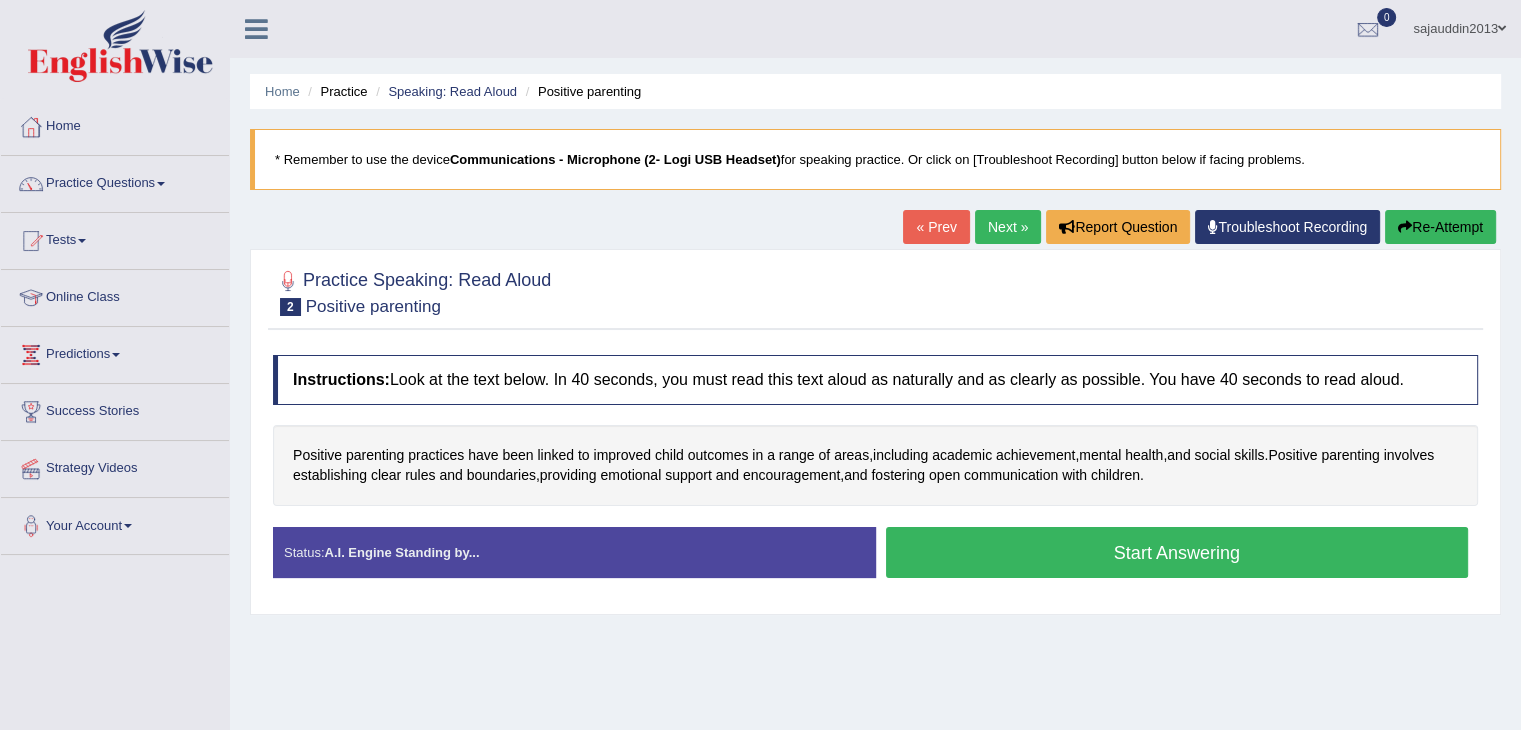 click on "Start Answering" at bounding box center [1177, 552] 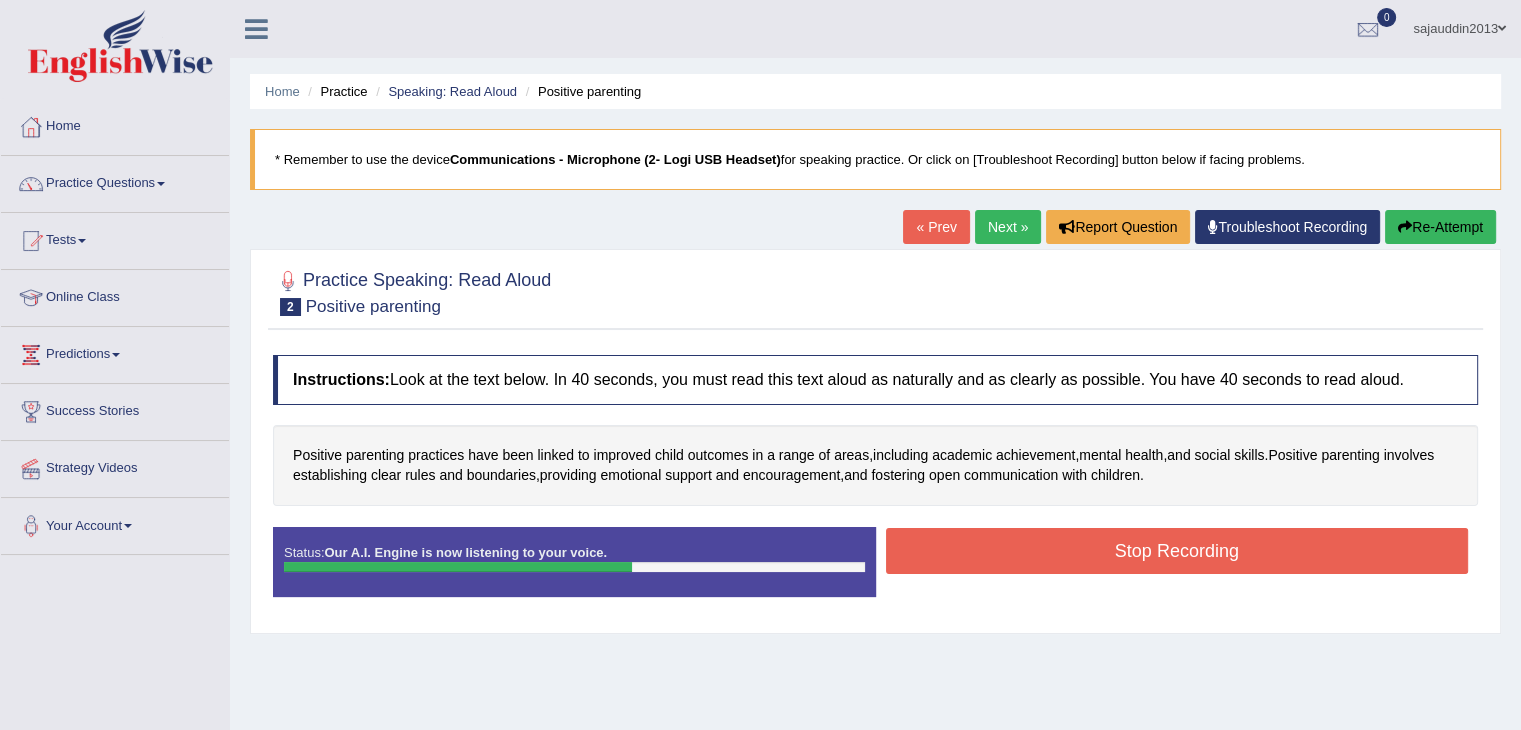 click on "Stop Recording" at bounding box center (1177, 551) 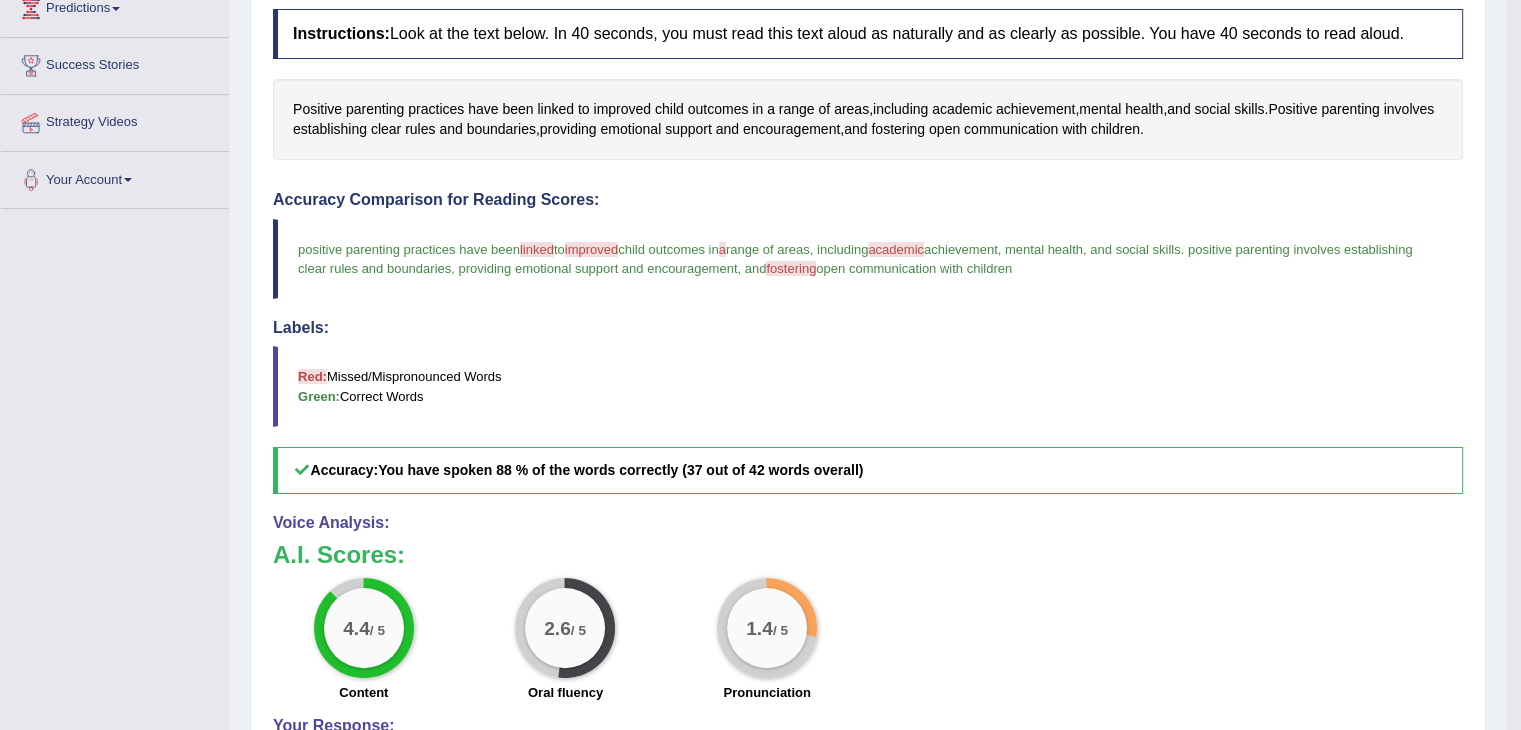 scroll, scrollTop: 440, scrollLeft: 0, axis: vertical 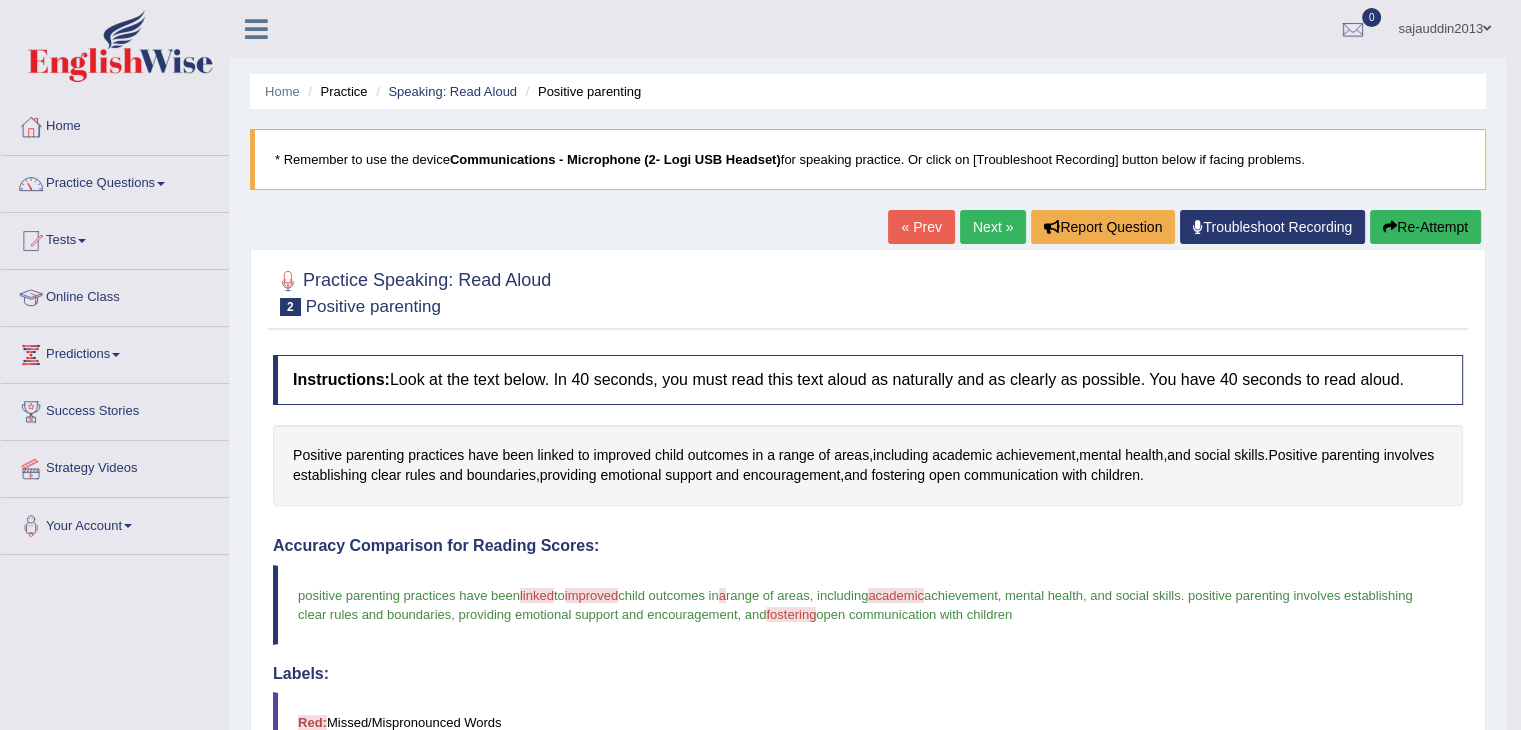 click on "Re-Attempt" at bounding box center [1425, 227] 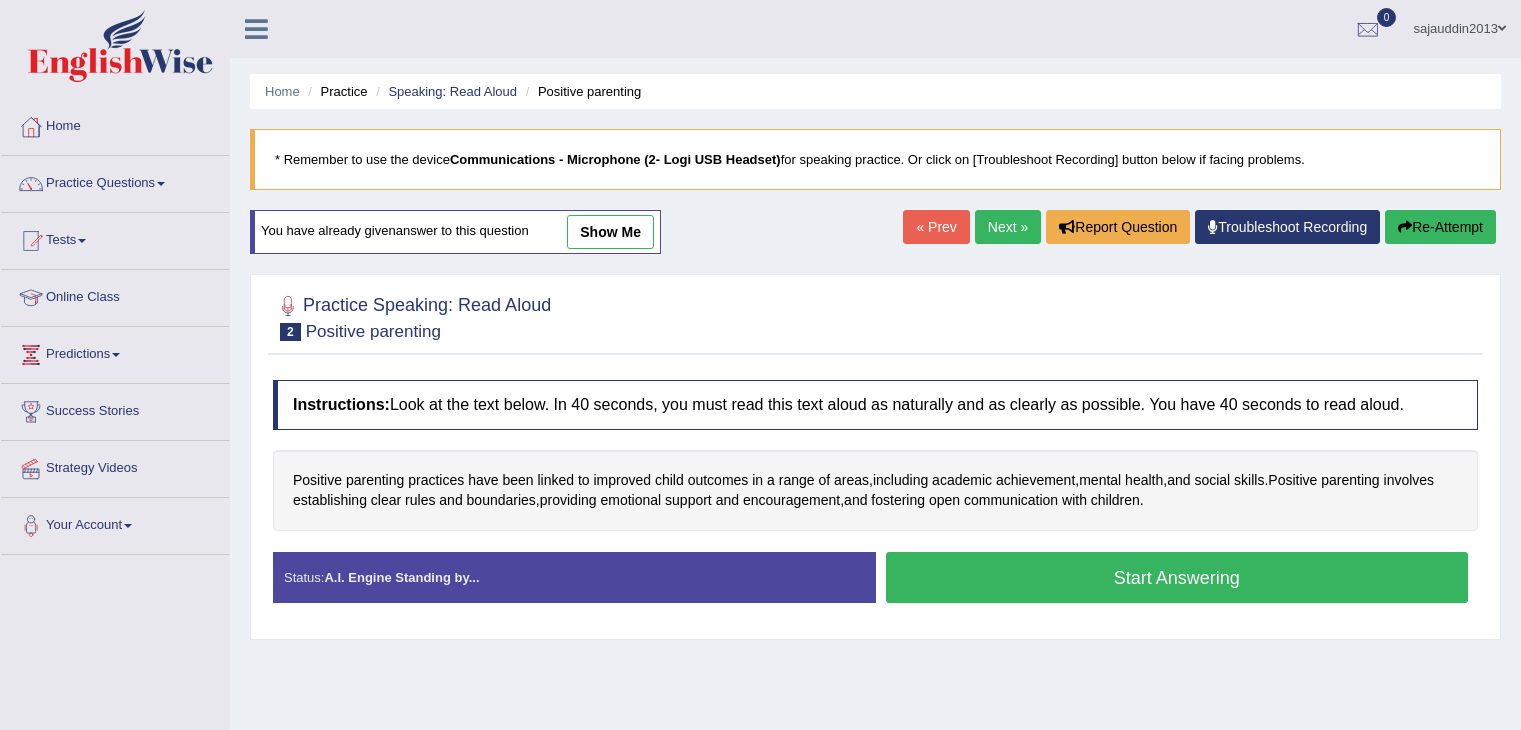 scroll, scrollTop: 0, scrollLeft: 0, axis: both 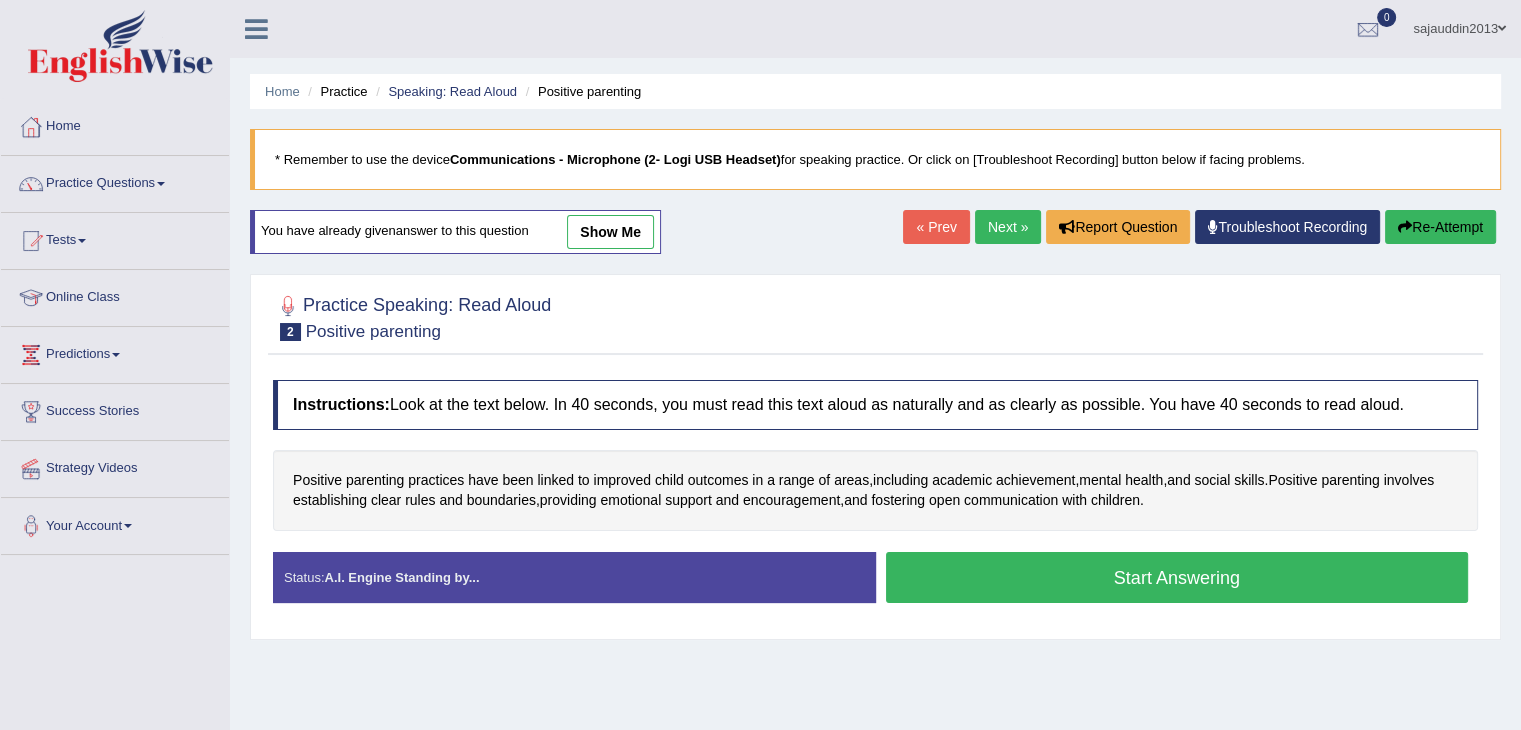 click on "Start Answering" at bounding box center [1177, 577] 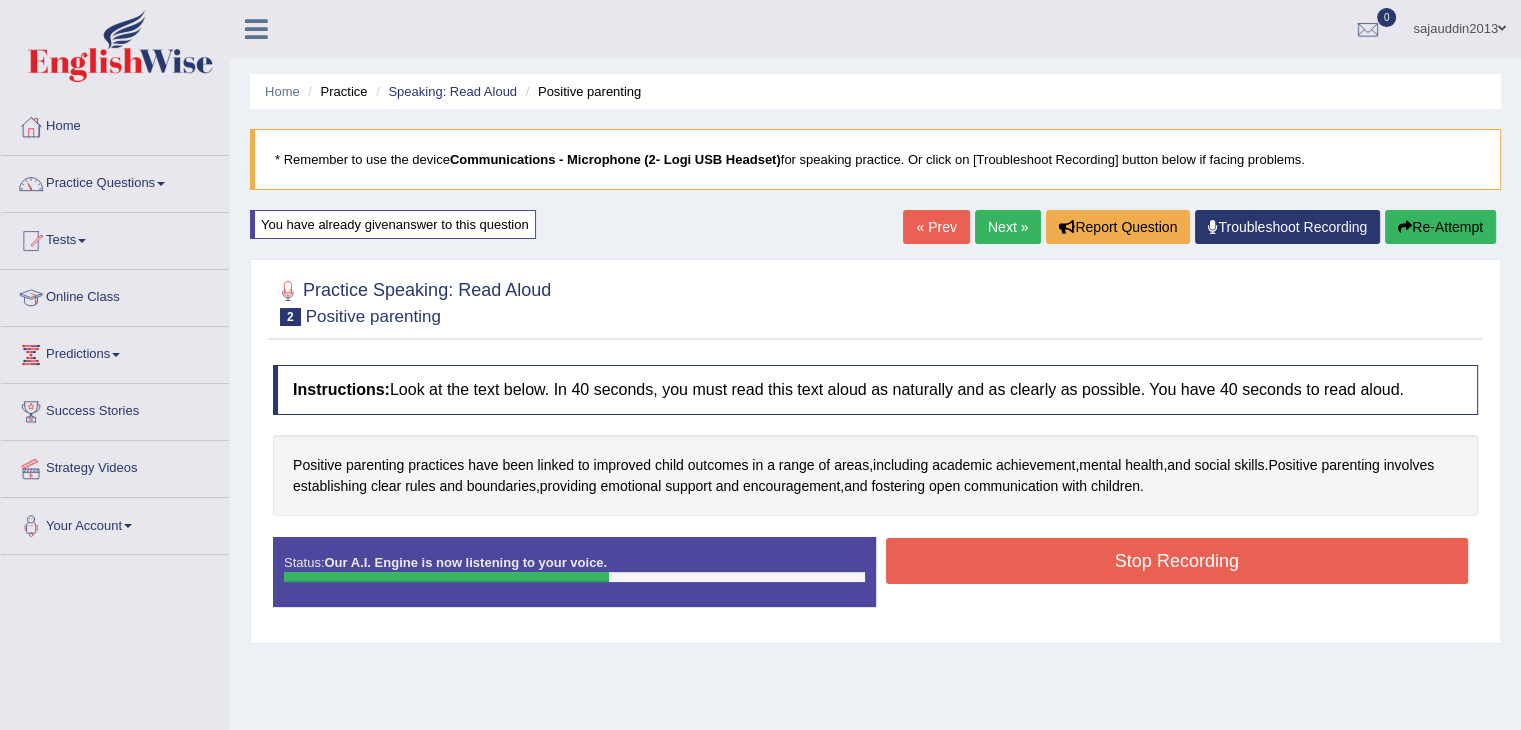 click on "Stop Recording" at bounding box center [1177, 561] 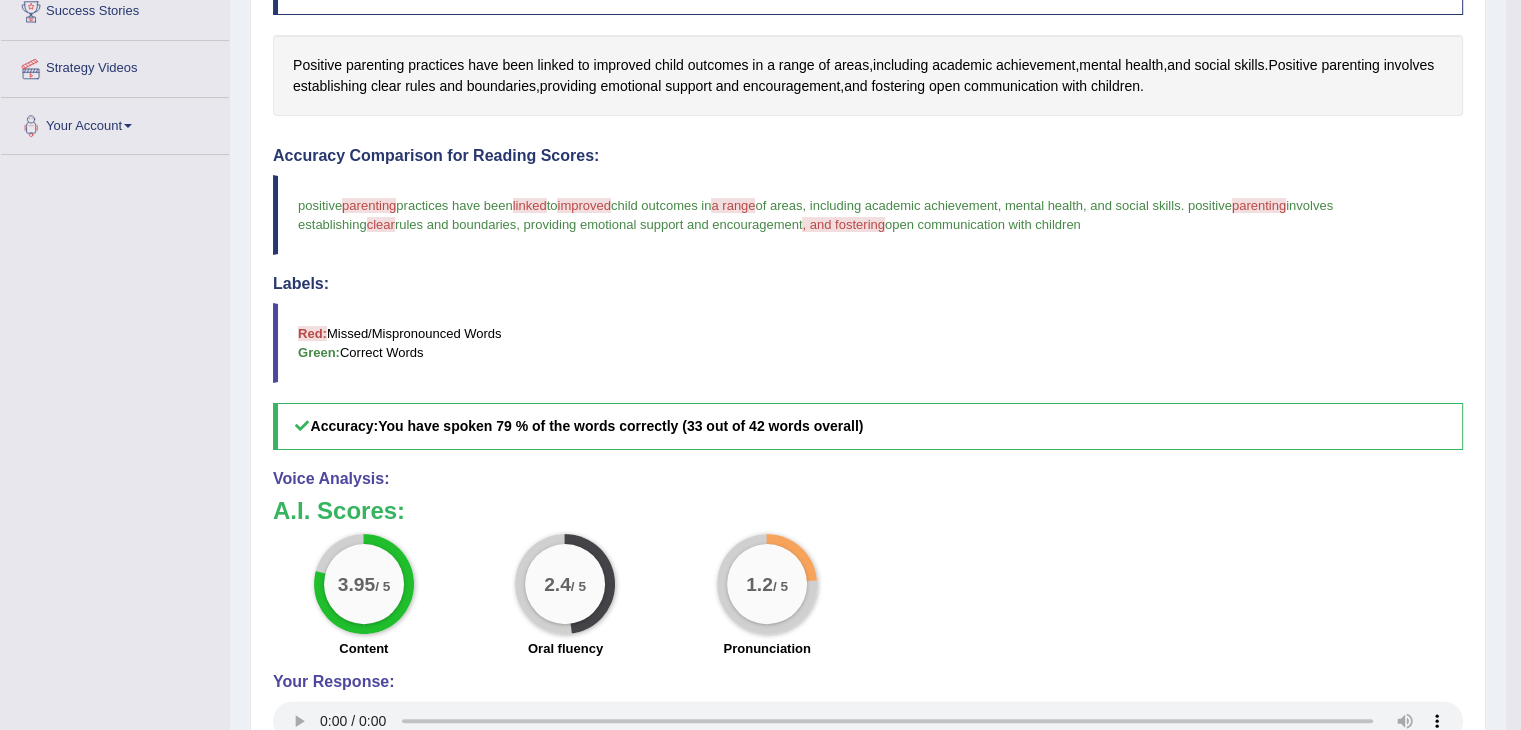 scroll, scrollTop: 480, scrollLeft: 0, axis: vertical 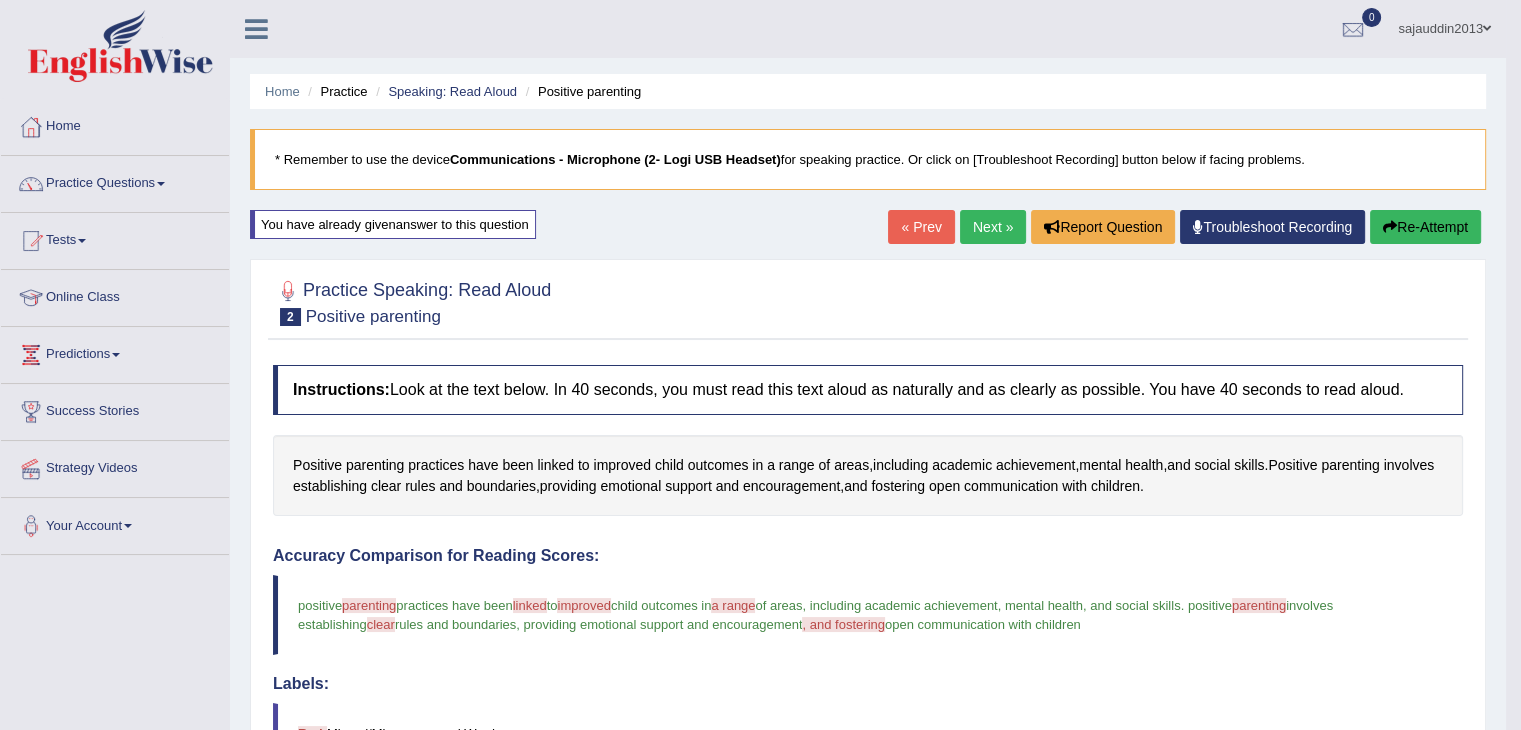 click on "Re-Attempt" at bounding box center (1425, 227) 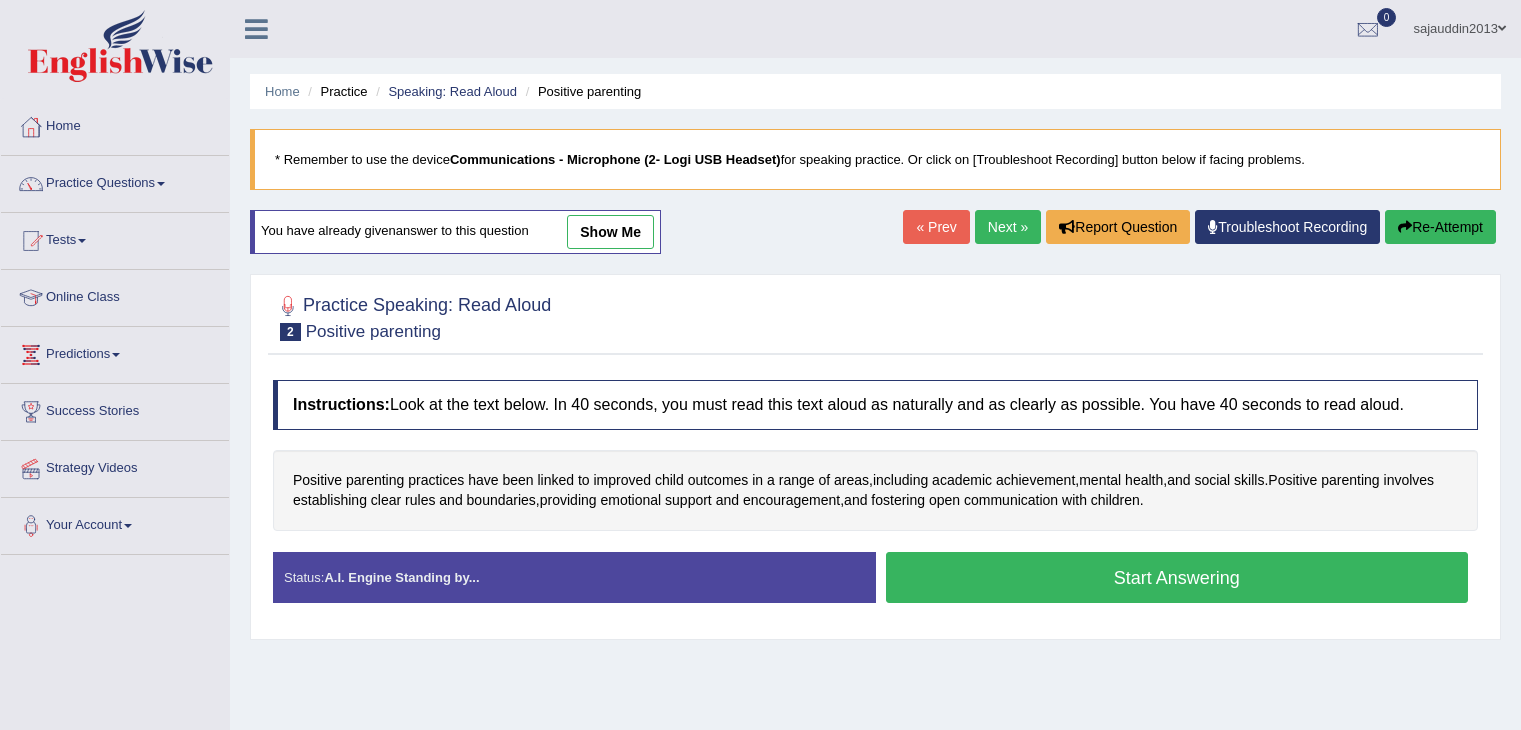 scroll, scrollTop: 0, scrollLeft: 0, axis: both 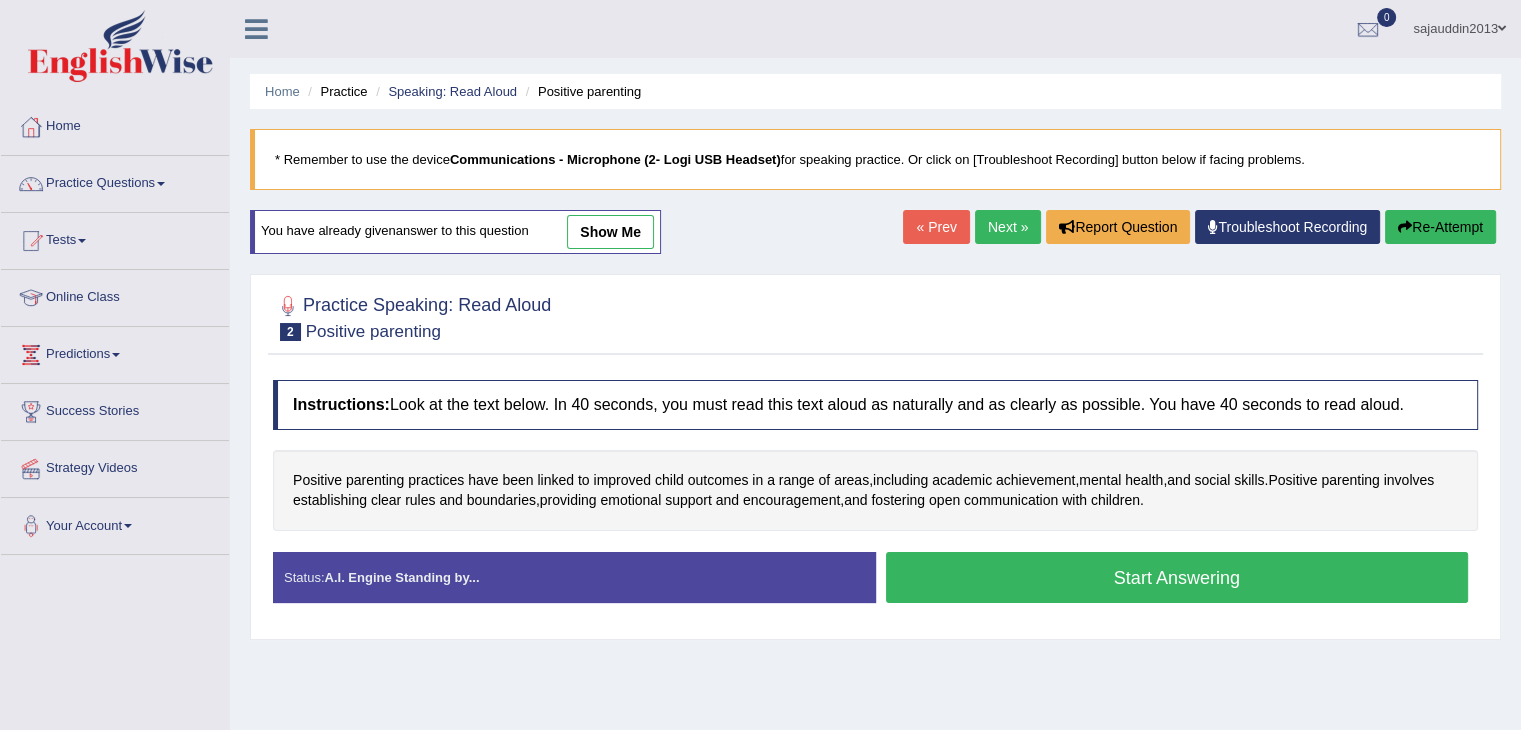 click on "Start Answering" at bounding box center [1177, 577] 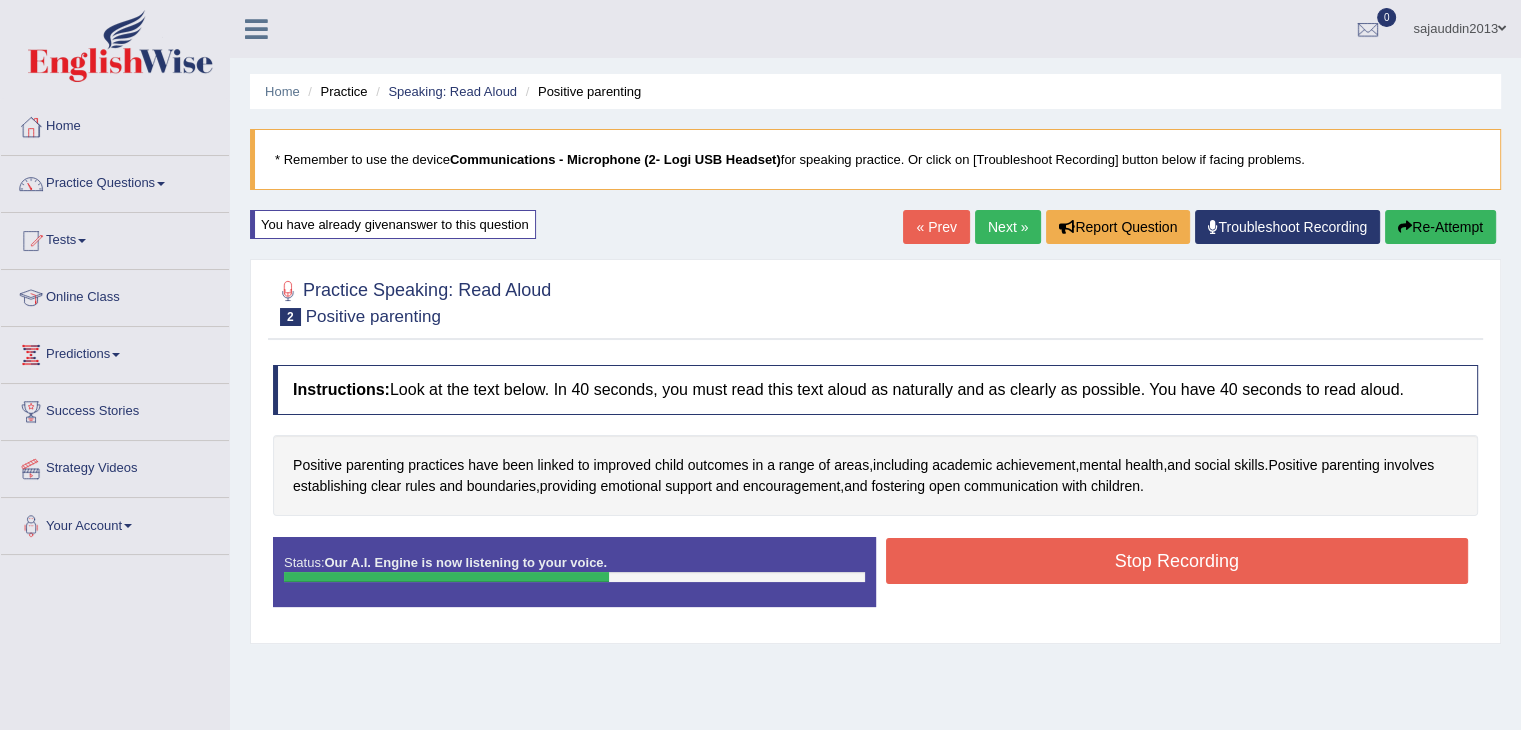 click on "Stop Recording" at bounding box center [1177, 561] 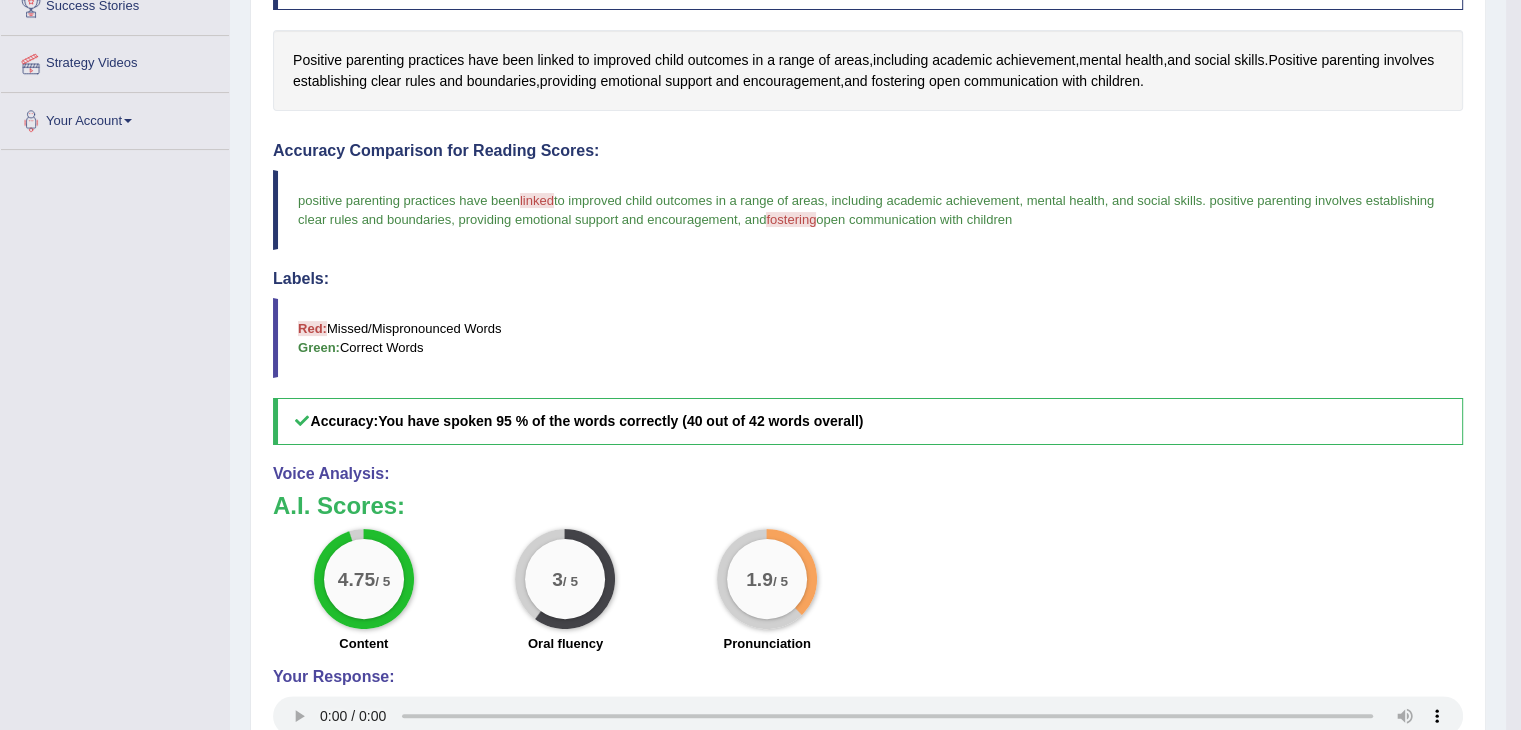 scroll, scrollTop: 413, scrollLeft: 0, axis: vertical 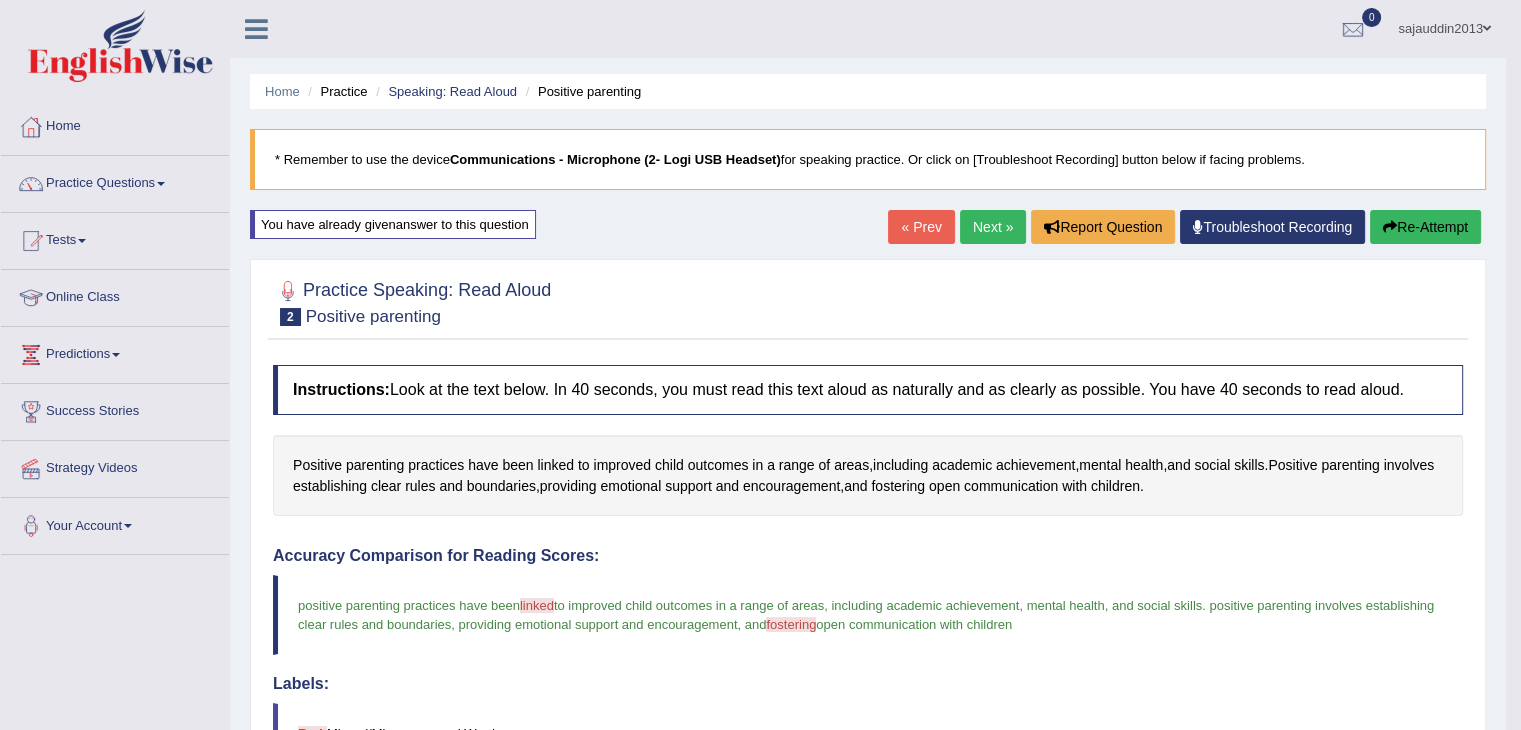 click on "Next »" at bounding box center (993, 227) 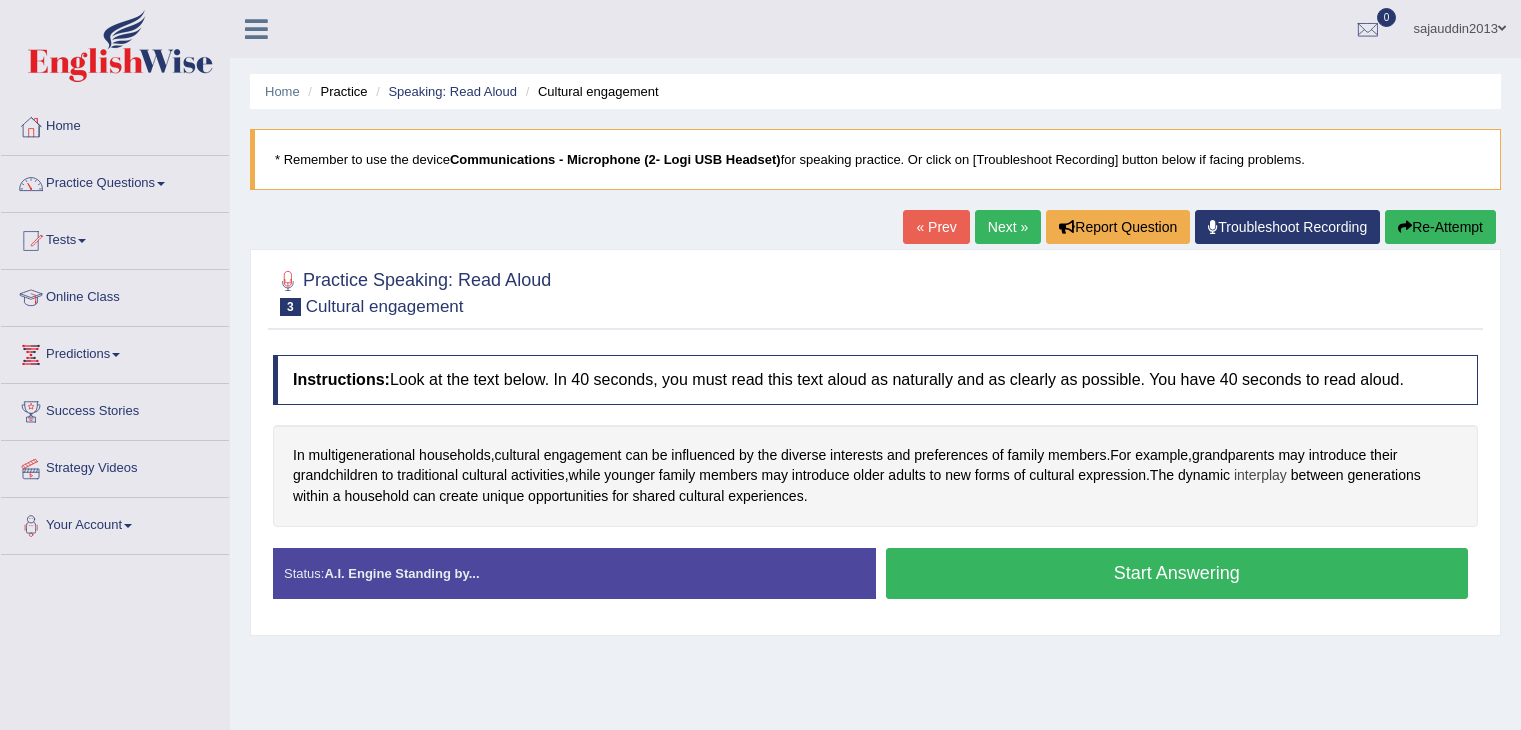 scroll, scrollTop: 0, scrollLeft: 0, axis: both 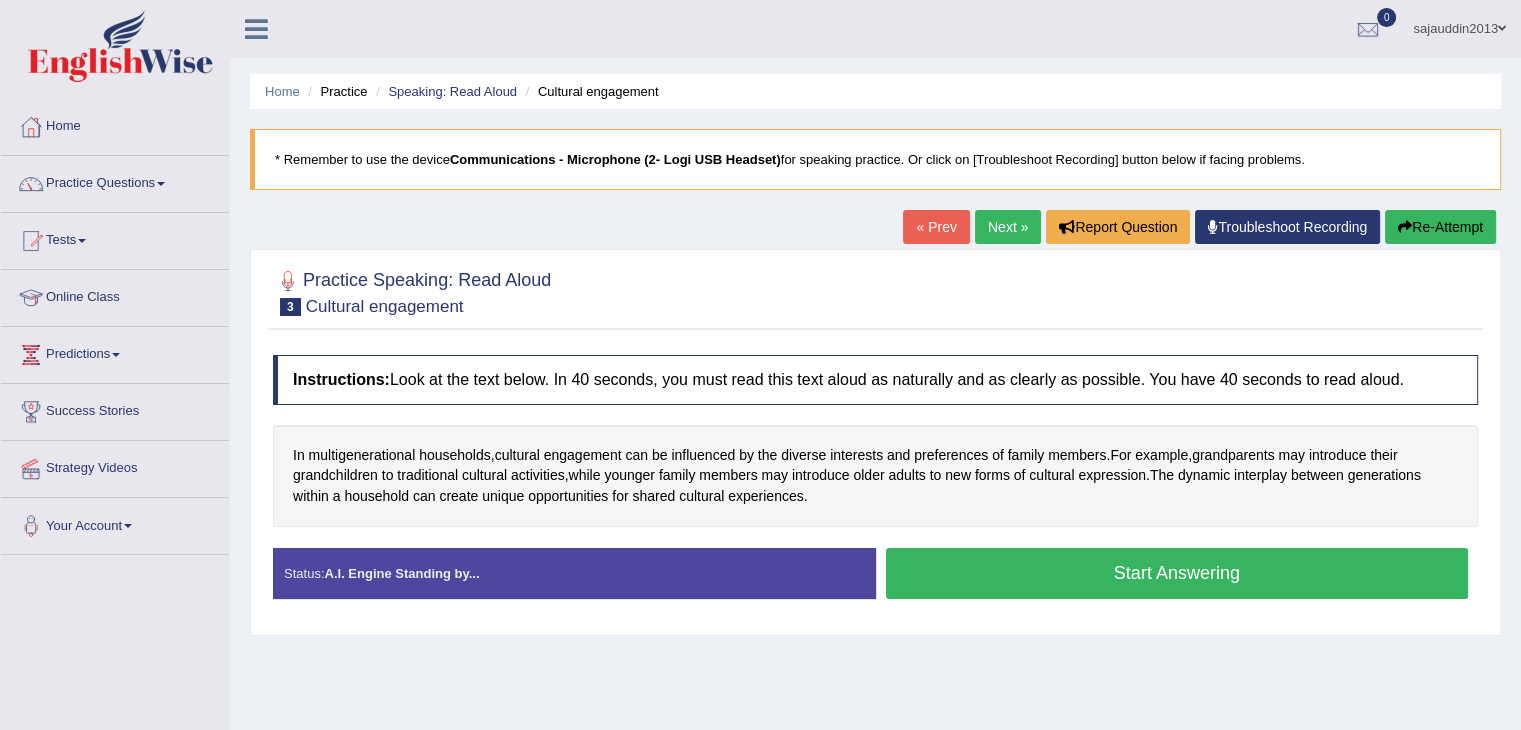 click on "Start Answering" at bounding box center (1177, 573) 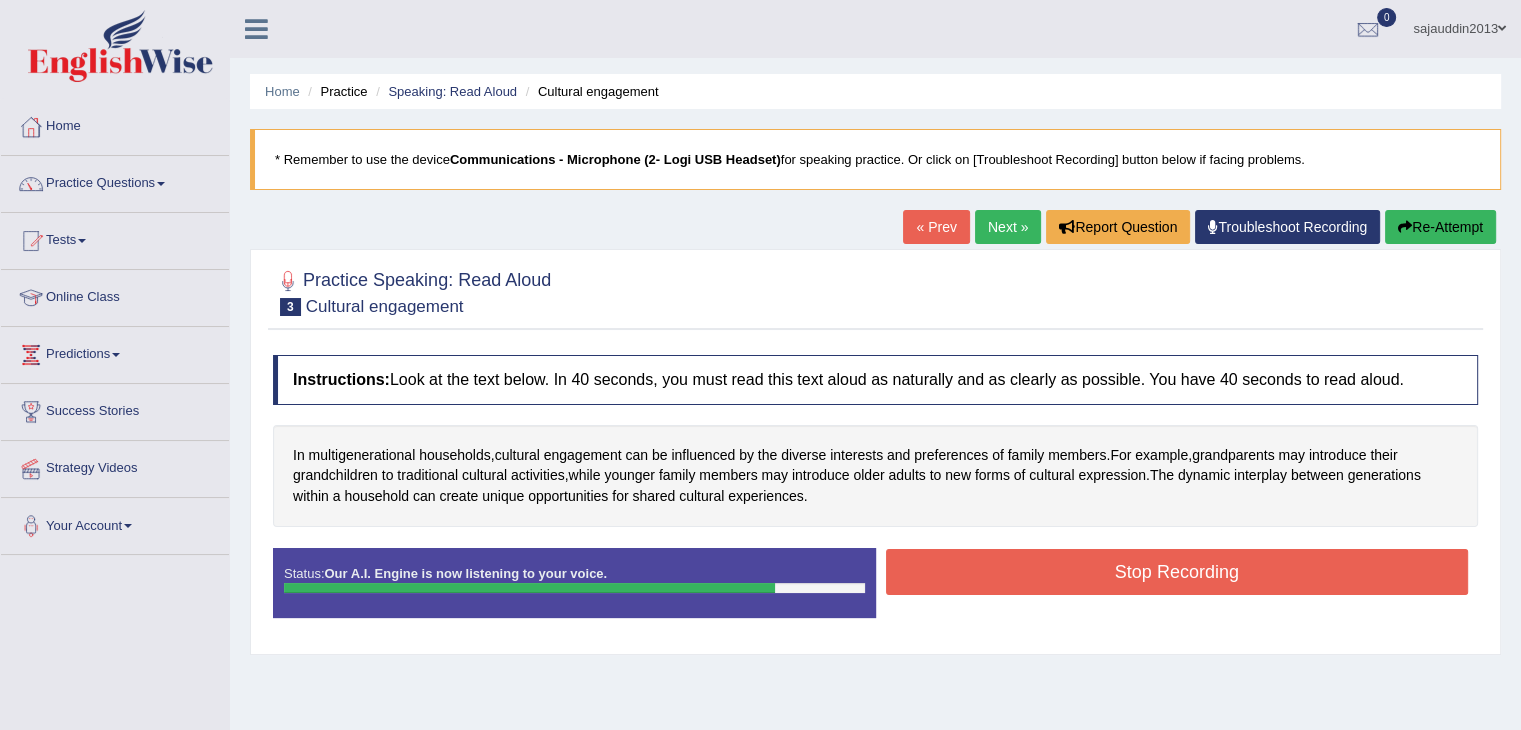 click on "Stop Recording" at bounding box center [1177, 572] 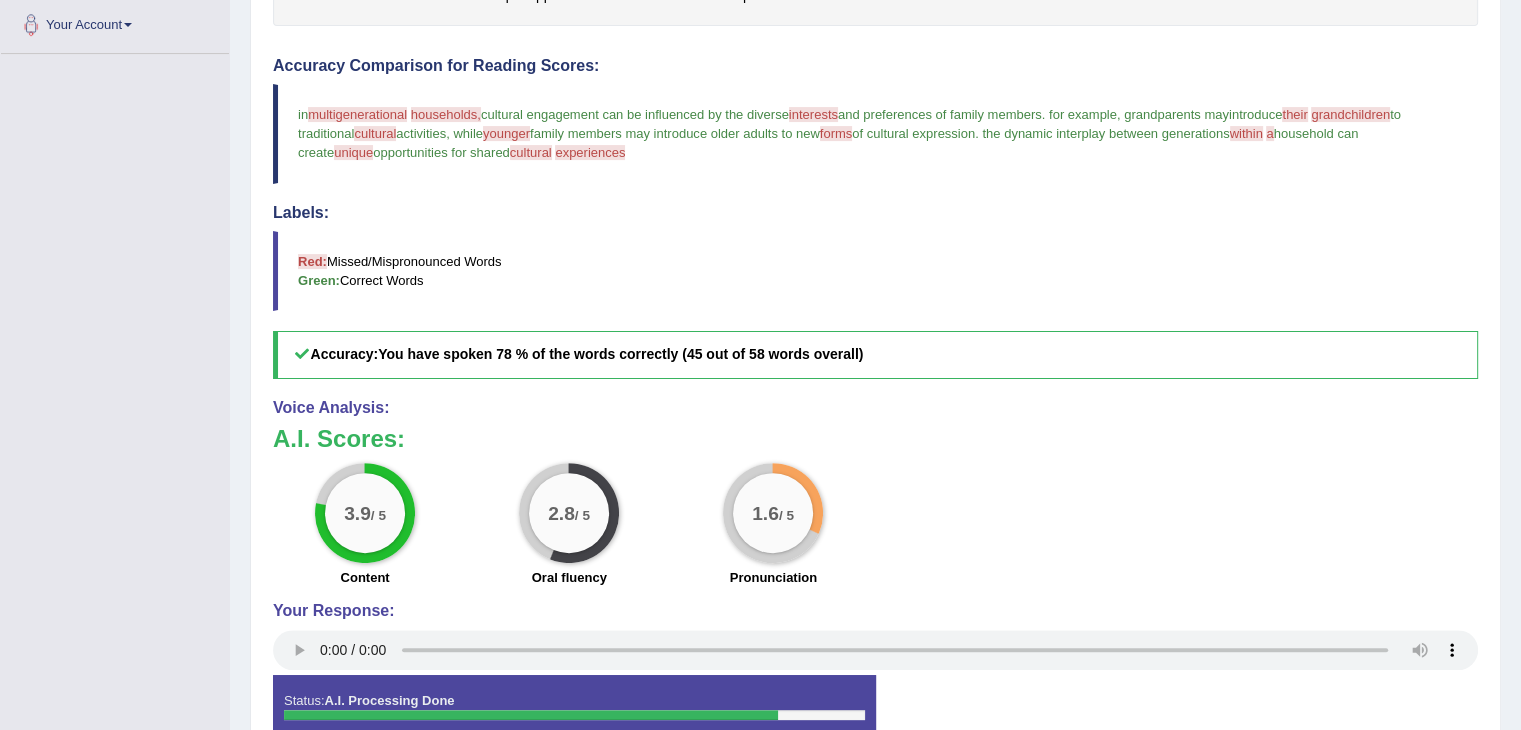 scroll, scrollTop: 520, scrollLeft: 0, axis: vertical 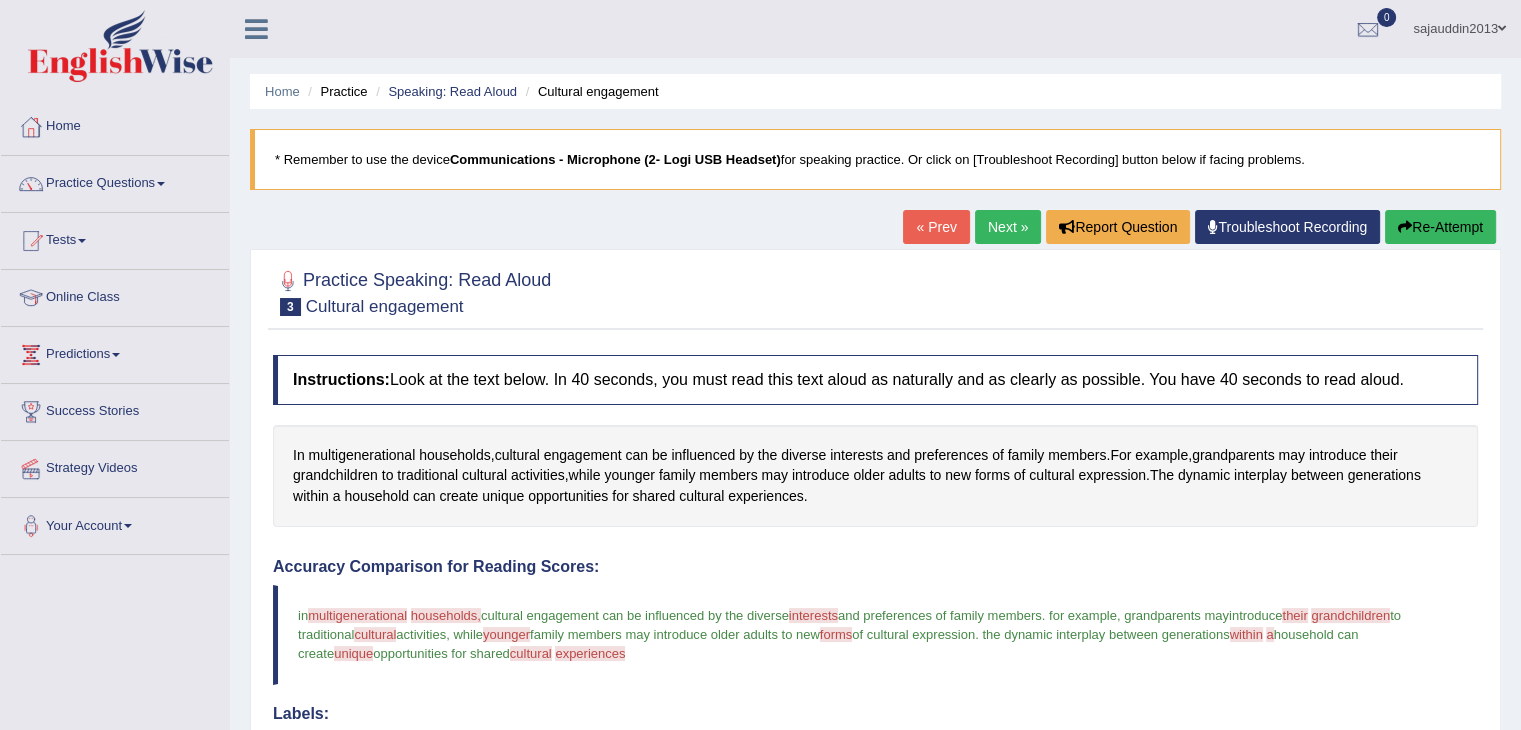 click on "Re-Attempt" at bounding box center [1440, 227] 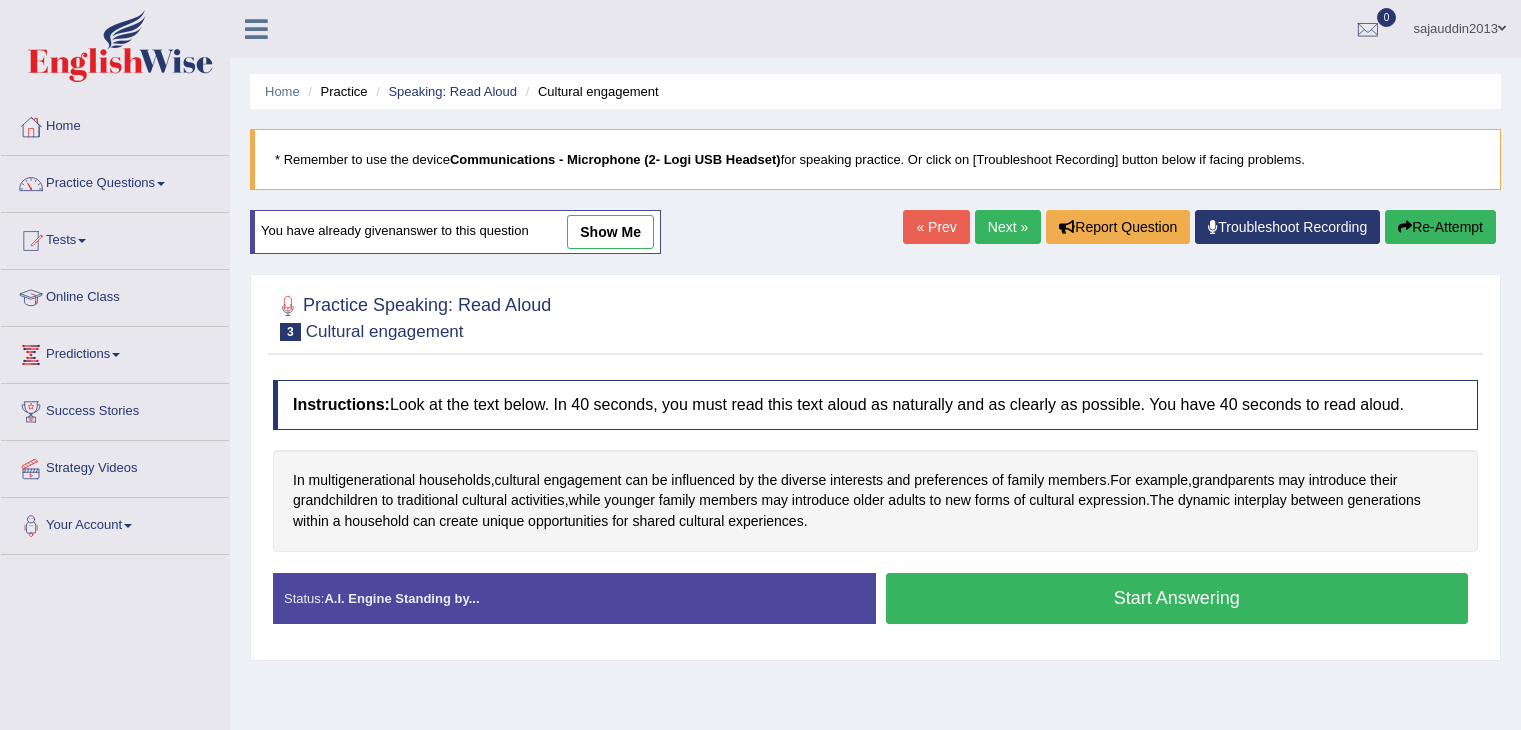 scroll, scrollTop: 0, scrollLeft: 0, axis: both 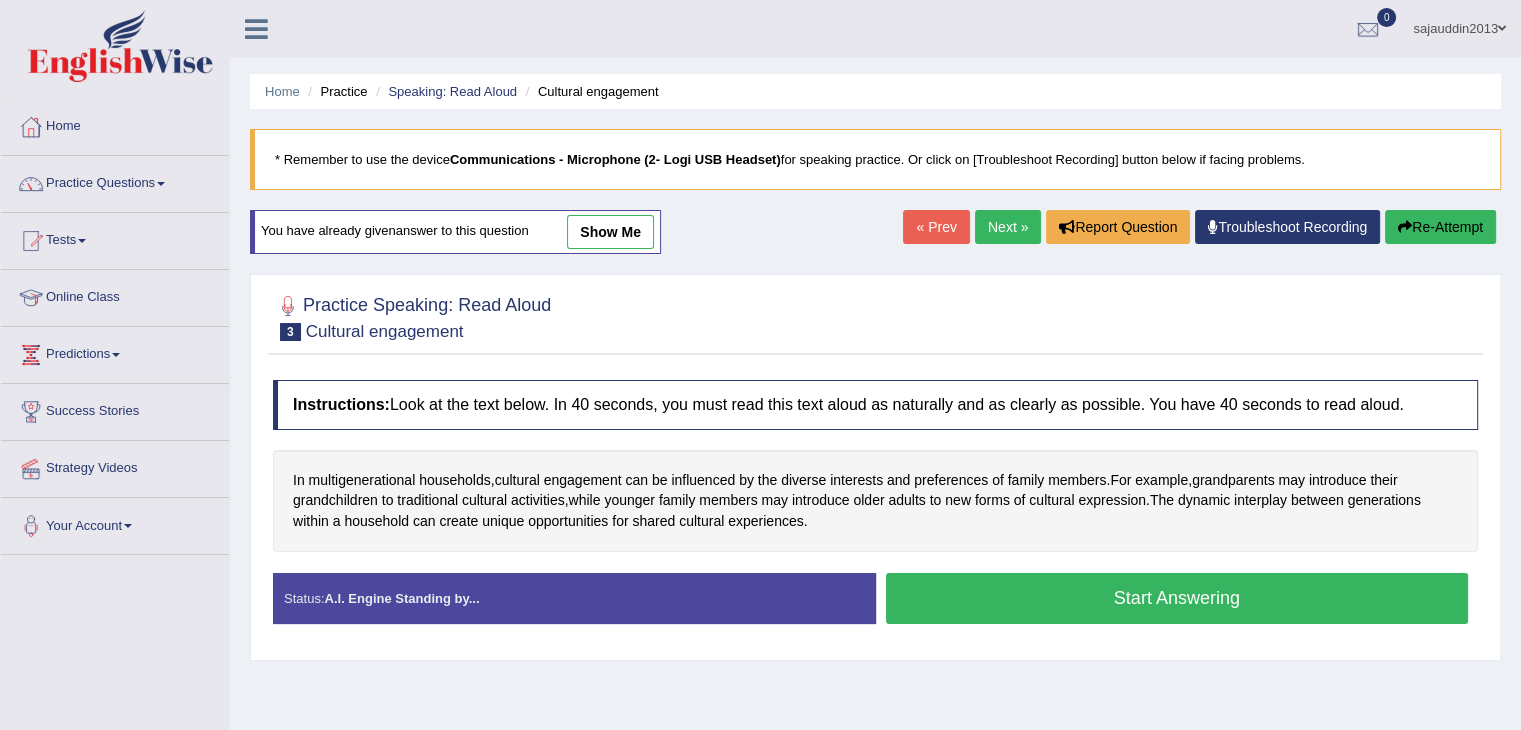 click on "Start Answering" at bounding box center (1177, 598) 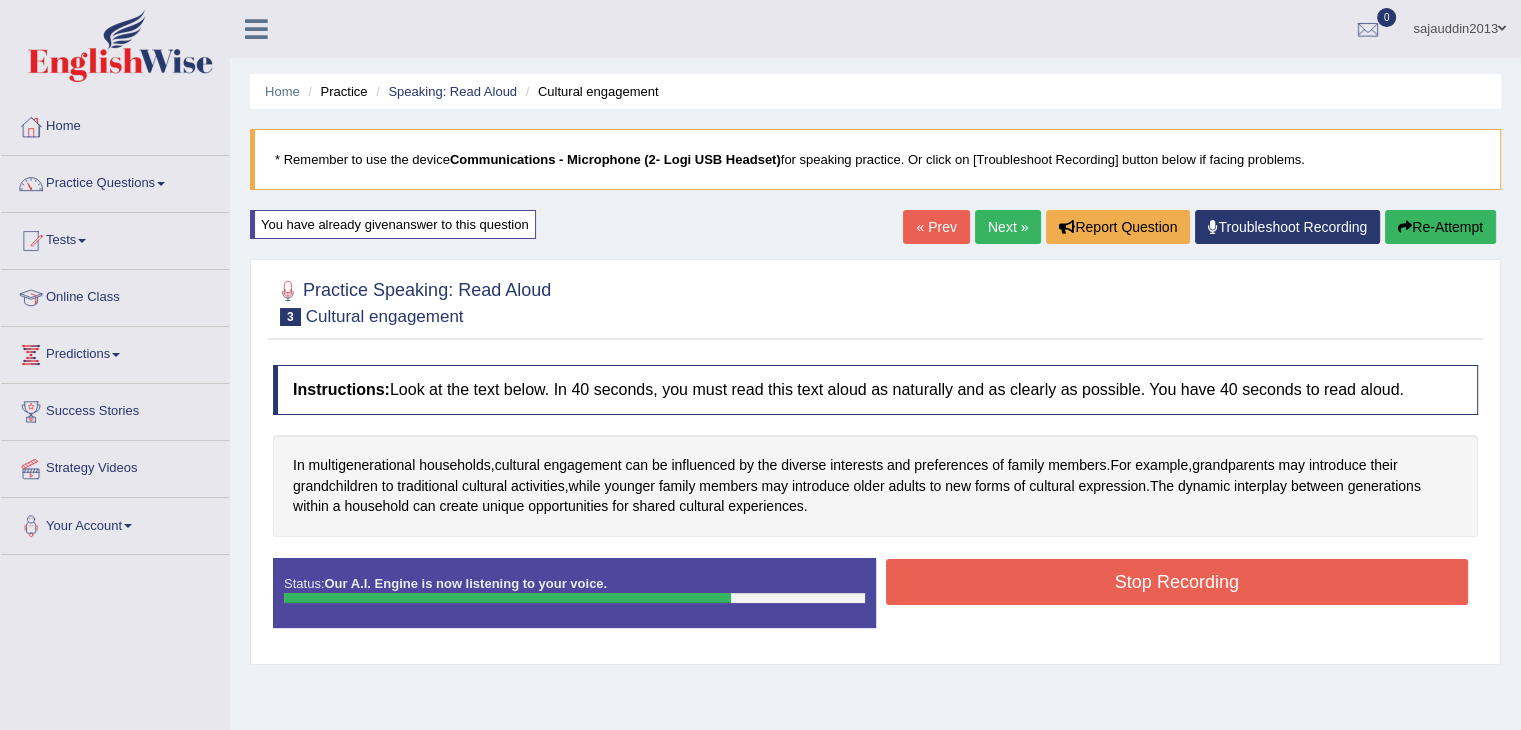 click on "Stop Recording" at bounding box center (1177, 582) 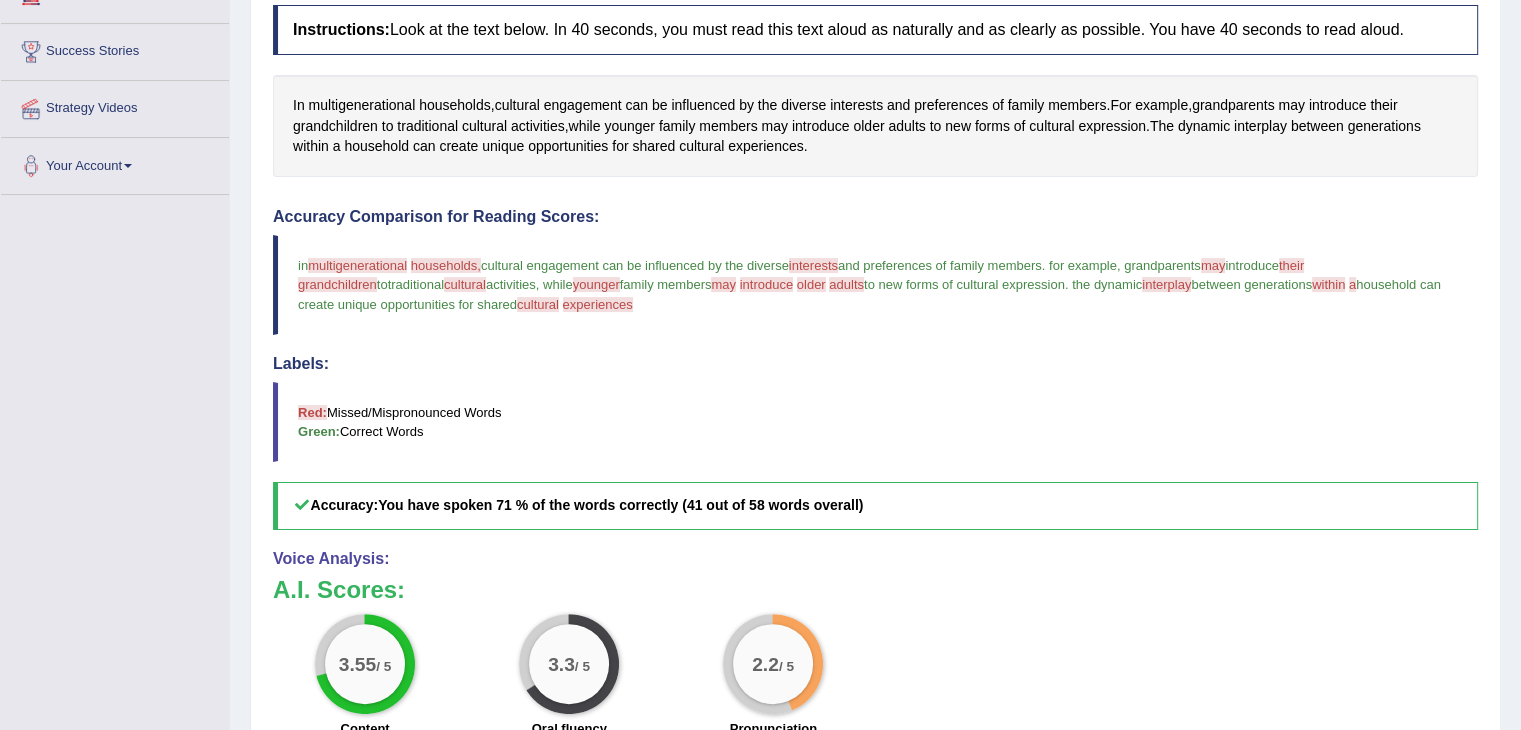 scroll, scrollTop: 413, scrollLeft: 0, axis: vertical 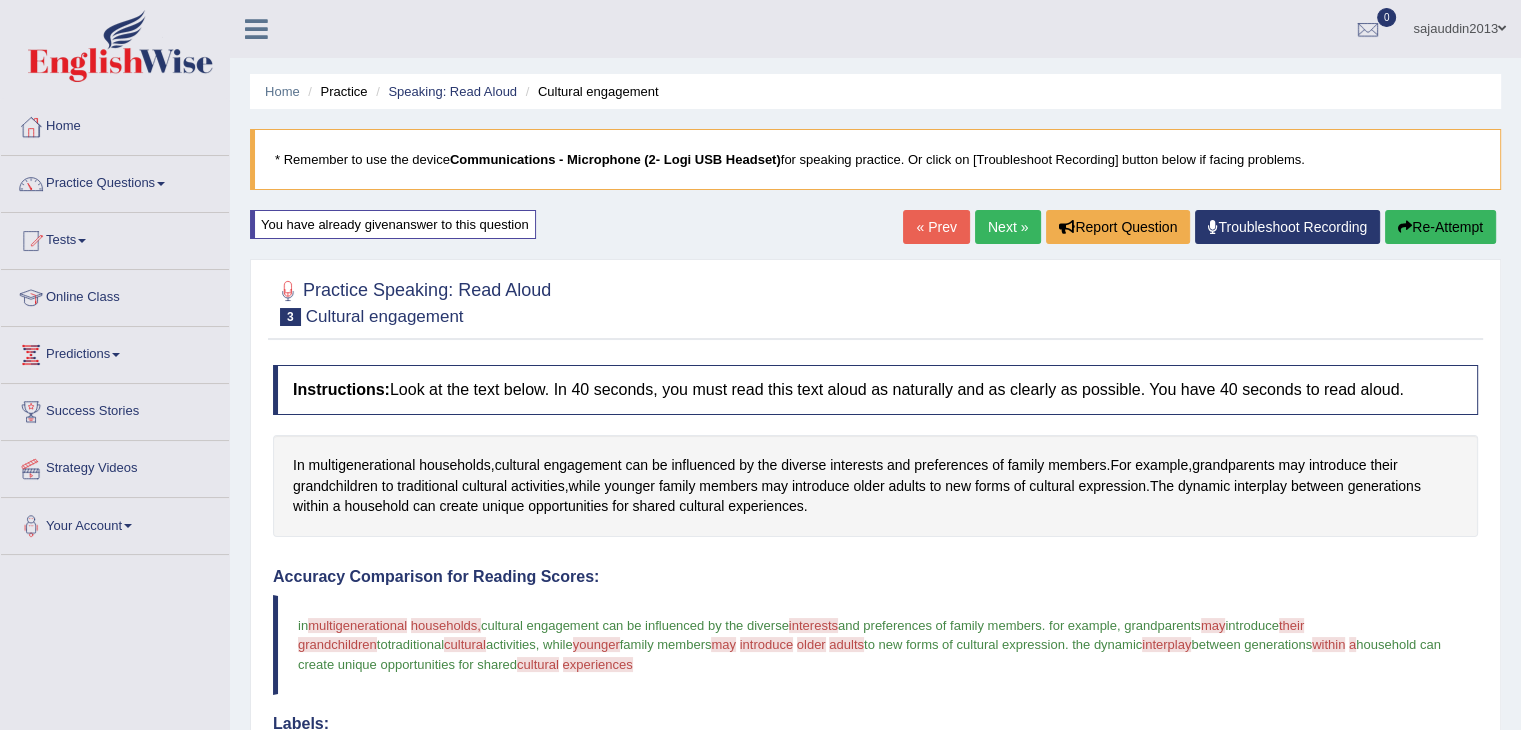 click on "Re-Attempt" at bounding box center [1440, 227] 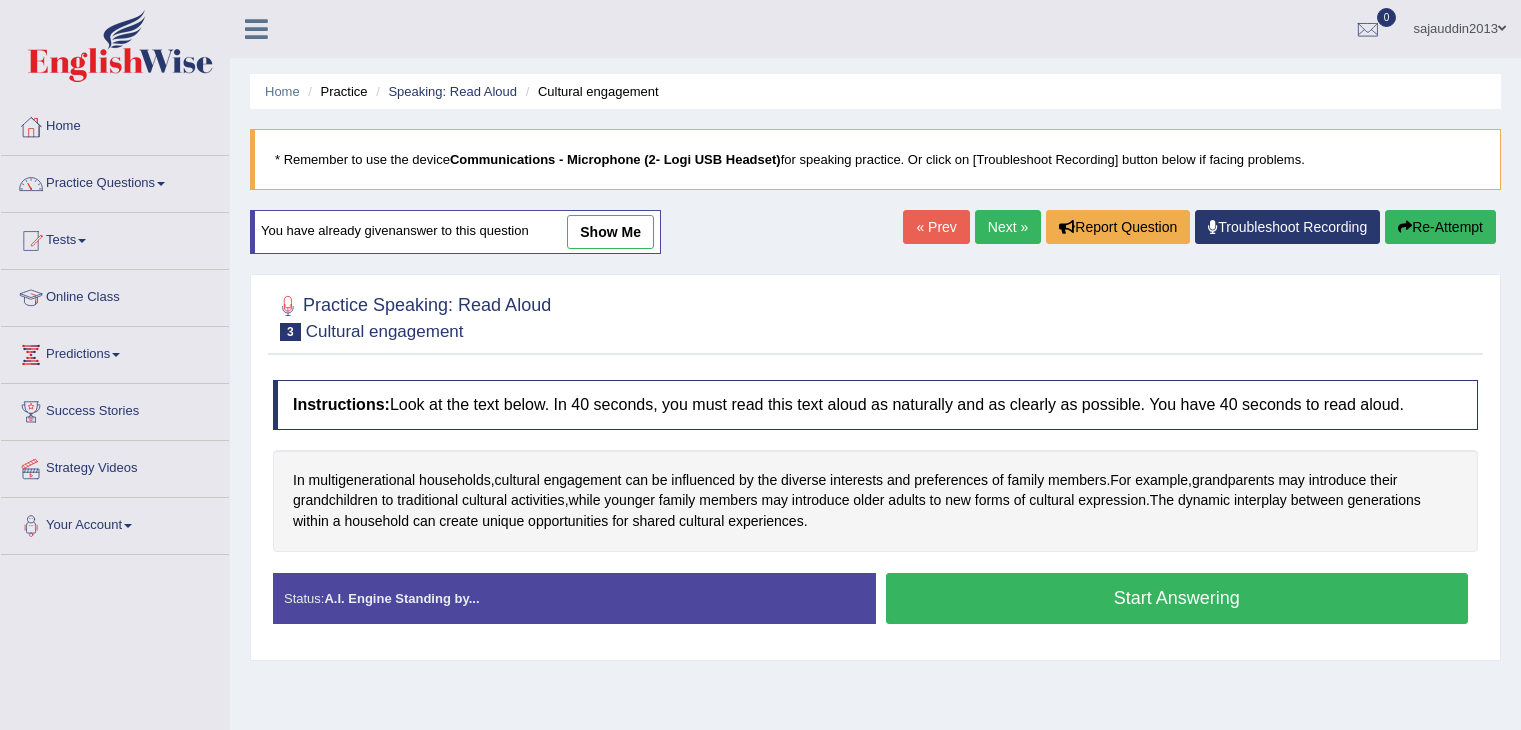 scroll, scrollTop: 0, scrollLeft: 0, axis: both 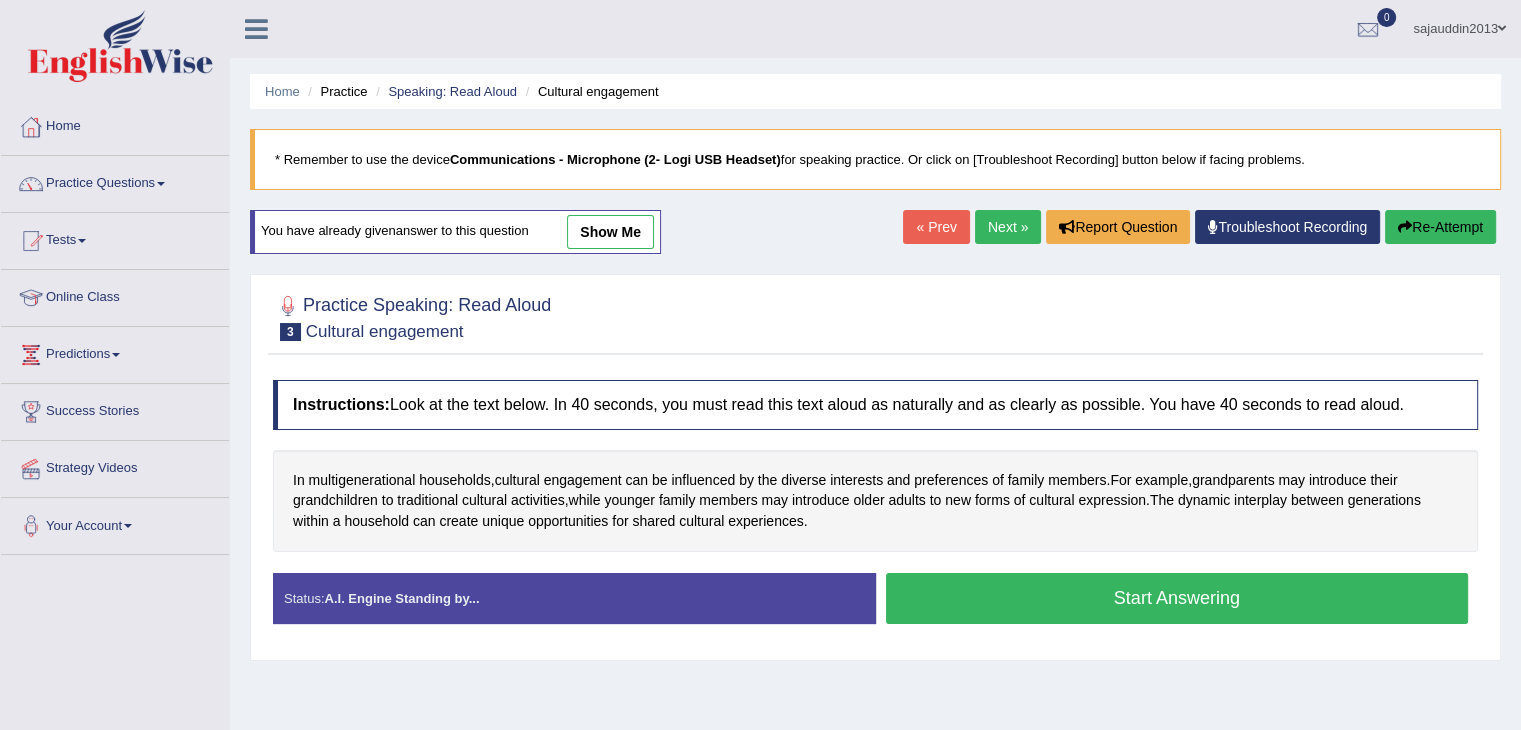 click on "Start Answering" at bounding box center [1177, 598] 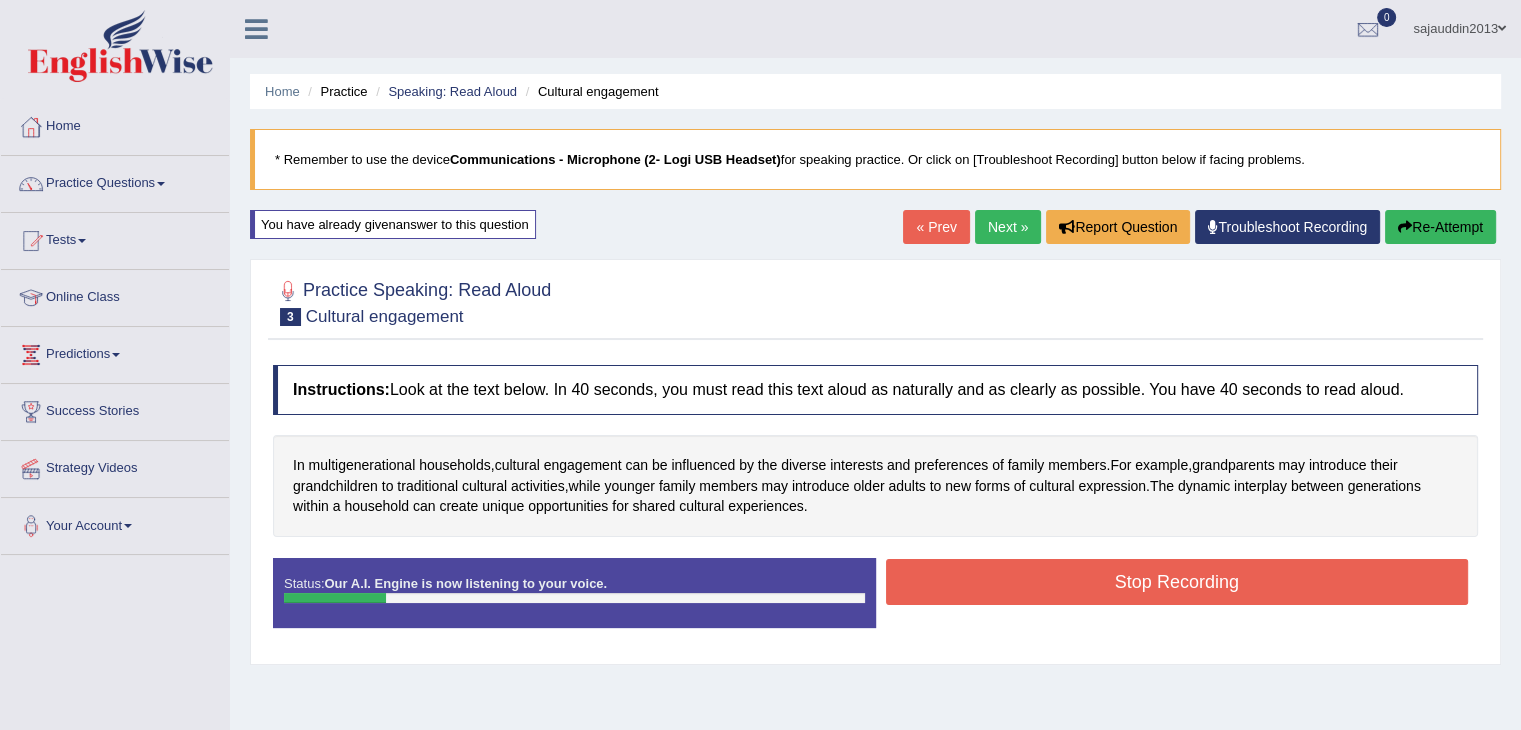 click on "Stop Recording" at bounding box center [1177, 582] 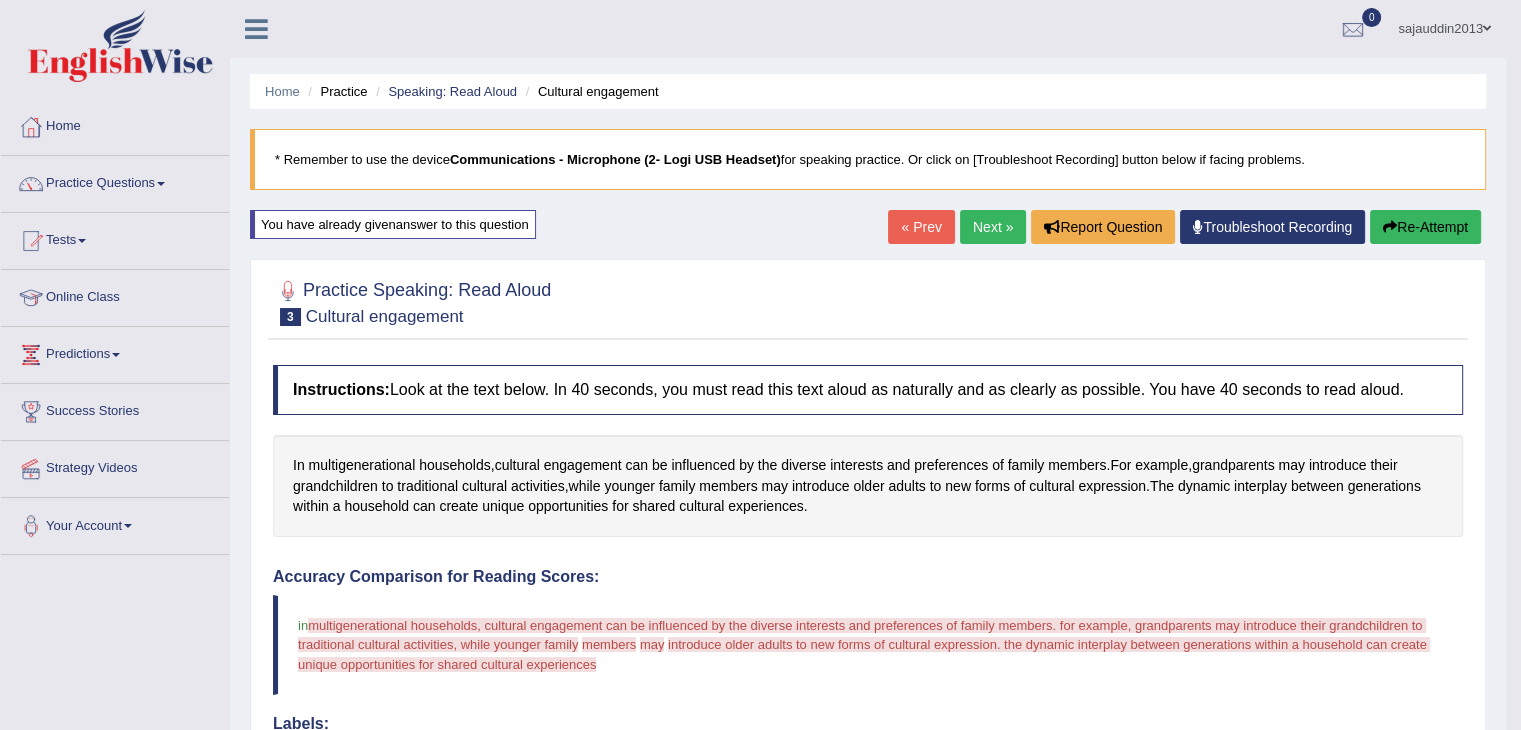 click on "Re-Attempt" at bounding box center [1425, 227] 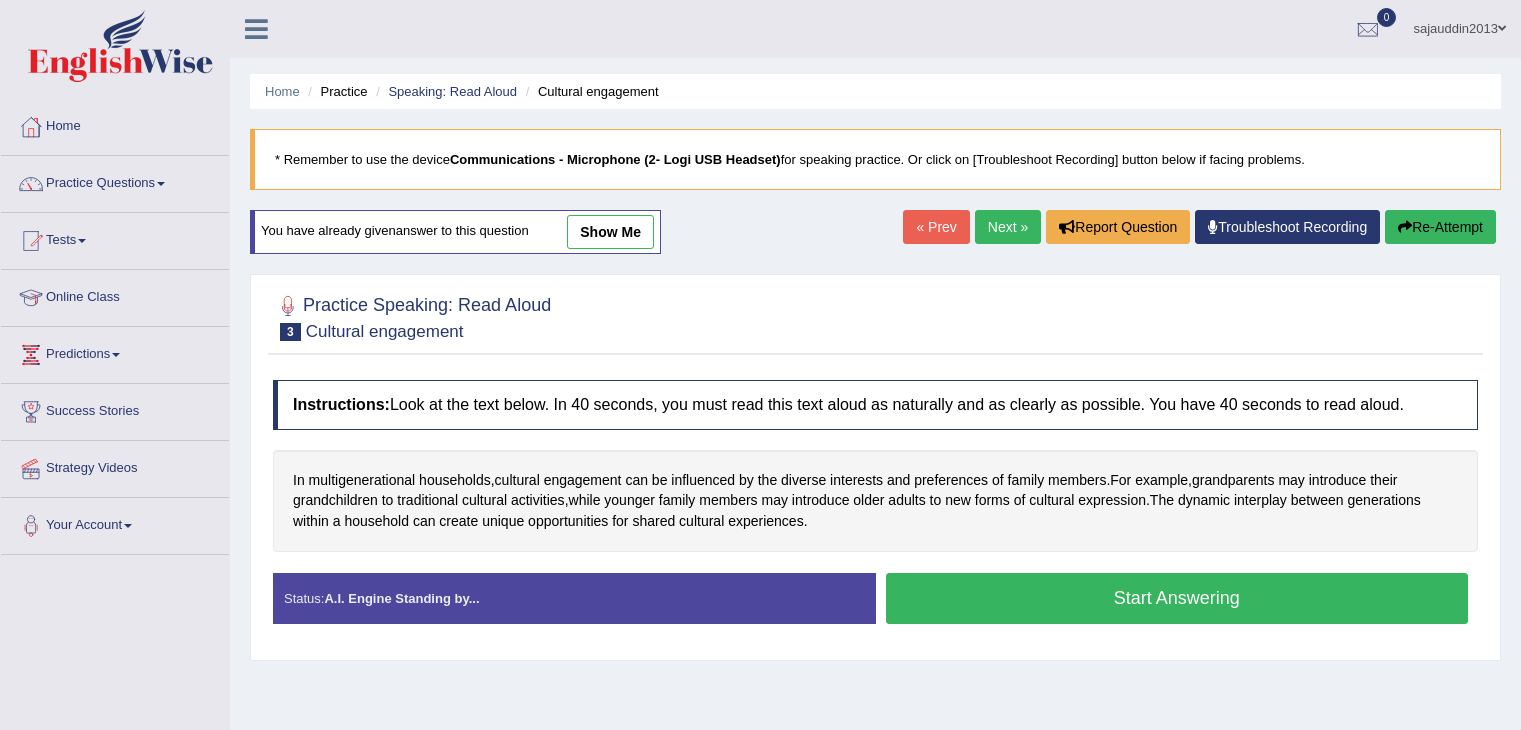 scroll, scrollTop: 0, scrollLeft: 0, axis: both 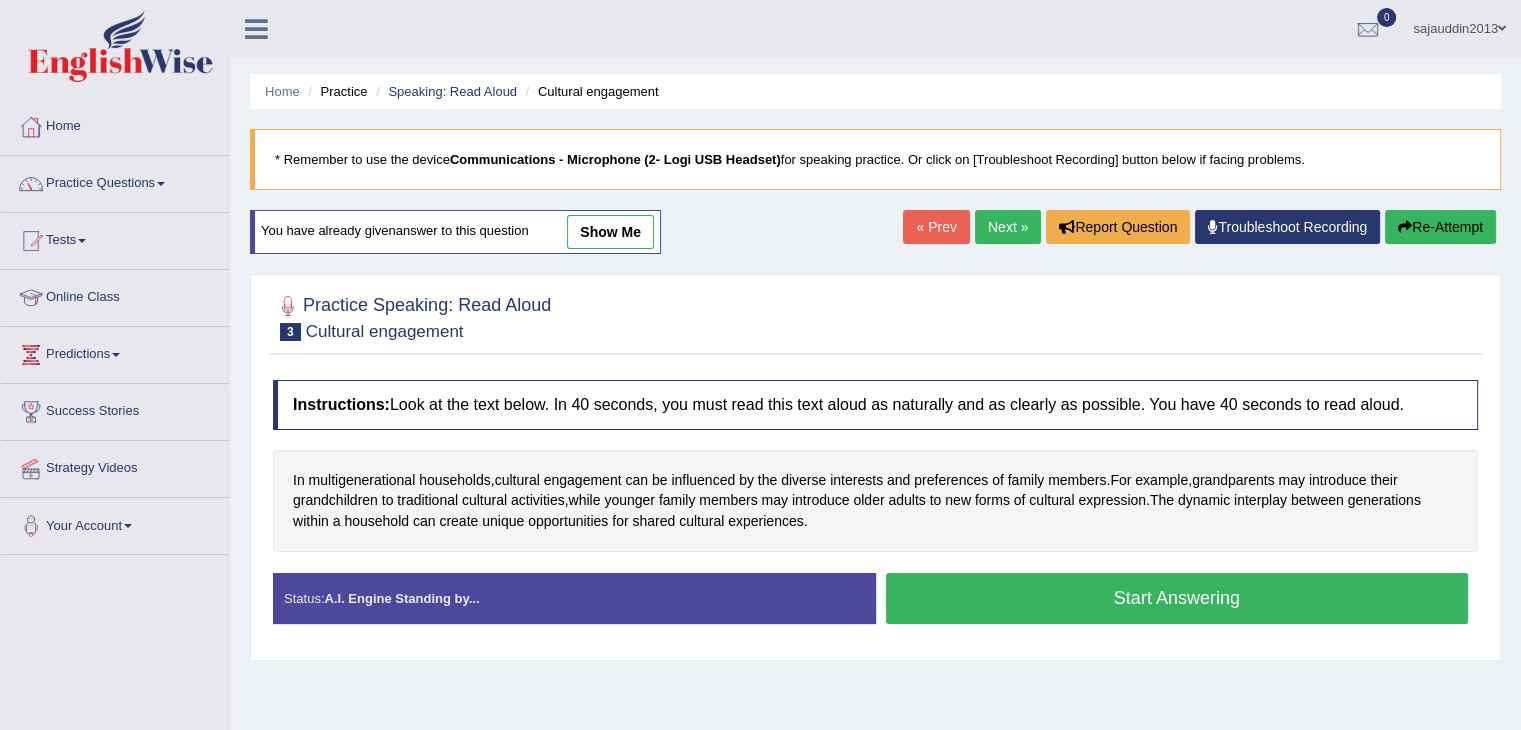 click on "Start Answering" at bounding box center [1177, 598] 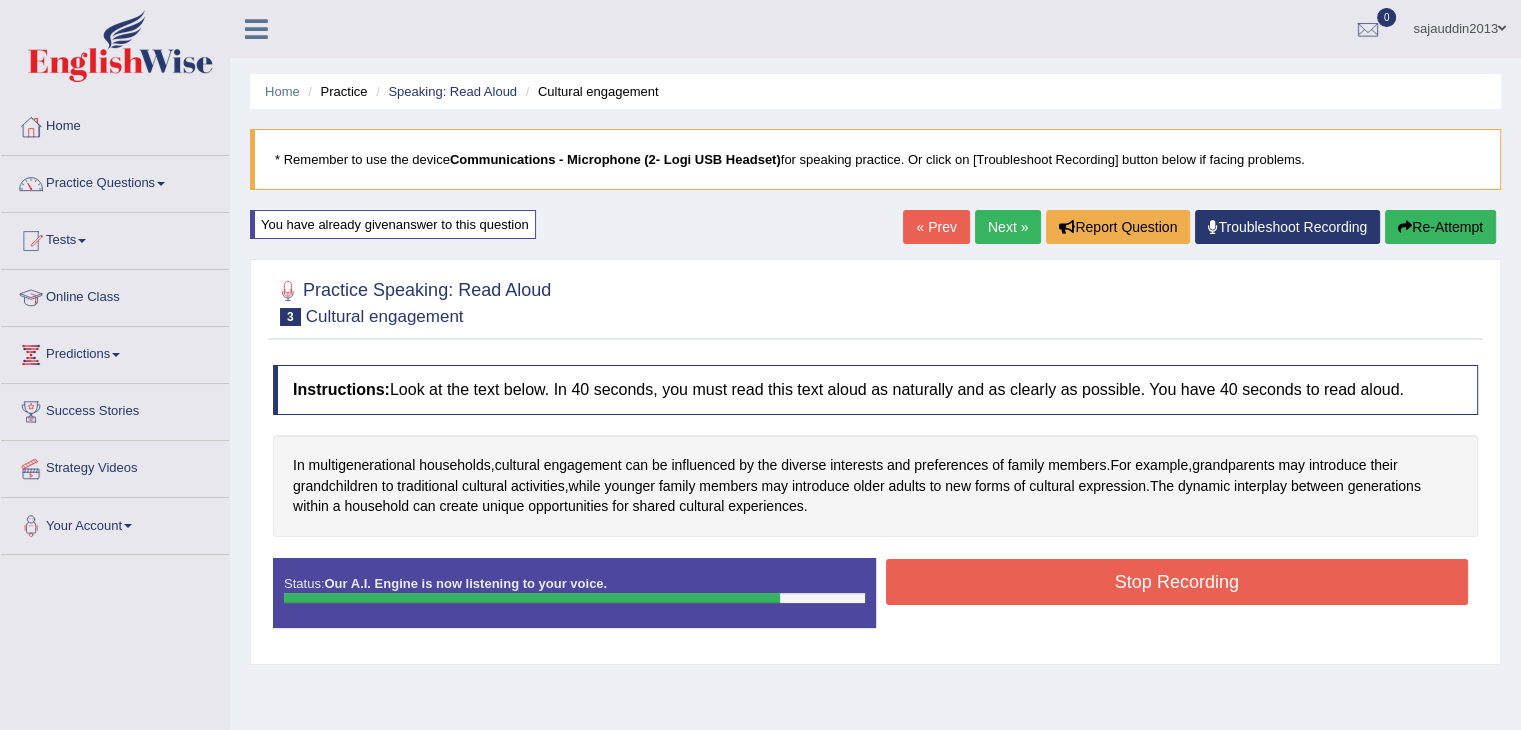 click on "Stop Recording" at bounding box center (1177, 582) 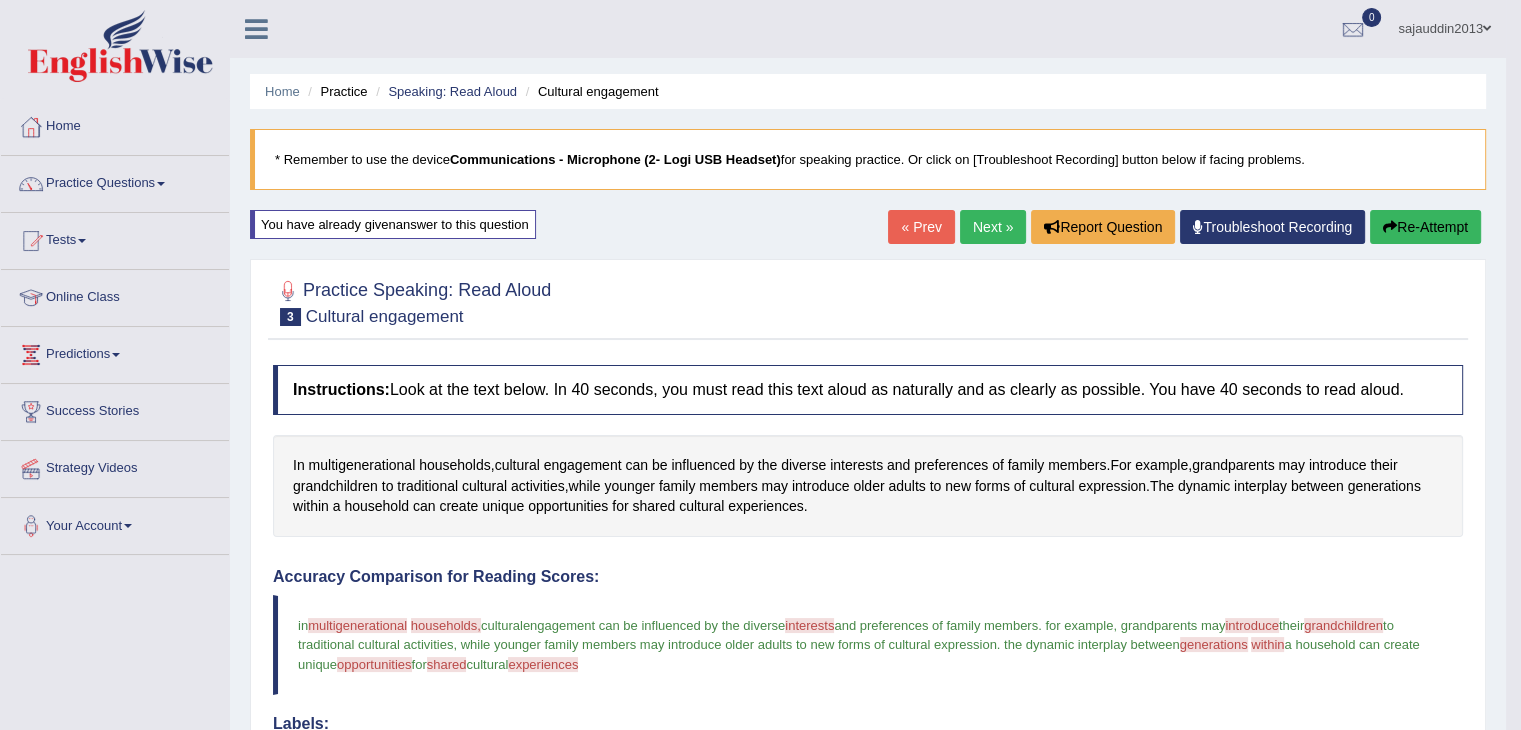 scroll, scrollTop: 625, scrollLeft: 0, axis: vertical 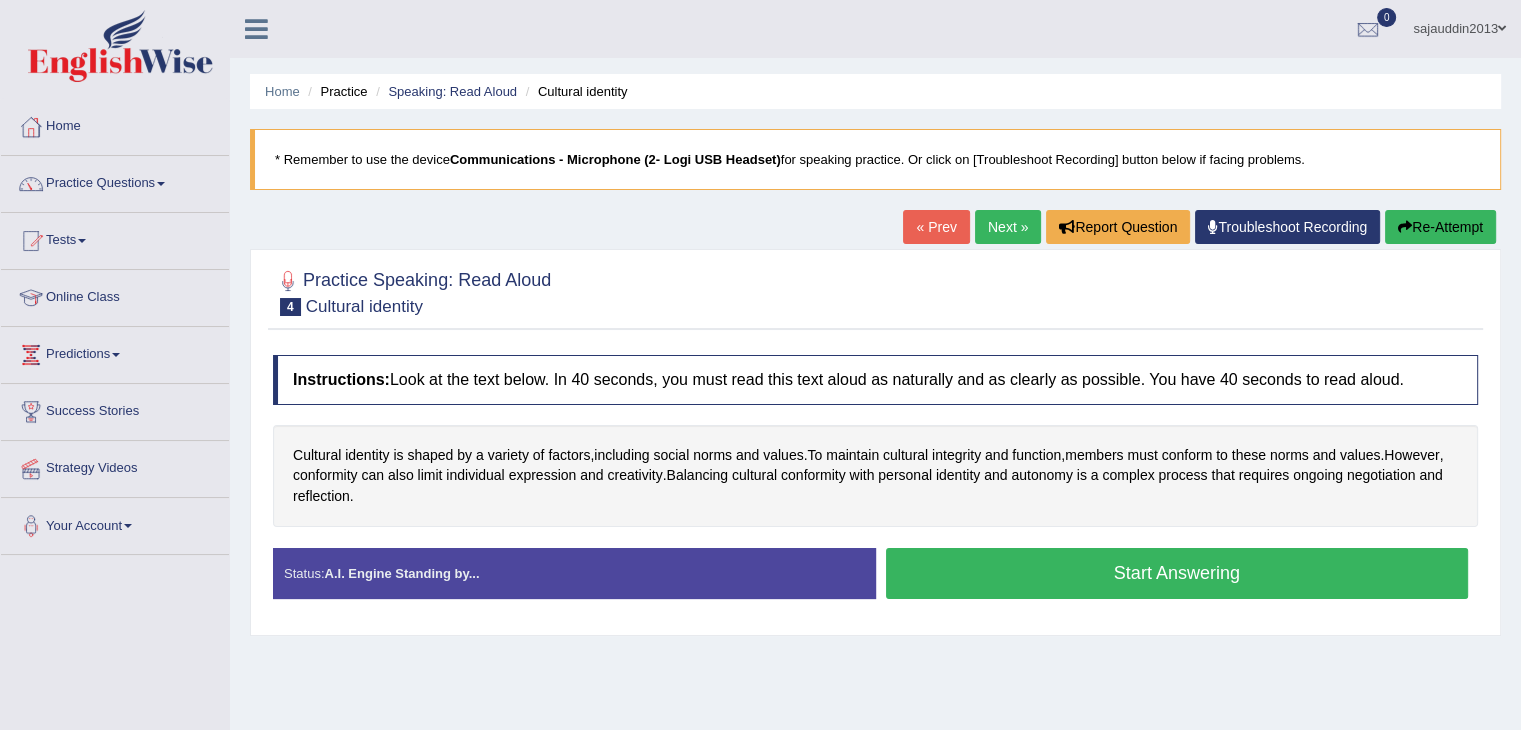 click on "Start Answering" at bounding box center (1177, 573) 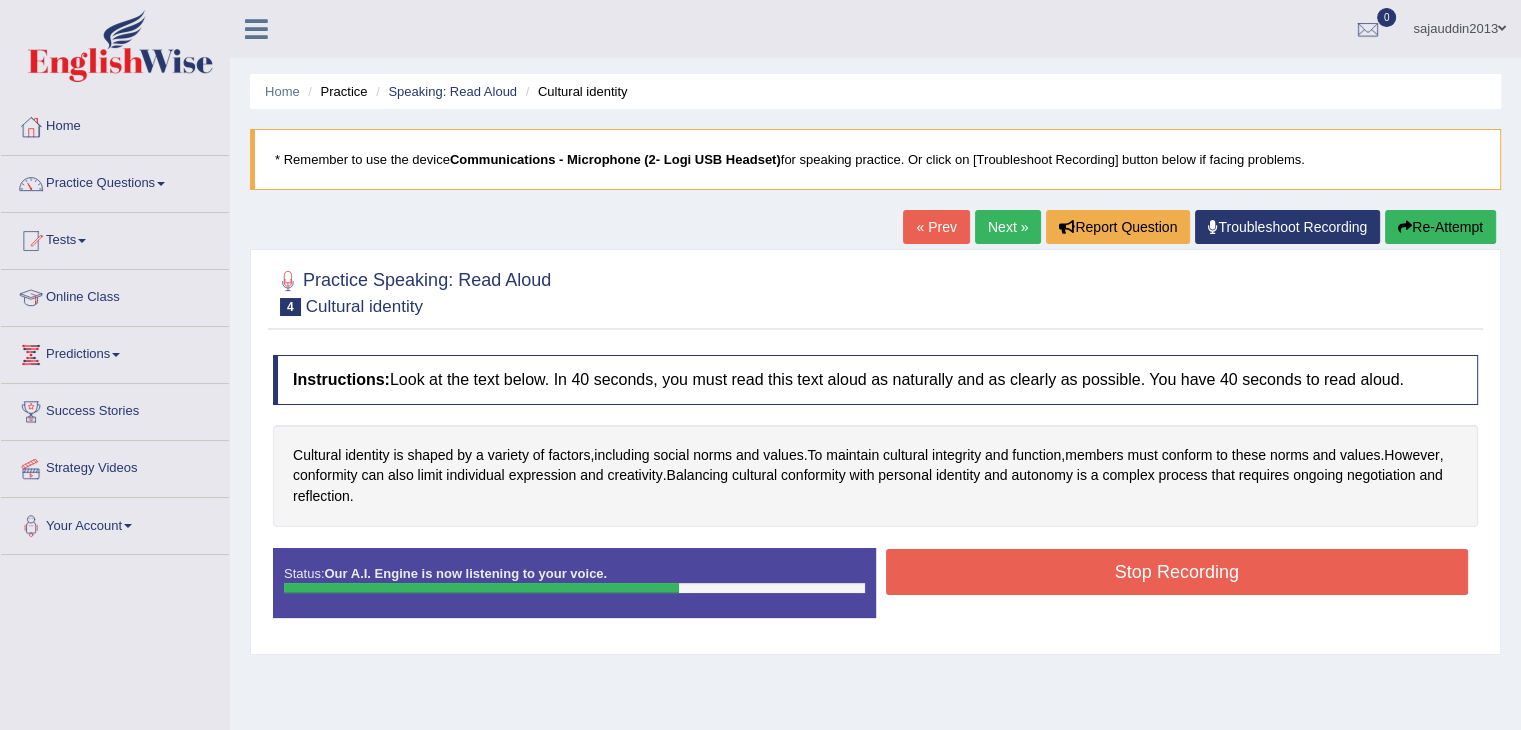 click on "Stop Recording" at bounding box center (1177, 572) 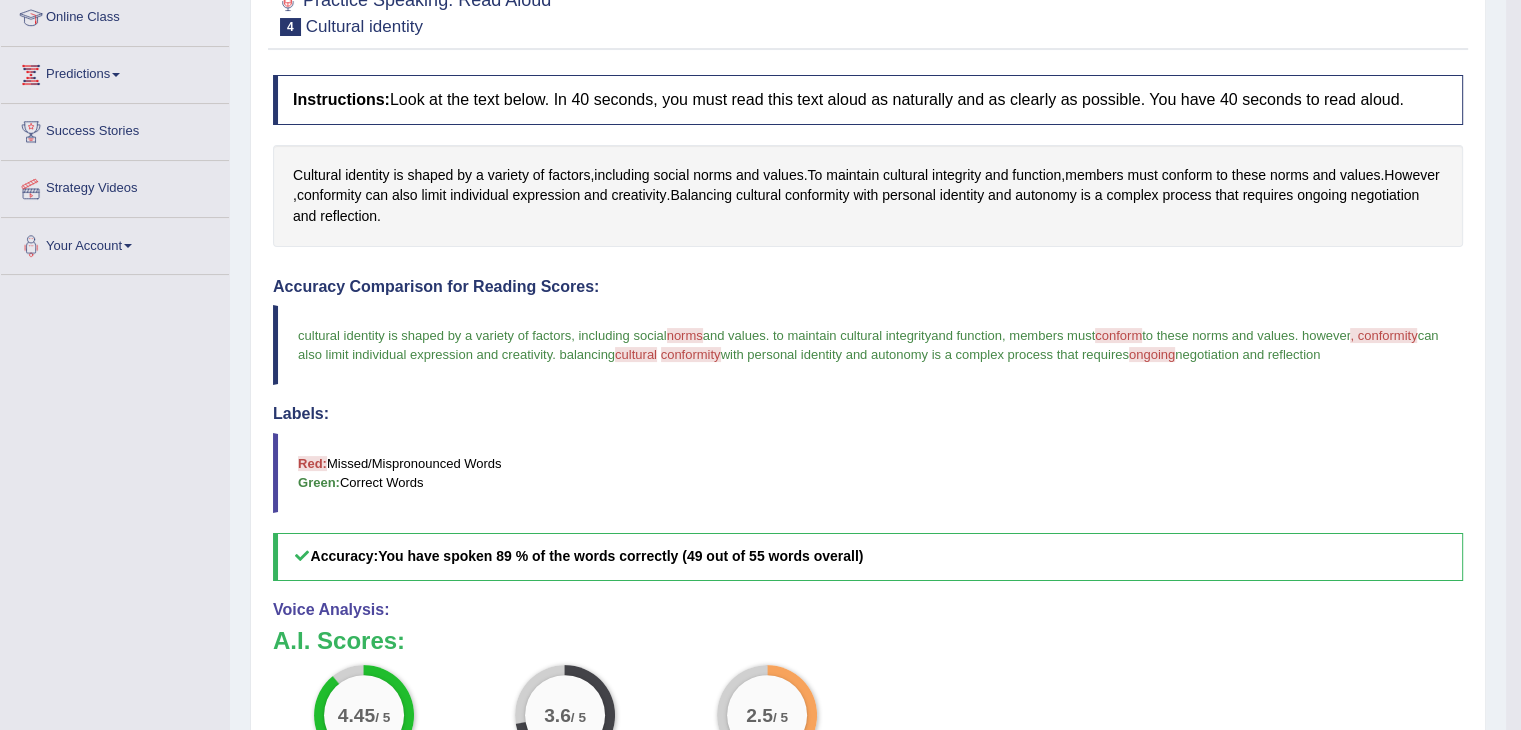 scroll, scrollTop: 440, scrollLeft: 0, axis: vertical 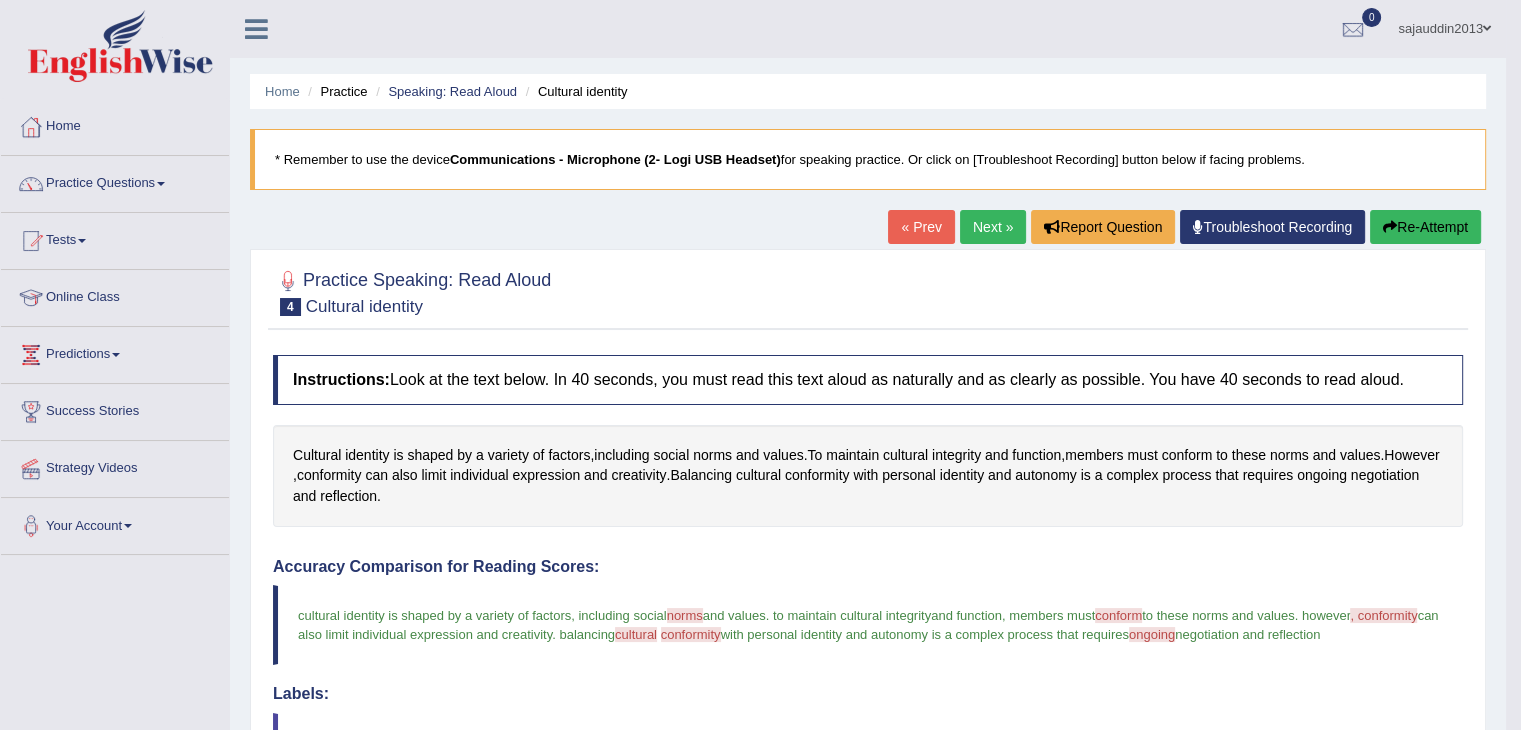 click on "Re-Attempt" at bounding box center (1425, 227) 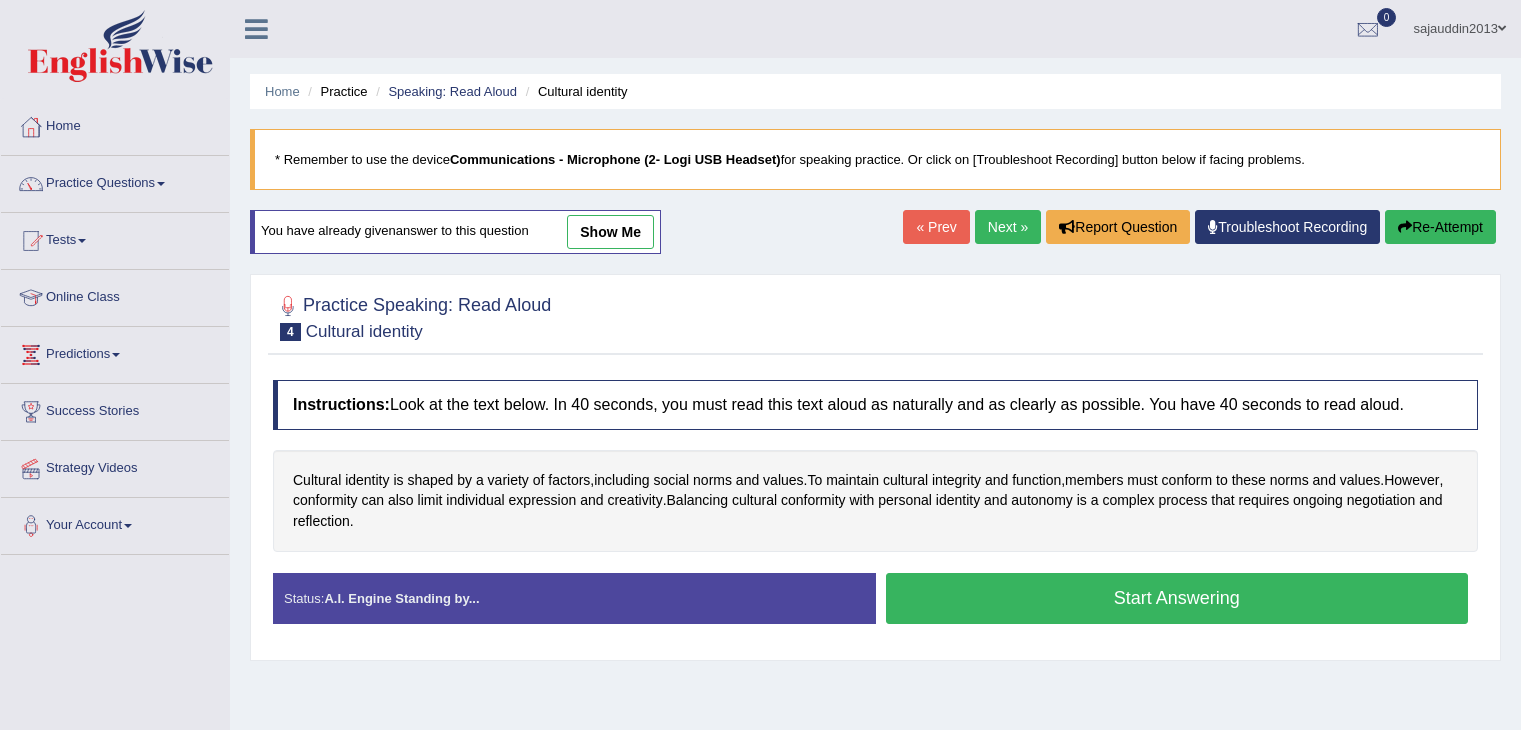 scroll, scrollTop: 0, scrollLeft: 0, axis: both 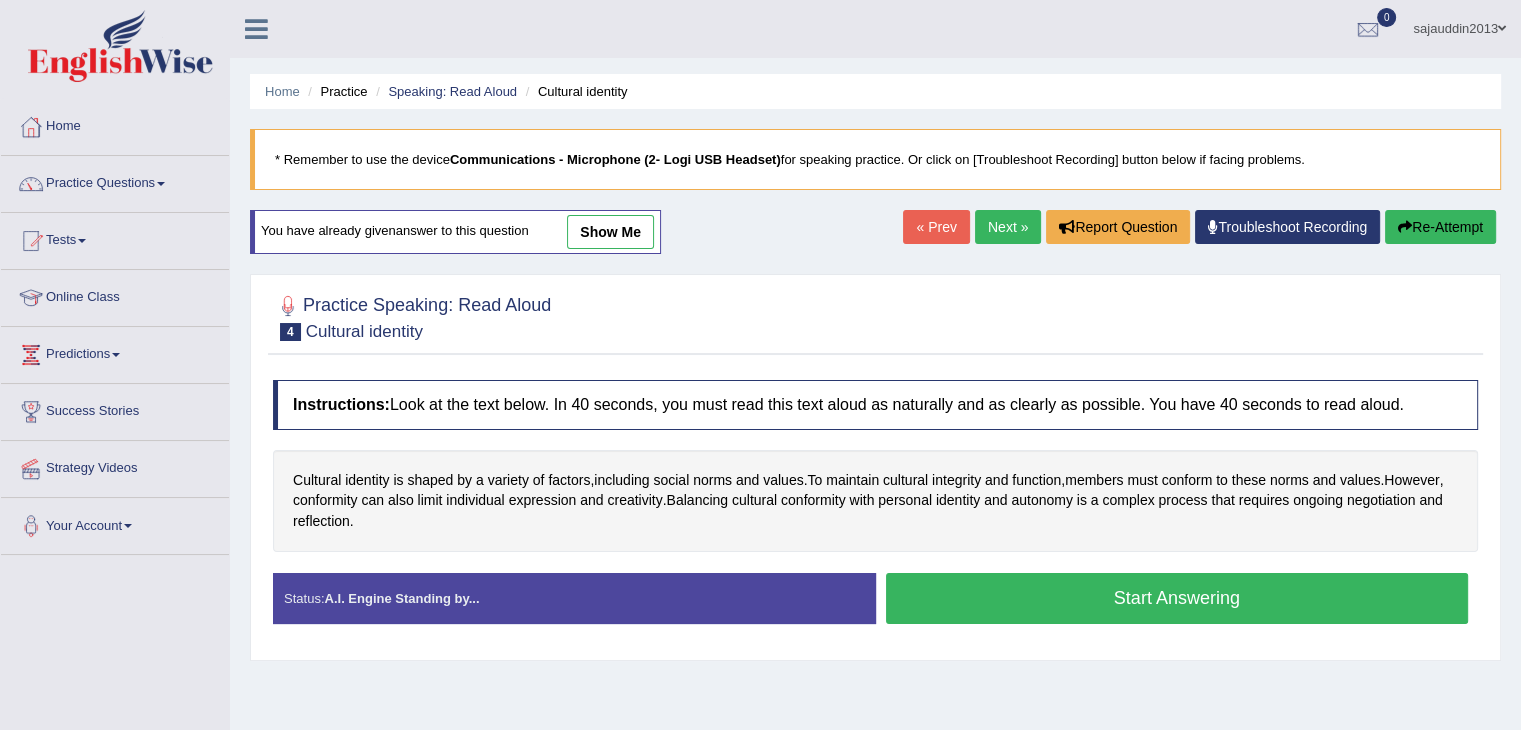 click on "Start Answering" at bounding box center (1177, 598) 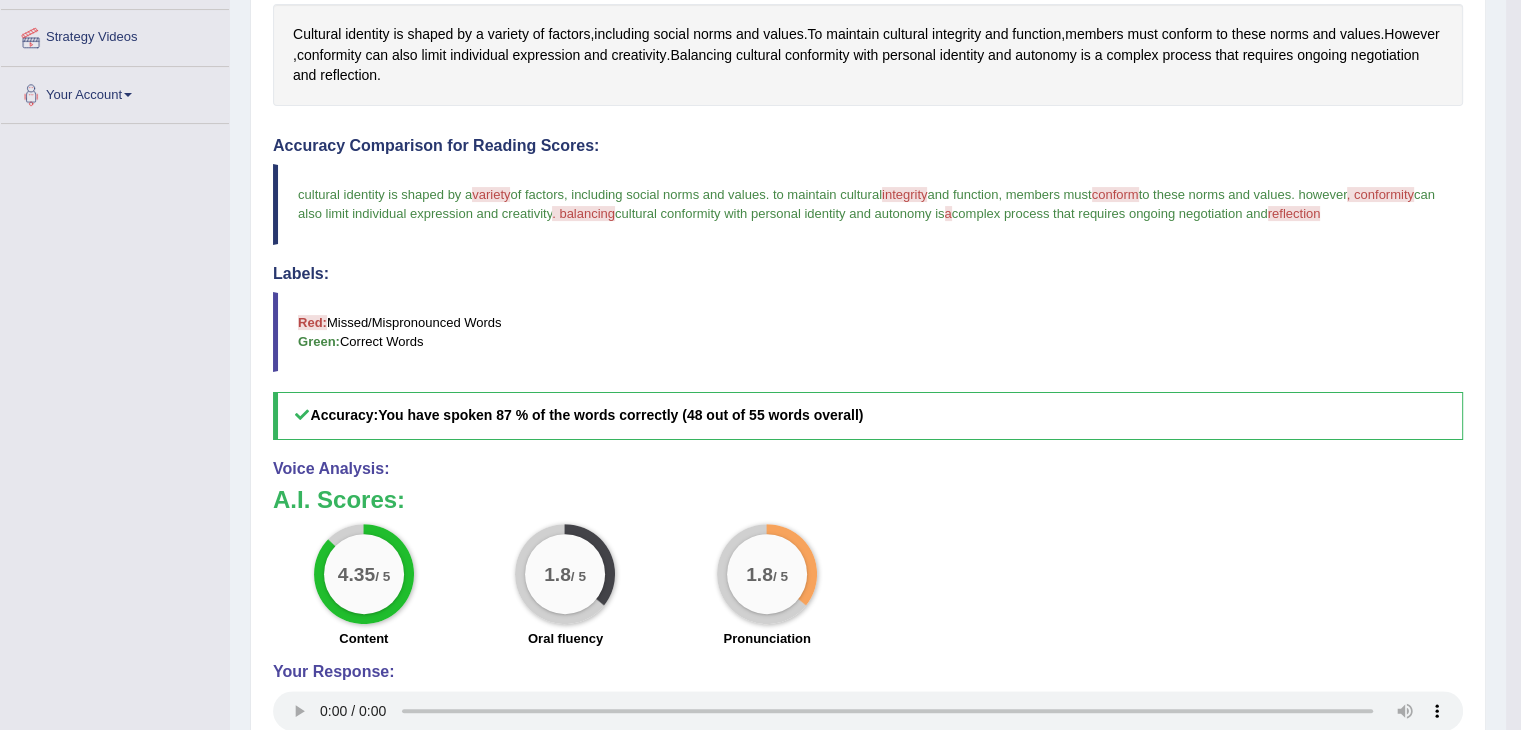 scroll, scrollTop: 440, scrollLeft: 0, axis: vertical 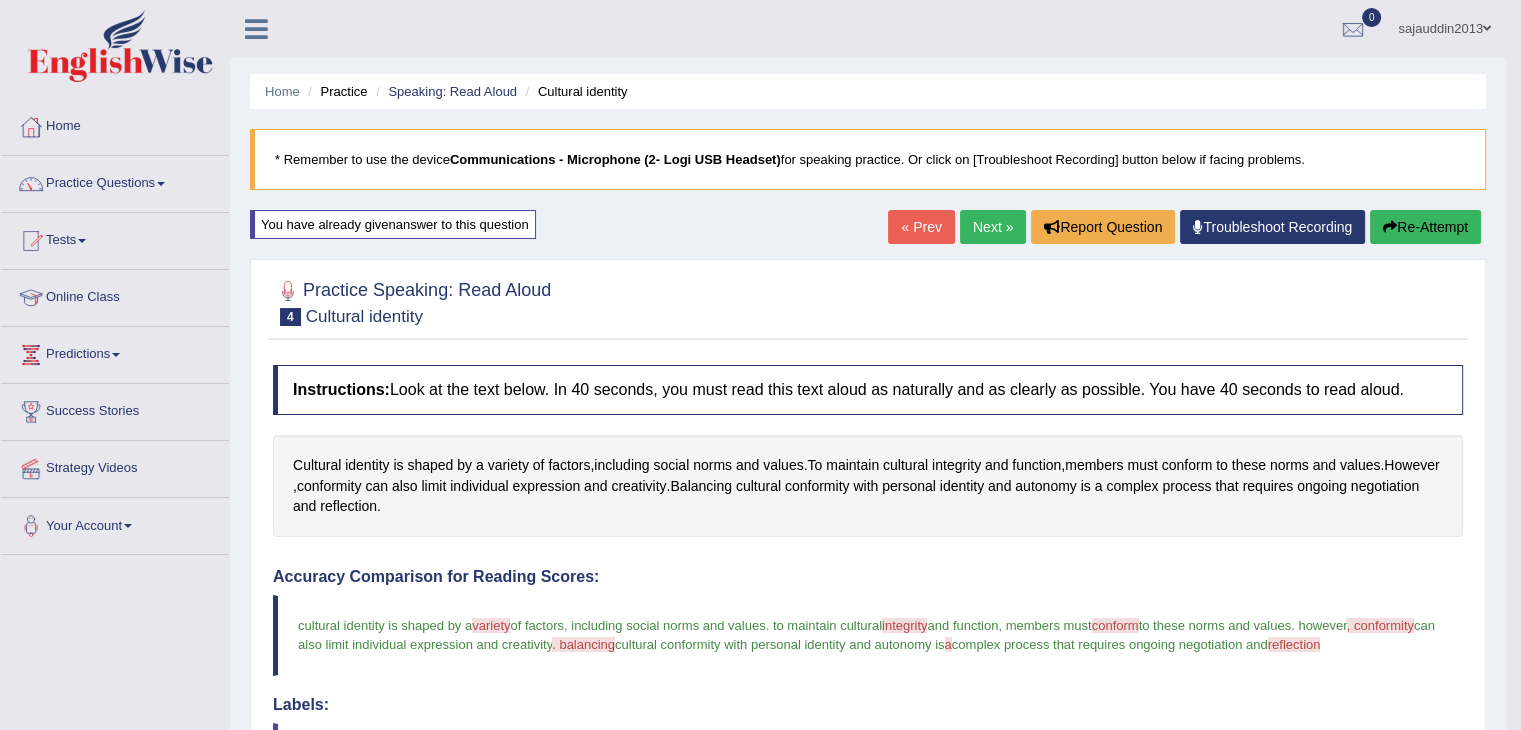 click on "Re-Attempt" at bounding box center [1425, 227] 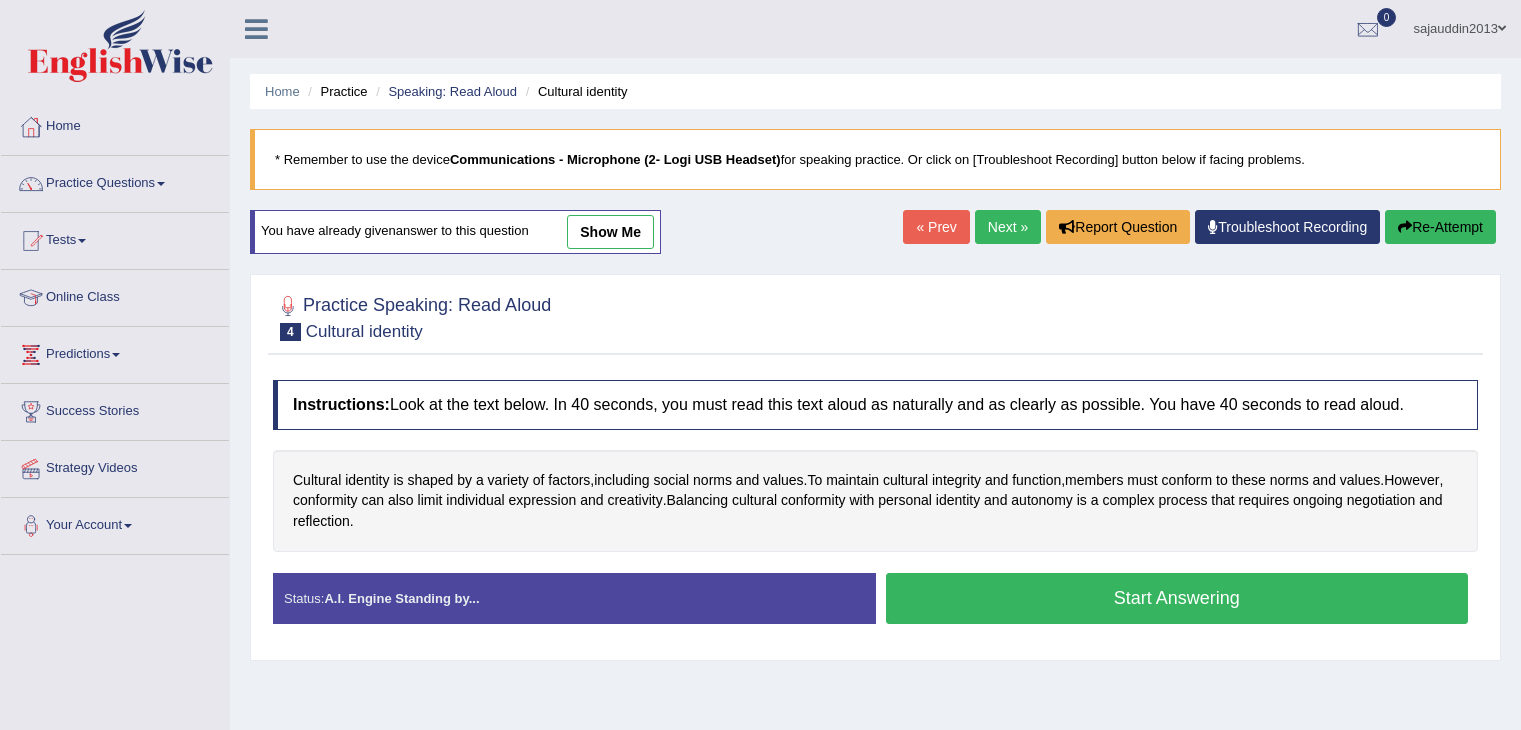 scroll, scrollTop: 0, scrollLeft: 0, axis: both 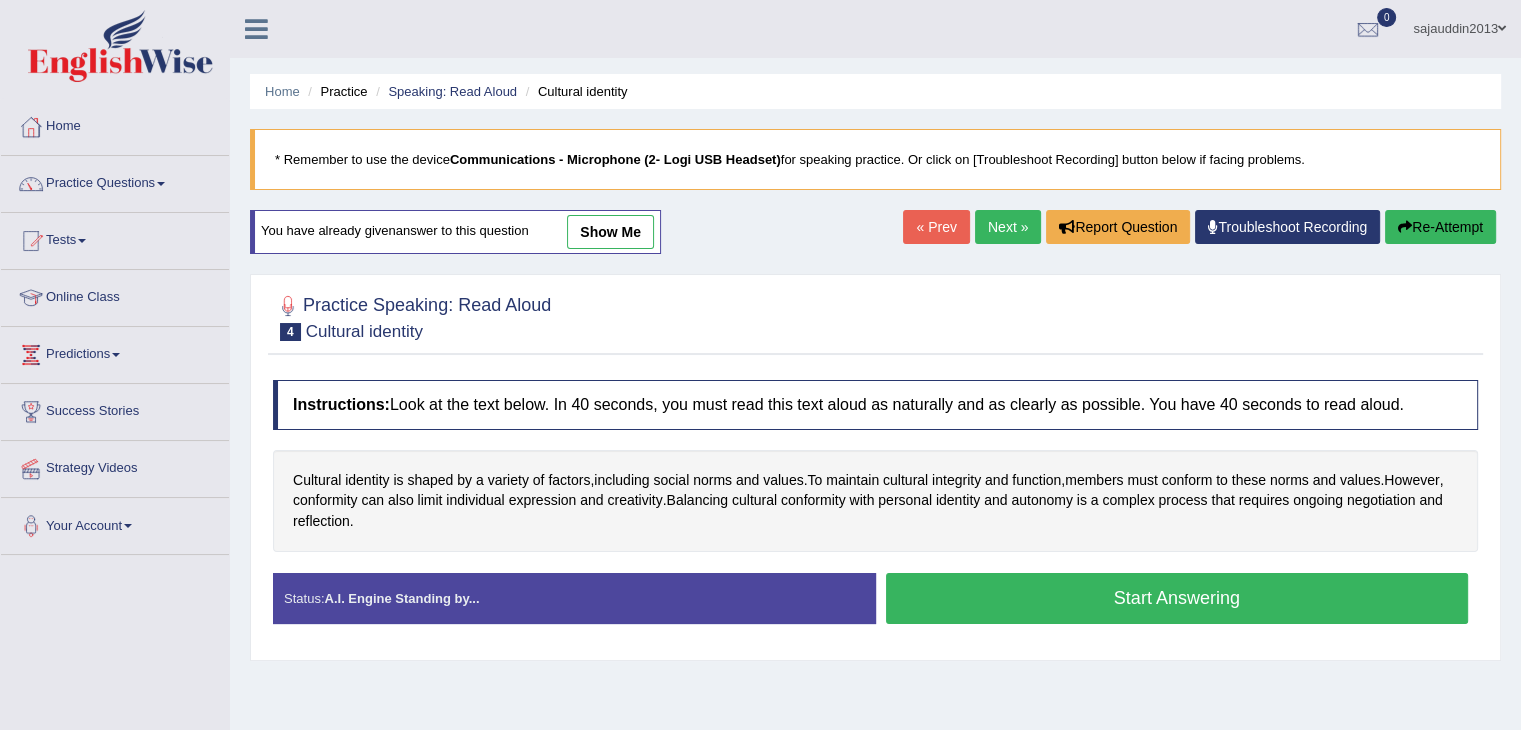 click on "Start Answering" at bounding box center [1177, 598] 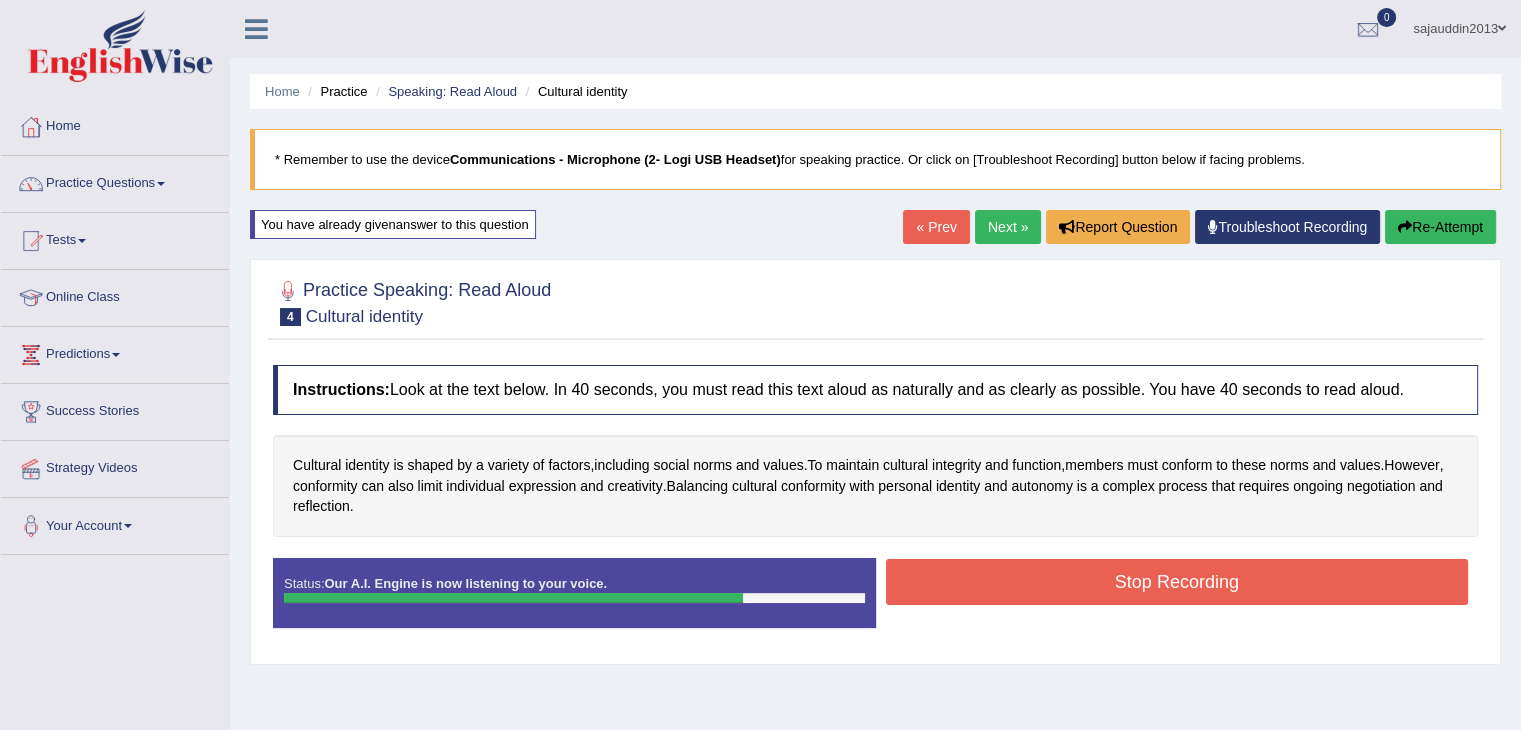click on "Stop Recording" at bounding box center [1177, 582] 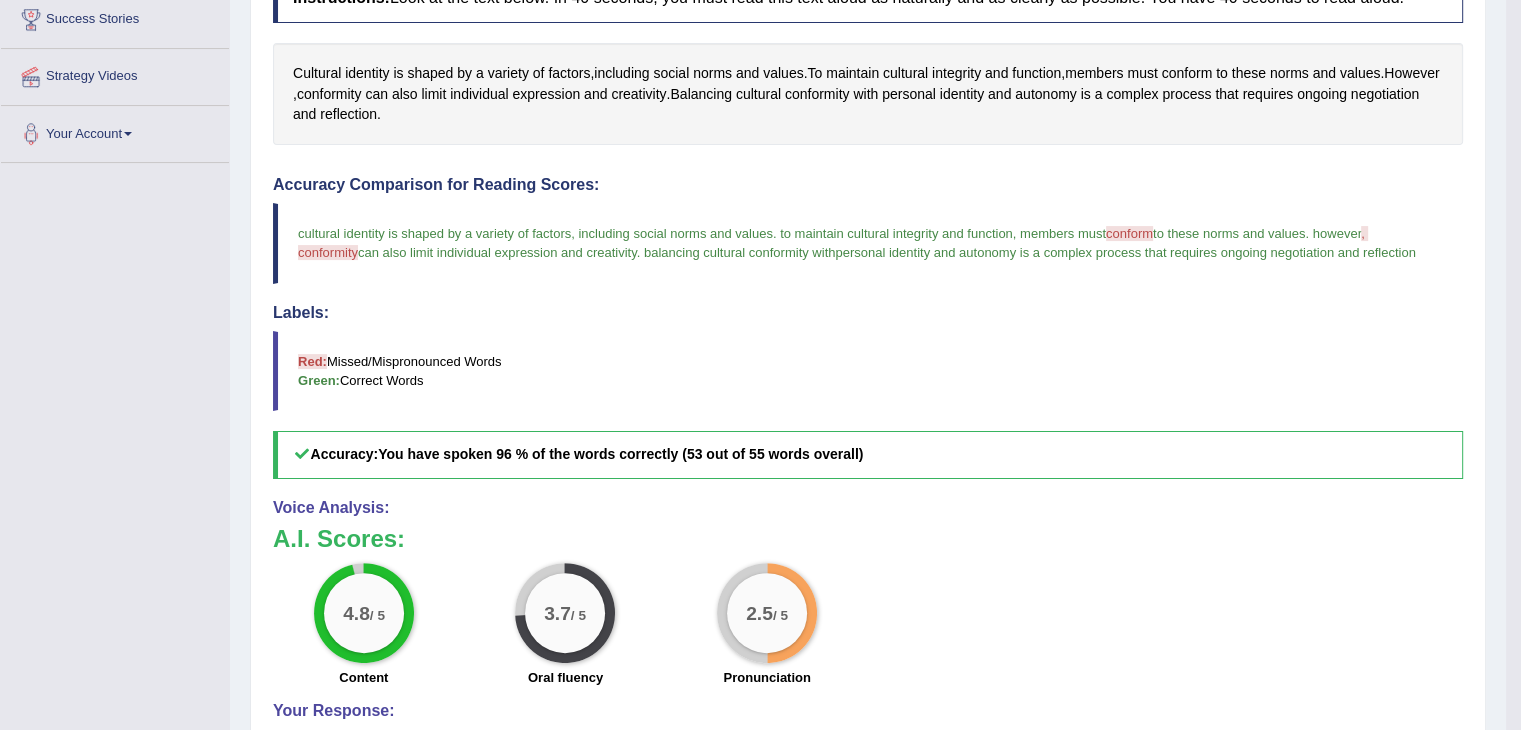 scroll, scrollTop: 400, scrollLeft: 0, axis: vertical 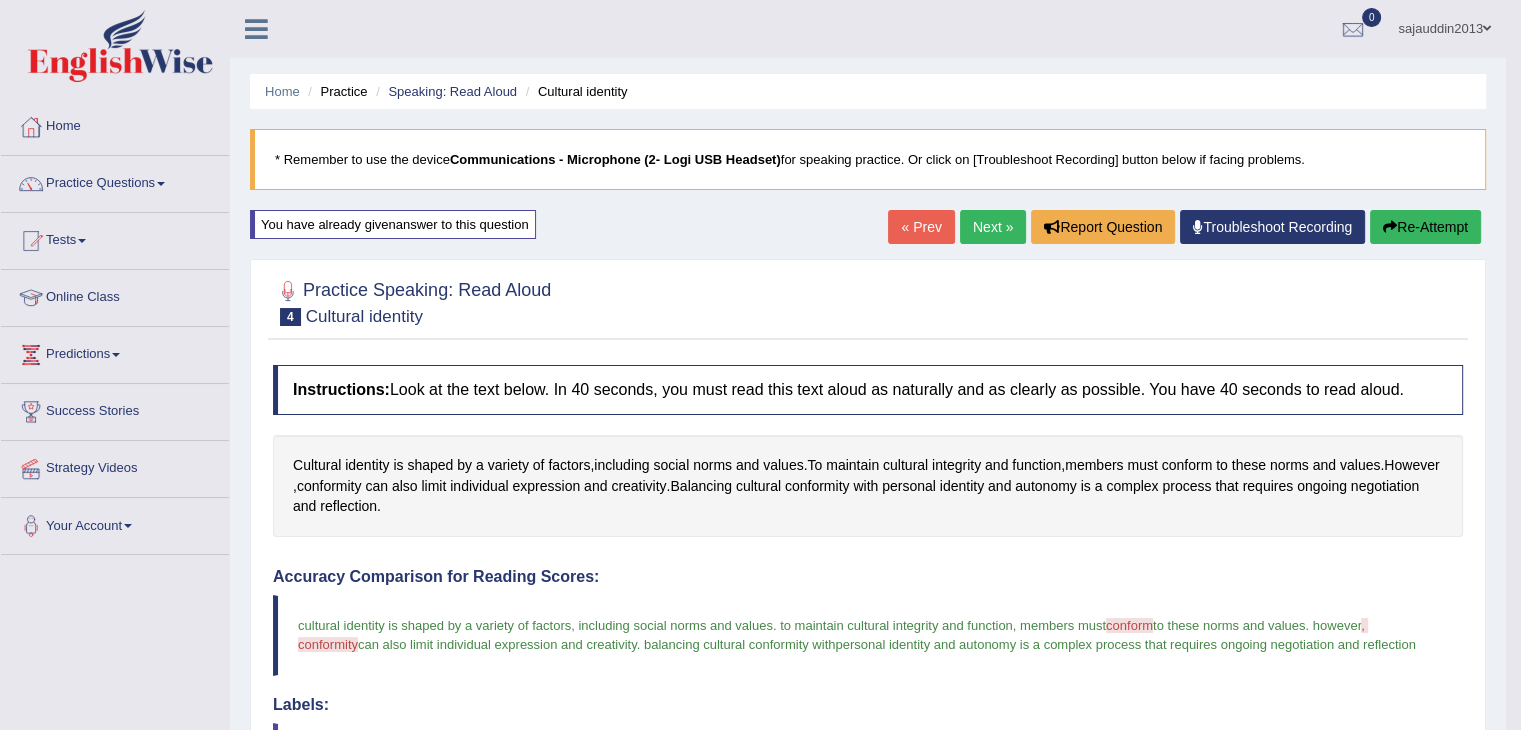 click on "Next »" at bounding box center [993, 227] 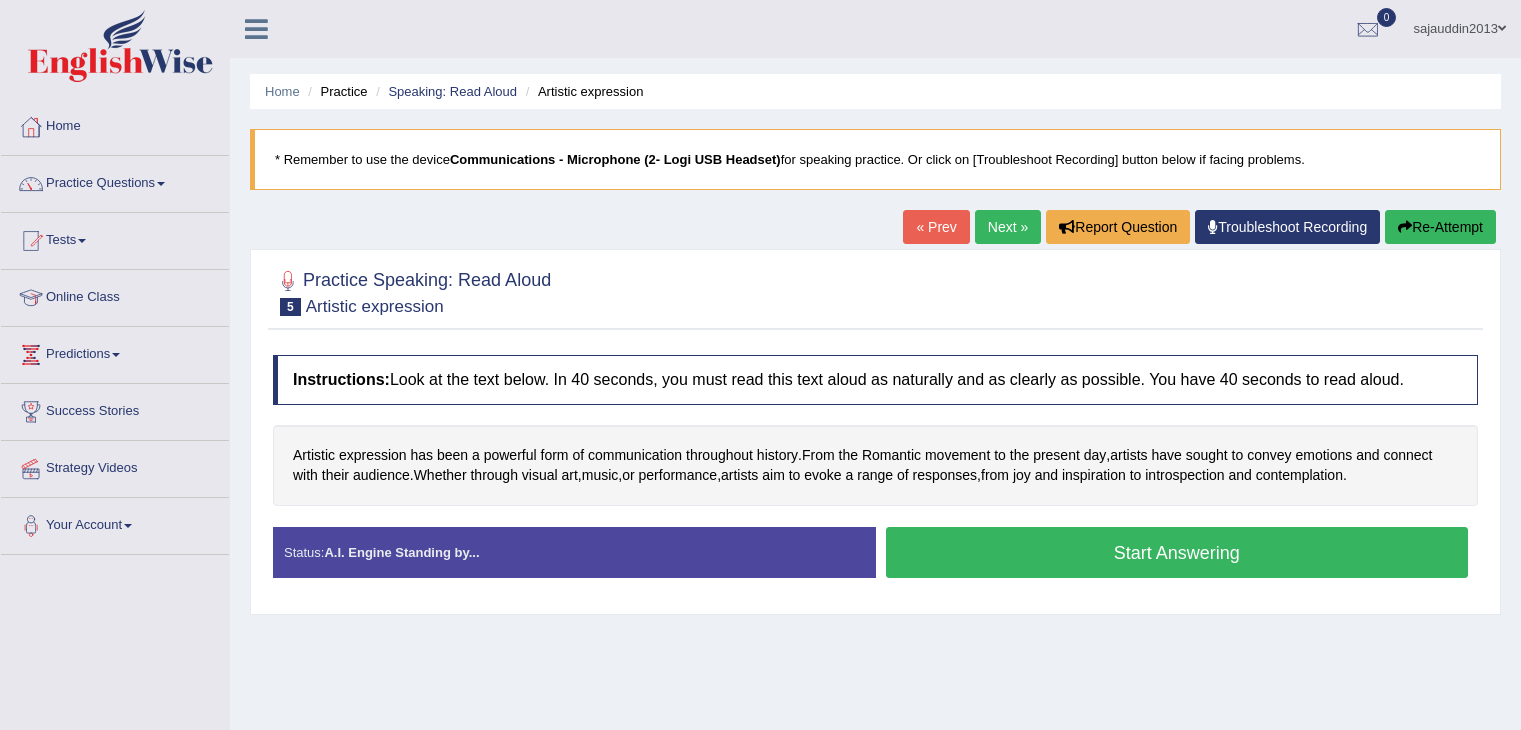 scroll, scrollTop: 0, scrollLeft: 0, axis: both 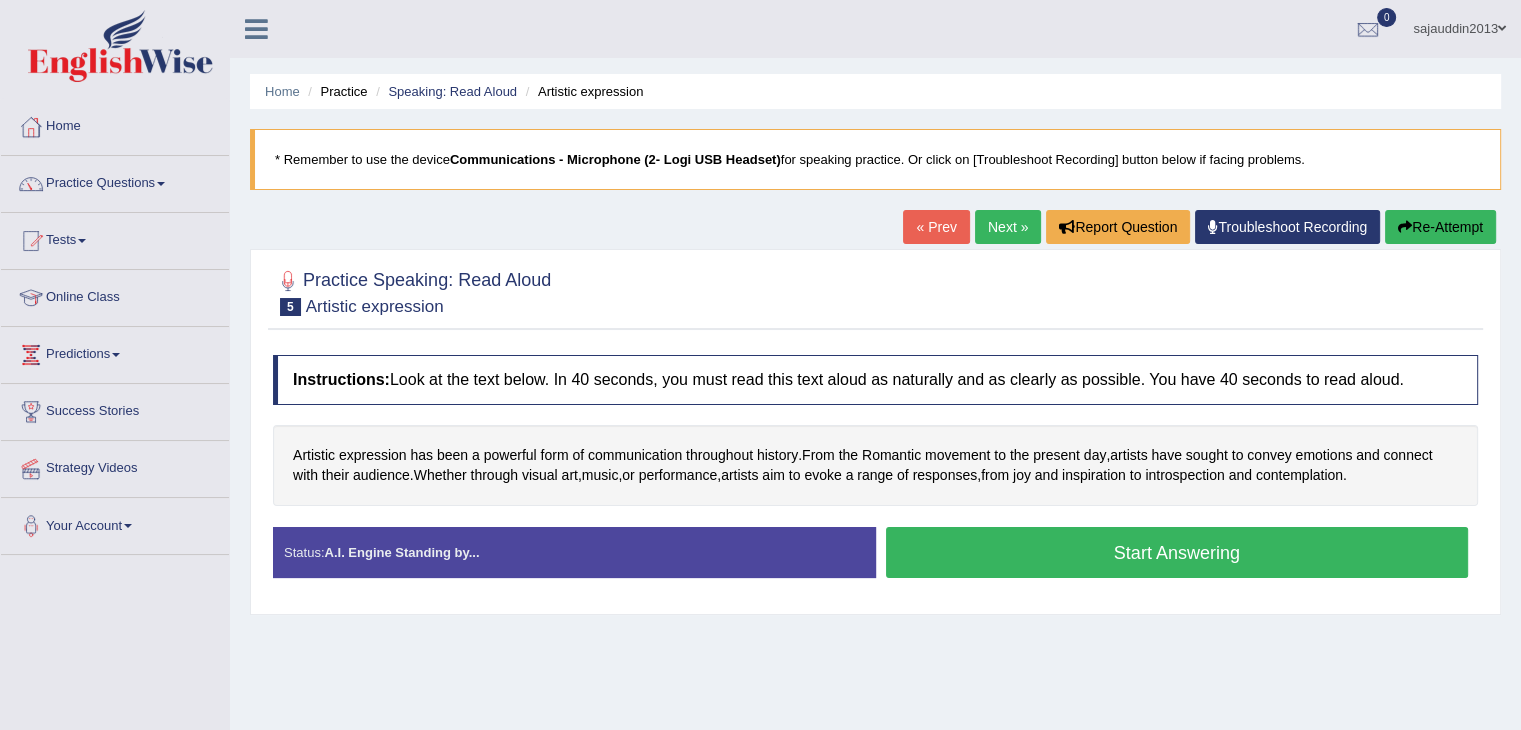 click on "Start Answering" at bounding box center [1177, 552] 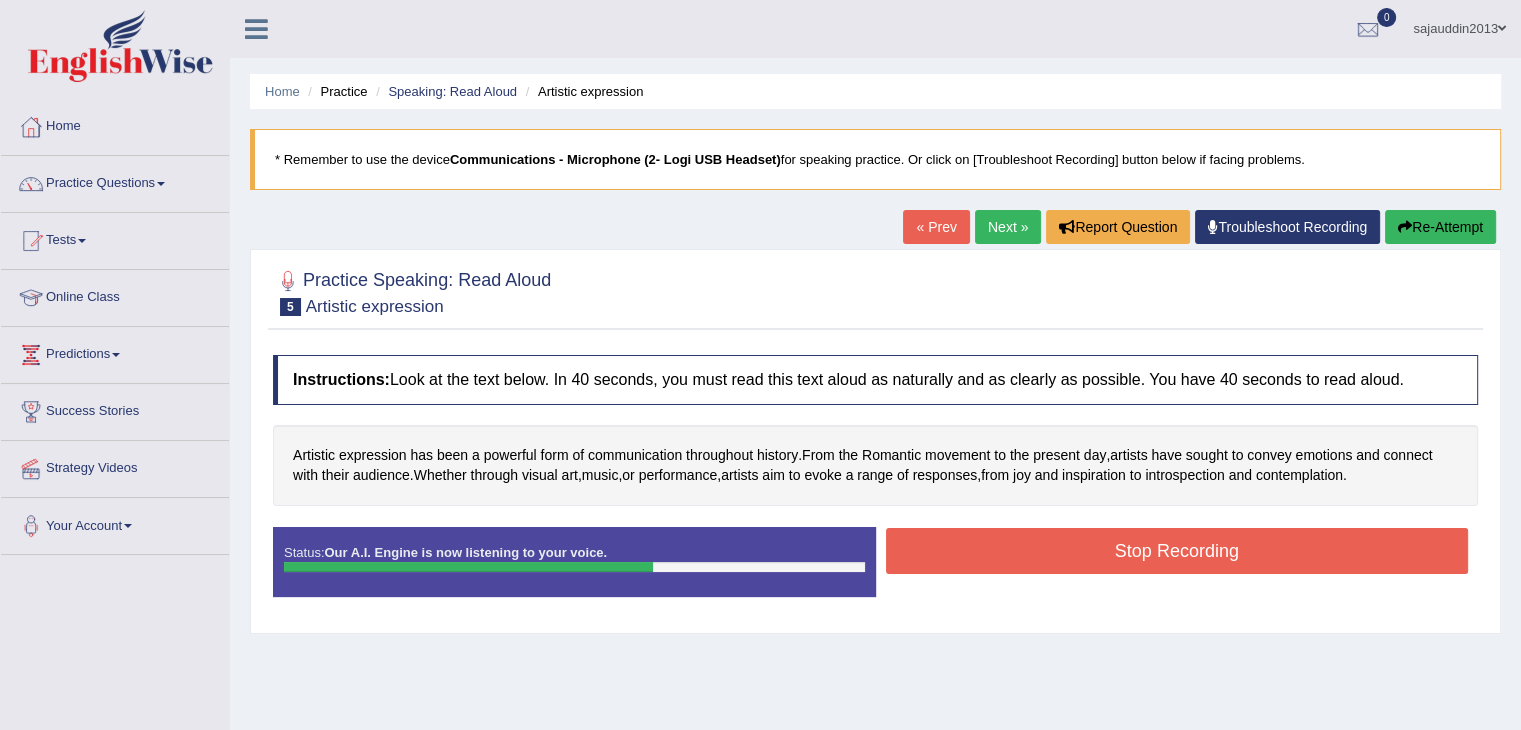 click on "Stop Recording" at bounding box center [1177, 551] 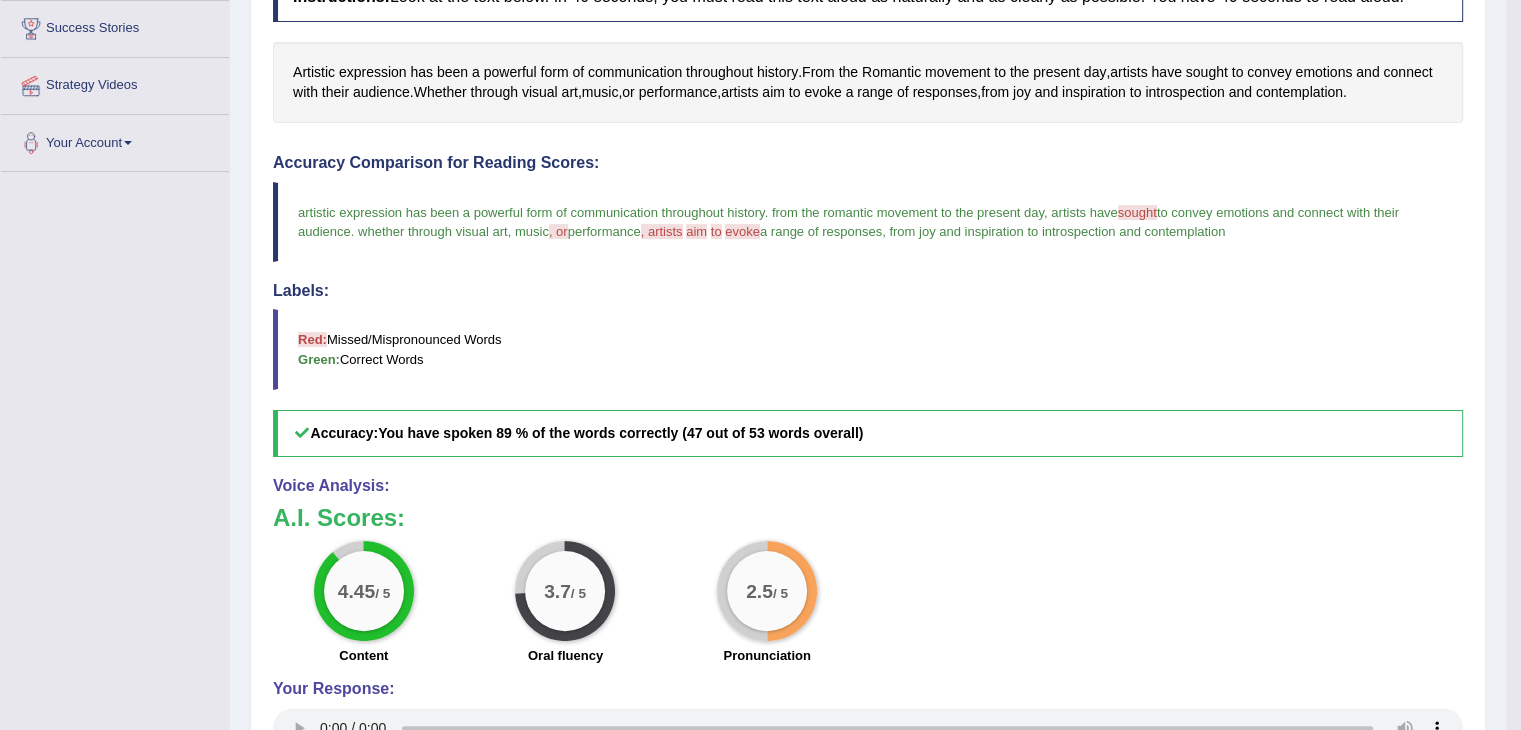 scroll, scrollTop: 400, scrollLeft: 0, axis: vertical 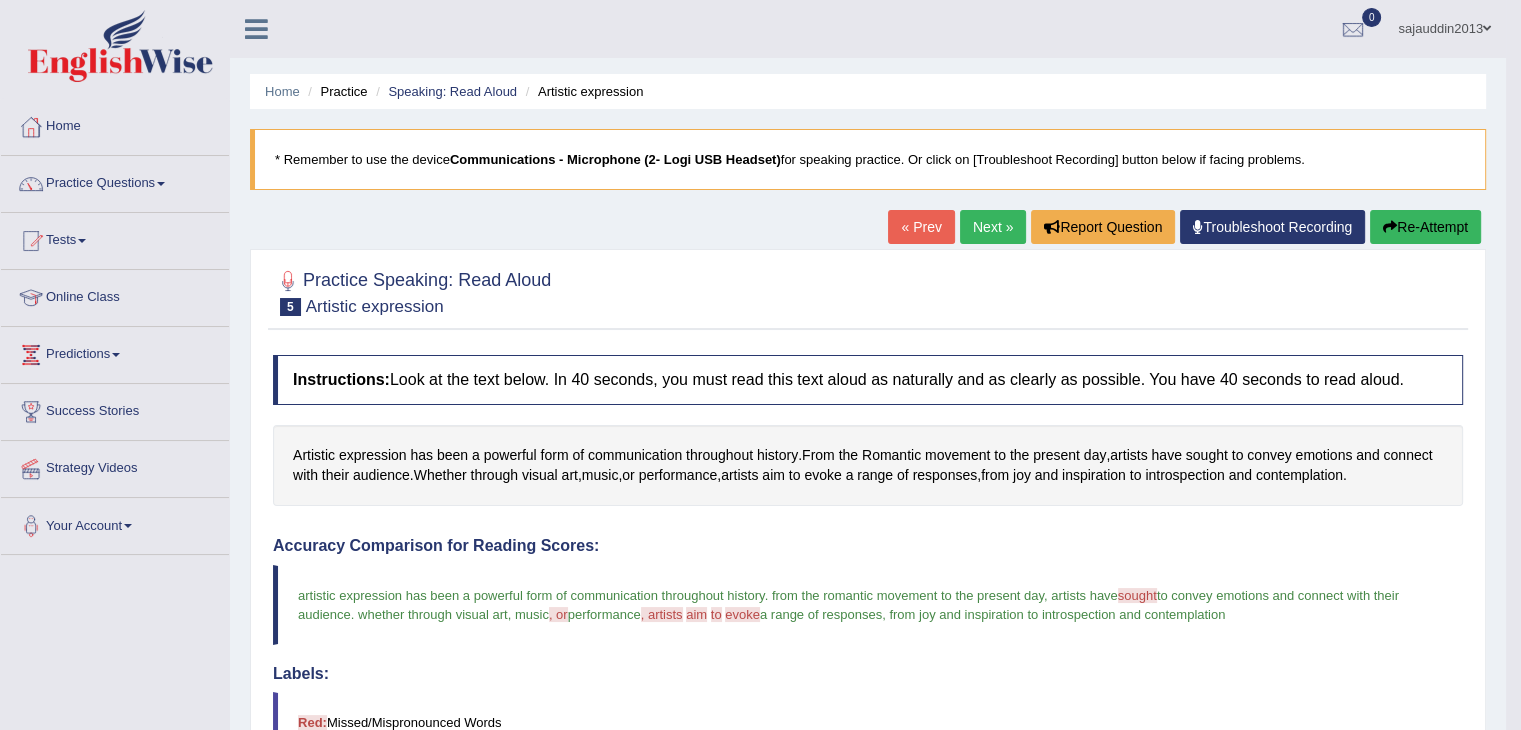 click on "Re-Attempt" at bounding box center (1425, 227) 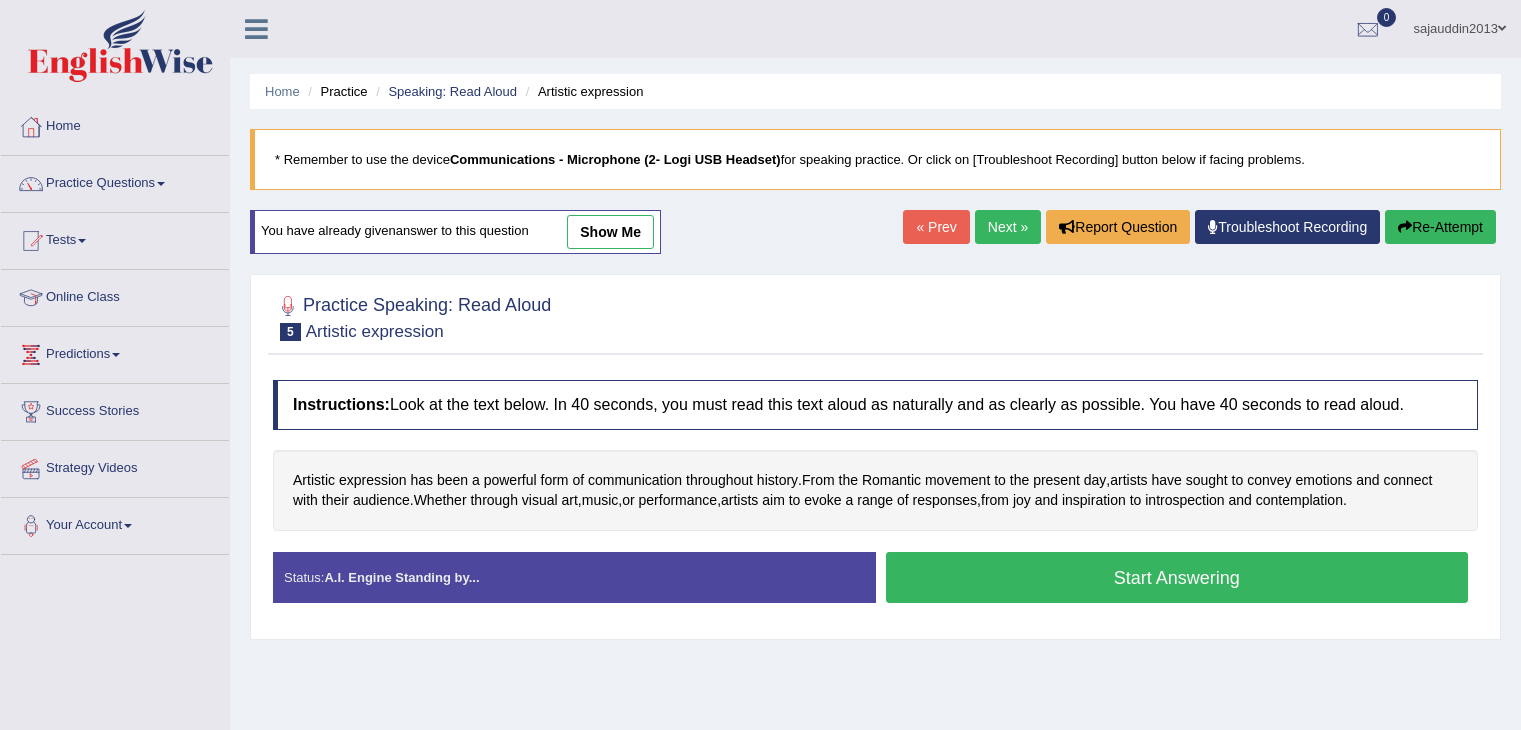 scroll, scrollTop: 0, scrollLeft: 0, axis: both 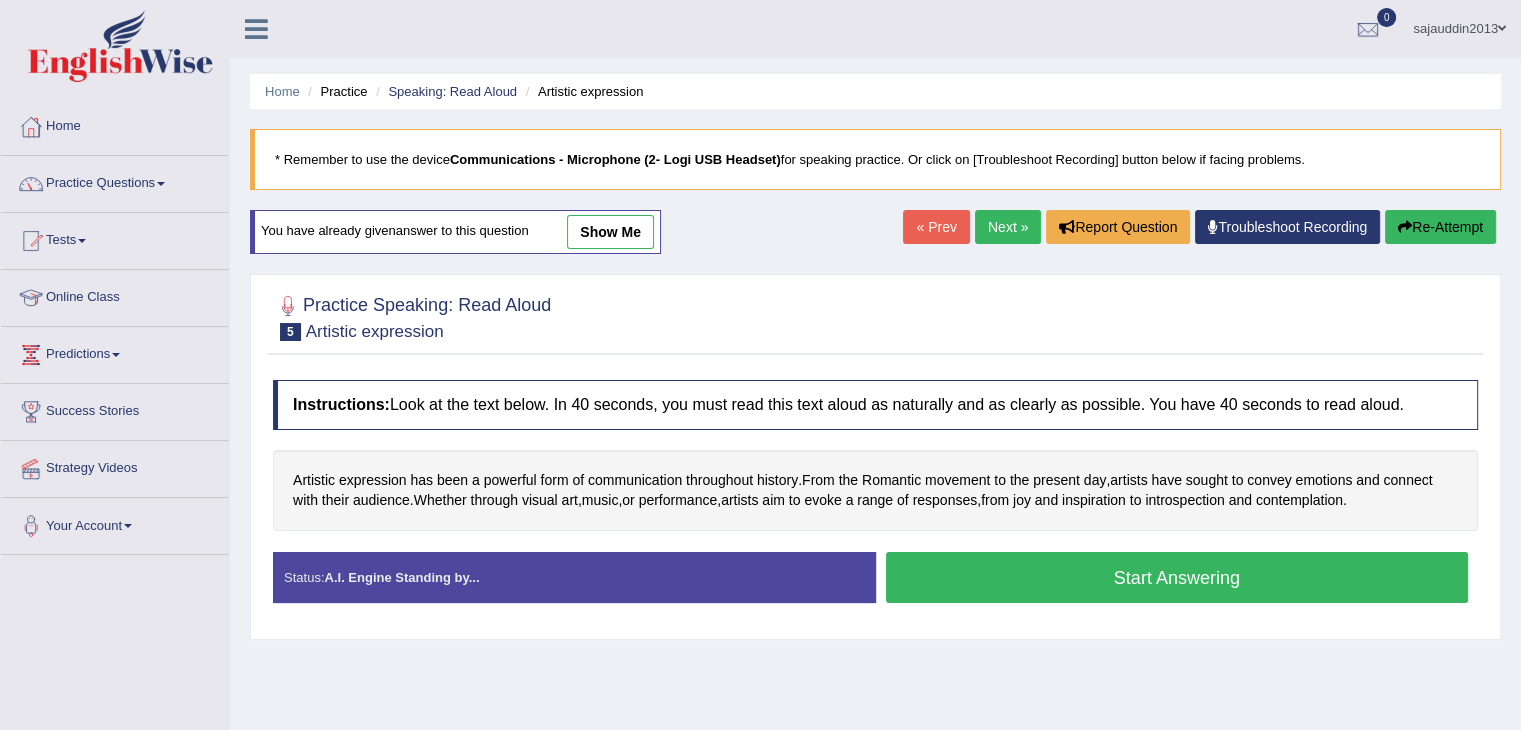 click on "Start Answering" at bounding box center (1177, 577) 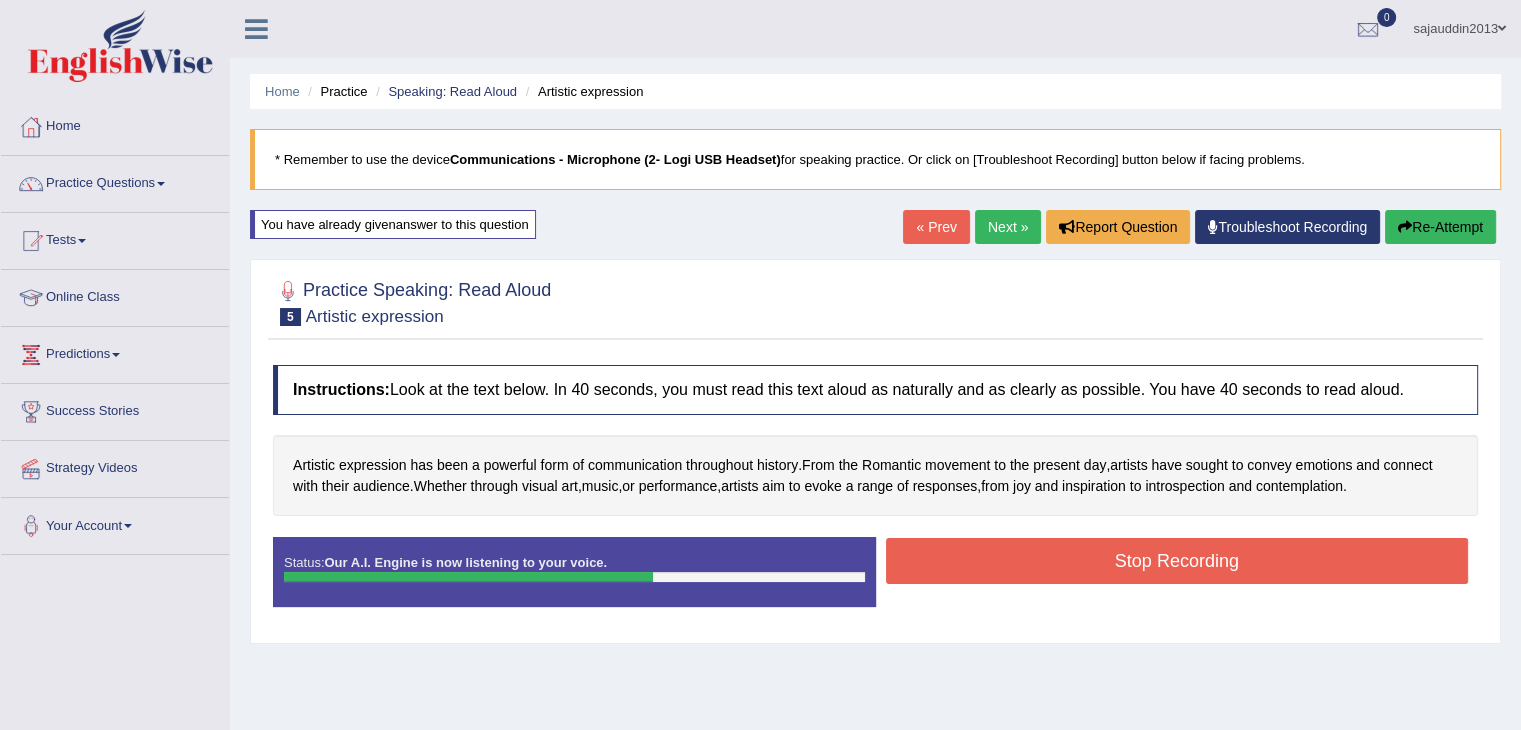 click on "Stop Recording" at bounding box center [1177, 561] 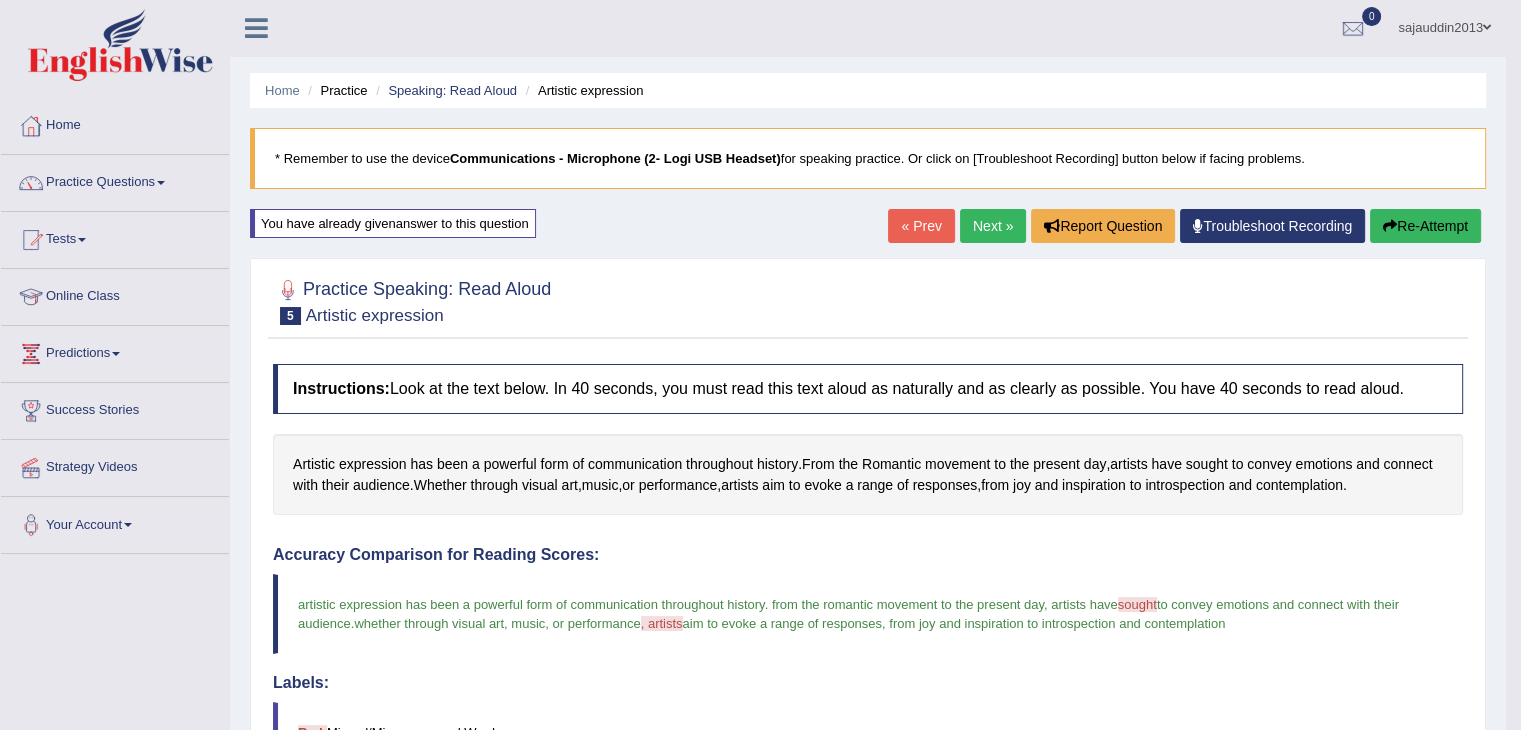 scroll, scrollTop: 0, scrollLeft: 0, axis: both 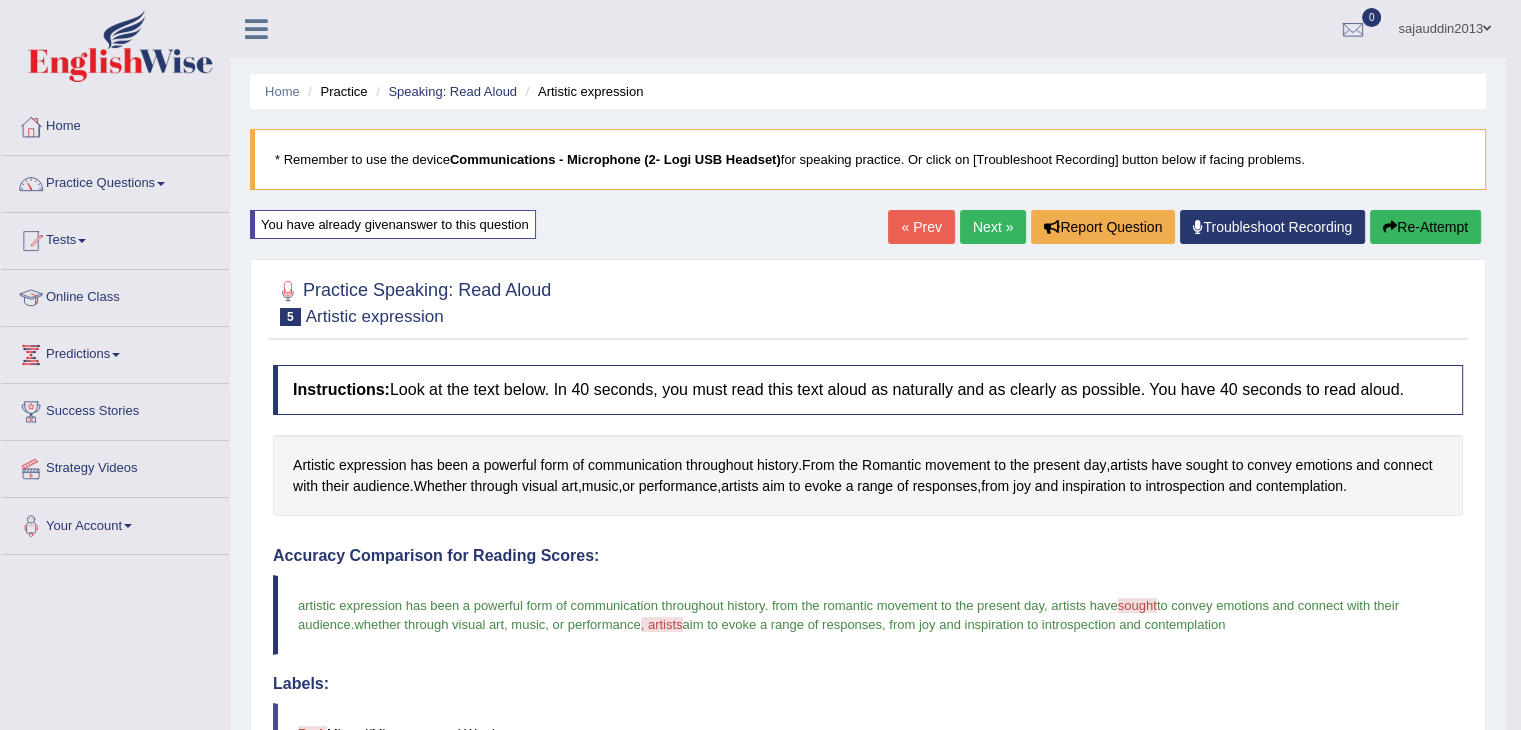 click on "Re-Attempt" at bounding box center [1425, 227] 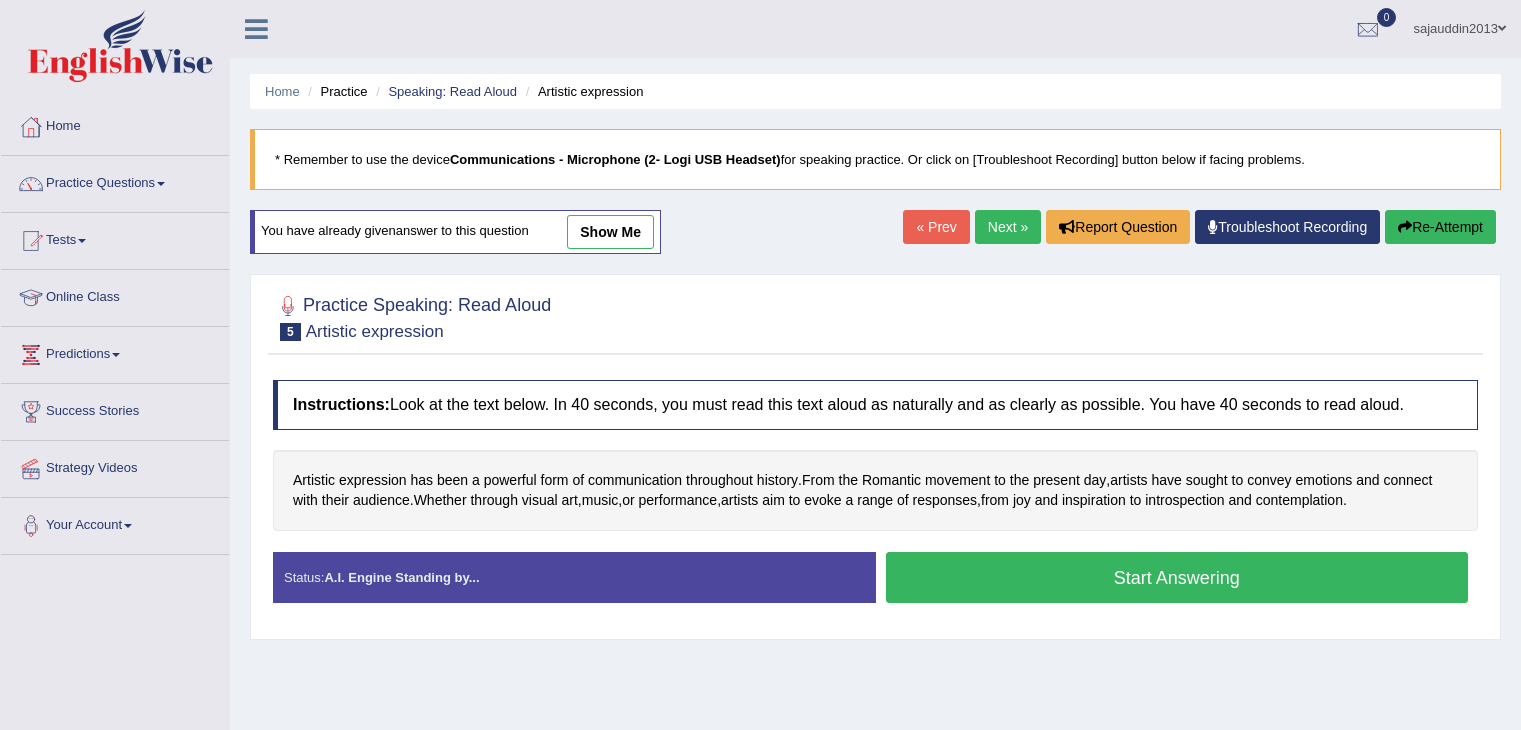 scroll, scrollTop: 0, scrollLeft: 0, axis: both 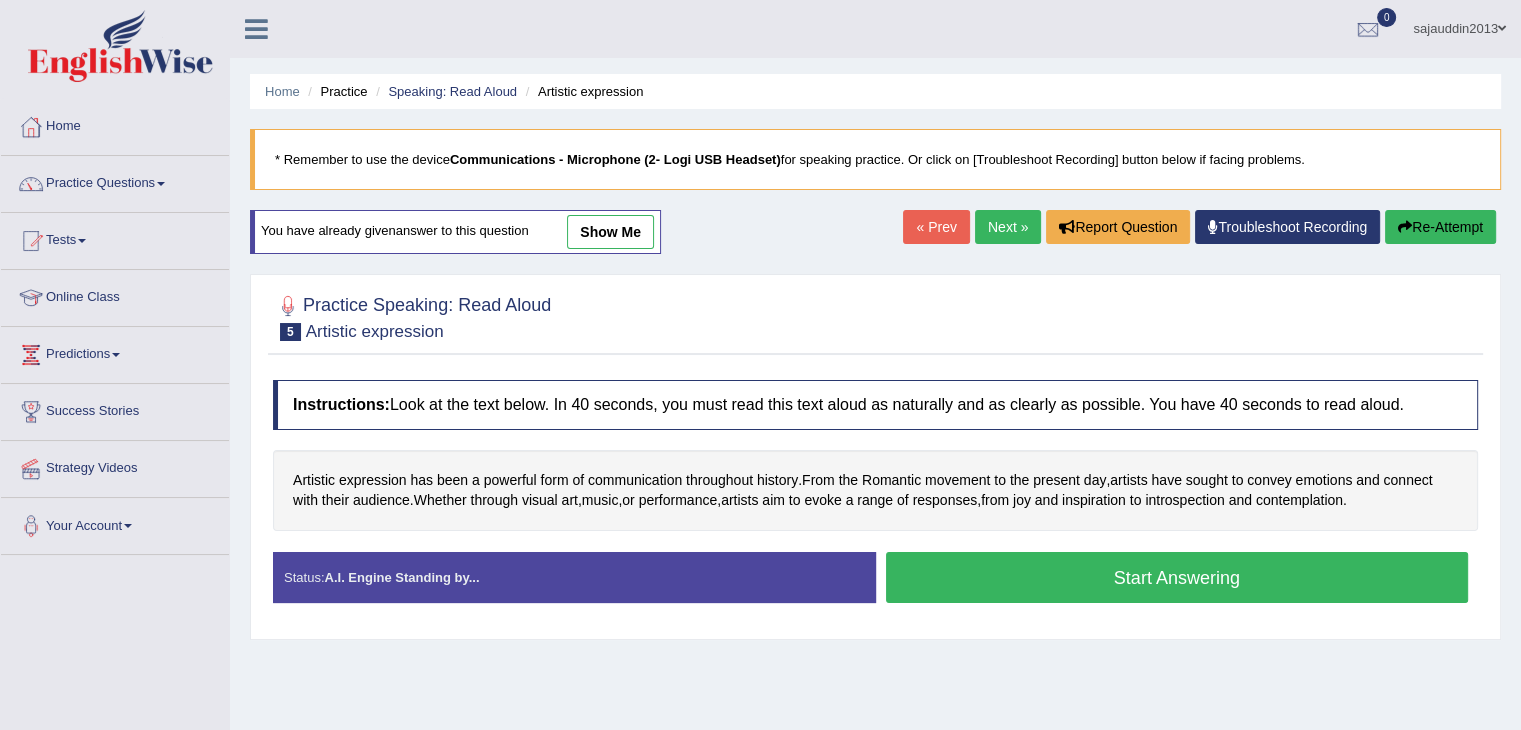 click on "Start Answering" at bounding box center [1177, 577] 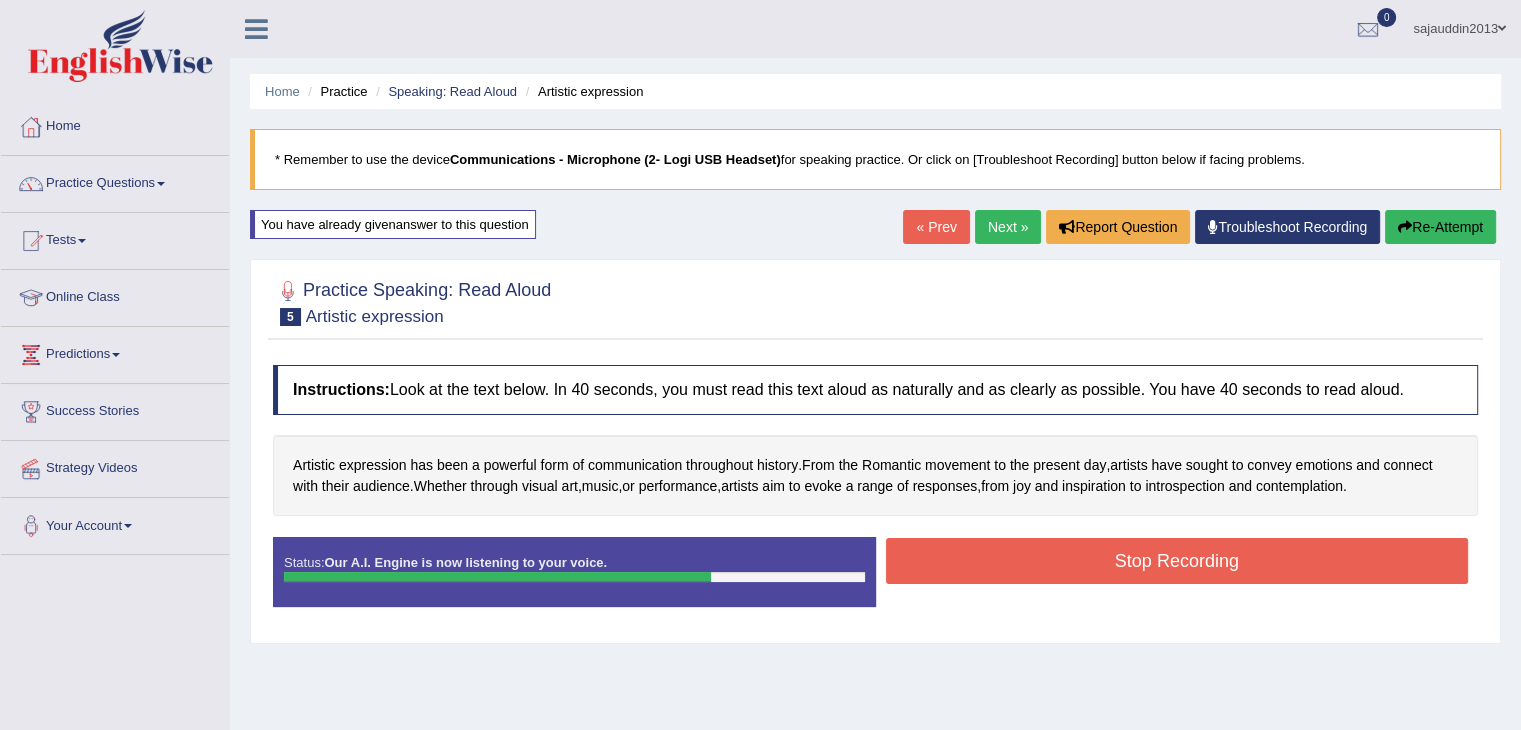 click on "Stop Recording" at bounding box center (1177, 561) 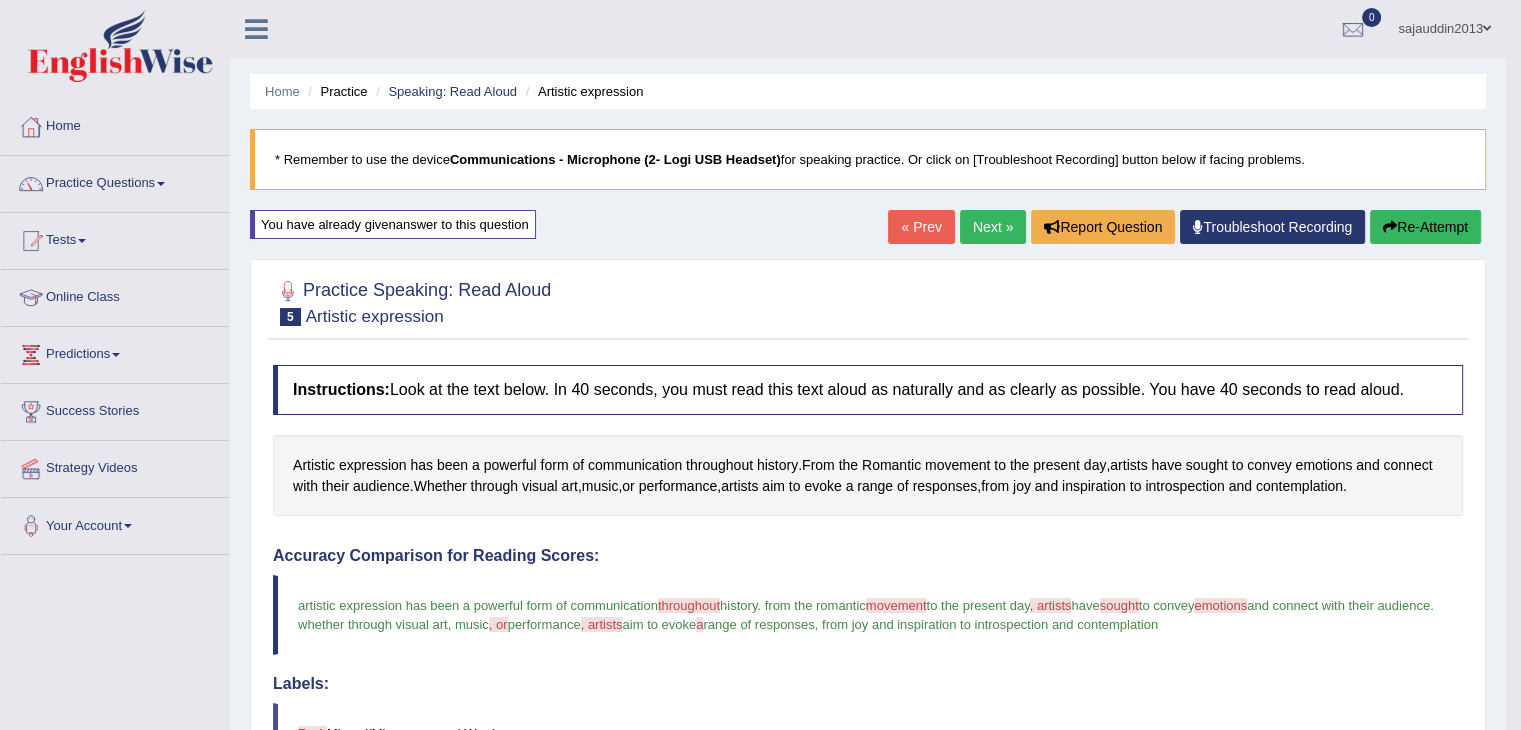 scroll, scrollTop: 585, scrollLeft: 0, axis: vertical 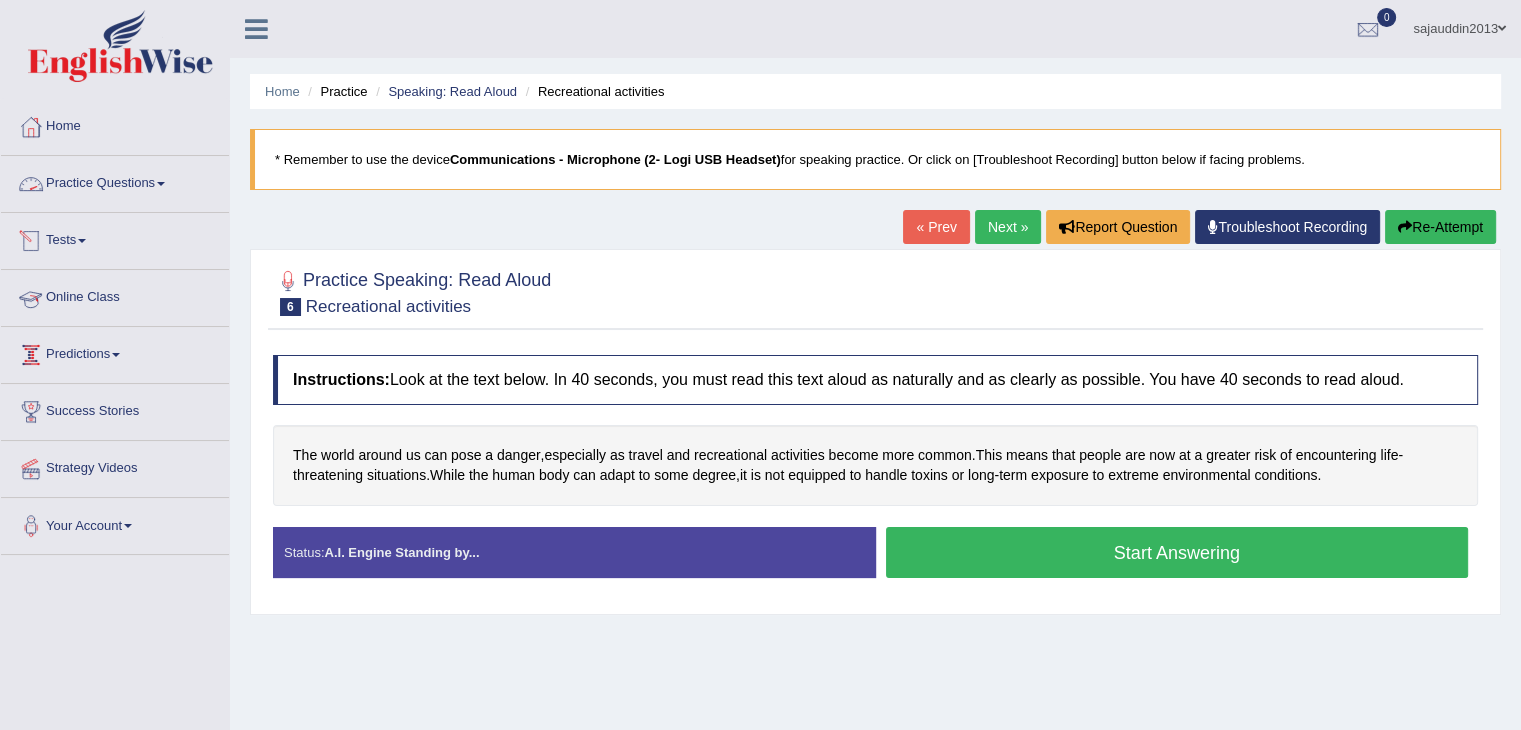 click on "Practice Questions" at bounding box center [115, 181] 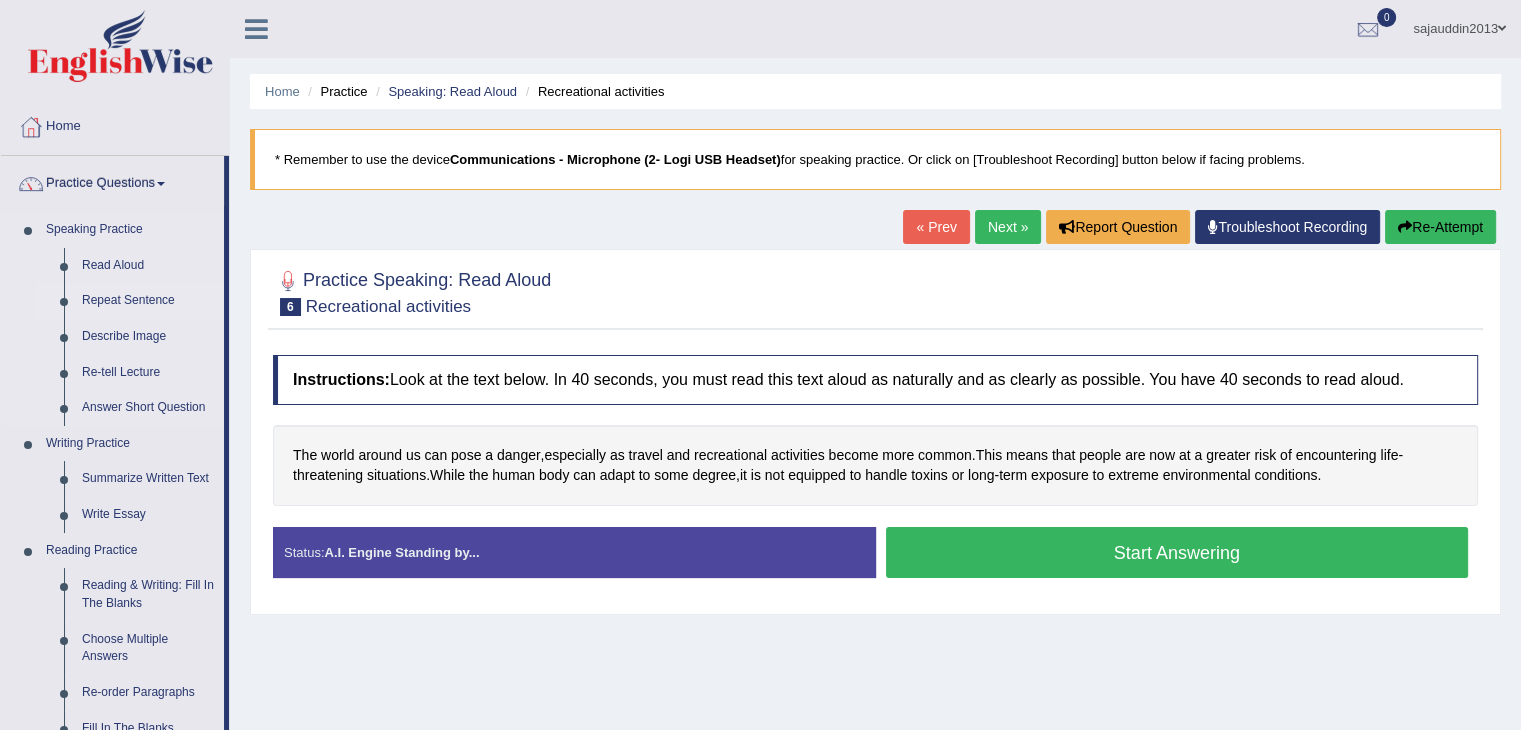click on "Repeat Sentence" at bounding box center (148, 301) 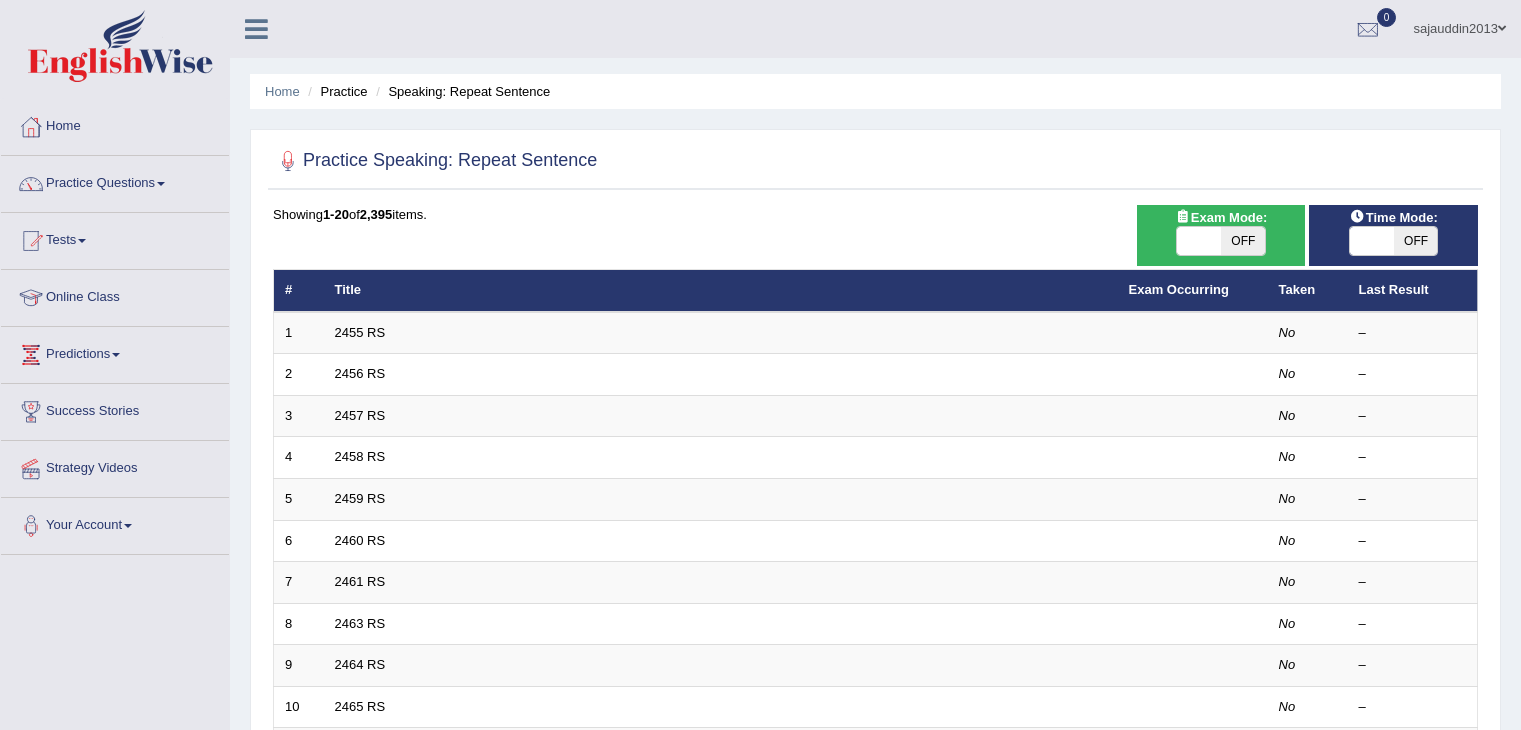 scroll, scrollTop: 0, scrollLeft: 0, axis: both 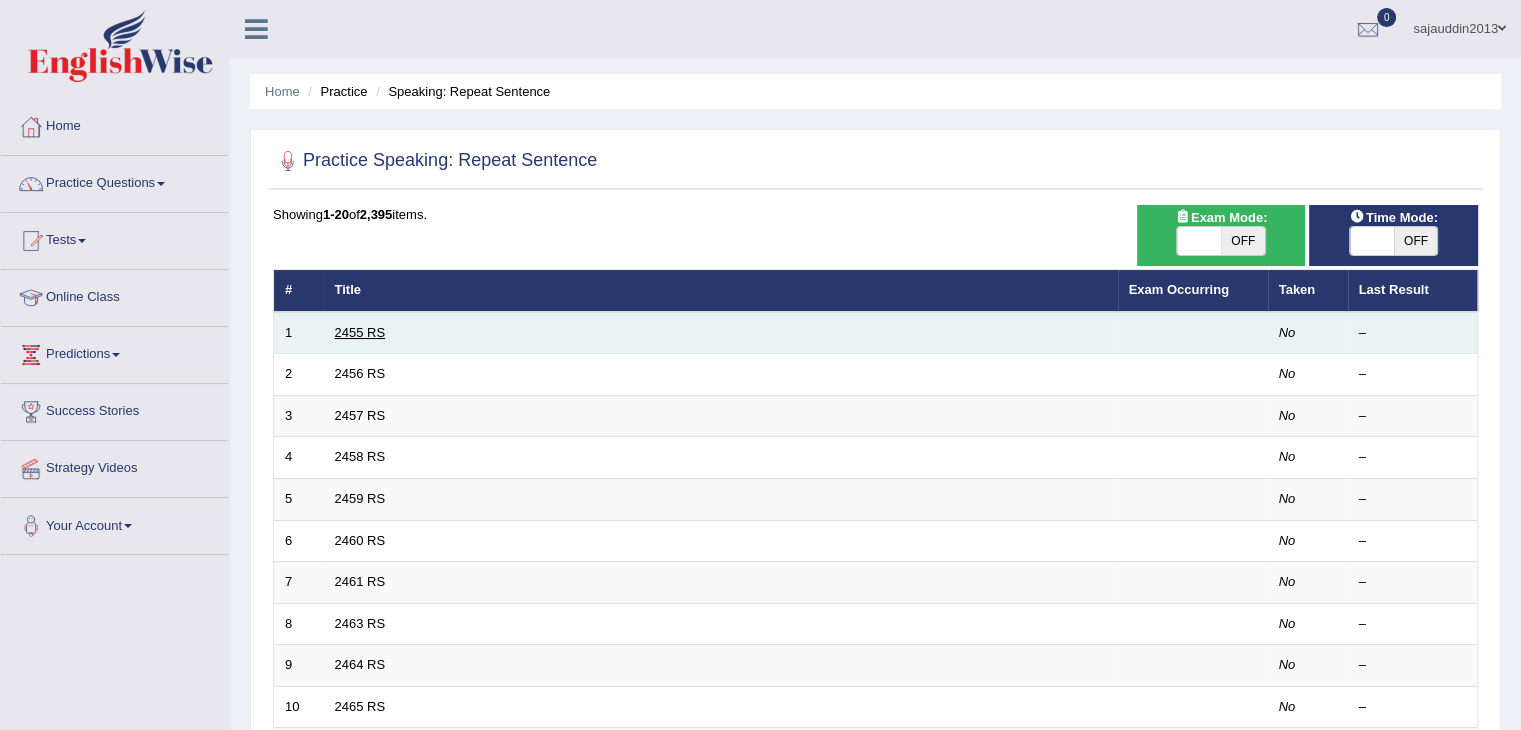 click on "2455 RS" at bounding box center (360, 332) 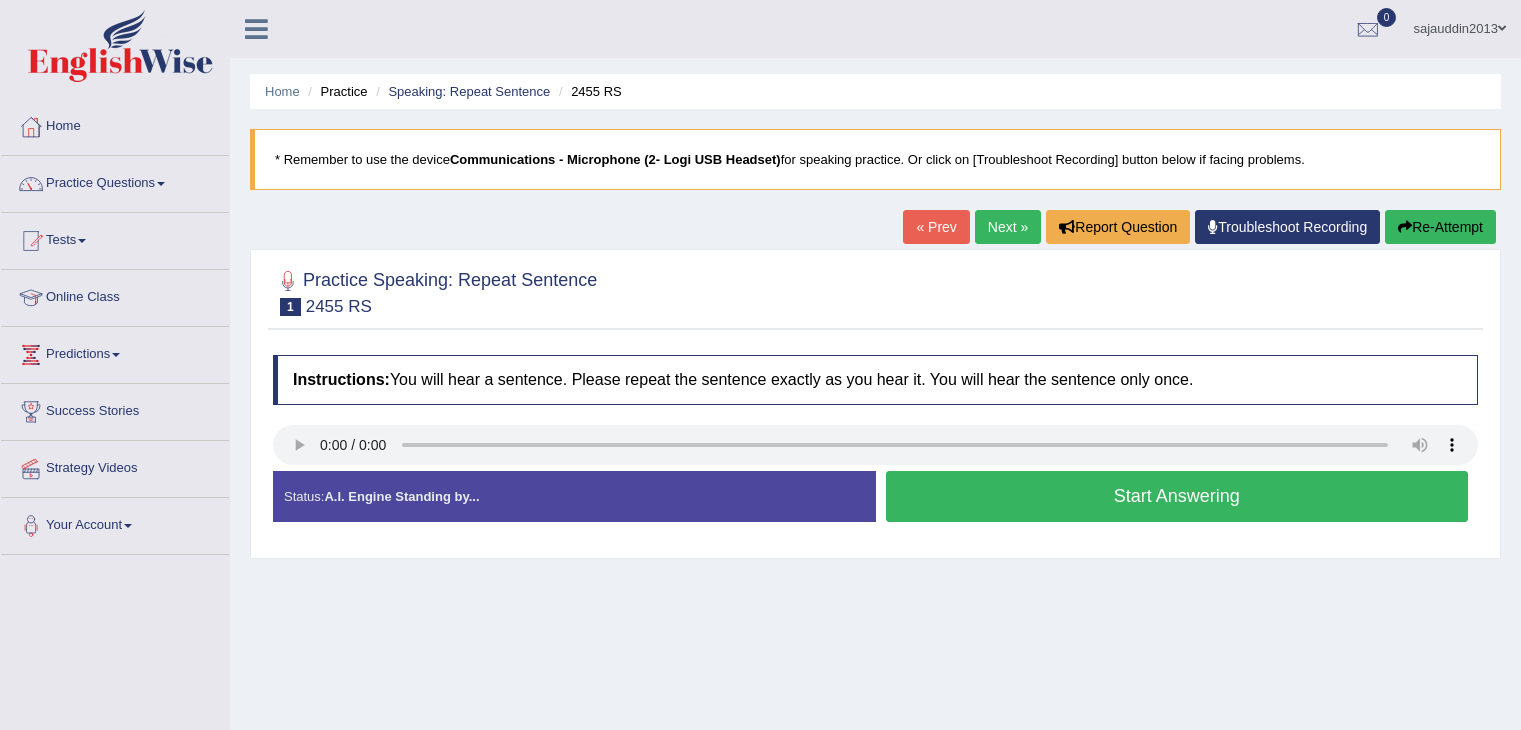 scroll, scrollTop: 0, scrollLeft: 0, axis: both 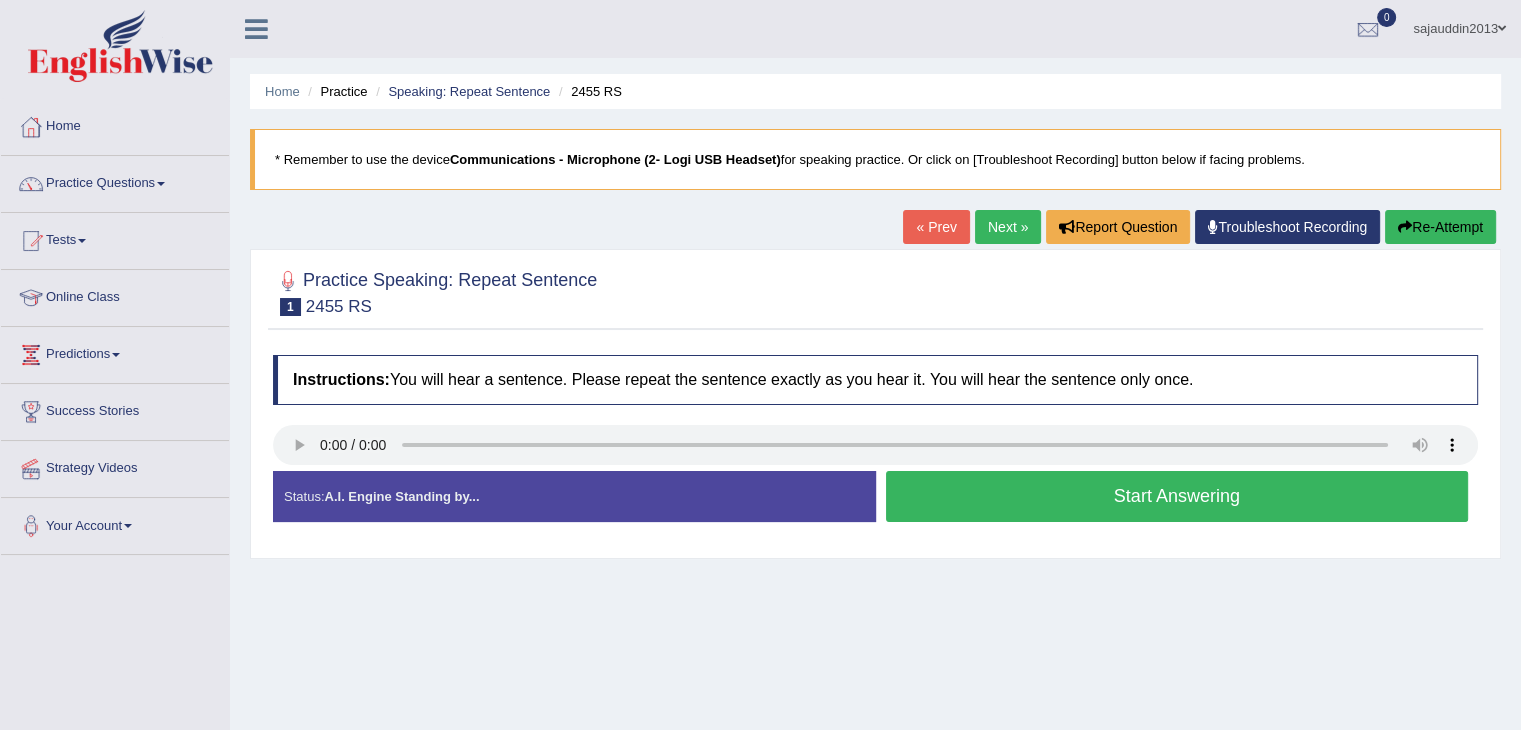 click on "Home
Practice
Speaking: Repeat Sentence
2455 RS
* Remember to use the device  Communications - Microphone (2- Logi USB Headset)  for speaking practice. Or click on [Troubleshoot Recording] button below if facing problems.
« Prev Next »  Report Question  Troubleshoot Recording  Re-Attempt
Practice Speaking: Repeat Sentence
1
2455 RS
Instructions:  You will hear a sentence. Please repeat the sentence exactly as you hear it. You will hear the sentence only once.
Transcript: I hope to retire early, ideally before reaching sixty years old. Created with Highcharts 7.1.2 Too low Too high Time Pitch meter: 0 2 4 6 8 10 Created with Highcharts 7.1.2 Great Too slow Too fast Time Speech pace meter: 0 5 10 15 20 25 30 35 40 Accuracy Comparison for Listening Scores: Labels:
Red:  Missed/Mispronounced Words Green:" at bounding box center [875, 500] 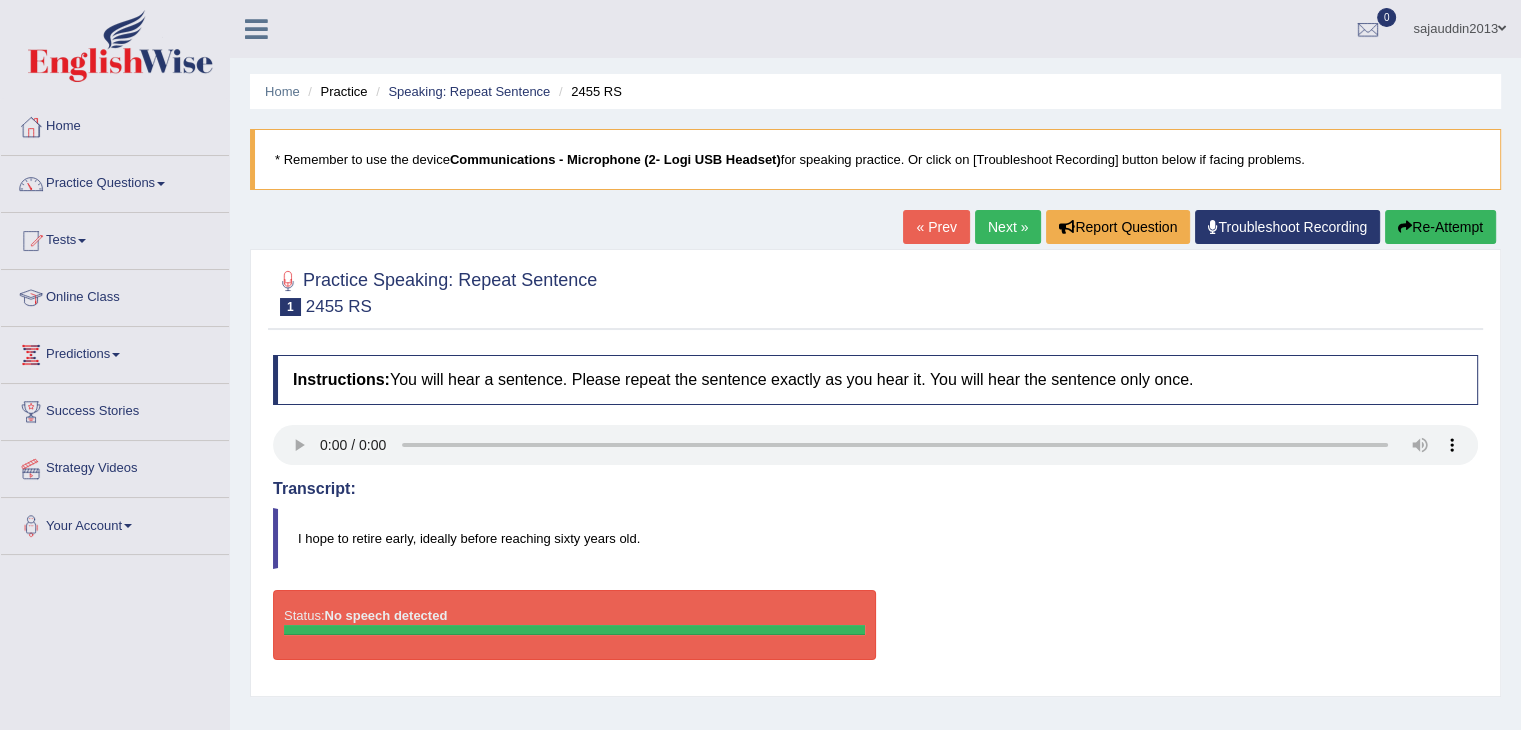 click on "Transcript: I hope to retire early, ideally before reaching sixty years old." at bounding box center [875, 524] 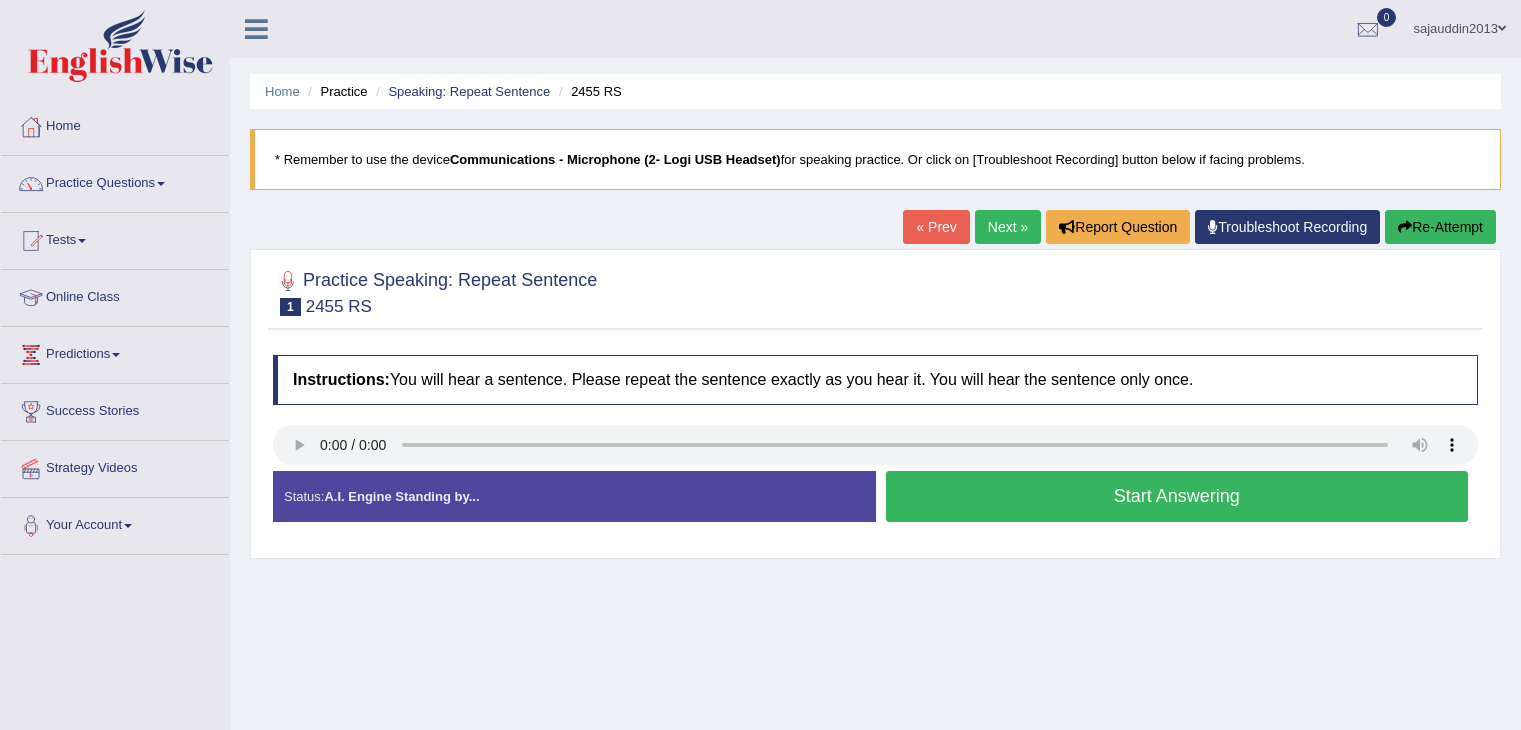 scroll, scrollTop: 0, scrollLeft: 0, axis: both 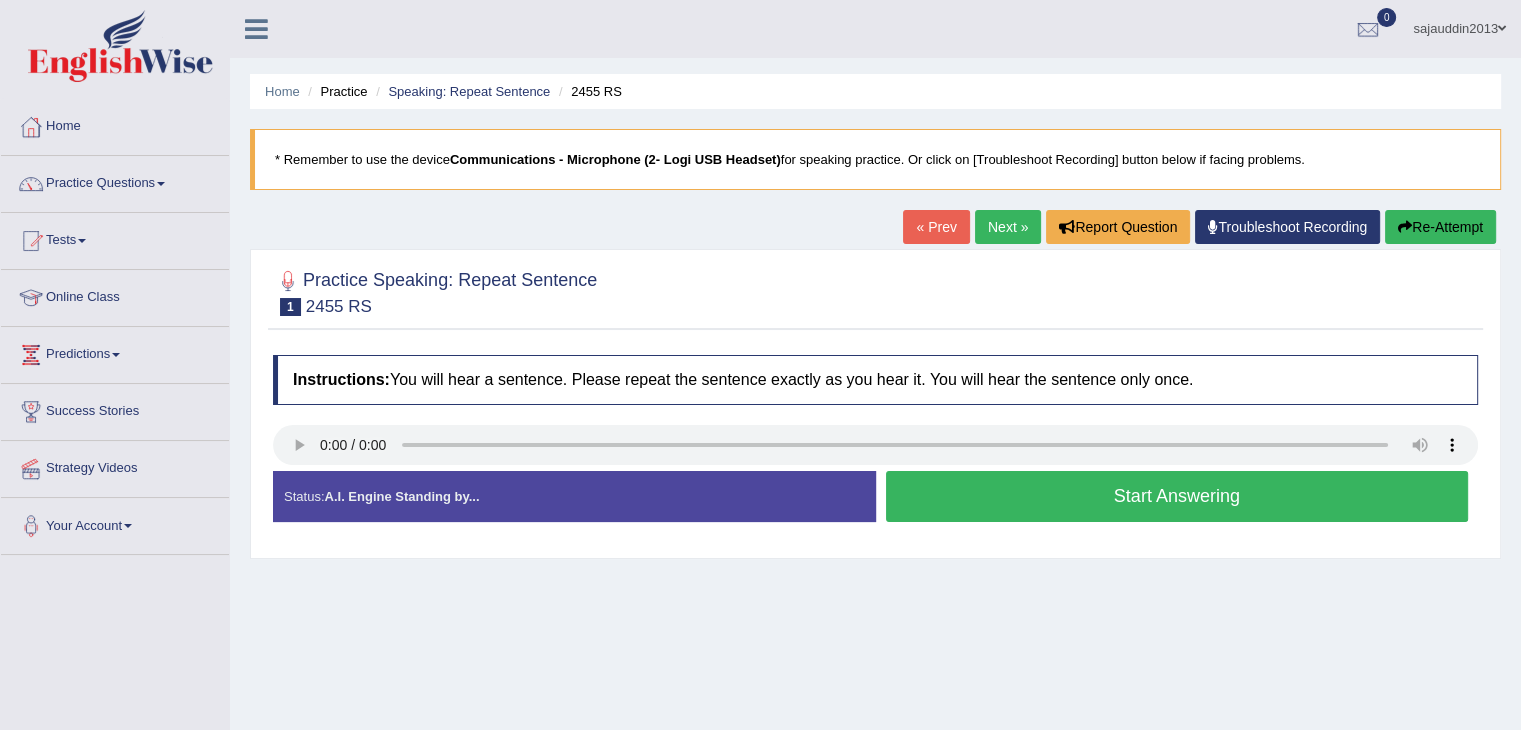 click on "Start Answering" at bounding box center (1177, 496) 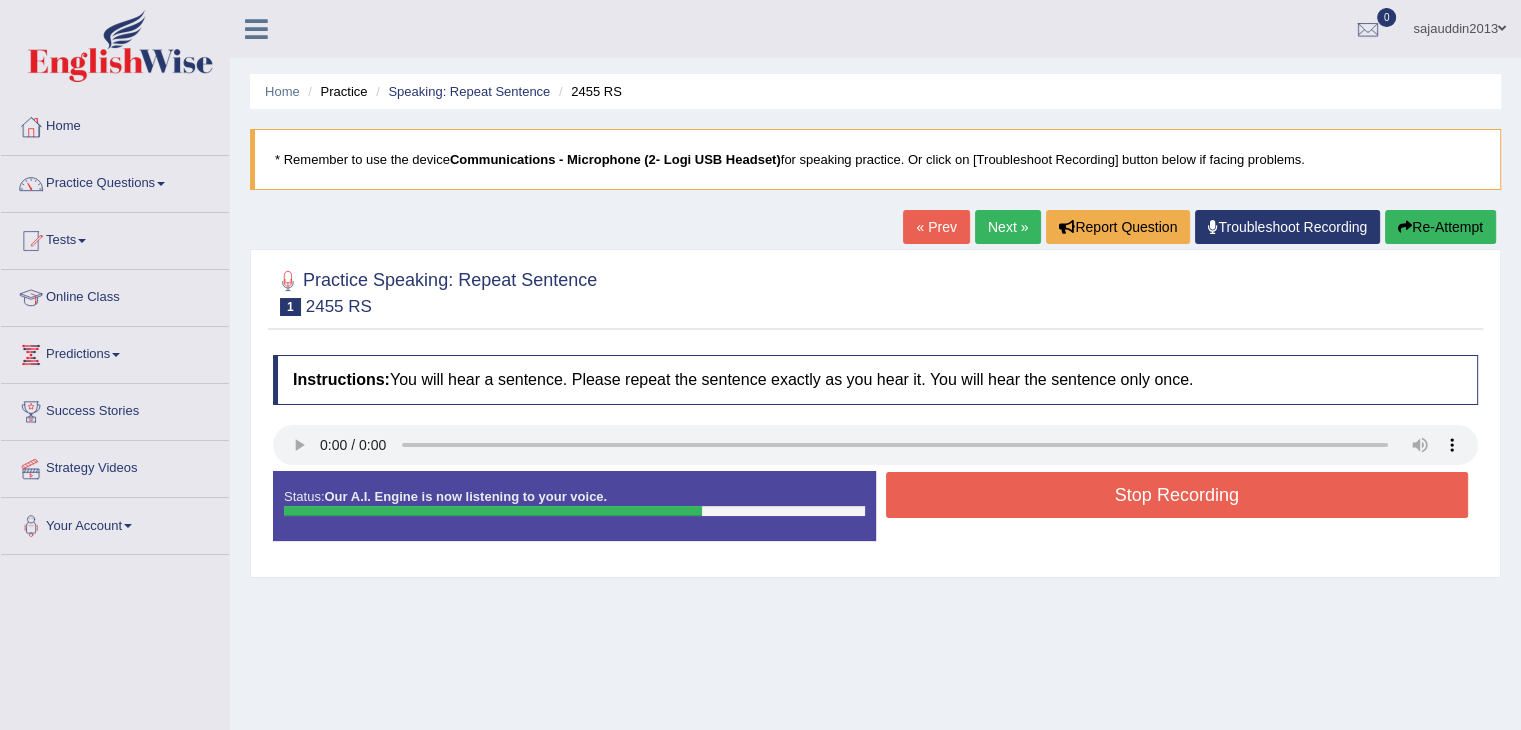 click on "Stop Recording" at bounding box center (1177, 495) 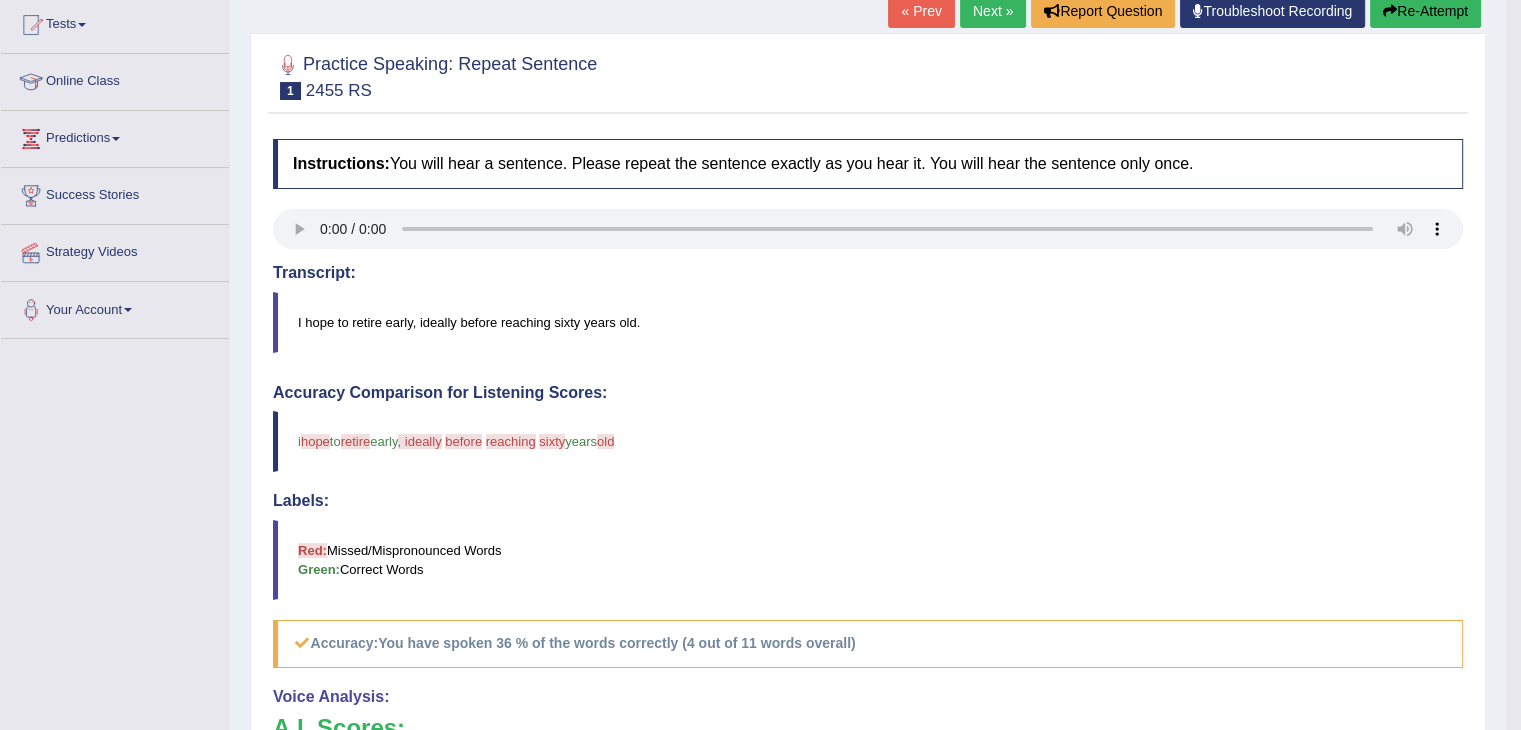 scroll, scrollTop: 240, scrollLeft: 0, axis: vertical 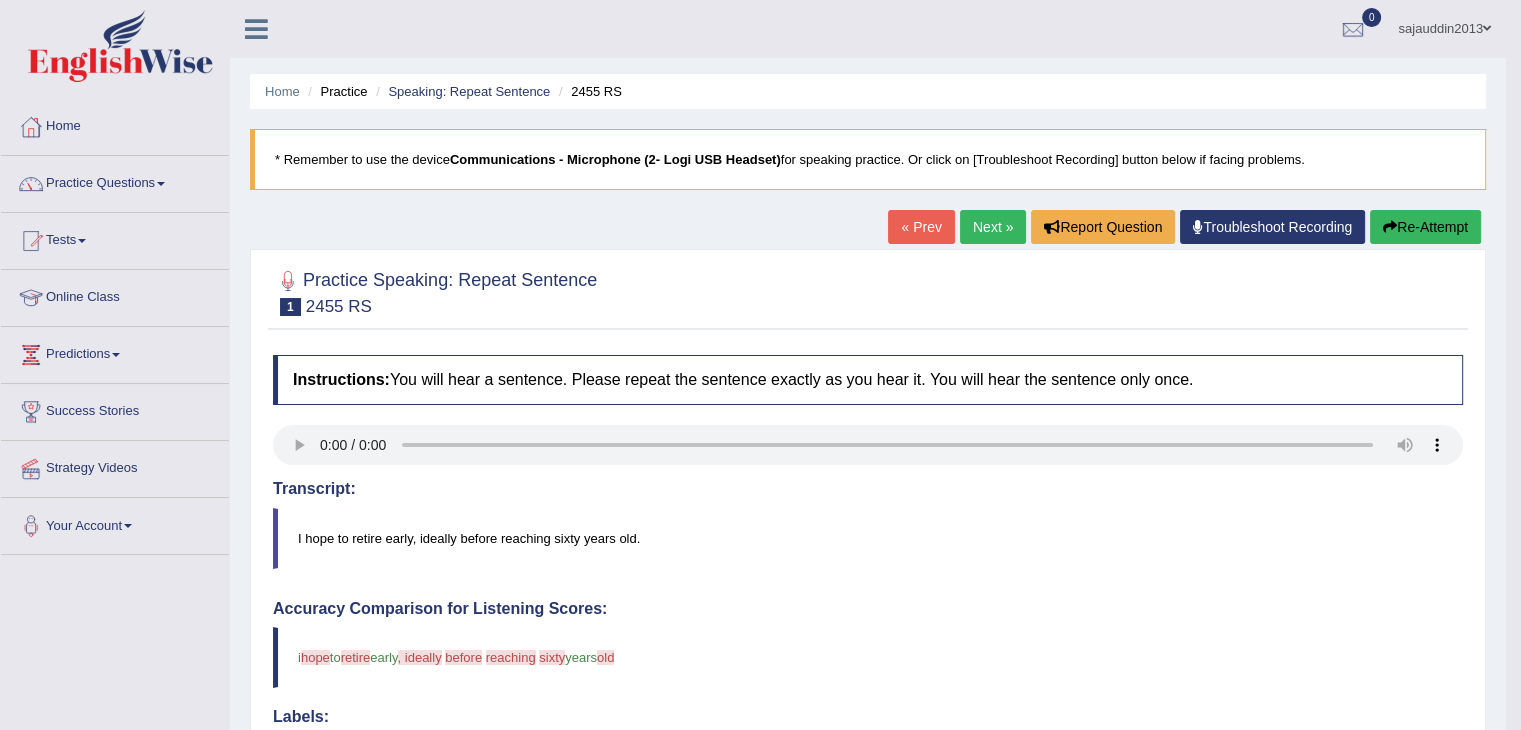 click at bounding box center [1390, 227] 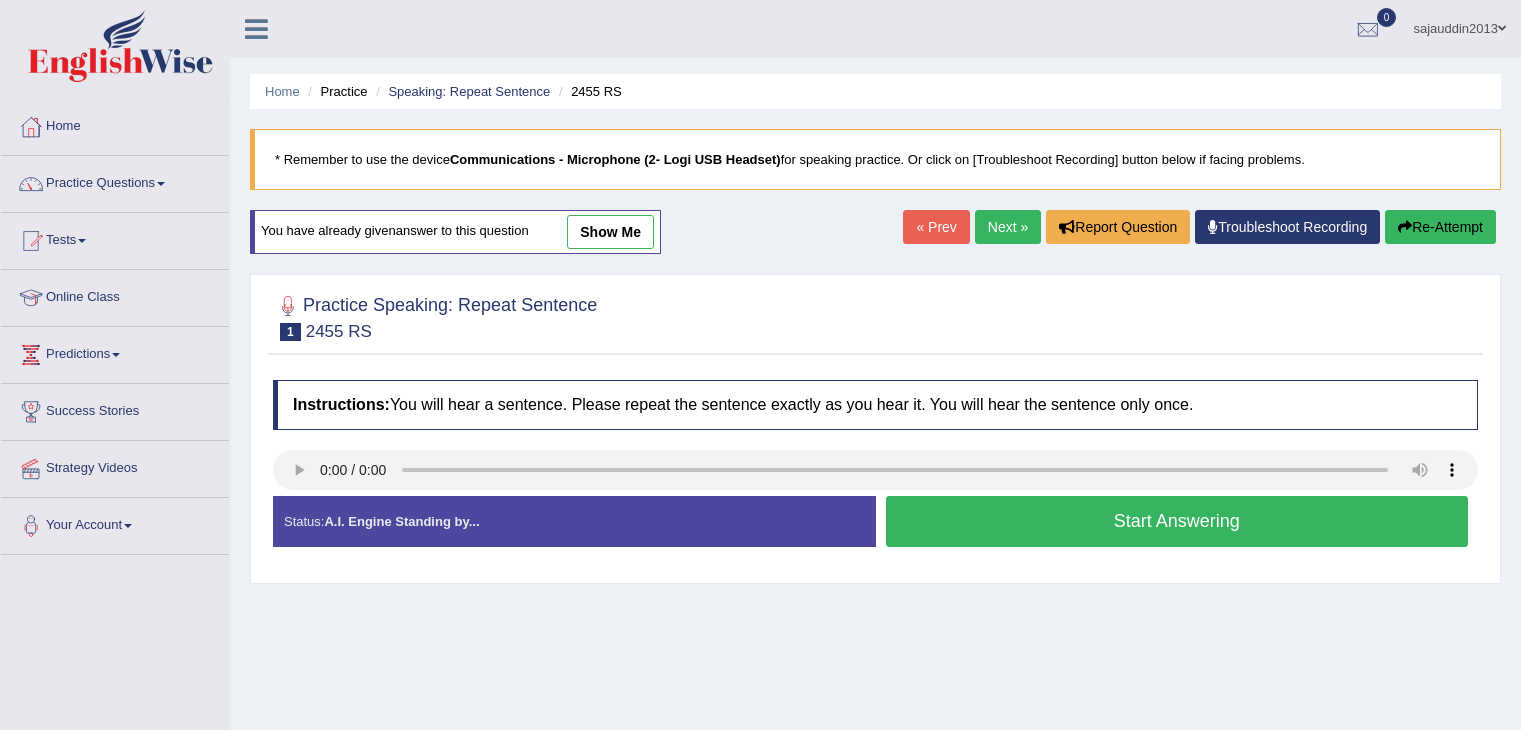 scroll, scrollTop: 0, scrollLeft: 0, axis: both 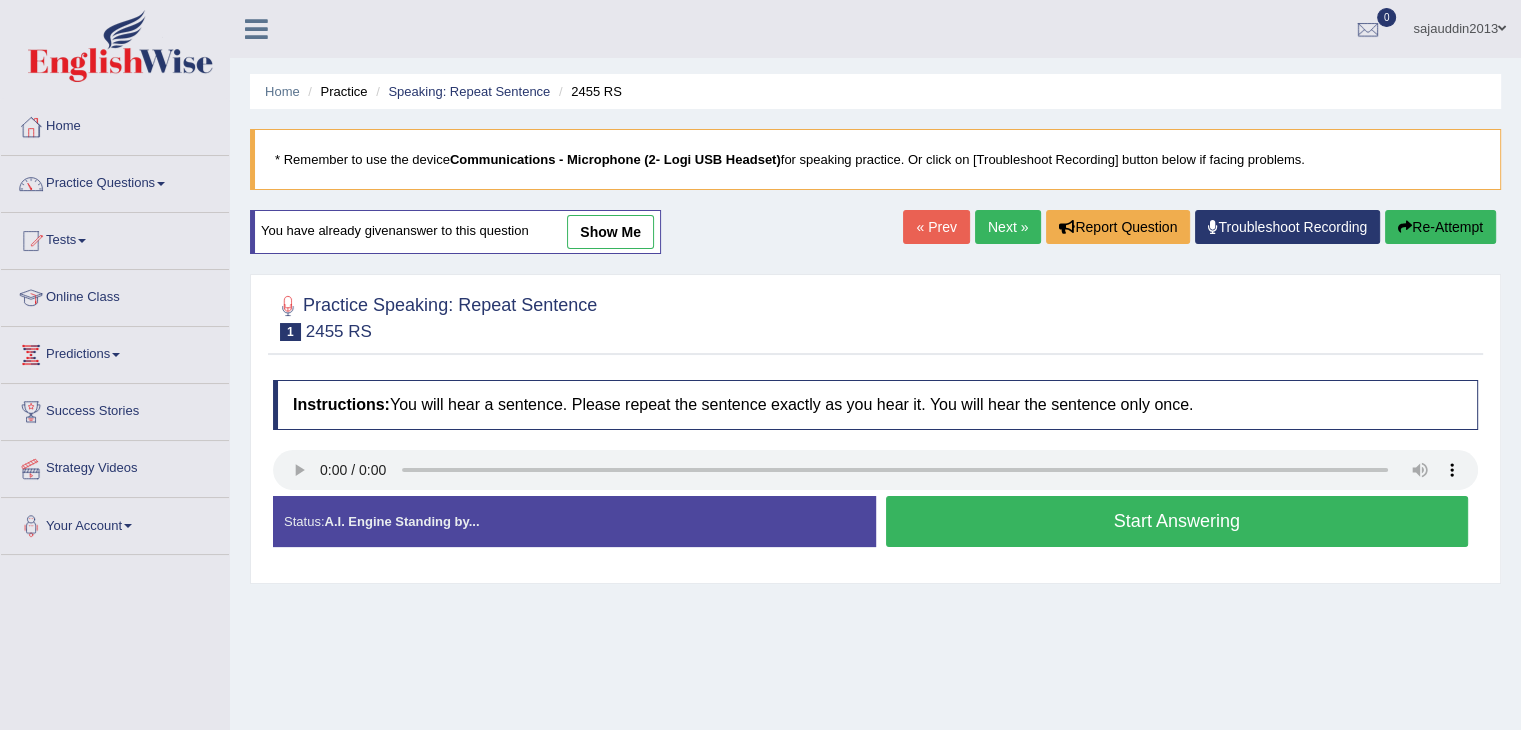 click on "Start Answering" at bounding box center [1177, 521] 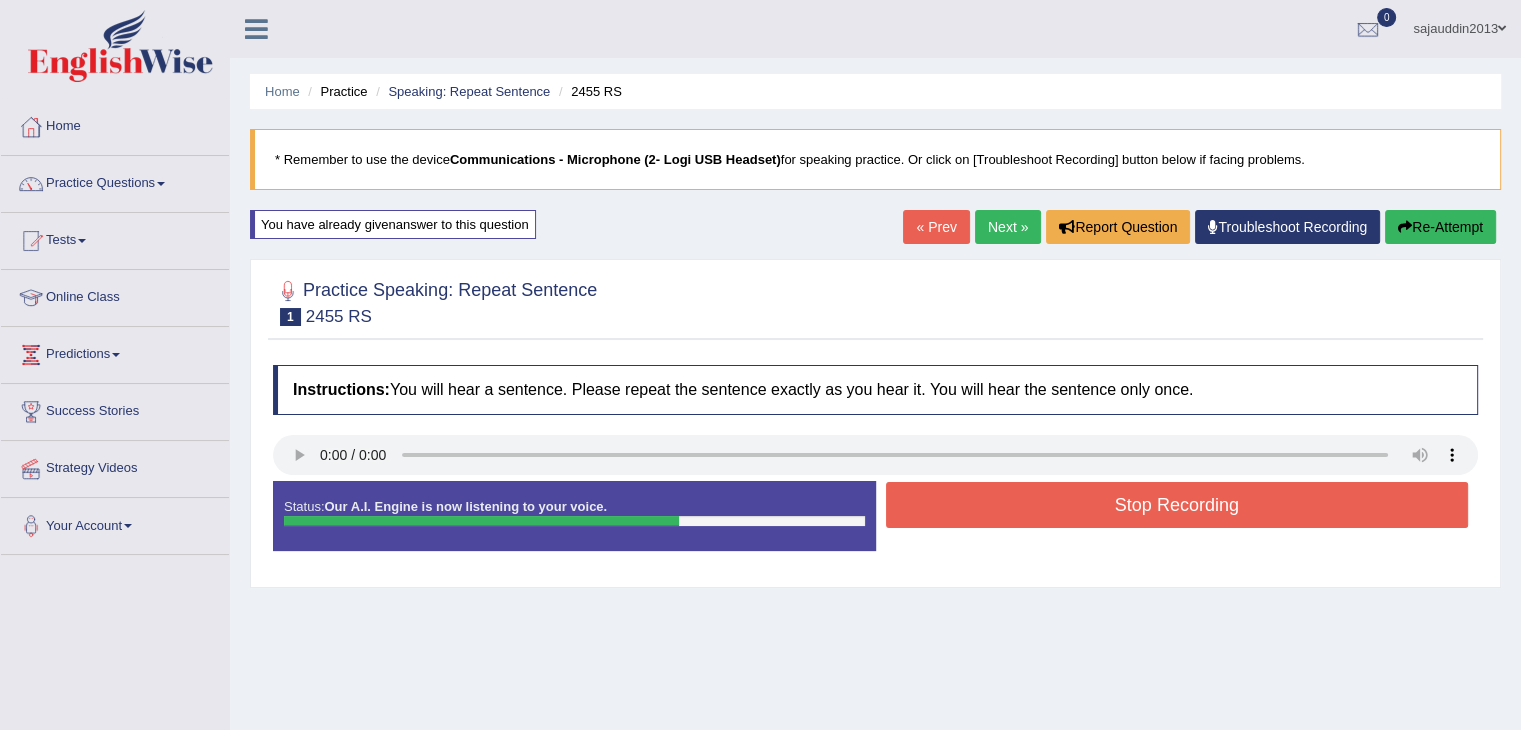 click on "Stop Recording" at bounding box center (1177, 505) 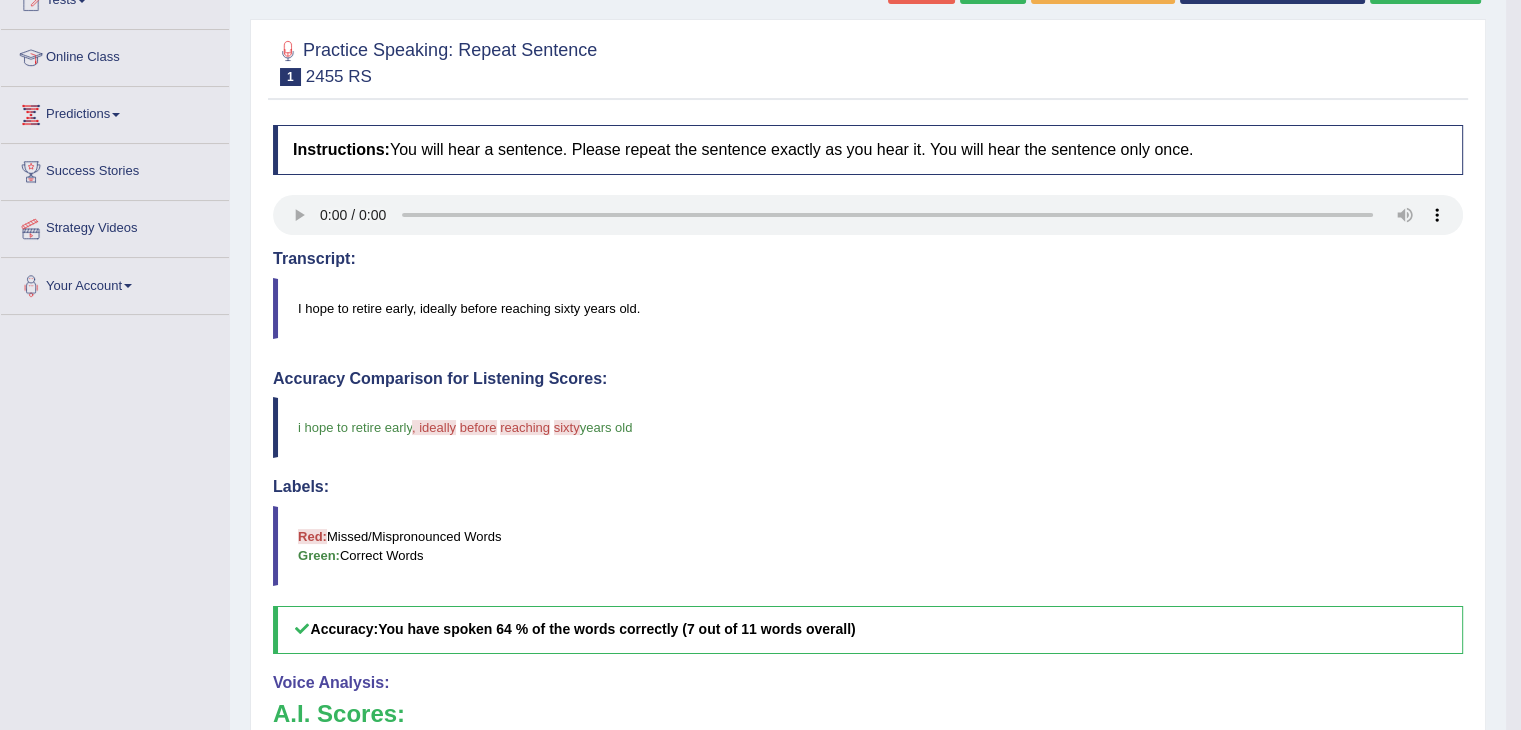 scroll, scrollTop: 280, scrollLeft: 0, axis: vertical 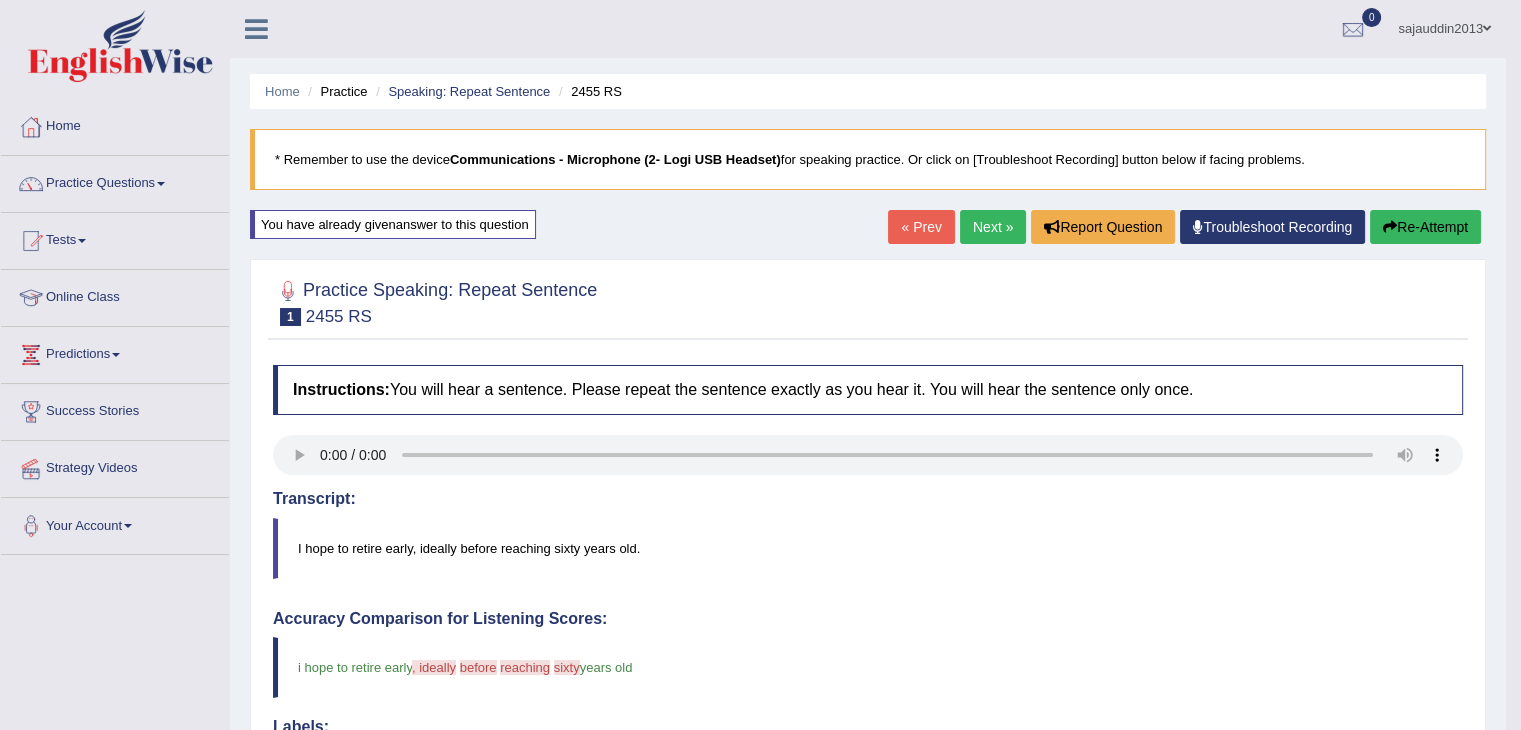 click on "Re-Attempt" at bounding box center [1425, 227] 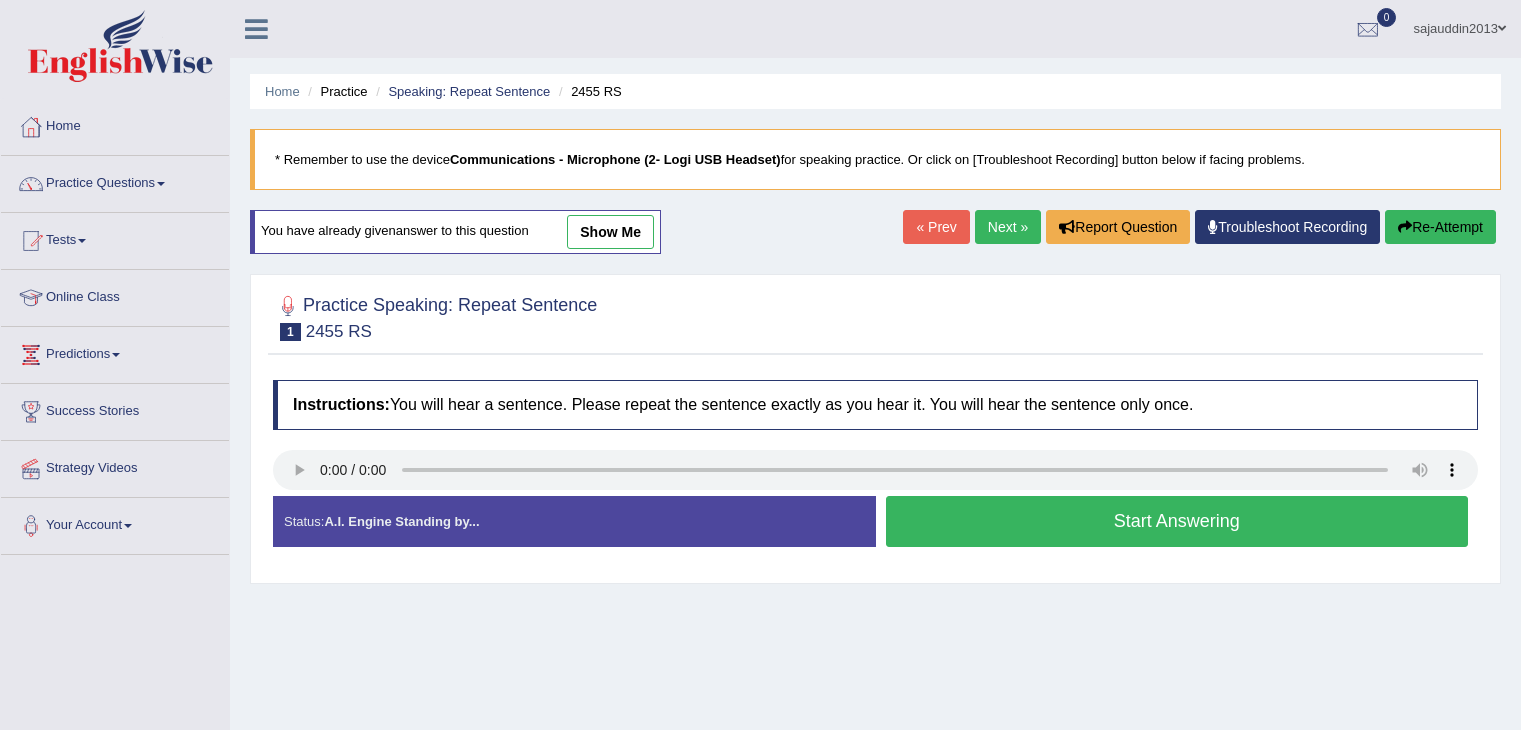 scroll, scrollTop: 0, scrollLeft: 0, axis: both 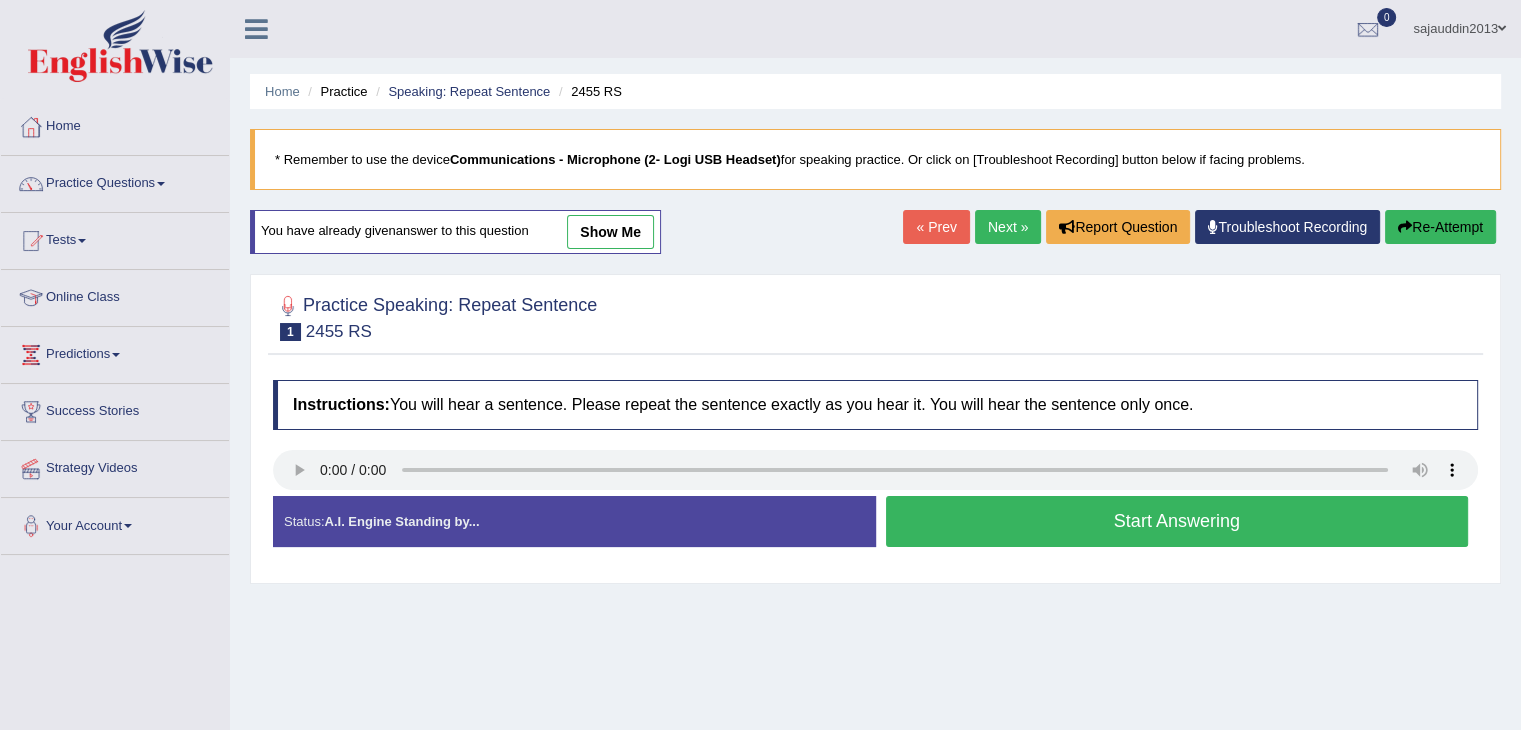 click on "Start Answering" at bounding box center [1177, 521] 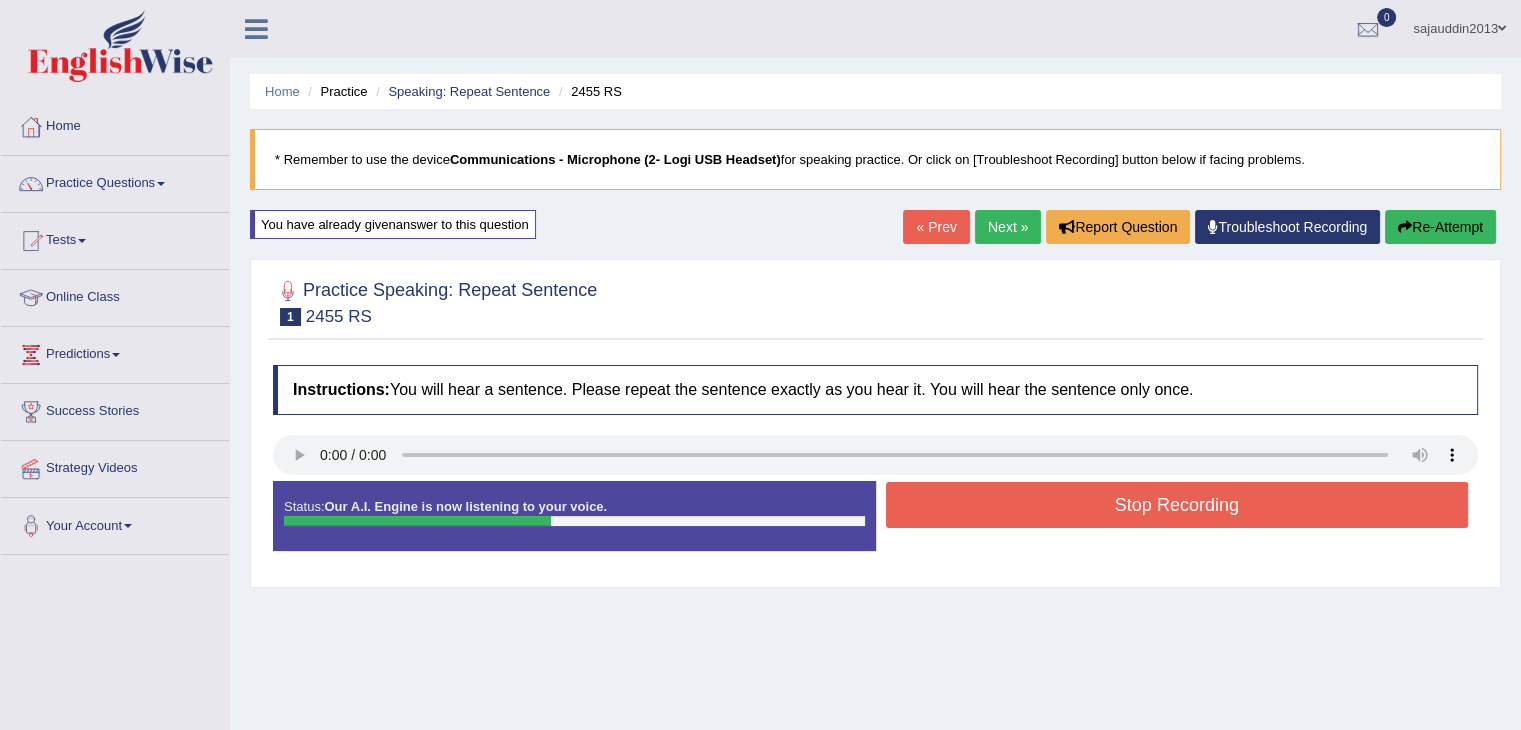 click on "Stop Recording" at bounding box center [1177, 505] 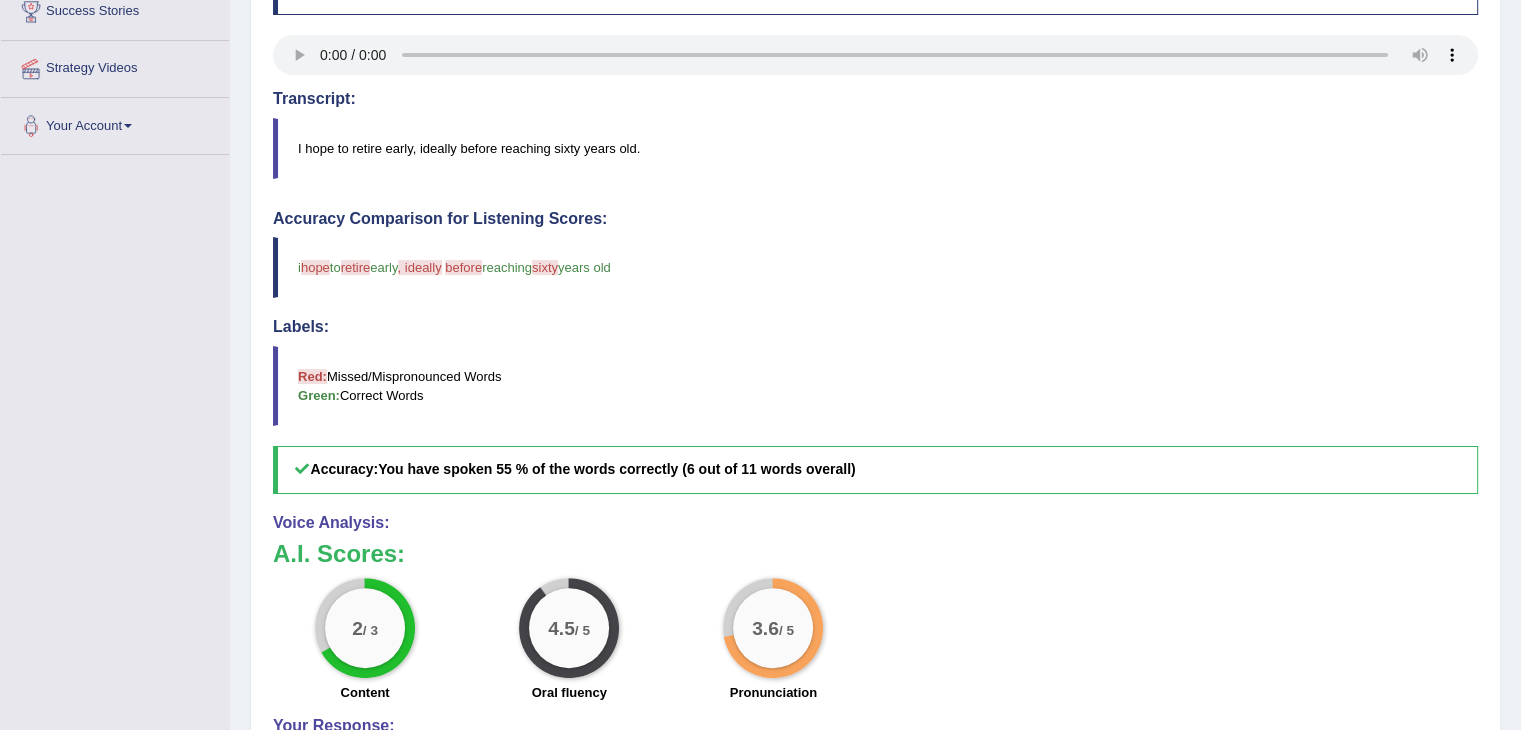 scroll, scrollTop: 440, scrollLeft: 0, axis: vertical 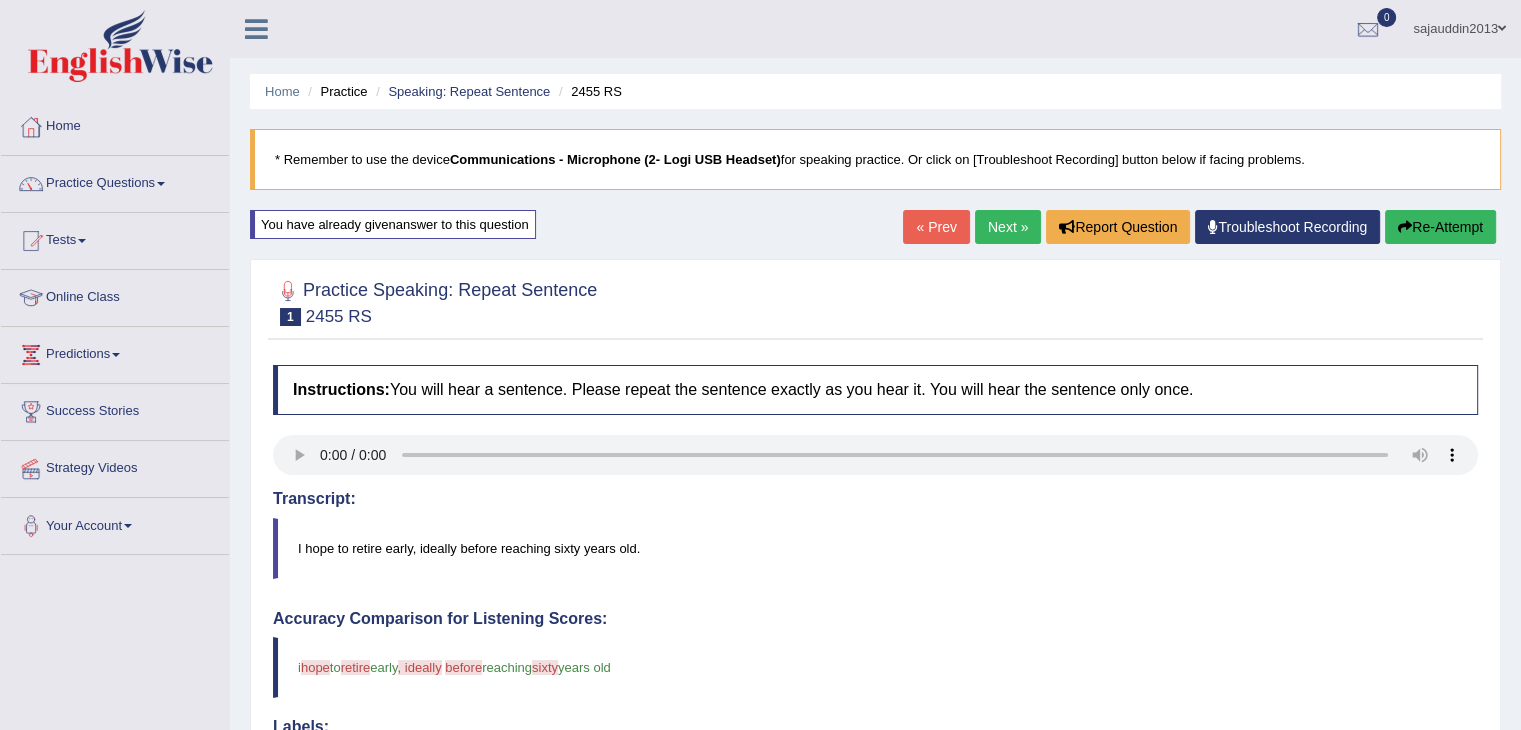 click on "Re-Attempt" at bounding box center [1440, 227] 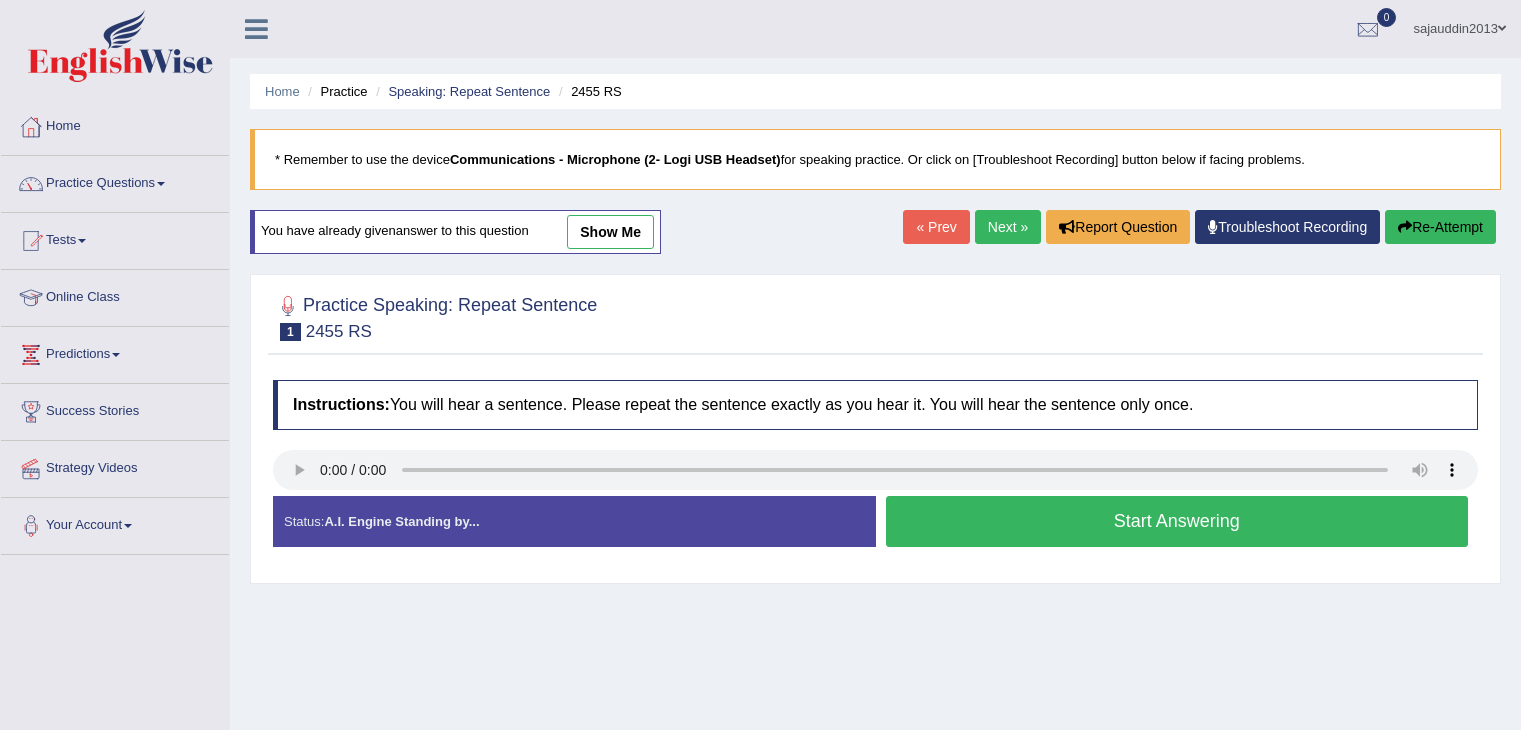 scroll, scrollTop: 0, scrollLeft: 0, axis: both 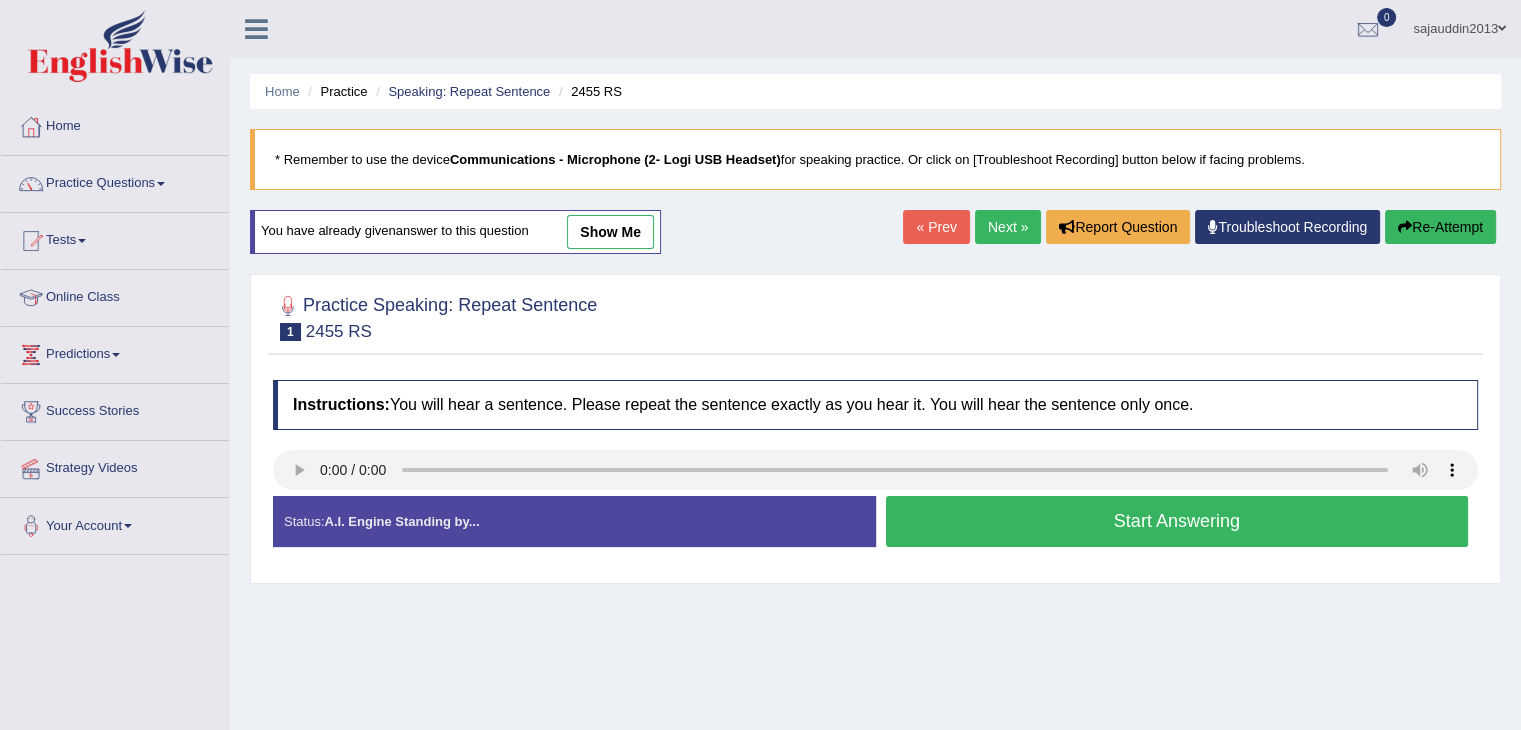 click on "Start Answering" at bounding box center [1177, 521] 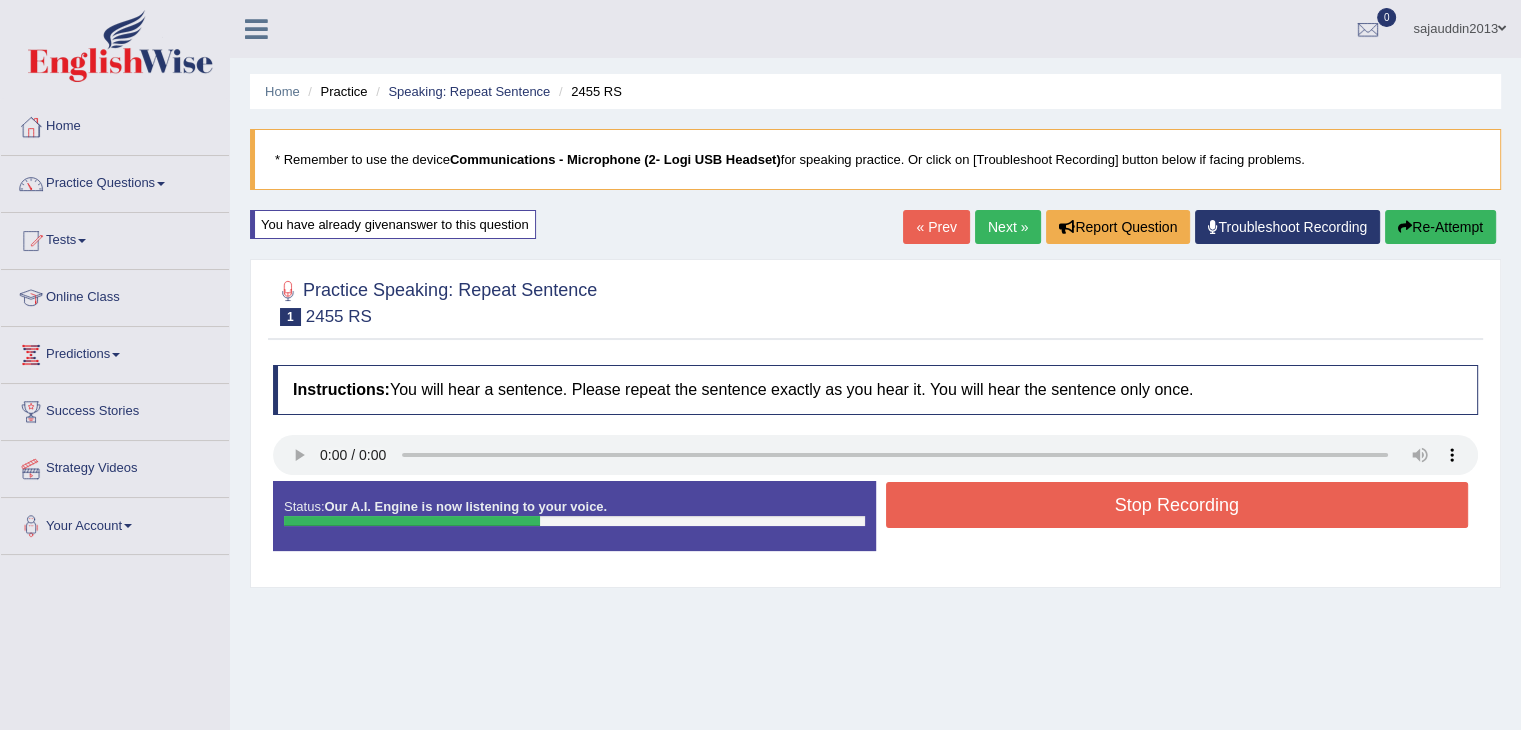 click on "Stop Recording" at bounding box center [1177, 505] 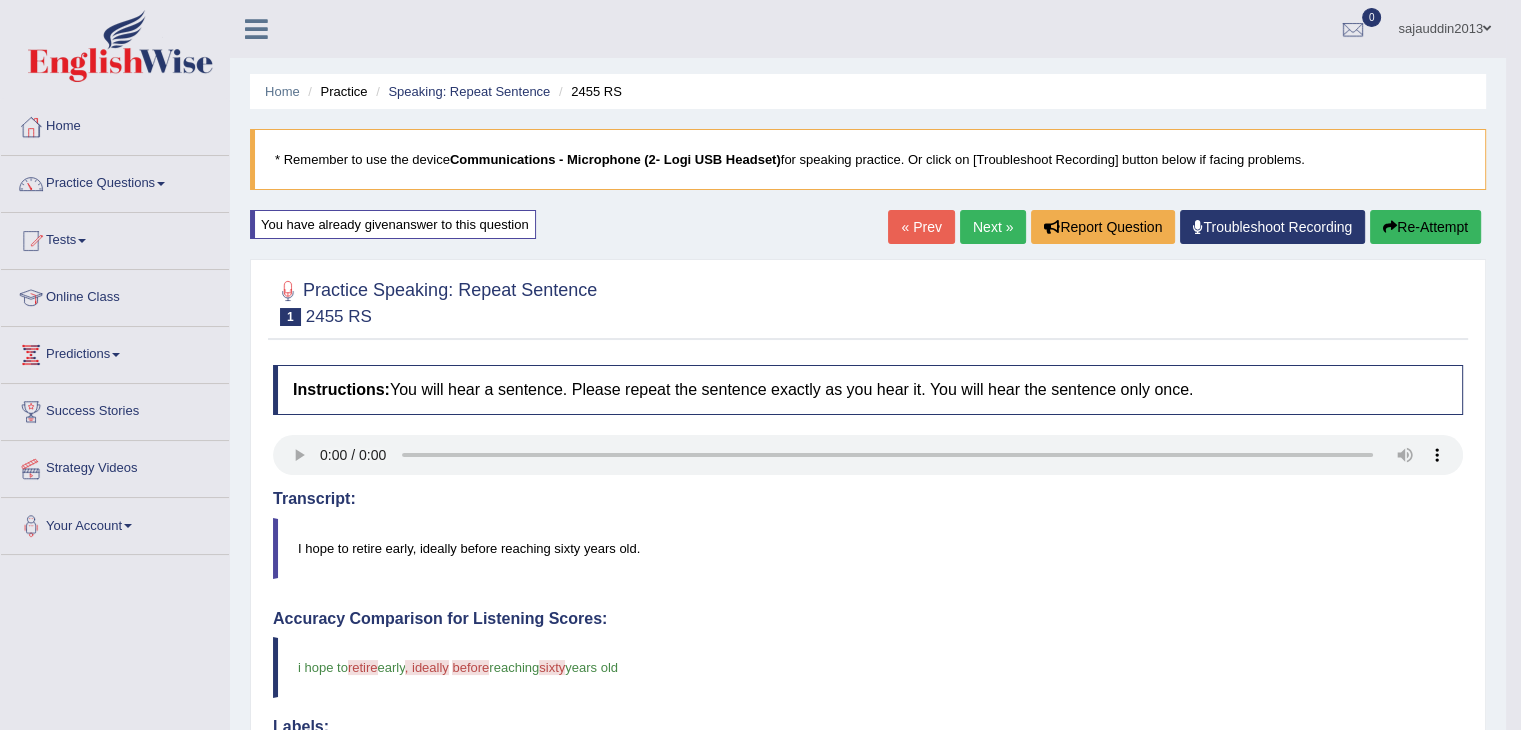 scroll, scrollTop: 0, scrollLeft: 0, axis: both 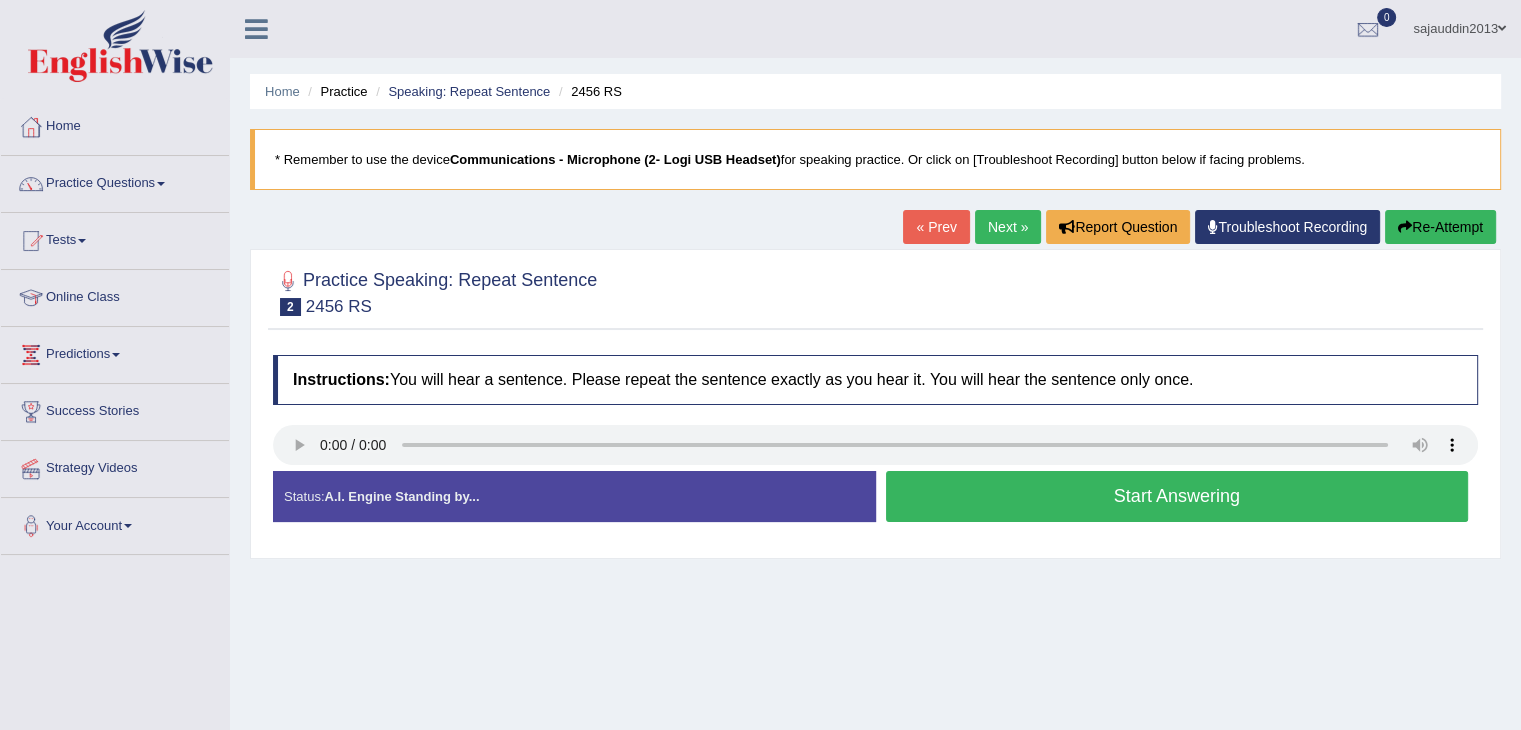 click on "Home
Practice
Speaking: Repeat Sentence
2456 RS
* Remember to use the device  Communications - Microphone (2- Logi USB Headset)  for speaking practice. Or click on [Troubleshoot Recording] button below if facing problems.
« Prev Next »  Report Question  Troubleshoot Recording  Re-Attempt
Practice Speaking: Repeat Sentence
2
2456 RS
Instructions:  You will hear a sentence. Please repeat the sentence exactly as you hear it. You will hear the sentence only once.
Transcript: My goal is to begin a family in my thirties. Created with Highcharts 7.1.2 Too low Too high Time Pitch meter: 0 2 4 6 8 10 Created with Highcharts 7.1.2 Great Too slow Too fast Time Speech pace meter: 0 5 10 15 20 25 30 35 40 Accuracy Comparison for Listening Scores: Labels:
Red:  Missed/Mispronounced Words
Green: Status:" at bounding box center [875, 500] 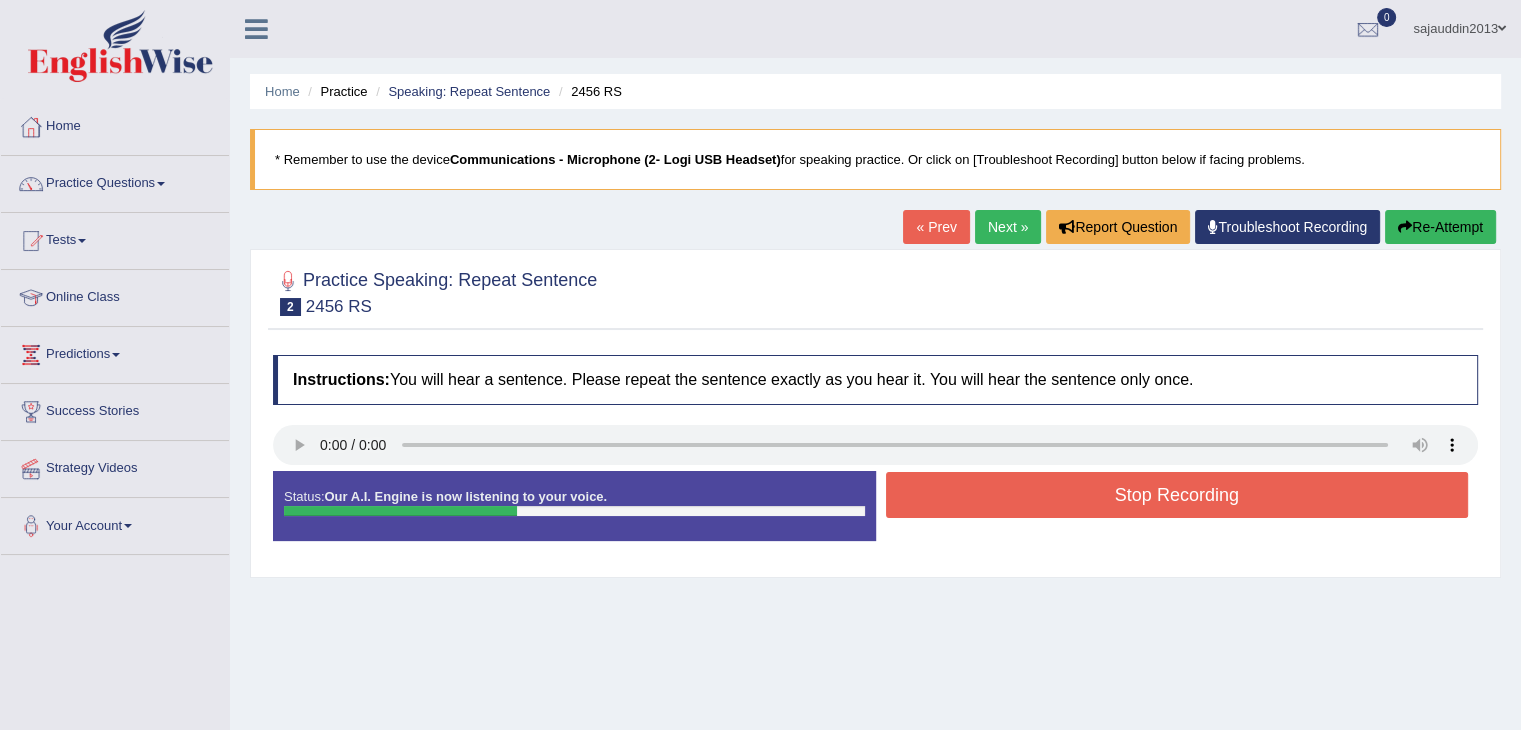 click on "Stop Recording" at bounding box center (1177, 495) 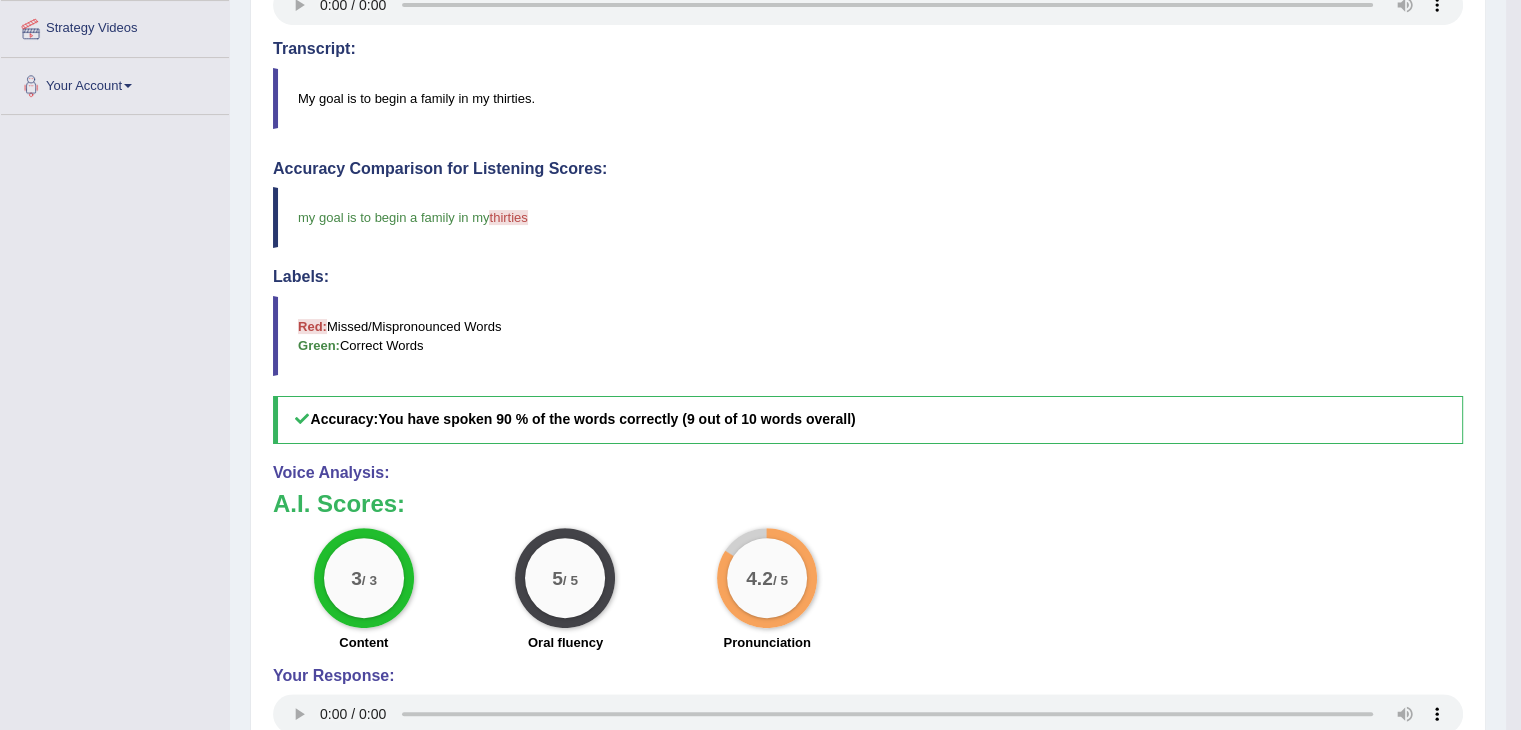 scroll, scrollTop: 480, scrollLeft: 0, axis: vertical 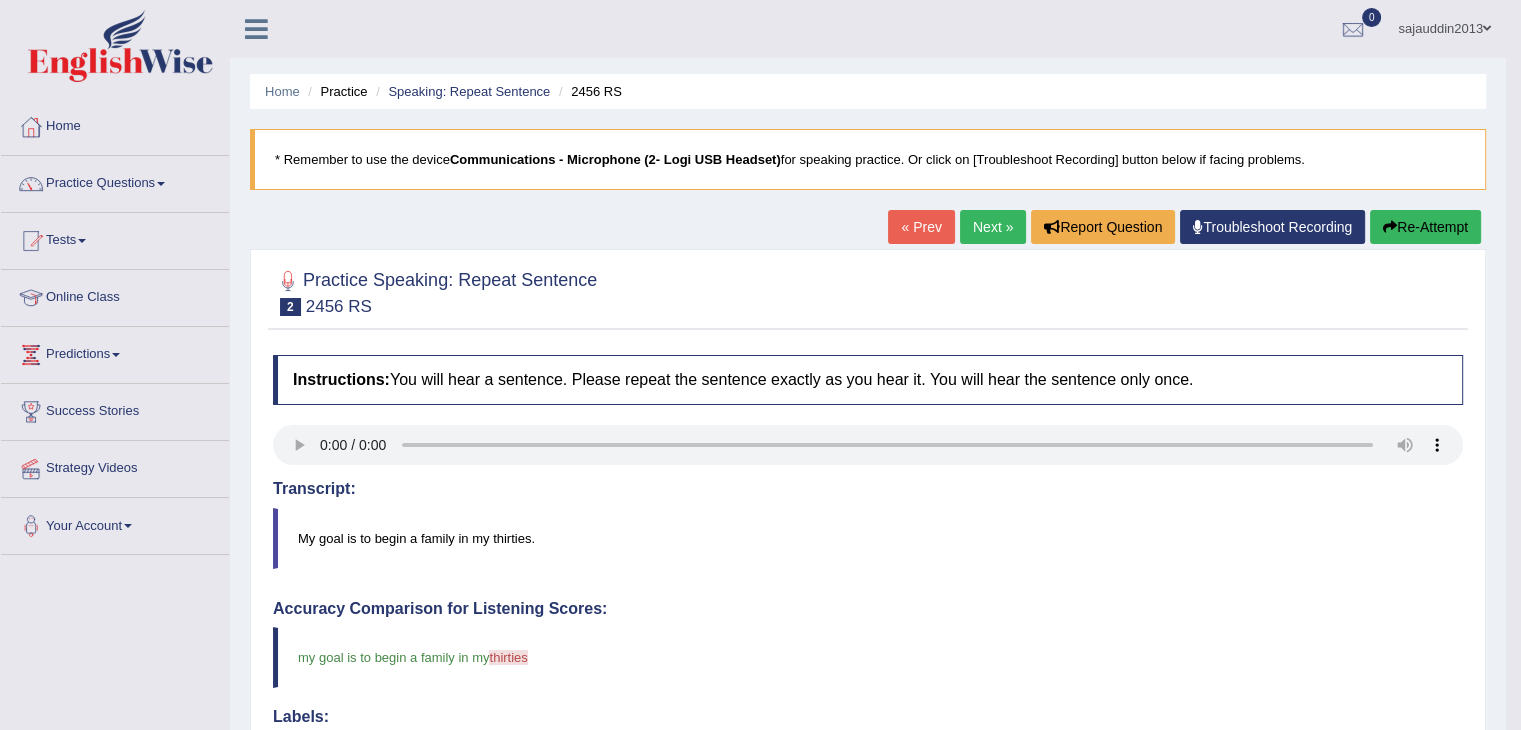 click on "Next »" at bounding box center [993, 227] 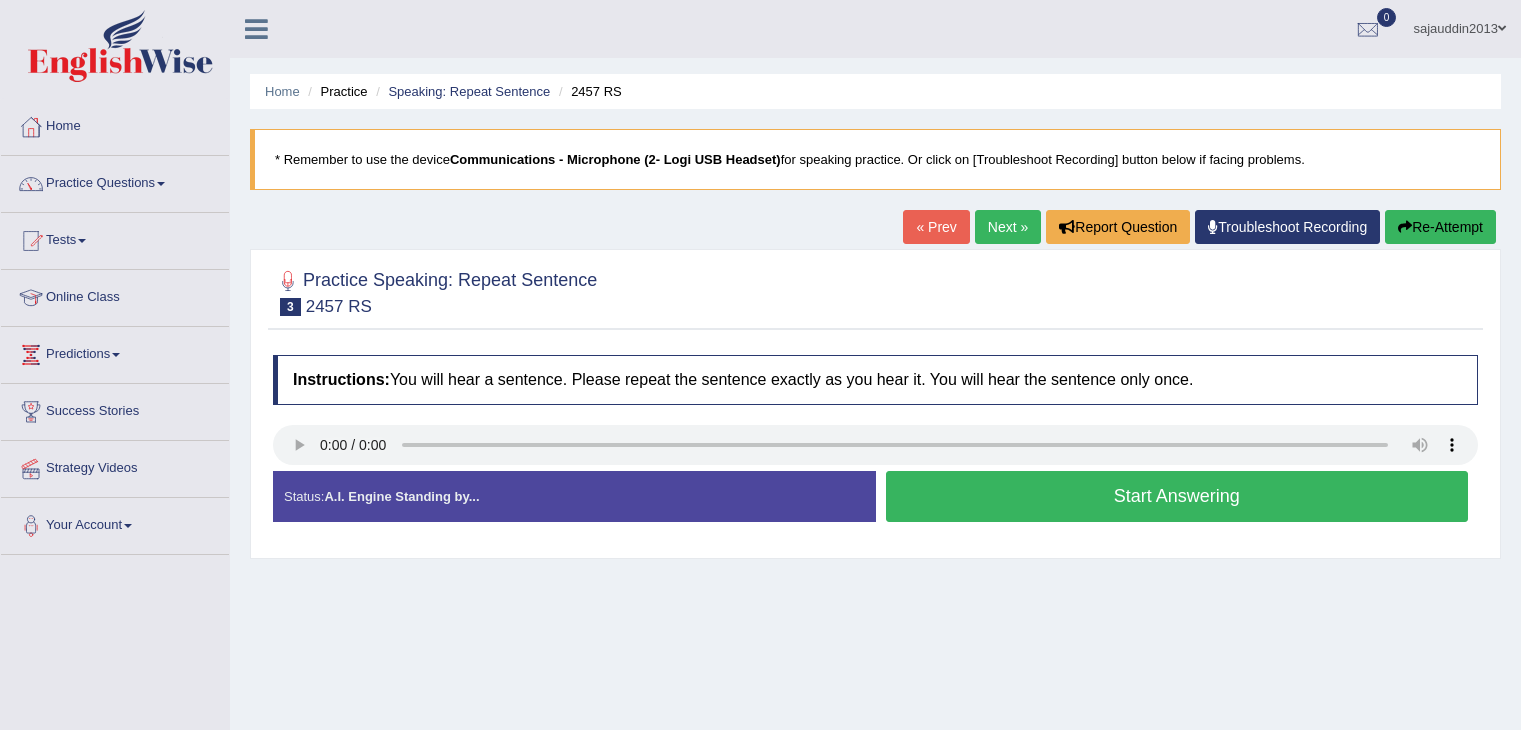 scroll, scrollTop: 0, scrollLeft: 0, axis: both 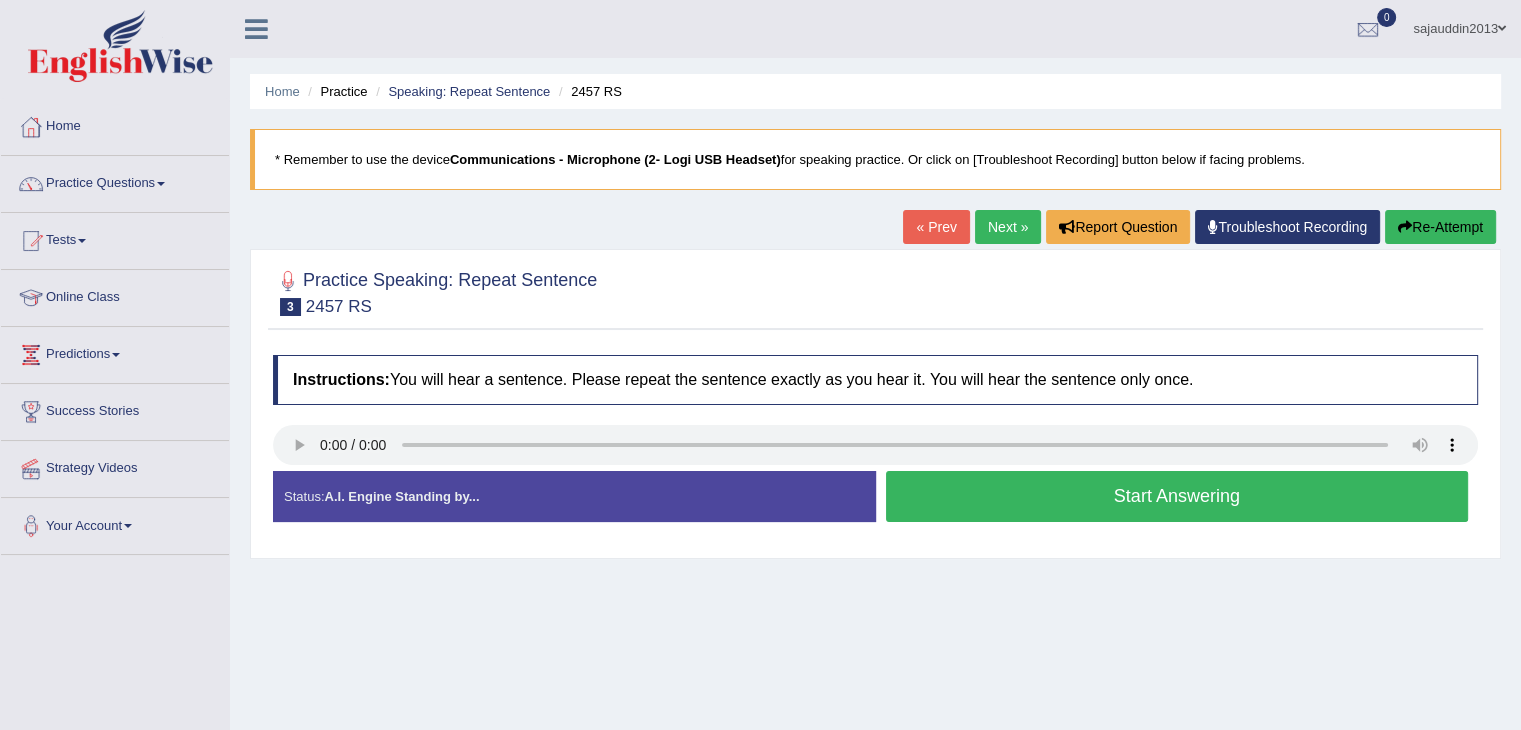 click on "Start Answering" at bounding box center [1177, 496] 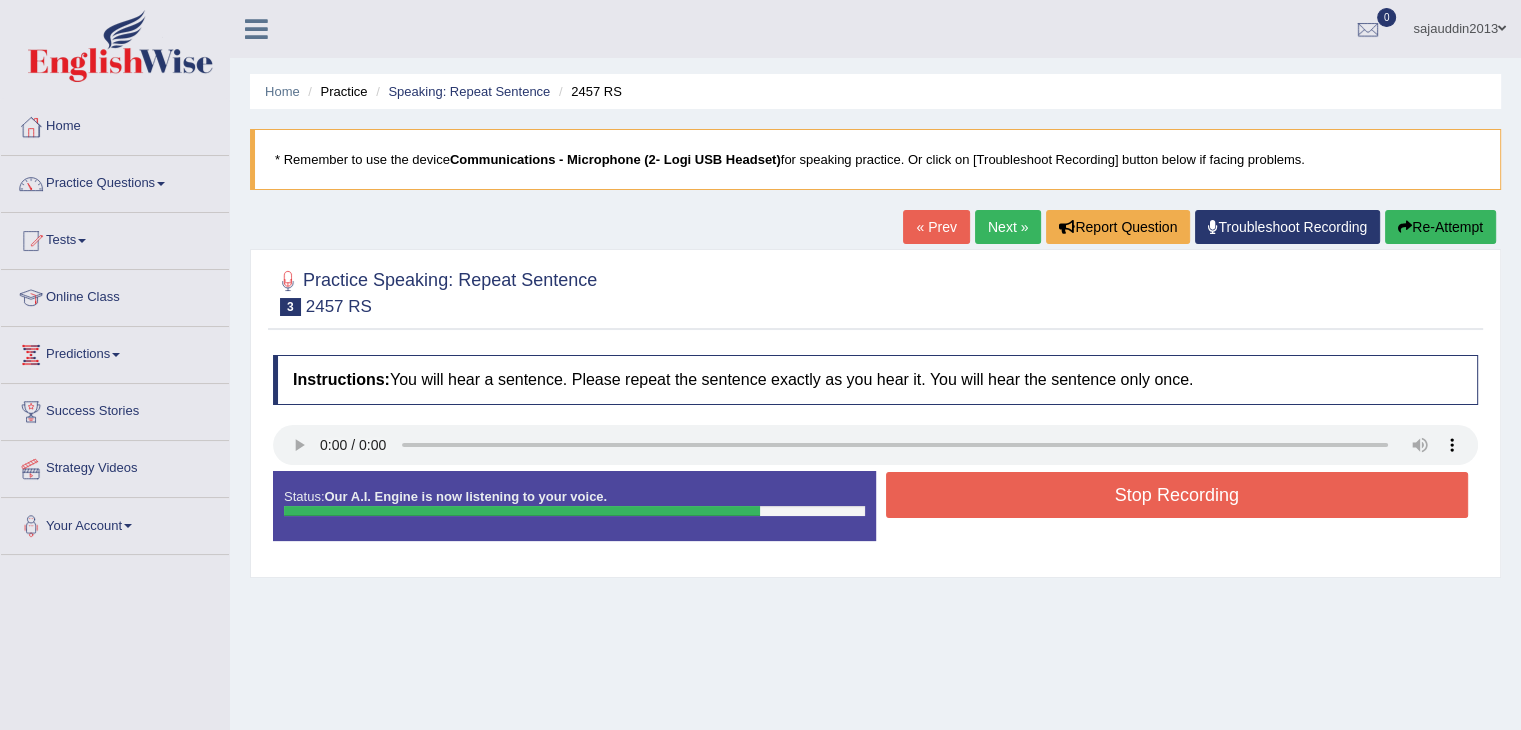 click on "Stop Recording" at bounding box center [1177, 495] 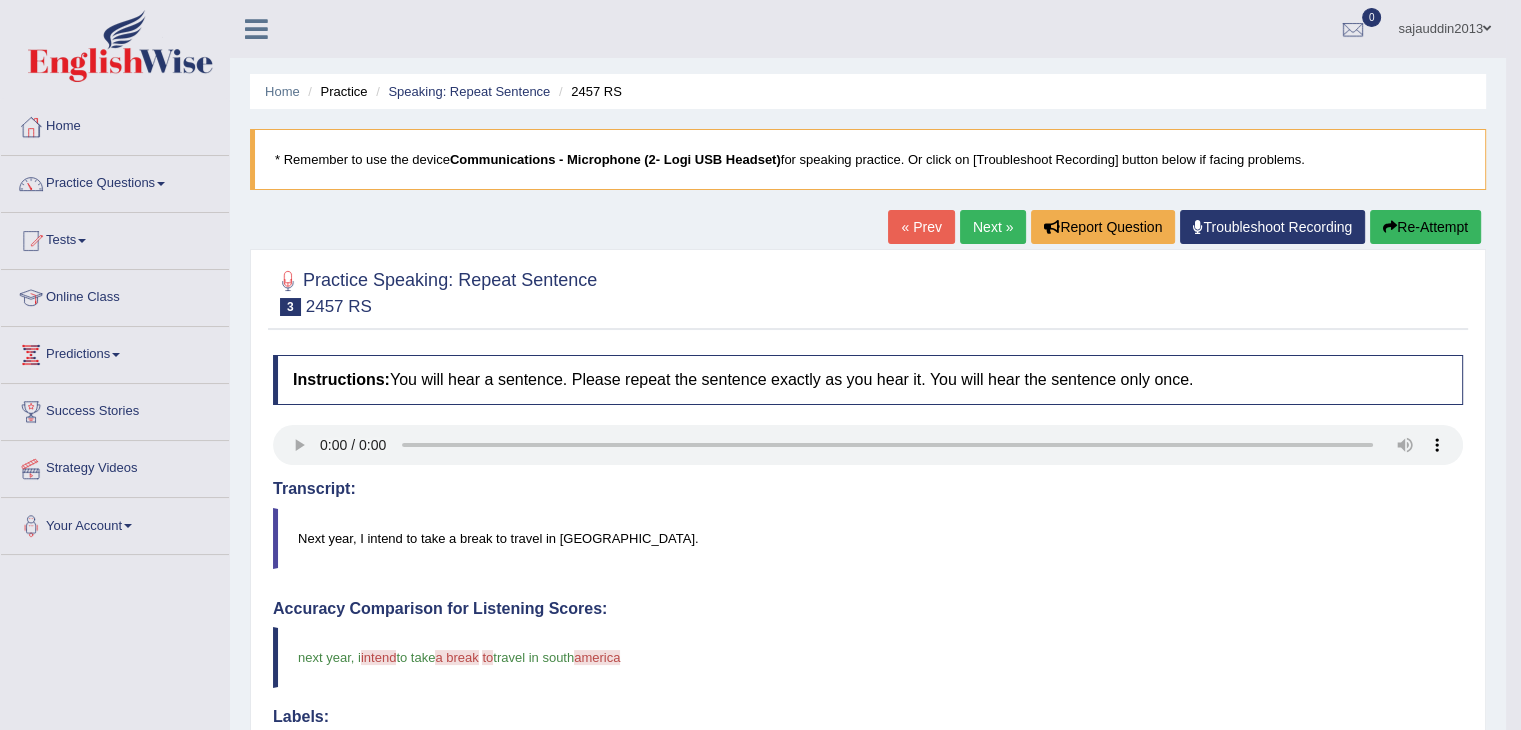 scroll, scrollTop: 619, scrollLeft: 0, axis: vertical 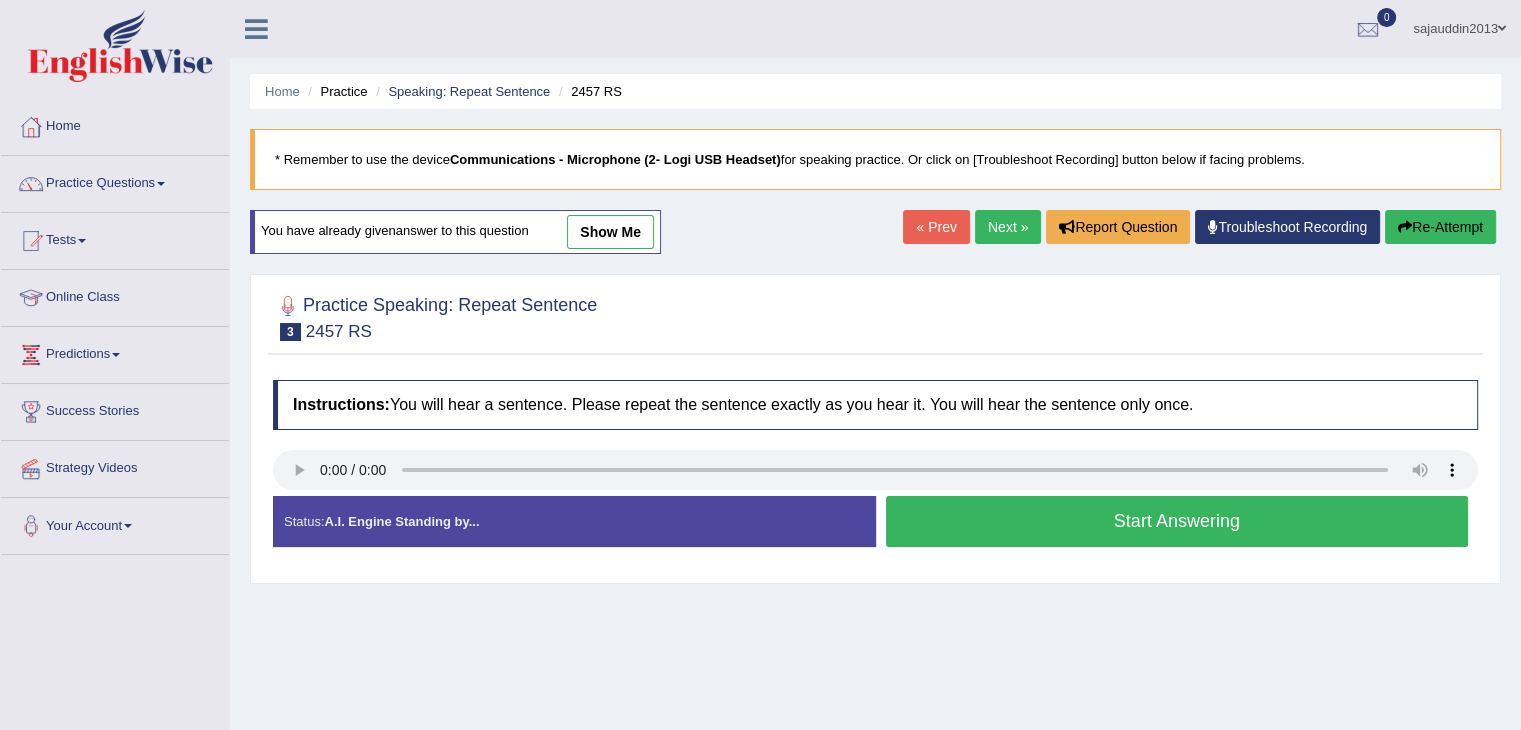 click on "Start Answering" at bounding box center [1177, 521] 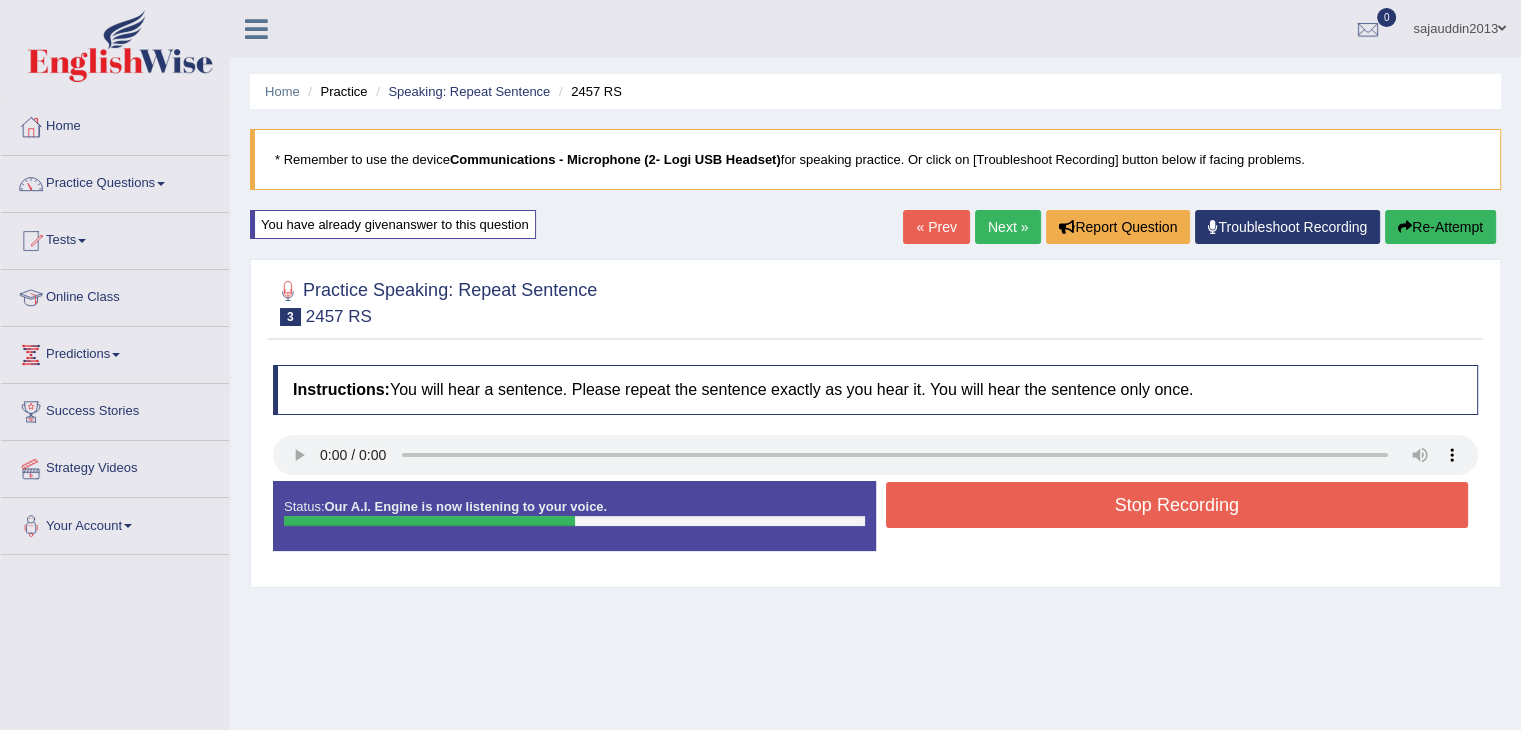 click on "Stop Recording" at bounding box center (1177, 505) 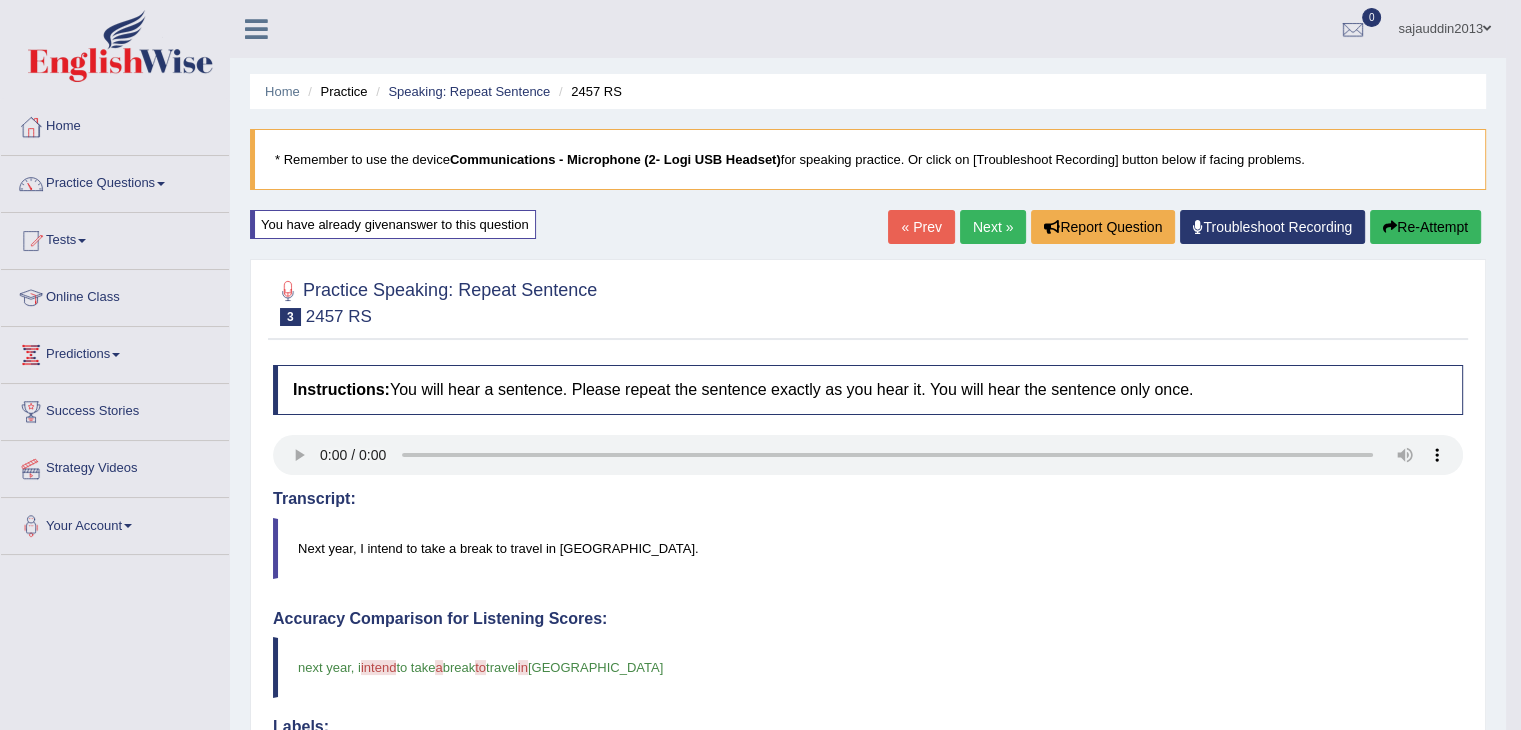 scroll, scrollTop: 629, scrollLeft: 0, axis: vertical 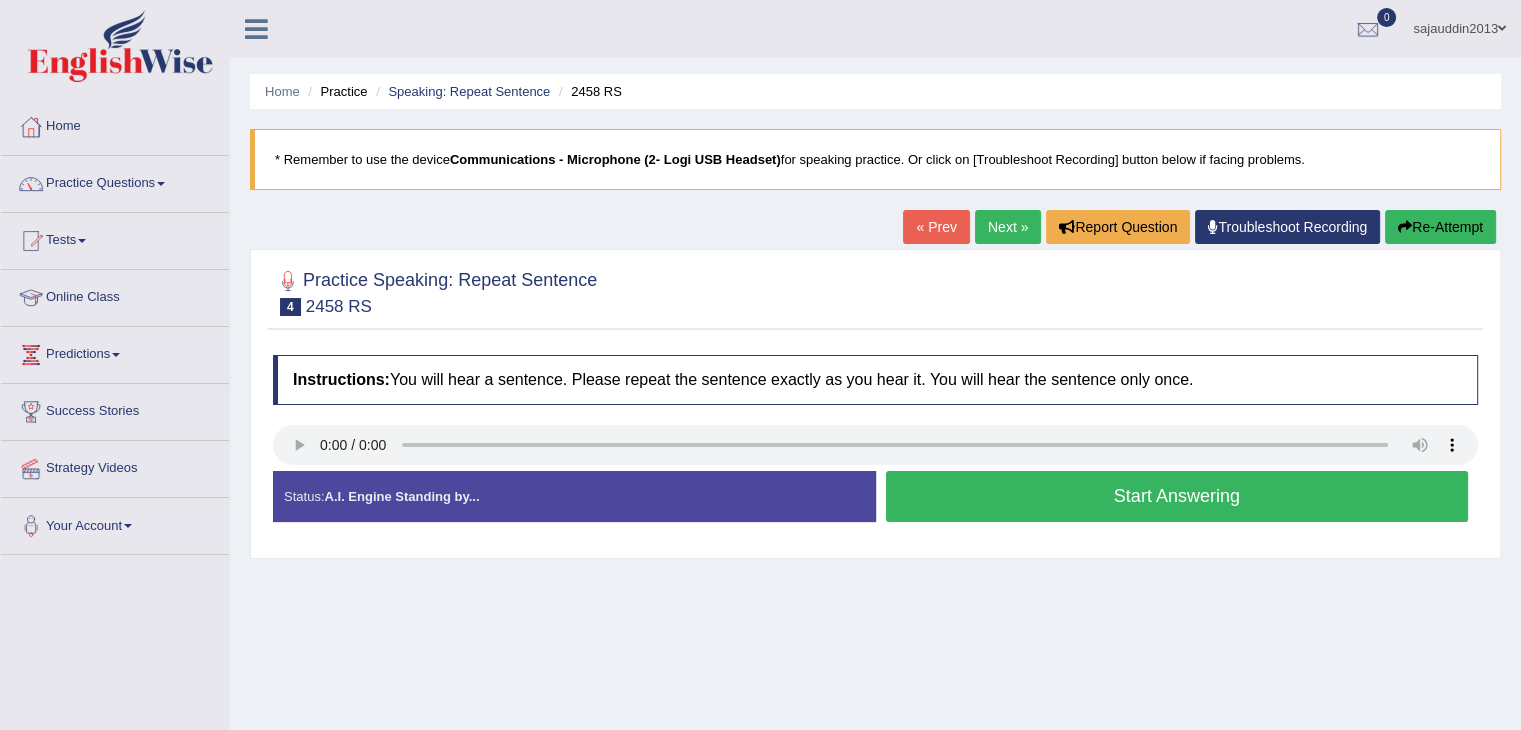 click on "Start Answering" at bounding box center (1177, 496) 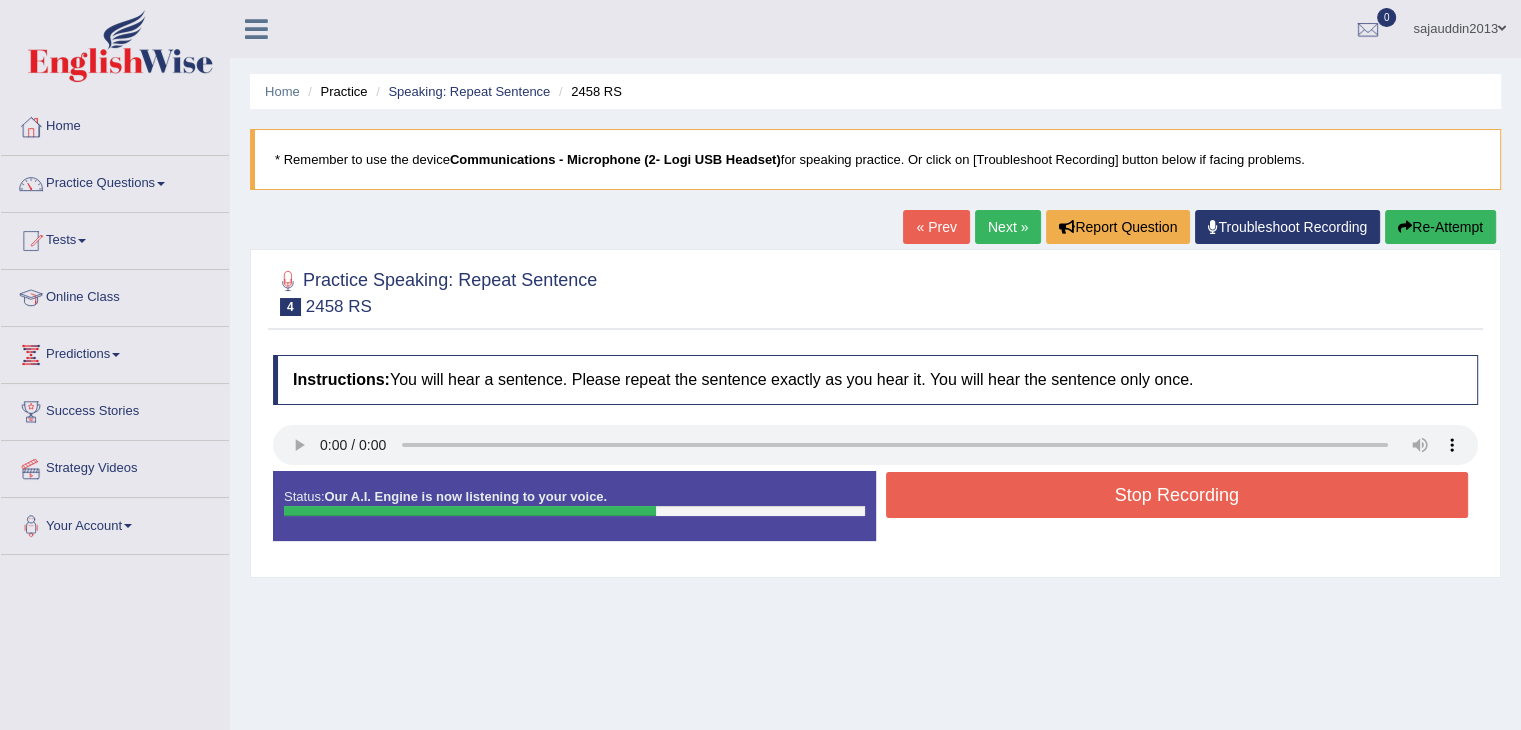 click on "Stop Recording" at bounding box center [1177, 495] 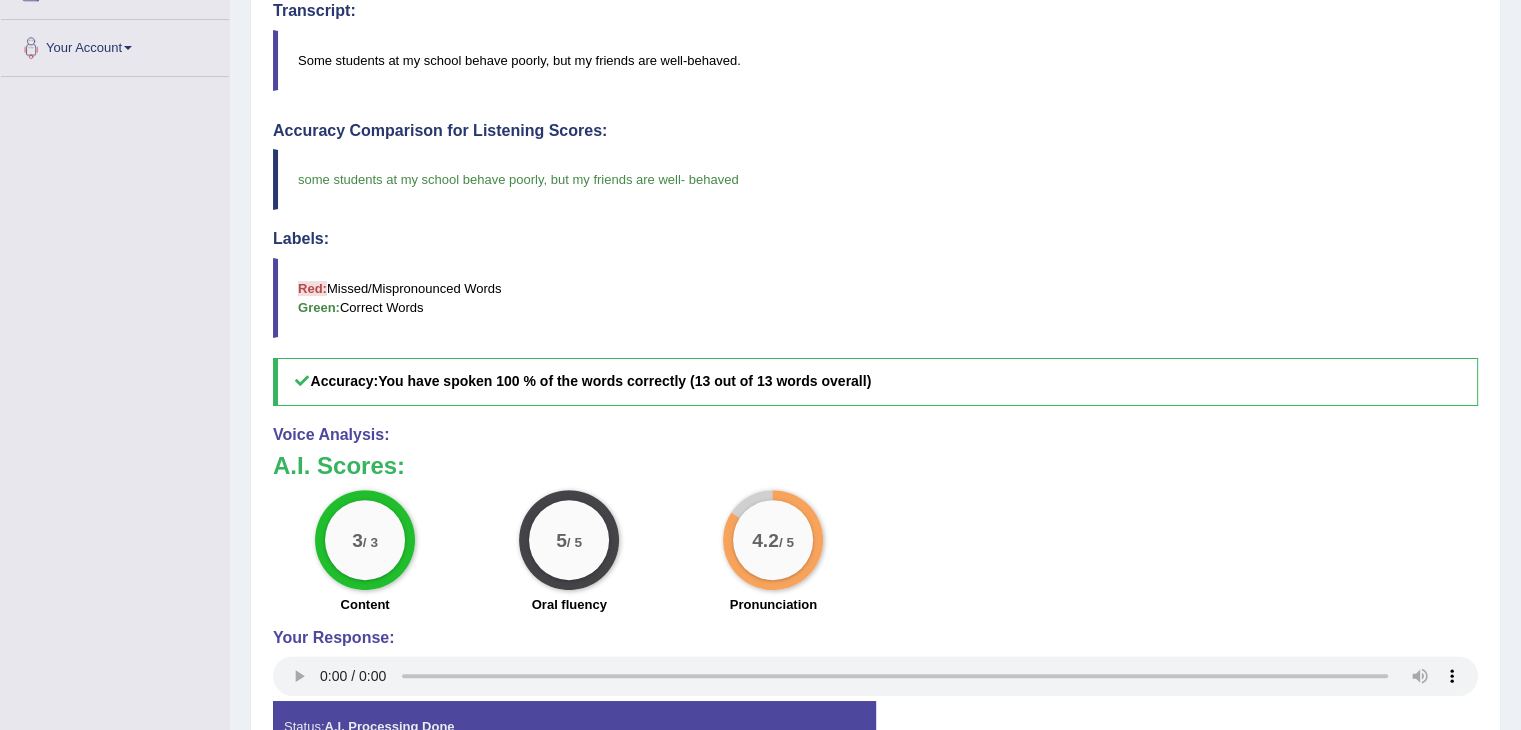 scroll, scrollTop: 480, scrollLeft: 0, axis: vertical 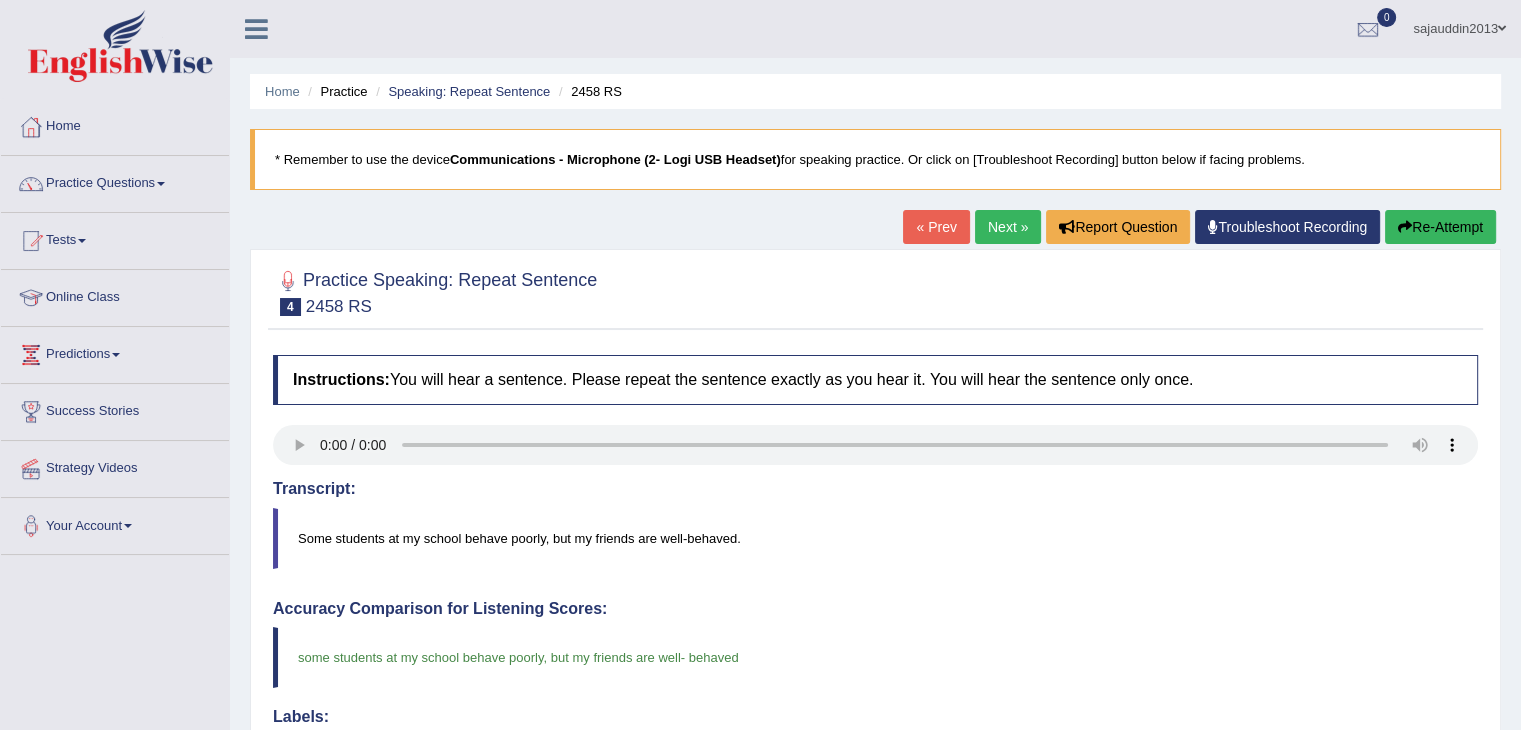 click on "Next »" at bounding box center [1008, 227] 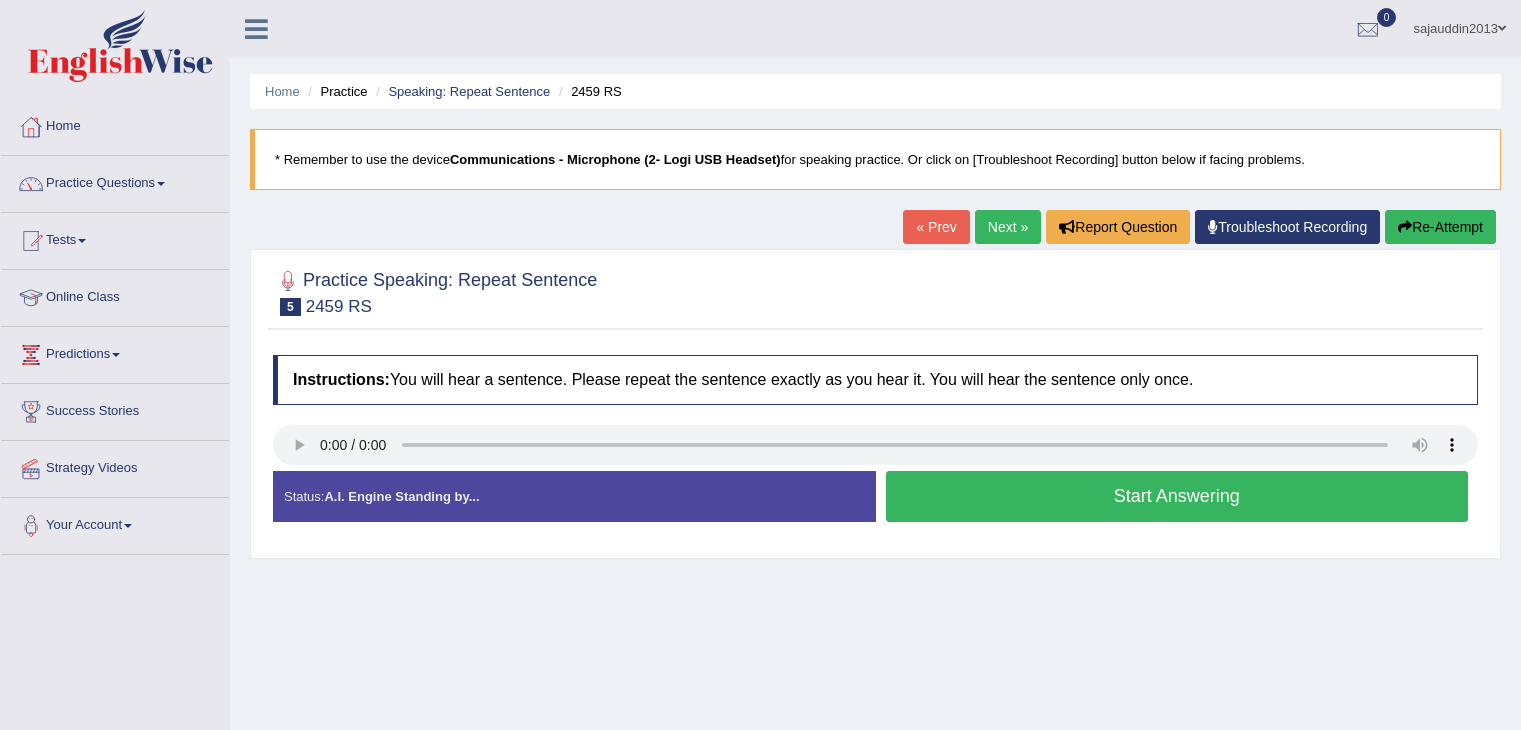 scroll, scrollTop: 0, scrollLeft: 0, axis: both 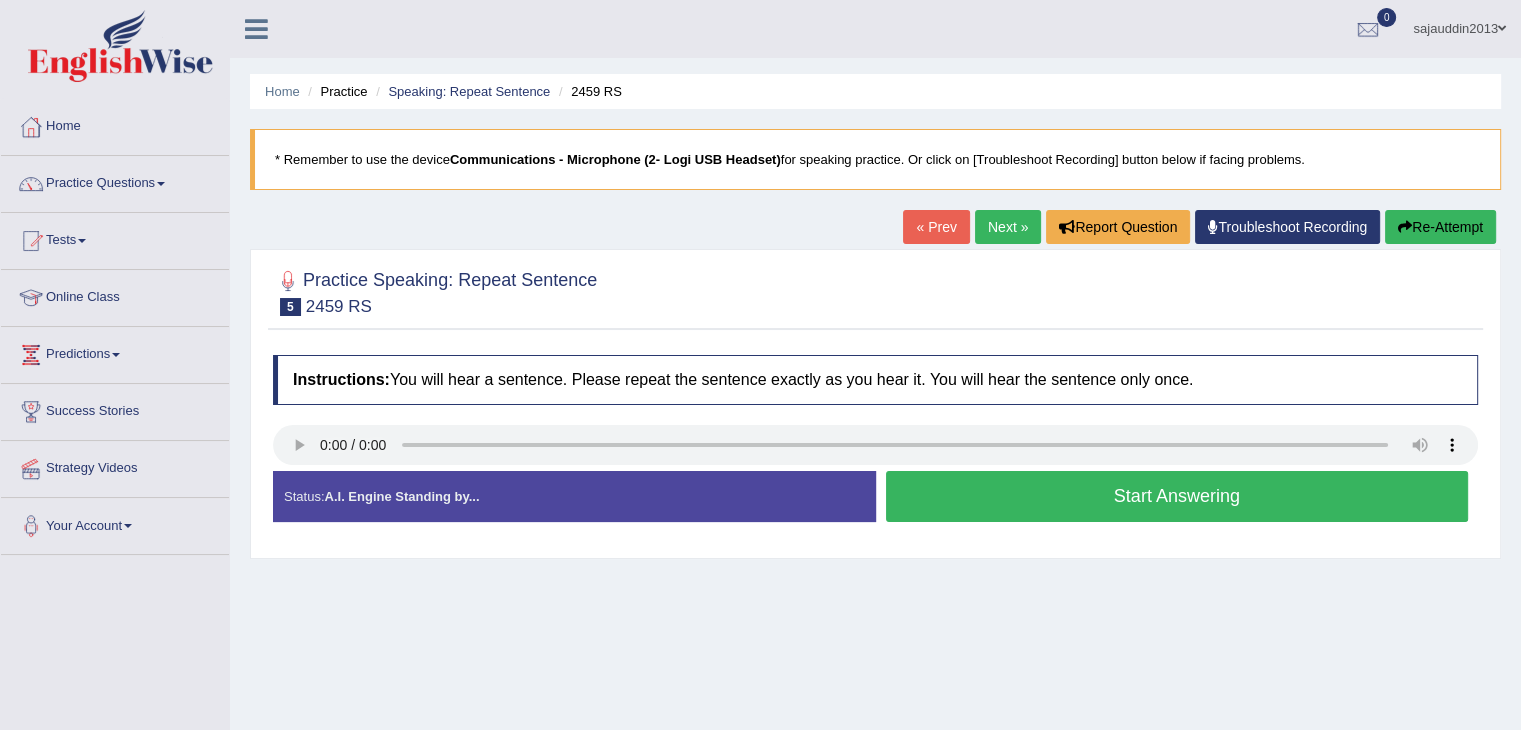 click on "Start Answering" at bounding box center (1177, 496) 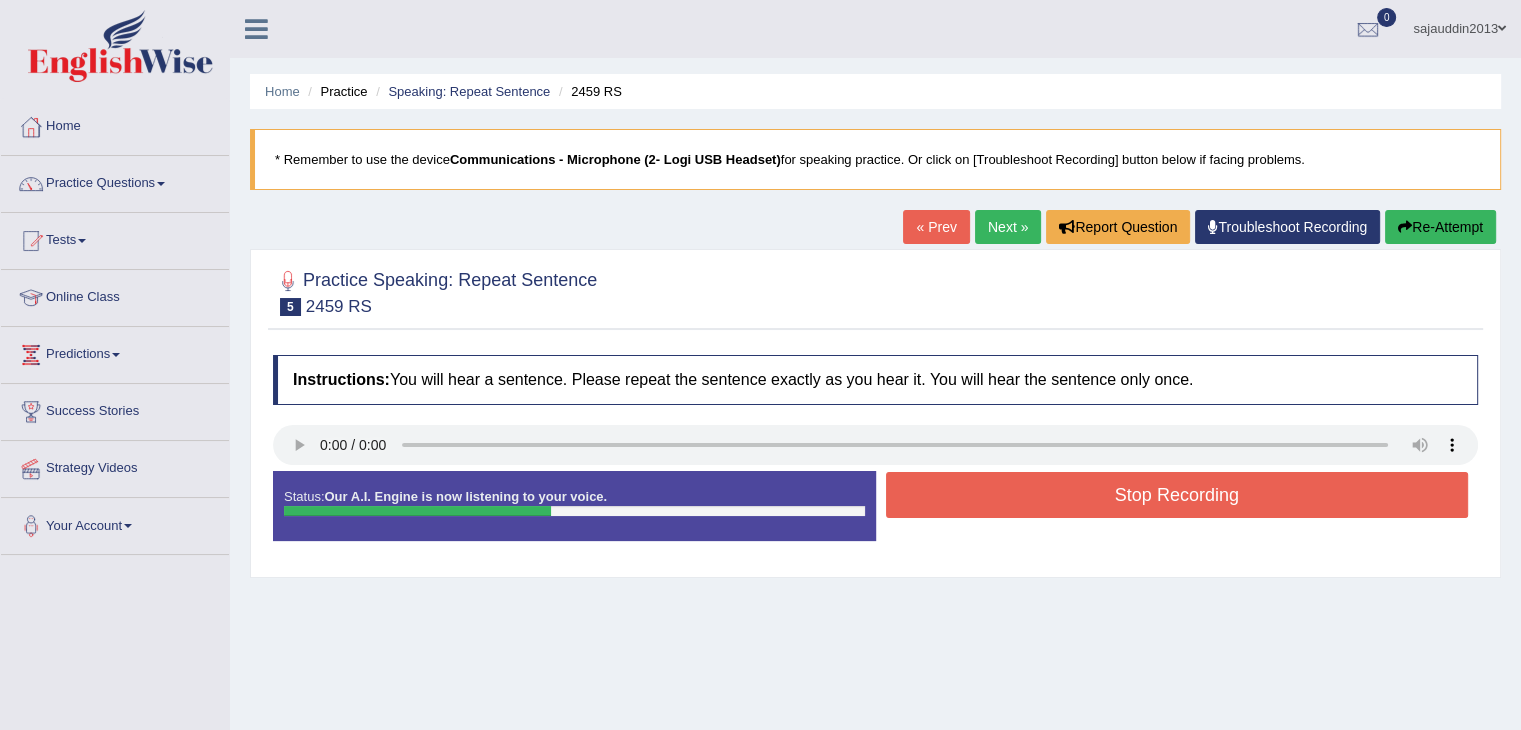 click on "Stop Recording" at bounding box center [1177, 495] 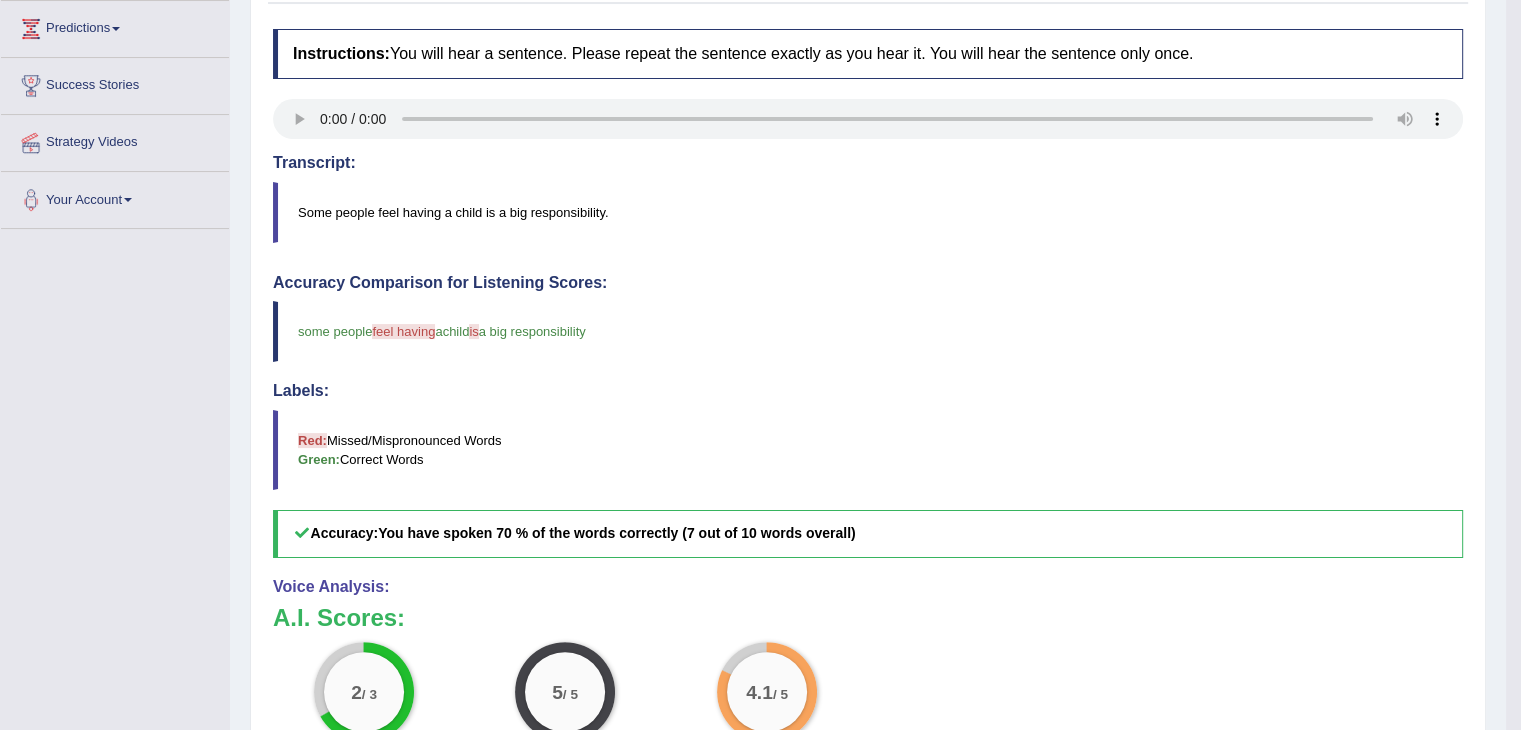 scroll, scrollTop: 333, scrollLeft: 0, axis: vertical 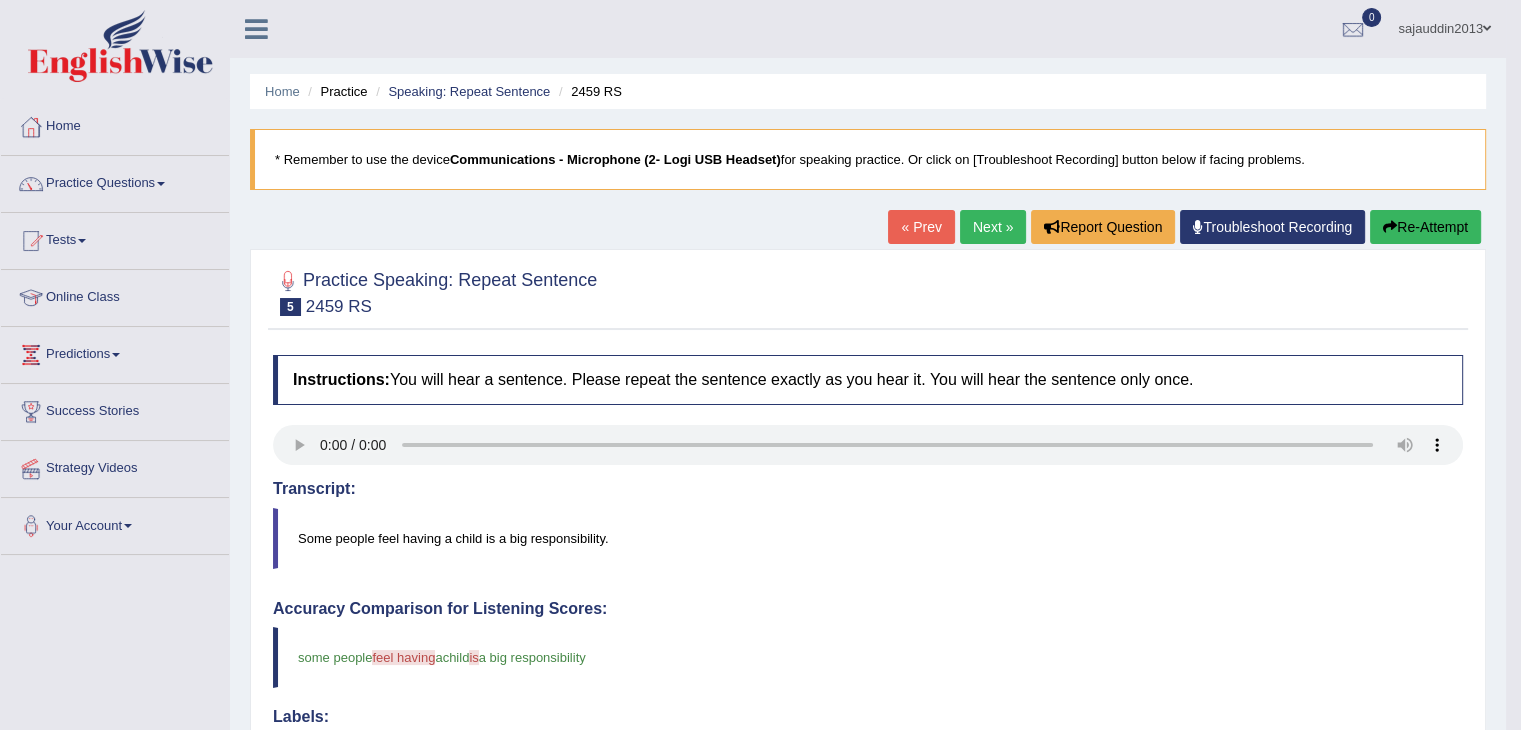 click on "Re-Attempt" at bounding box center [1425, 227] 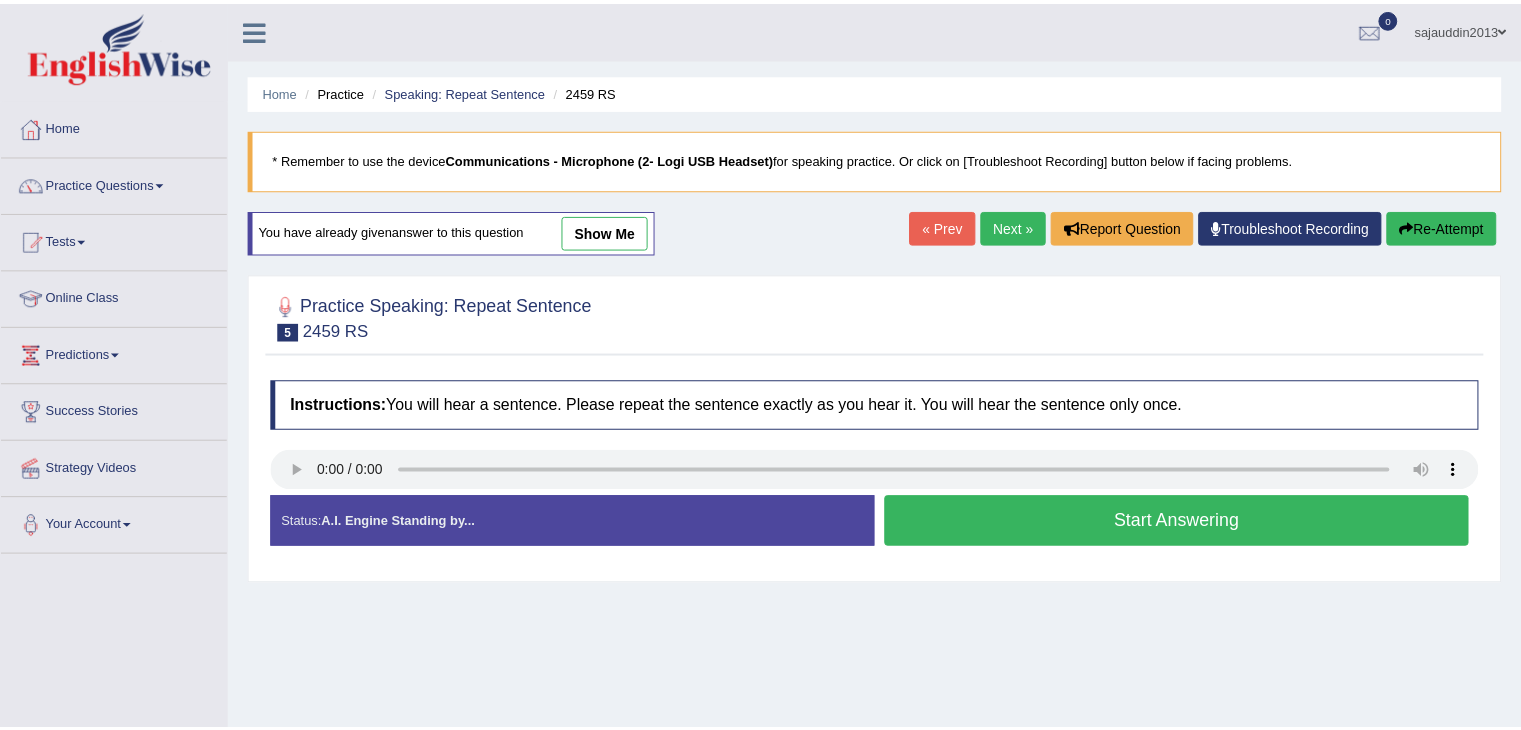 scroll, scrollTop: 0, scrollLeft: 0, axis: both 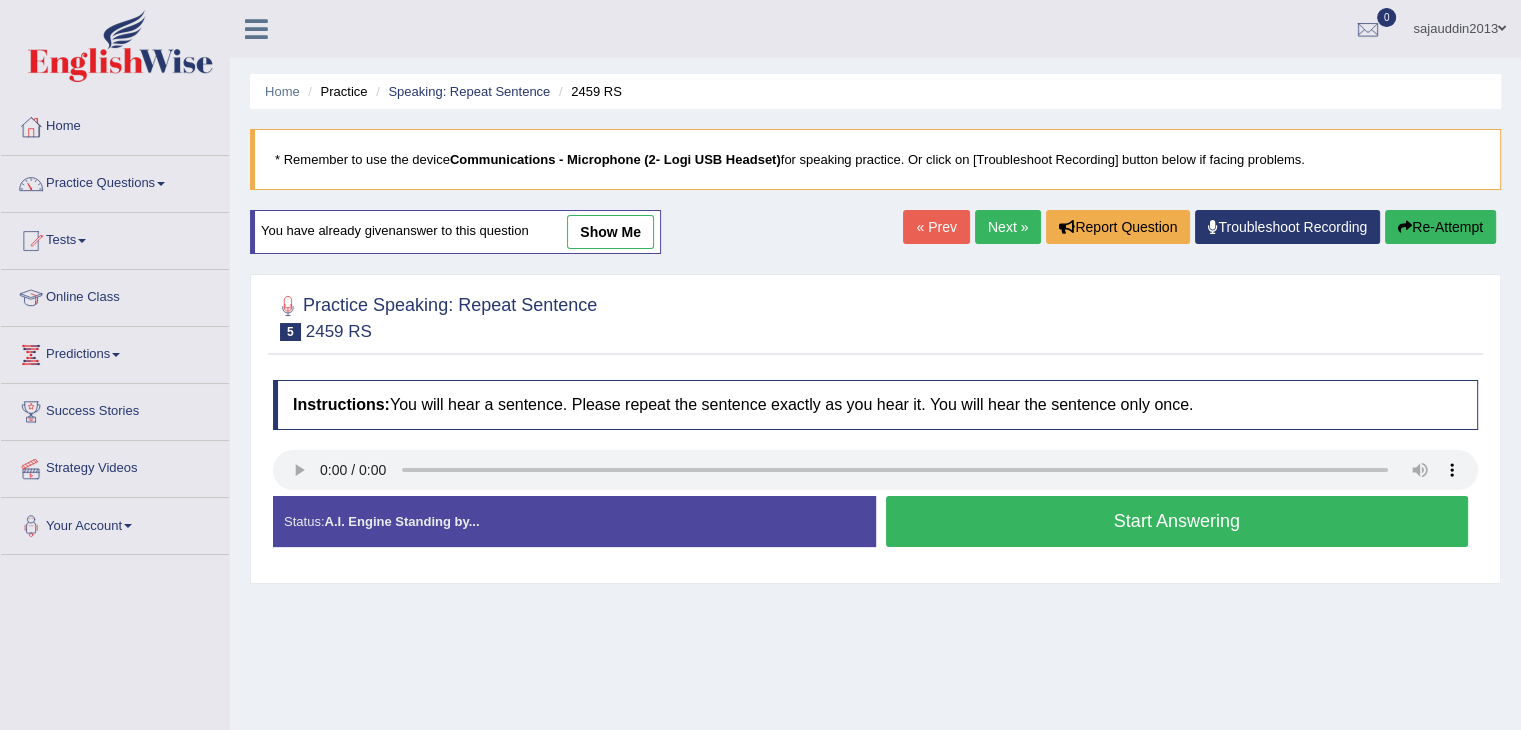 click on "Start Answering" at bounding box center (1177, 521) 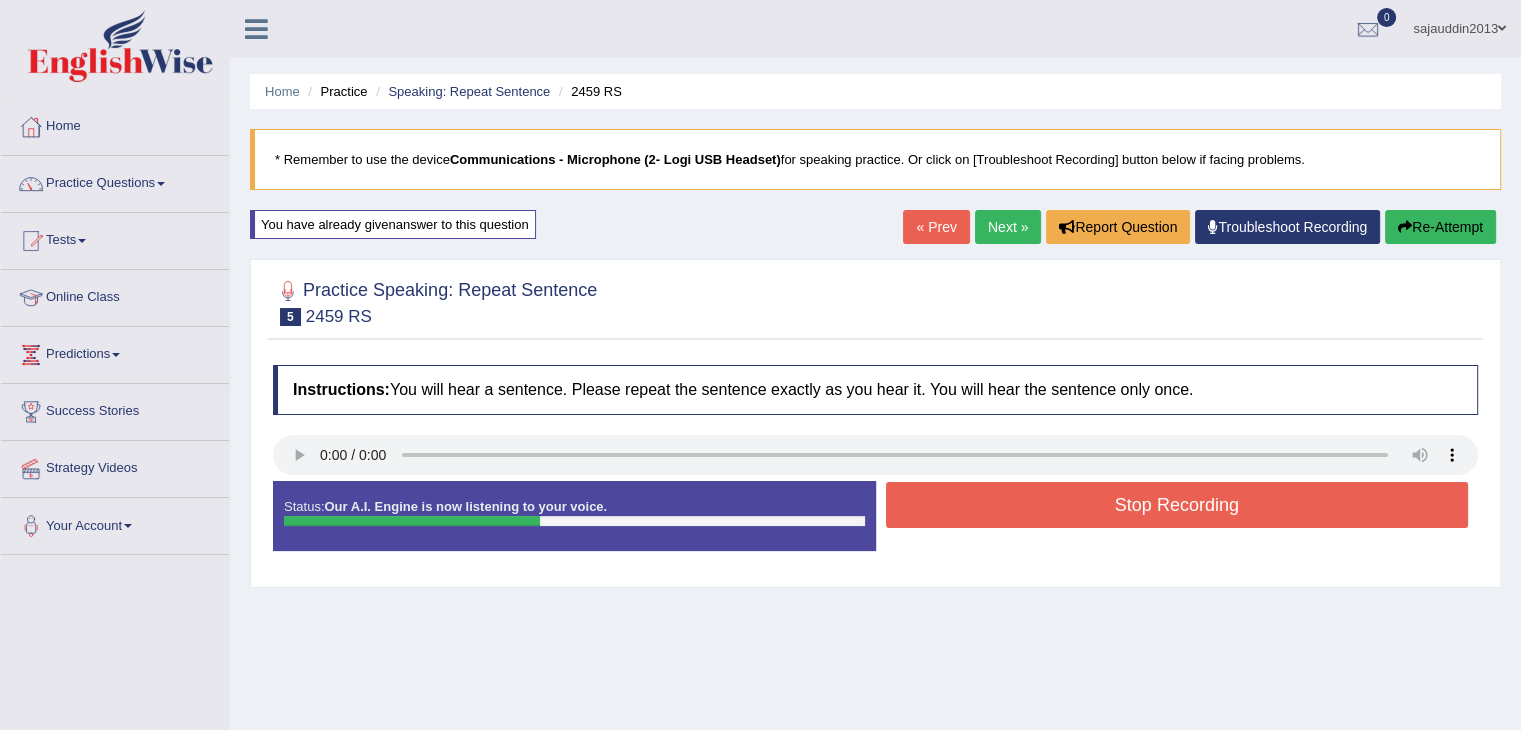 click on "Stop Recording" at bounding box center (1177, 505) 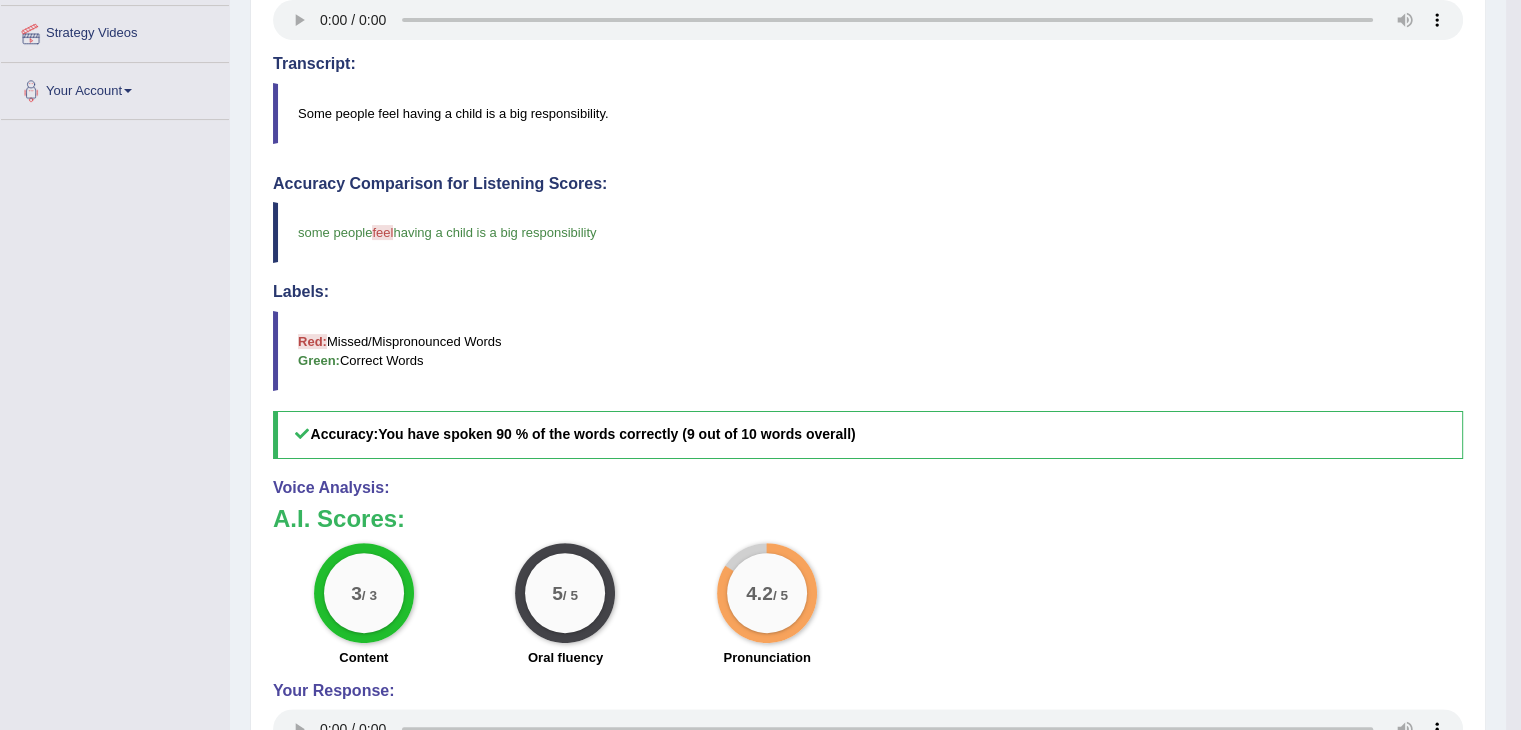 scroll, scrollTop: 440, scrollLeft: 0, axis: vertical 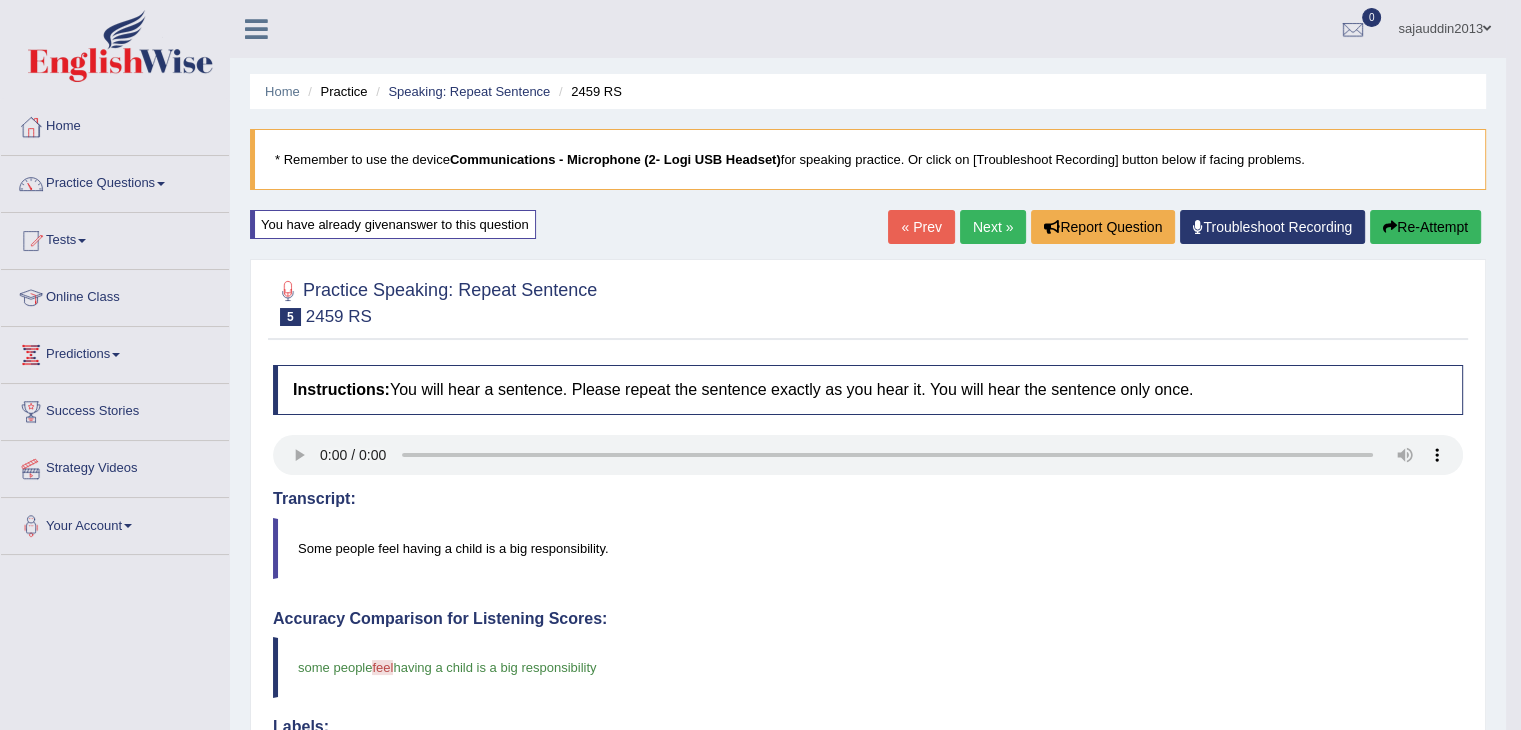 click on "Next »" at bounding box center (993, 227) 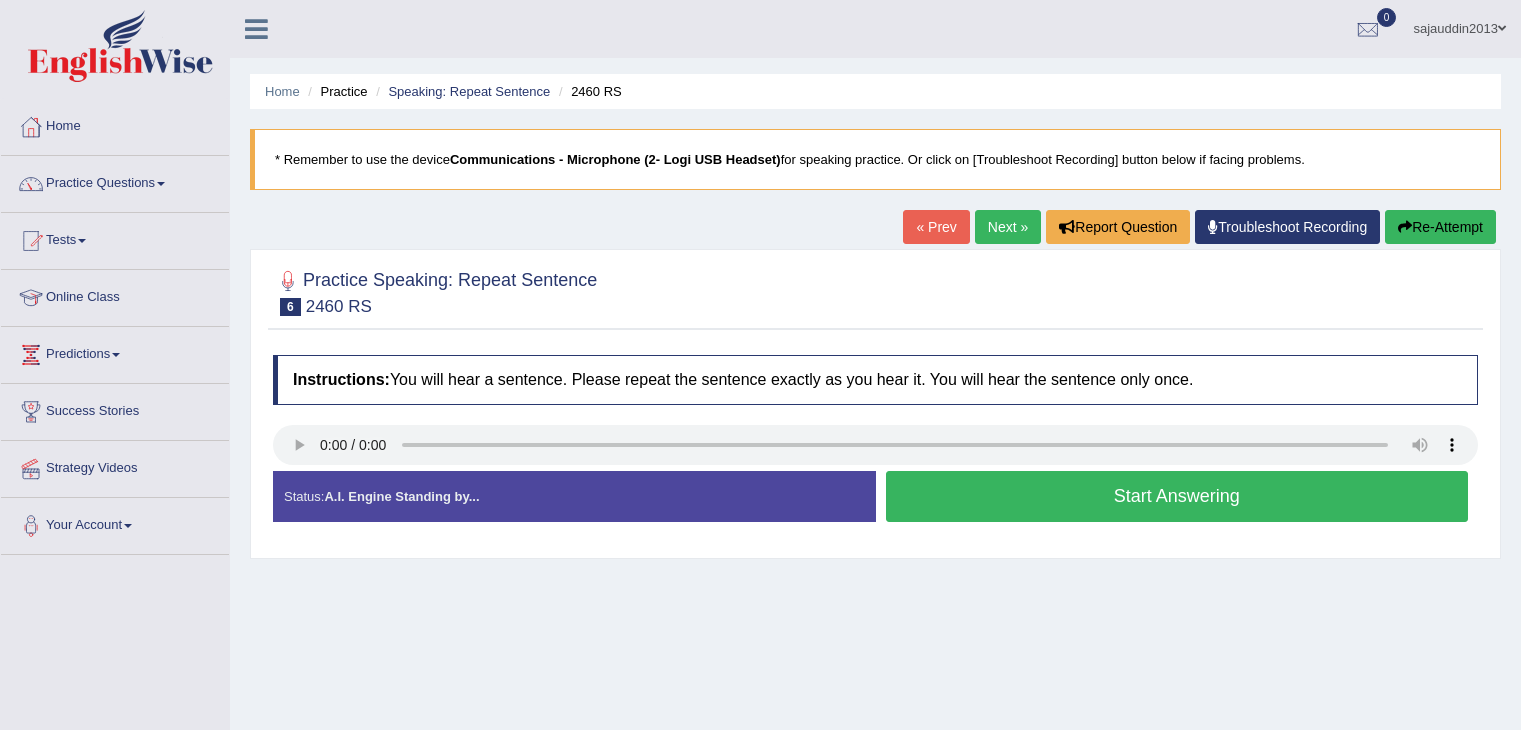 scroll, scrollTop: 0, scrollLeft: 0, axis: both 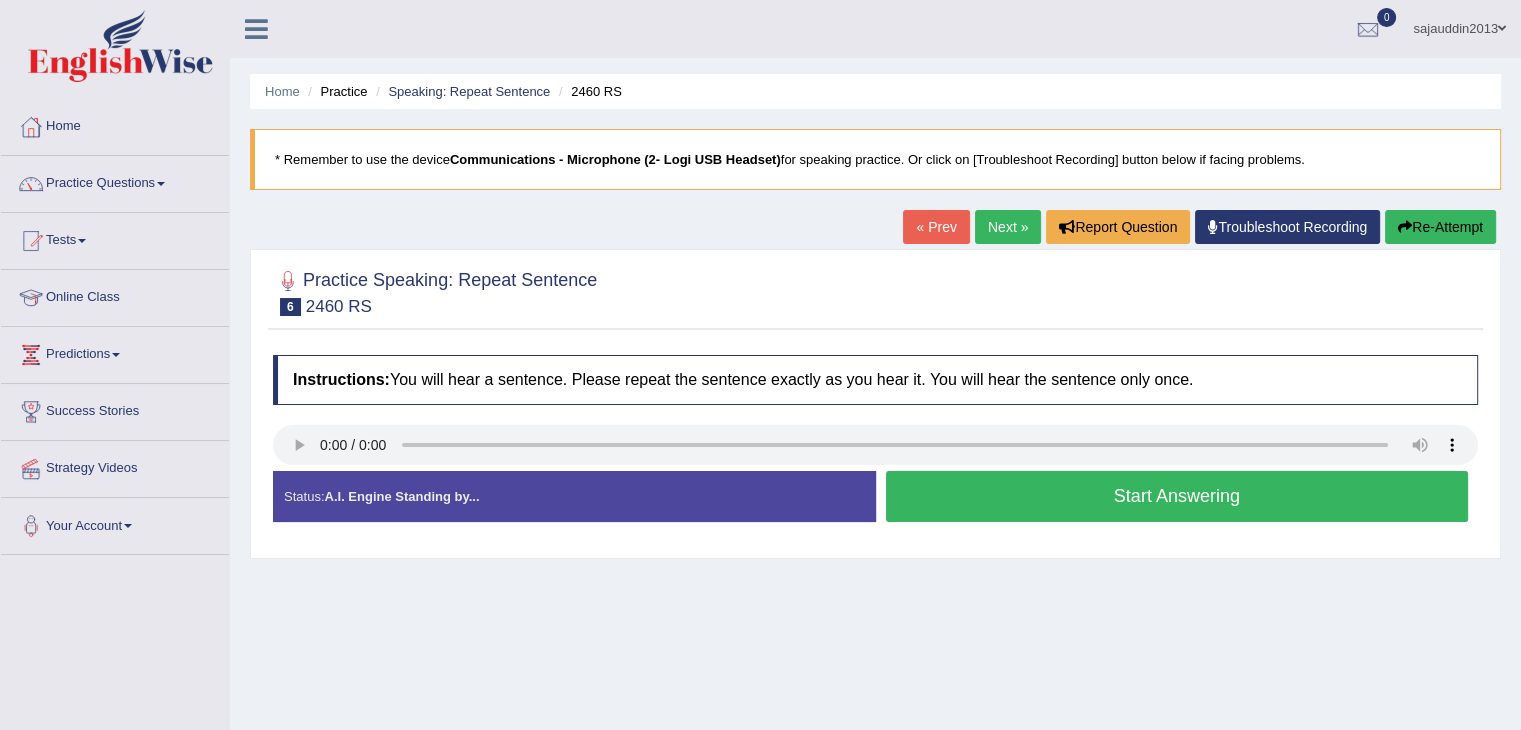 click on "Start Answering" at bounding box center (1177, 496) 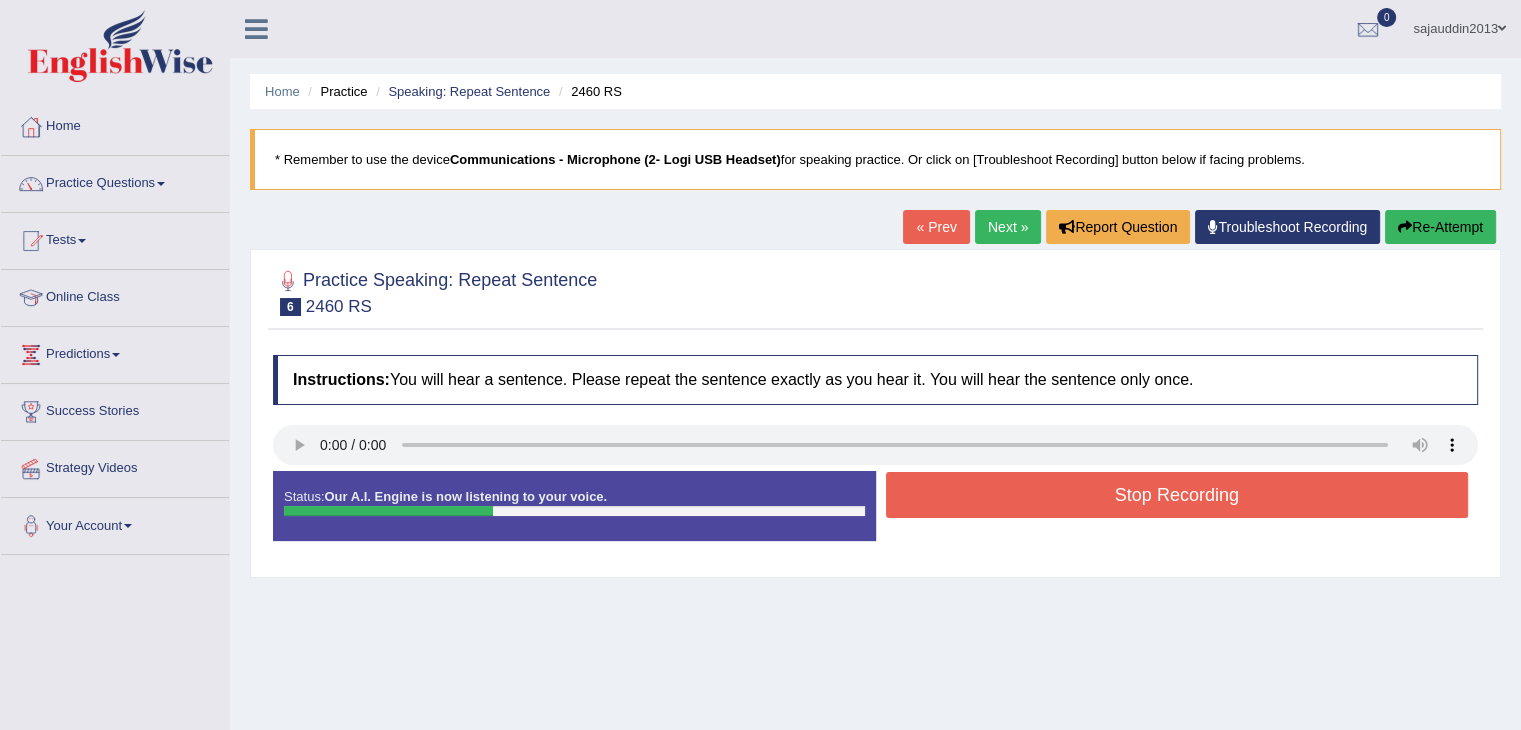 click on "Stop Recording" at bounding box center [1177, 495] 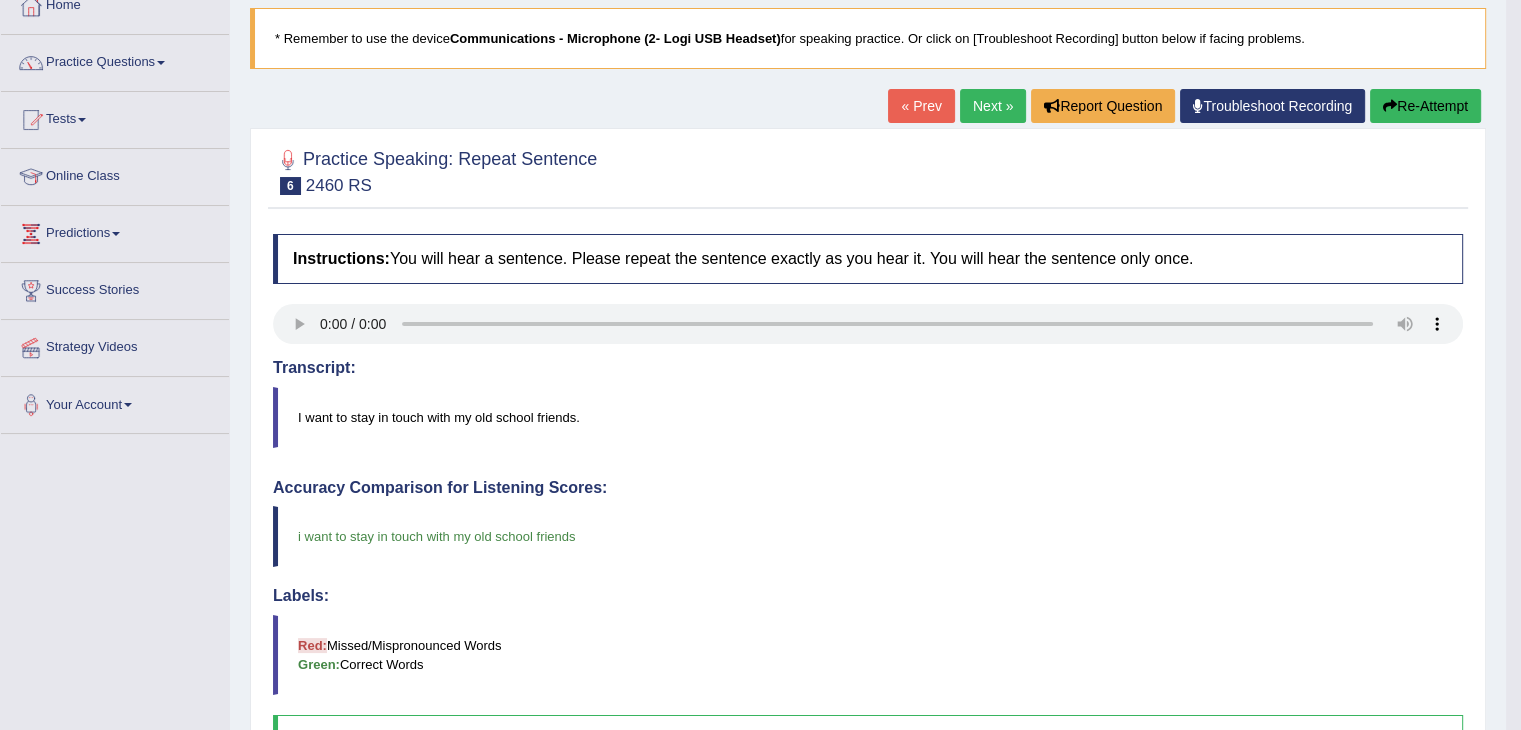 scroll, scrollTop: 120, scrollLeft: 0, axis: vertical 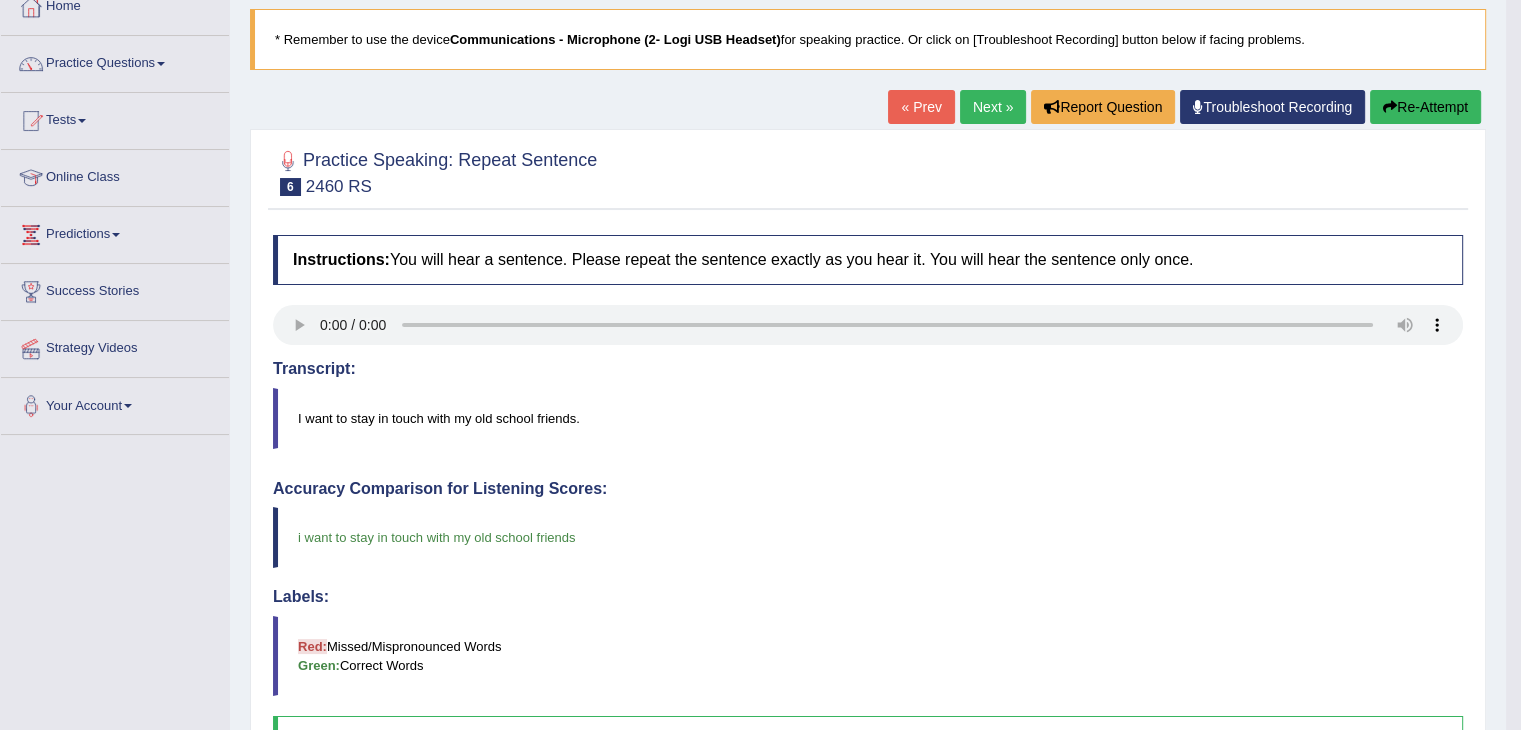 click on "Next »" at bounding box center (993, 107) 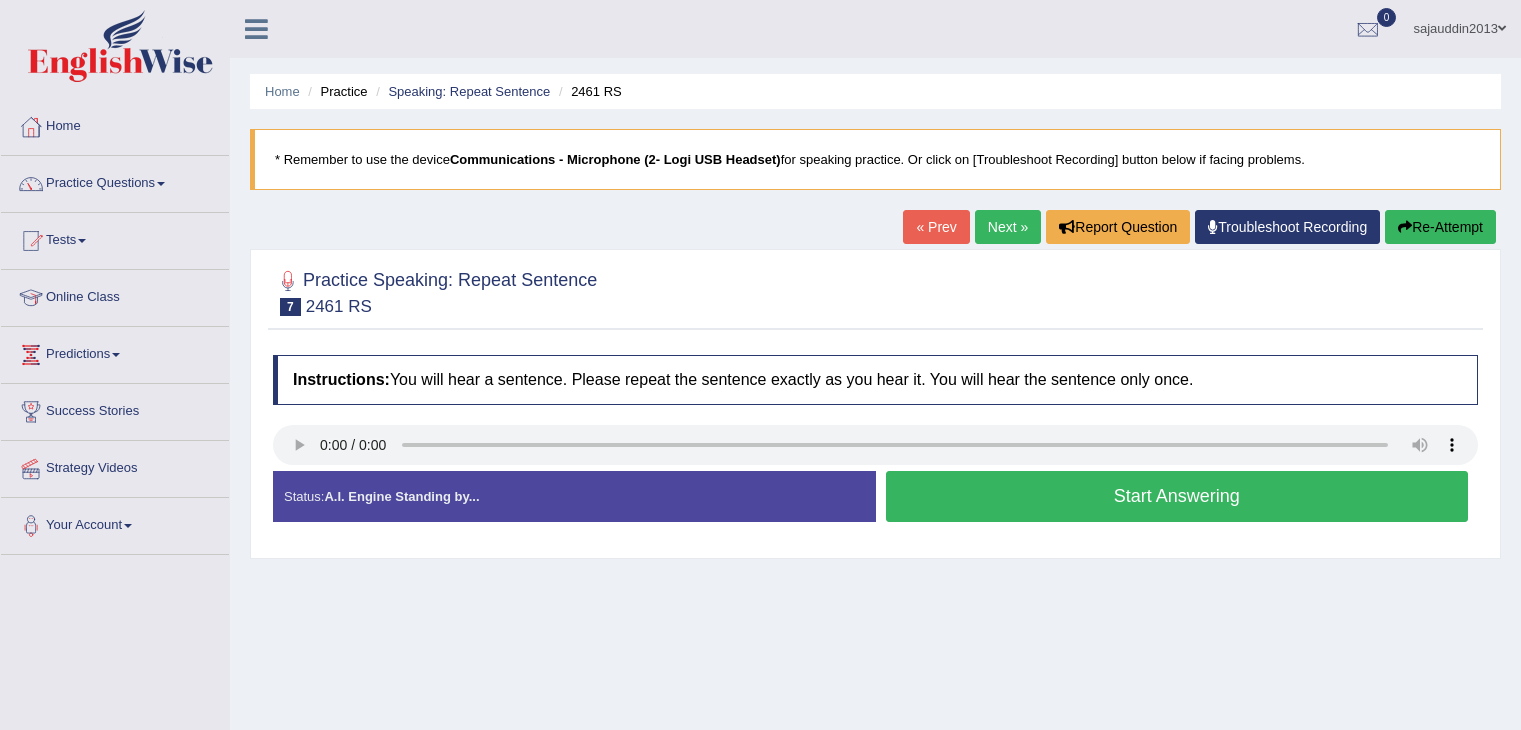 scroll, scrollTop: 0, scrollLeft: 0, axis: both 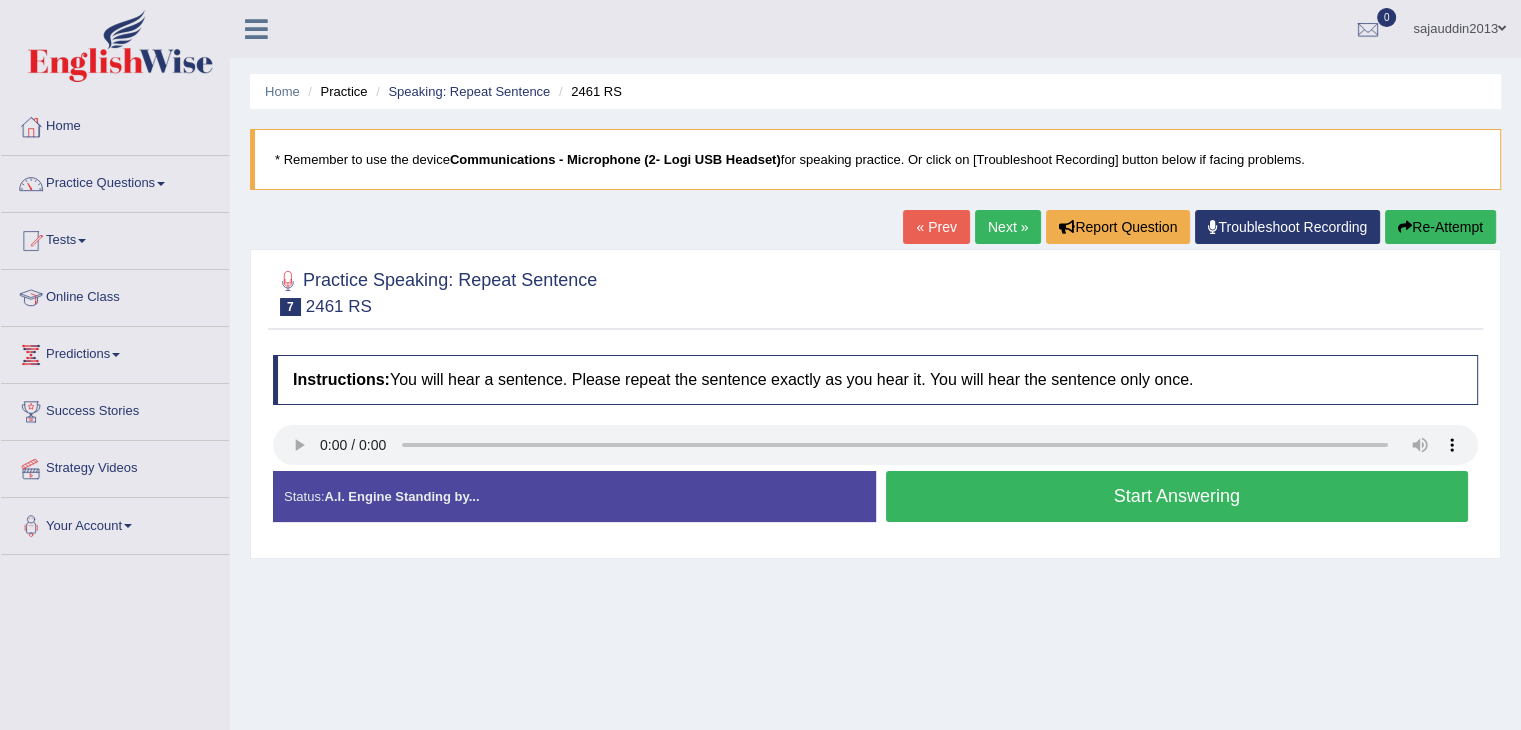 click on "Start Answering" at bounding box center (1177, 496) 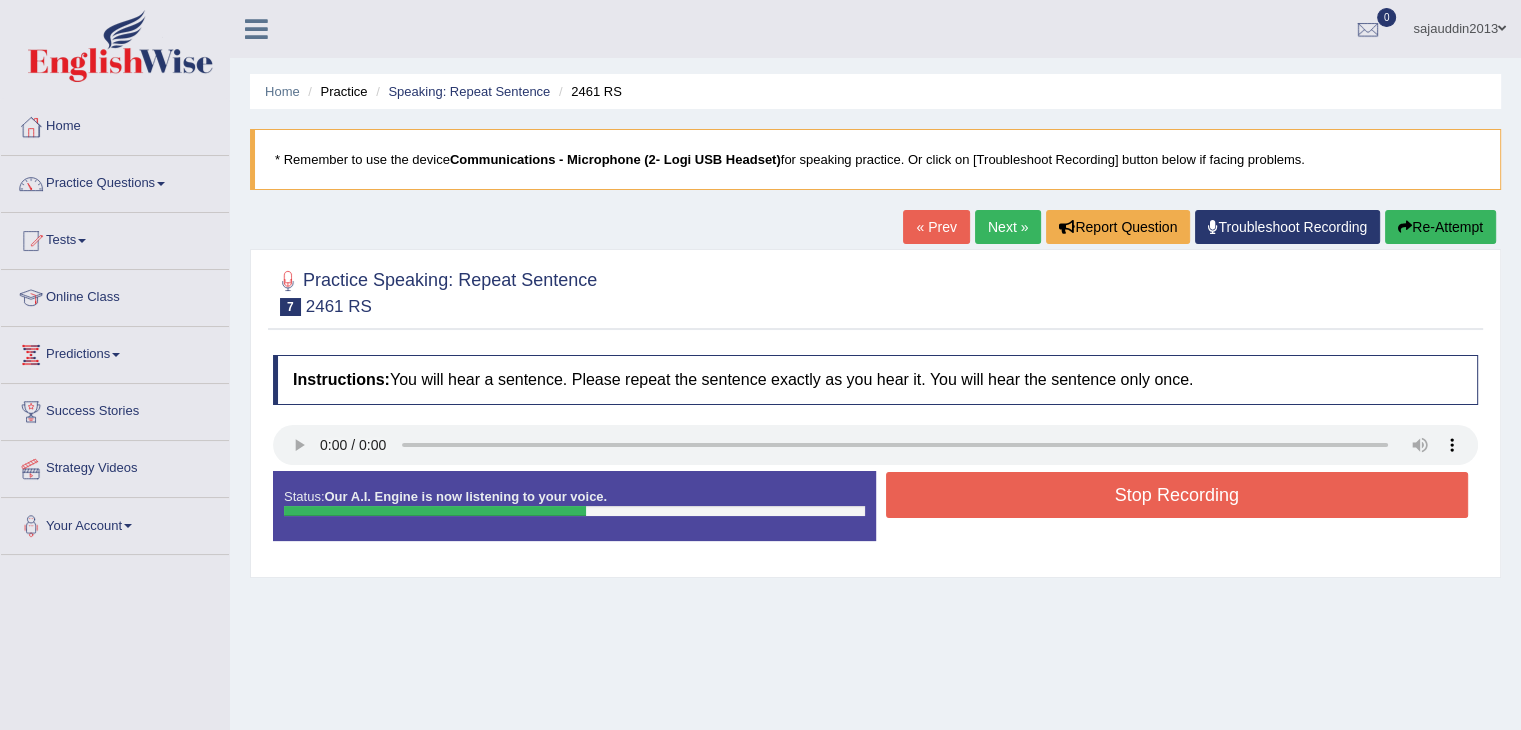 click on "Stop Recording" at bounding box center (1177, 495) 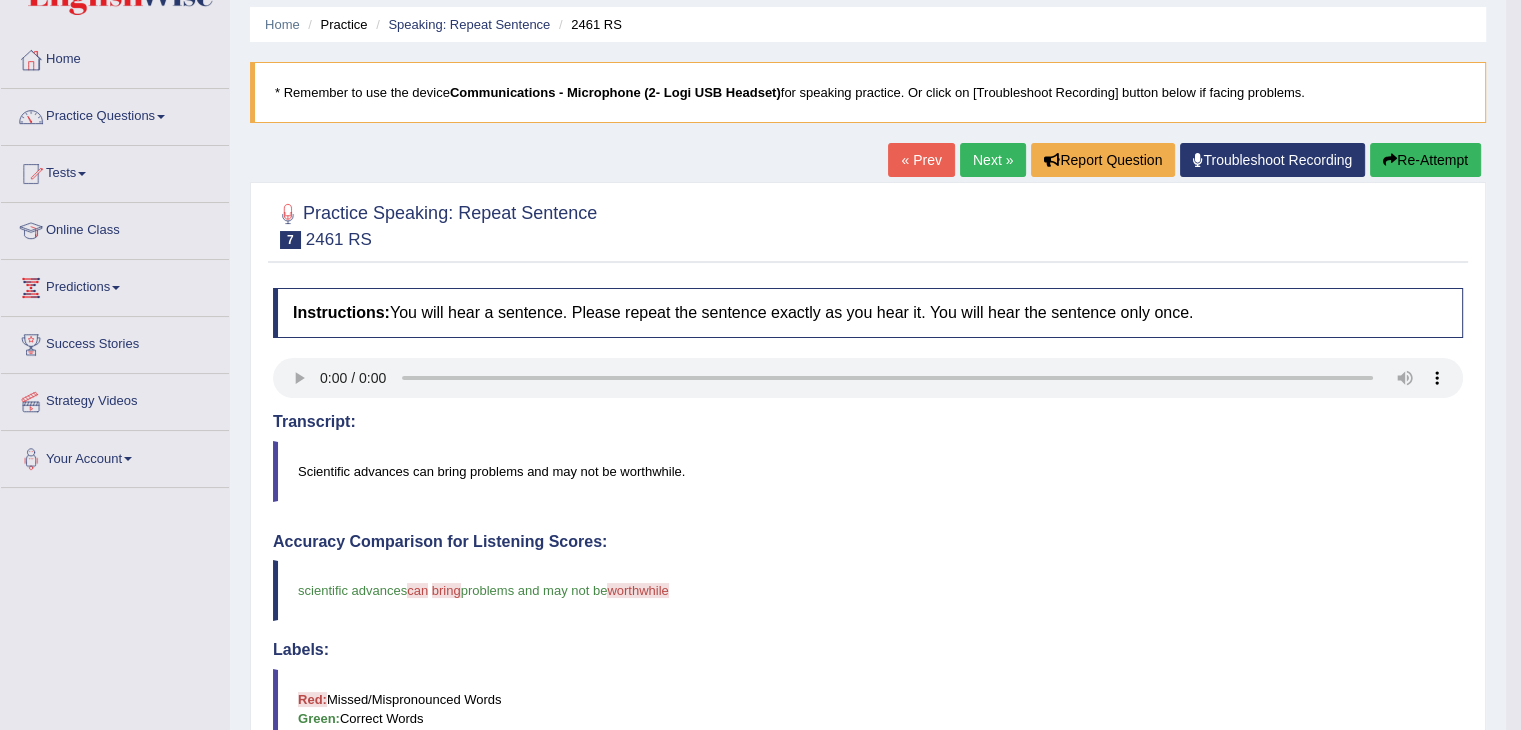 scroll, scrollTop: 0, scrollLeft: 0, axis: both 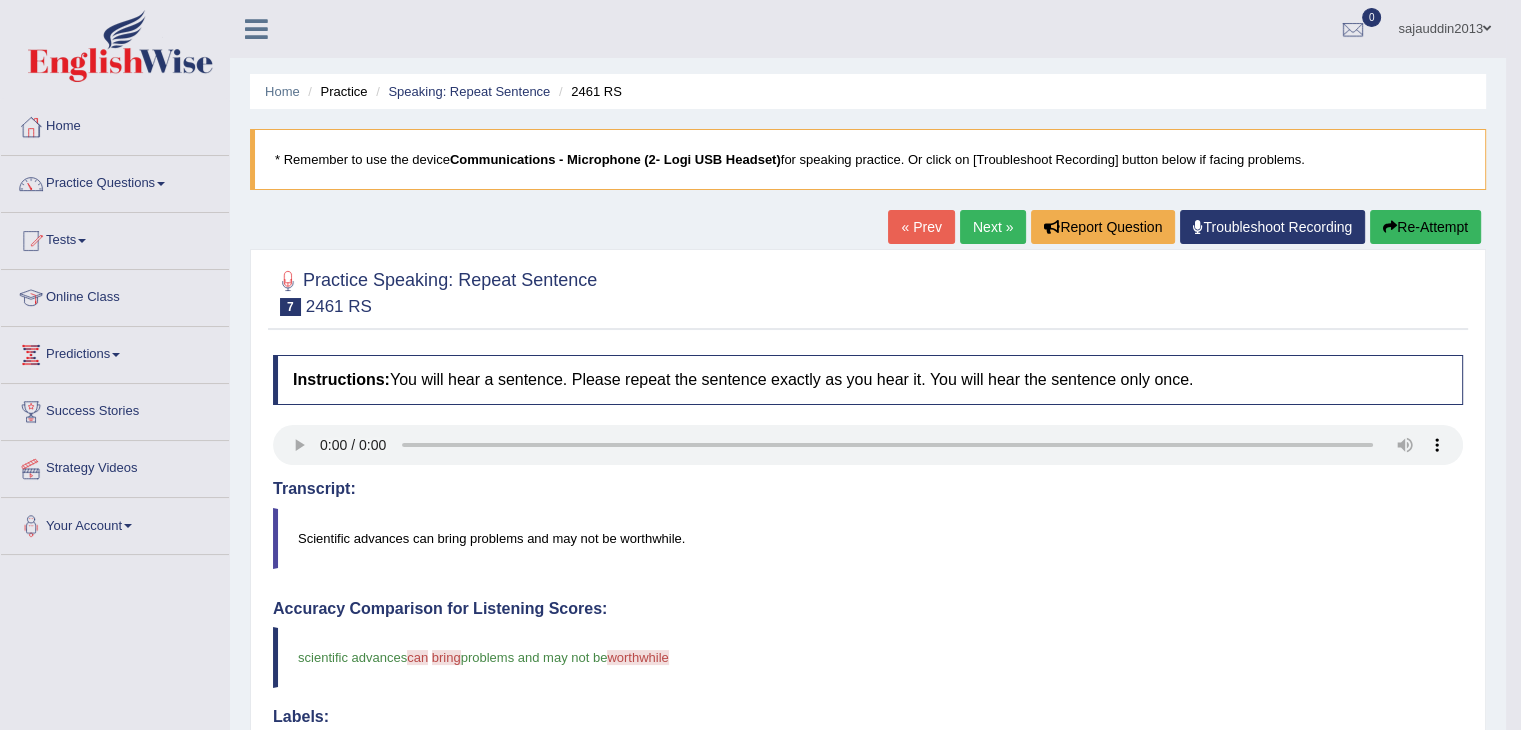 click on "Next »" at bounding box center [993, 227] 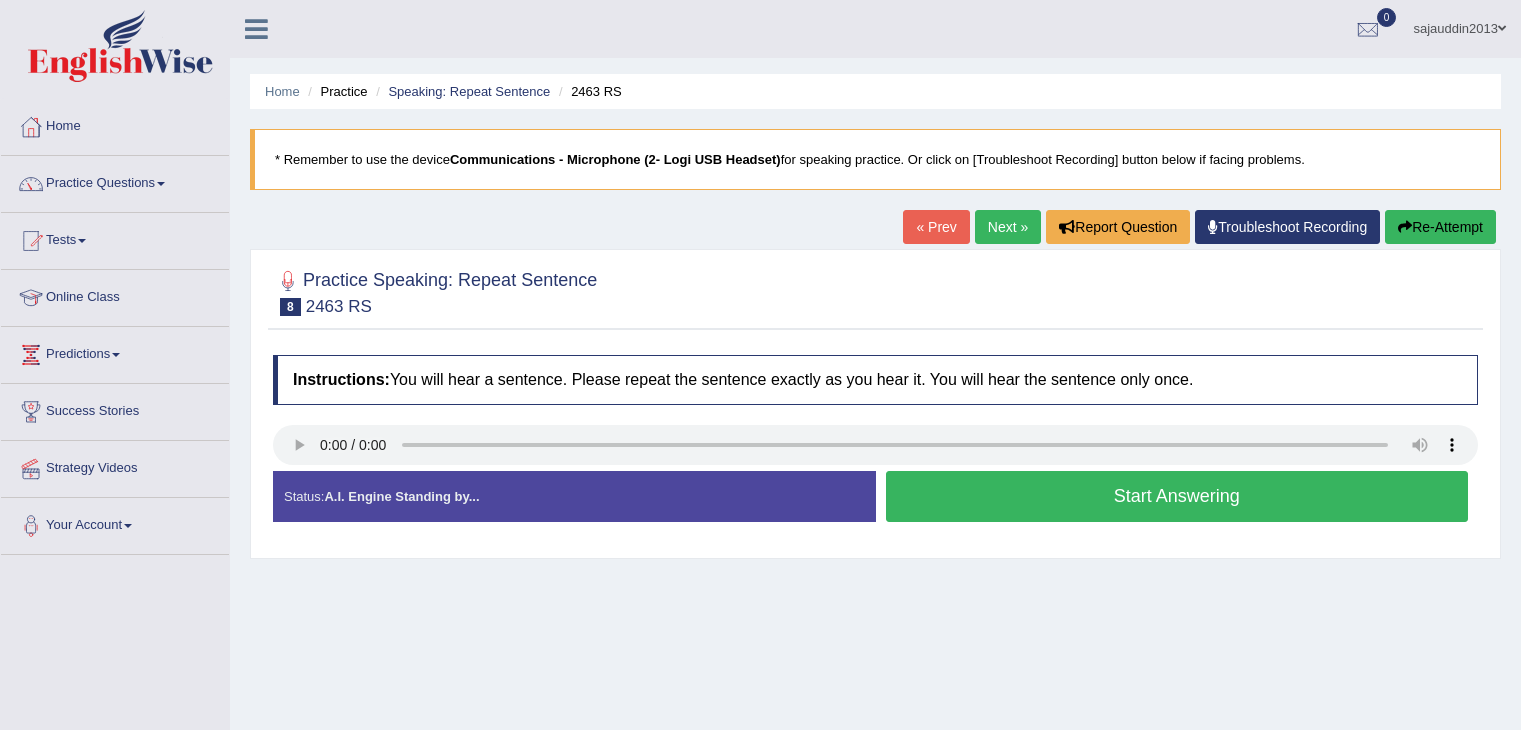 scroll, scrollTop: 0, scrollLeft: 0, axis: both 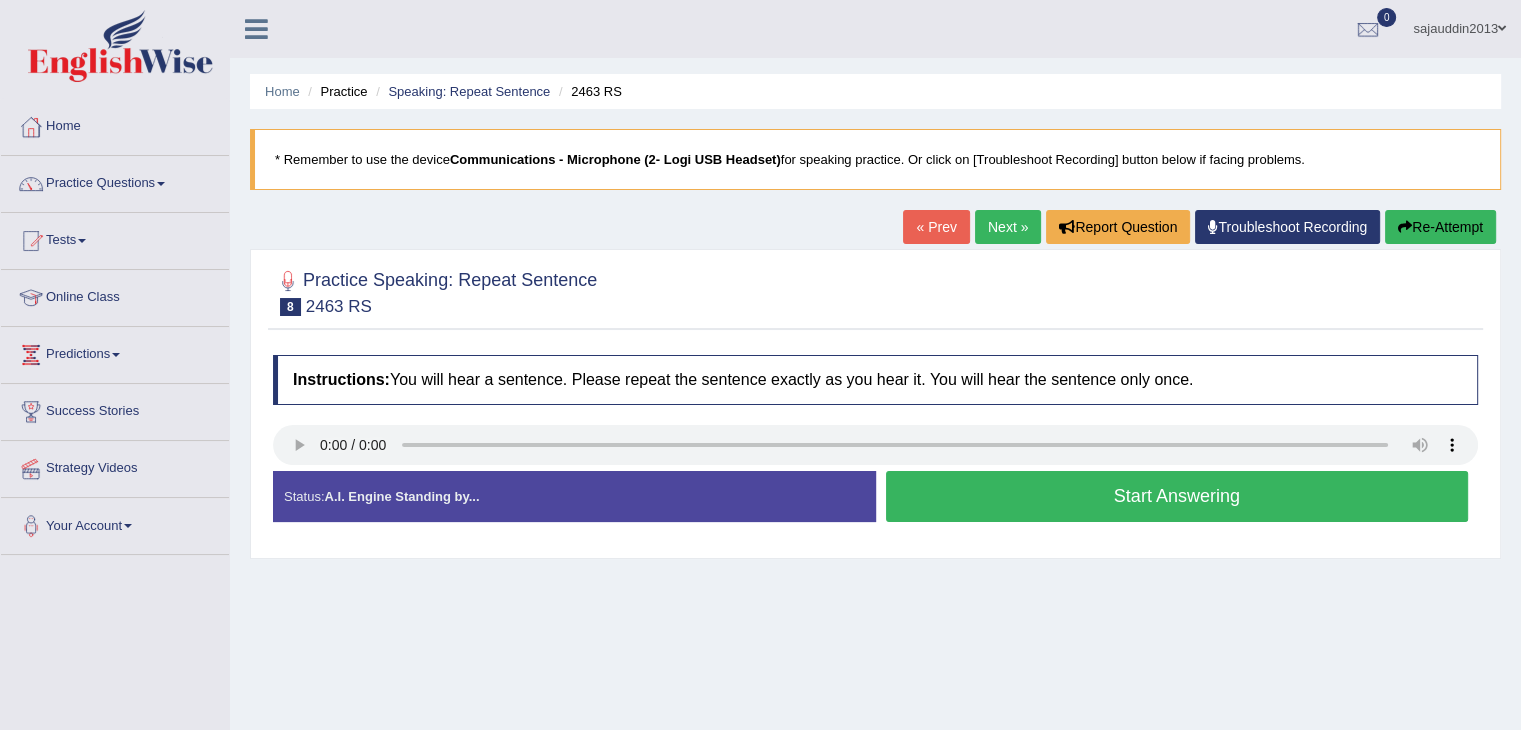 click on "Start Answering" at bounding box center (1177, 496) 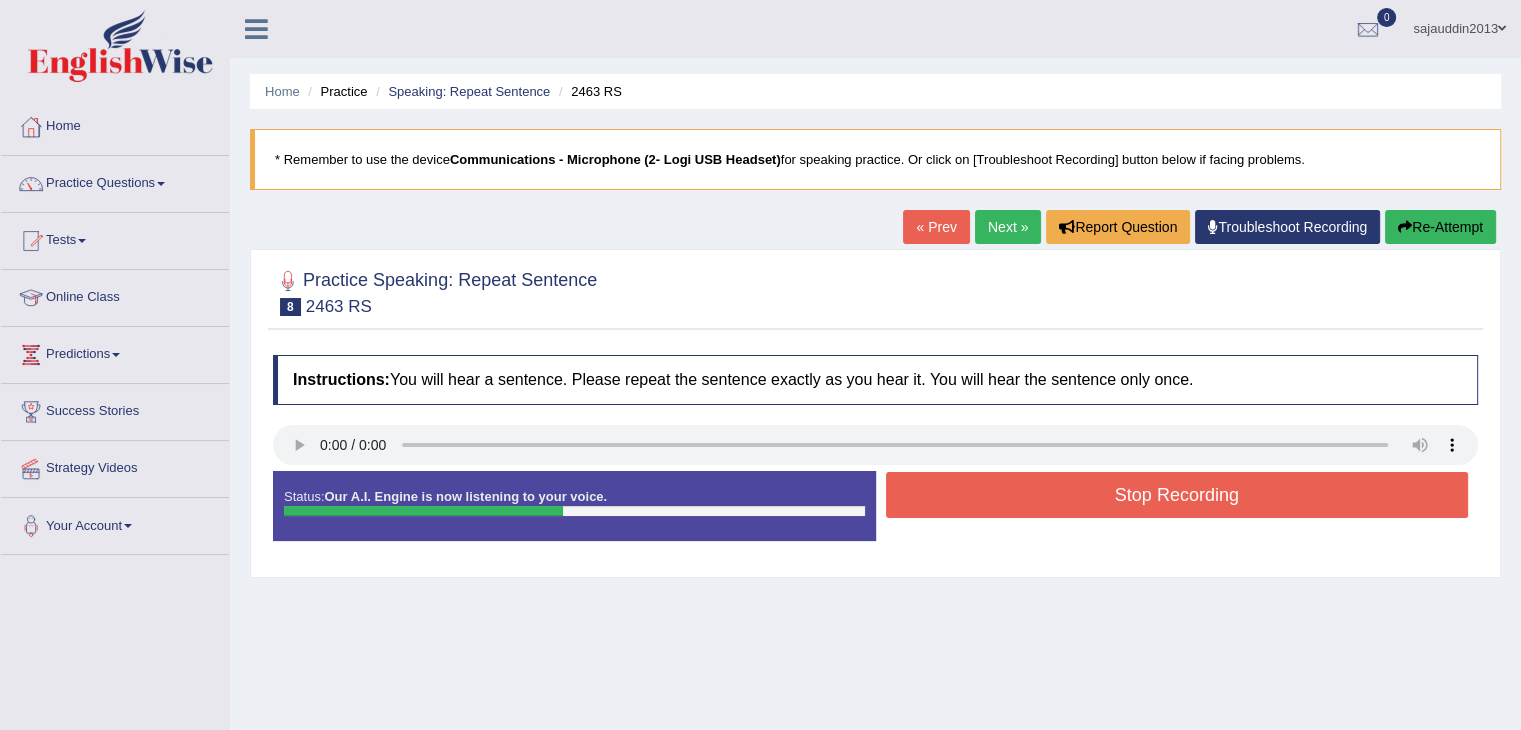 click on "Stop Recording" at bounding box center (1177, 495) 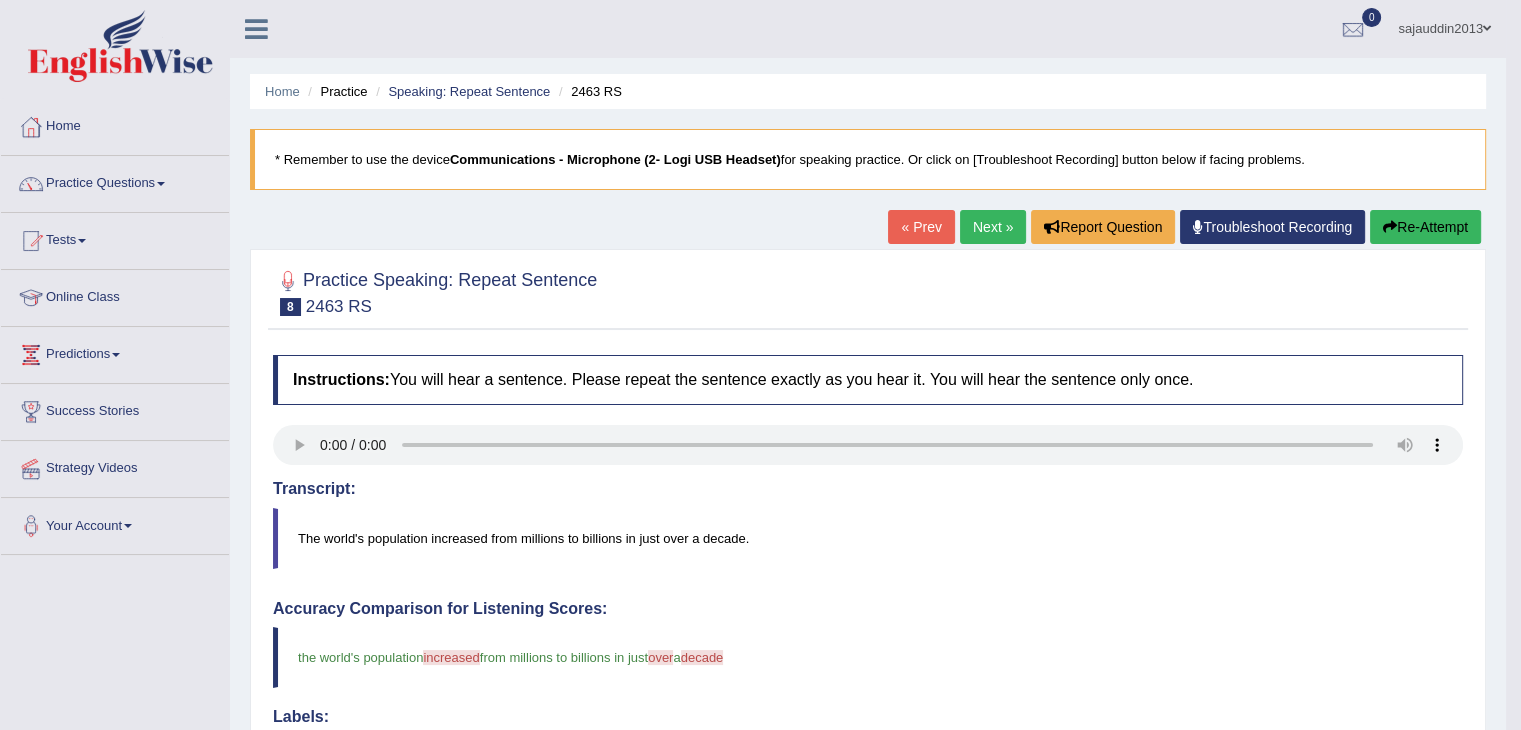 click on "Next »" at bounding box center (993, 227) 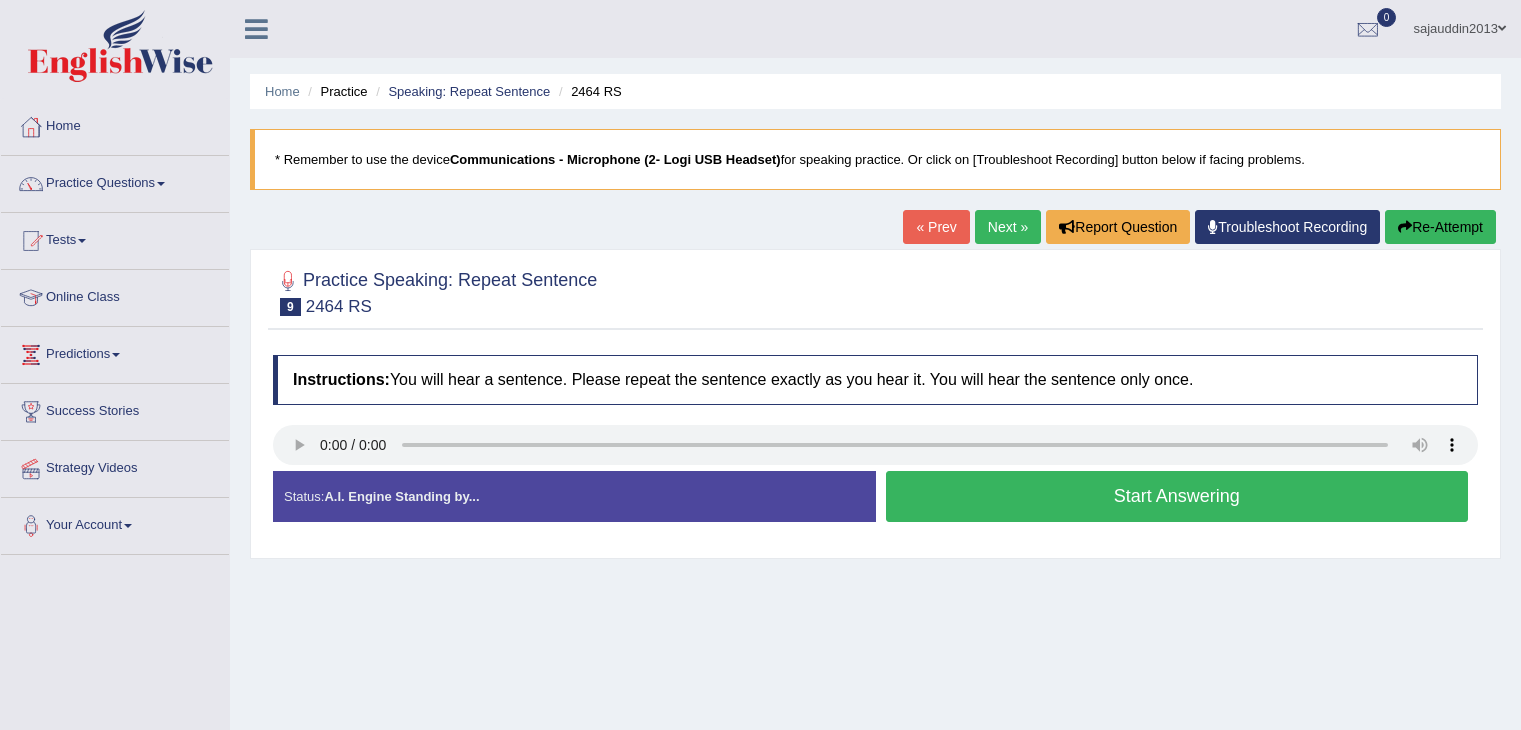 scroll, scrollTop: 0, scrollLeft: 0, axis: both 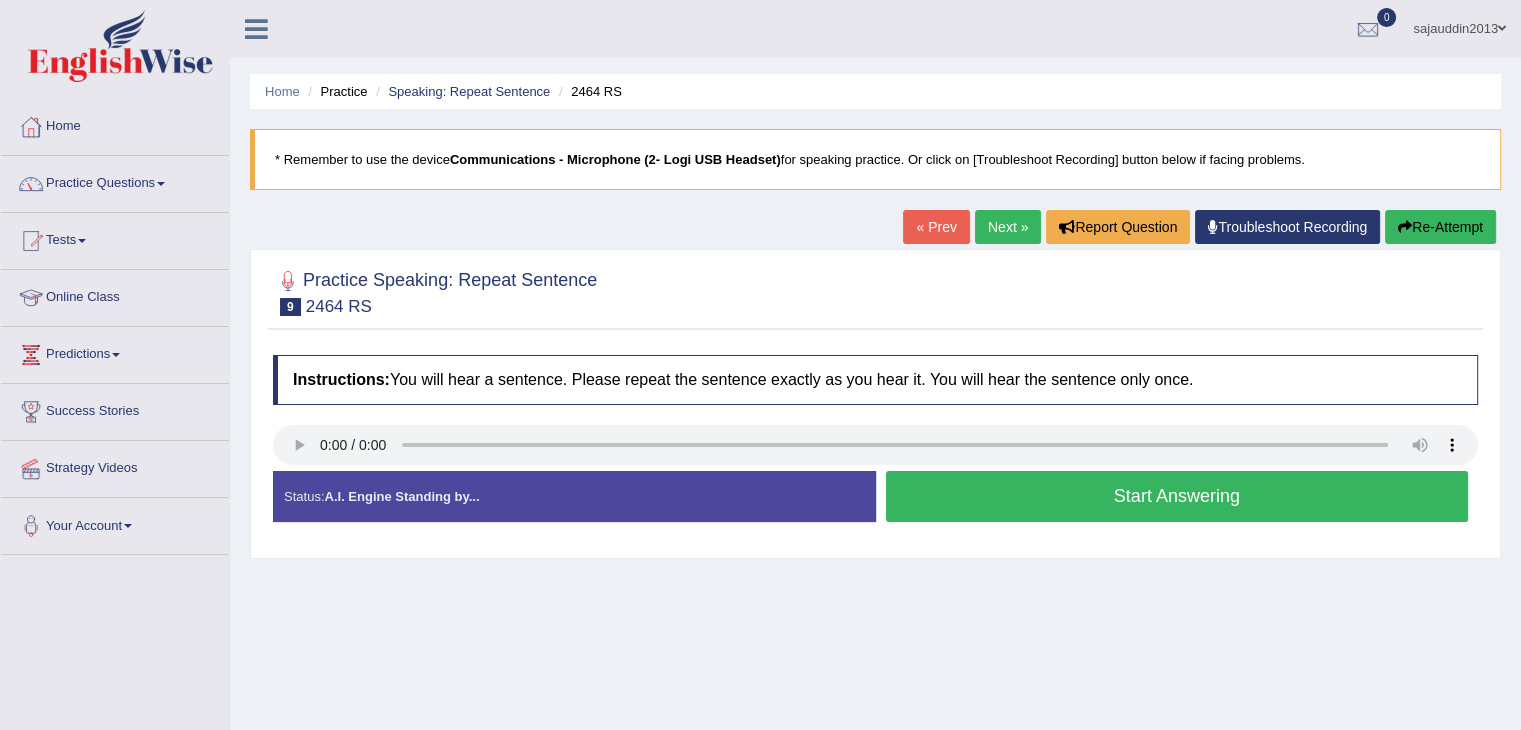 click on "Start Answering" at bounding box center (1177, 496) 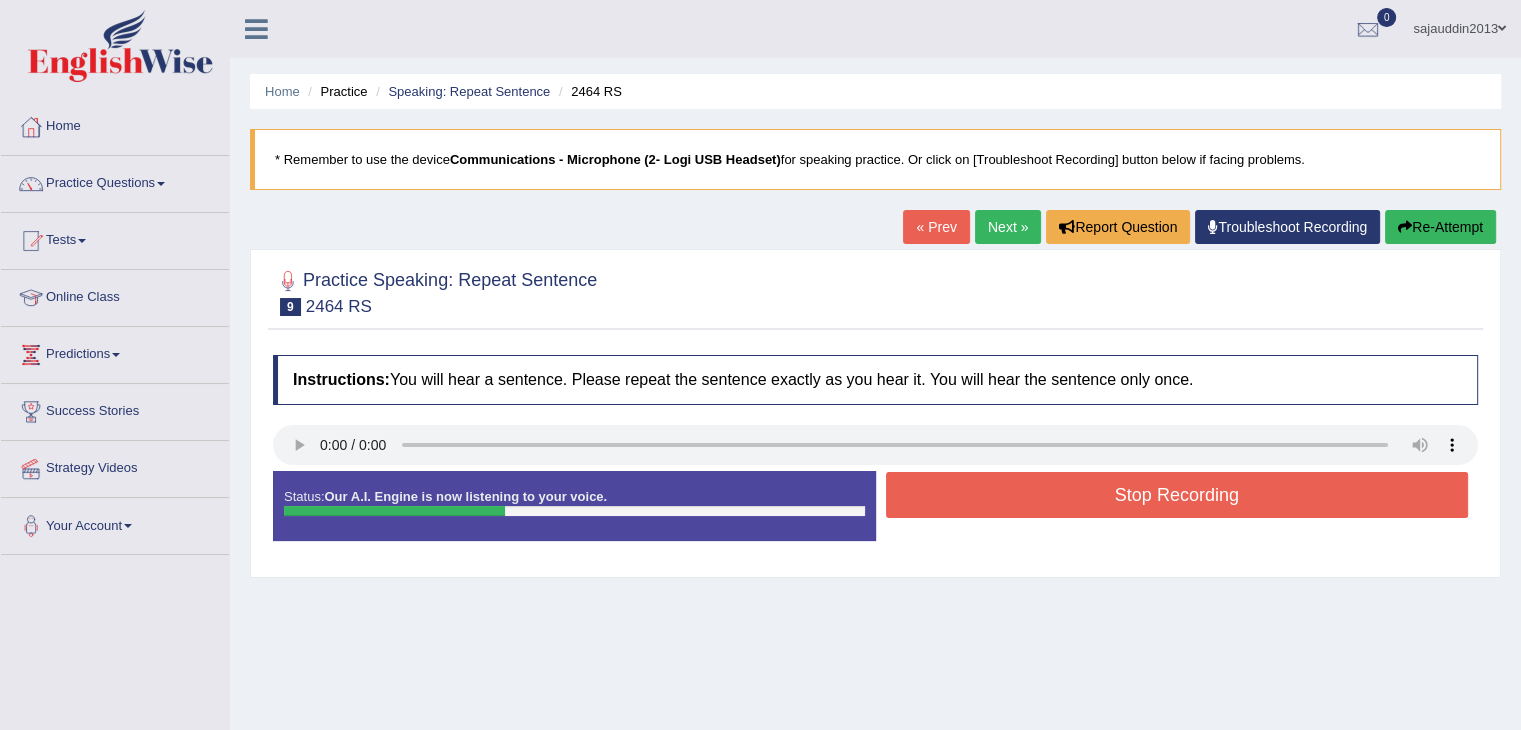 click on "Stop Recording" at bounding box center [1177, 495] 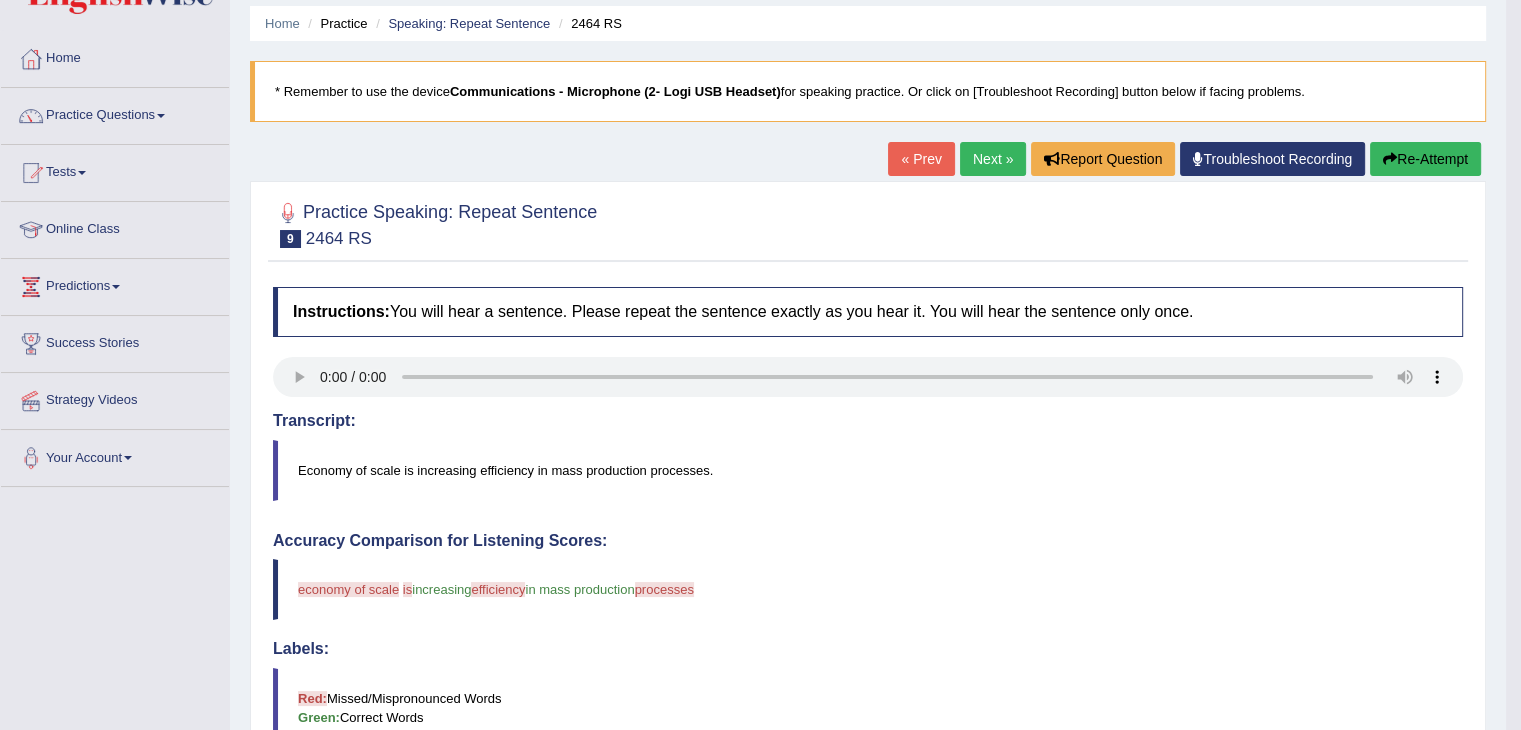 scroll, scrollTop: 0, scrollLeft: 0, axis: both 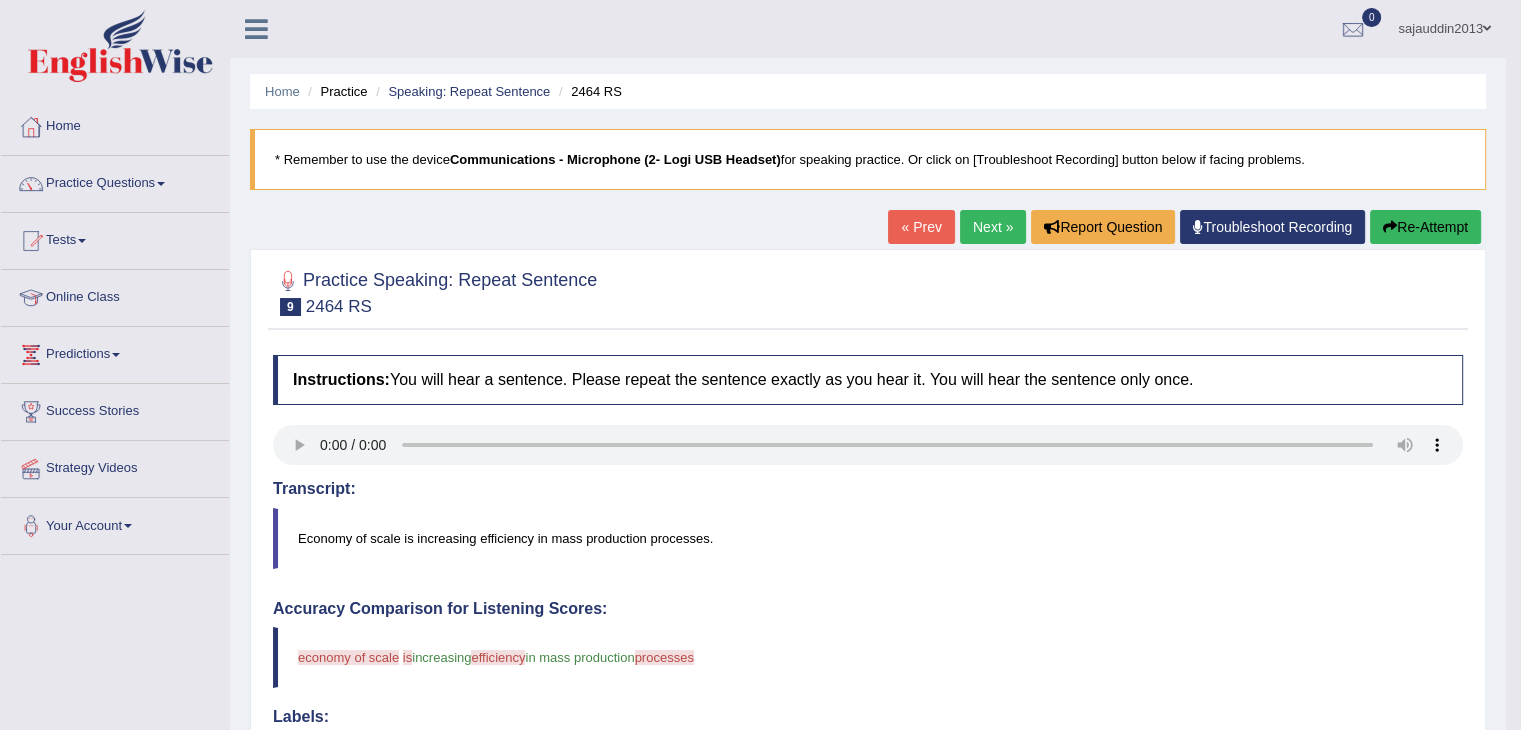 click on "Next »" at bounding box center [993, 227] 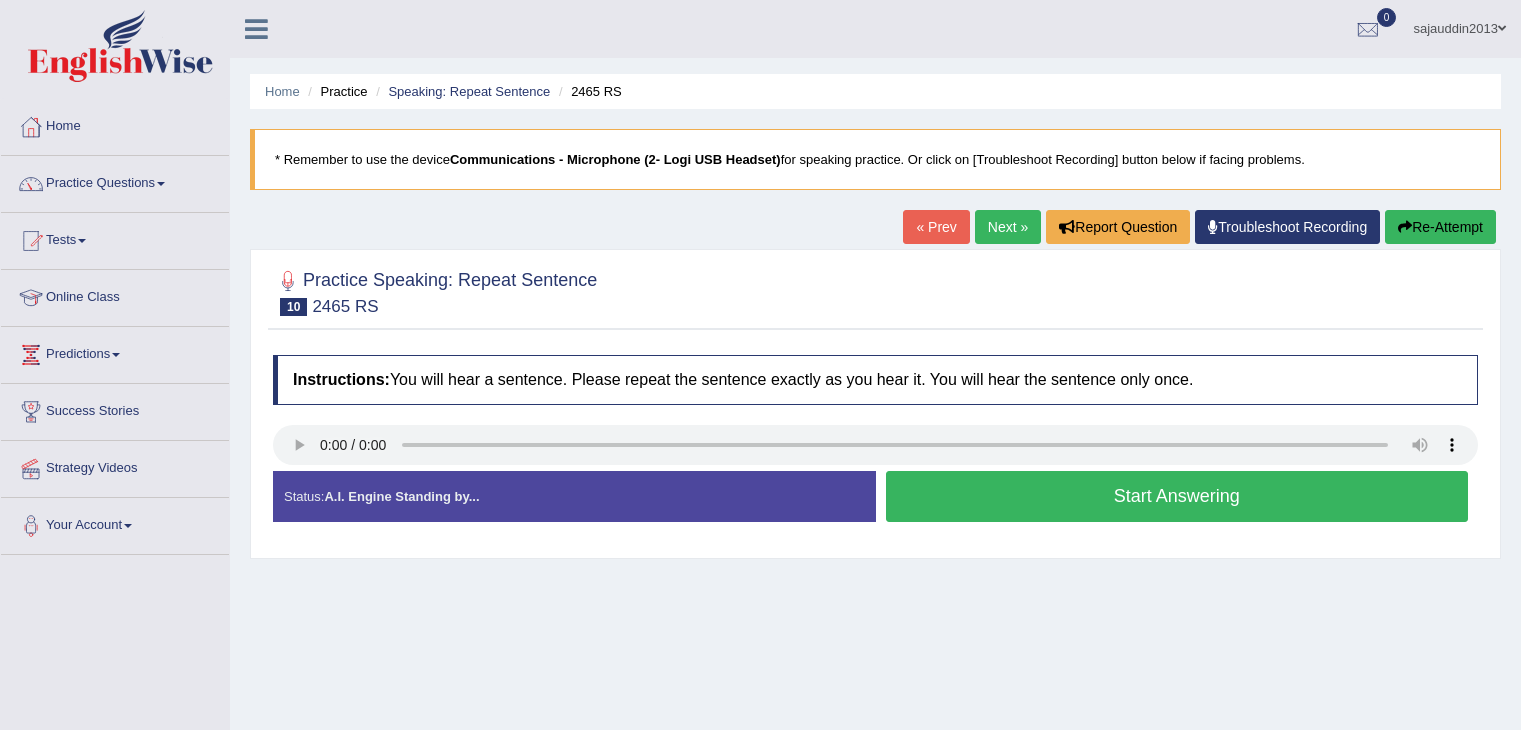 scroll, scrollTop: 0, scrollLeft: 0, axis: both 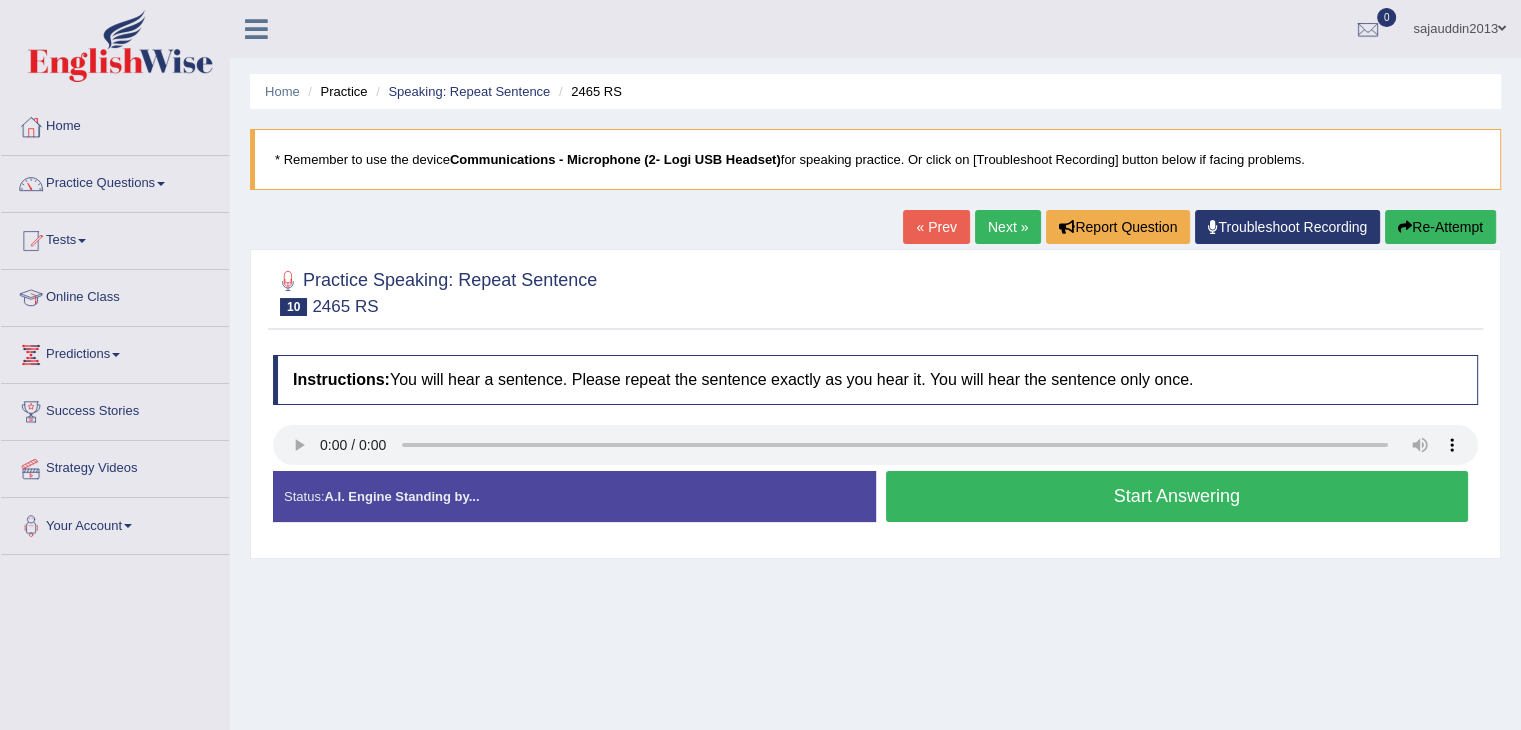 click on "Start Answering" at bounding box center (1177, 496) 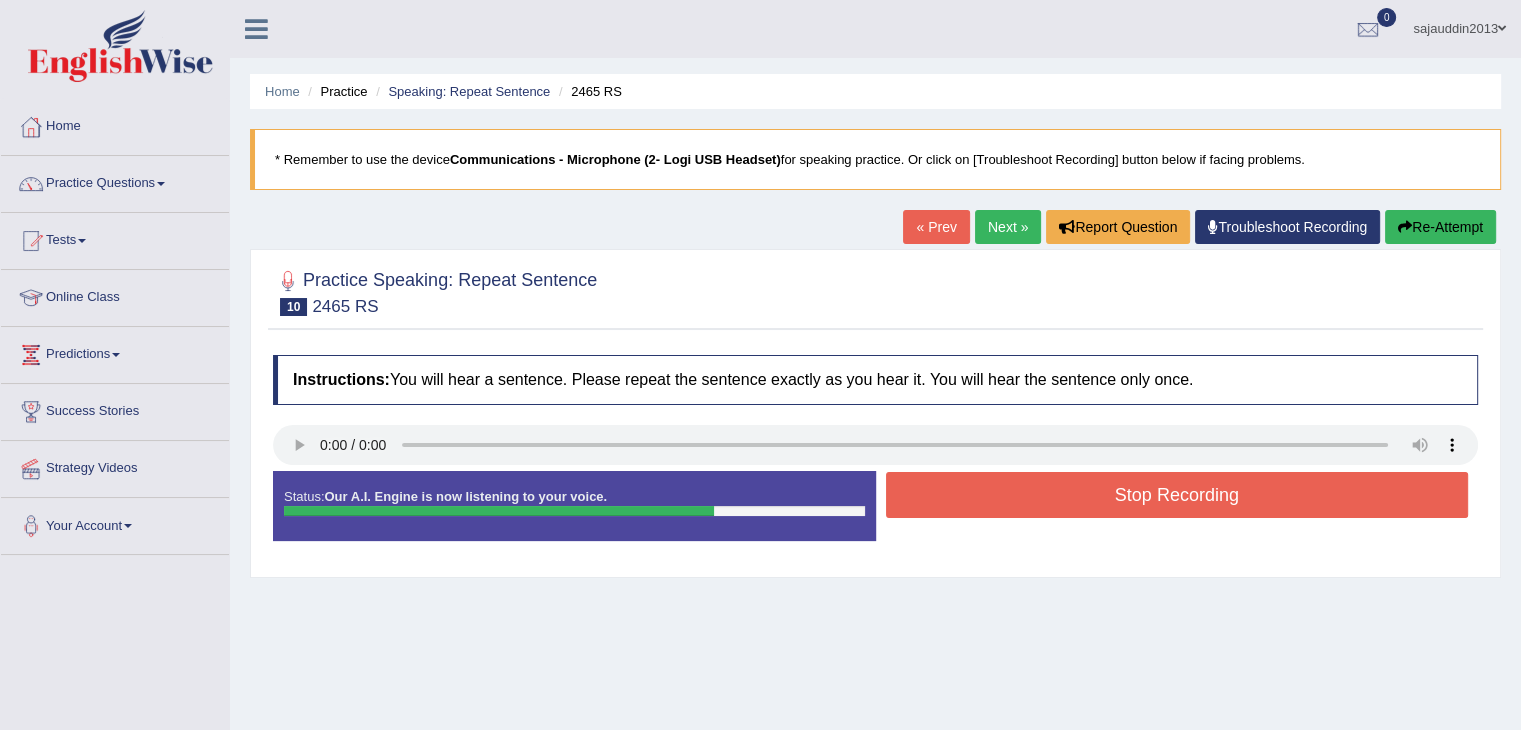 click on "Stop Recording" at bounding box center (1177, 495) 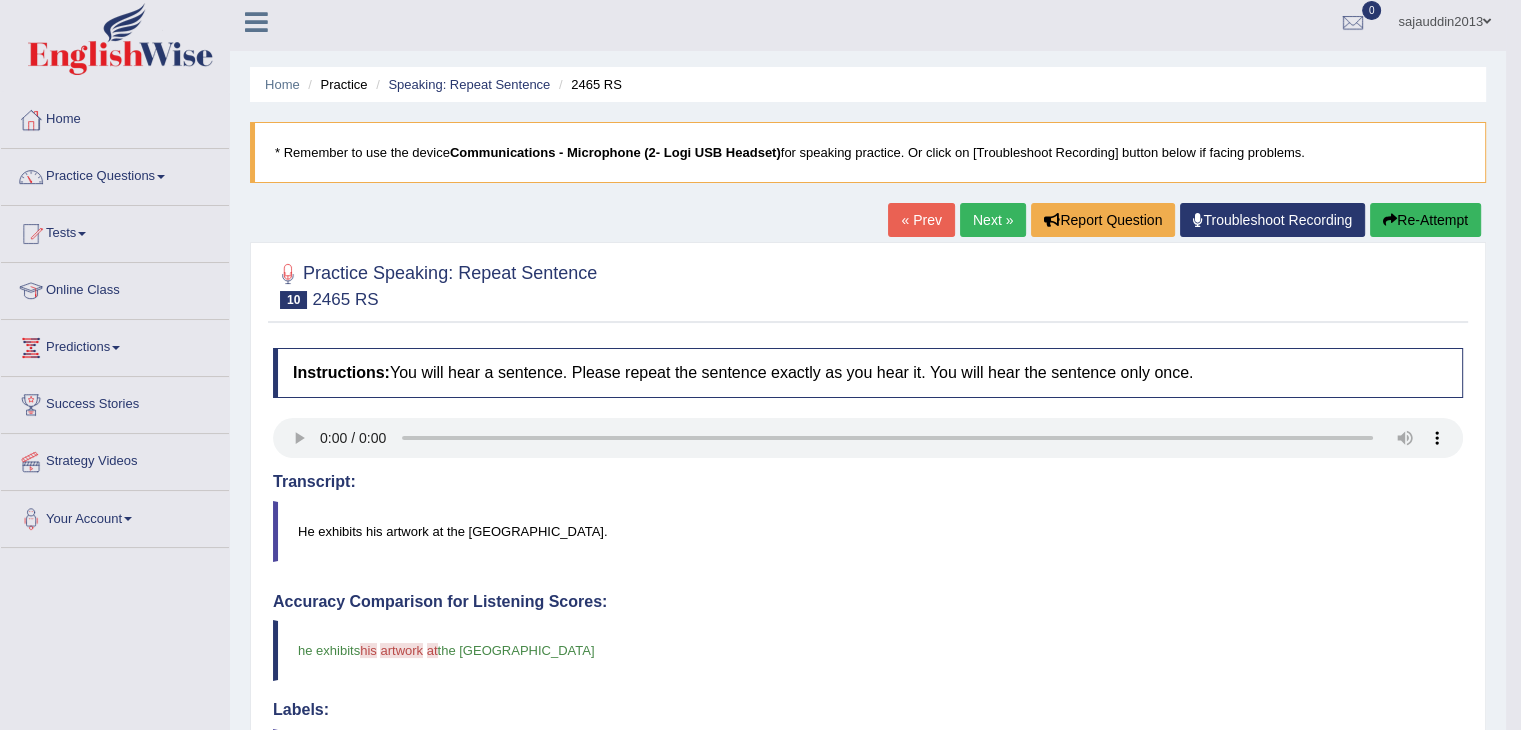 scroll, scrollTop: 0, scrollLeft: 0, axis: both 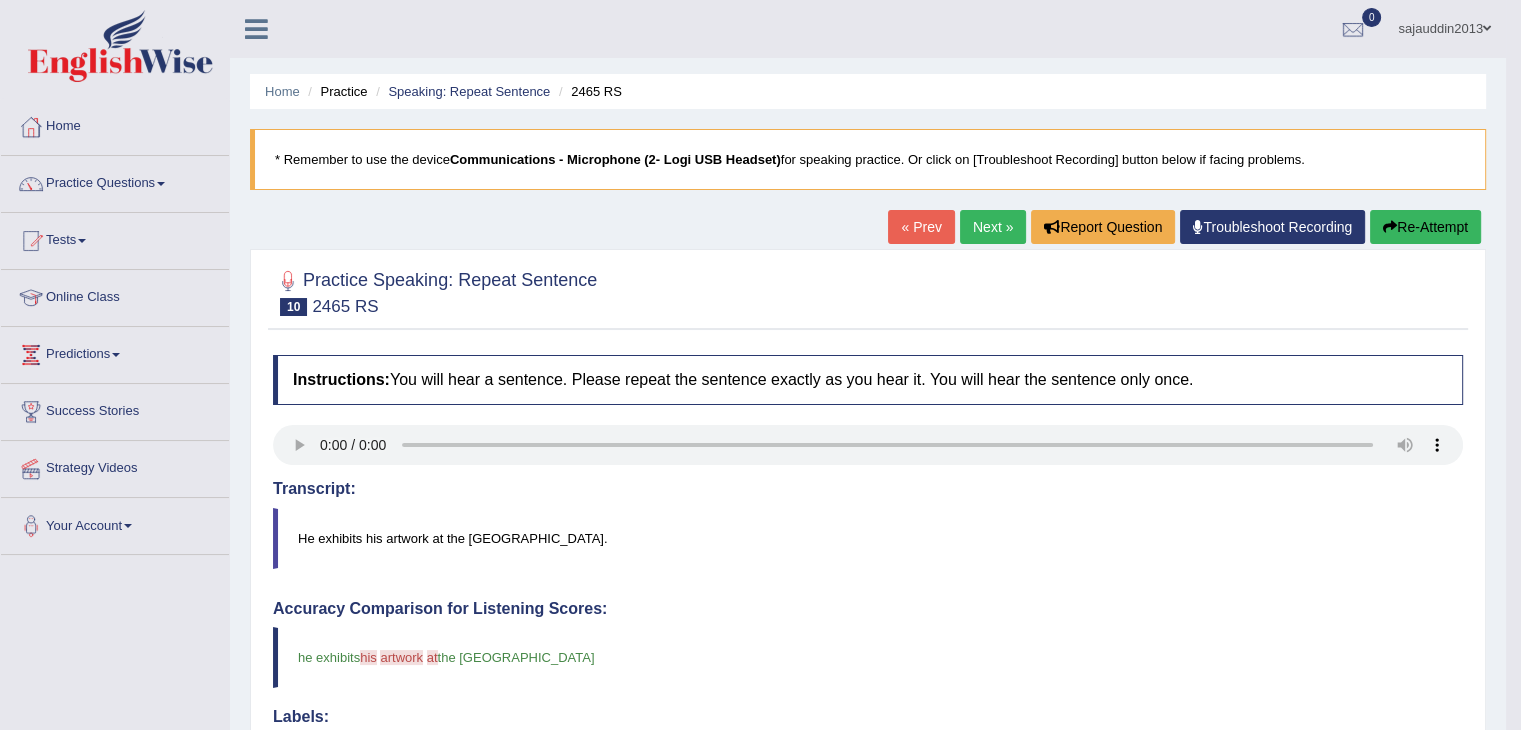 click on "Next »" at bounding box center (993, 227) 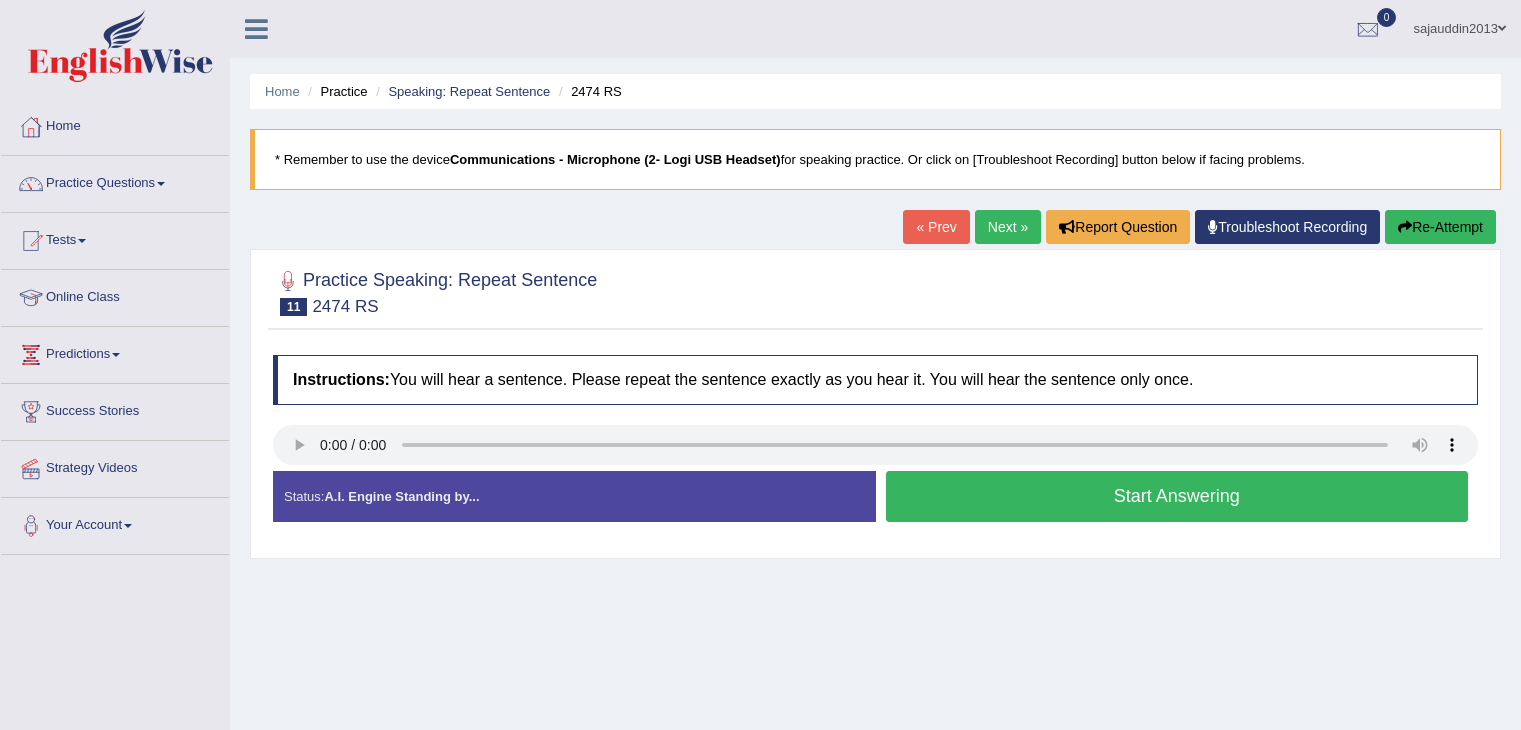 scroll, scrollTop: 0, scrollLeft: 0, axis: both 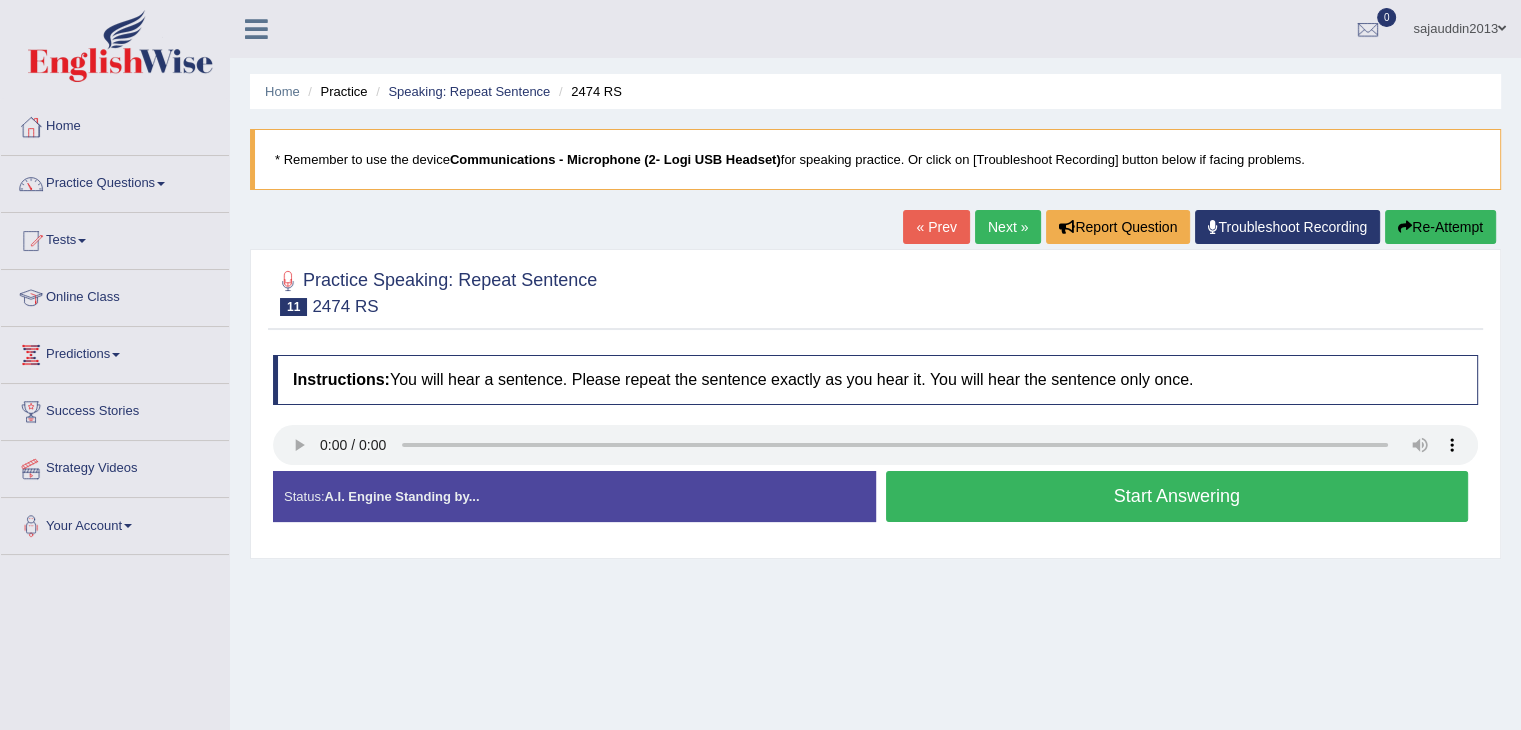 click on "Start Answering" at bounding box center (1177, 496) 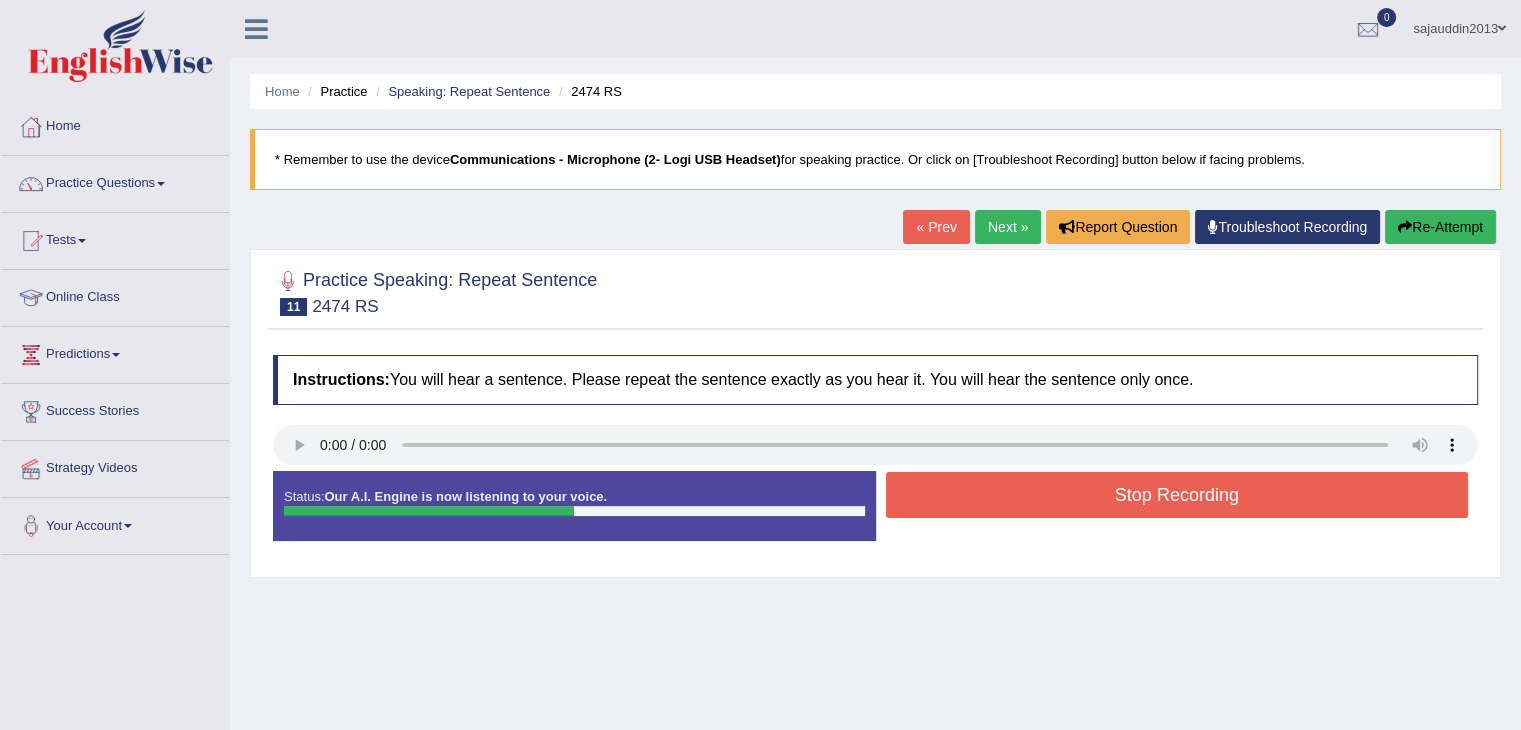click on "Stop Recording" at bounding box center (1177, 495) 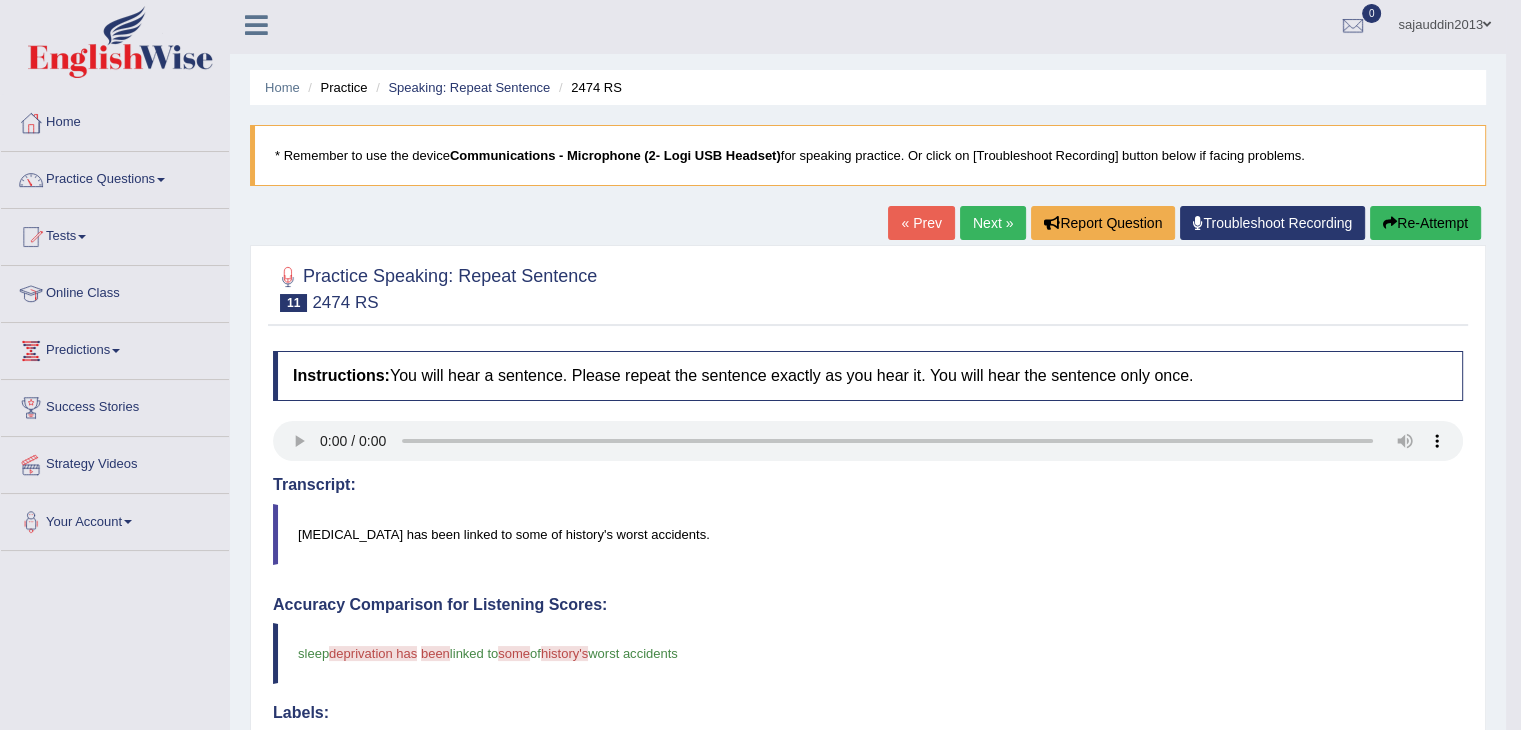 scroll, scrollTop: 0, scrollLeft: 0, axis: both 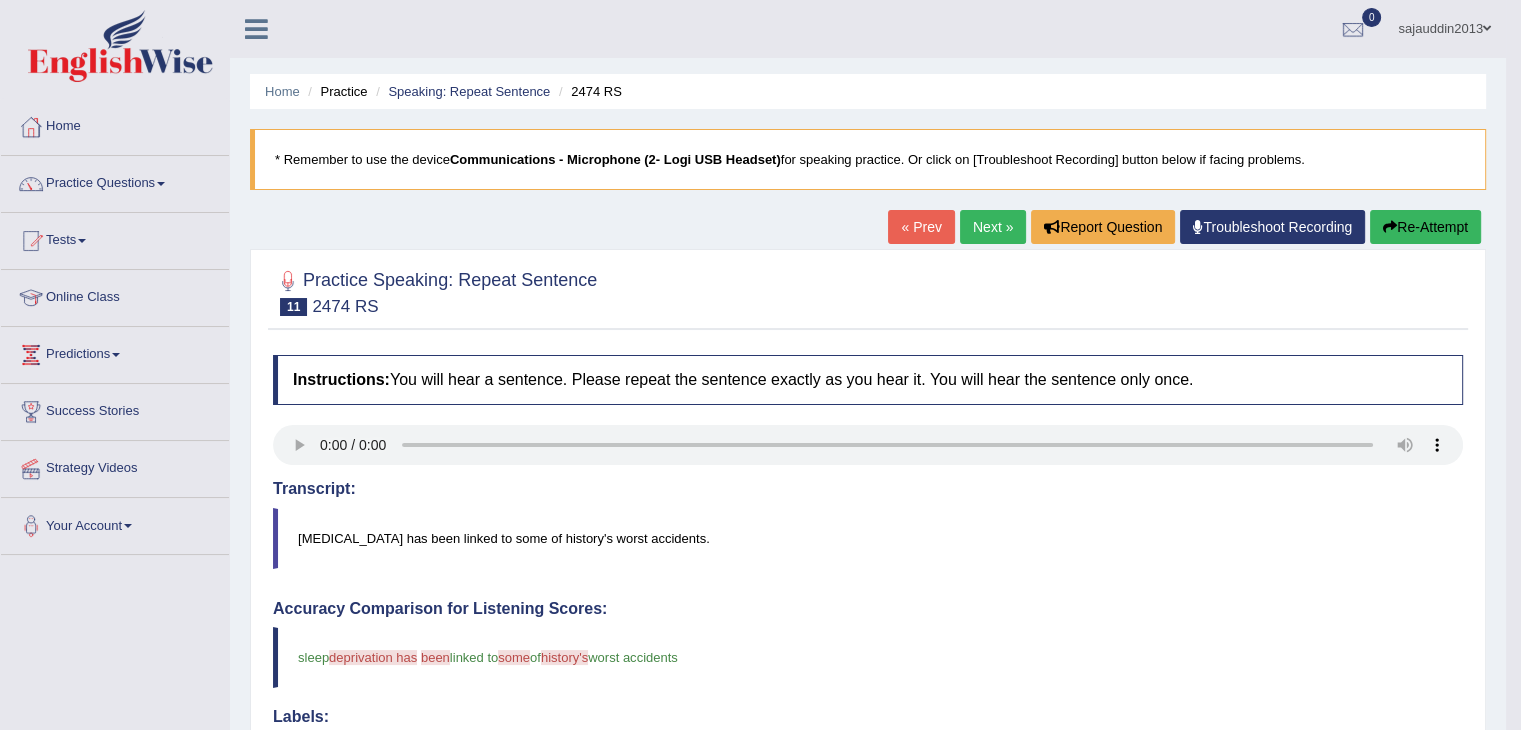 click on "Next »" at bounding box center [993, 227] 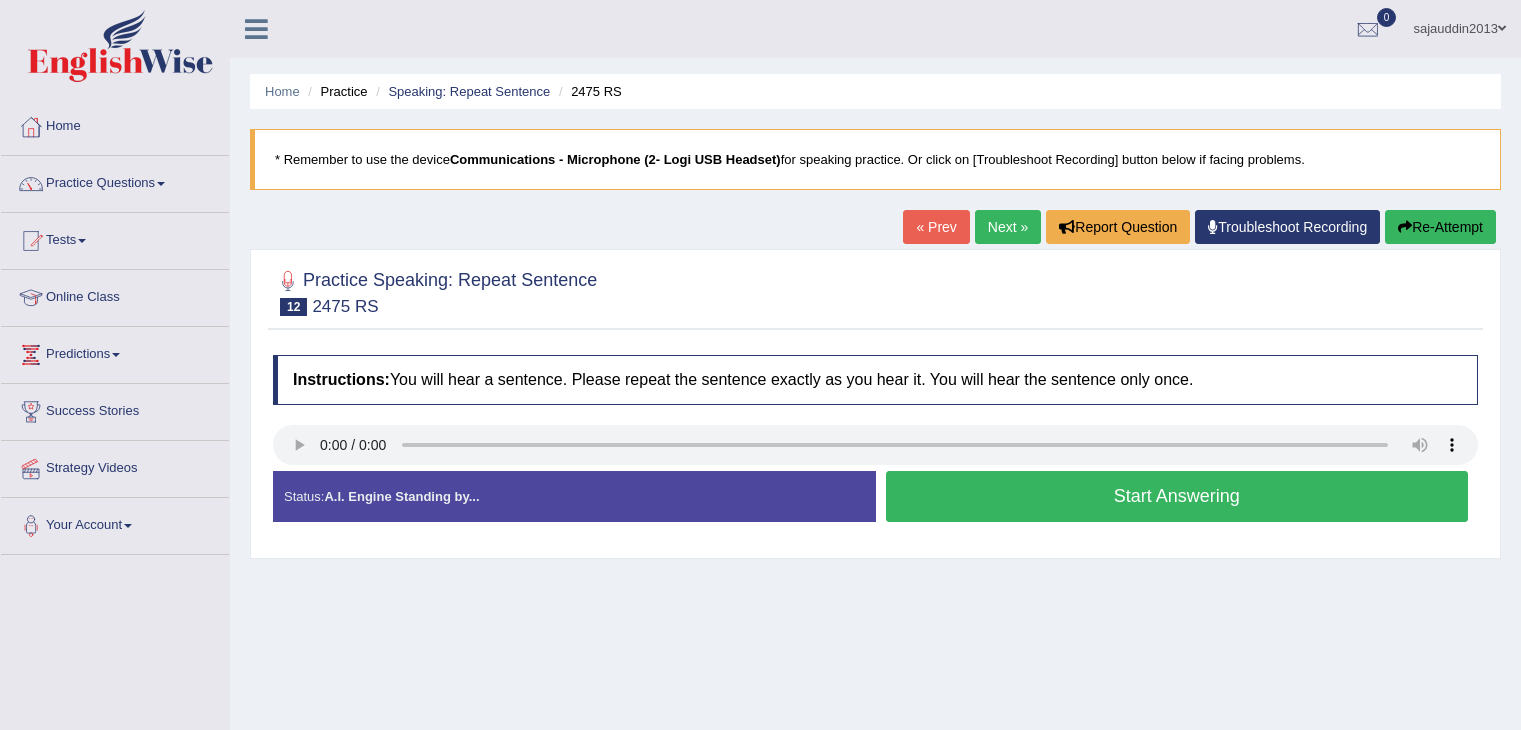 scroll, scrollTop: 0, scrollLeft: 0, axis: both 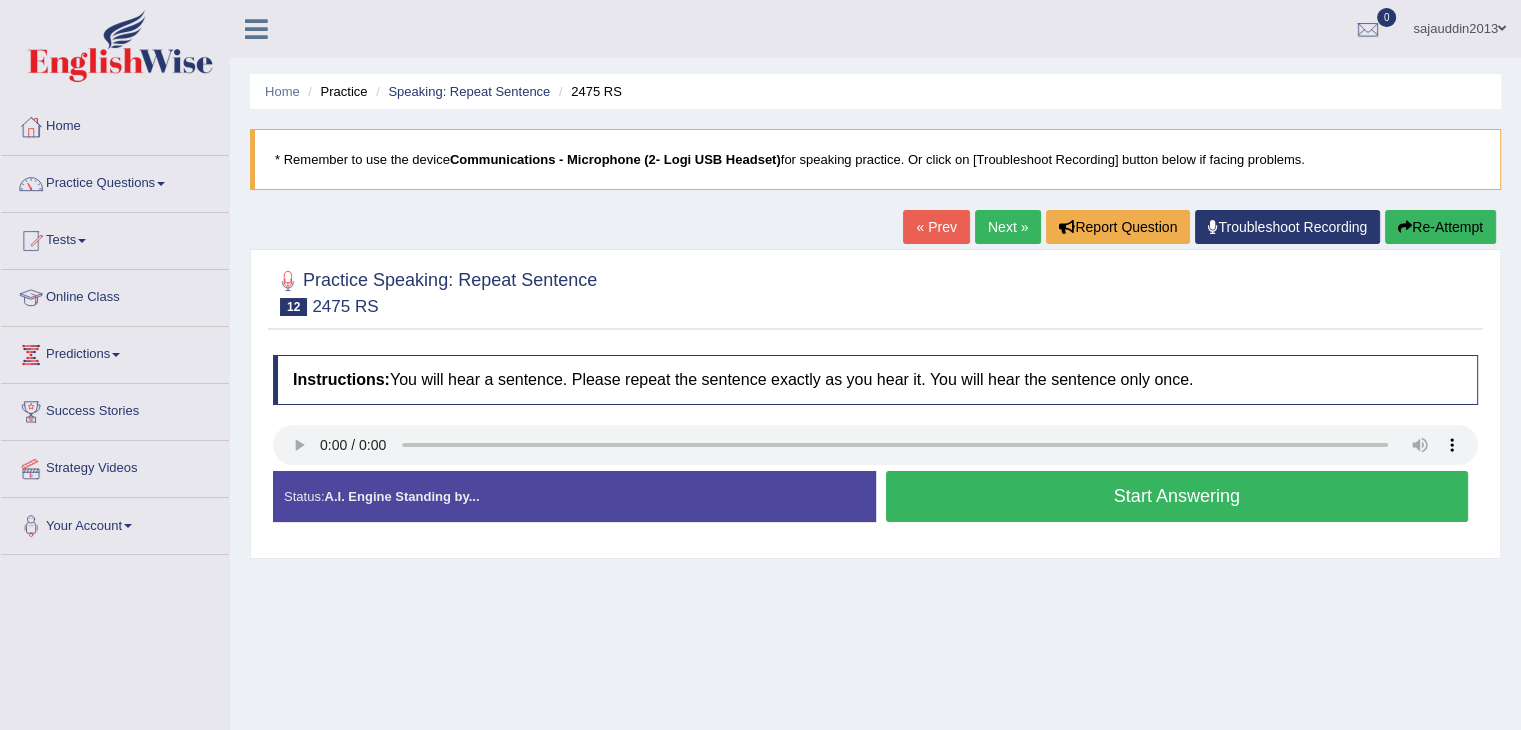 click on "Start Answering" at bounding box center [1177, 496] 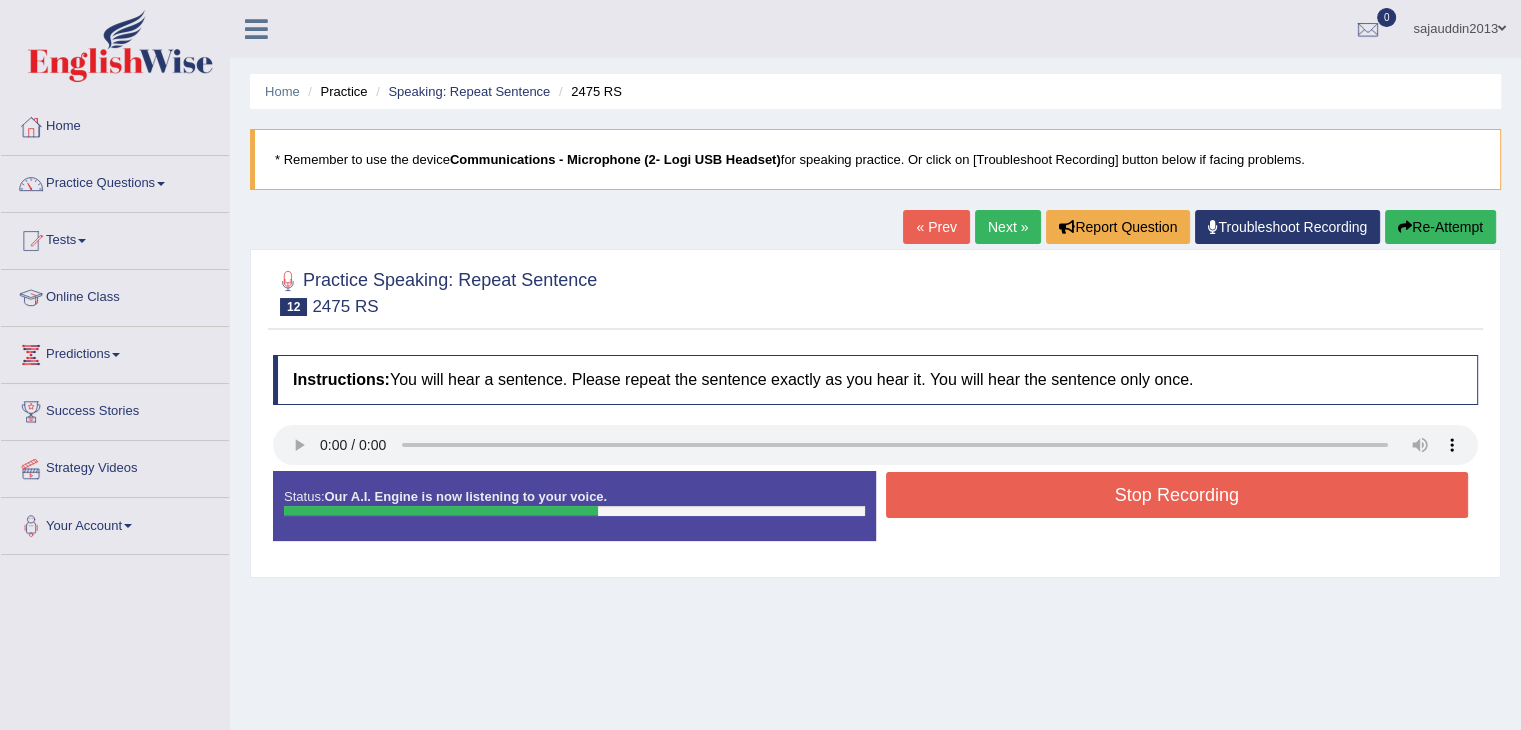 click on "Stop Recording" at bounding box center [1177, 495] 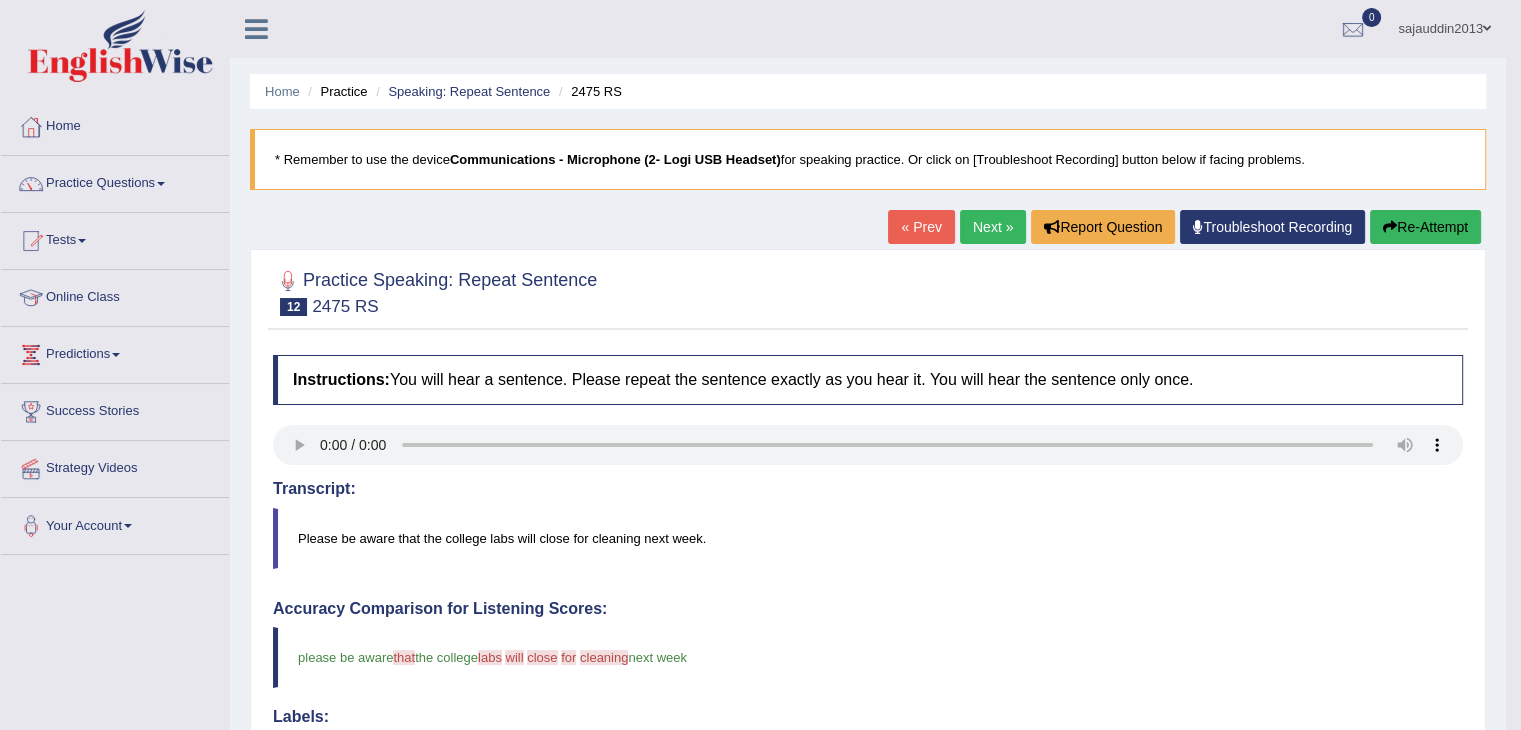 click on "Toggle navigation
Home
Practice Questions   Speaking Practice Read Aloud
Repeat Sentence
Describe Image
Re-tell Lecture
Answer Short Question
Writing Practice  Summarize Written Text
Write Essay
Reading Practice  Reading & Writing: Fill In The Blanks
Choose Multiple Answers
Re-order Paragraphs
Fill In The Blanks
Choose Single Answer
Listening Practice  Summarize Spoken Text
Highlight Incorrect Words
Highlight Correct Summary
Select Missing Word
Choose Single Answer
Choose Multiple Answers
Fill In The Blanks
Write From Dictation
Pronunciation
Tests  Take Practice Sectional Test
Take Mock Test
History
Online Class" at bounding box center [760, 365] 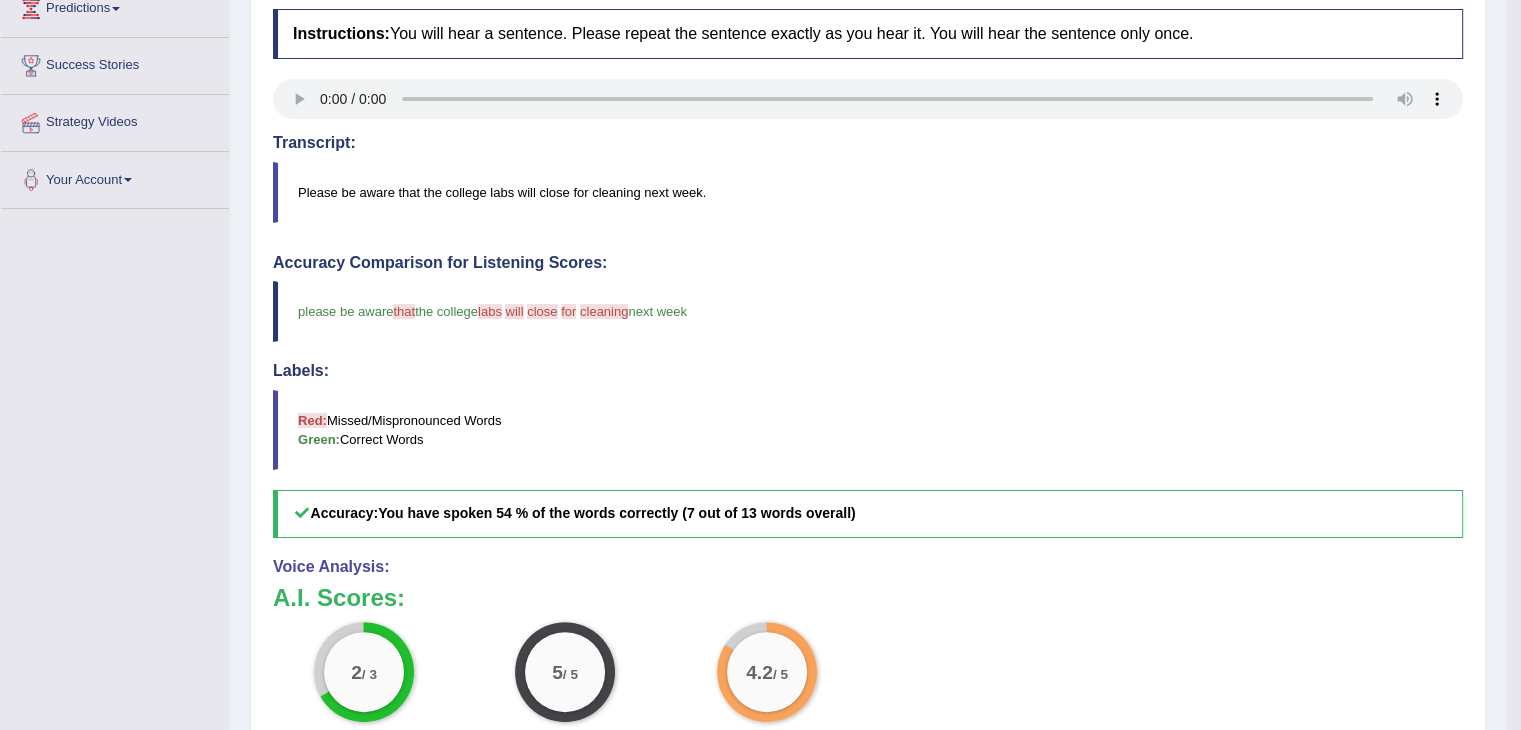 scroll, scrollTop: 440, scrollLeft: 0, axis: vertical 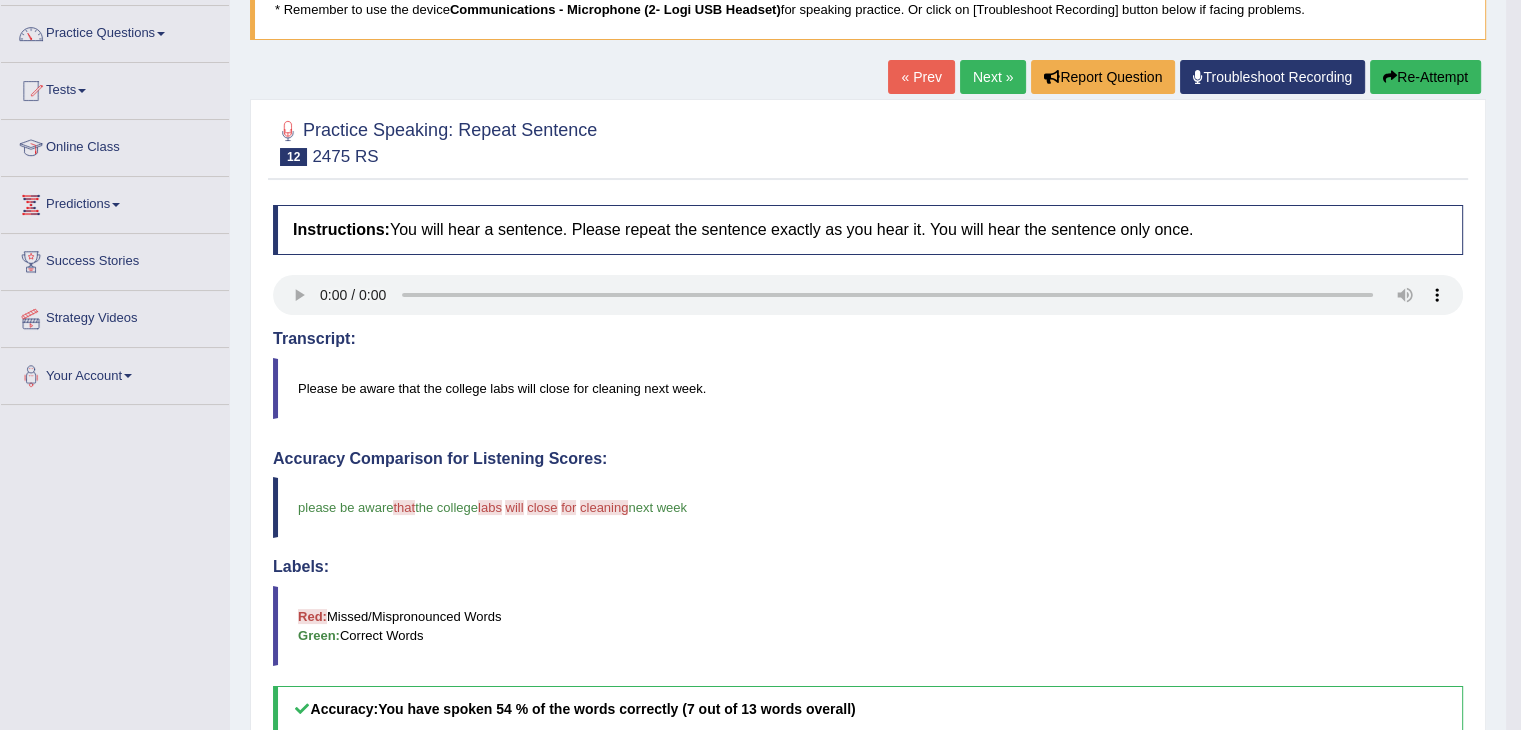 click on "Next »" at bounding box center (993, 77) 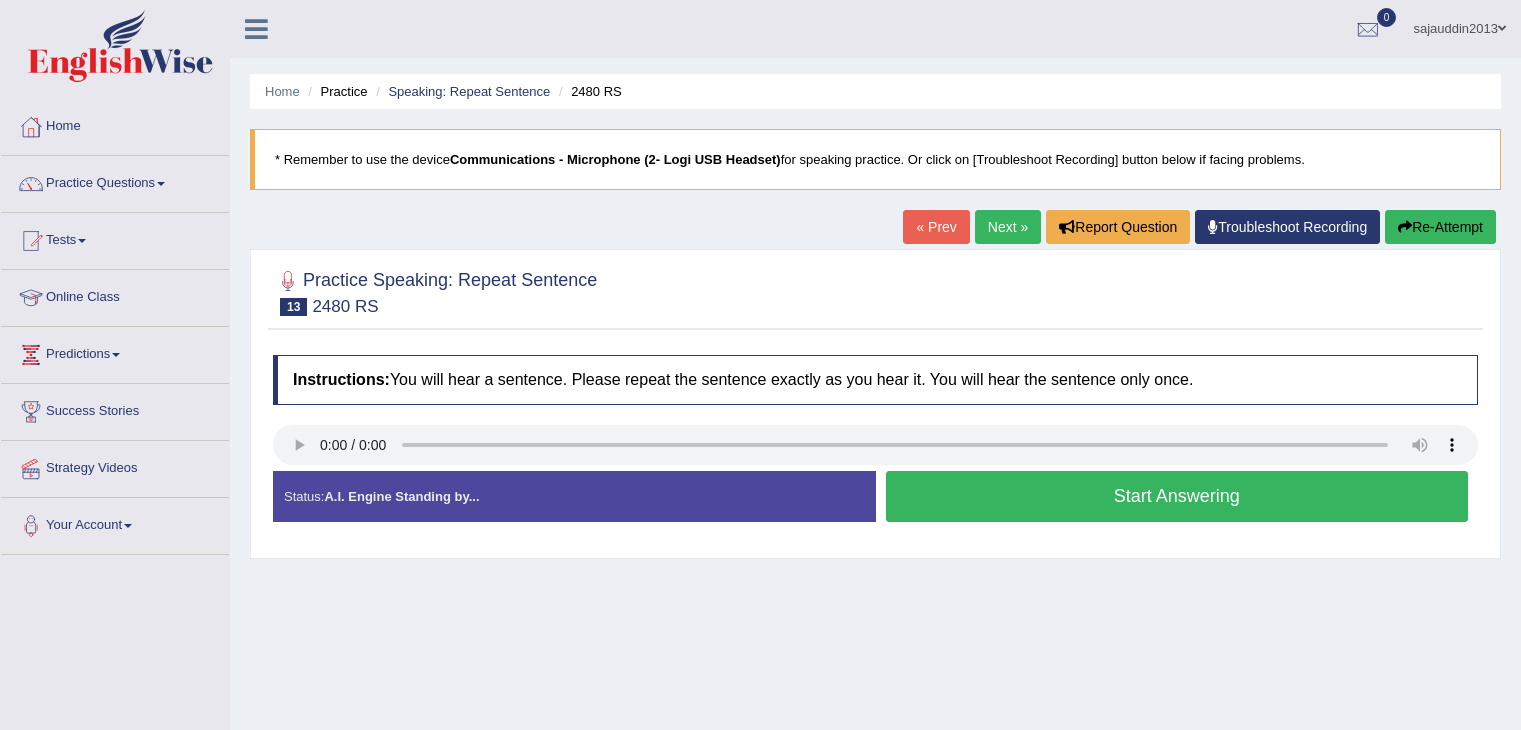scroll, scrollTop: 0, scrollLeft: 0, axis: both 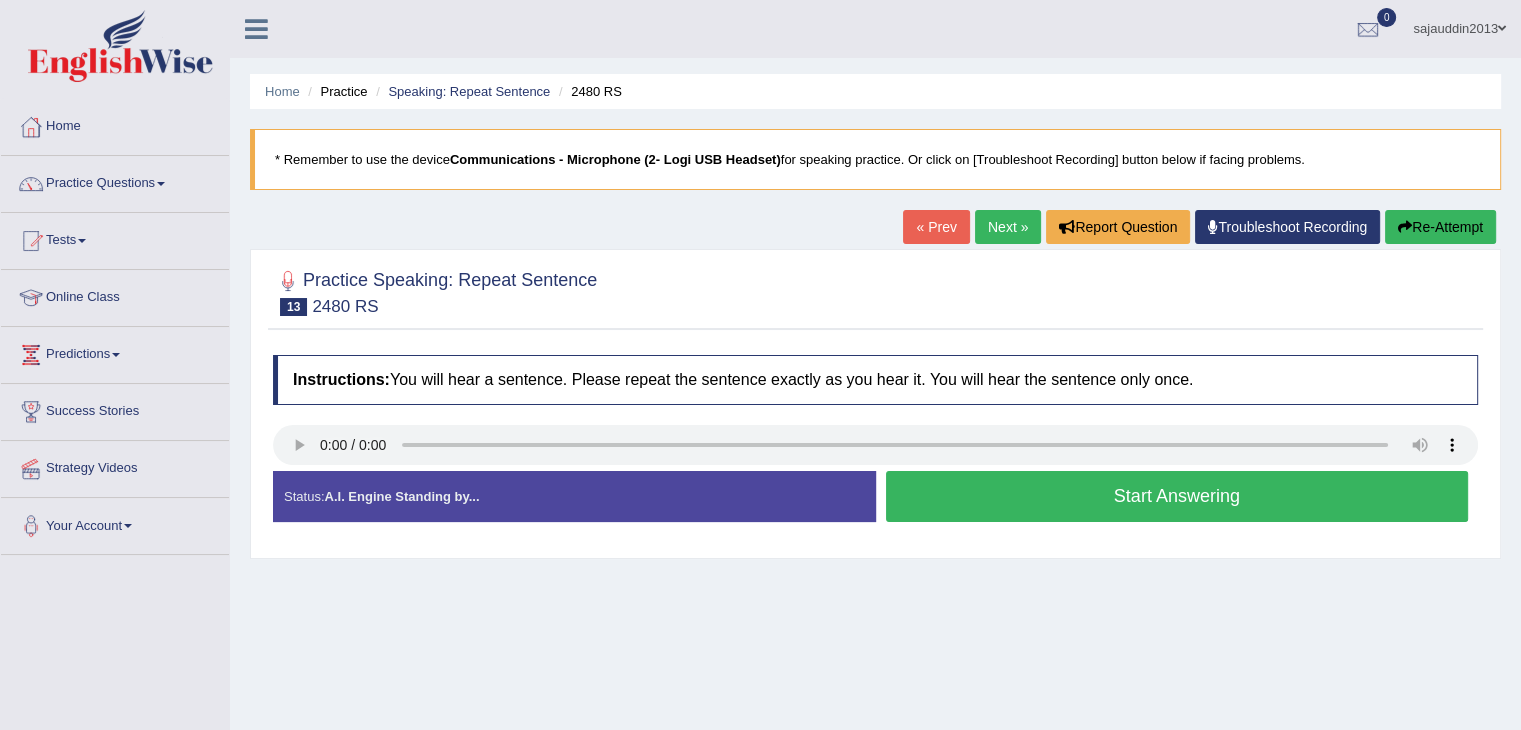click on "Start Answering" at bounding box center (1177, 496) 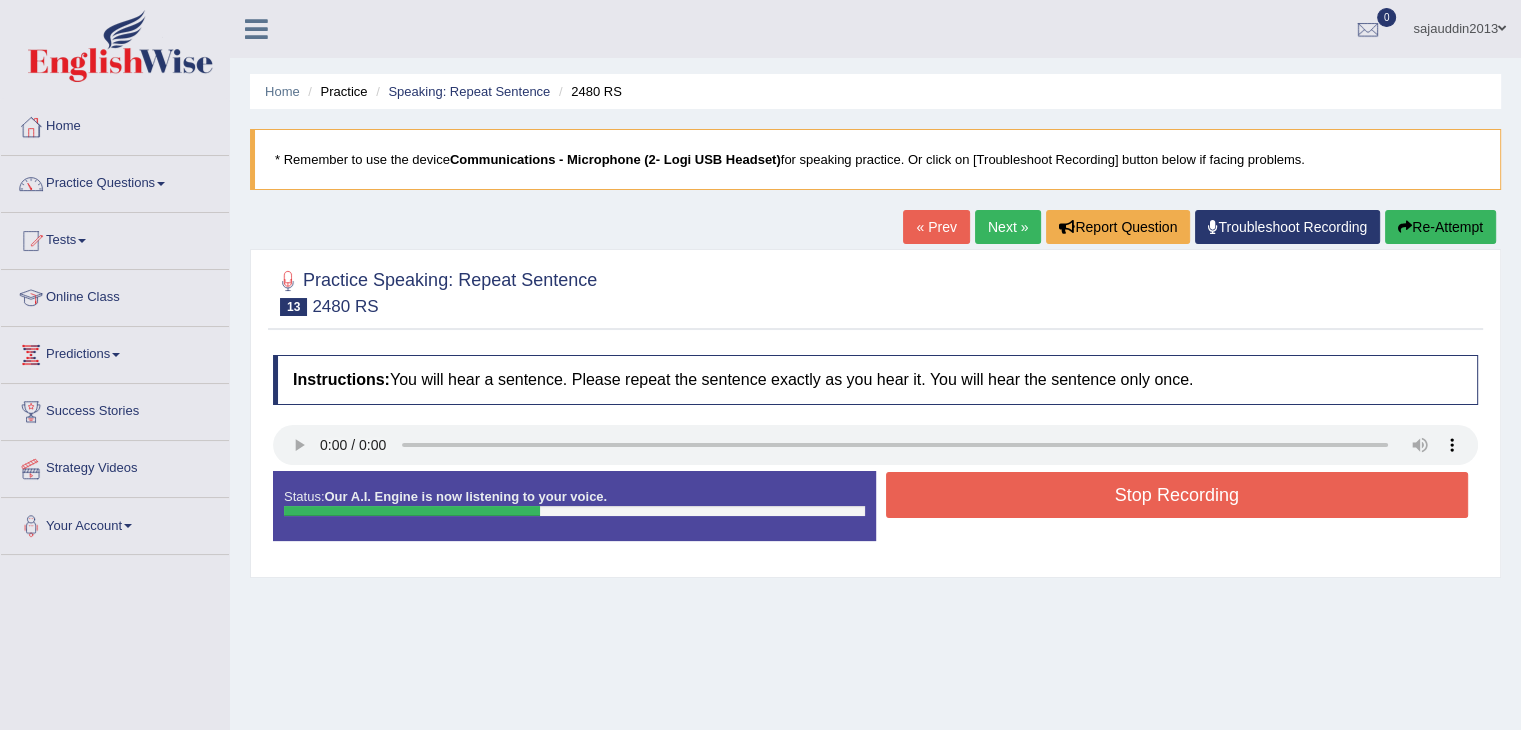 click on "Stop Recording" at bounding box center (1177, 495) 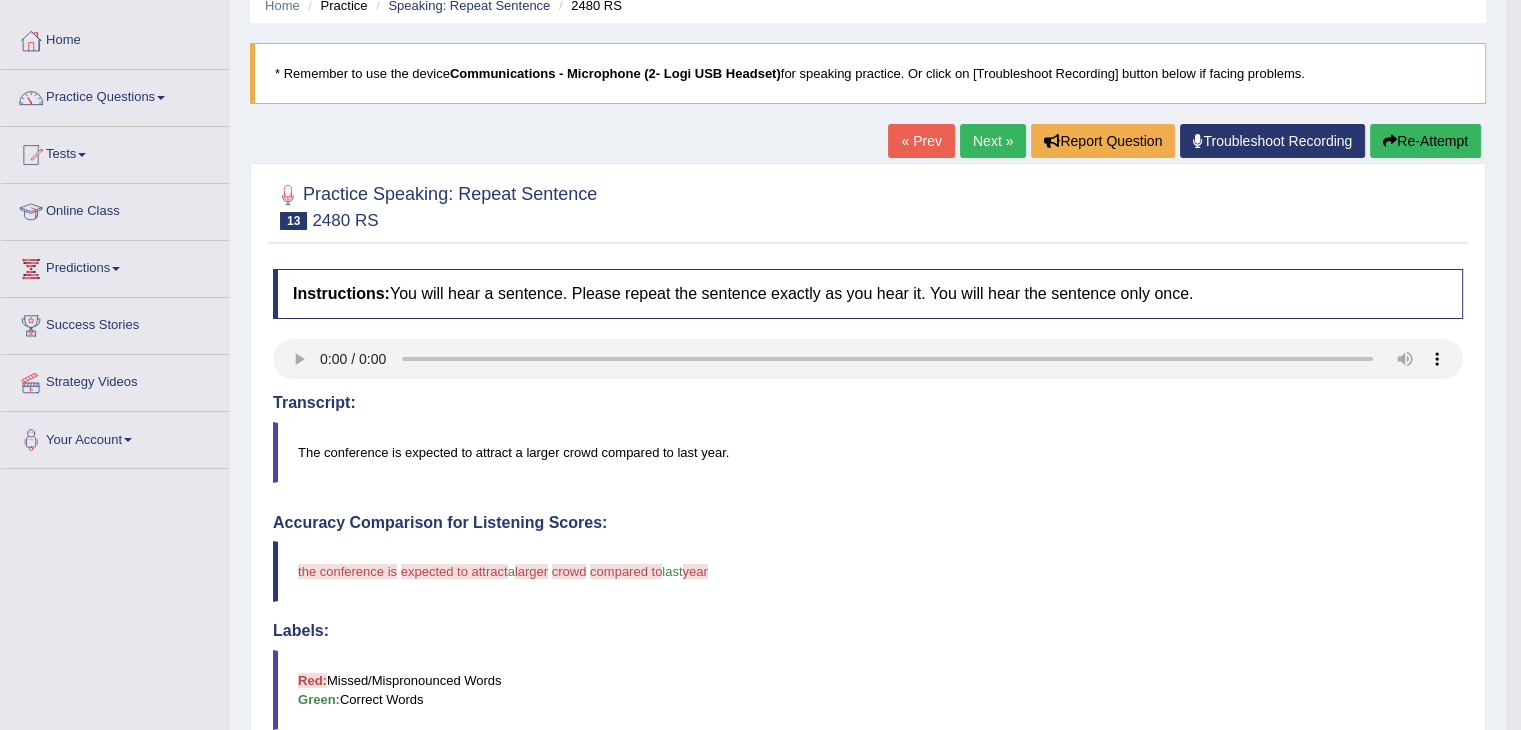 scroll, scrollTop: 0, scrollLeft: 0, axis: both 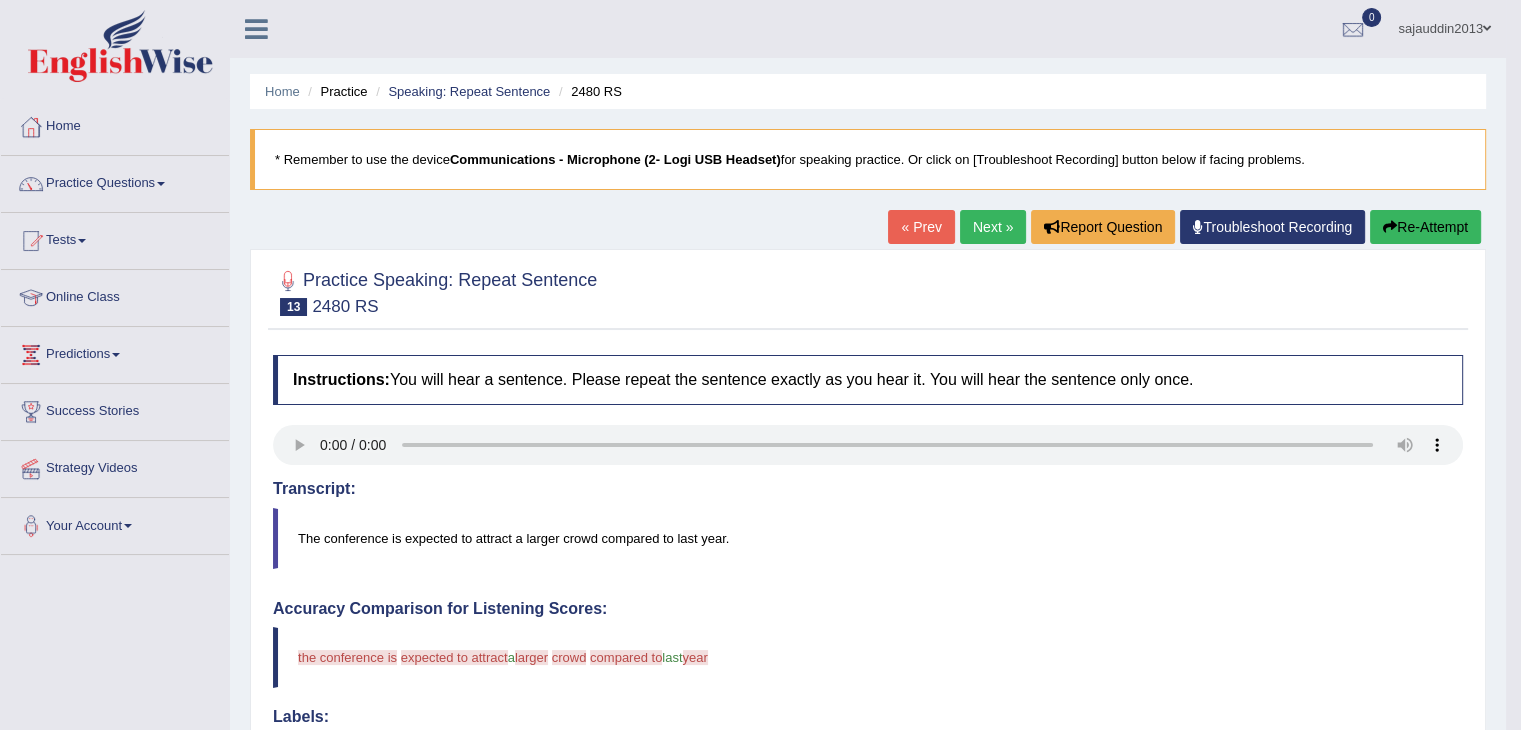 click on "Next »" at bounding box center [993, 227] 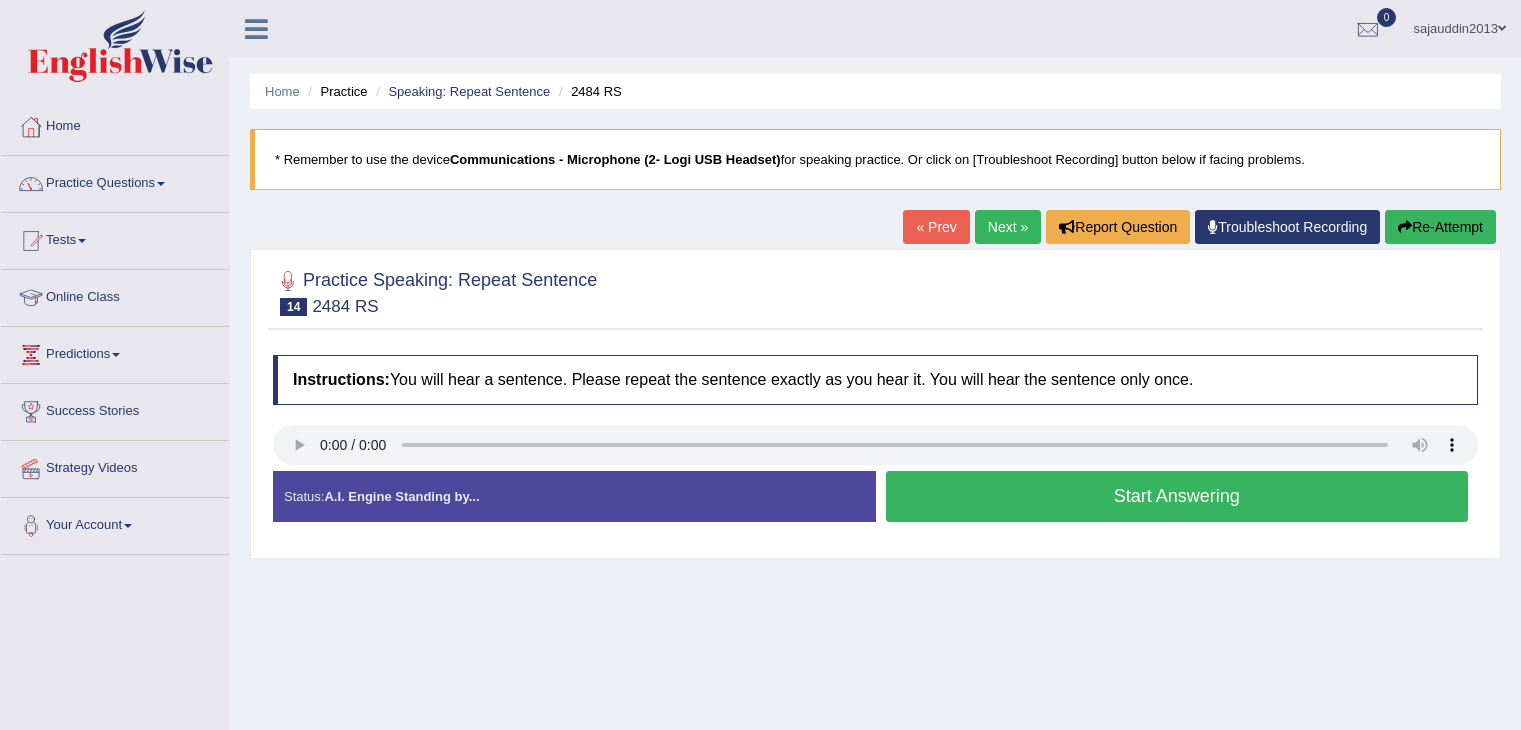 scroll, scrollTop: 0, scrollLeft: 0, axis: both 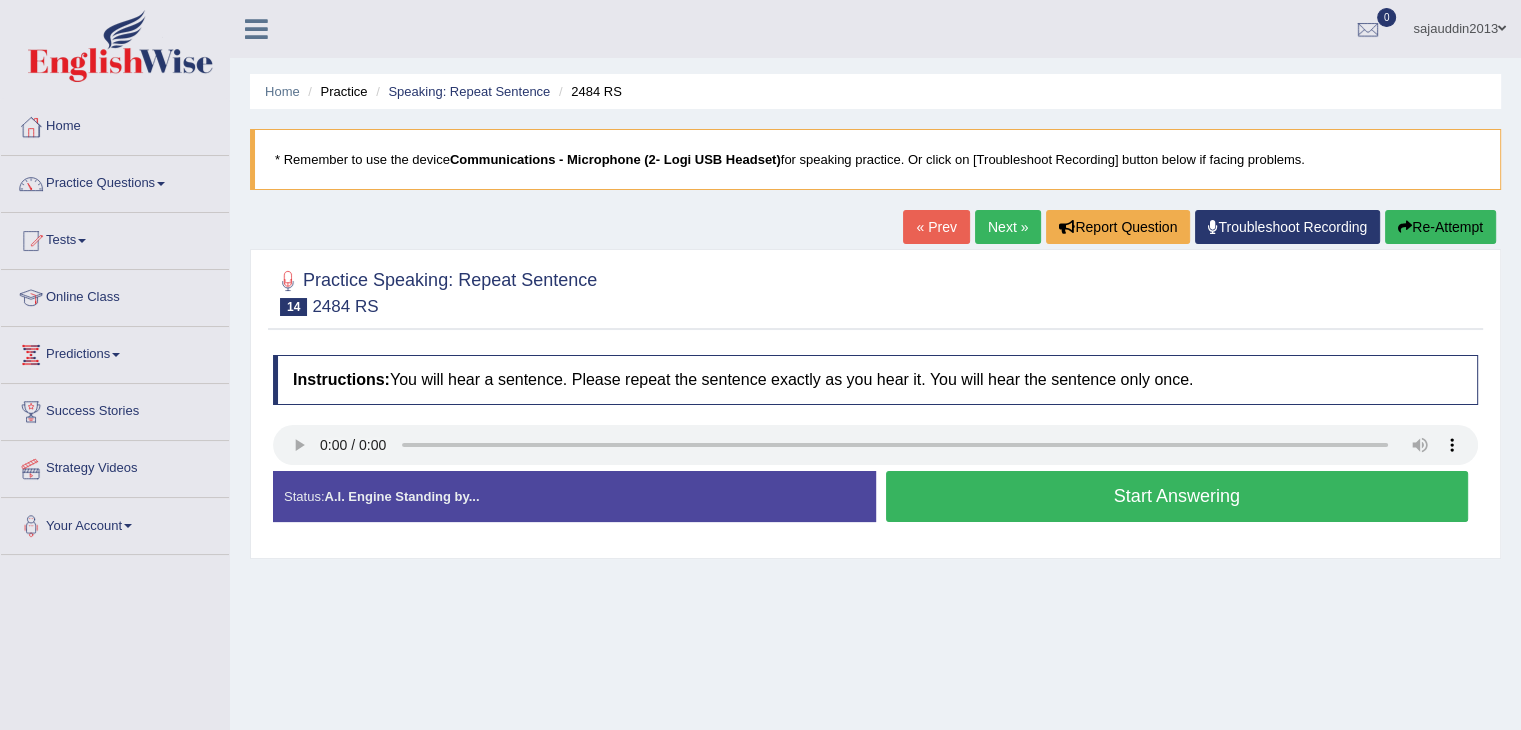 click on "Start Answering" at bounding box center [1177, 496] 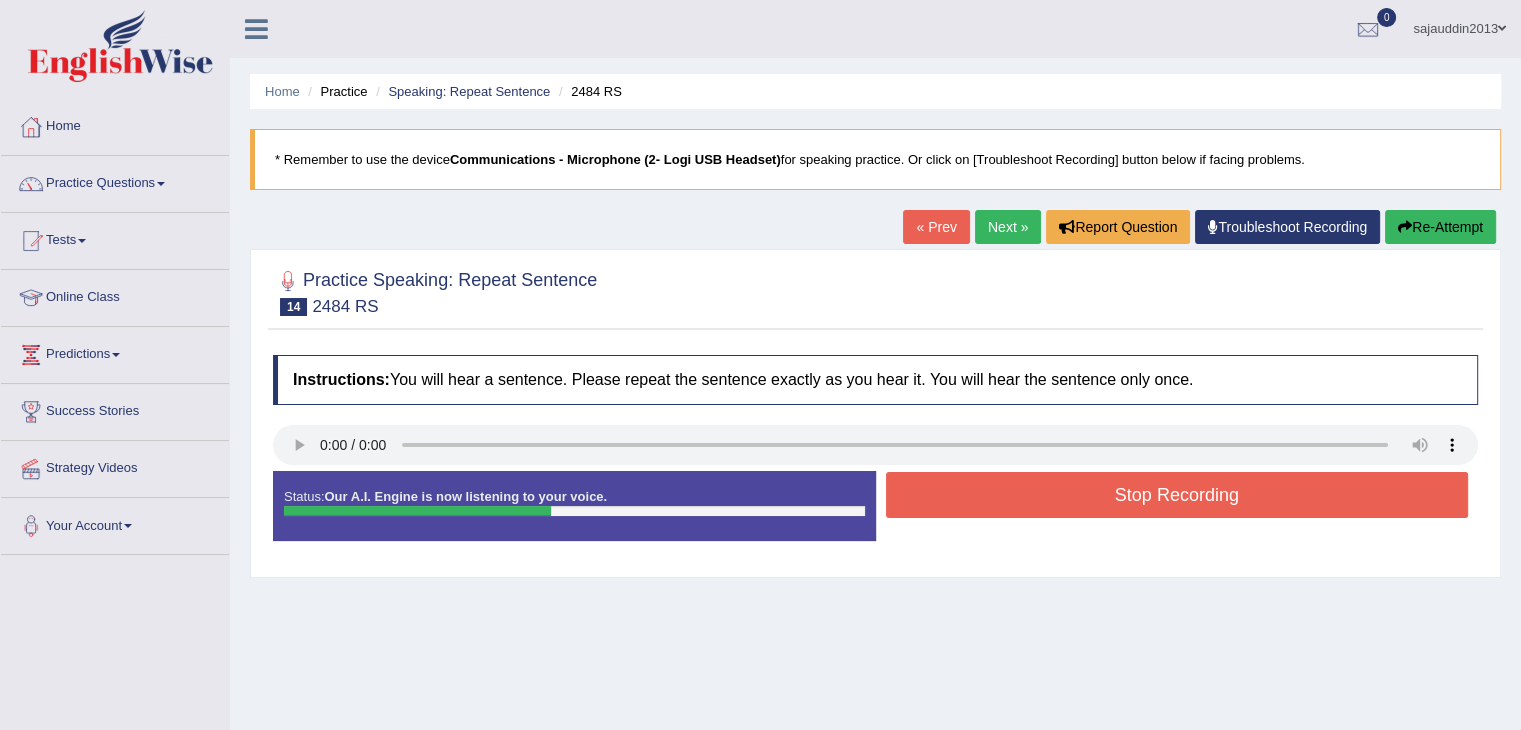 click on "Stop Recording" at bounding box center (1177, 495) 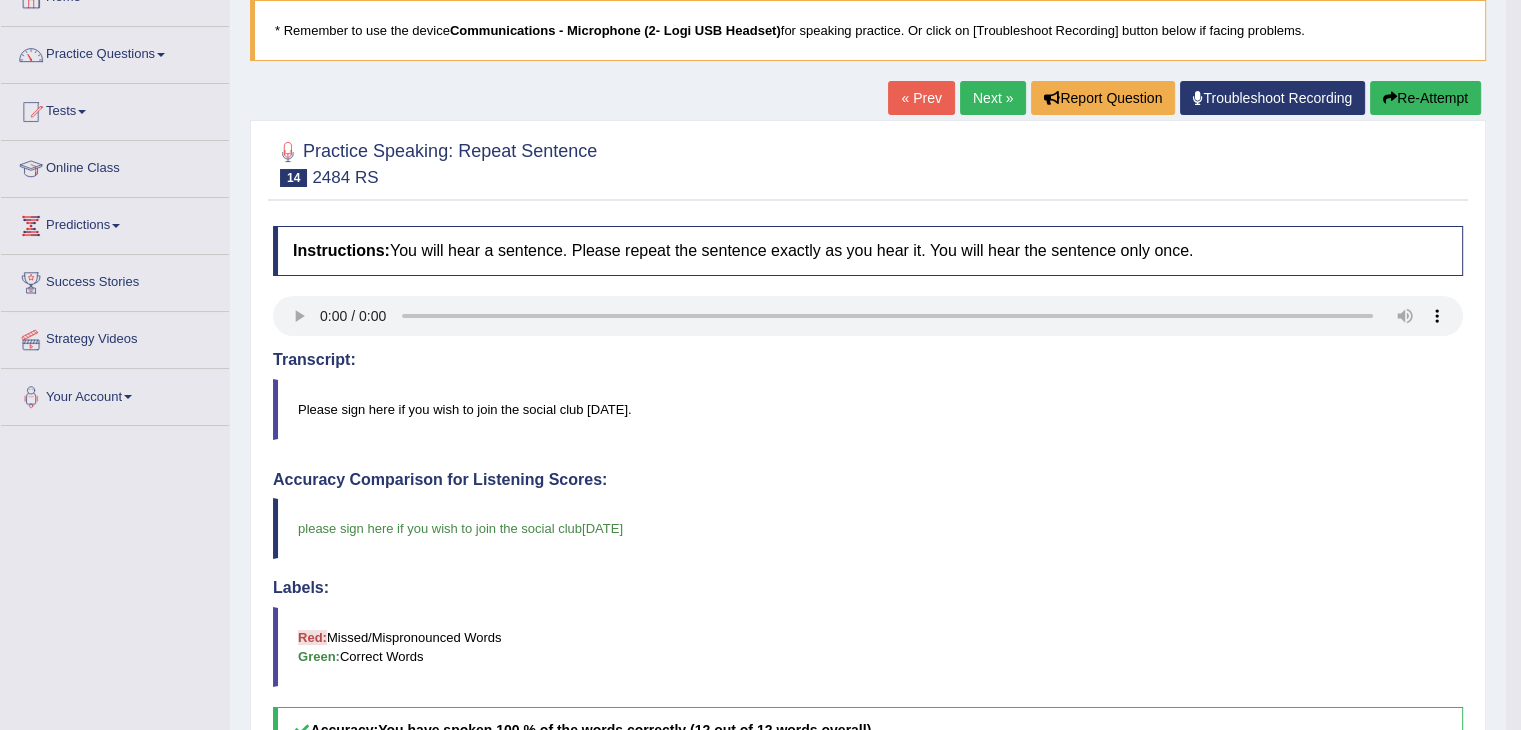 scroll, scrollTop: 0, scrollLeft: 0, axis: both 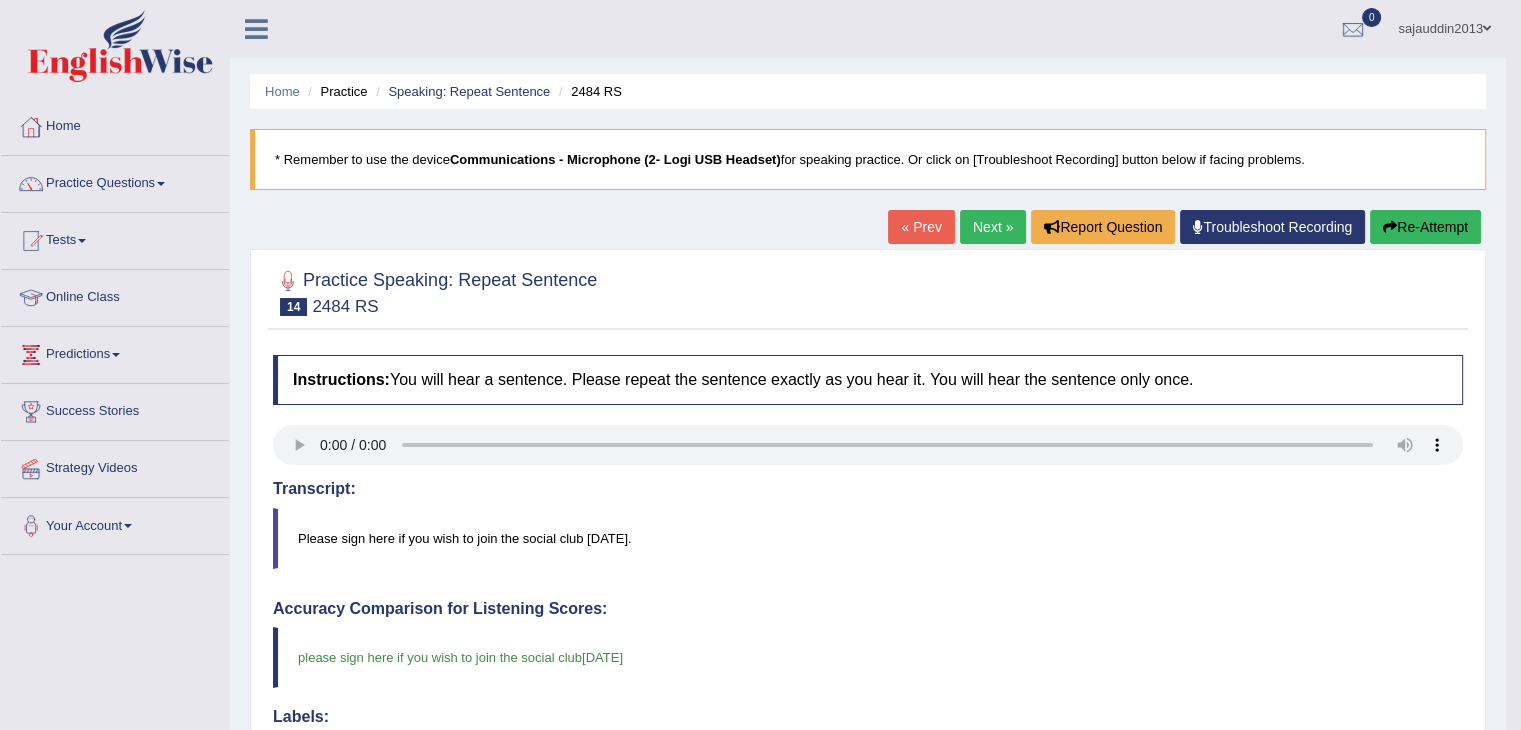 click on "Next »" at bounding box center [993, 227] 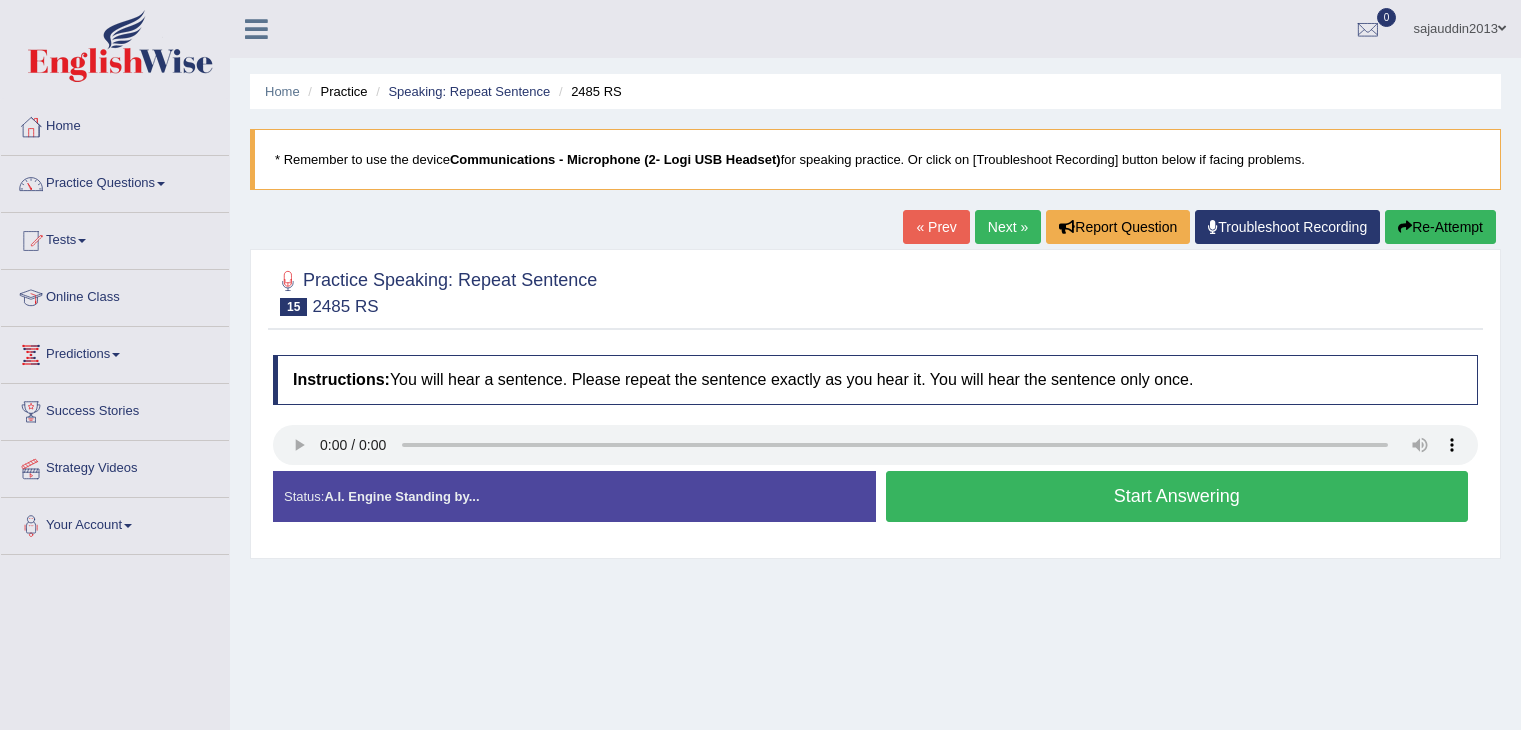 scroll, scrollTop: 0, scrollLeft: 0, axis: both 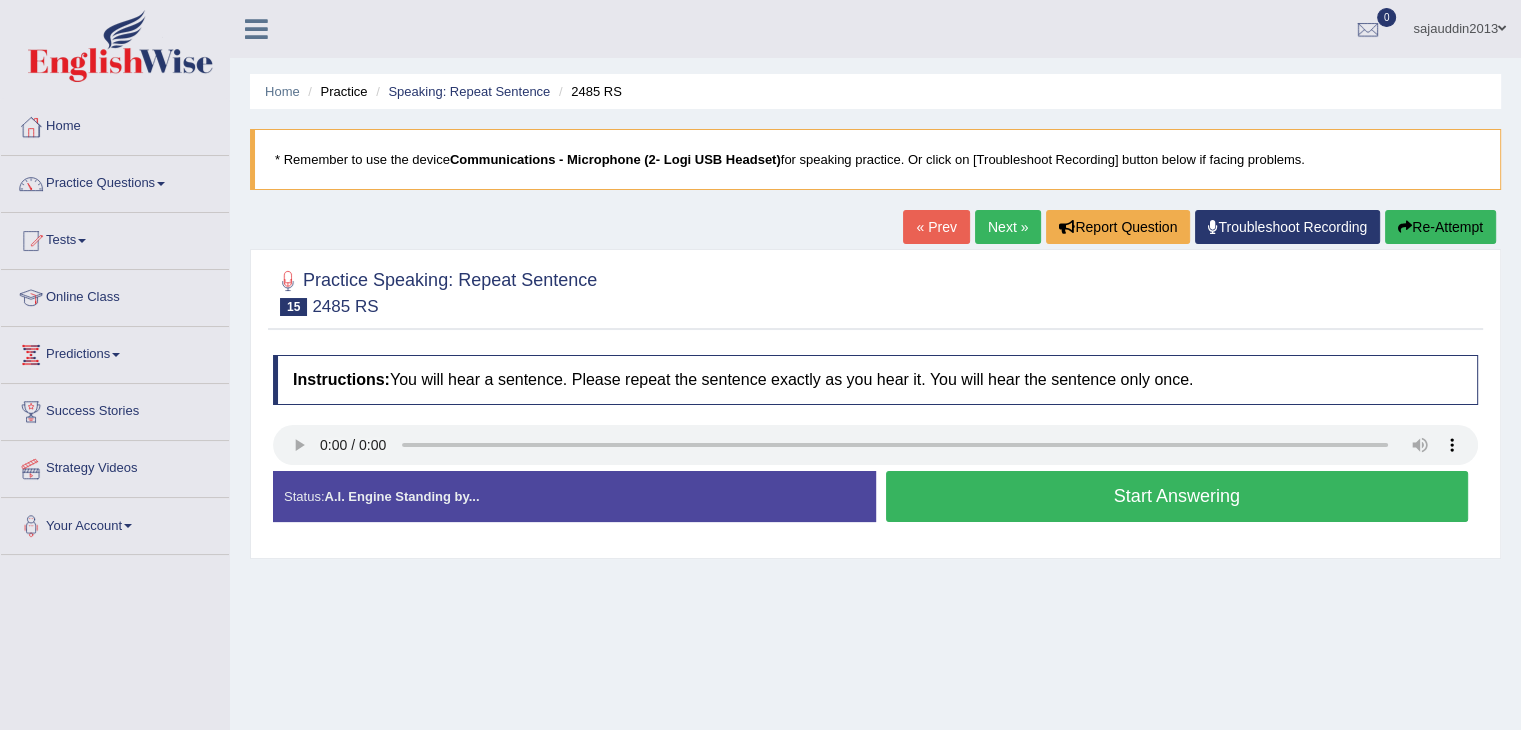 click on "Start Answering" at bounding box center (1177, 496) 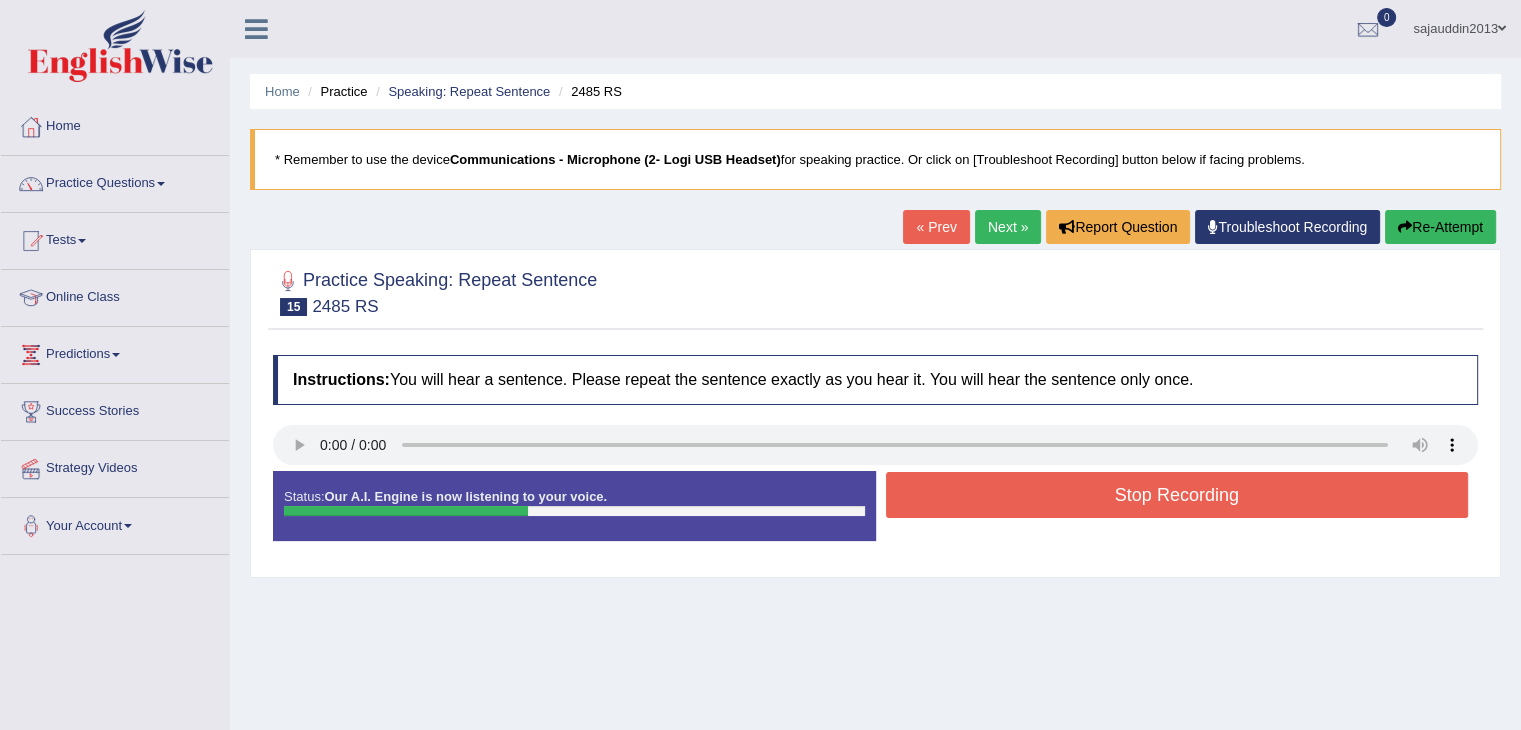click on "Stop Recording" at bounding box center [1177, 495] 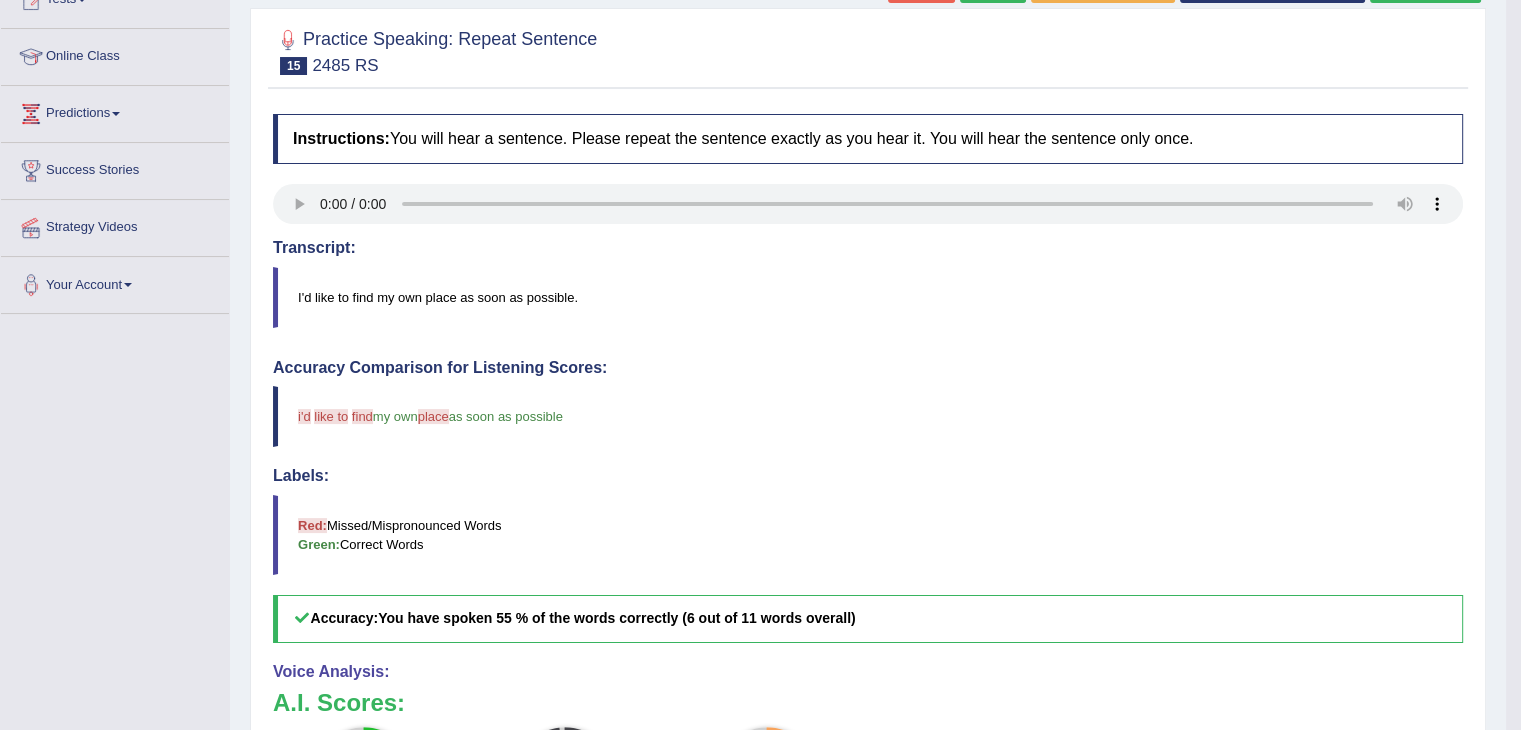 scroll, scrollTop: 0, scrollLeft: 0, axis: both 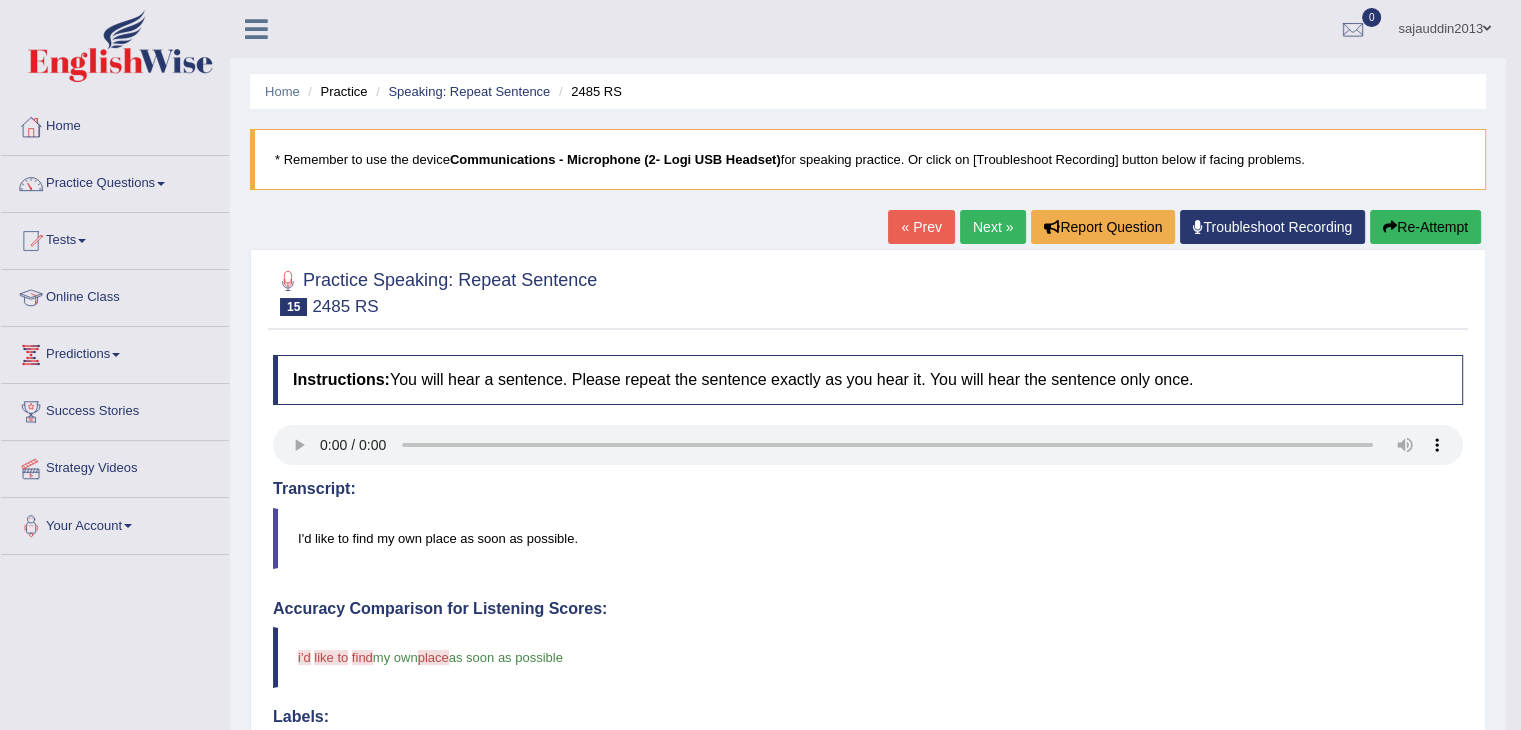 click on "Next »" at bounding box center (993, 227) 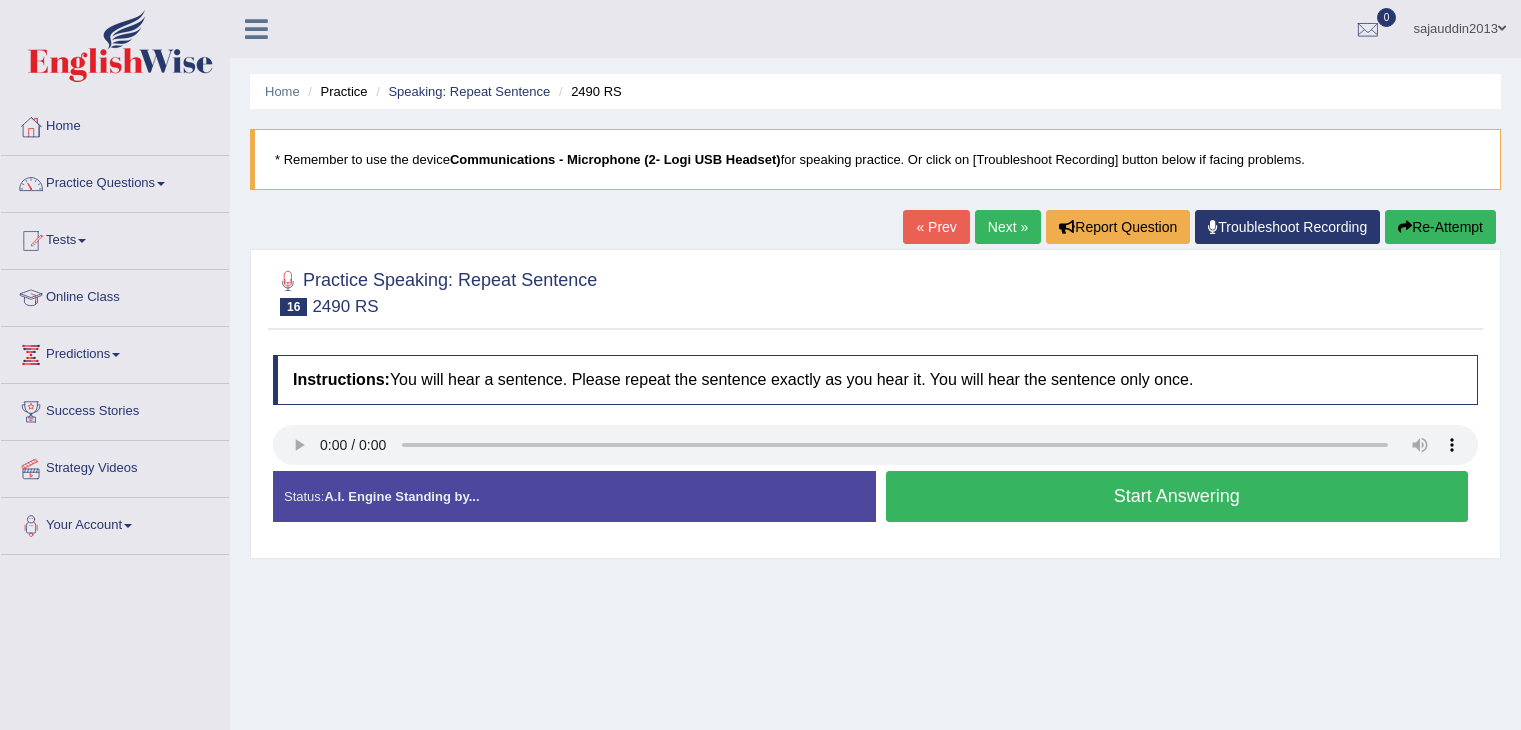 scroll, scrollTop: 0, scrollLeft: 0, axis: both 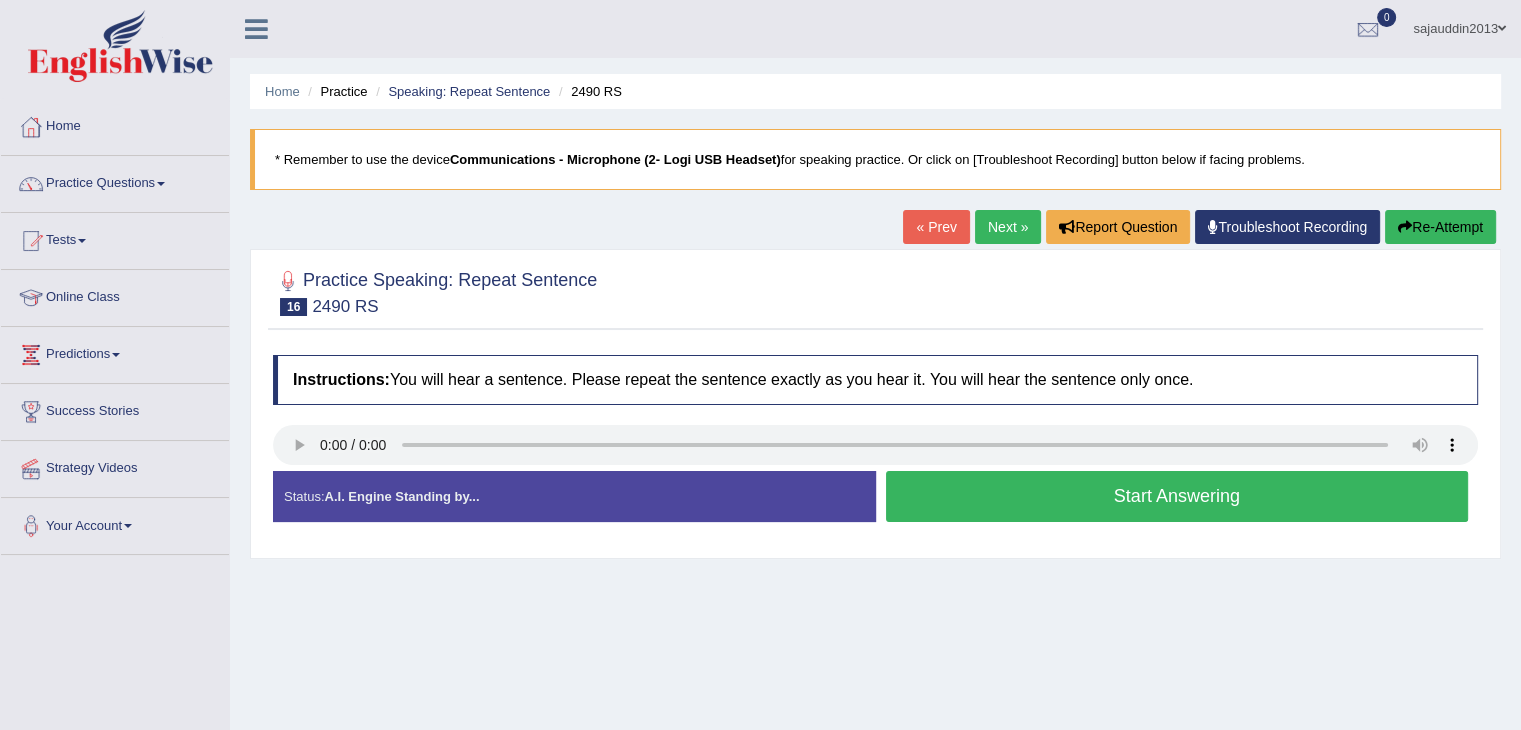 click on "Start Answering" at bounding box center [1177, 496] 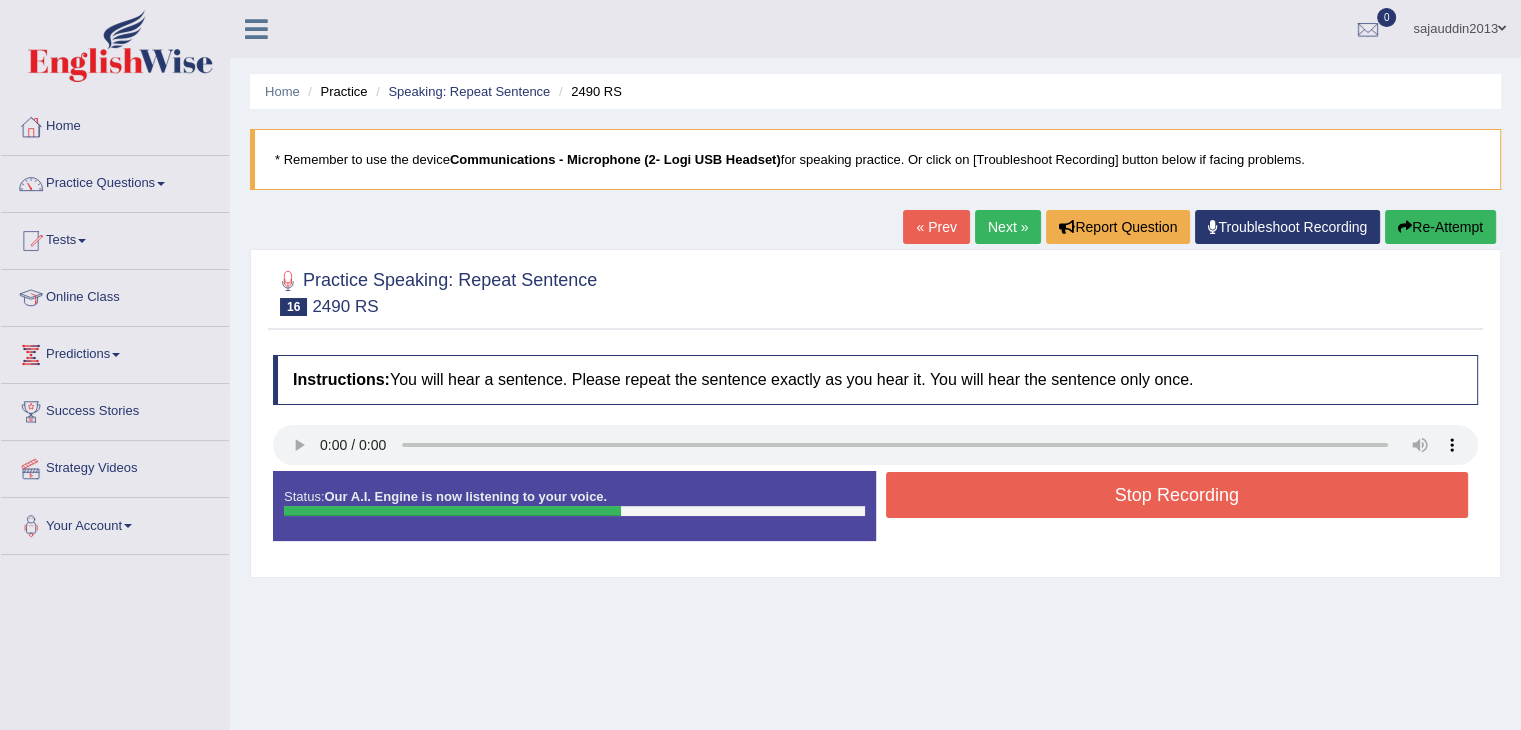 click on "Stop Recording" at bounding box center [1177, 495] 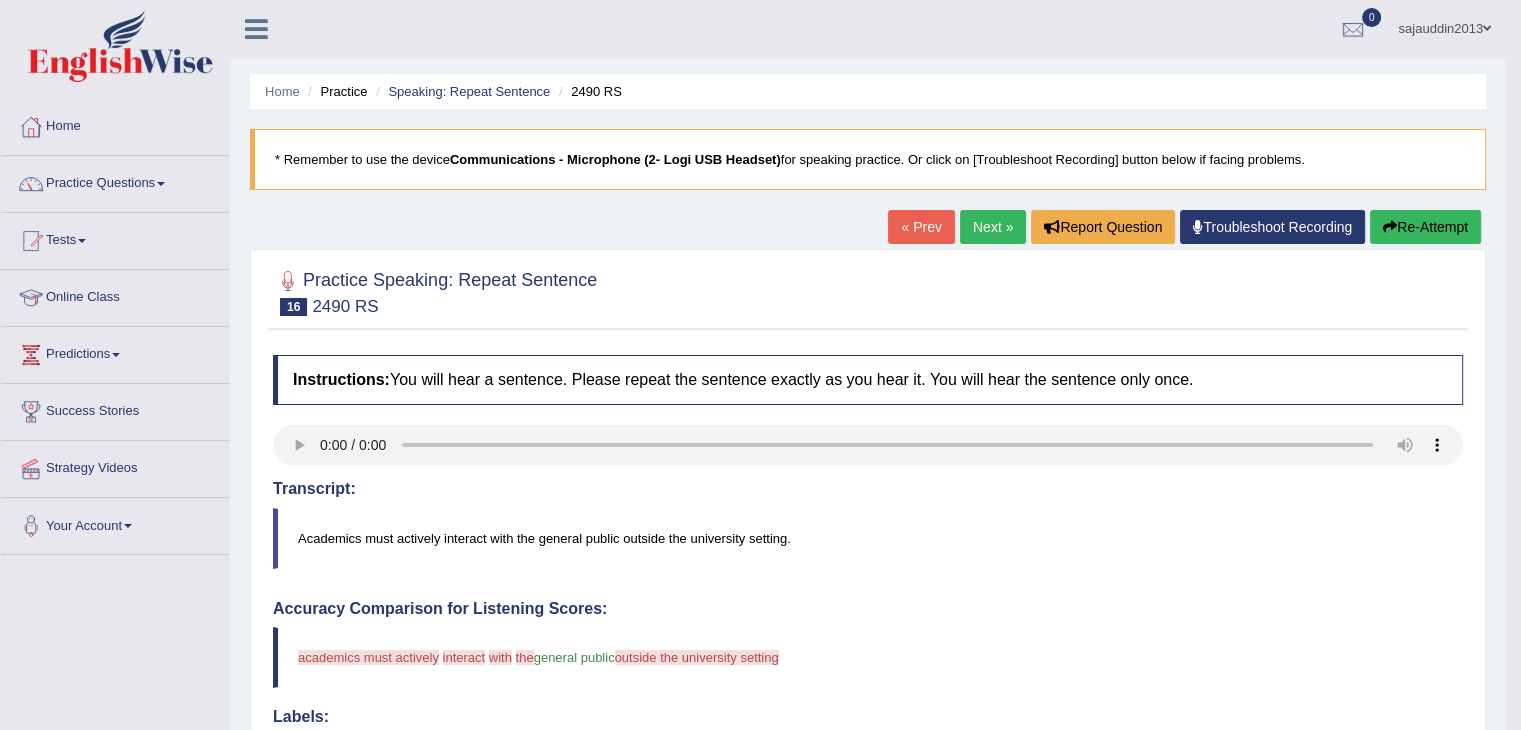 scroll, scrollTop: 0, scrollLeft: 0, axis: both 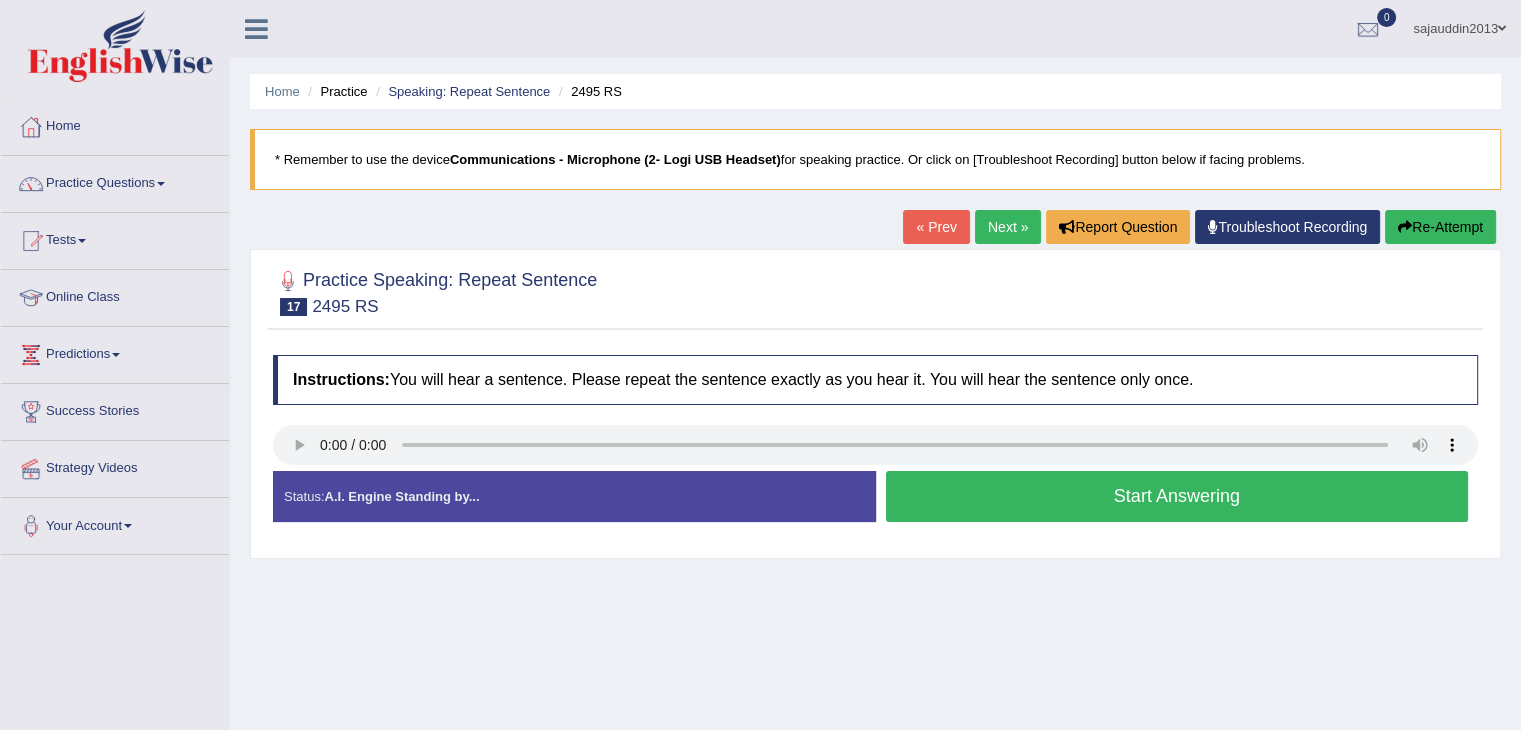 click on "Start Answering" at bounding box center (1177, 496) 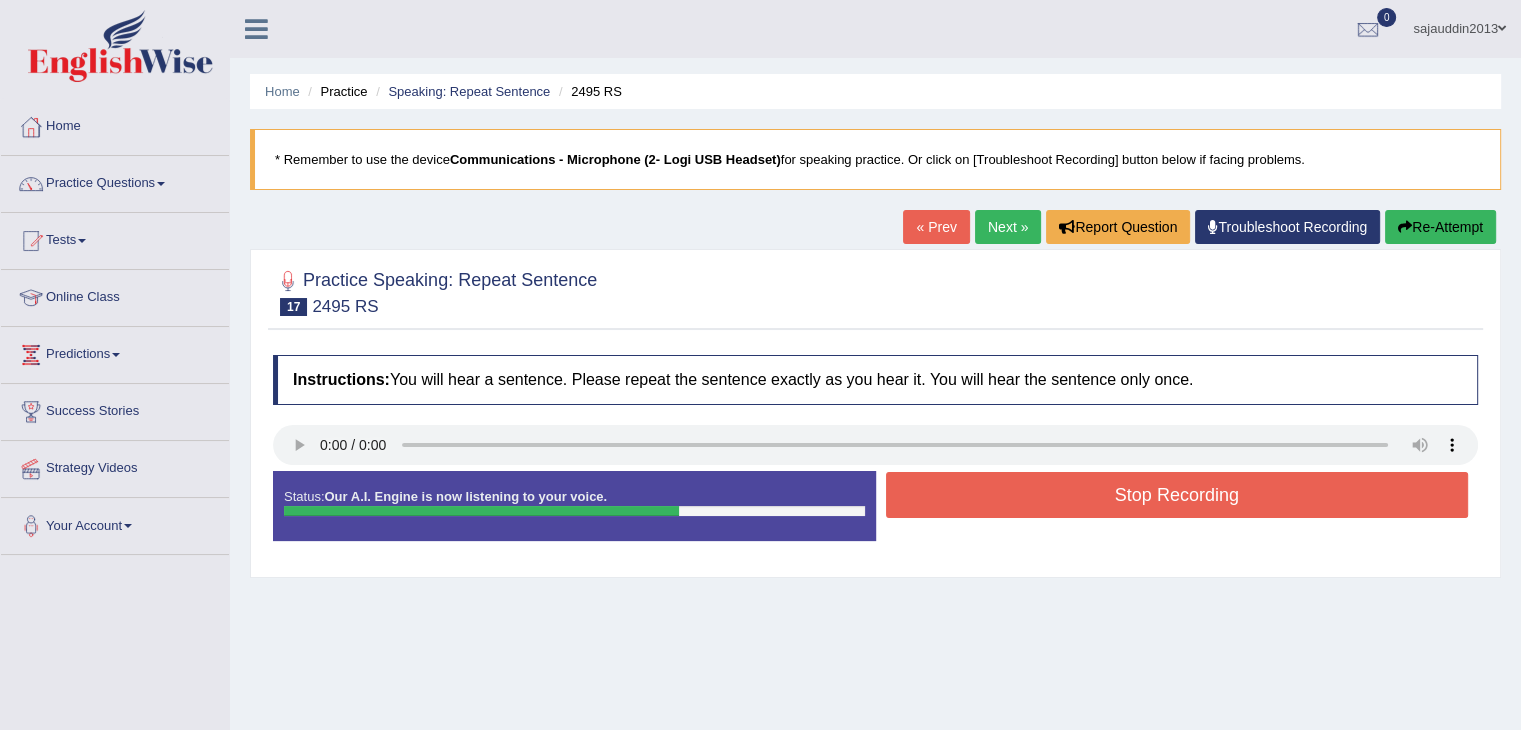 click on "Stop Recording" at bounding box center (1177, 495) 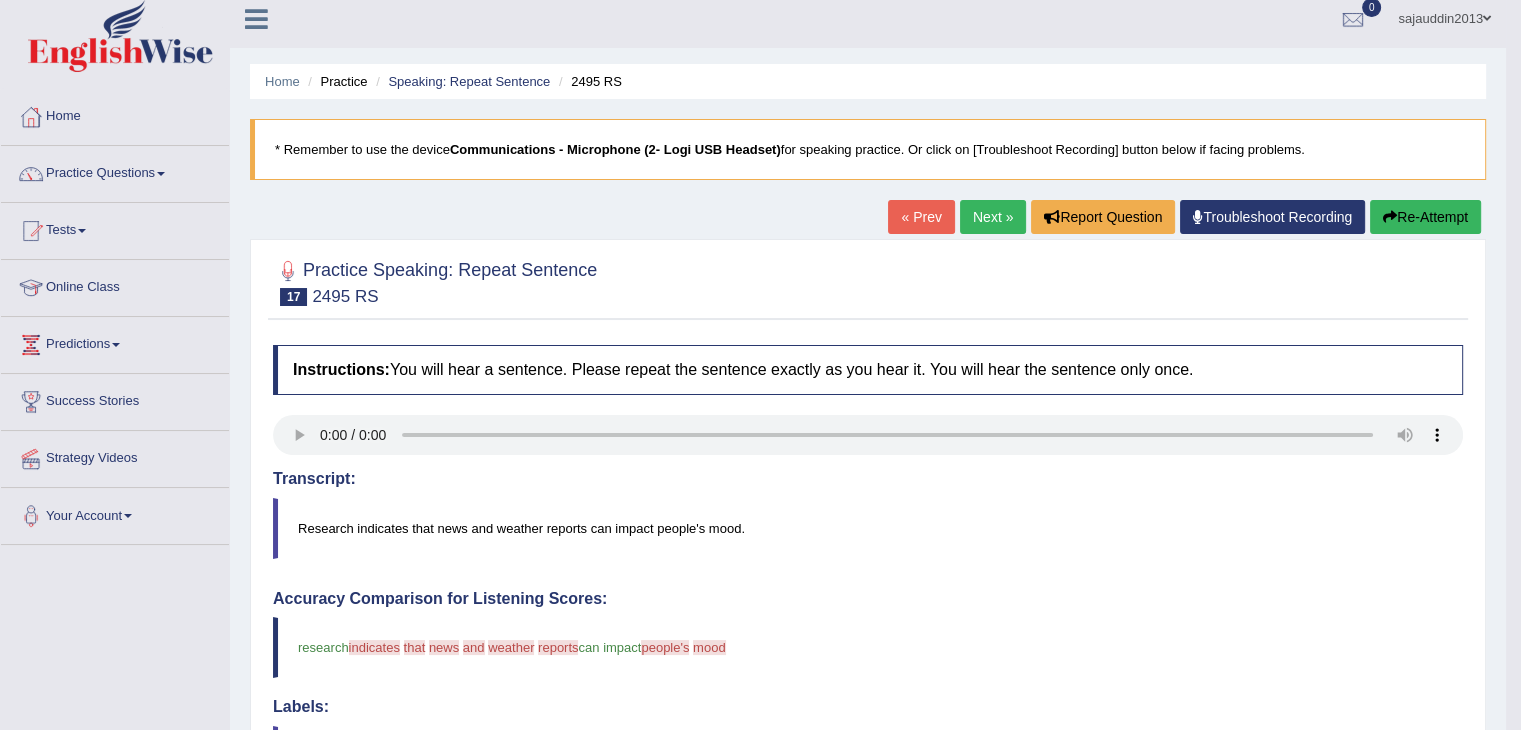 scroll, scrollTop: 0, scrollLeft: 0, axis: both 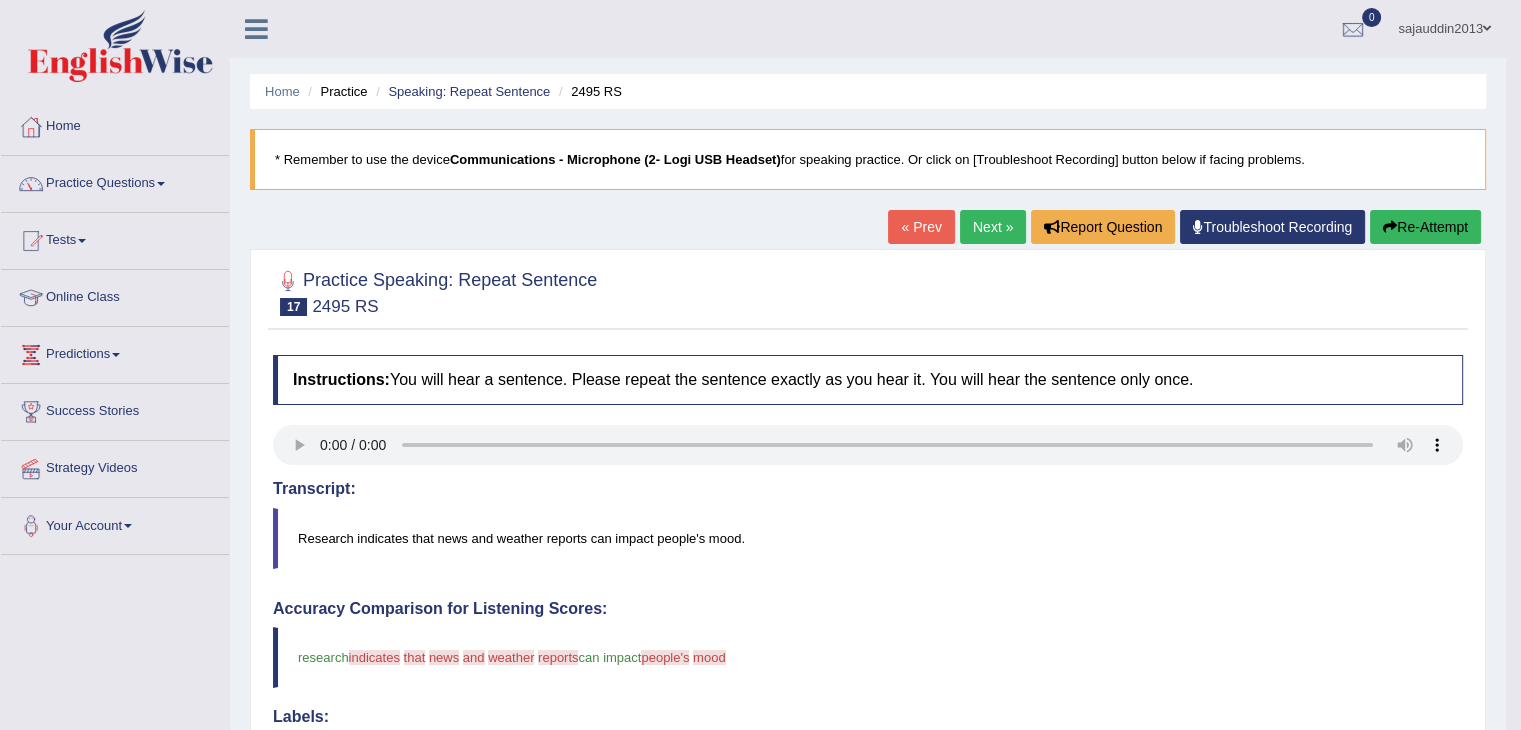 click on "Next »" at bounding box center [993, 227] 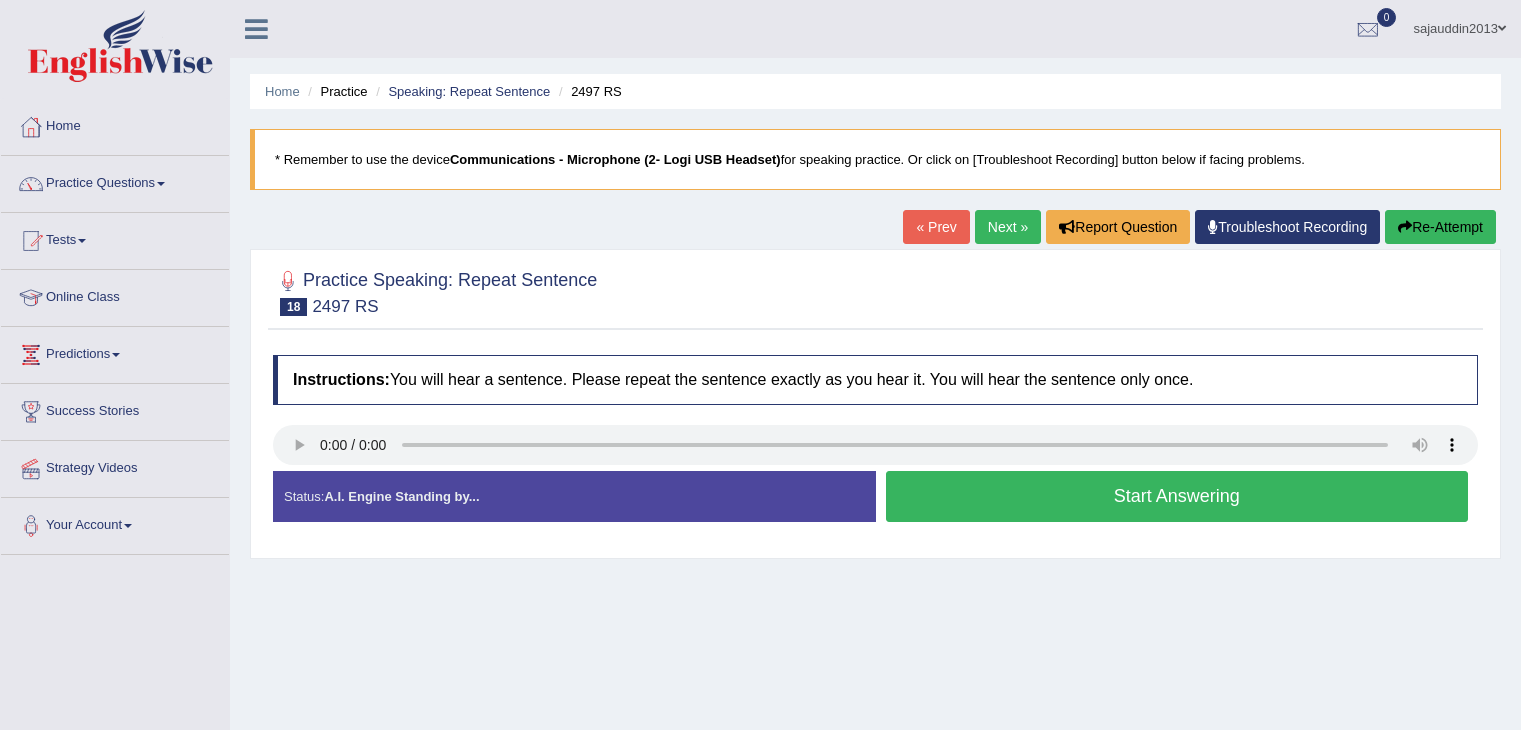 scroll, scrollTop: 0, scrollLeft: 0, axis: both 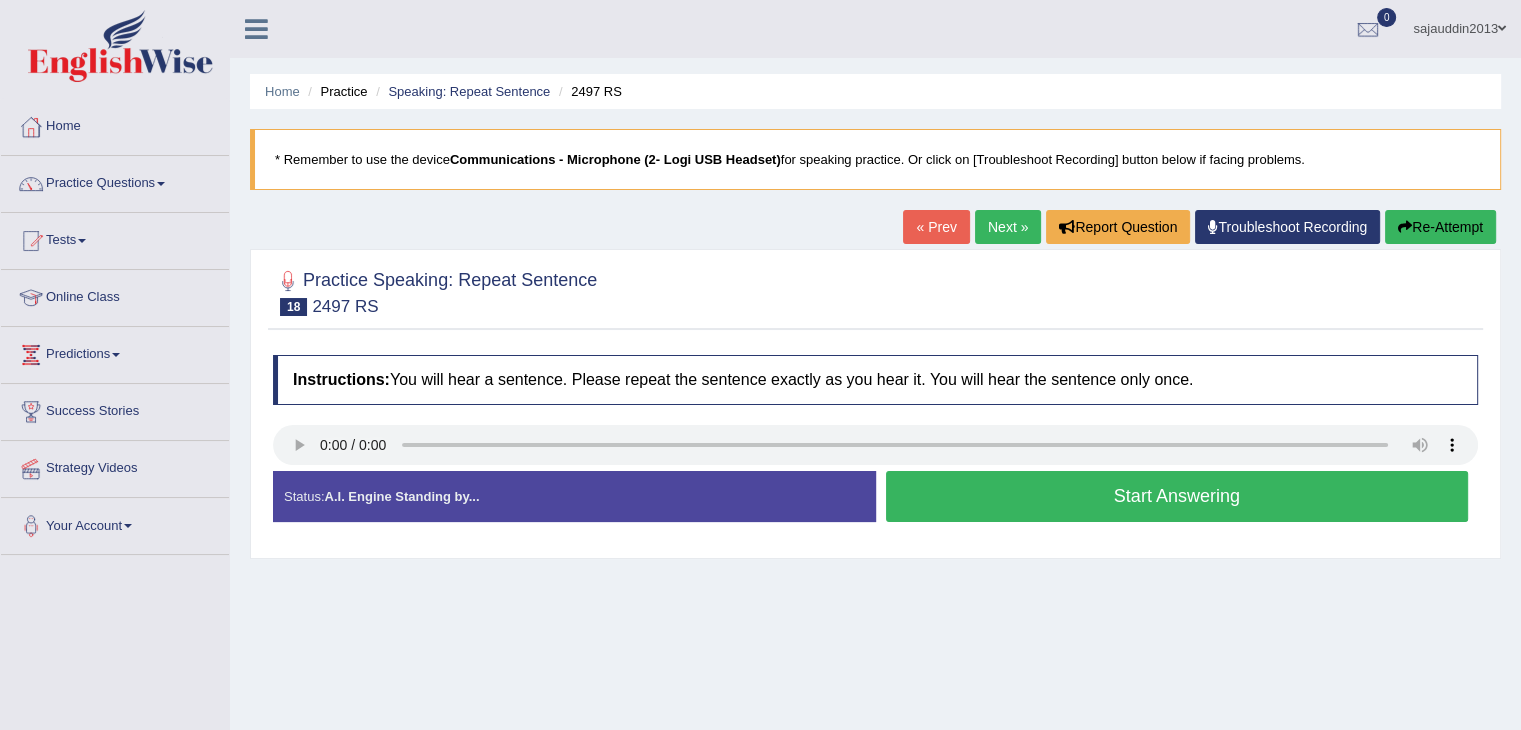 click on "Start Answering" at bounding box center (1177, 496) 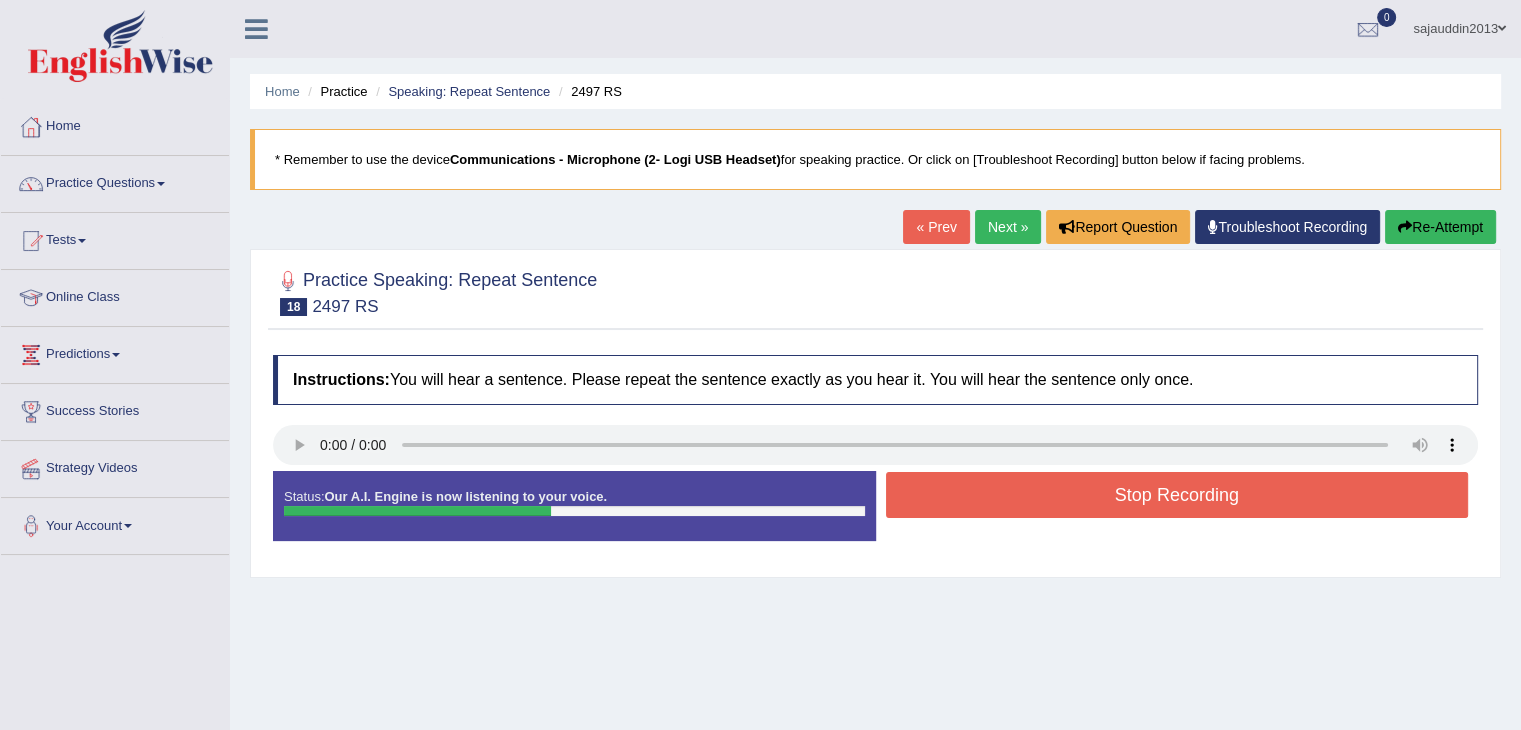 click on "Stop Recording" at bounding box center [1177, 495] 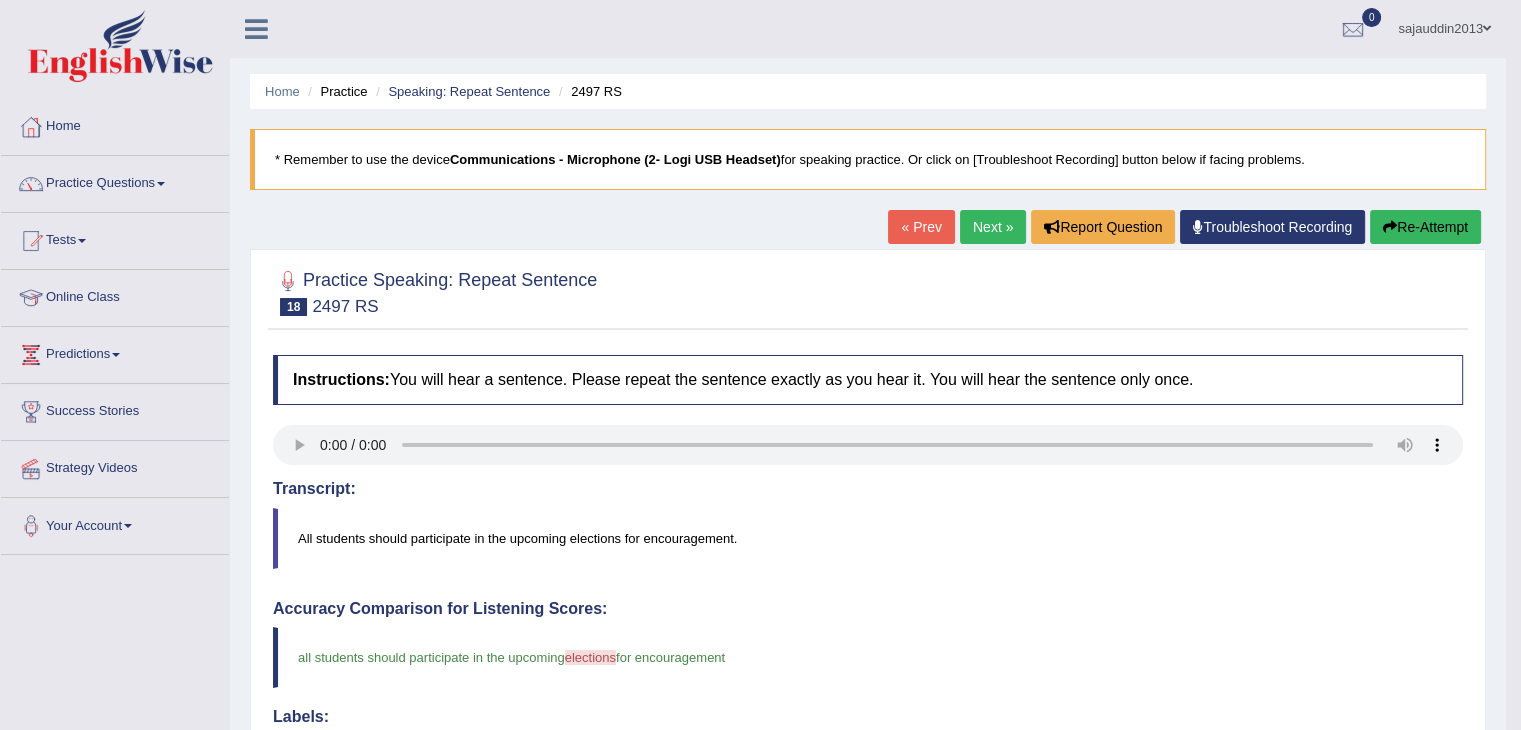 scroll, scrollTop: 0, scrollLeft: 0, axis: both 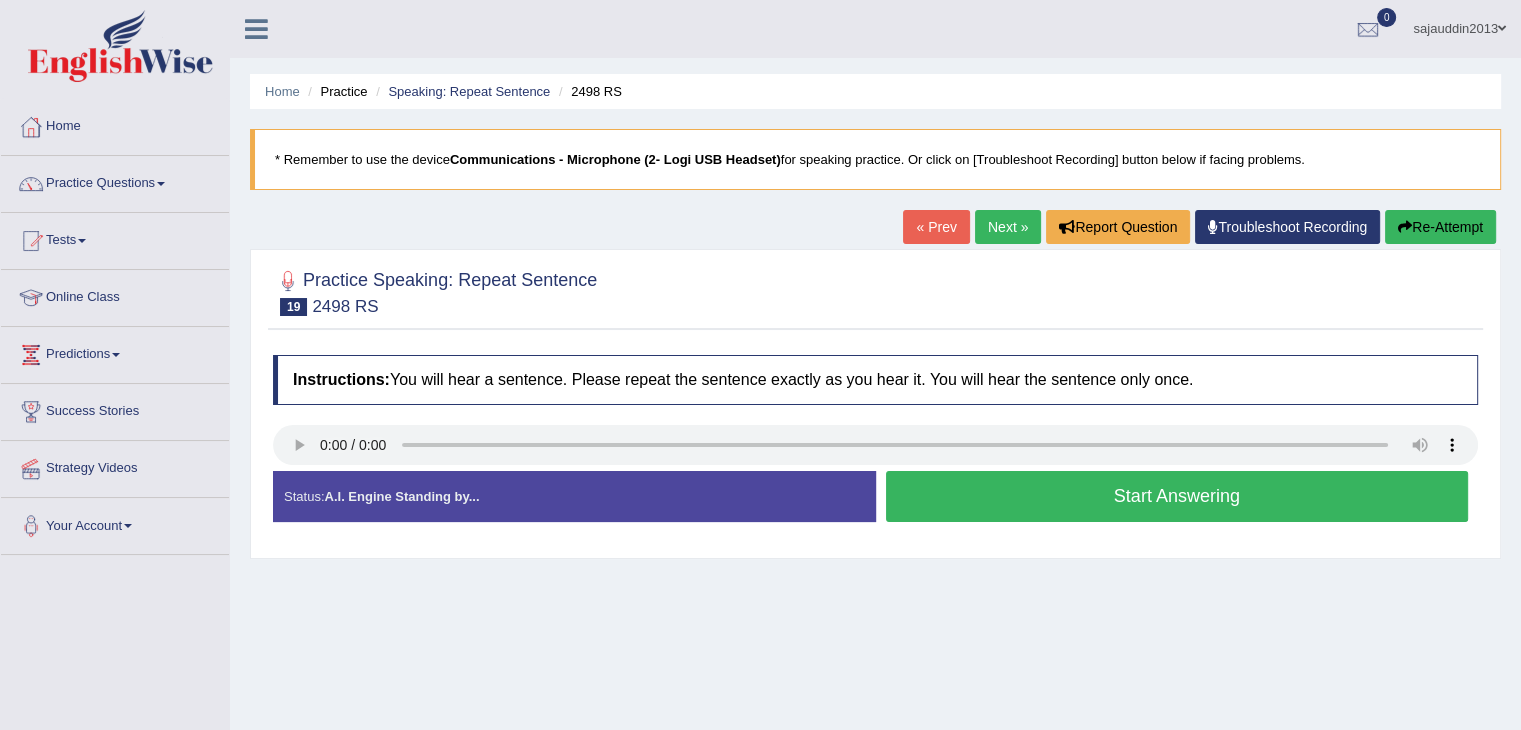 click on "Start Answering" at bounding box center (1177, 496) 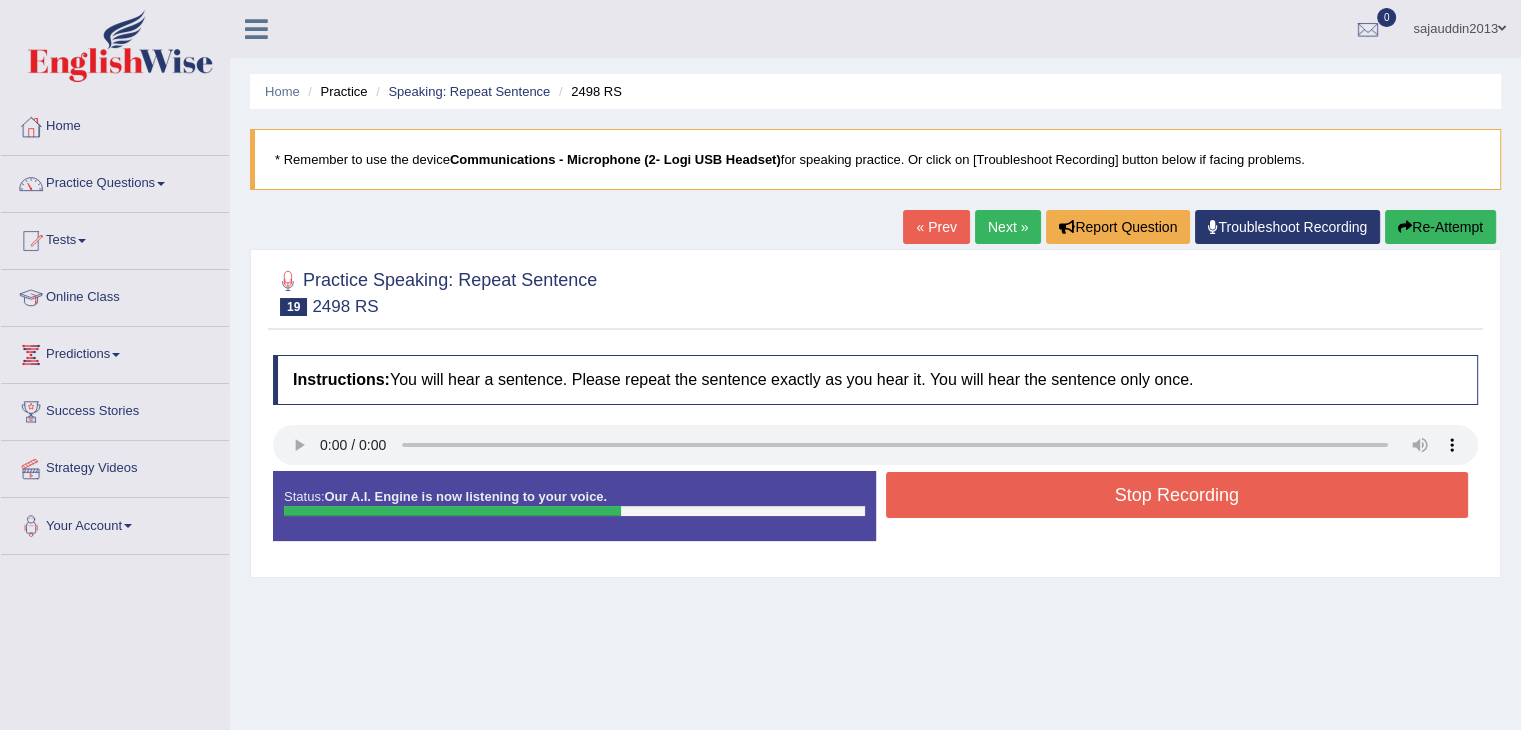 click on "Stop Recording" at bounding box center (1177, 495) 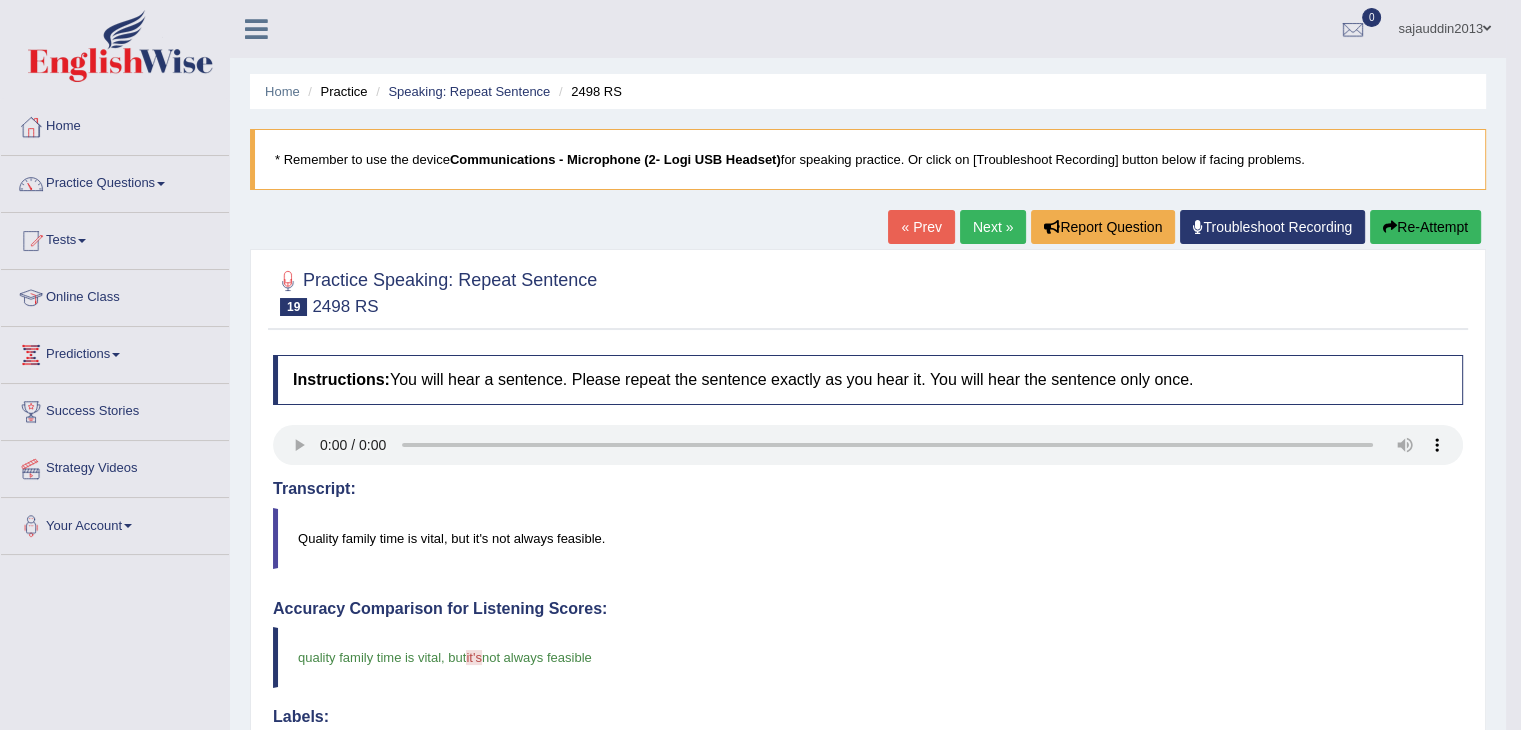 scroll, scrollTop: 0, scrollLeft: 0, axis: both 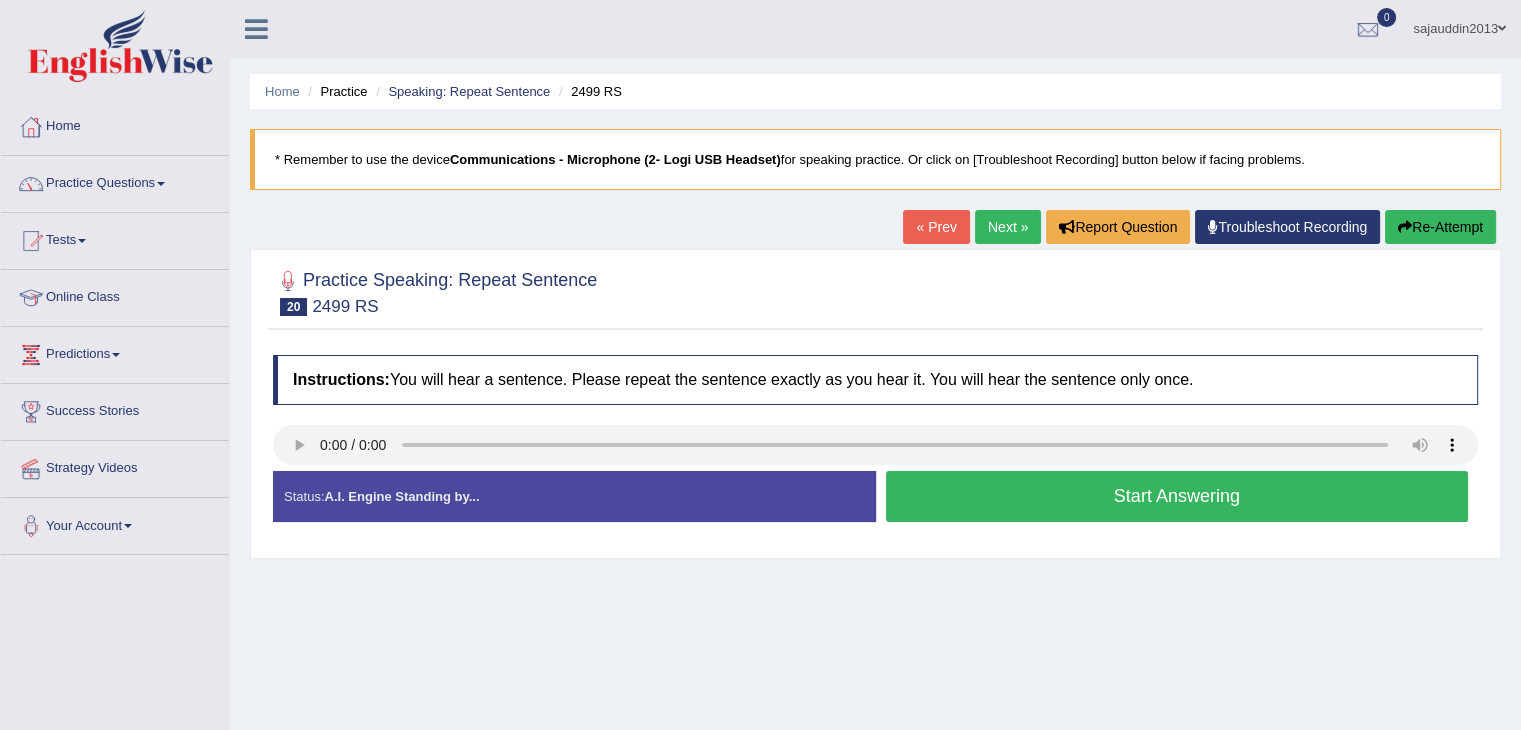 click on "Start Answering" at bounding box center (1177, 496) 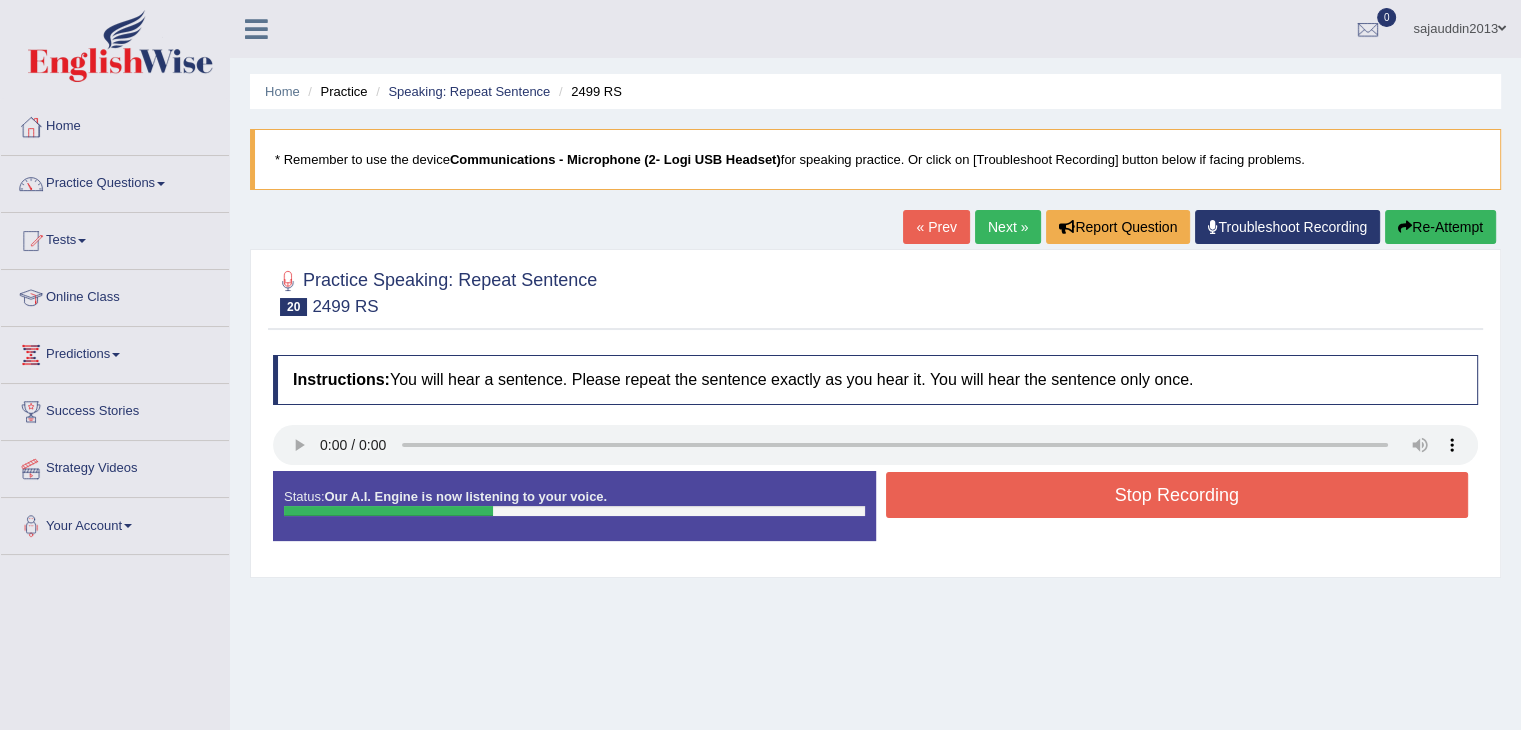 click on "Stop Recording" at bounding box center [1177, 495] 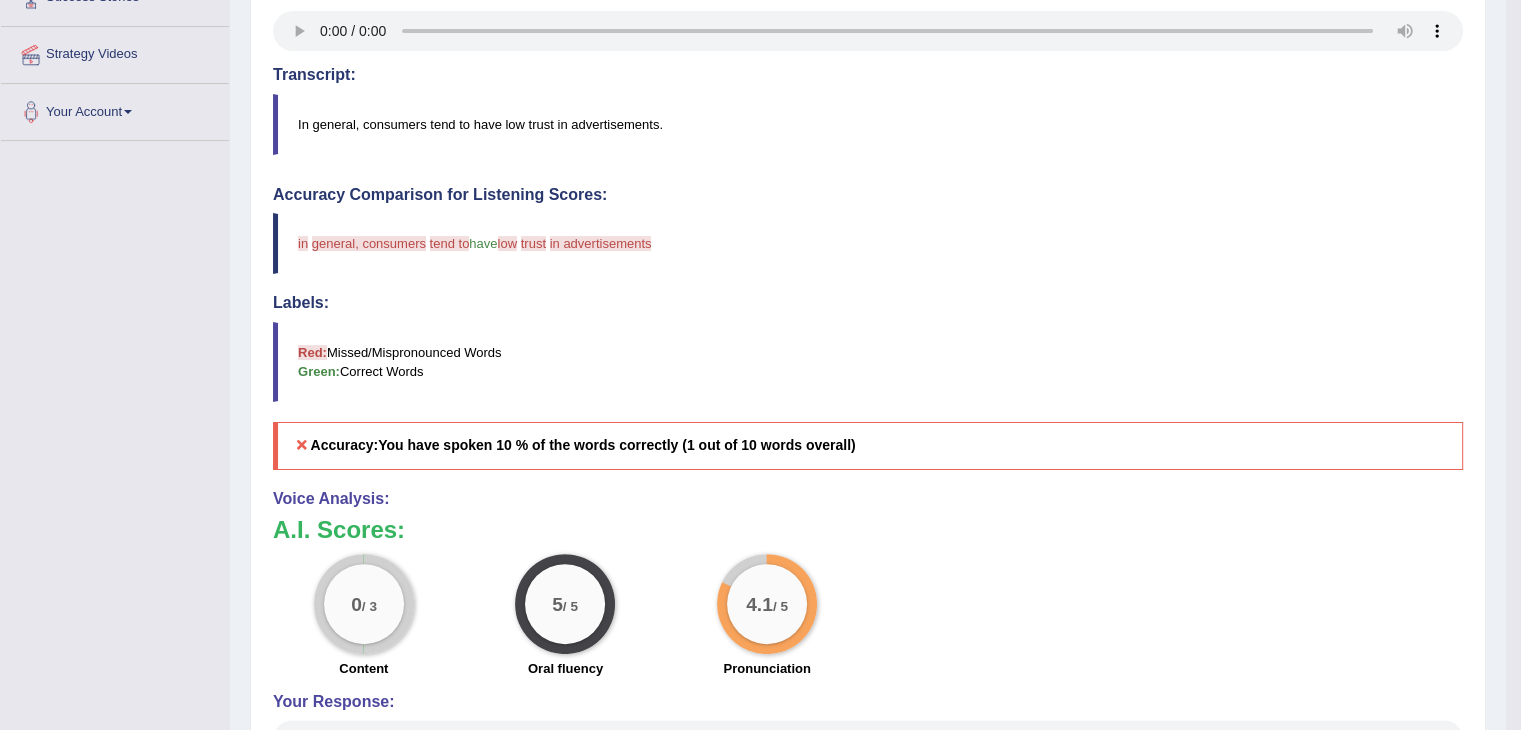scroll, scrollTop: 440, scrollLeft: 0, axis: vertical 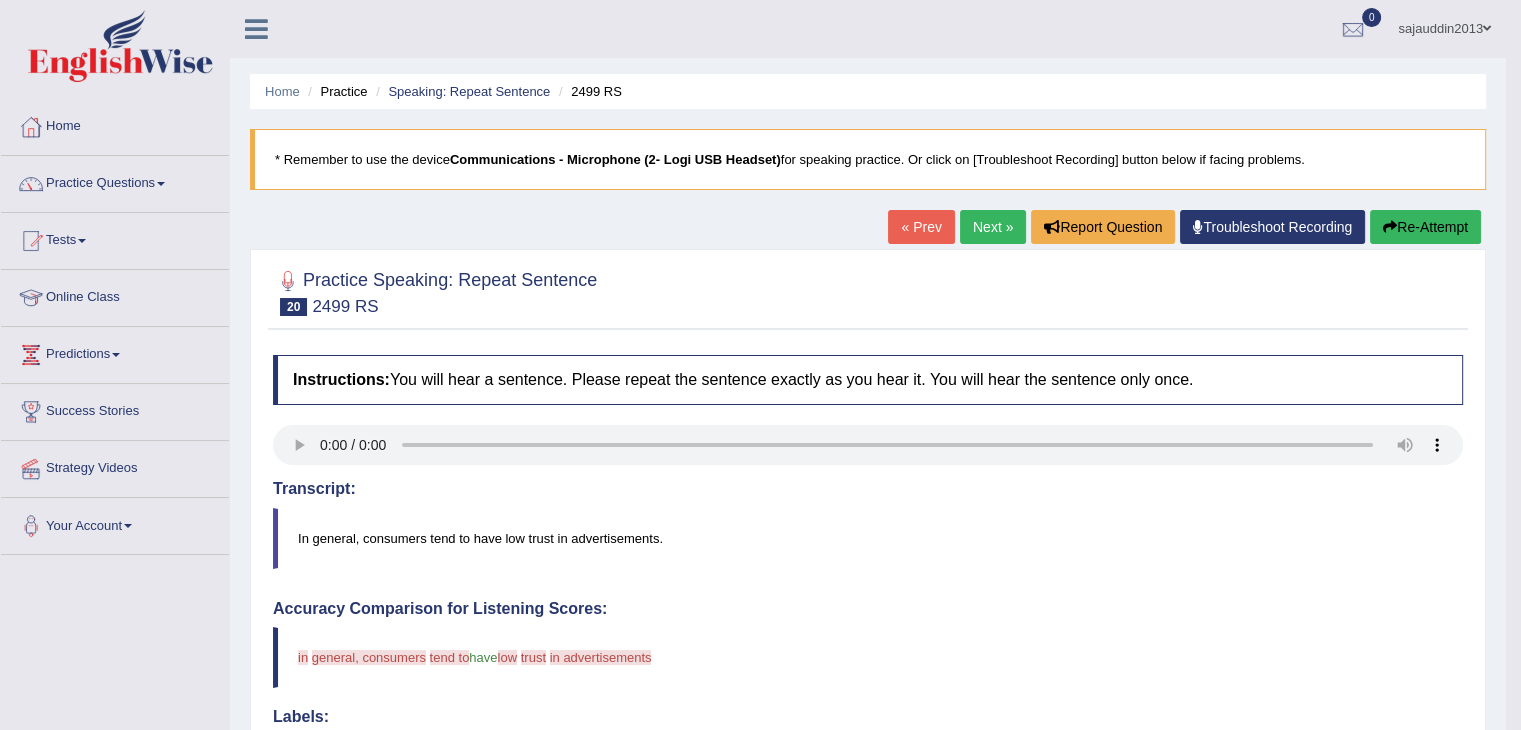 click on "Re-Attempt" at bounding box center (1425, 227) 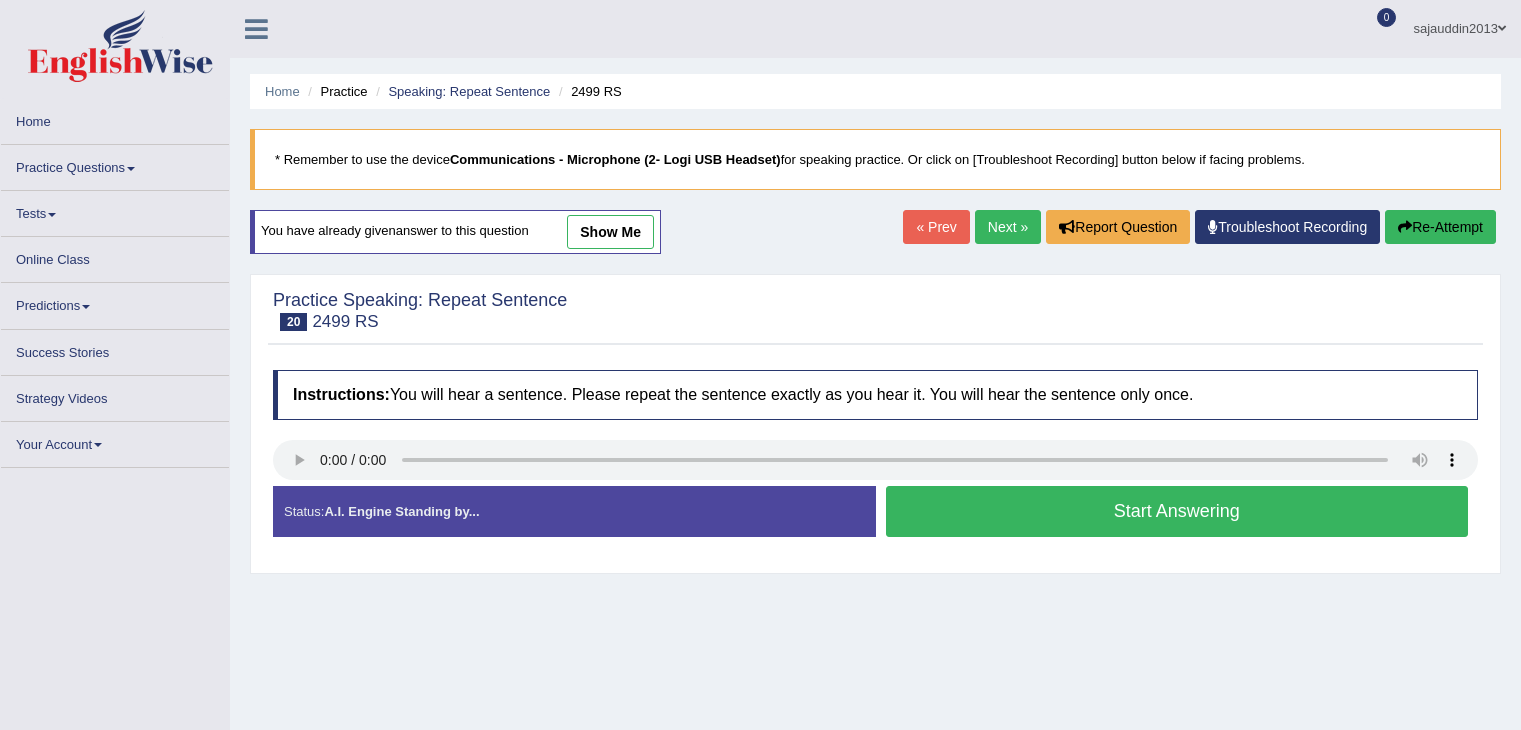 scroll, scrollTop: 0, scrollLeft: 0, axis: both 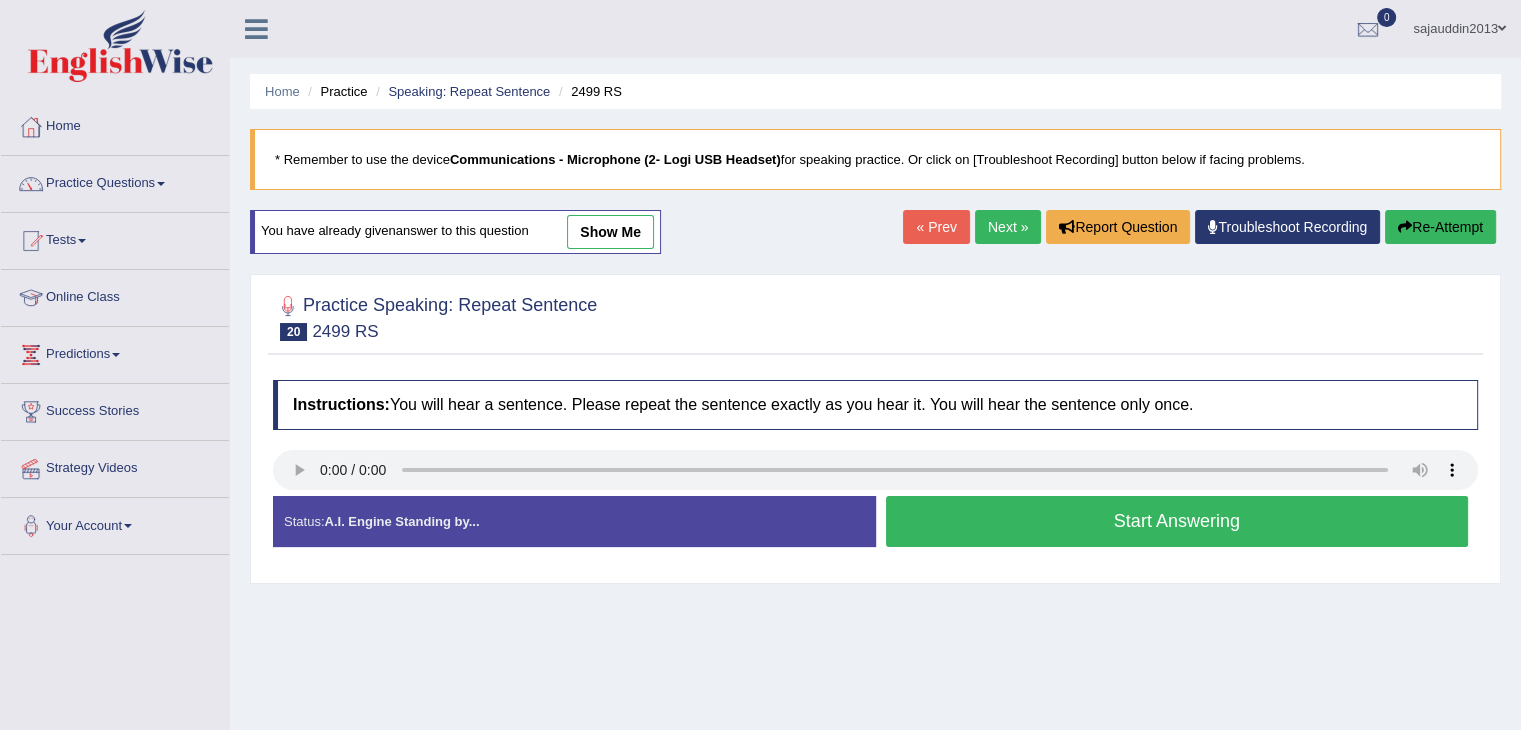 click on "Start Answering" at bounding box center (1177, 521) 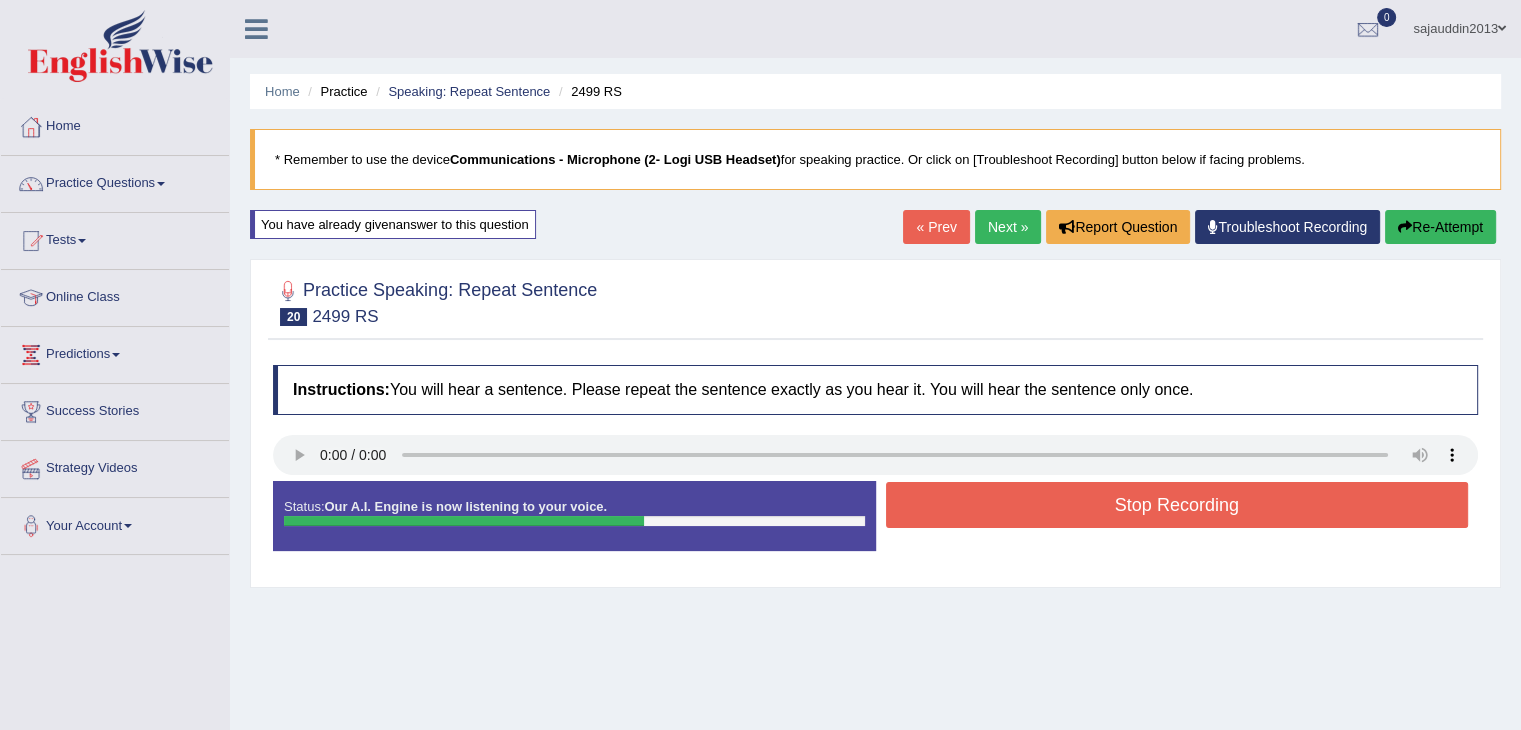 click on "Stop Recording" at bounding box center [1177, 505] 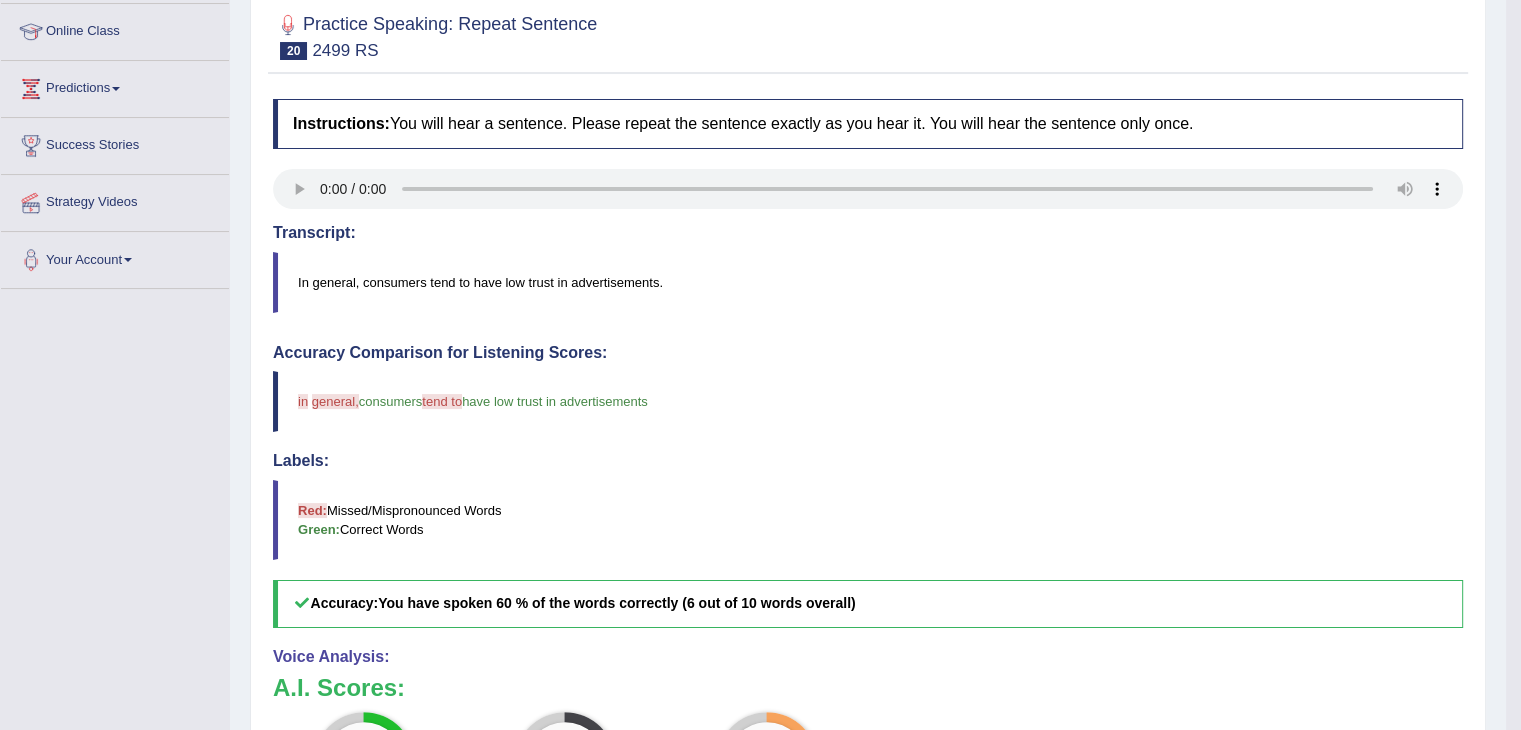 scroll, scrollTop: 360, scrollLeft: 0, axis: vertical 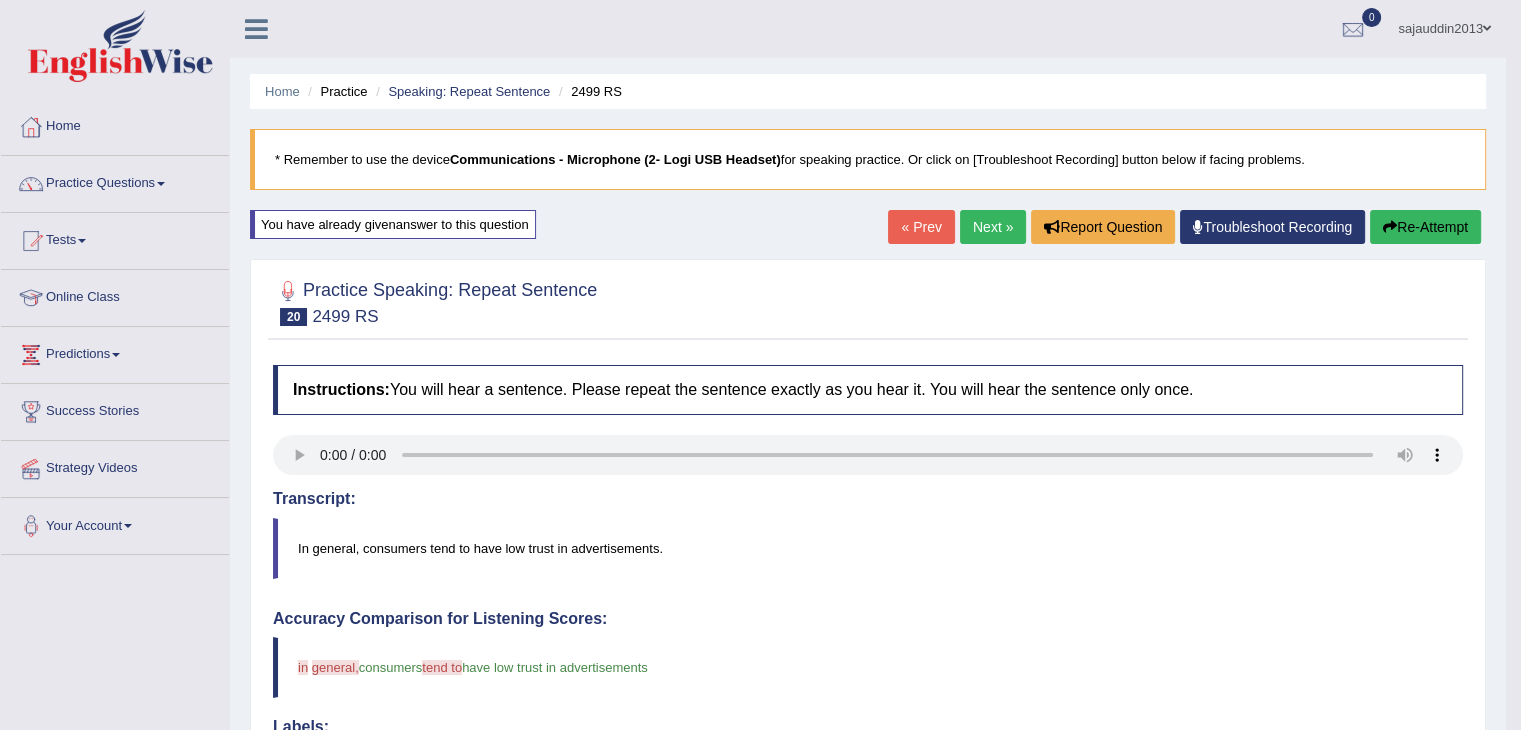 click on "Re-Attempt" at bounding box center [1425, 227] 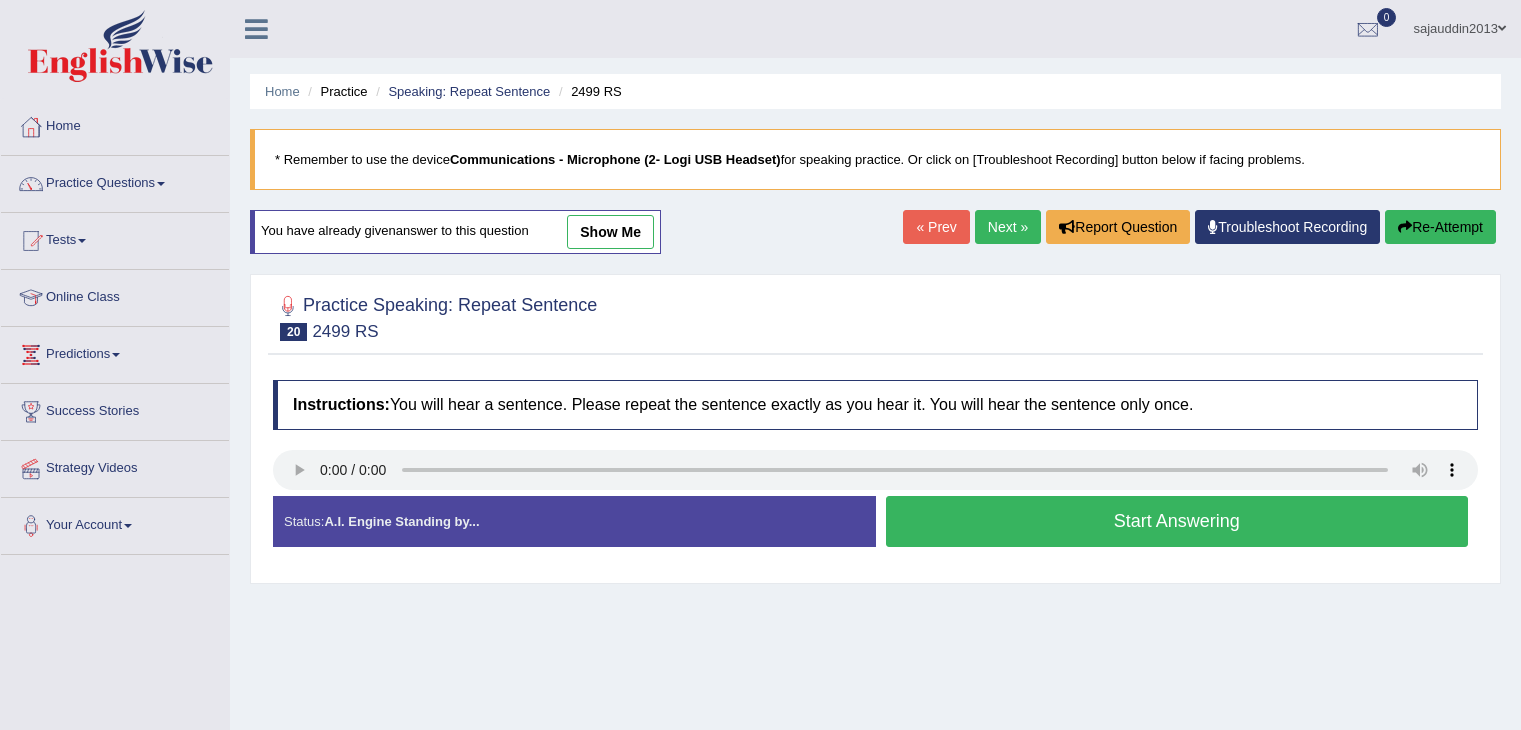 scroll, scrollTop: 0, scrollLeft: 0, axis: both 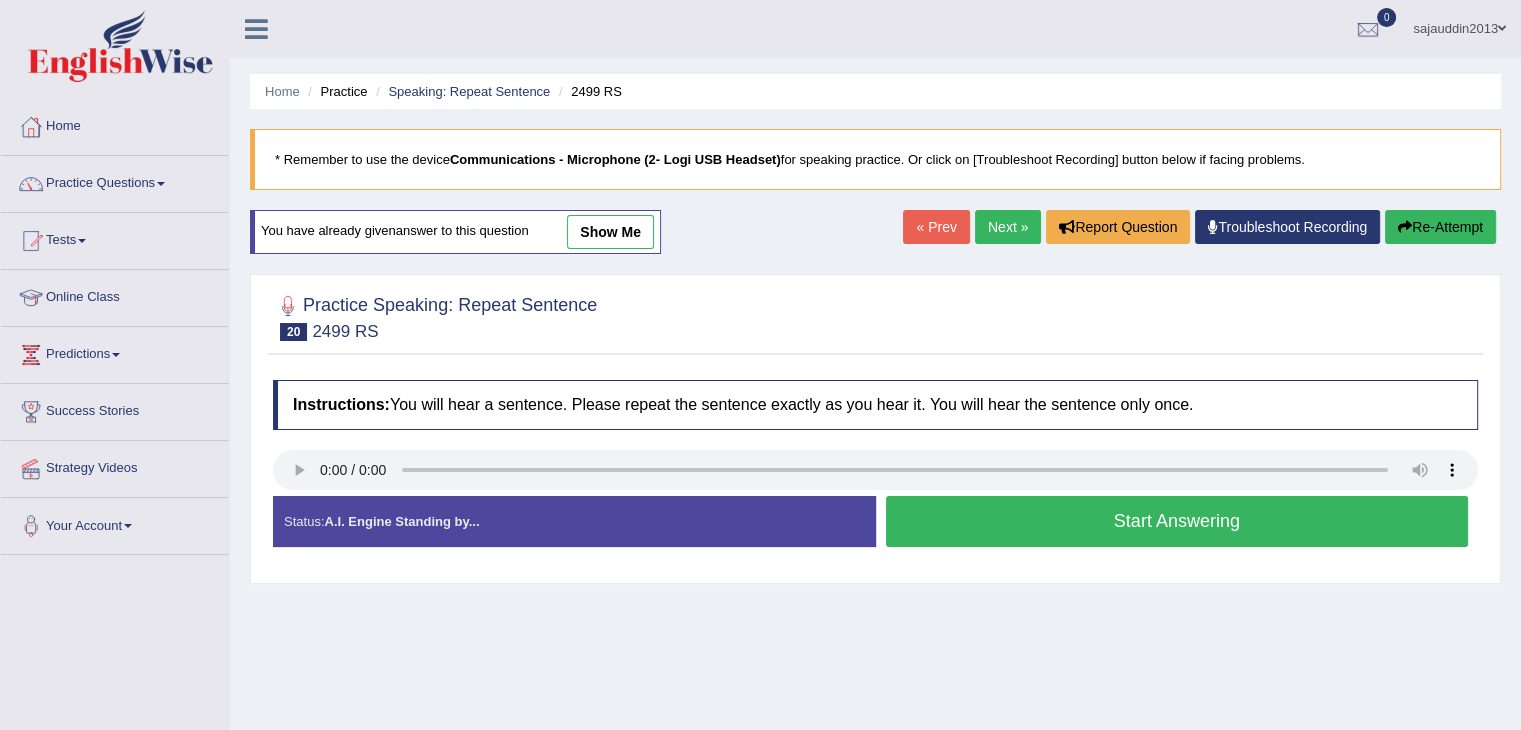 click on "Start Answering" at bounding box center [1177, 521] 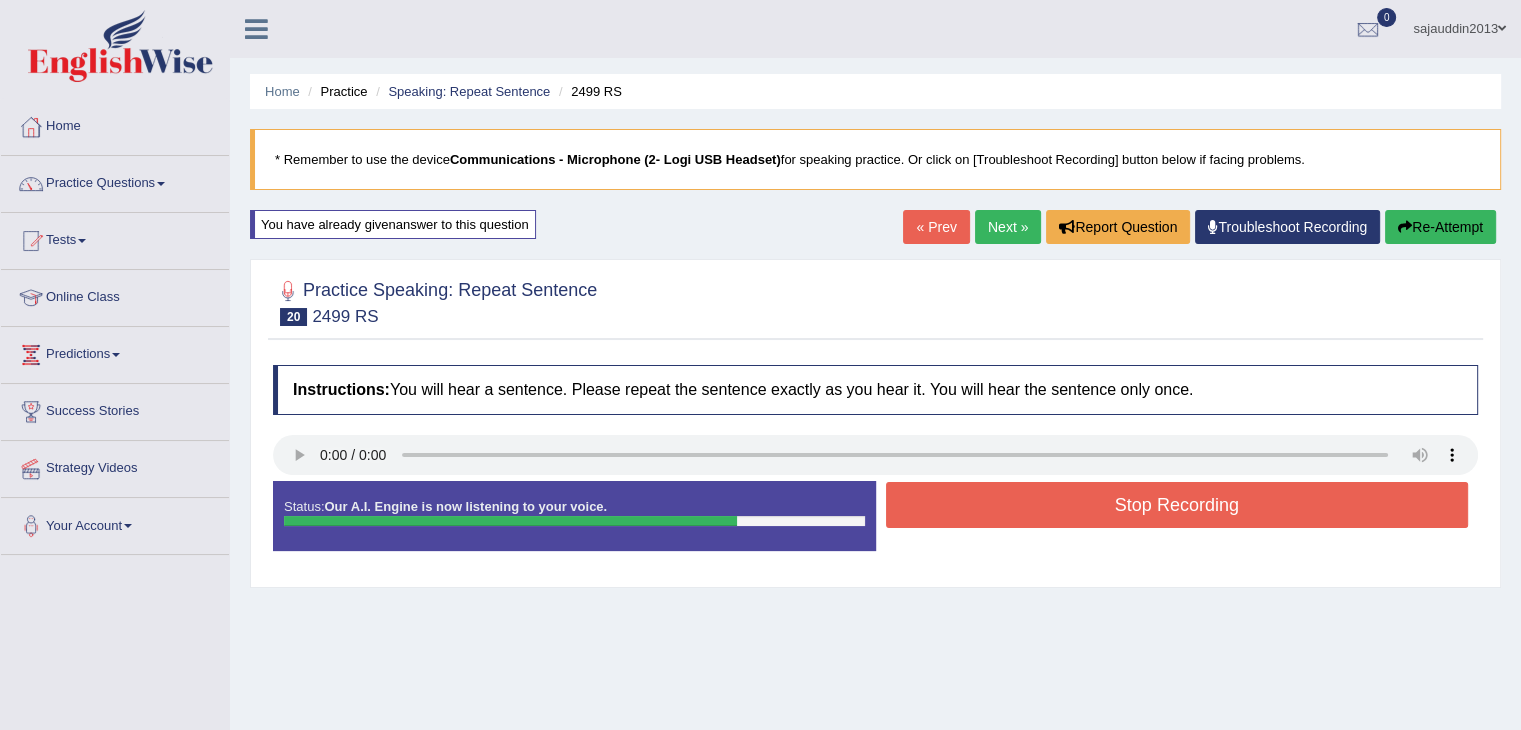 click on "Stop Recording" at bounding box center (1177, 505) 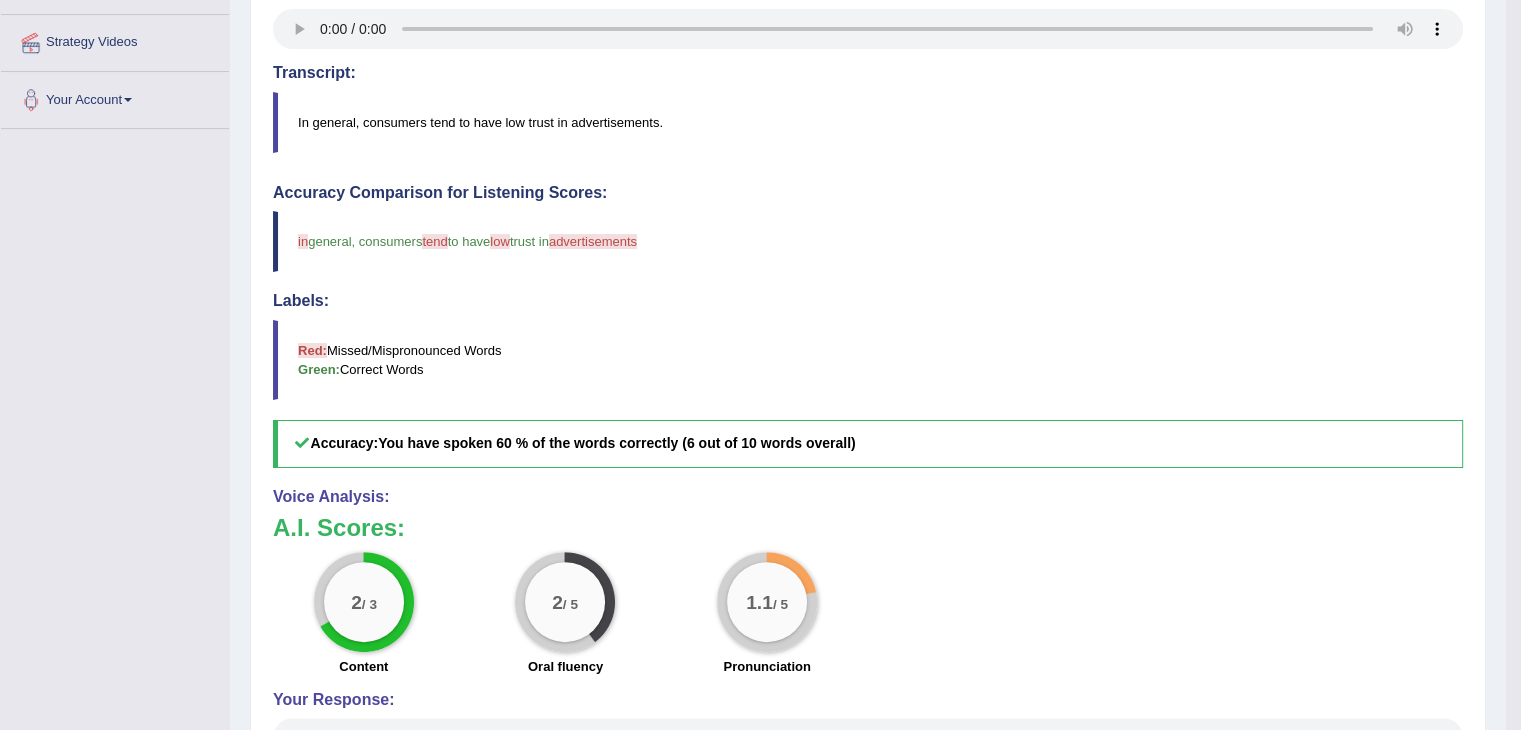 scroll, scrollTop: 453, scrollLeft: 0, axis: vertical 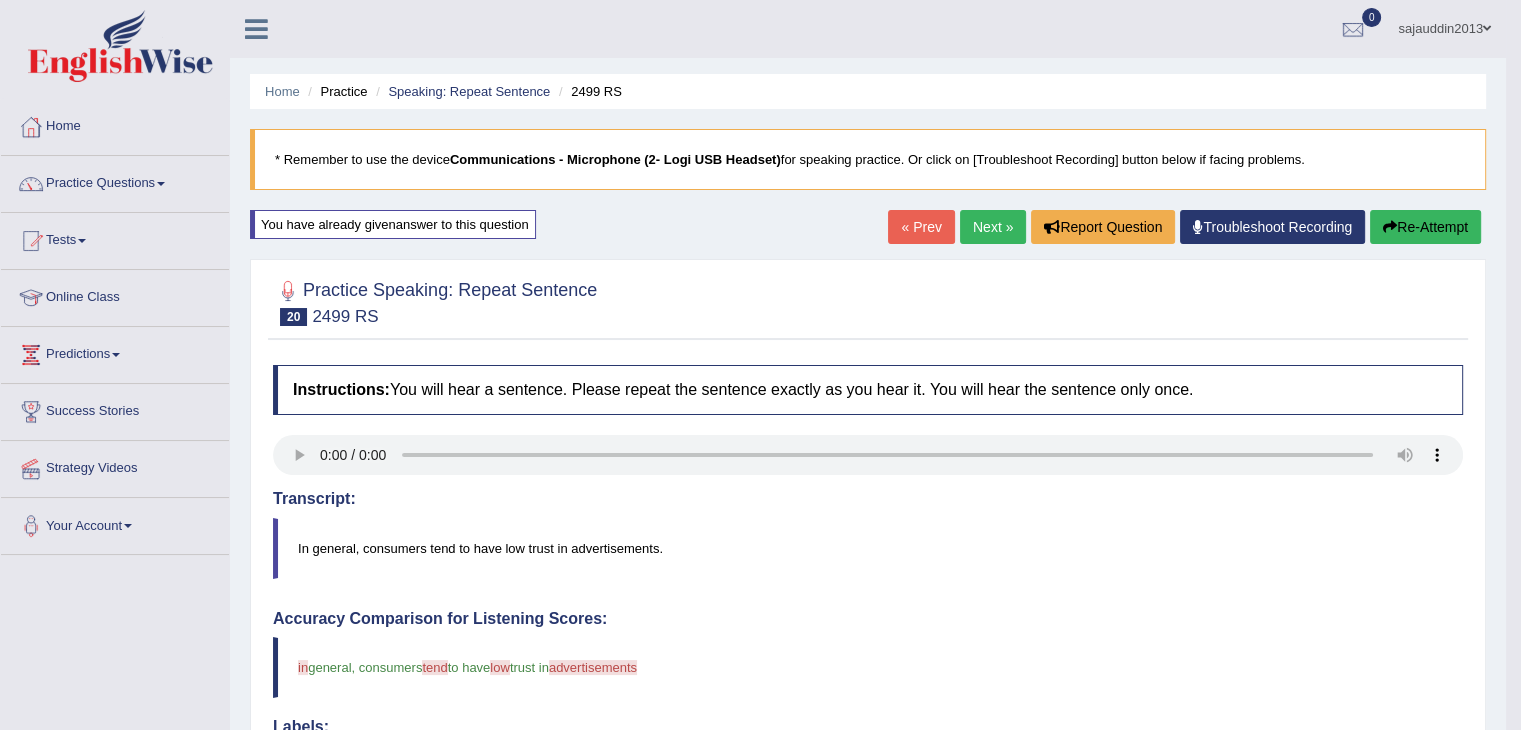 click on "Next »" at bounding box center [993, 227] 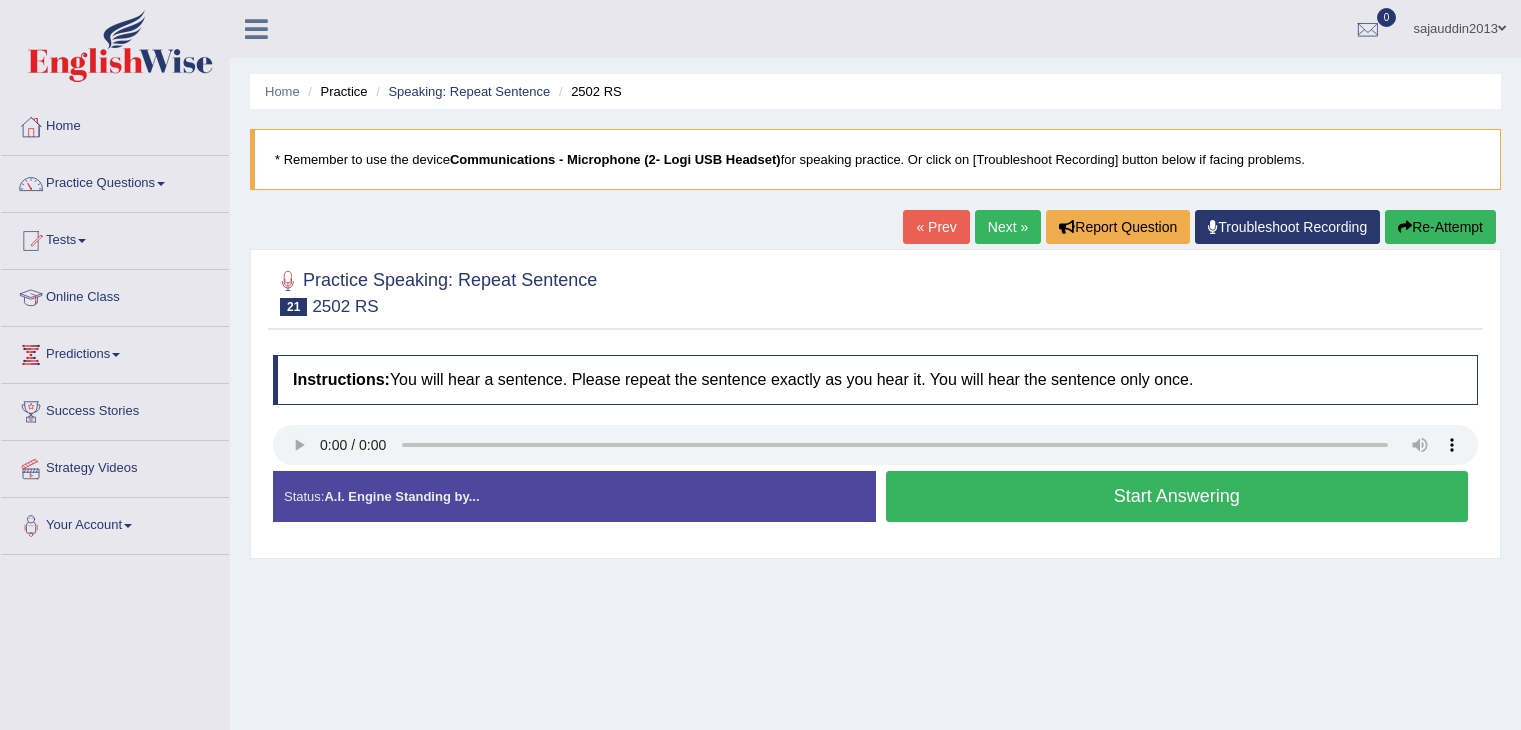 scroll, scrollTop: 0, scrollLeft: 0, axis: both 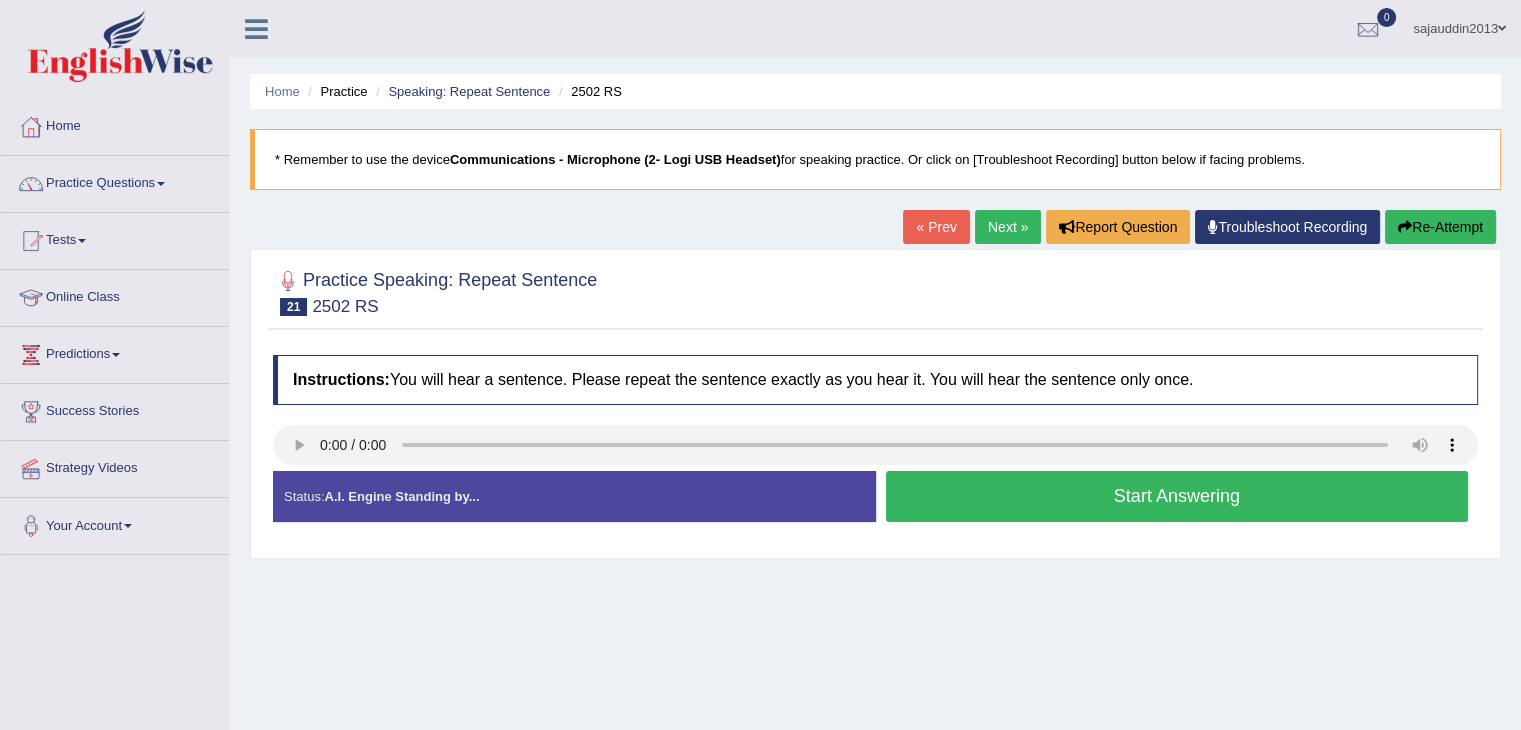 click on "Start Answering" at bounding box center [1177, 496] 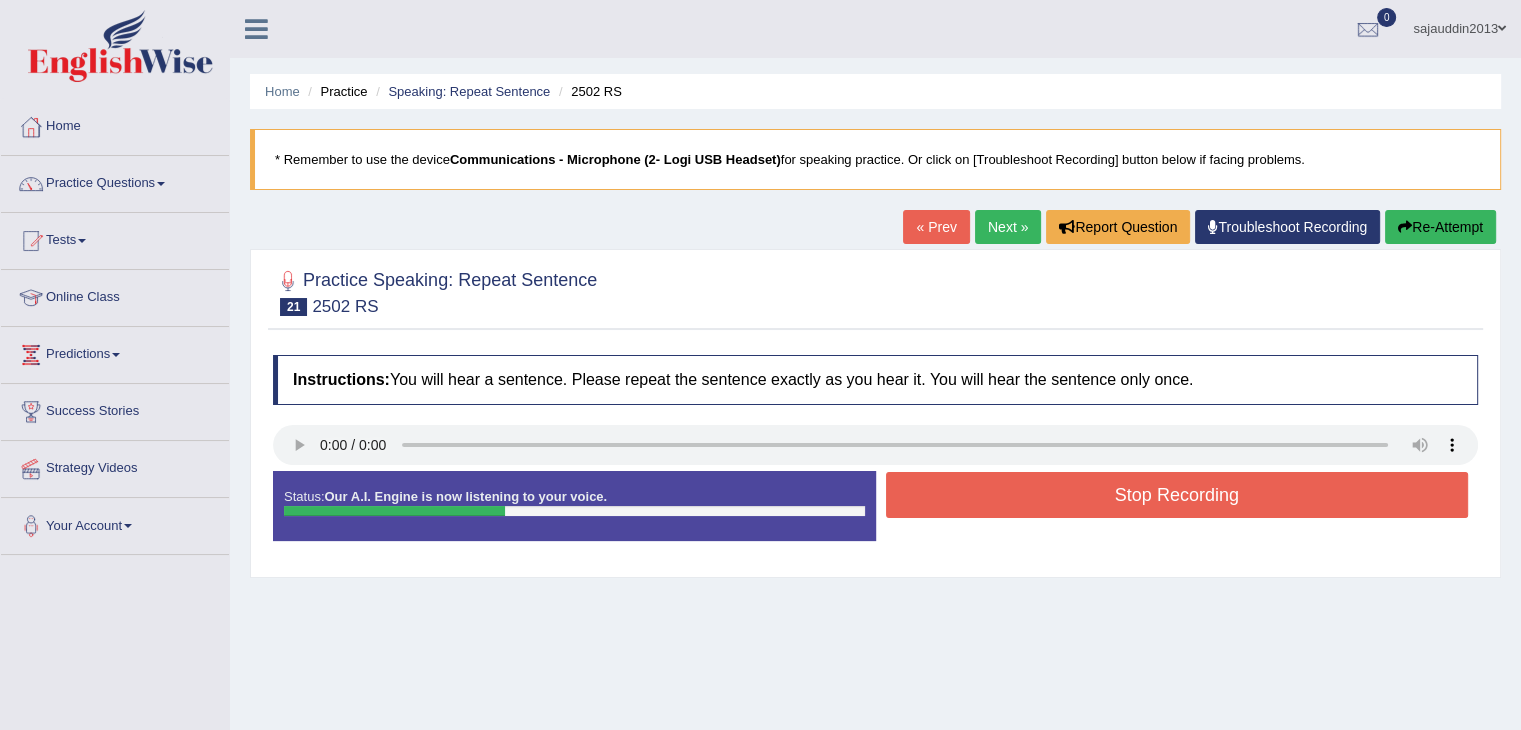 click on "Stop Recording" at bounding box center (1177, 495) 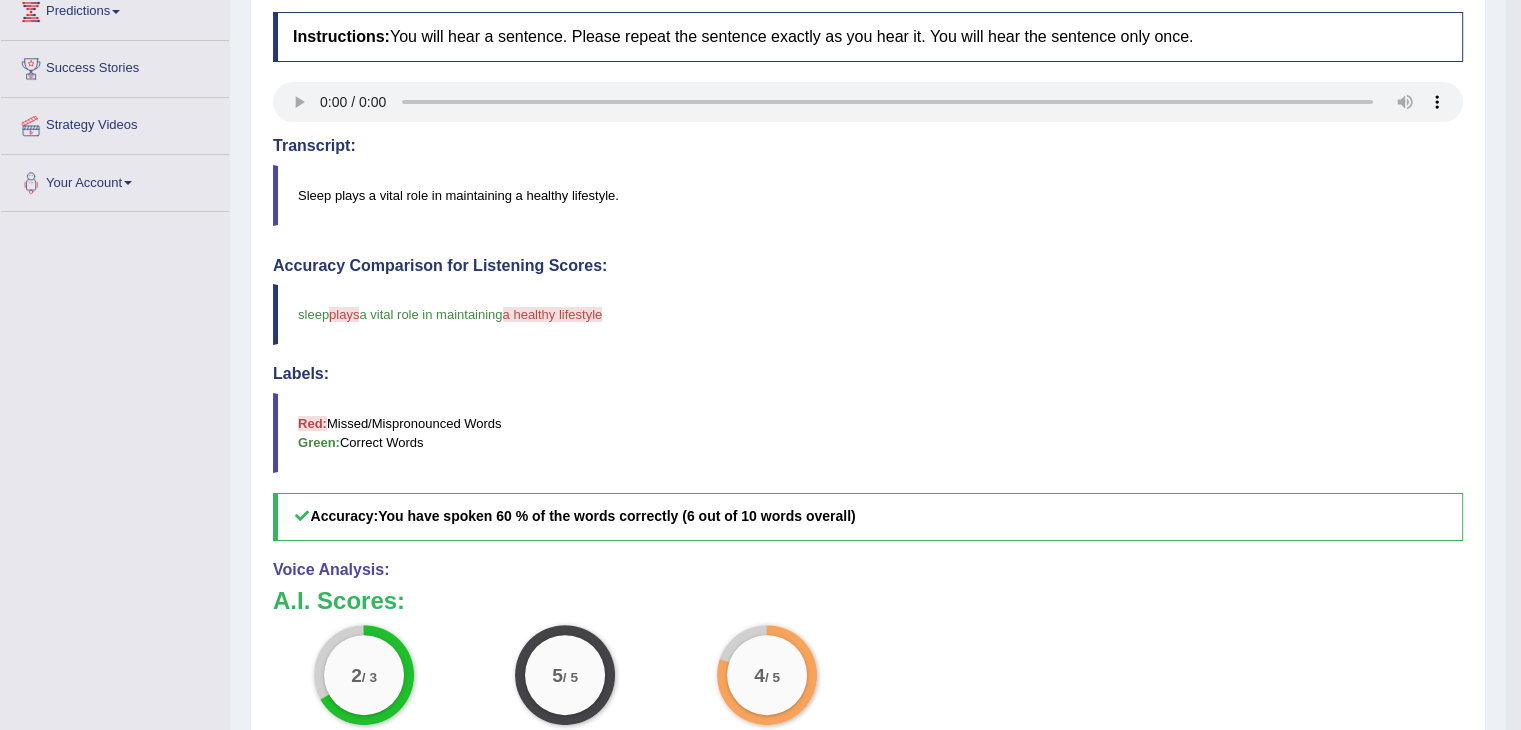 scroll, scrollTop: 346, scrollLeft: 0, axis: vertical 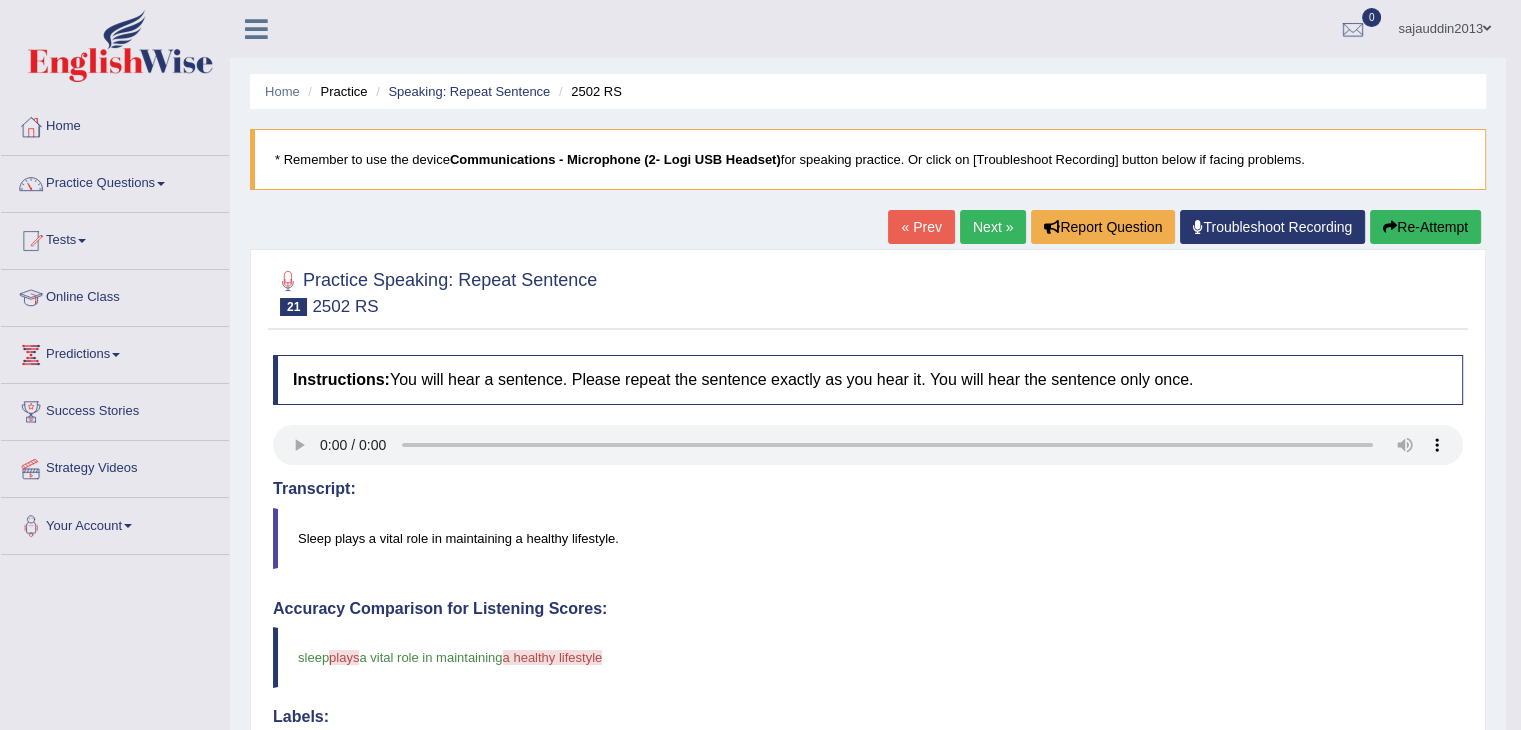 click on "Re-Attempt" at bounding box center (1425, 227) 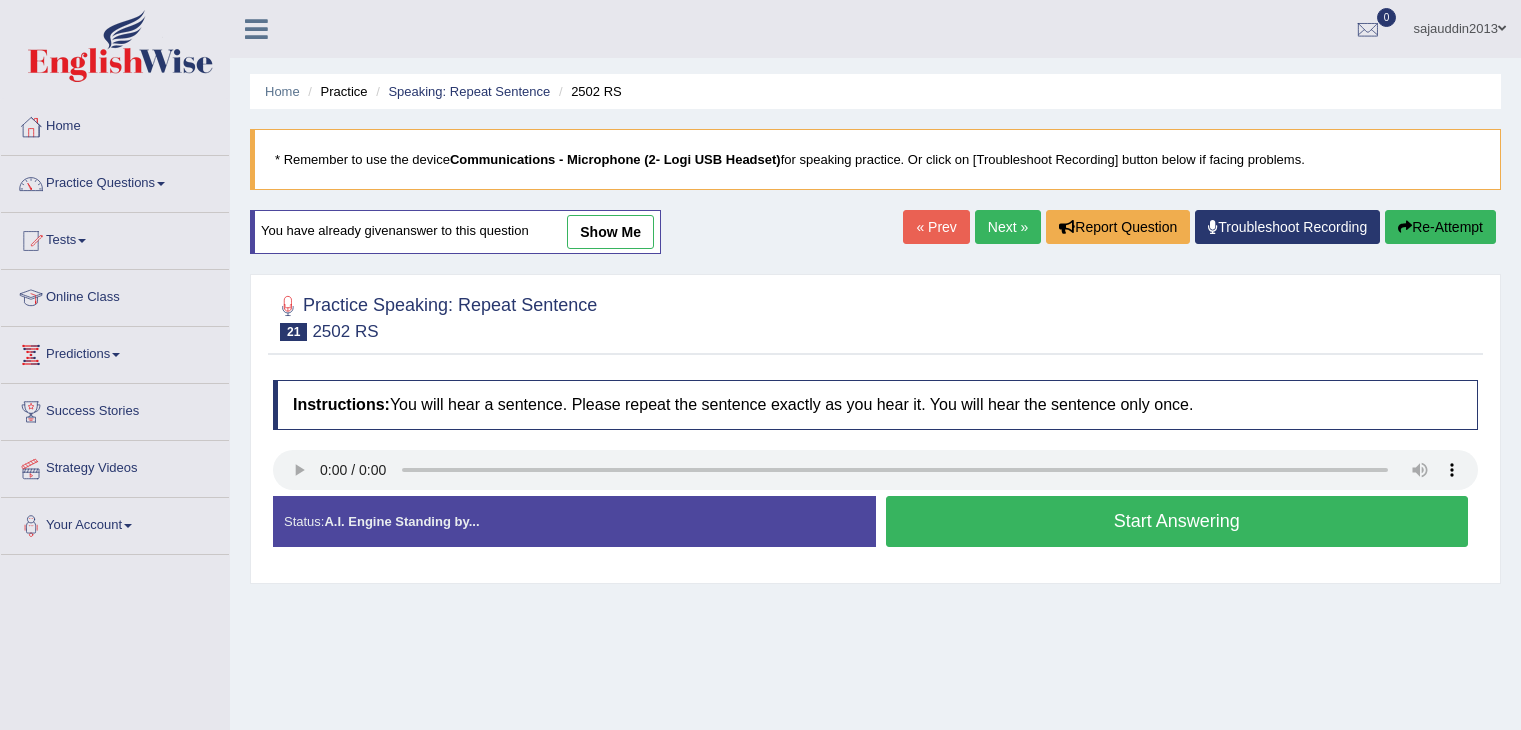 scroll, scrollTop: 0, scrollLeft: 0, axis: both 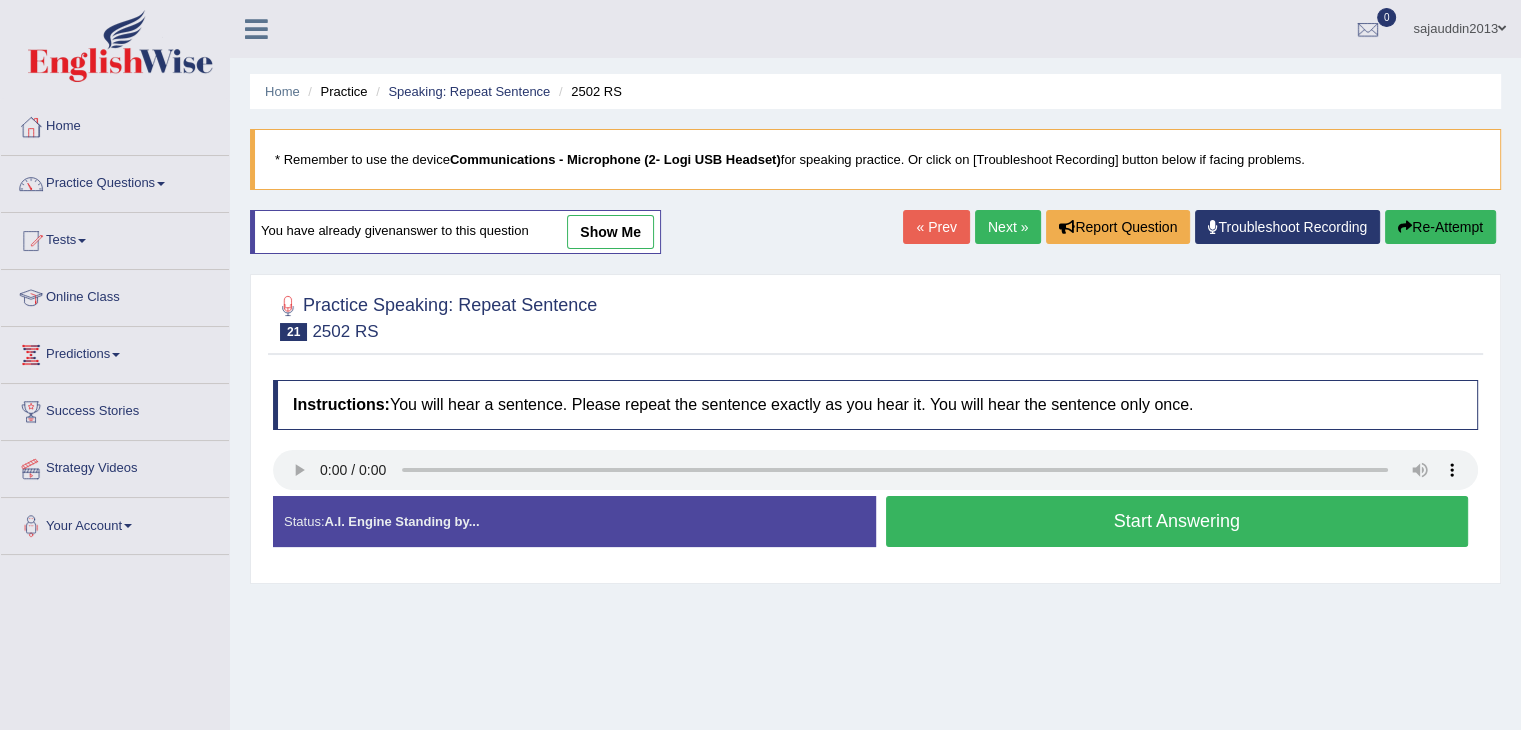 click on "Start Answering" at bounding box center (1177, 521) 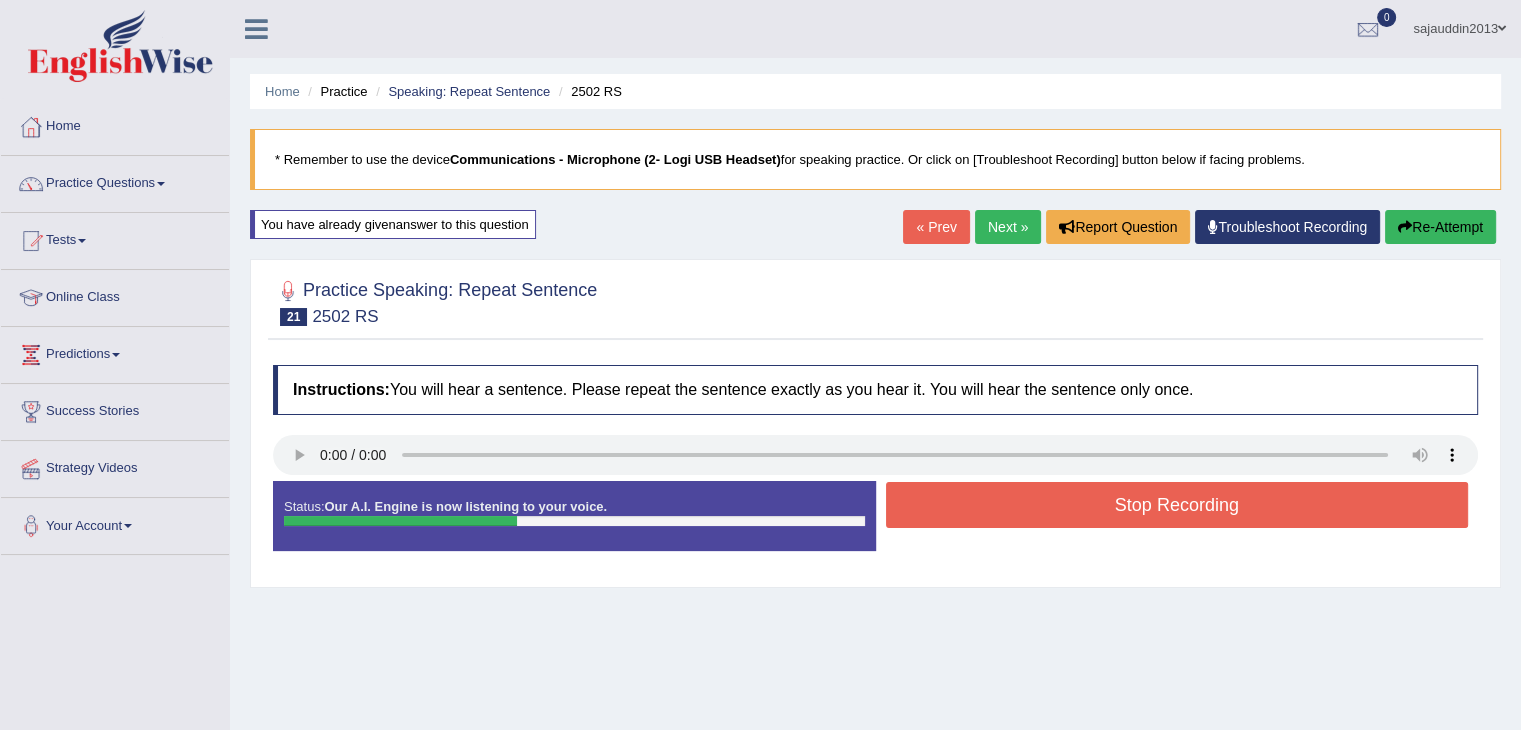 click on "Stop Recording" at bounding box center [1177, 505] 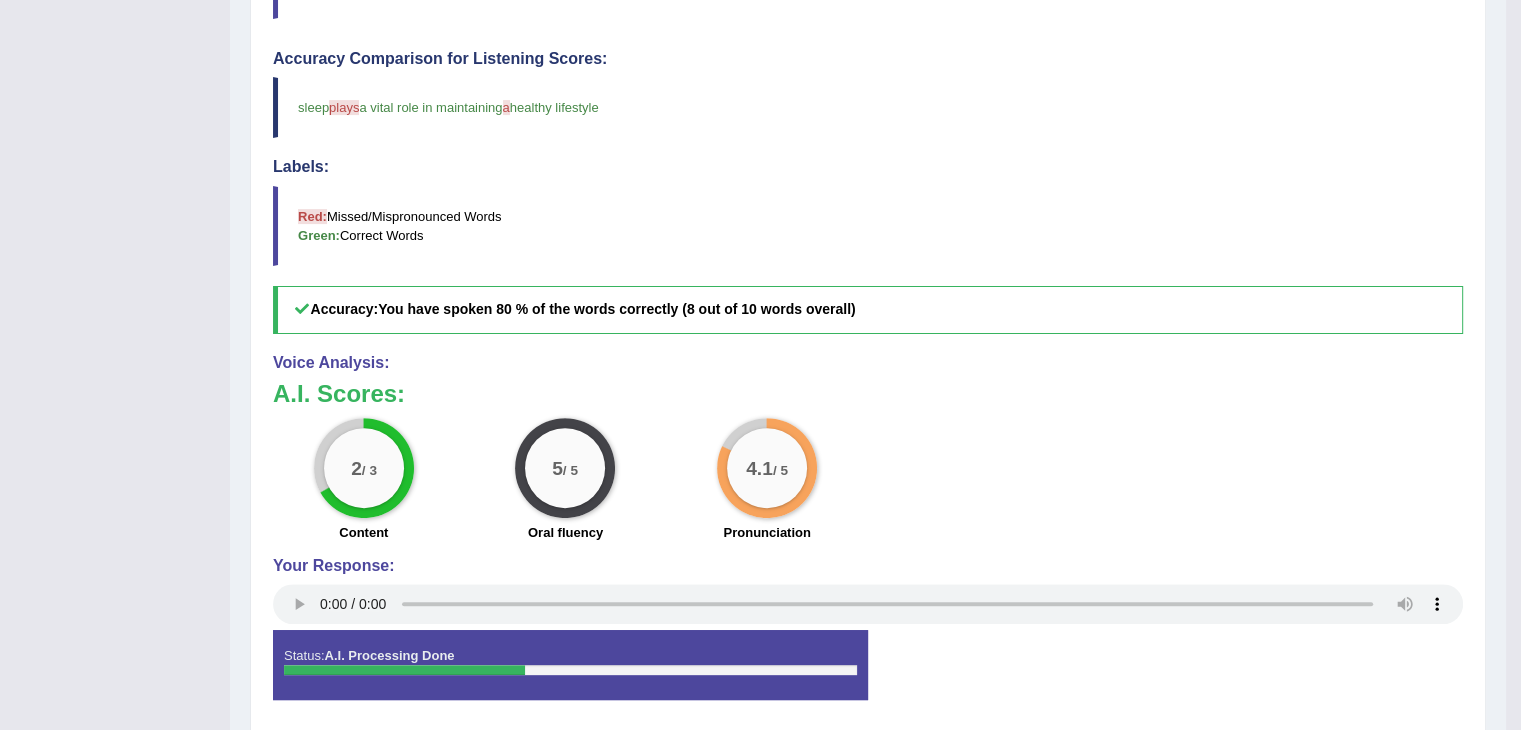 scroll, scrollTop: 629, scrollLeft: 0, axis: vertical 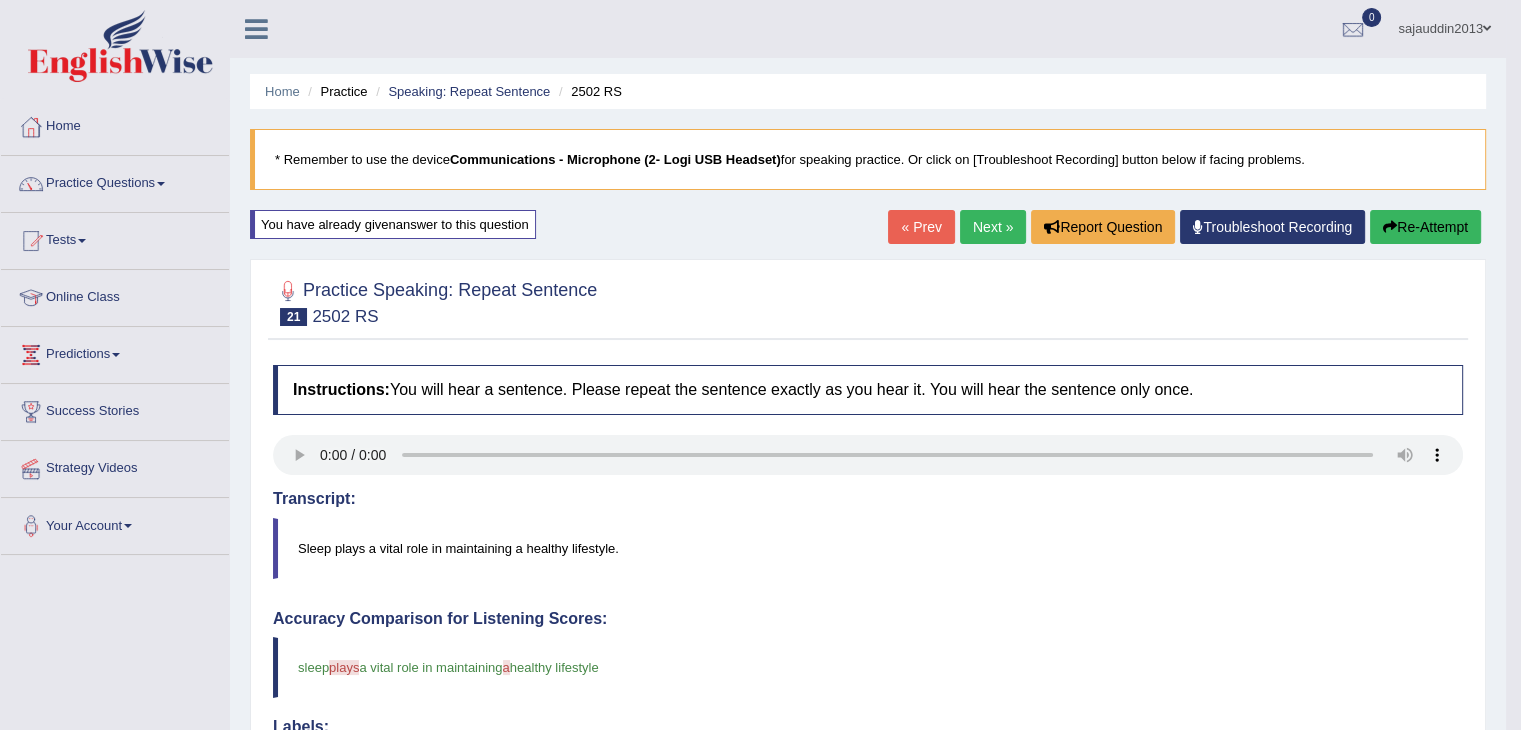click on "Re-Attempt" at bounding box center [1425, 227] 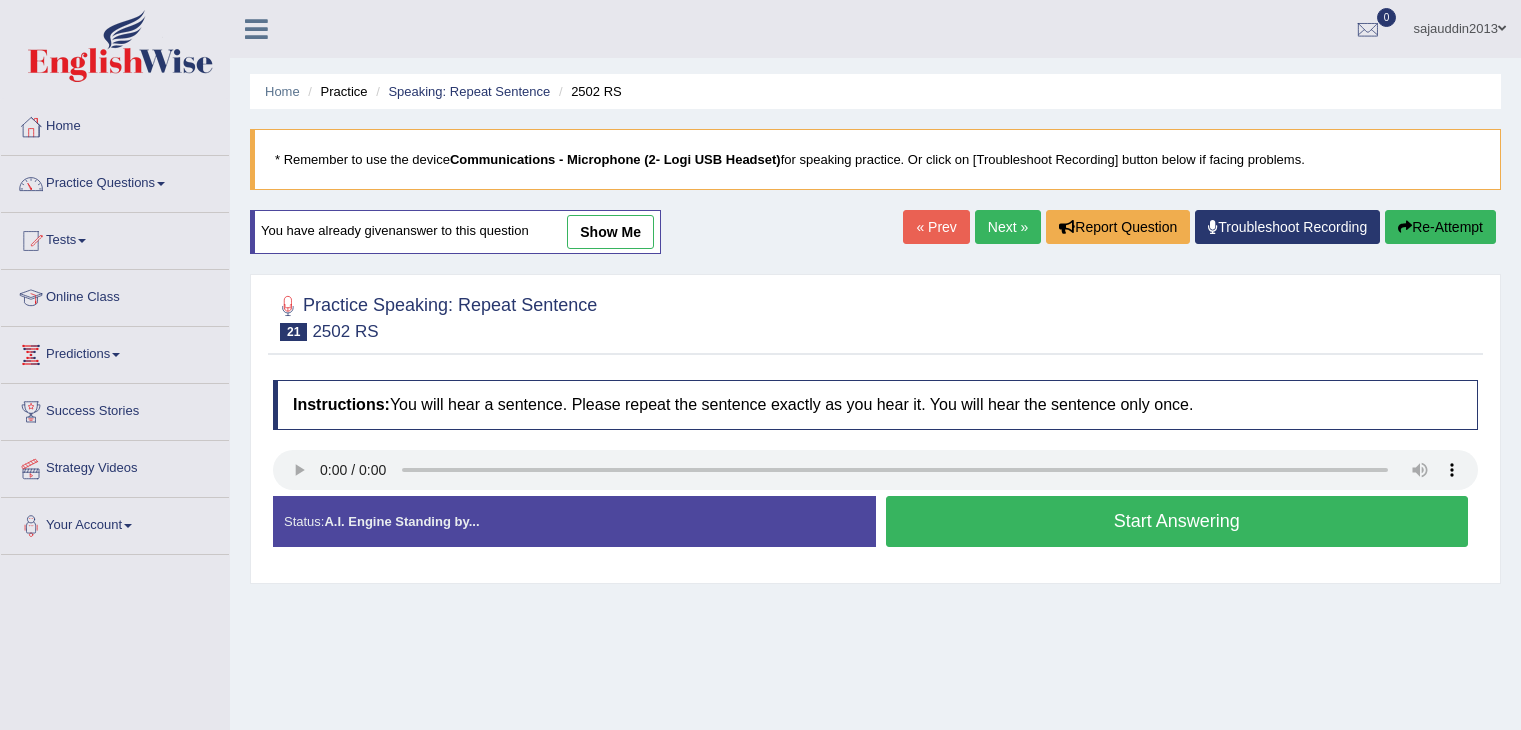 scroll, scrollTop: 0, scrollLeft: 0, axis: both 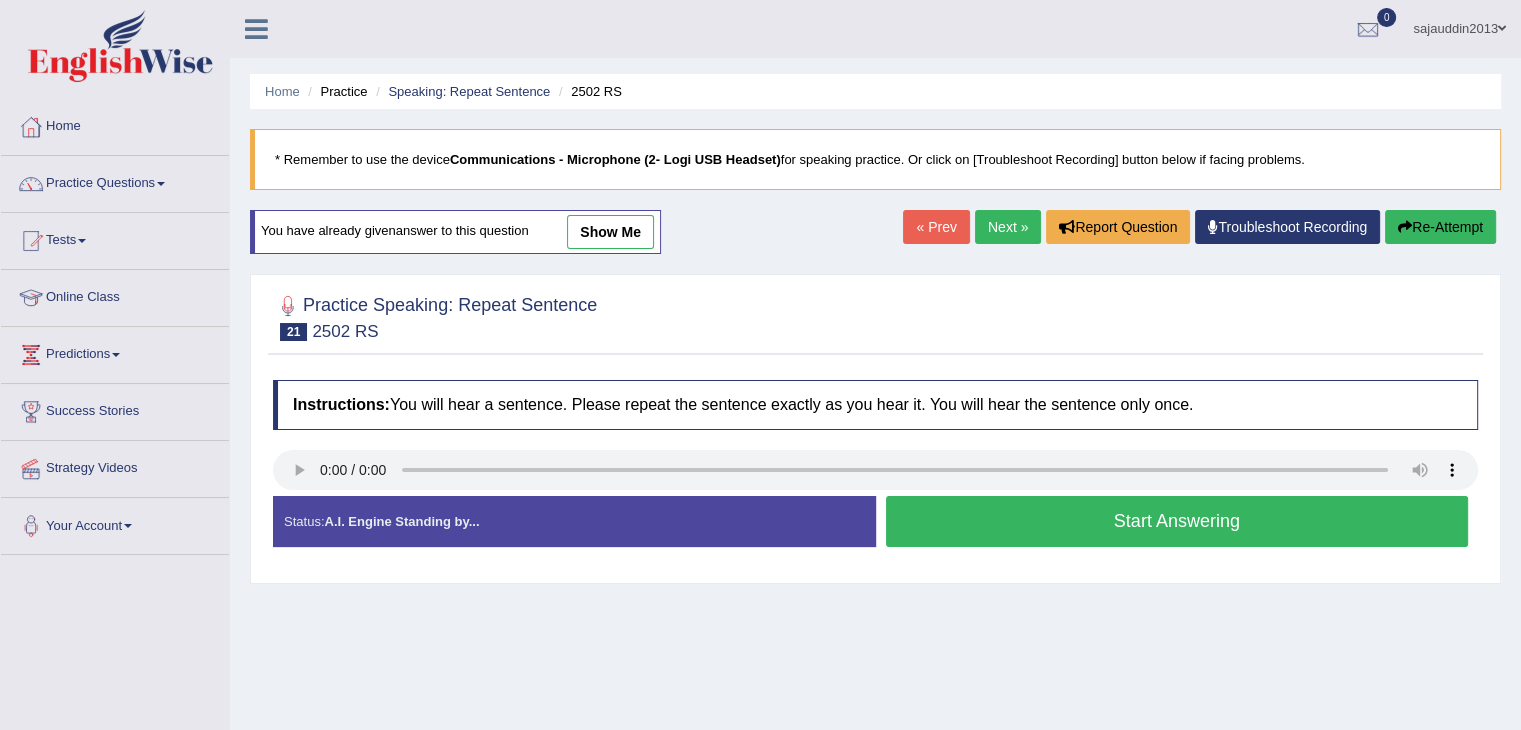 click on "Start Answering" at bounding box center (1177, 521) 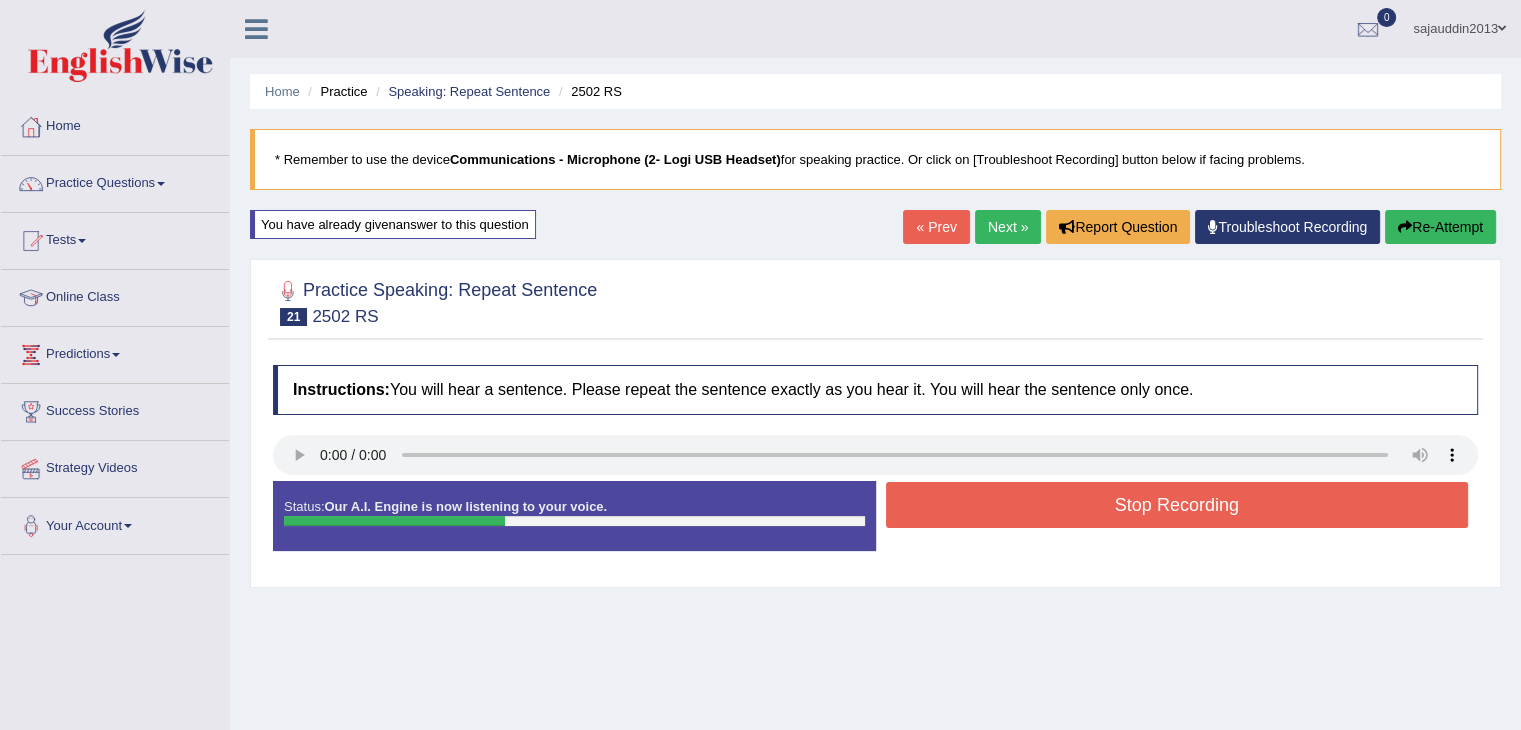click on "Stop Recording" at bounding box center (1177, 505) 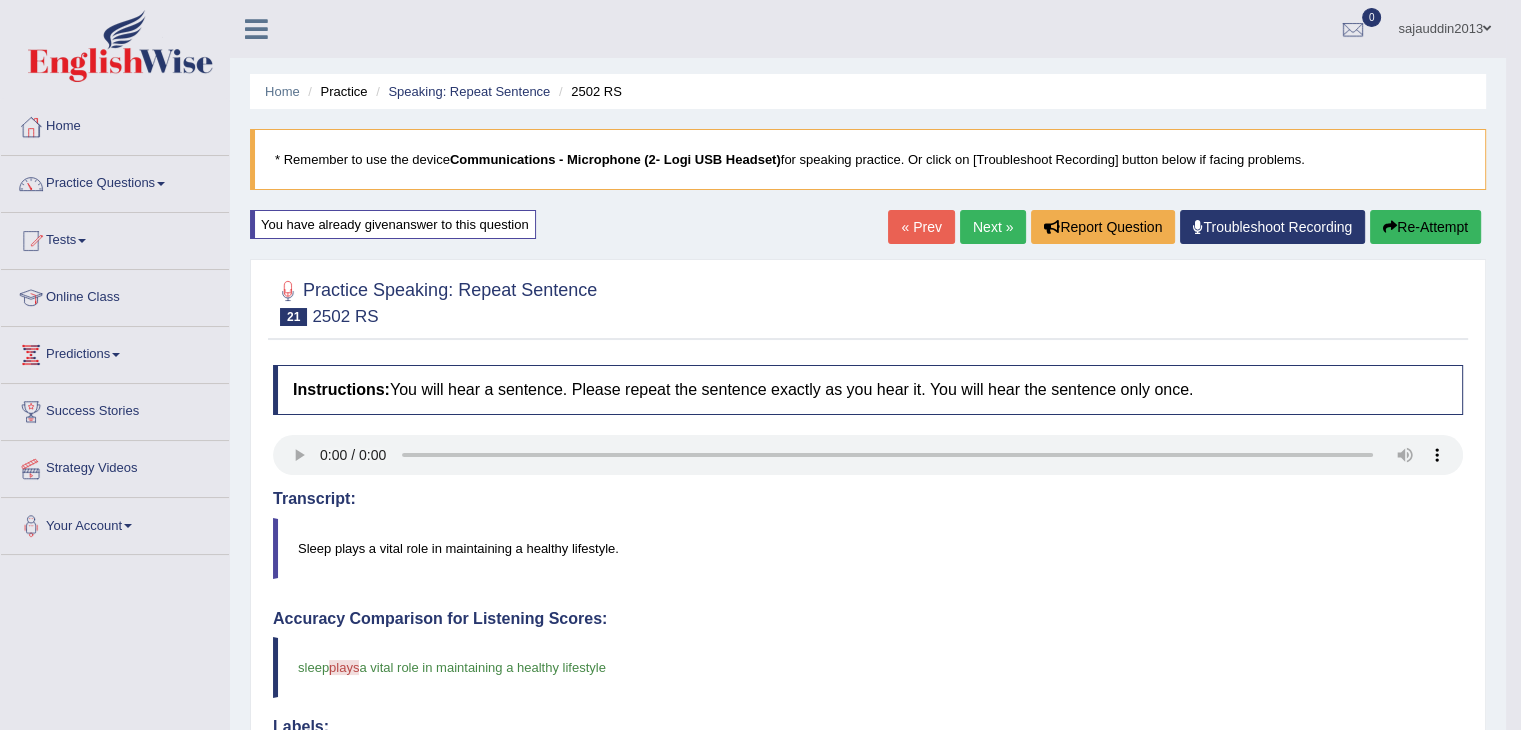 scroll, scrollTop: 629, scrollLeft: 0, axis: vertical 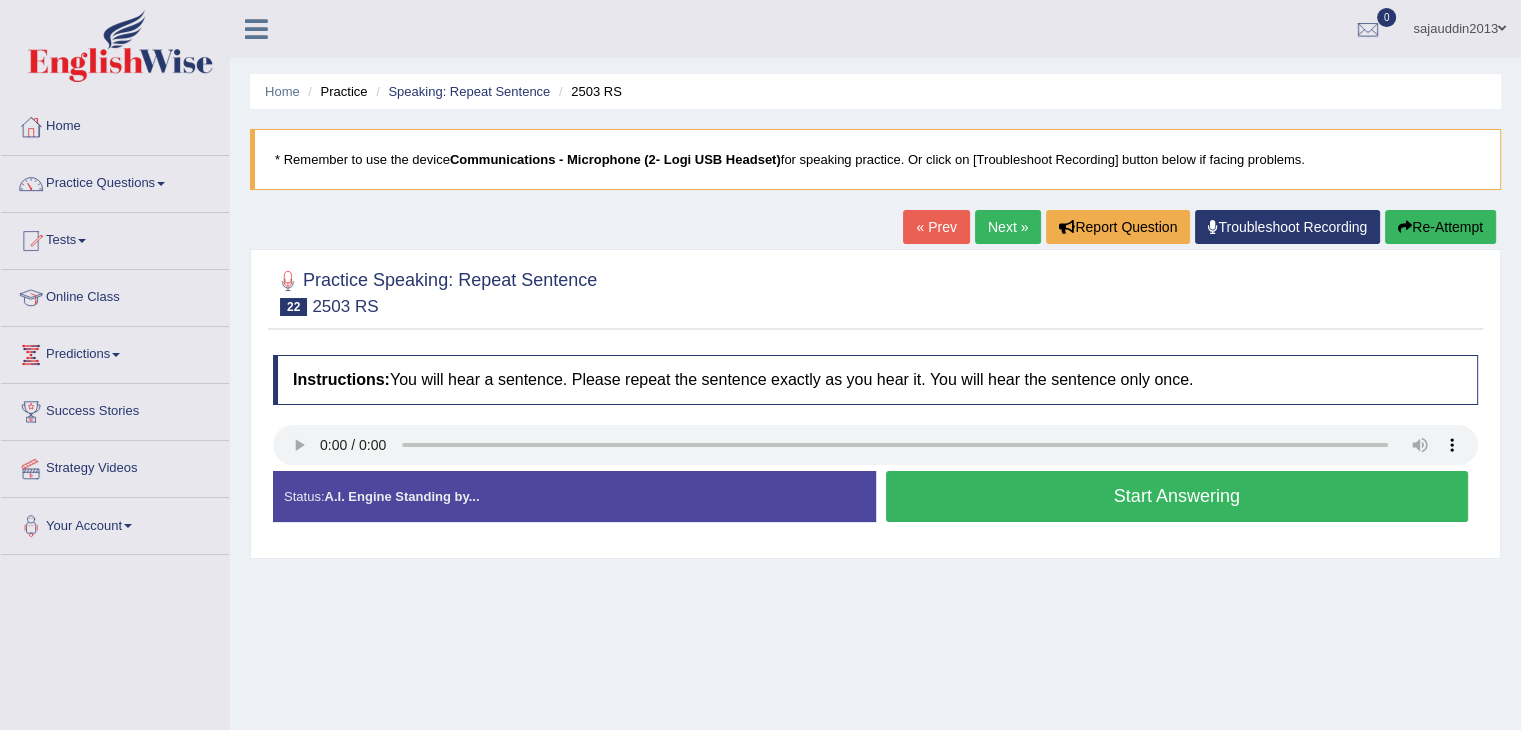 click on "Start Answering" at bounding box center (1177, 496) 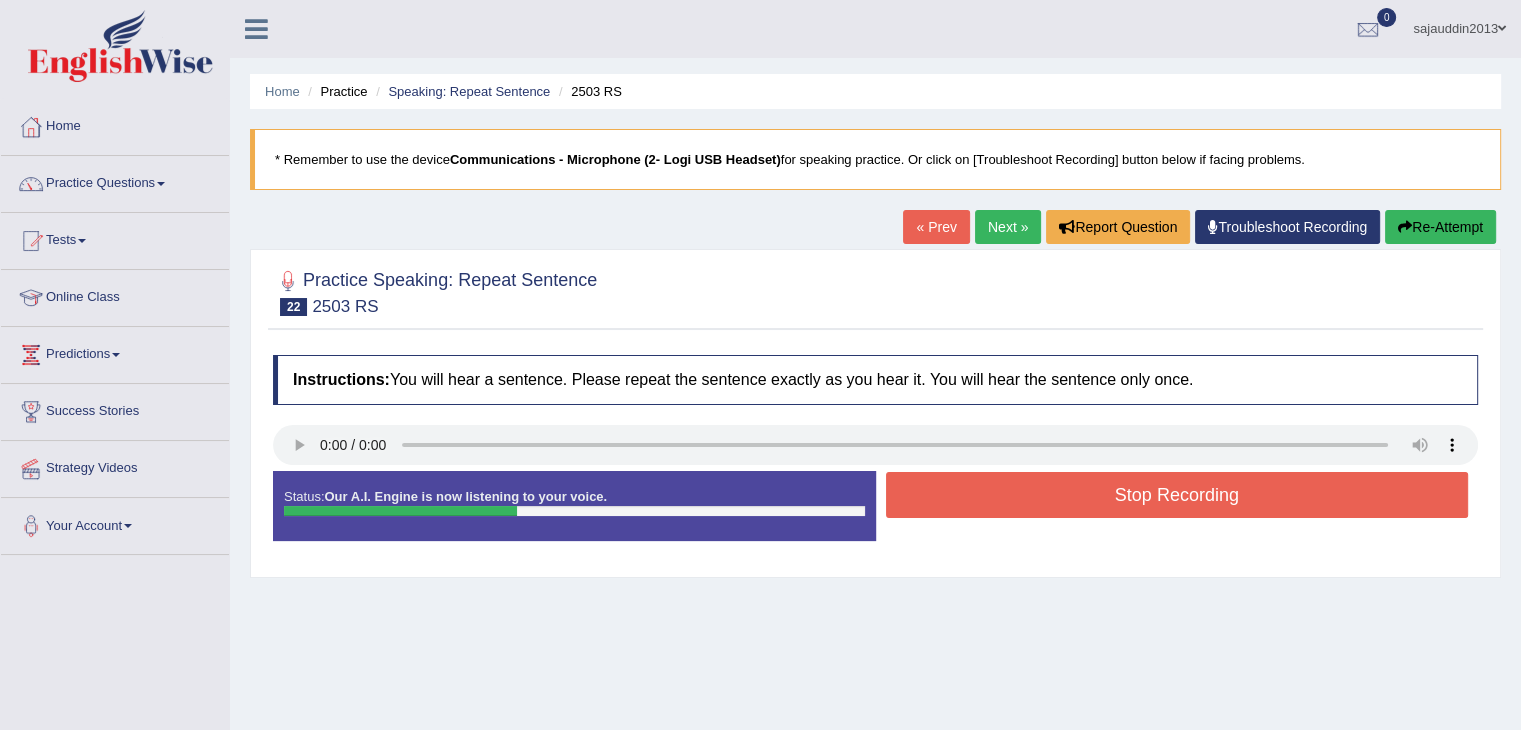 click on "Stop Recording" at bounding box center [1177, 495] 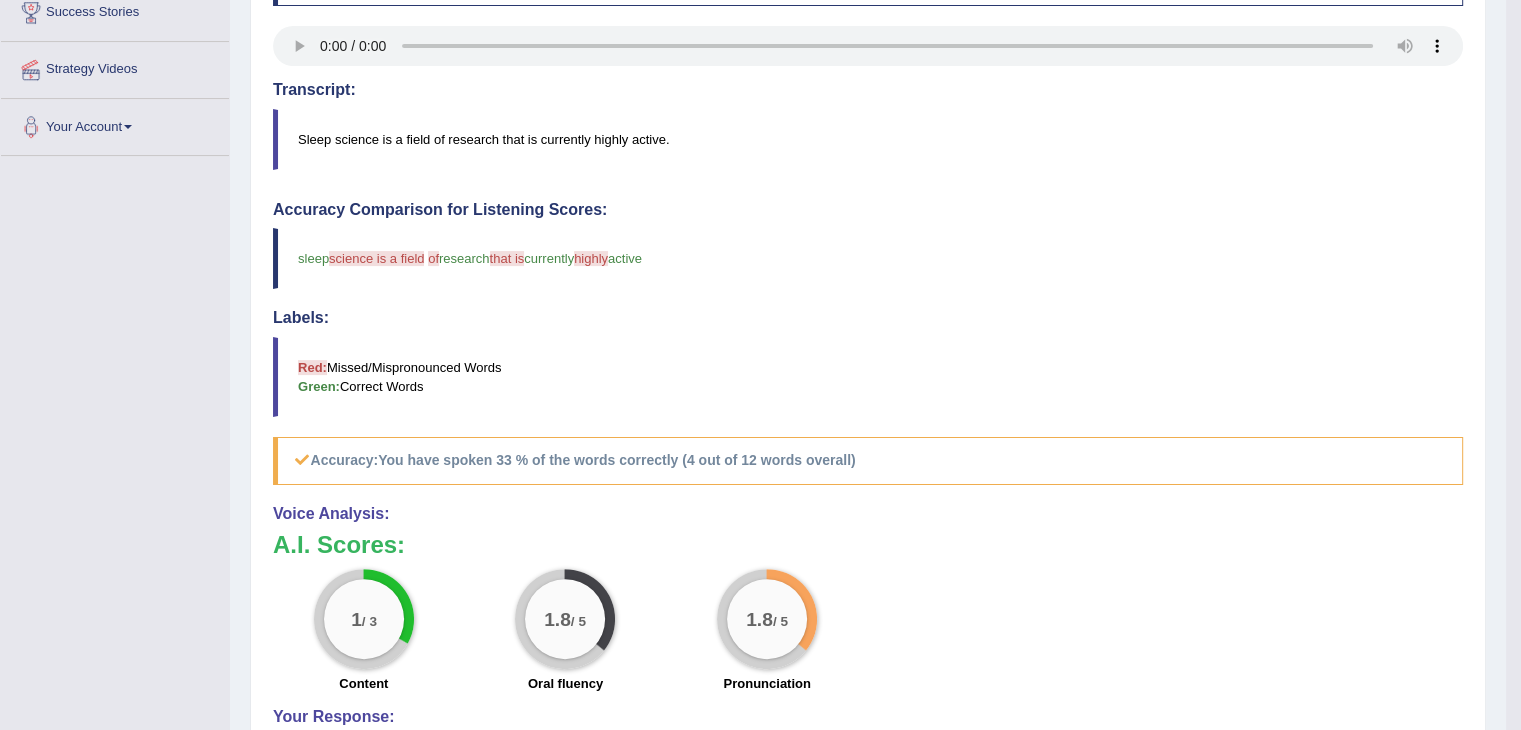 scroll, scrollTop: 400, scrollLeft: 0, axis: vertical 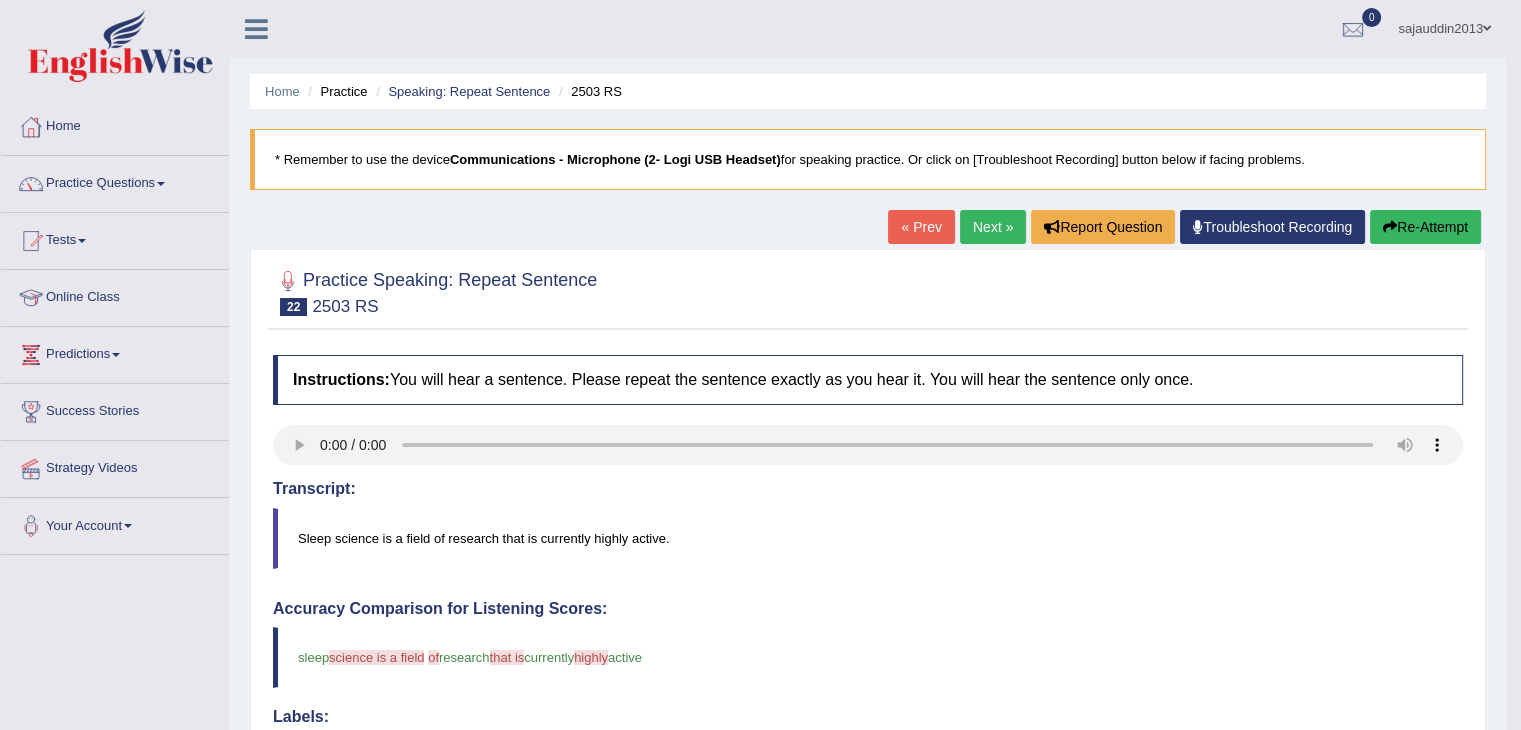 click at bounding box center (1390, 227) 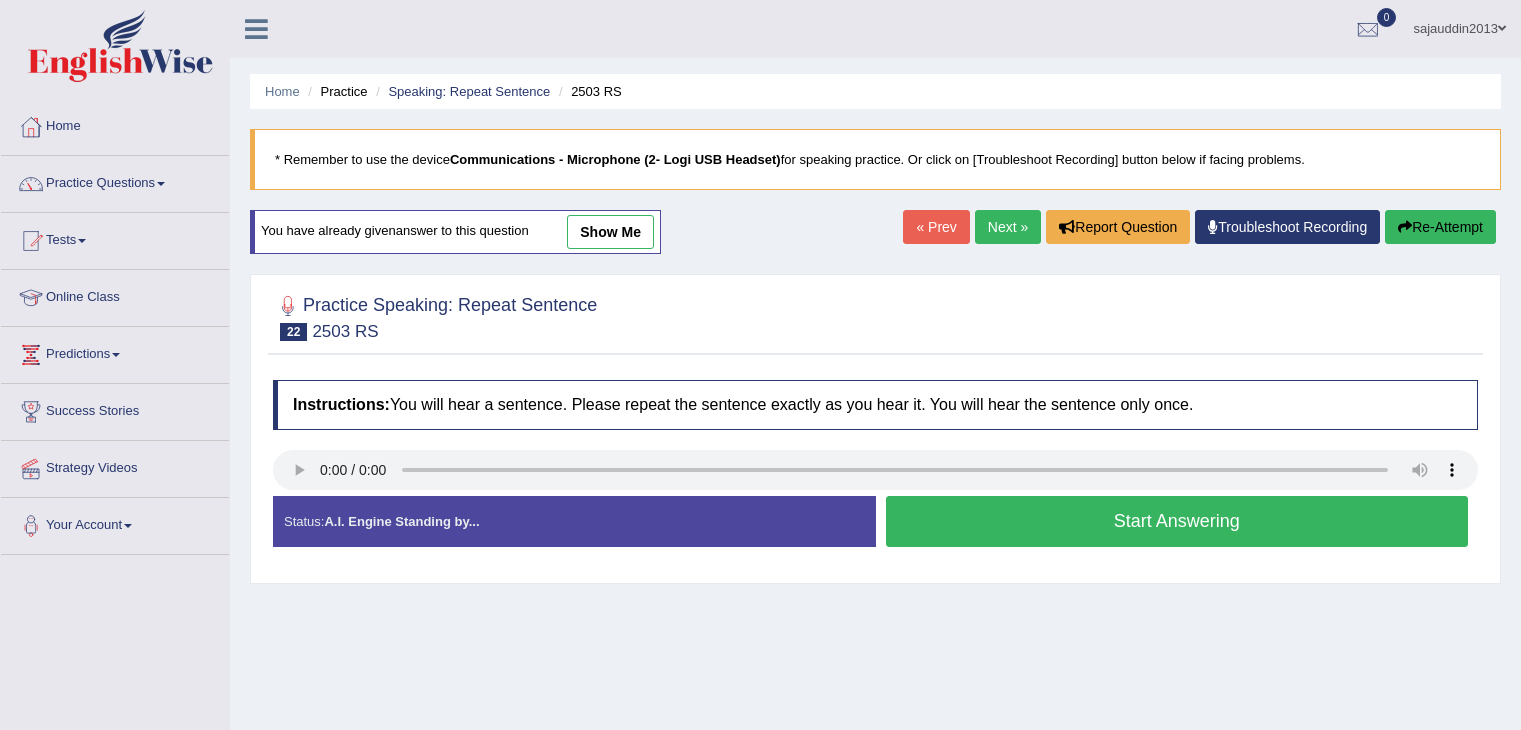 scroll, scrollTop: 0, scrollLeft: 0, axis: both 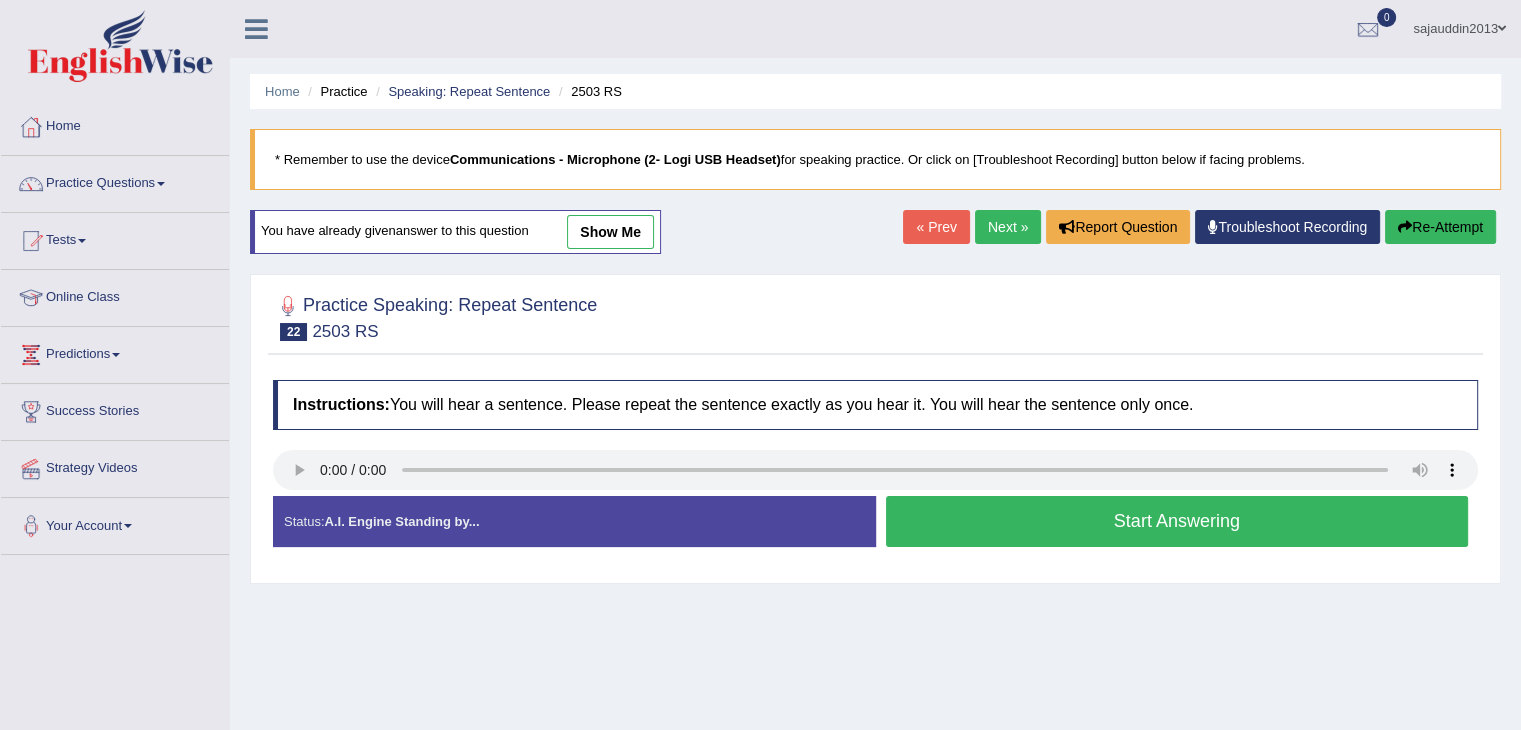 click on "Start Answering" at bounding box center [1177, 521] 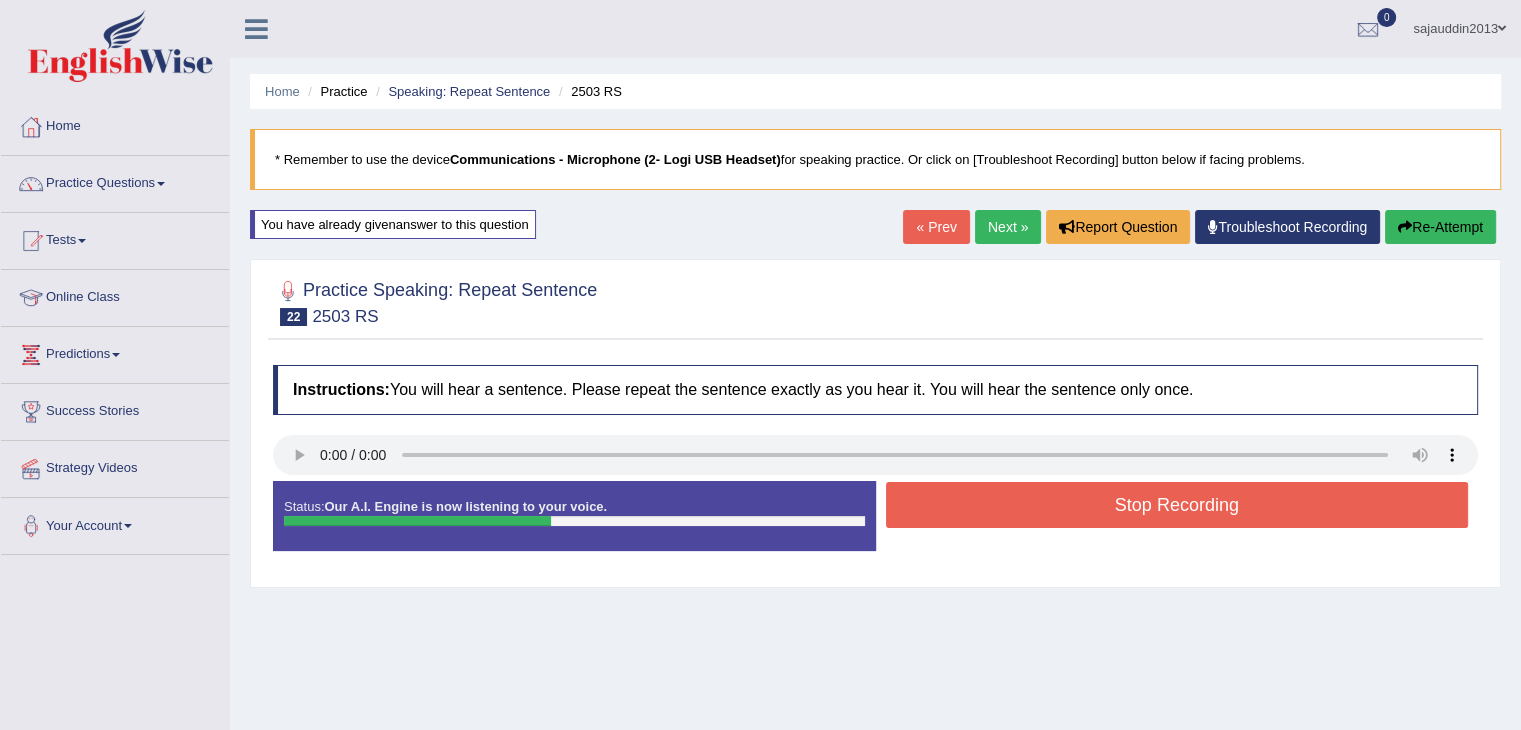 click on "Stop Recording" at bounding box center (1177, 505) 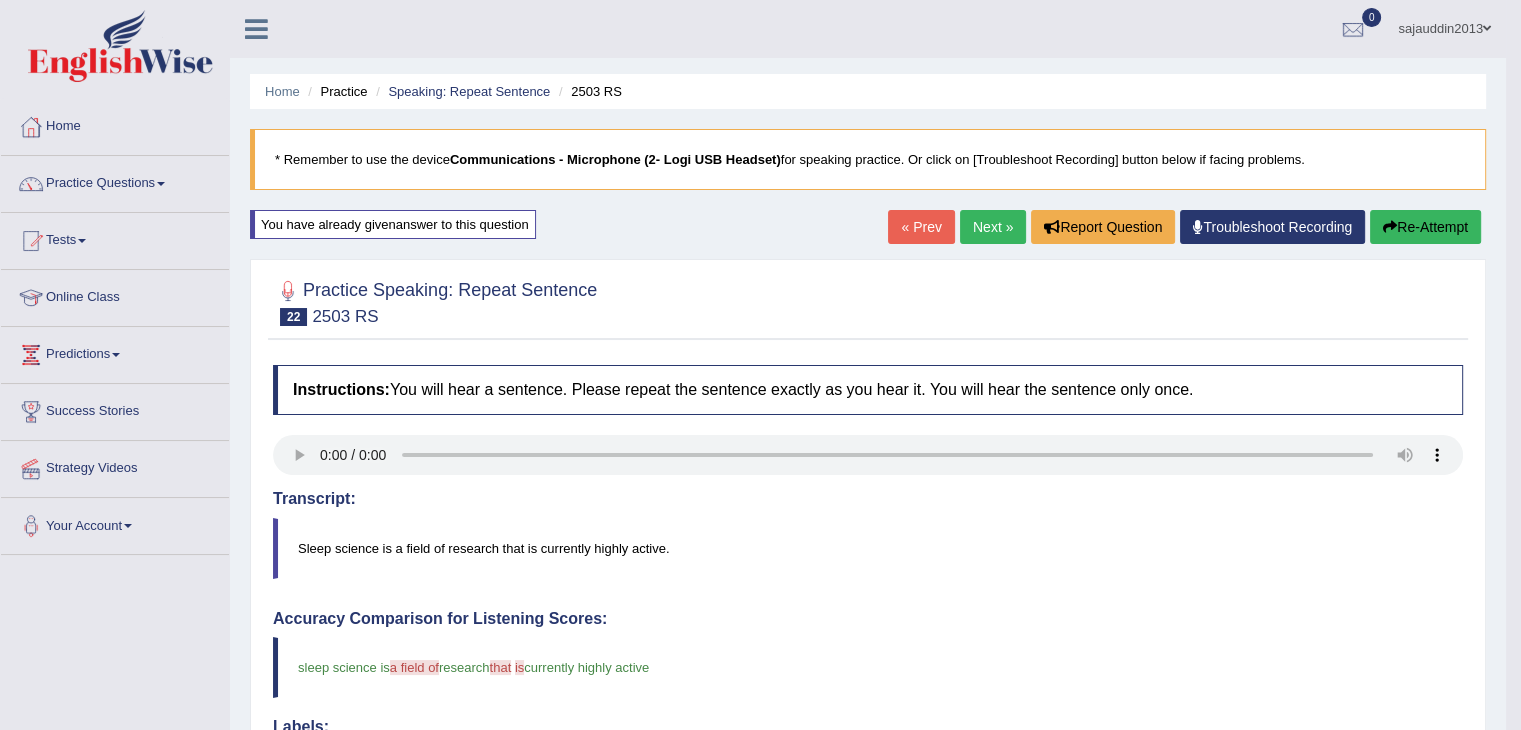 click on "Re-Attempt" at bounding box center [1425, 227] 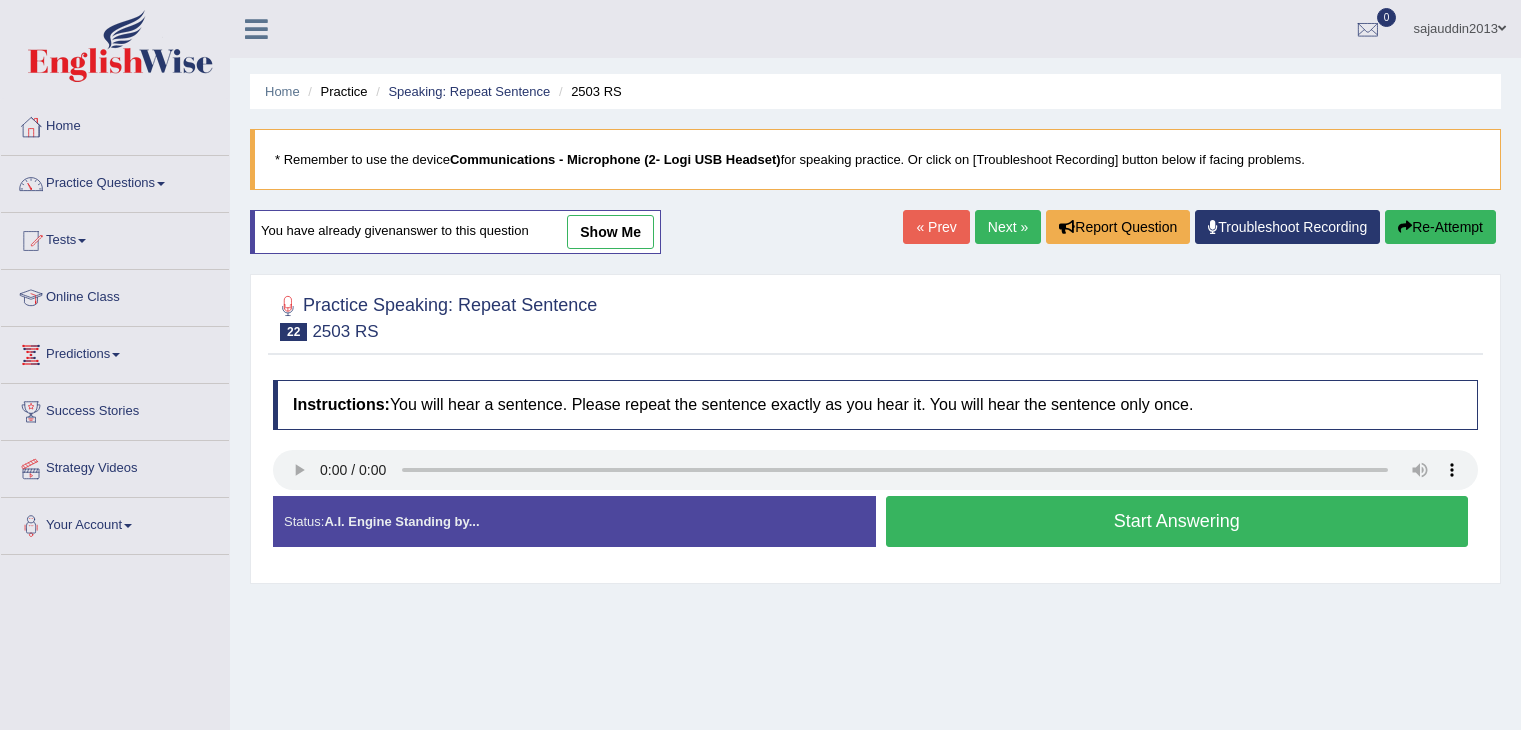 scroll, scrollTop: 0, scrollLeft: 0, axis: both 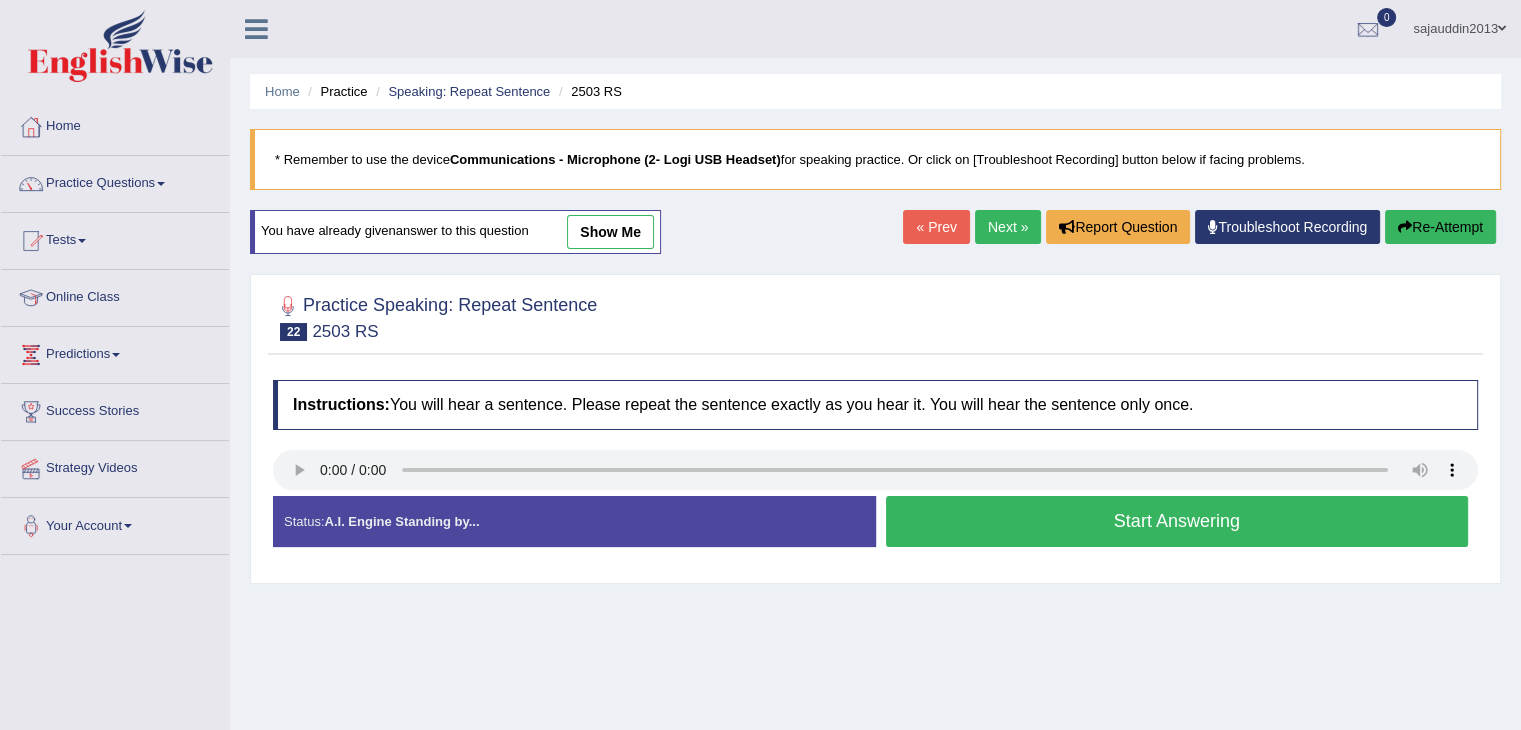 click on "Start Answering" at bounding box center (1177, 521) 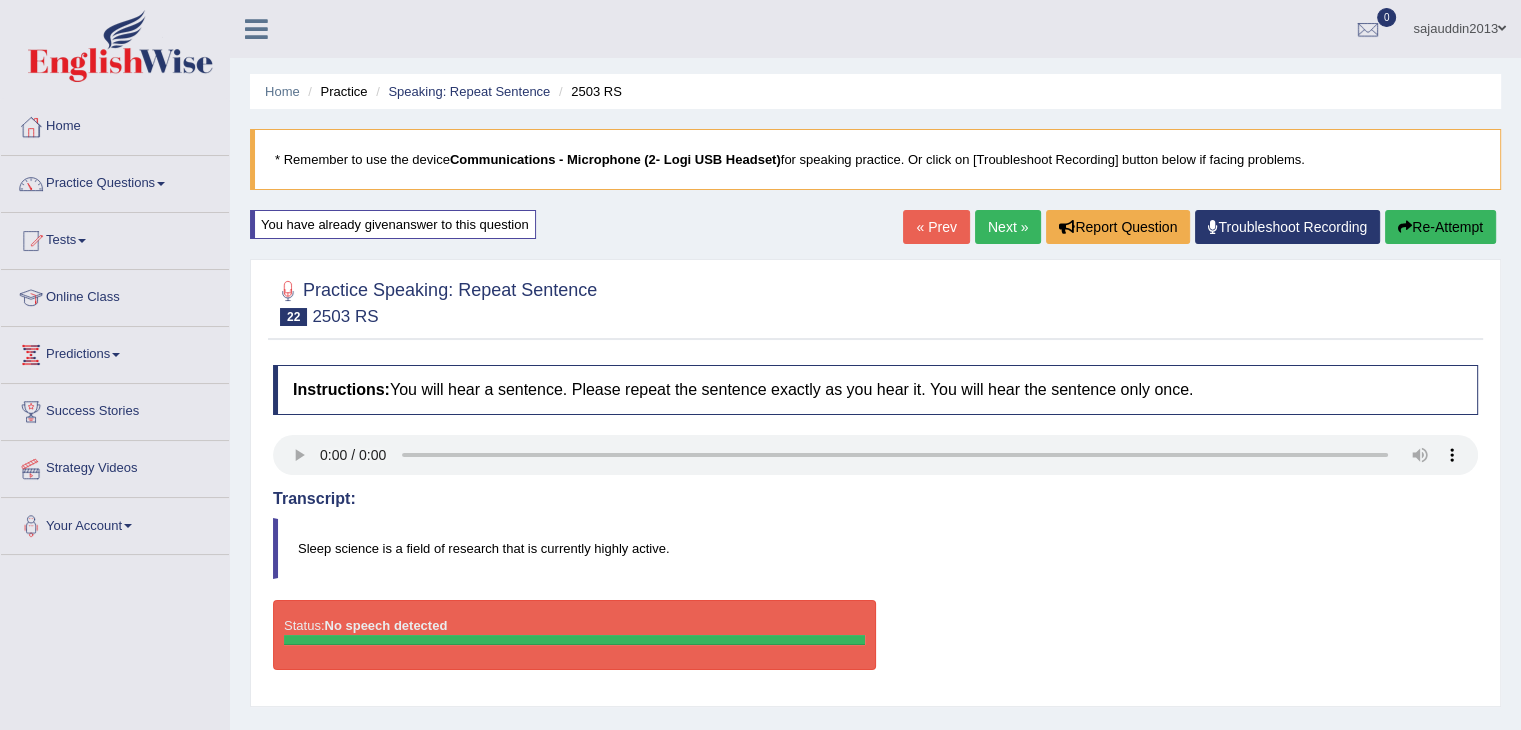 click on "Re-Attempt" at bounding box center (1440, 227) 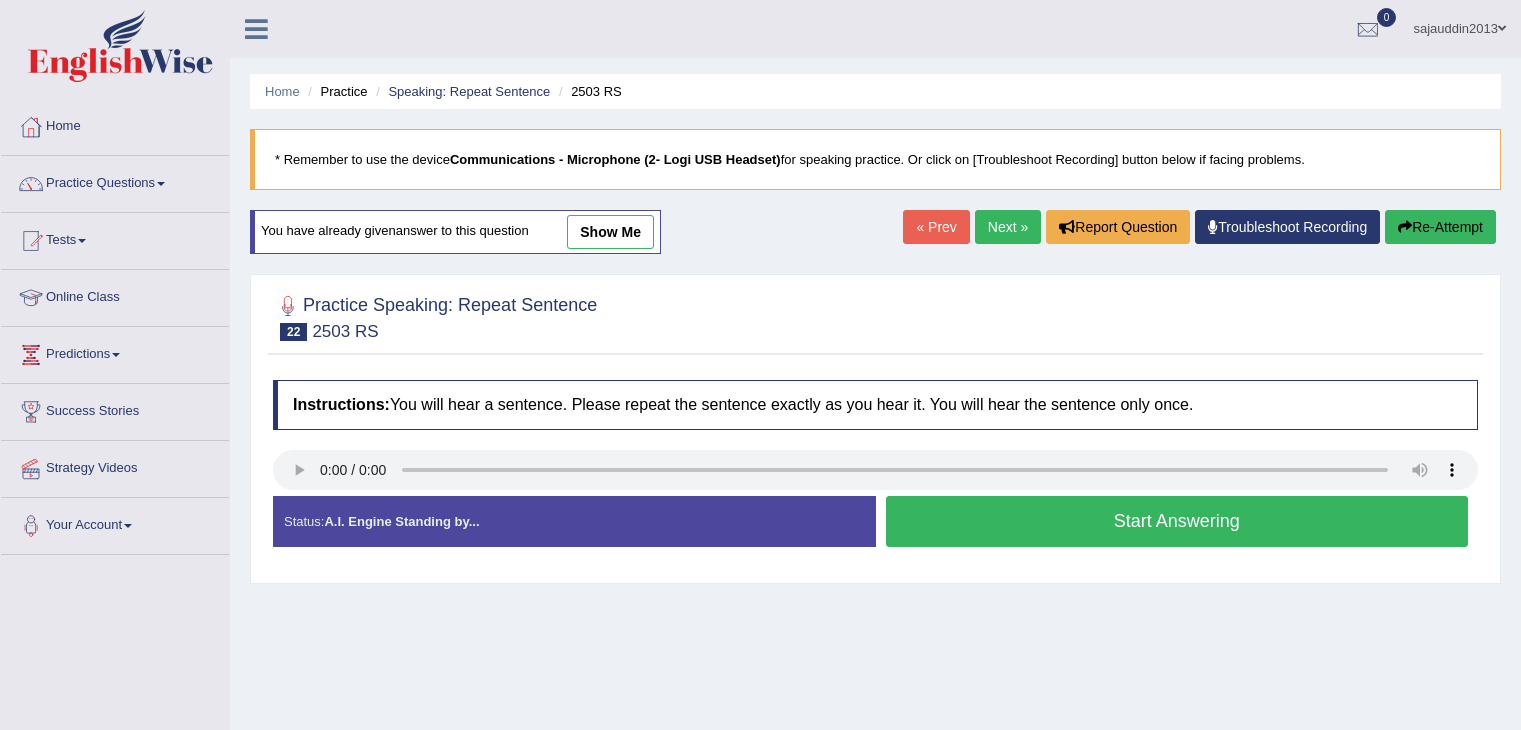 scroll, scrollTop: 0, scrollLeft: 0, axis: both 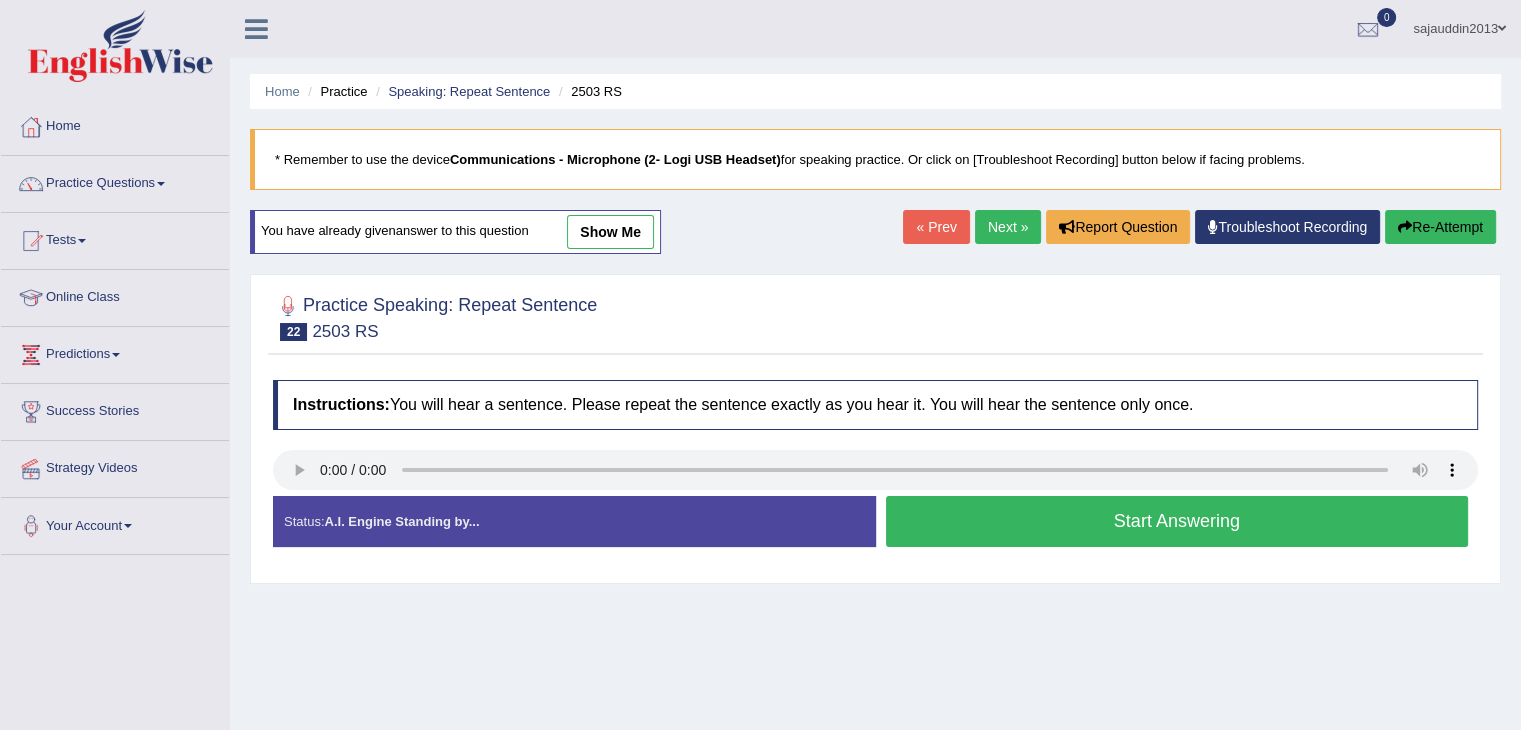 click on "Start Answering" at bounding box center (1177, 521) 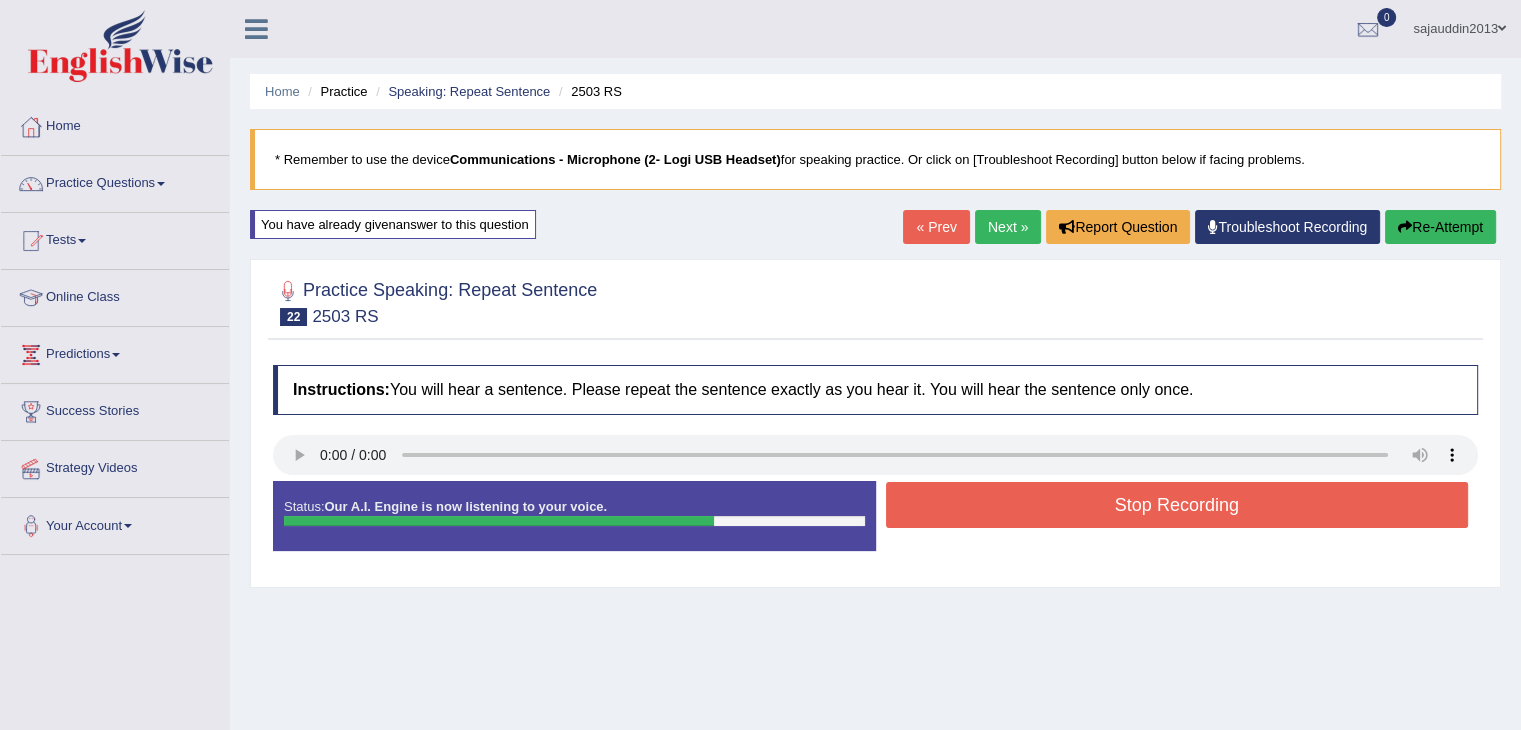 click on "Stop Recording" at bounding box center (1177, 505) 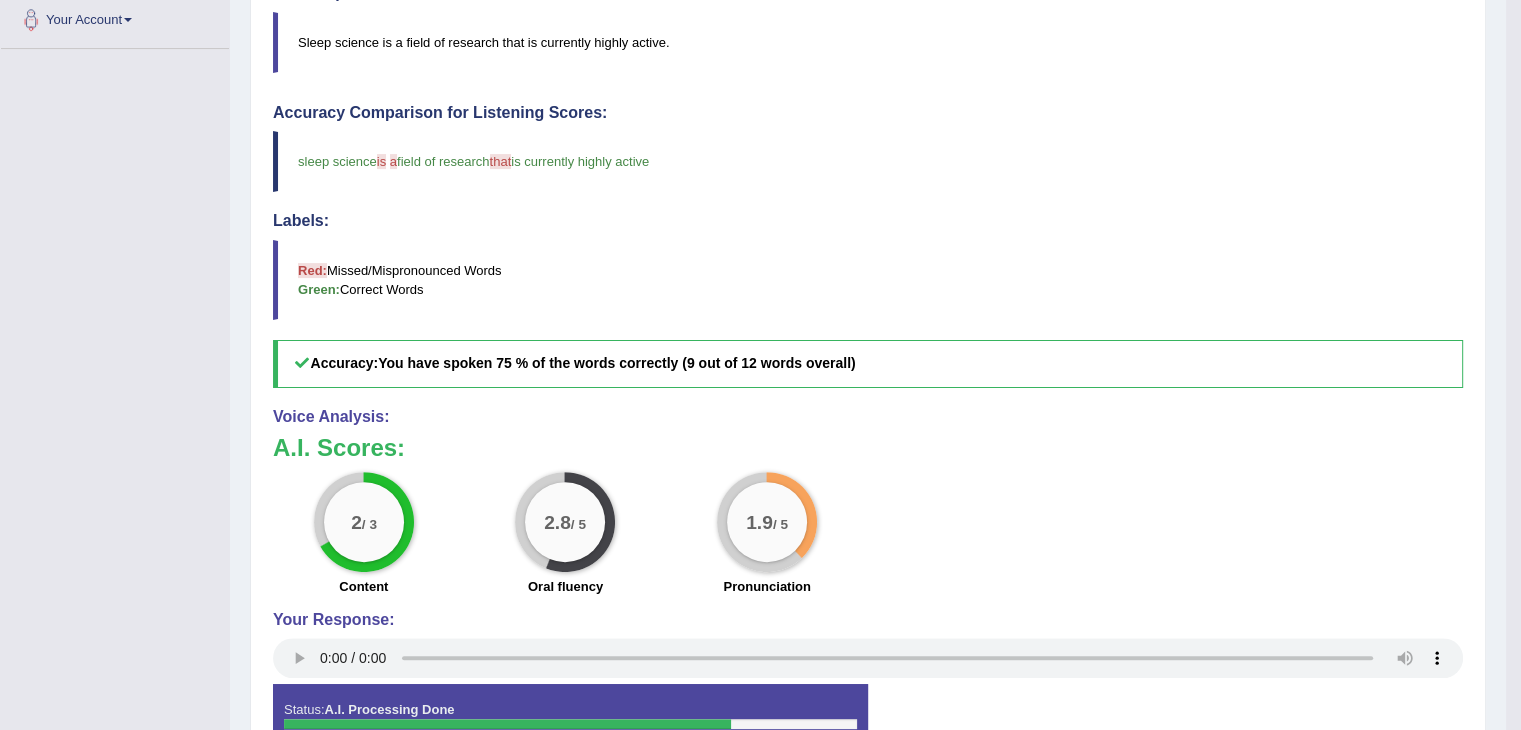 scroll, scrollTop: 560, scrollLeft: 0, axis: vertical 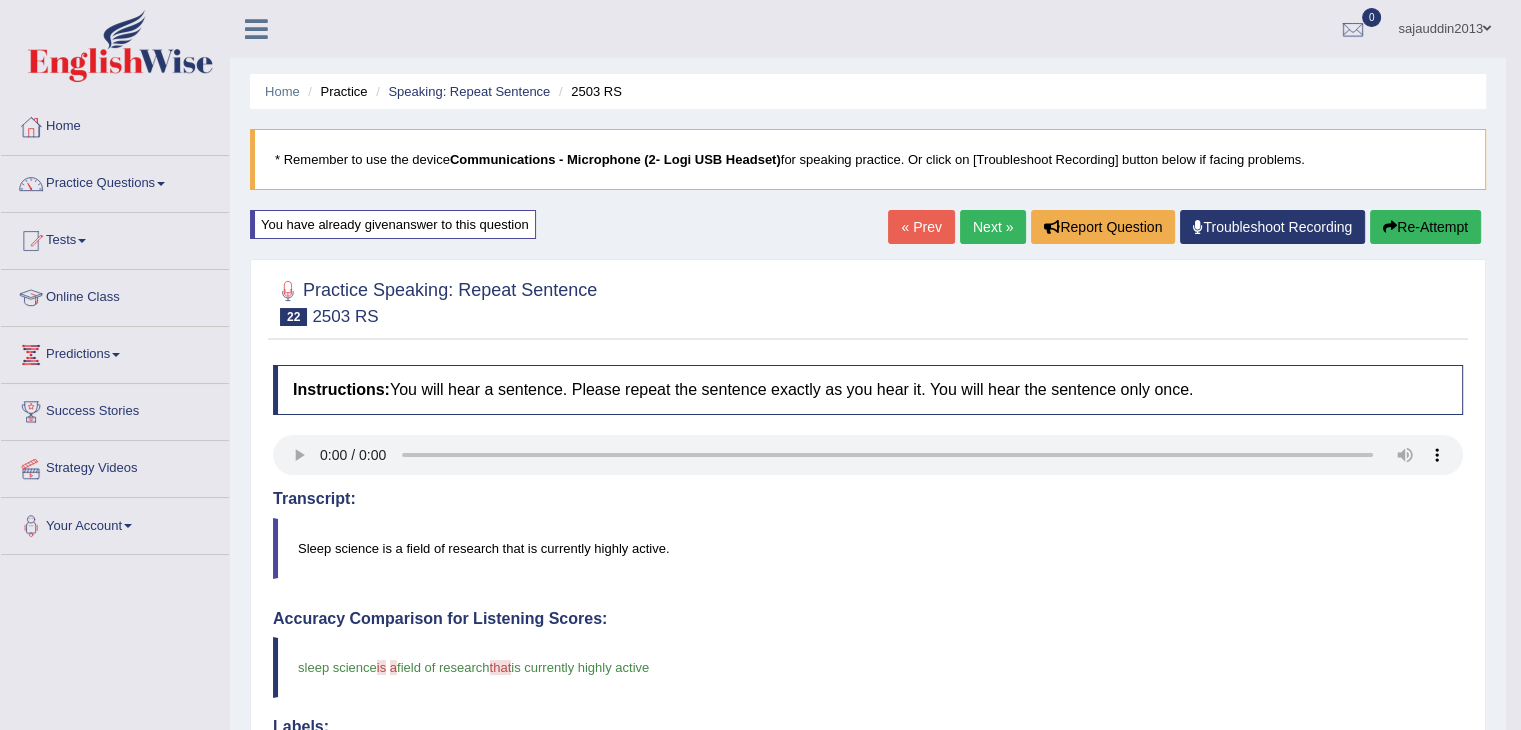 click on "Next »" at bounding box center [993, 227] 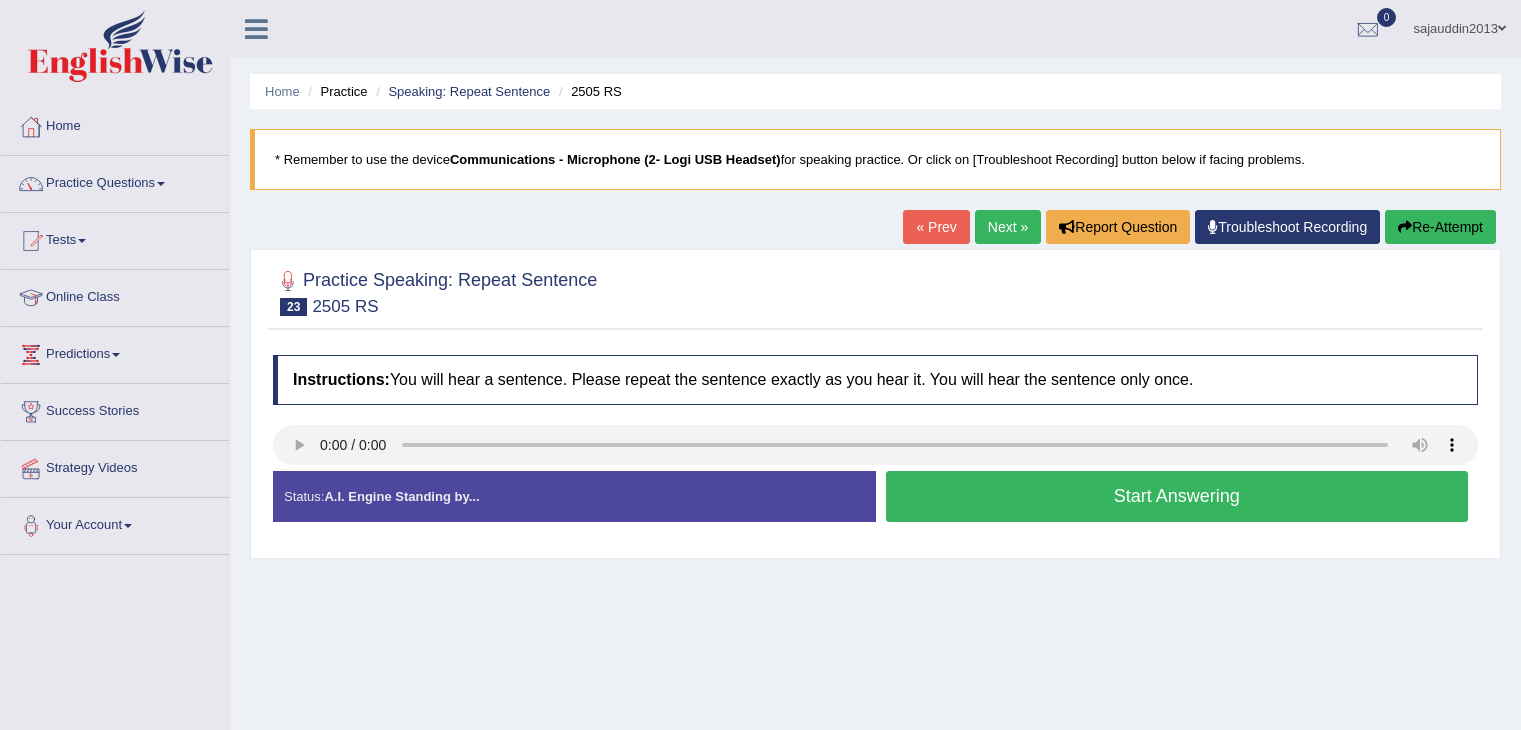scroll, scrollTop: 0, scrollLeft: 0, axis: both 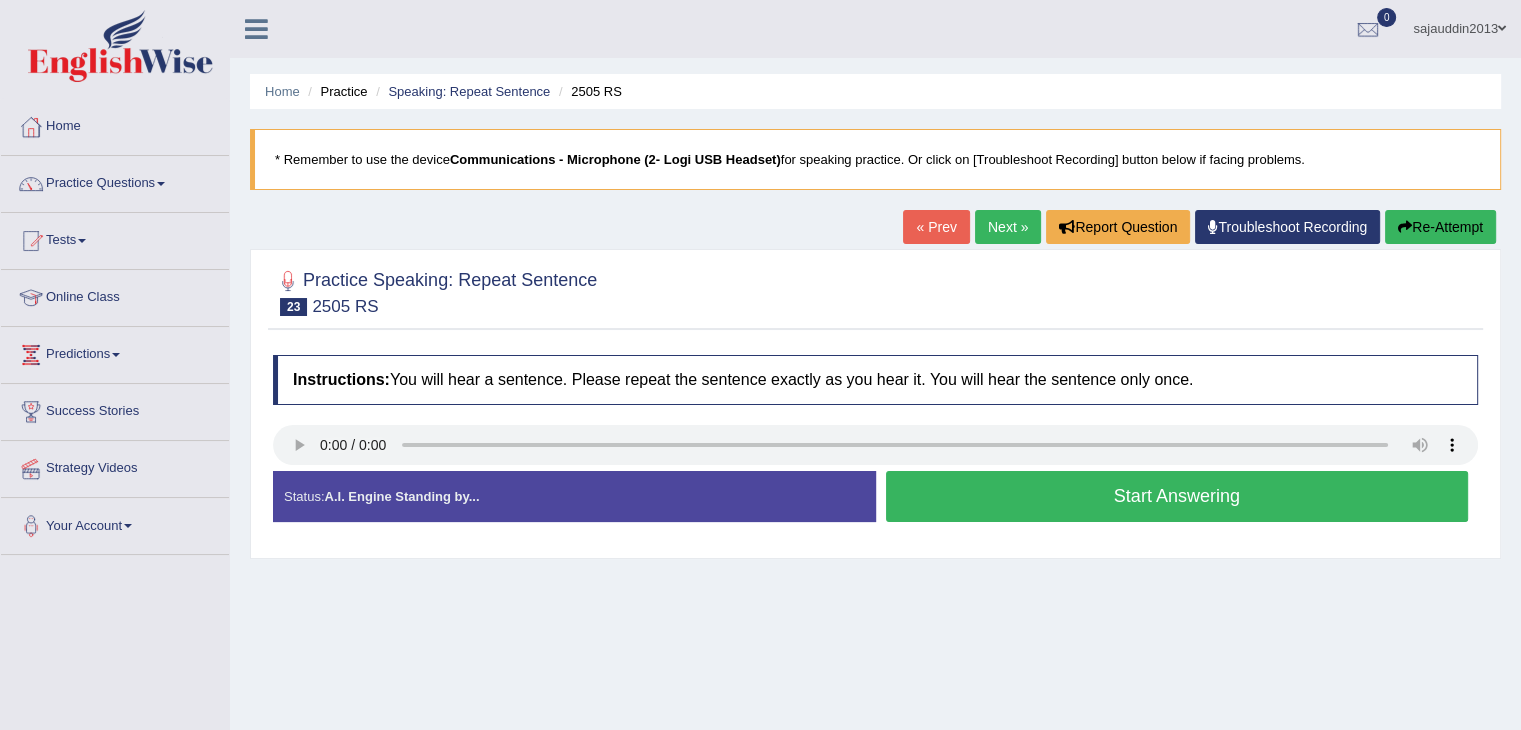 click on "Start Answering" at bounding box center [1177, 496] 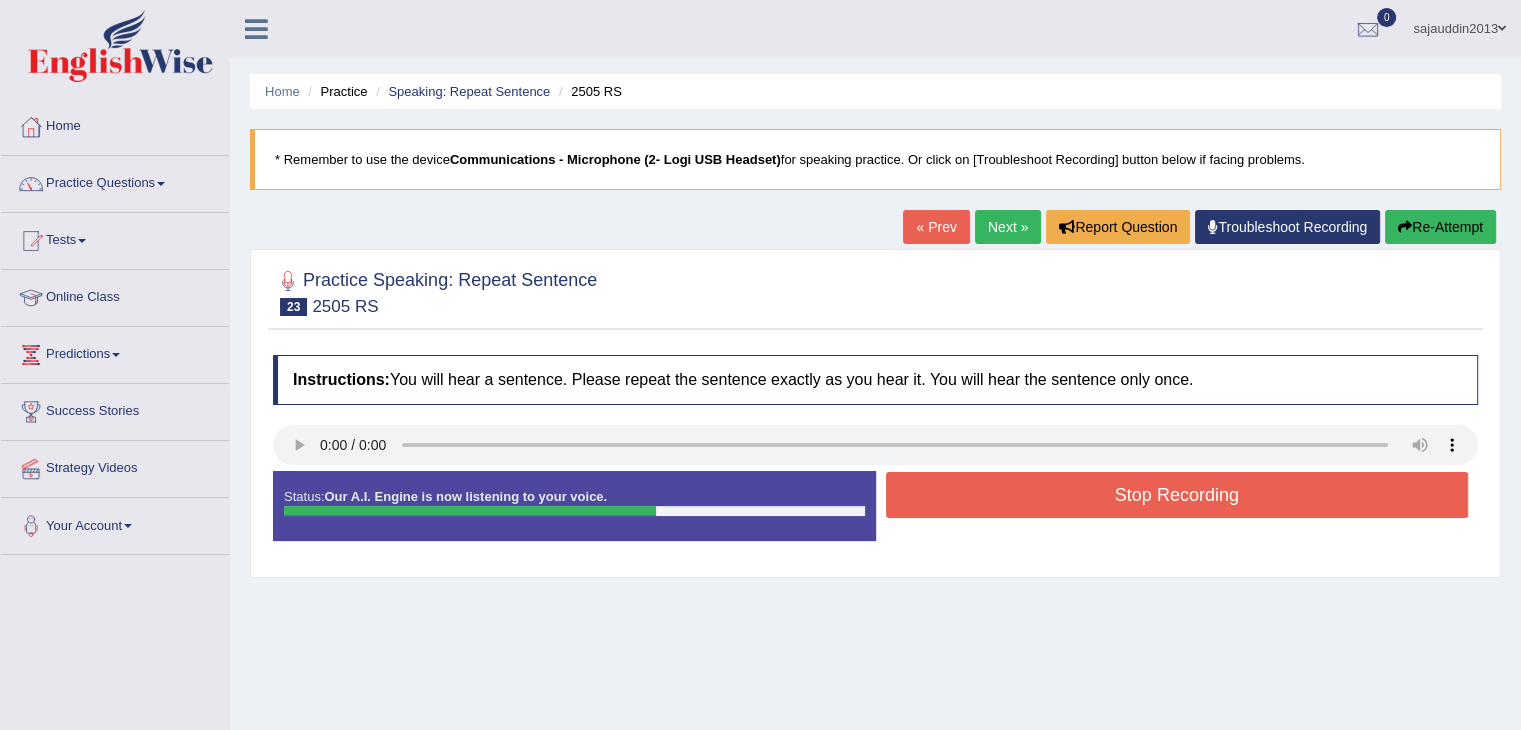 click on "Stop Recording" at bounding box center [1177, 495] 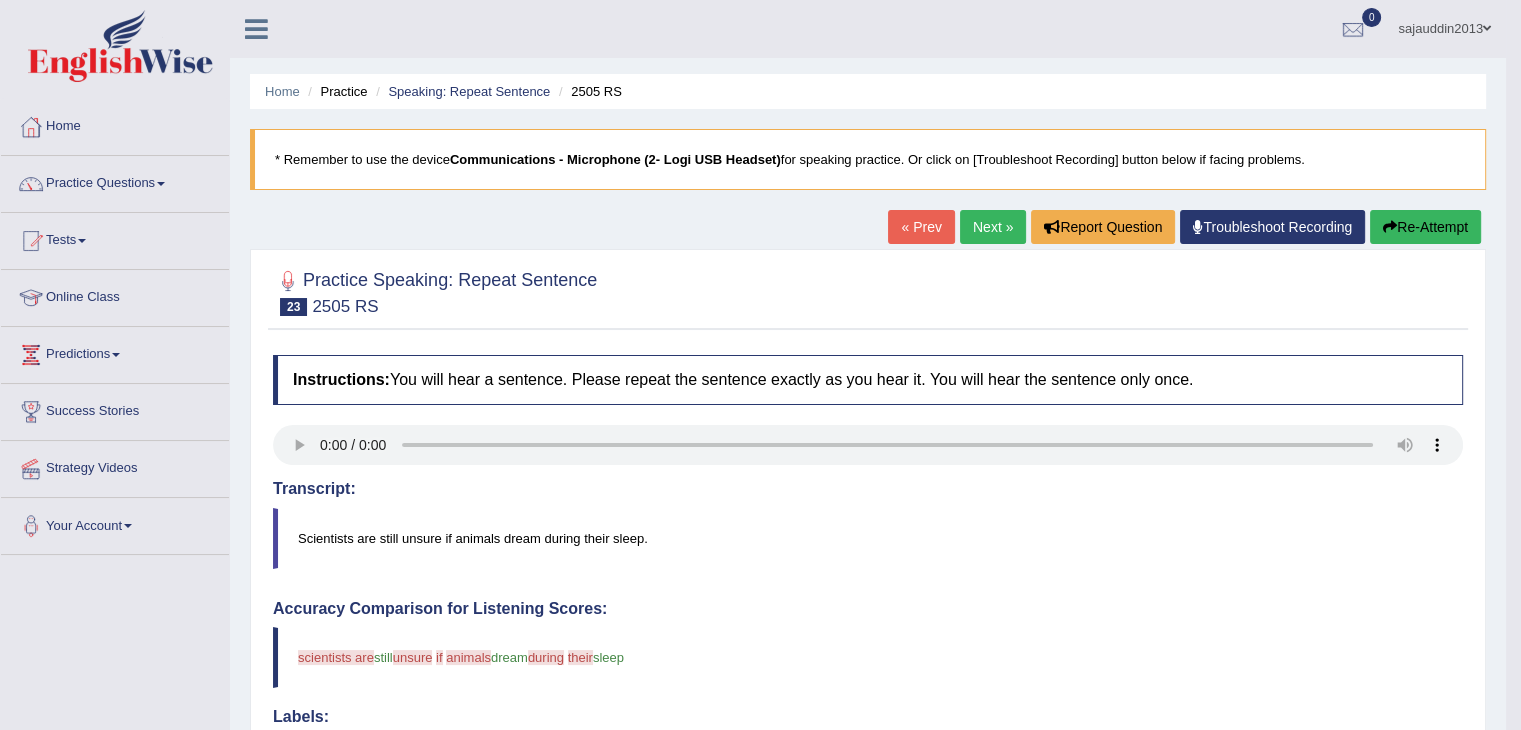 scroll, scrollTop: 619, scrollLeft: 0, axis: vertical 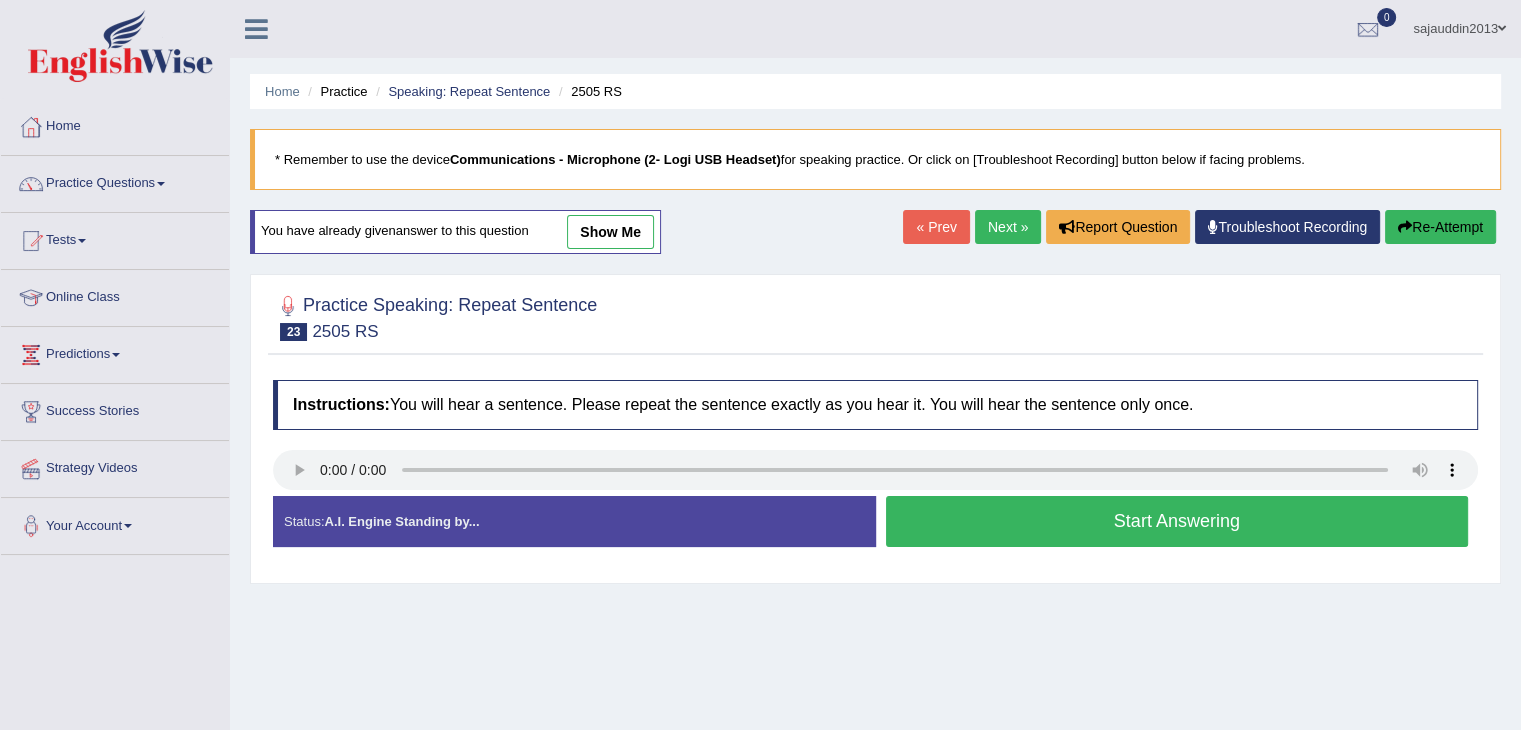 click on "Start Answering" at bounding box center [1177, 521] 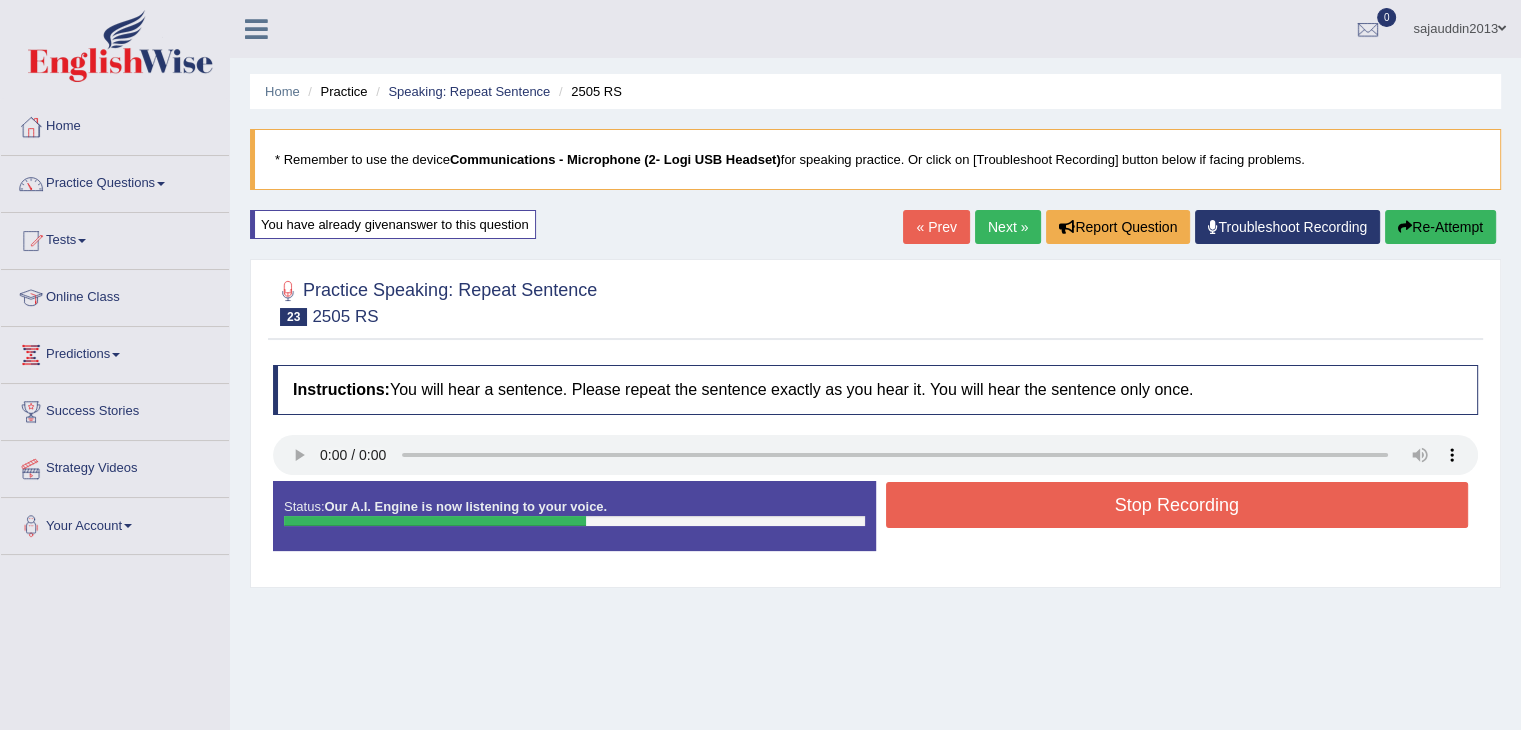 click on "Stop Recording" at bounding box center [1177, 505] 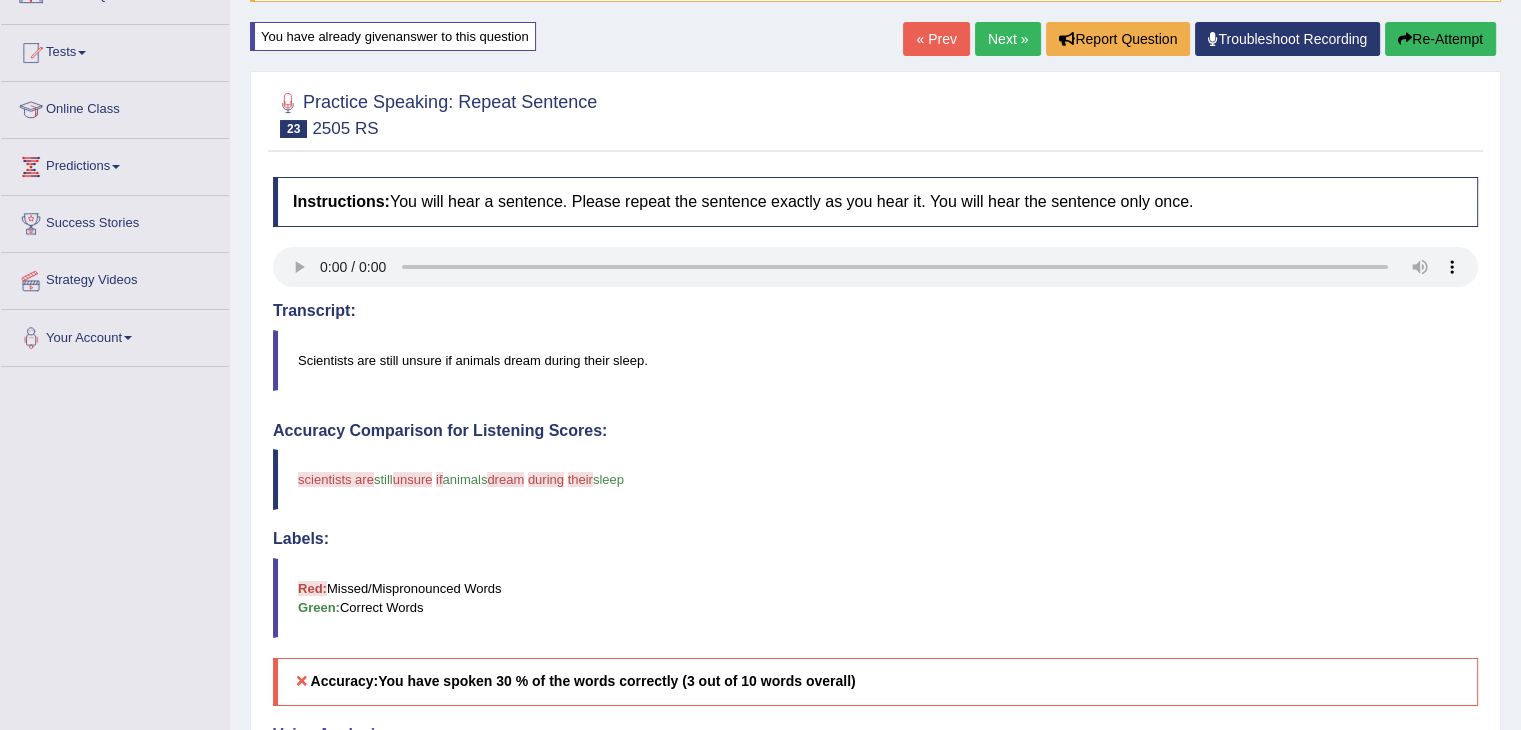 scroll, scrollTop: 200, scrollLeft: 0, axis: vertical 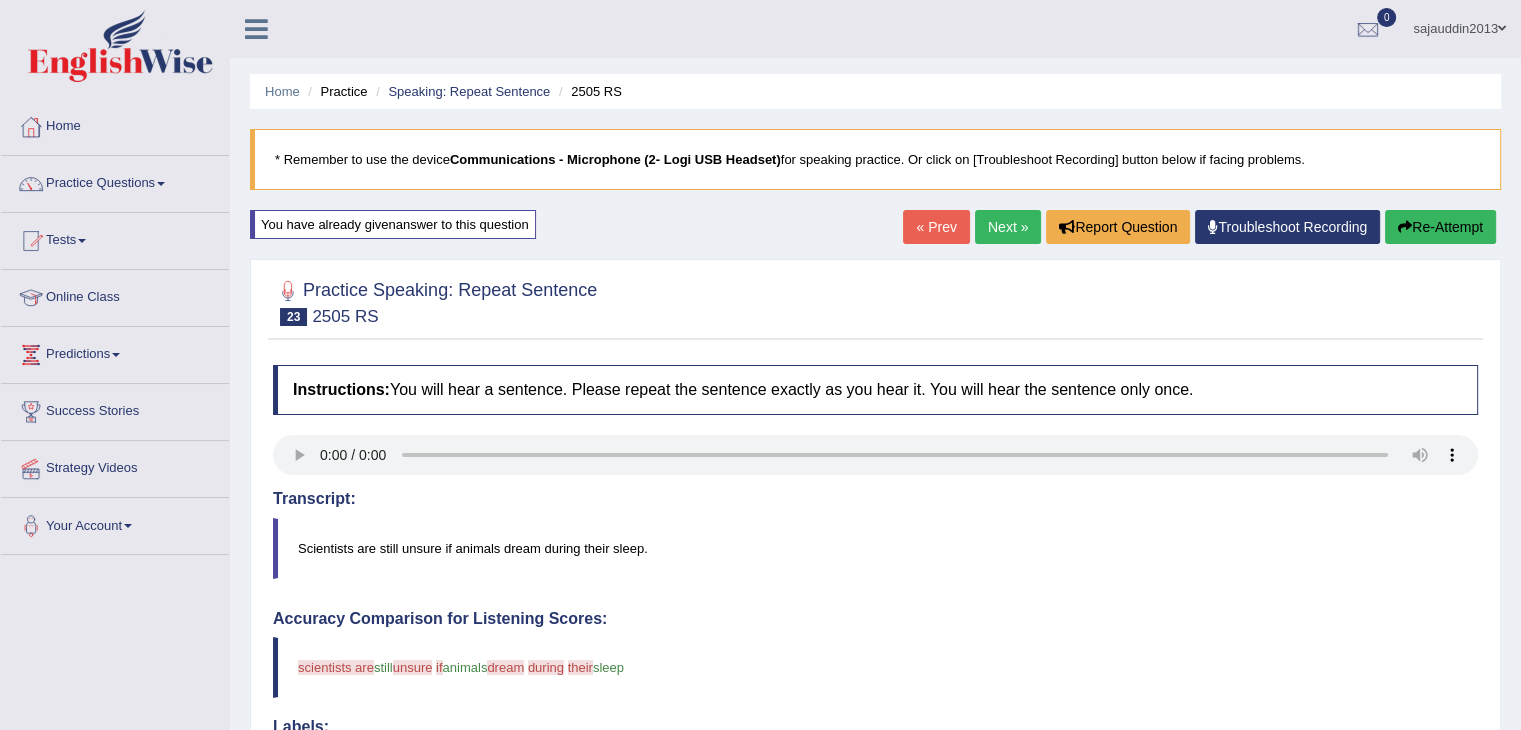 click on "Re-Attempt" at bounding box center (1440, 227) 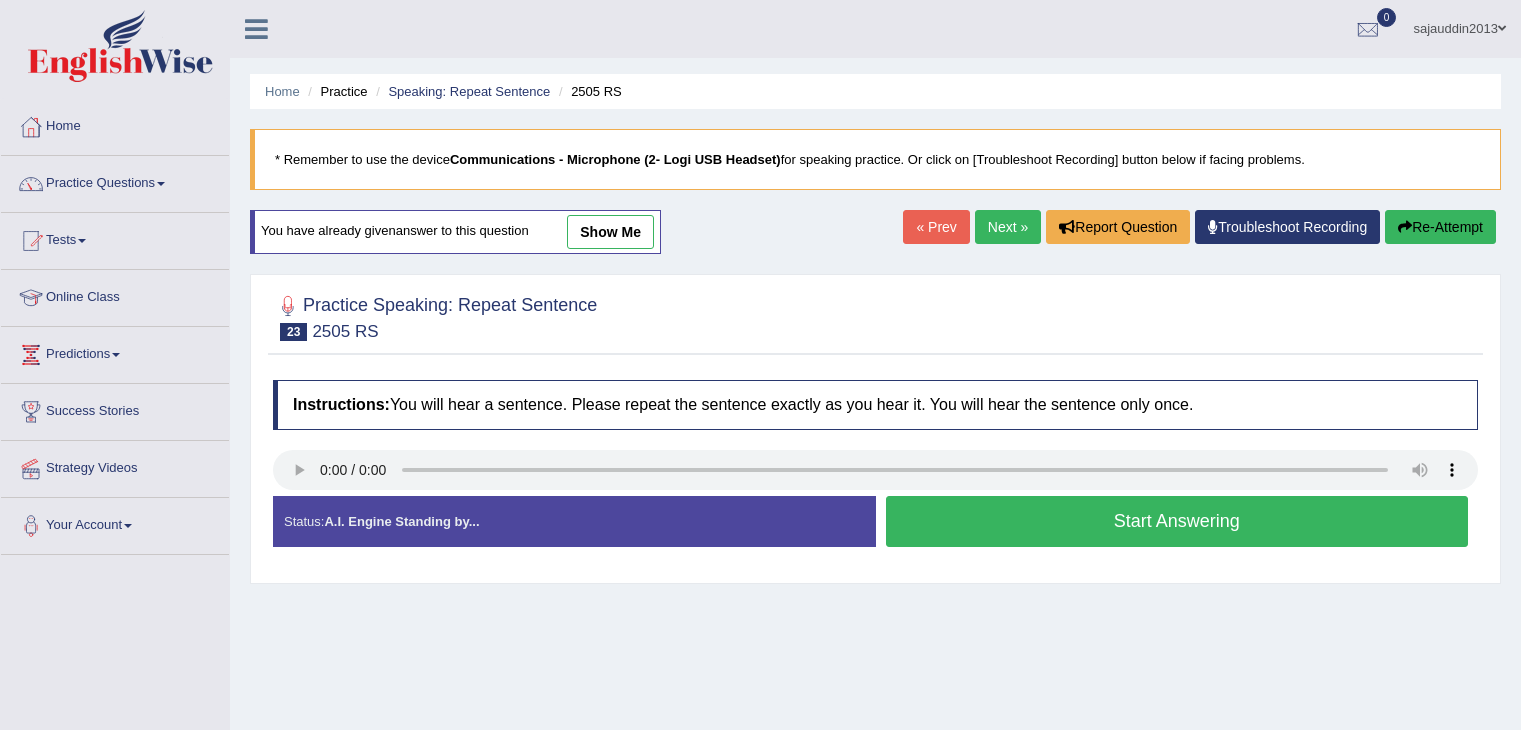 scroll, scrollTop: 0, scrollLeft: 0, axis: both 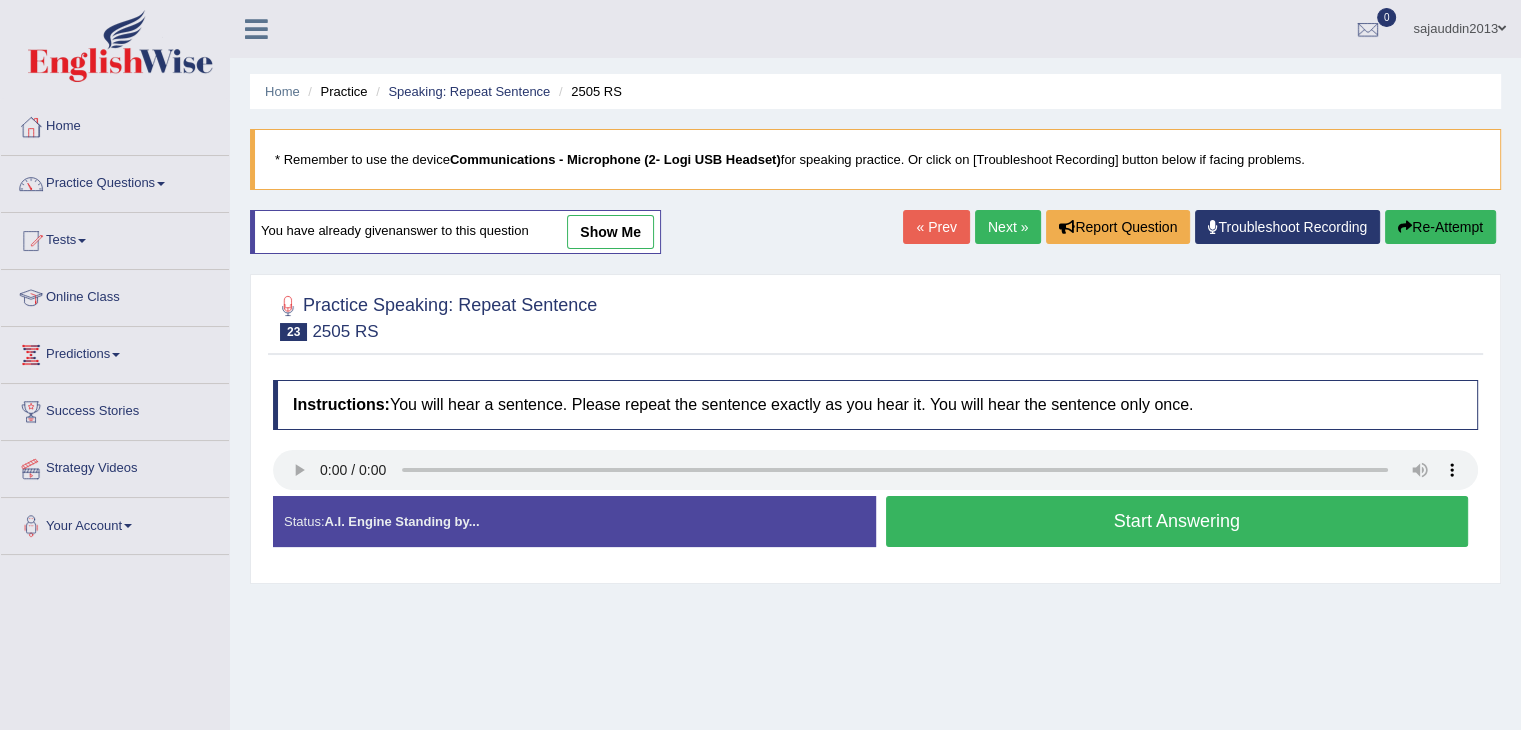 click on "Start Answering" at bounding box center (1177, 521) 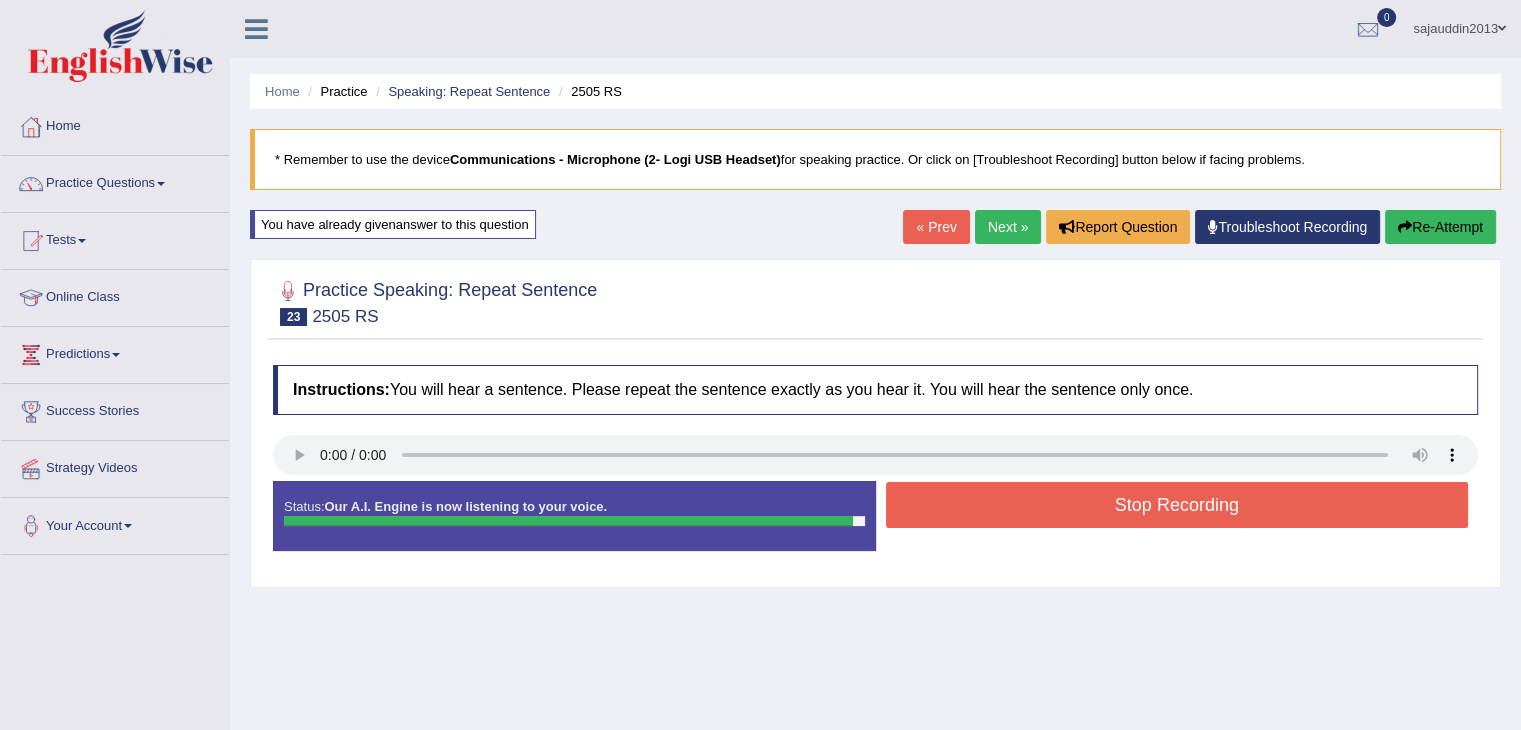 click on "Stop Recording" at bounding box center [1177, 505] 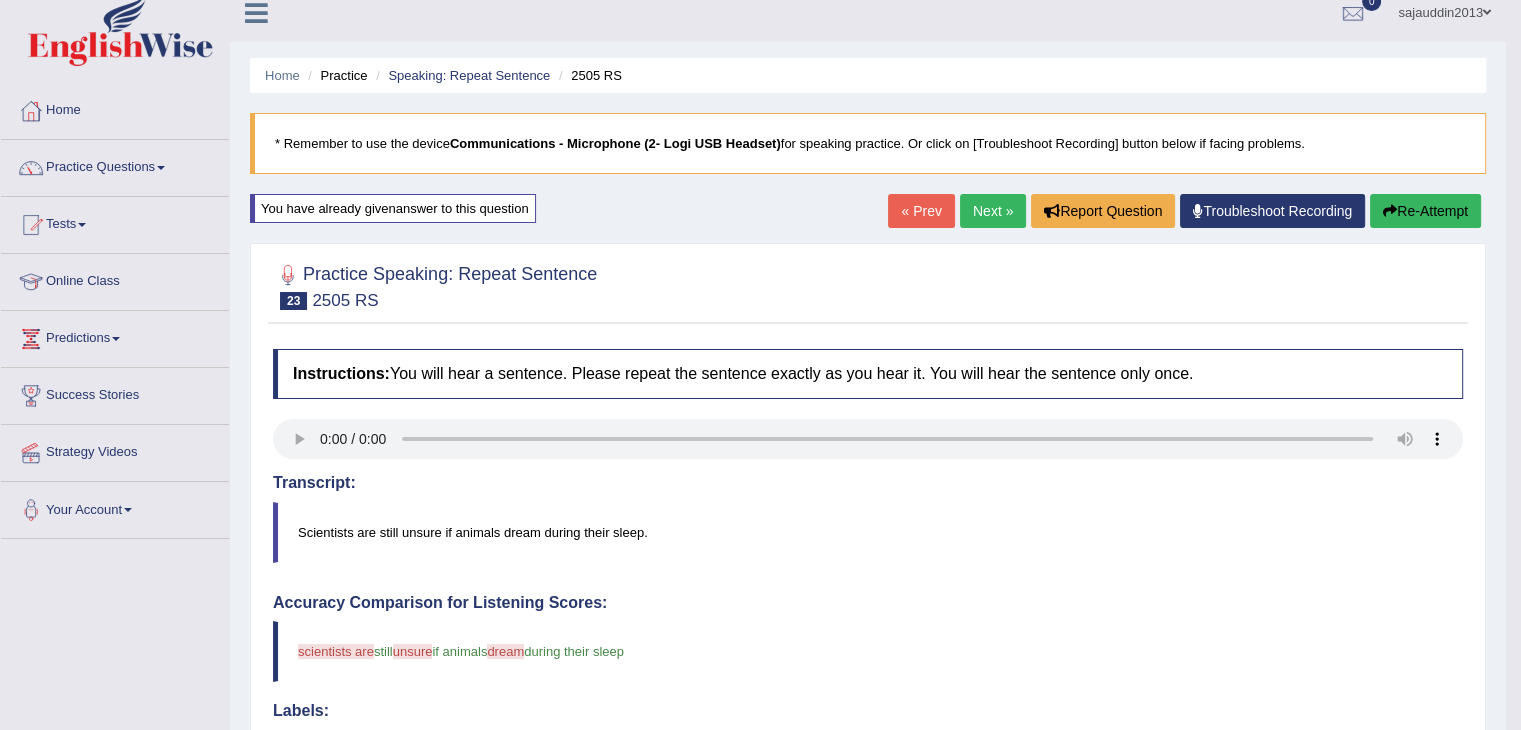 scroll, scrollTop: 0, scrollLeft: 0, axis: both 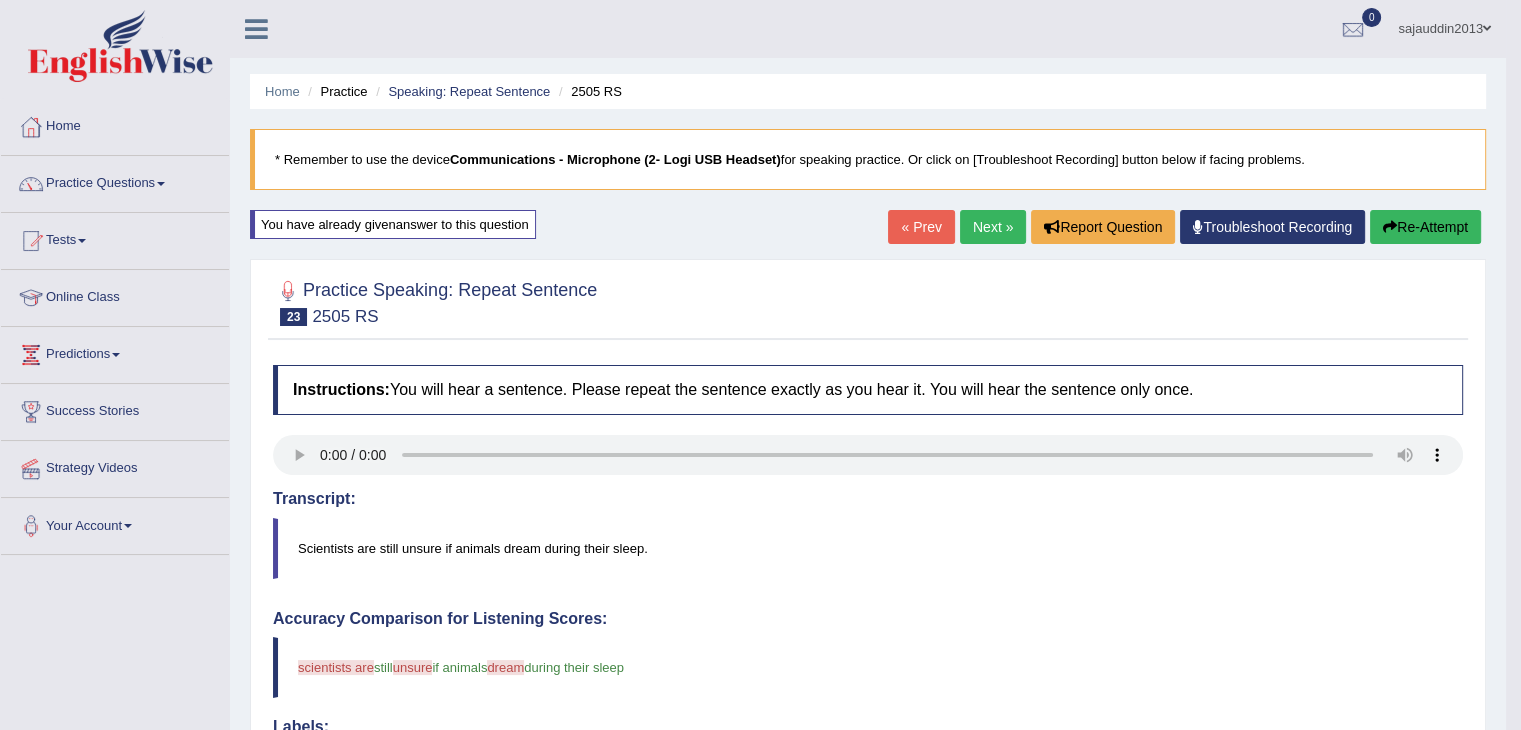 click on "Next »" at bounding box center (993, 227) 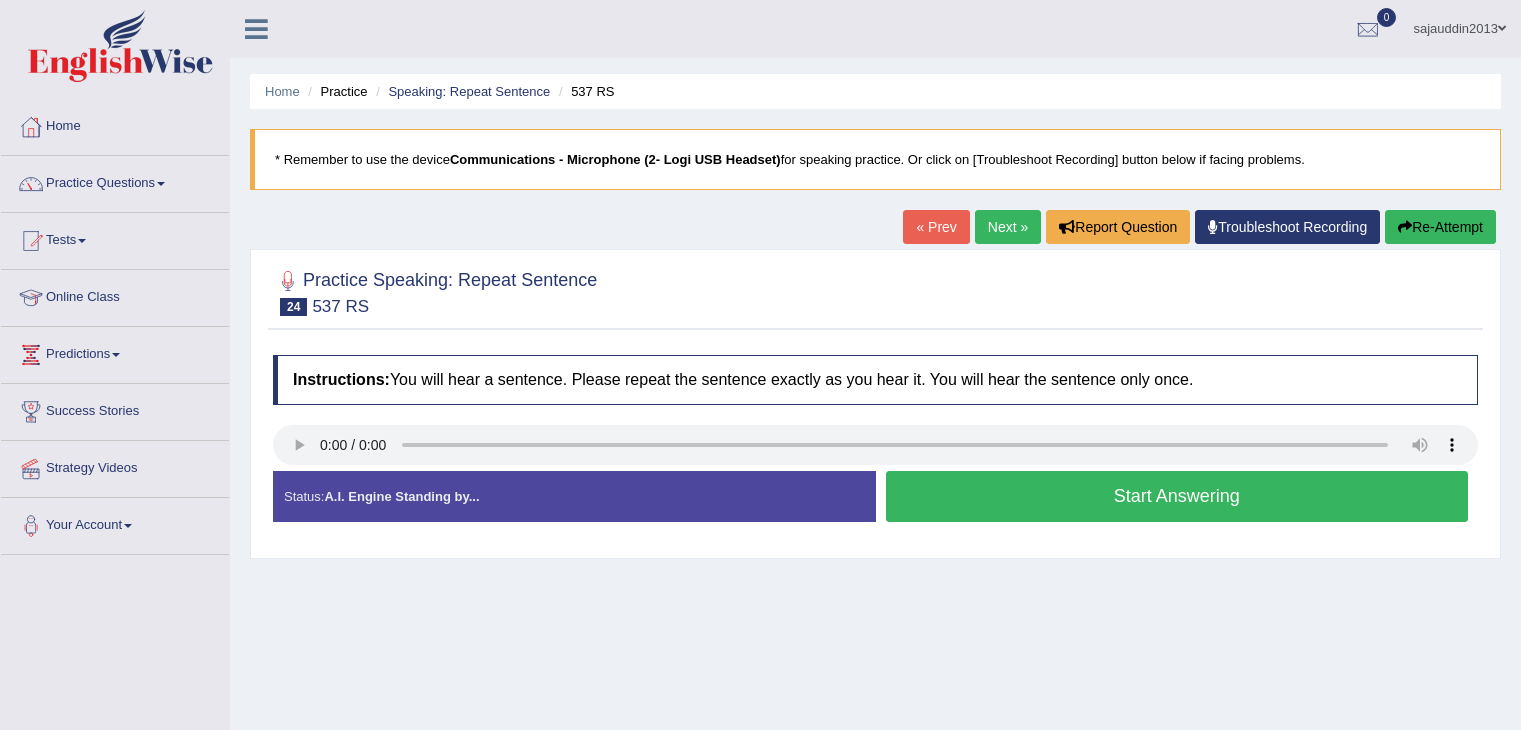 scroll, scrollTop: 0, scrollLeft: 0, axis: both 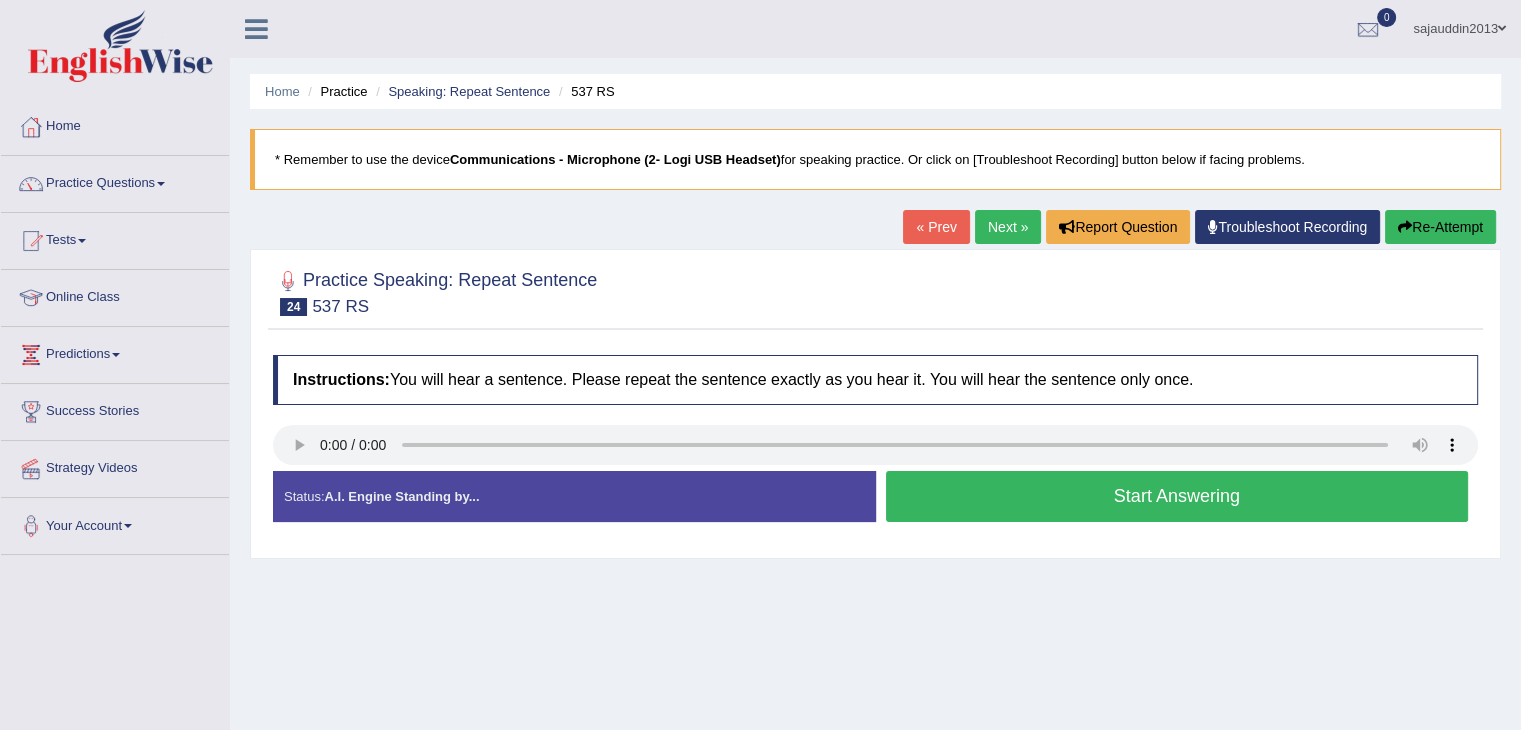click on "Start Answering" at bounding box center (1177, 496) 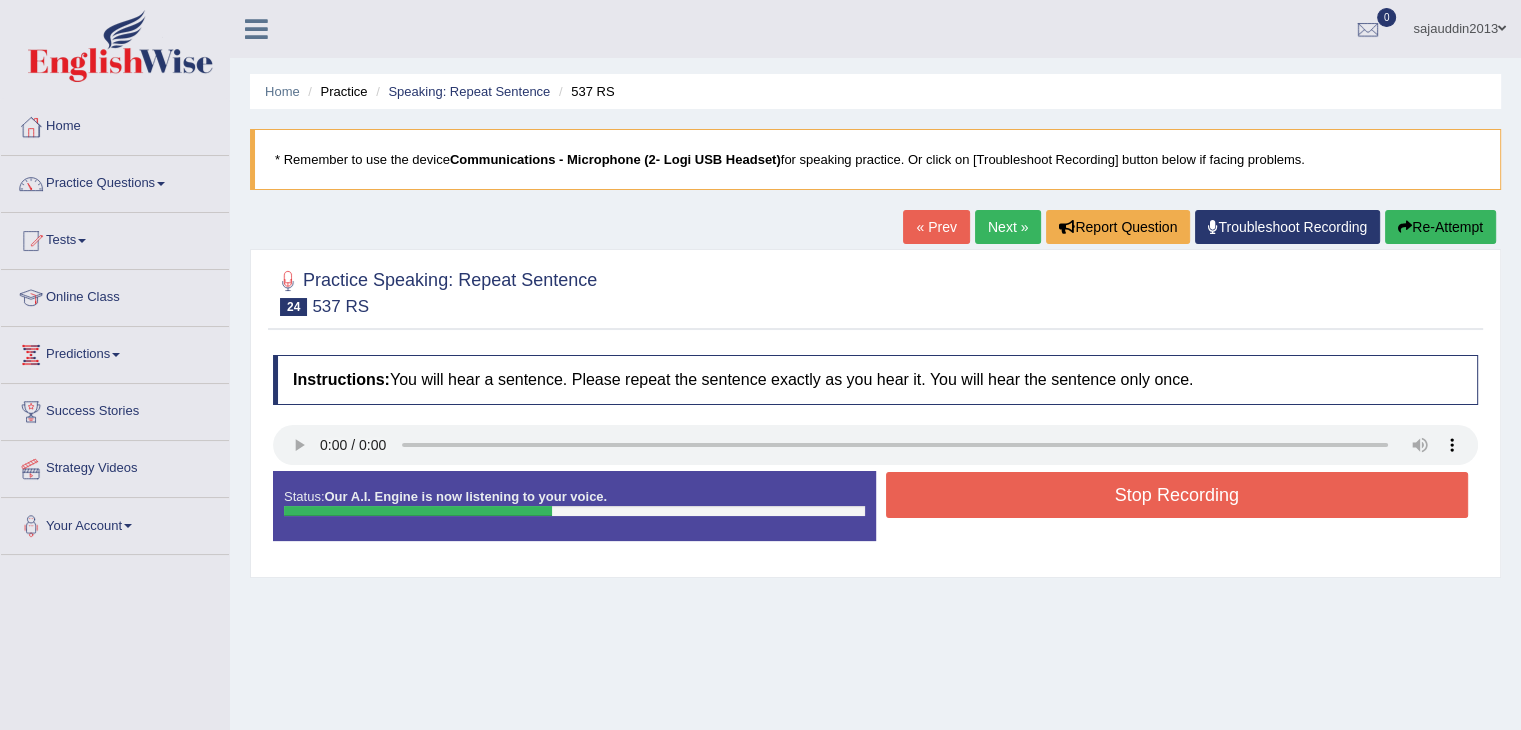 click on "Stop Recording" at bounding box center (1177, 495) 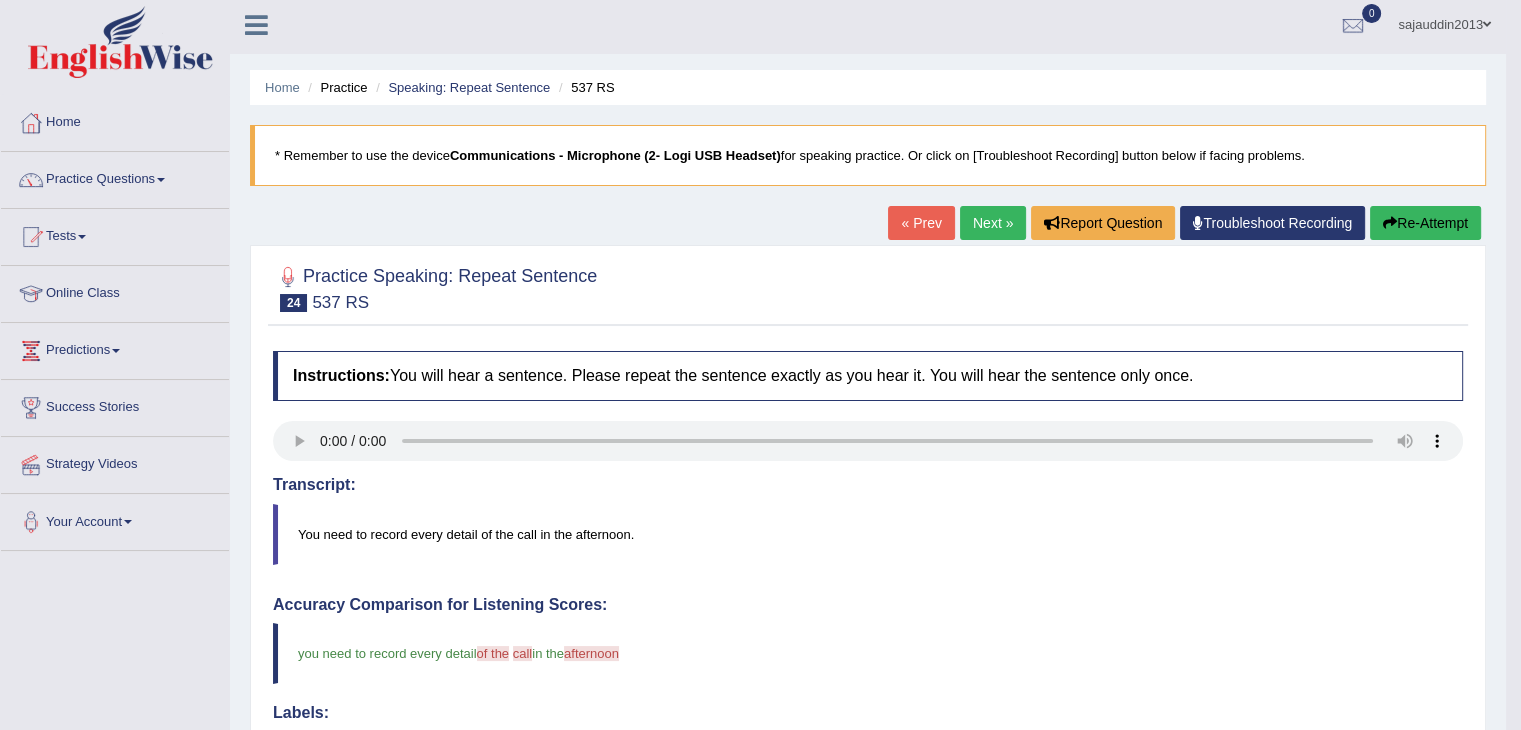 scroll, scrollTop: 0, scrollLeft: 0, axis: both 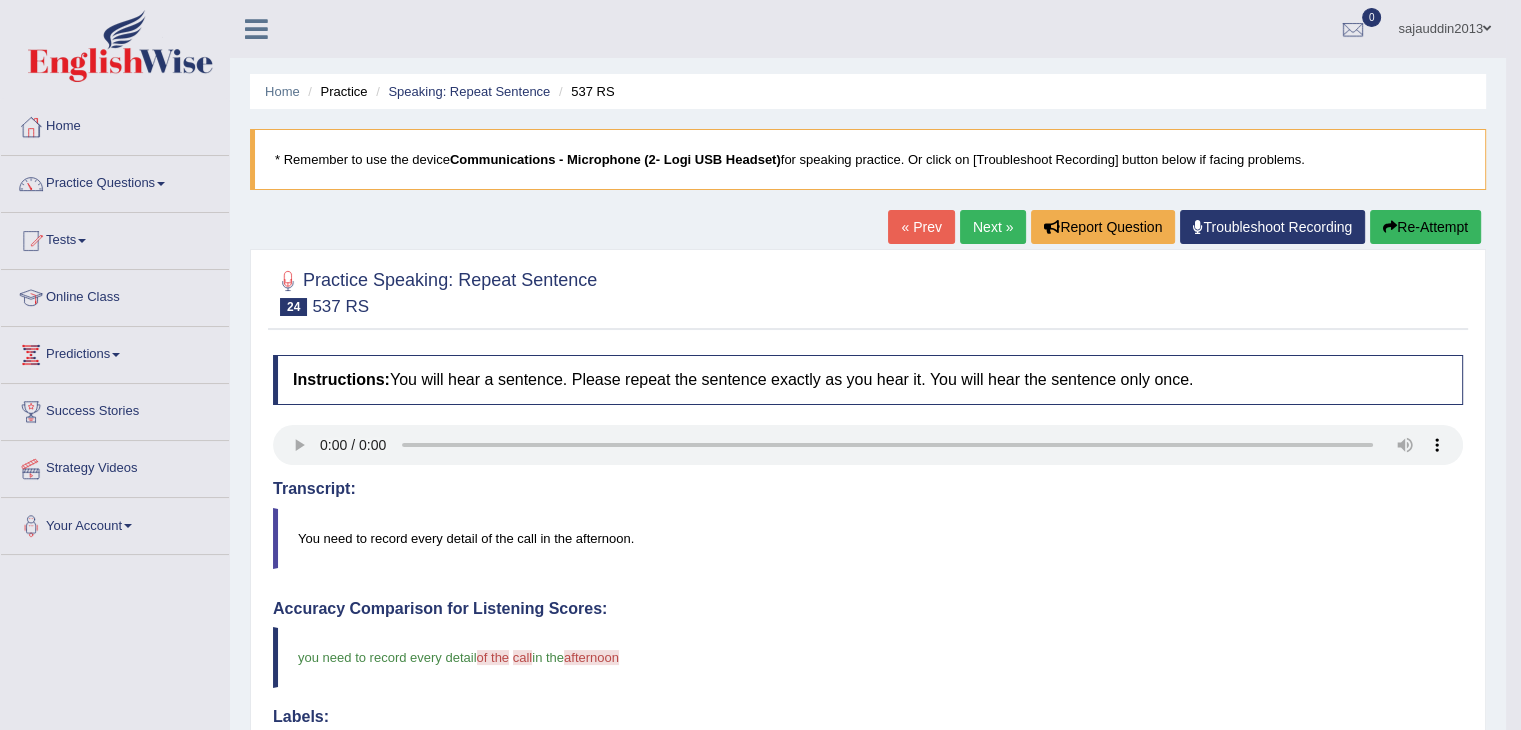 click on "Re-Attempt" at bounding box center [1425, 227] 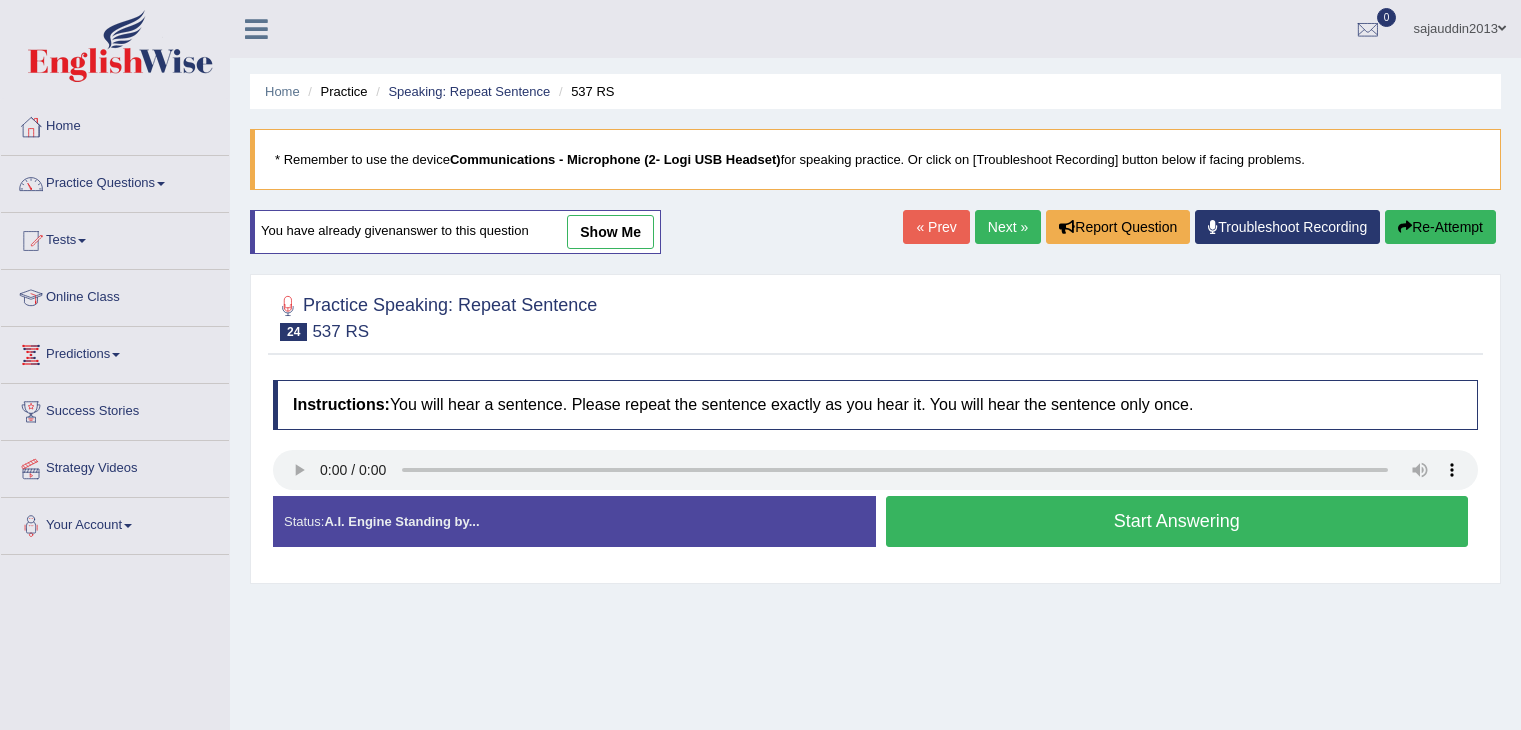 scroll, scrollTop: 0, scrollLeft: 0, axis: both 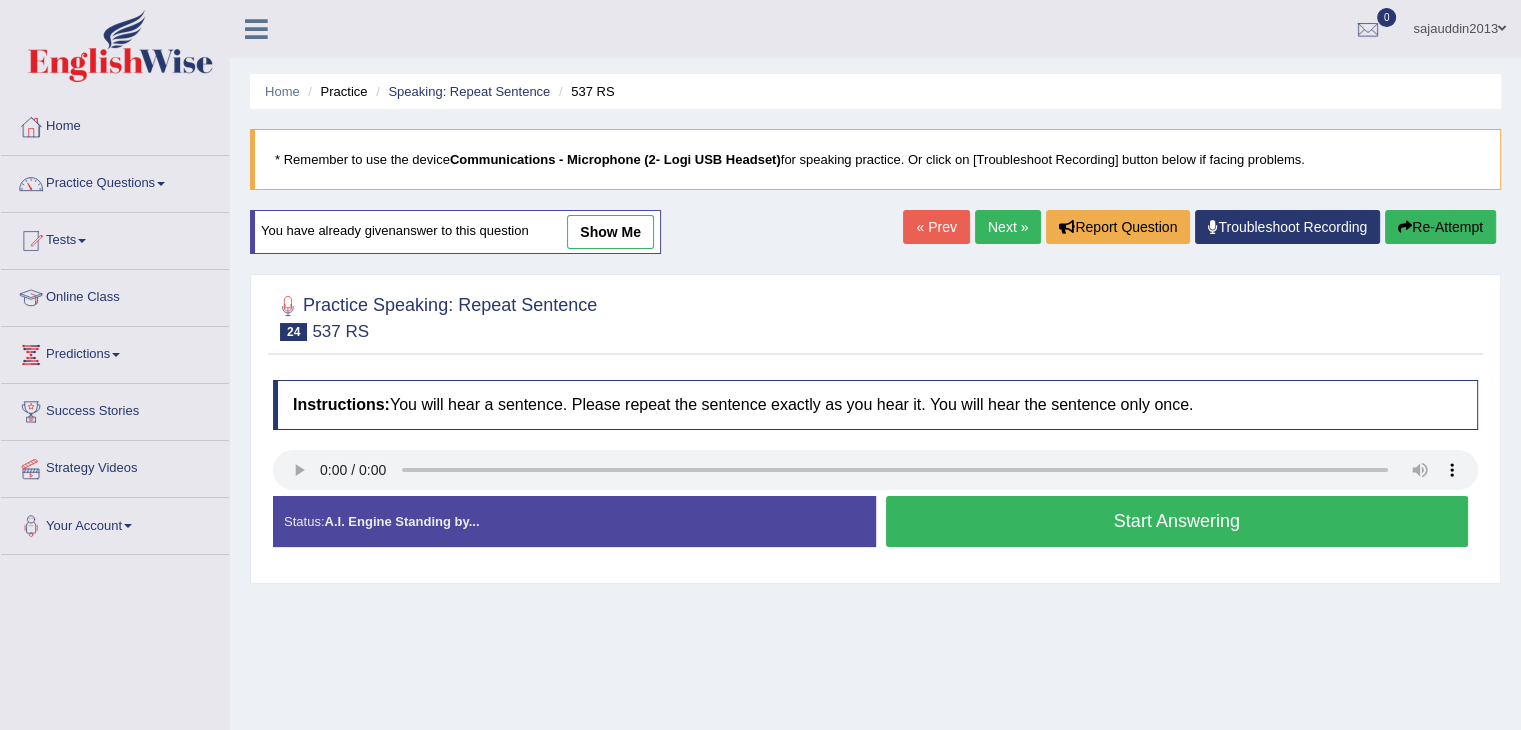 click on "Start Answering" at bounding box center (1177, 521) 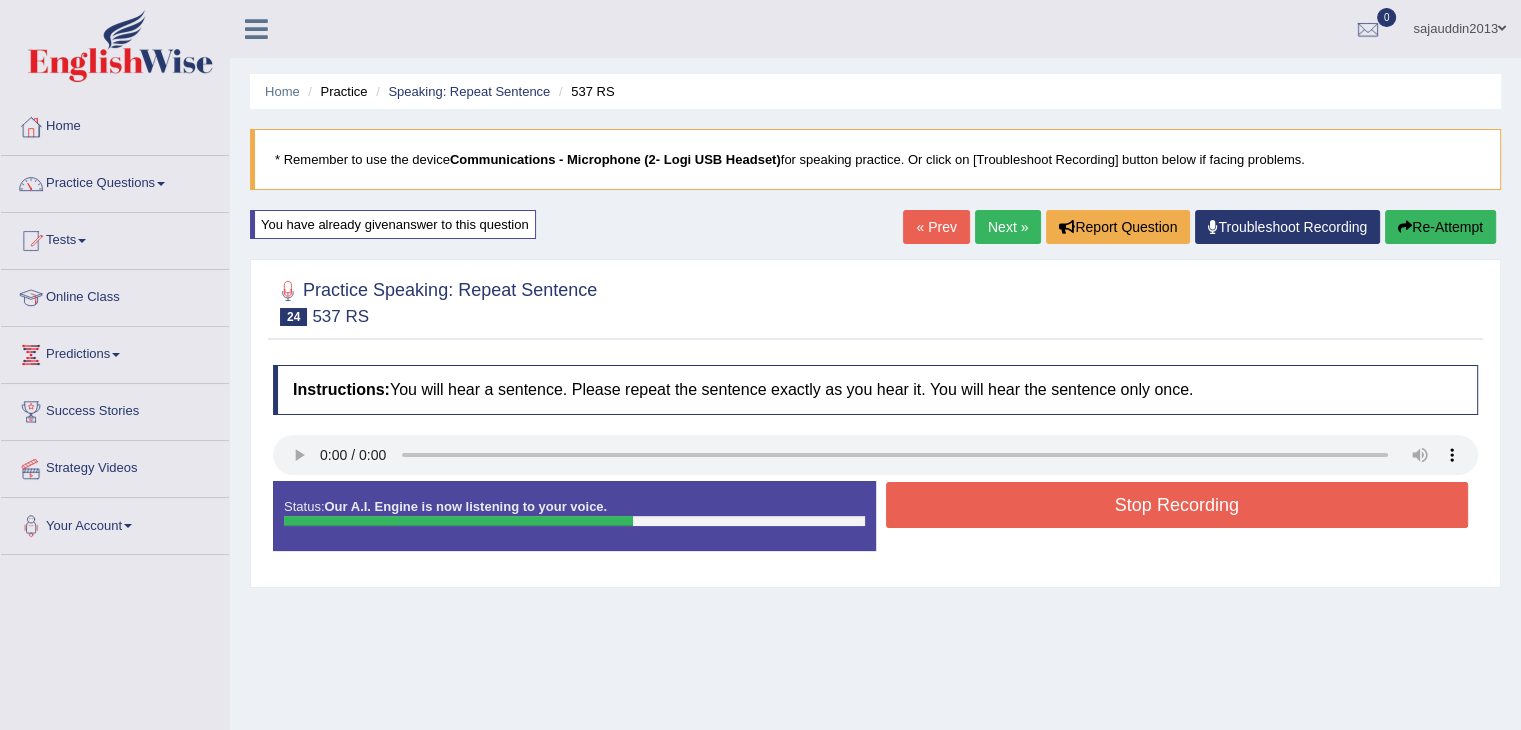click on "Stop Recording" at bounding box center (1177, 505) 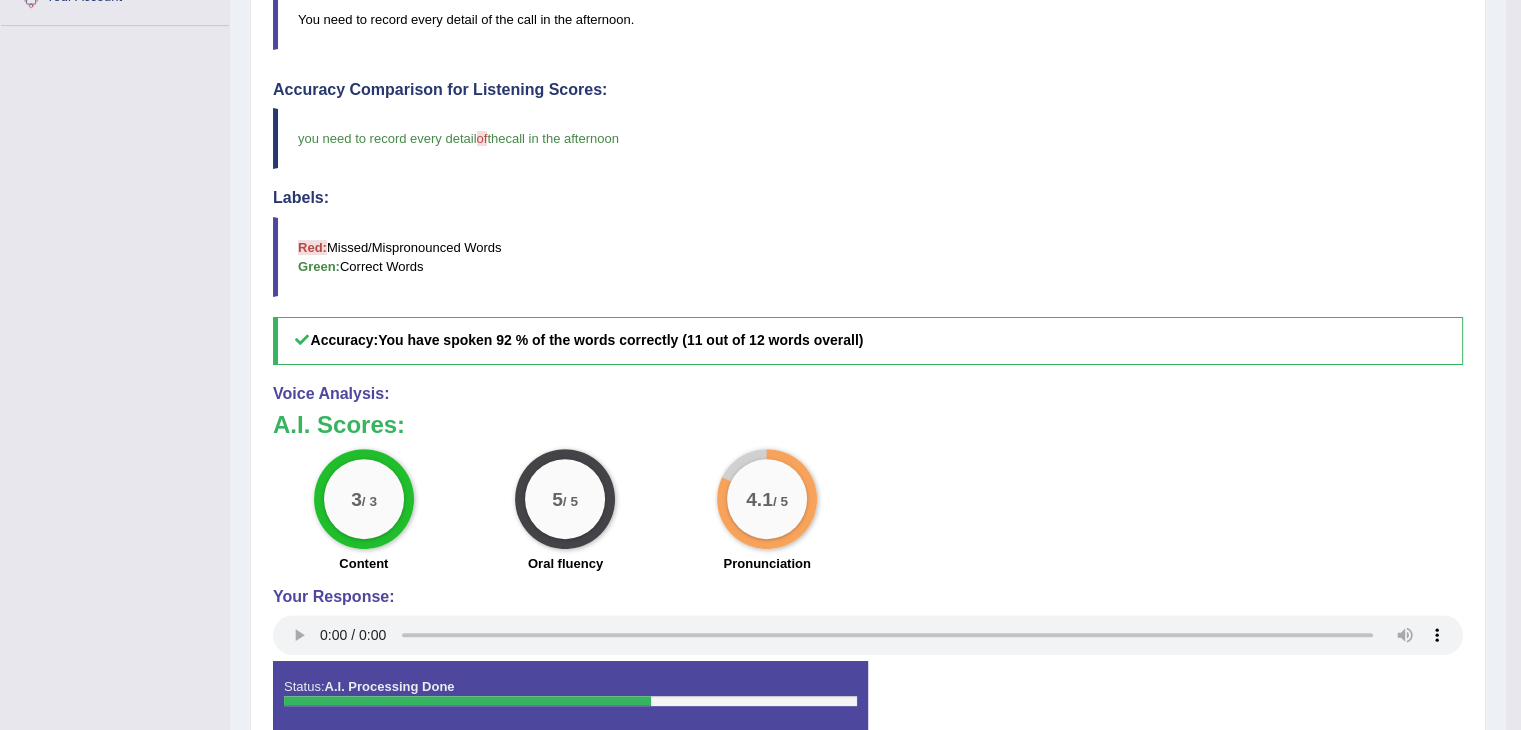 scroll, scrollTop: 569, scrollLeft: 0, axis: vertical 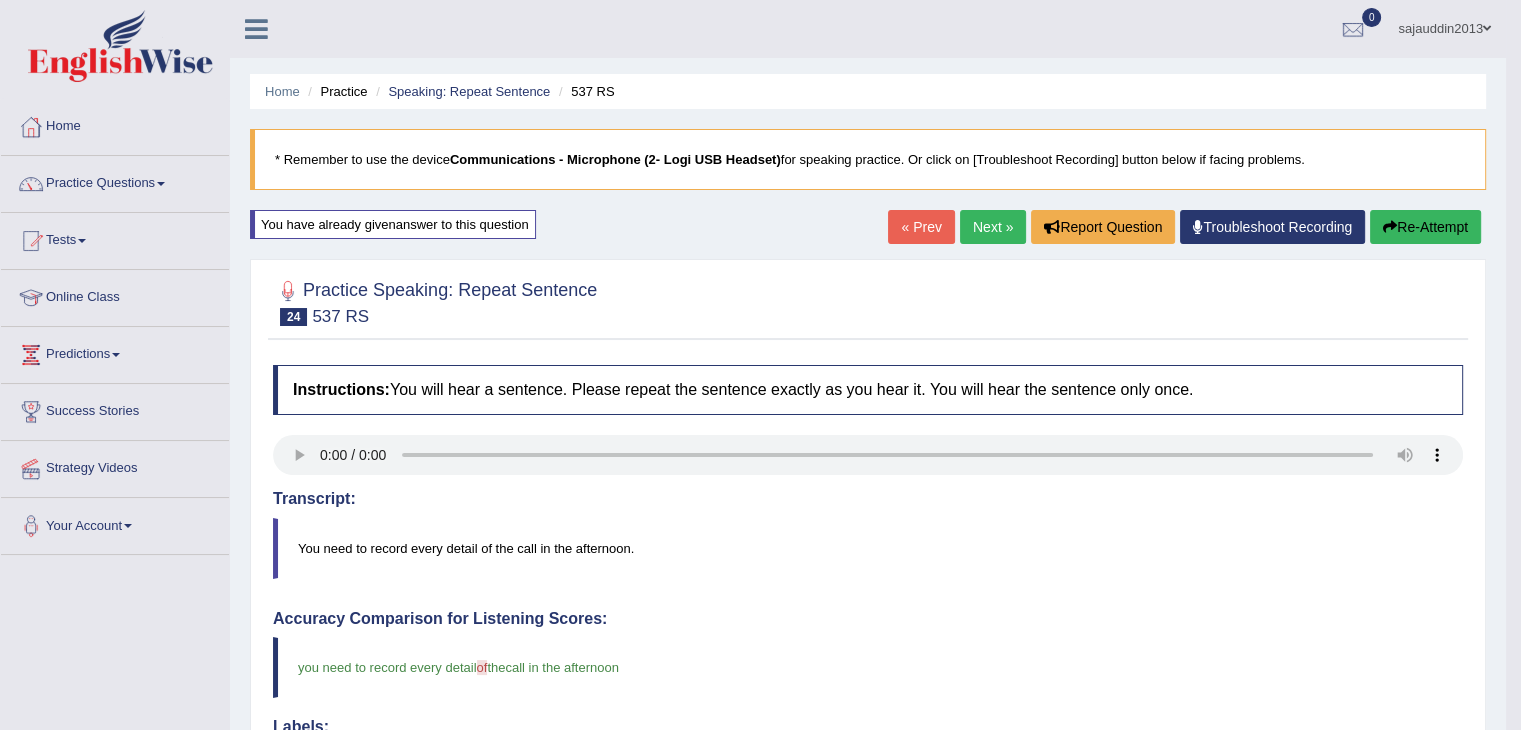click on "Next »" at bounding box center (993, 227) 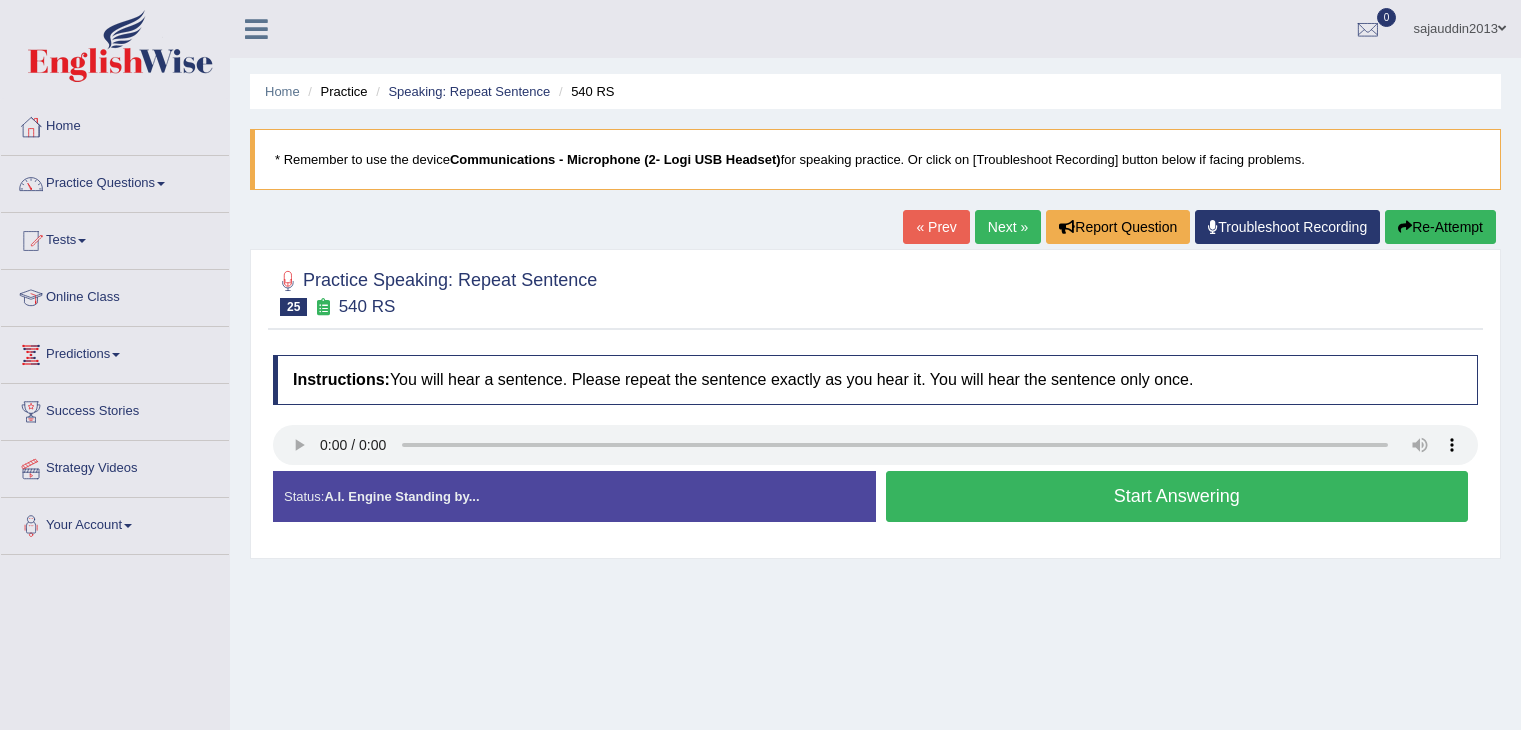 scroll, scrollTop: 0, scrollLeft: 0, axis: both 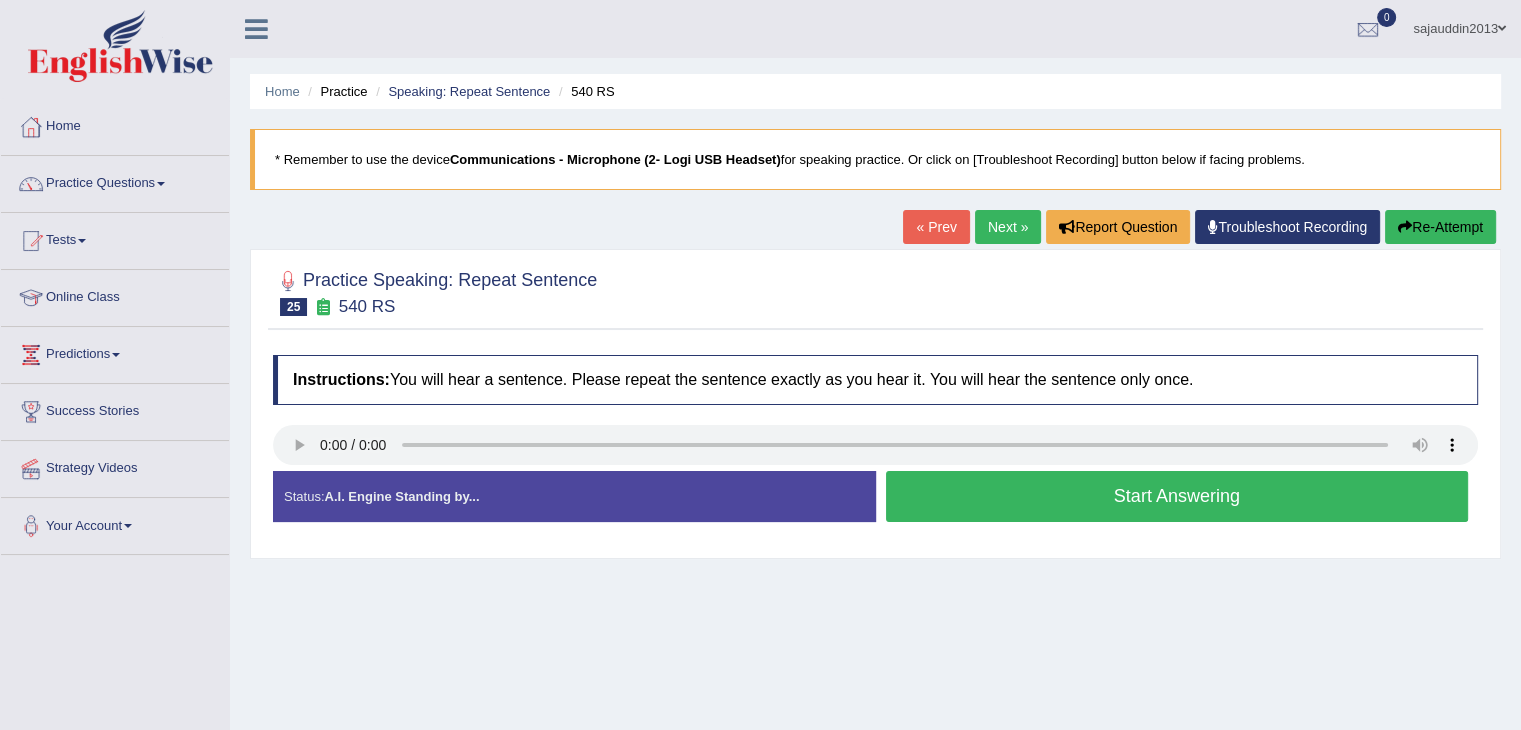 click on "Start Answering" at bounding box center [1177, 496] 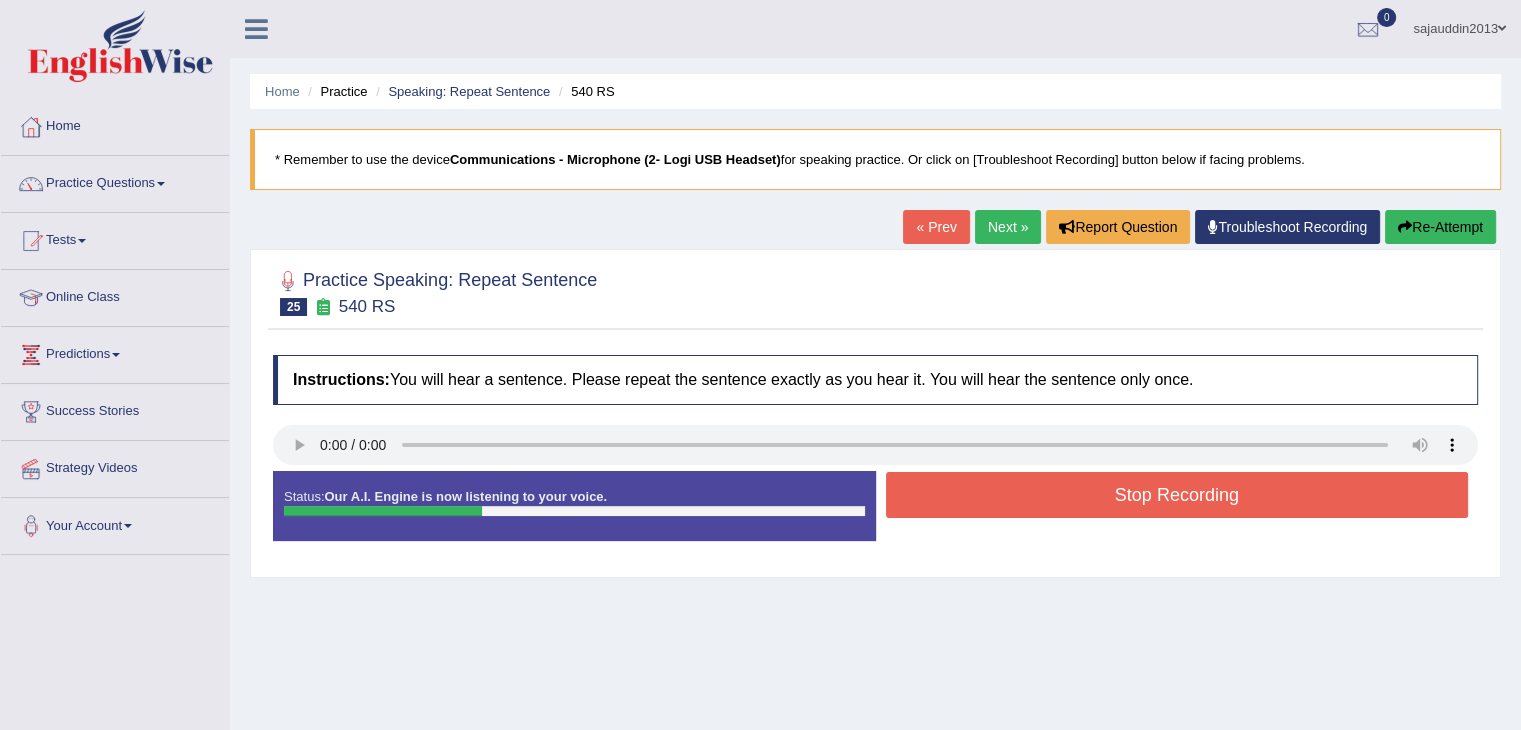 click on "Stop Recording" at bounding box center (1177, 495) 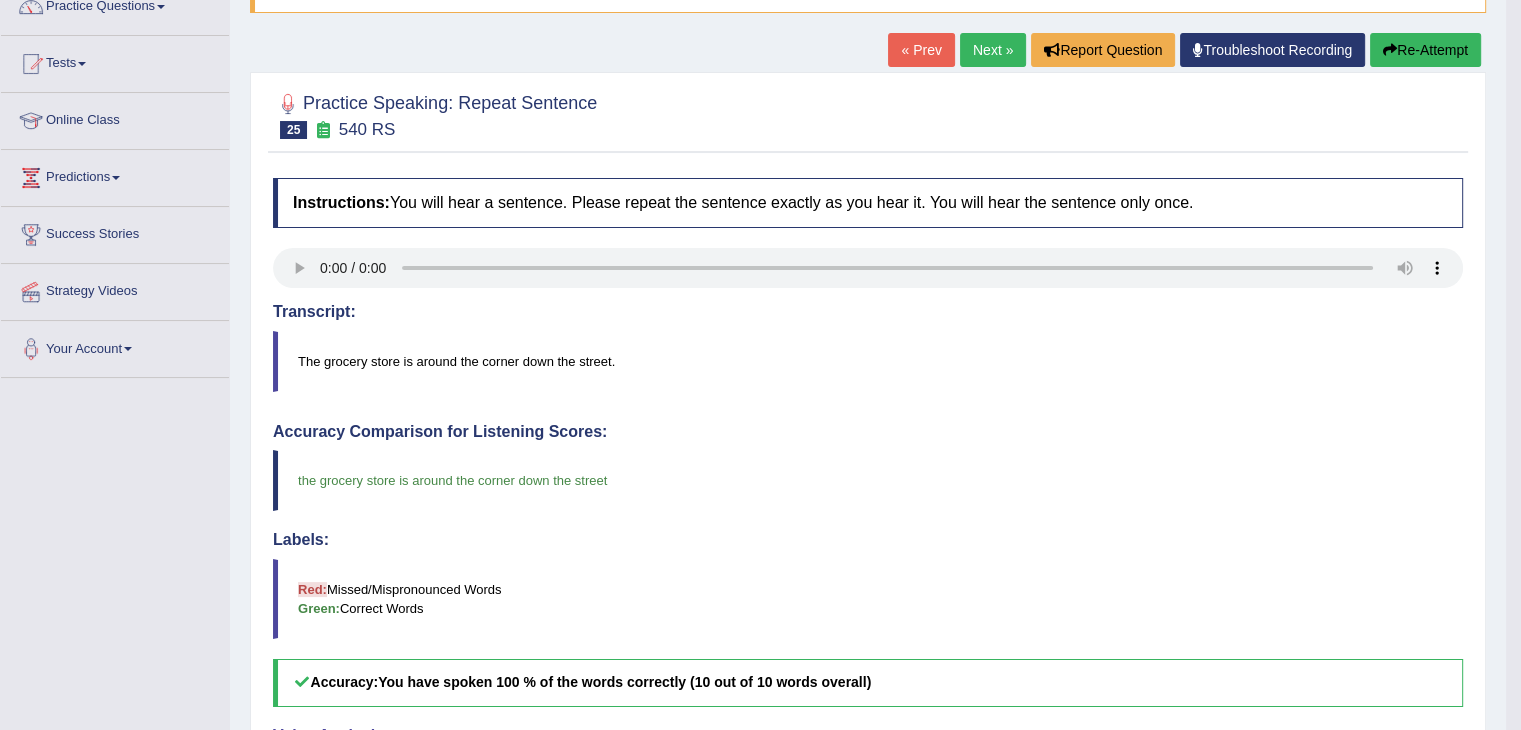 scroll, scrollTop: 0, scrollLeft: 0, axis: both 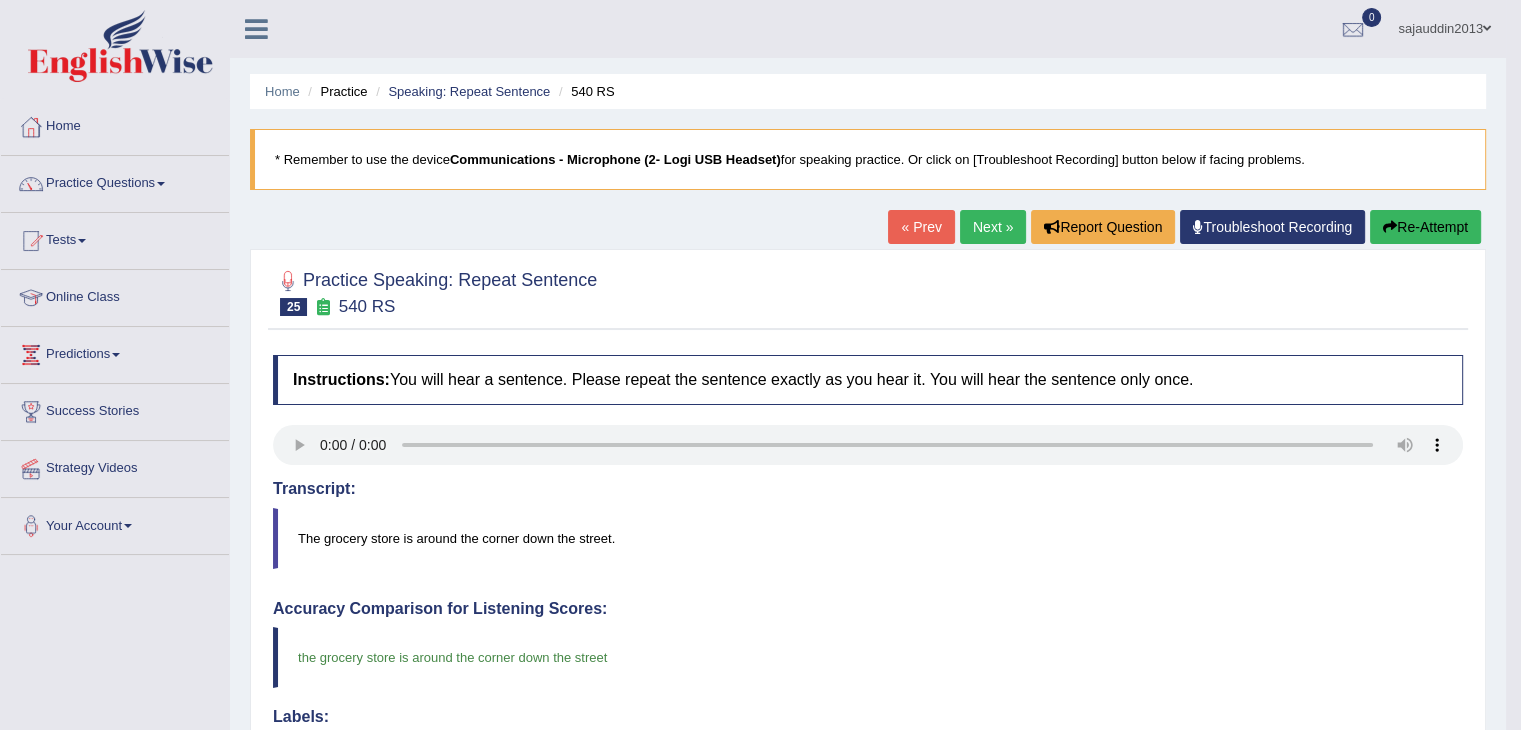 click on "Next »" at bounding box center [993, 227] 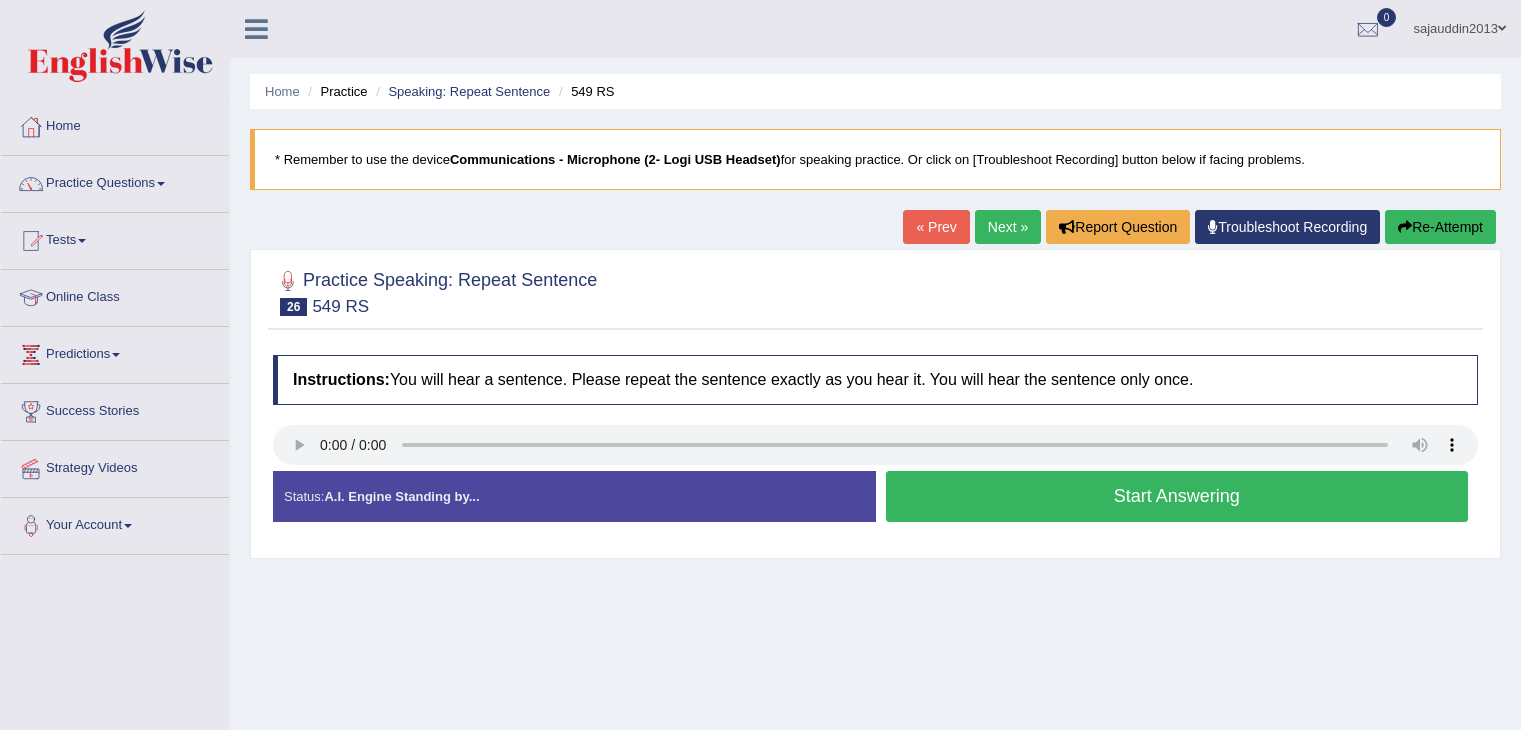 scroll, scrollTop: 0, scrollLeft: 0, axis: both 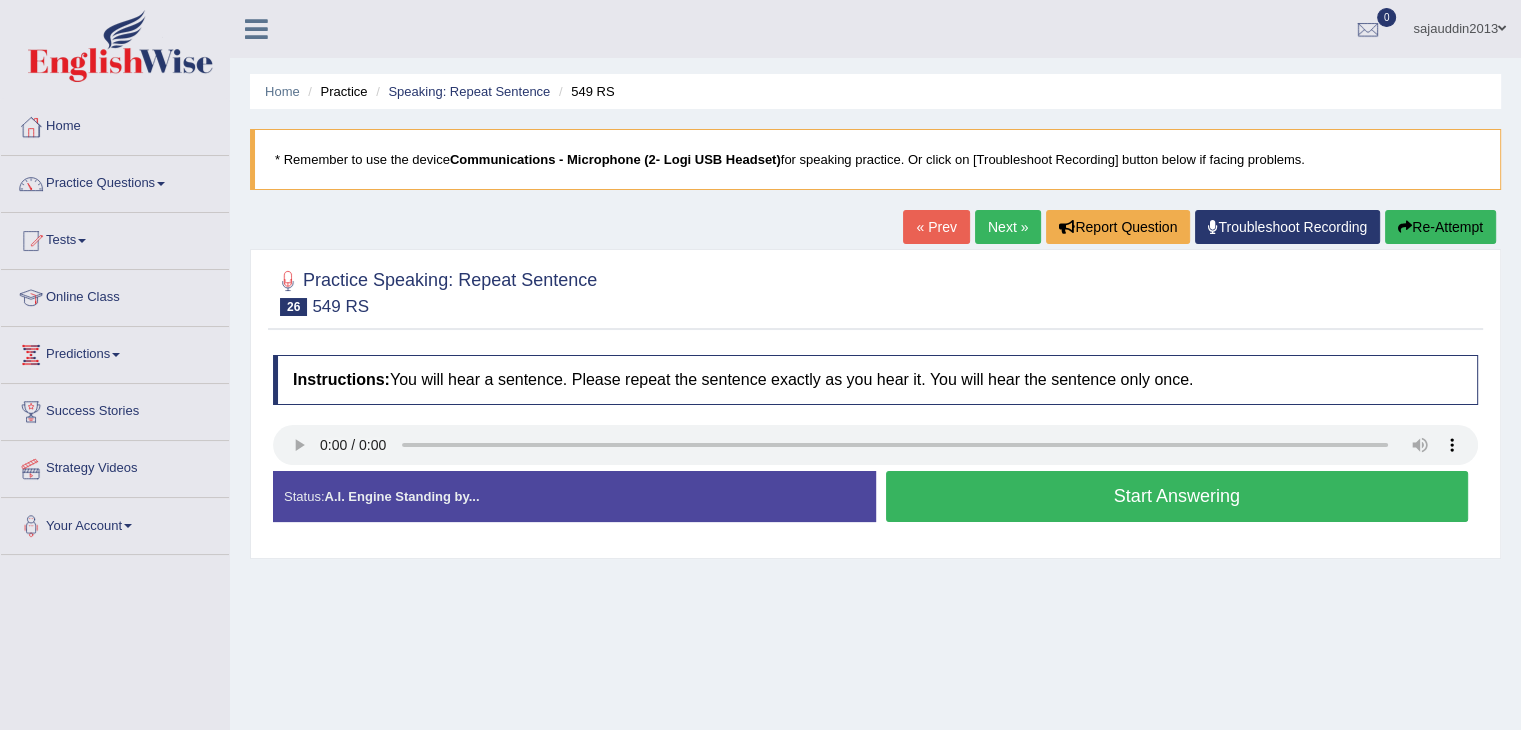 click on "Start Answering" at bounding box center (1177, 496) 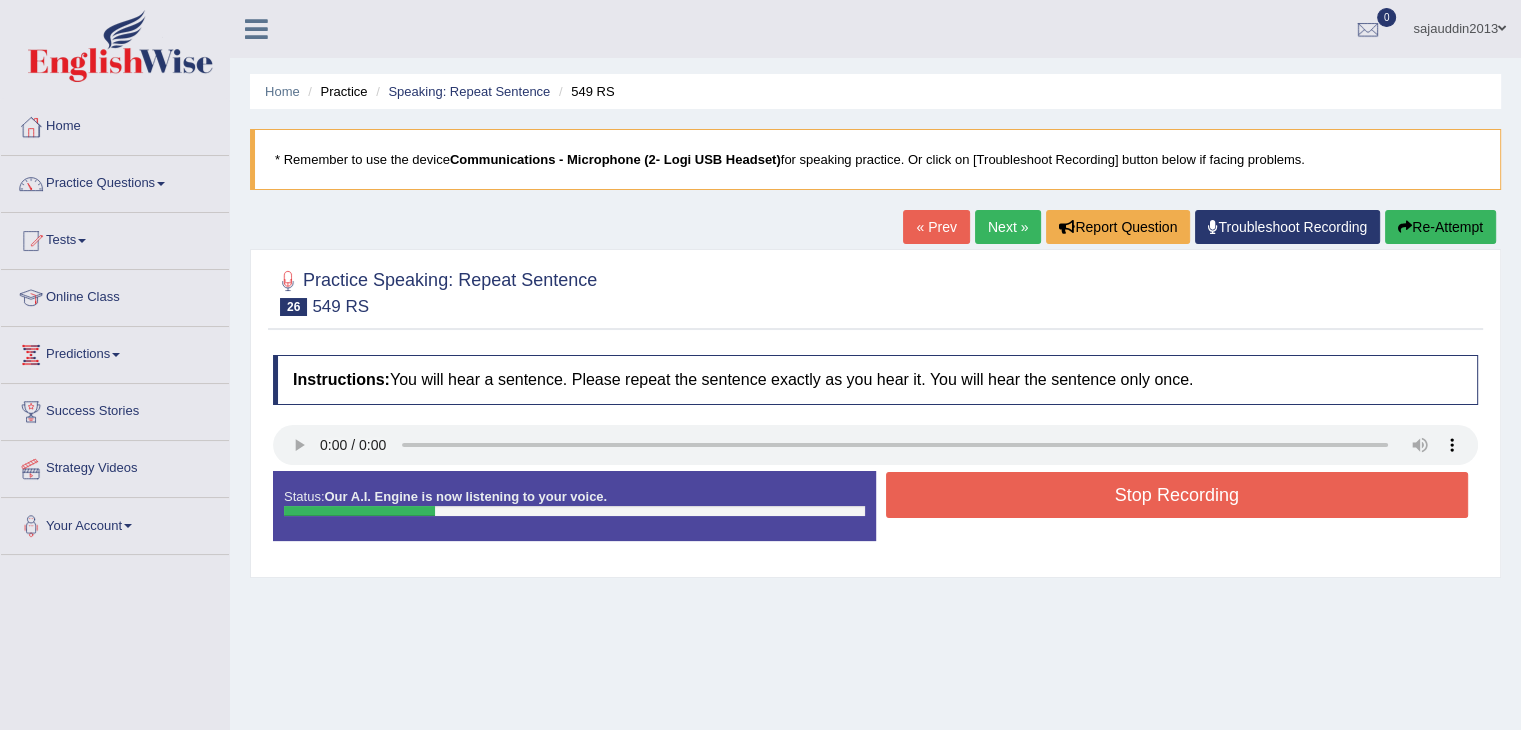 click on "Stop Recording" at bounding box center (1177, 495) 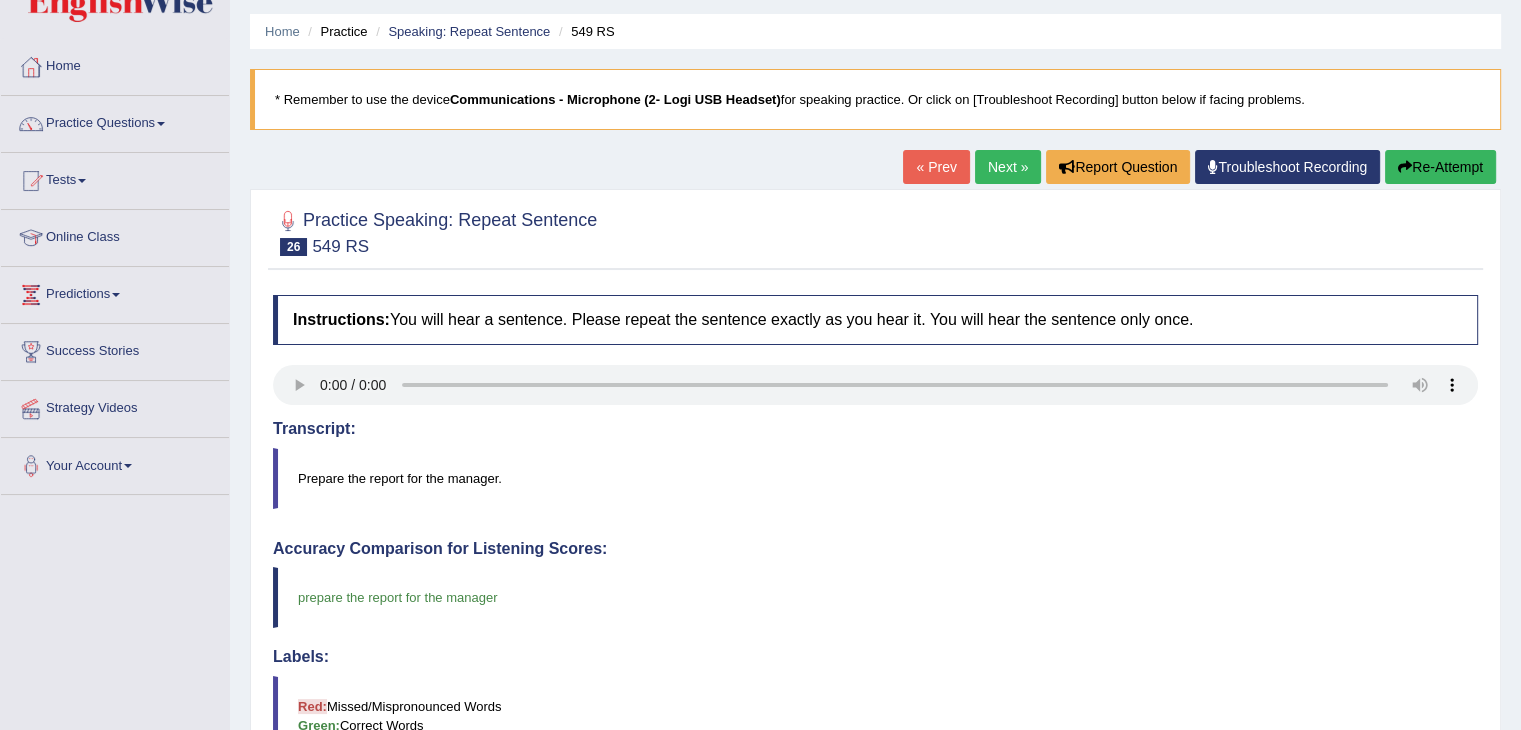 scroll, scrollTop: 0, scrollLeft: 0, axis: both 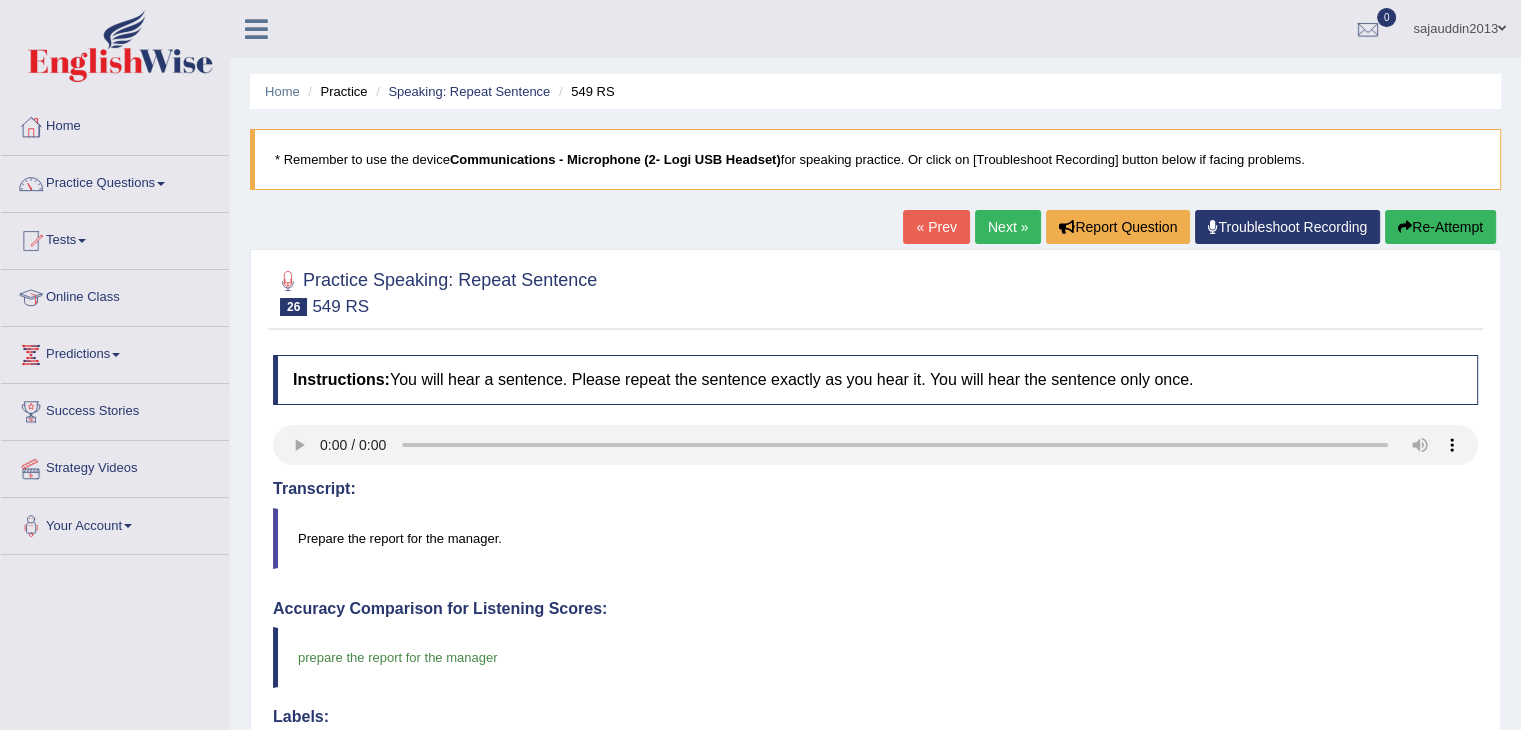 click on "Next »" at bounding box center [1008, 227] 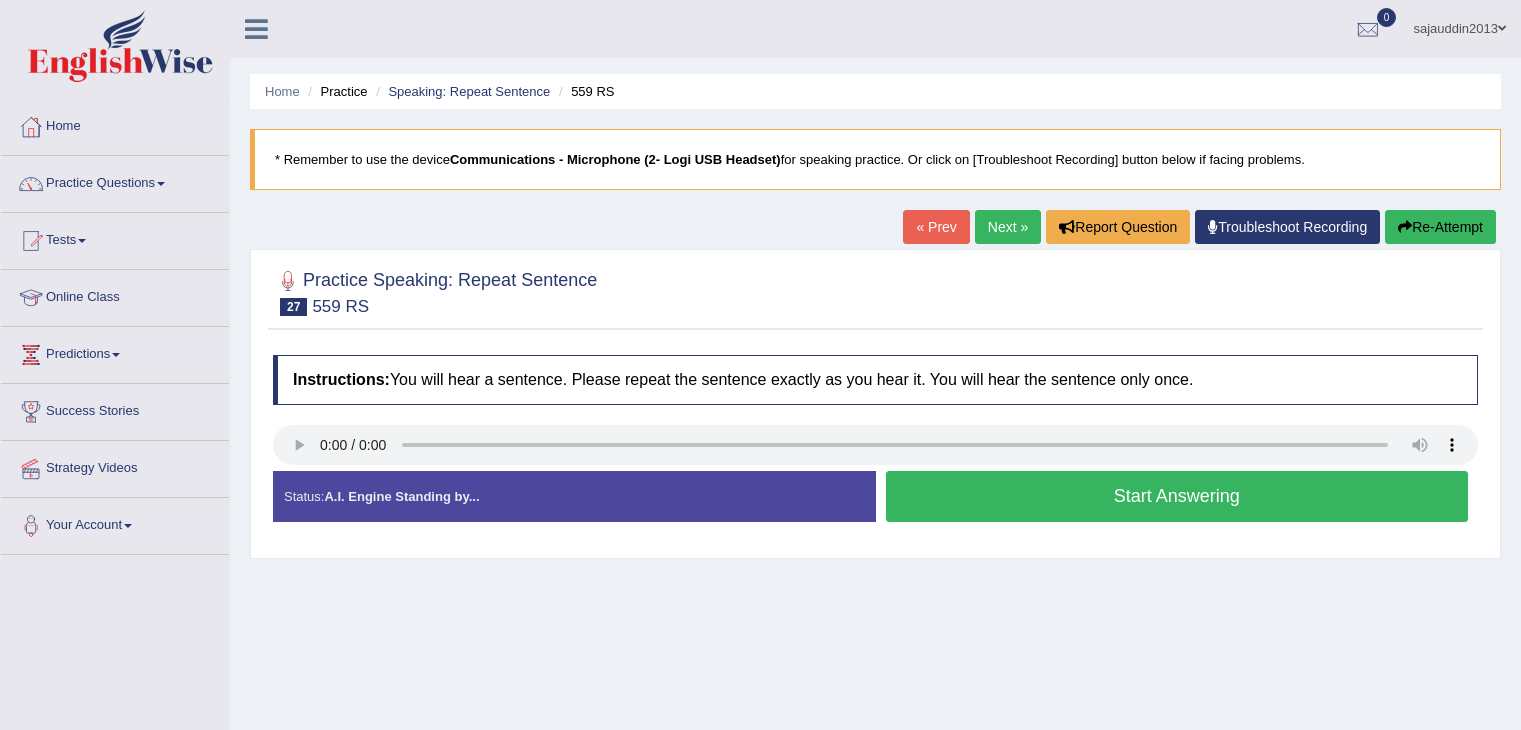 scroll, scrollTop: 0, scrollLeft: 0, axis: both 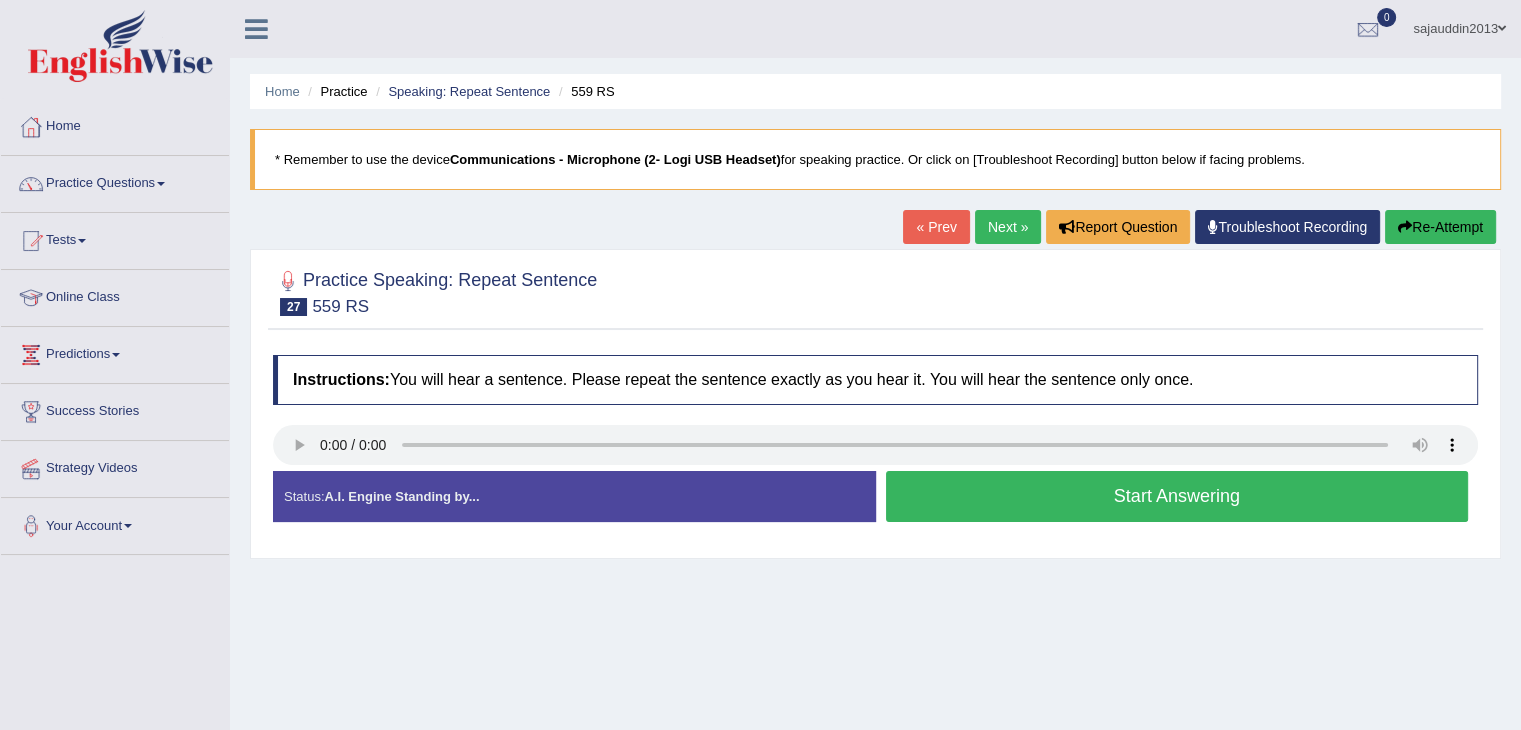 click on "Start Answering" at bounding box center [1177, 496] 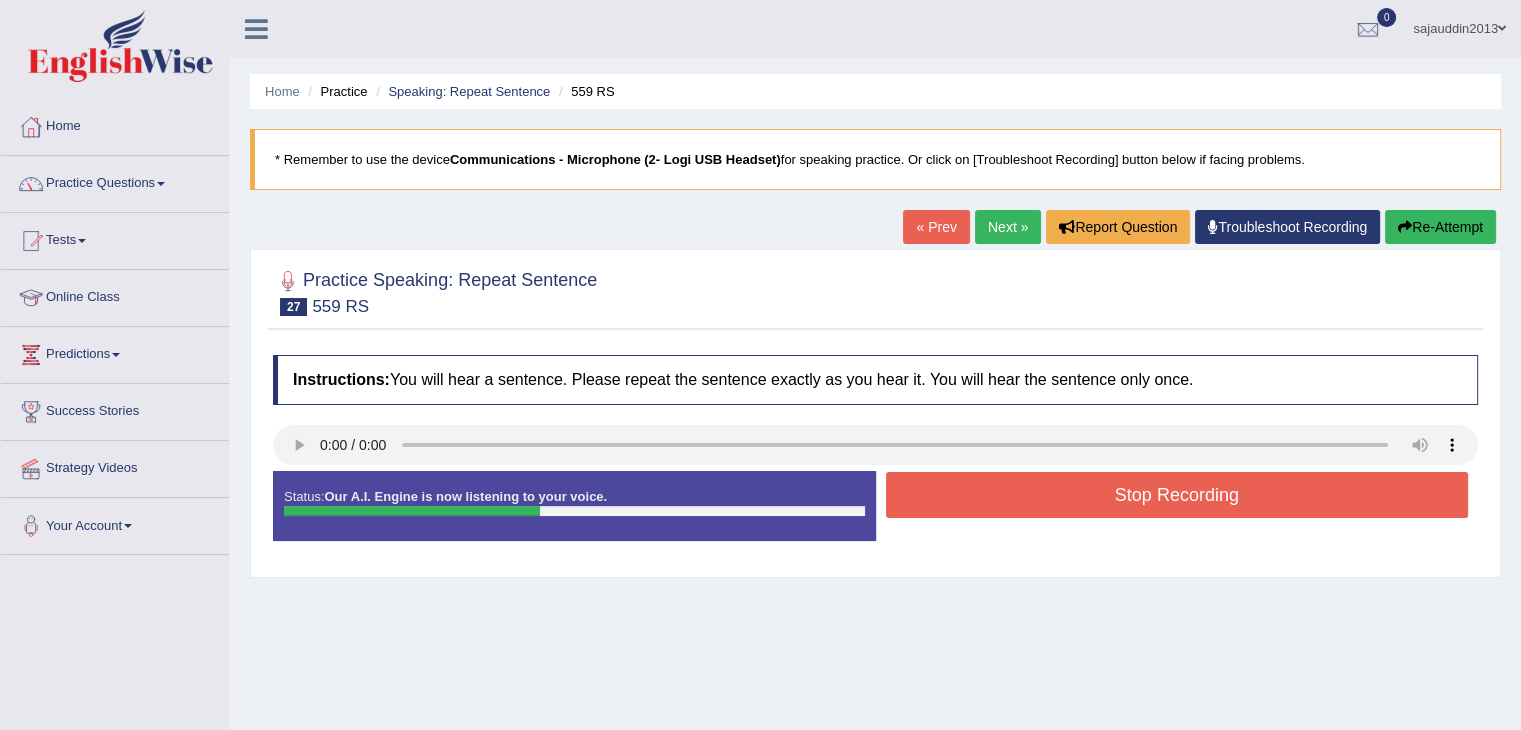 click on "Stop Recording" at bounding box center (1177, 495) 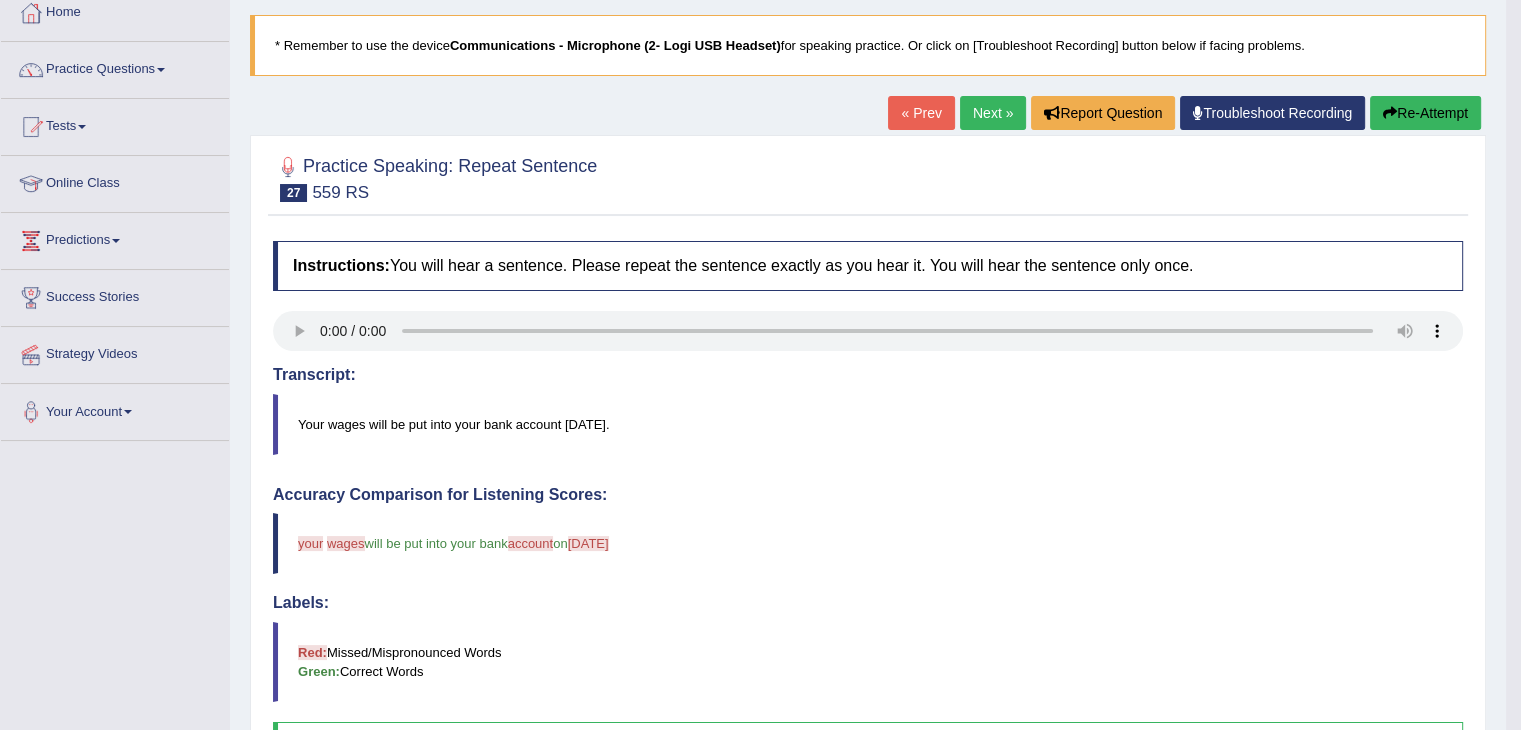 scroll, scrollTop: 0, scrollLeft: 0, axis: both 